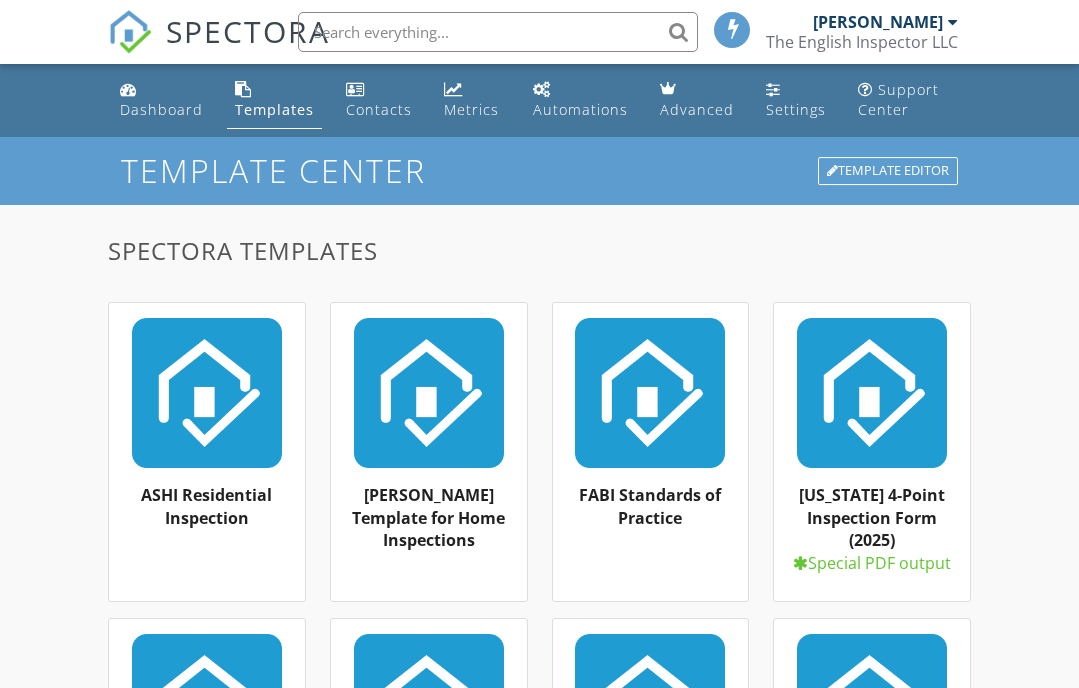 scroll, scrollTop: 0, scrollLeft: 0, axis: both 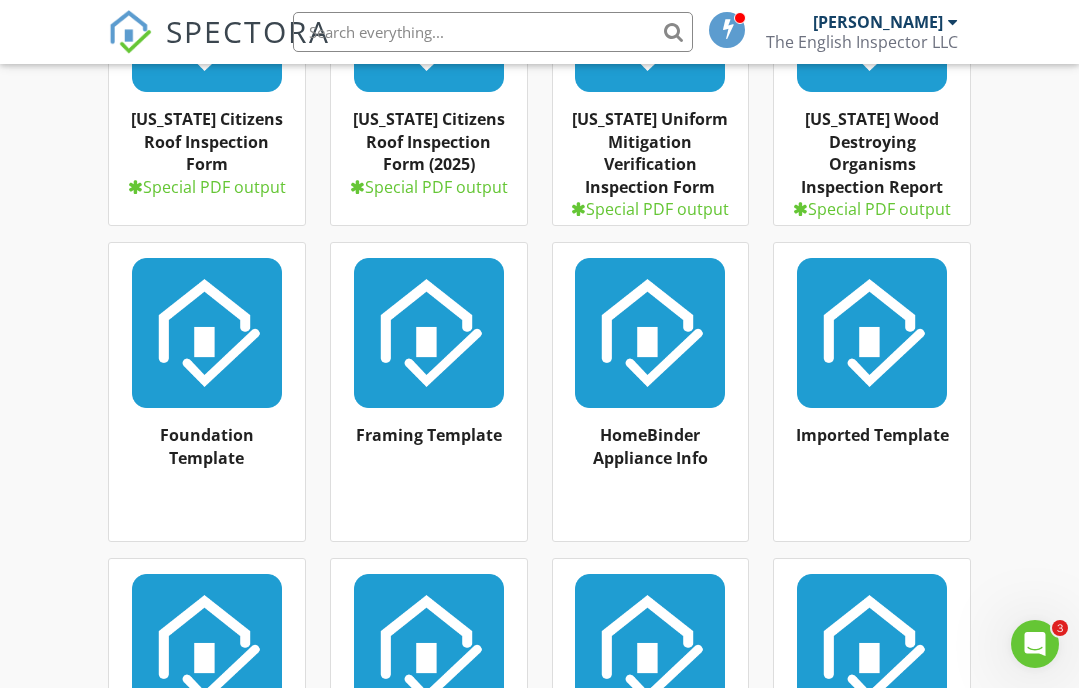 click at bounding box center (429, 333) 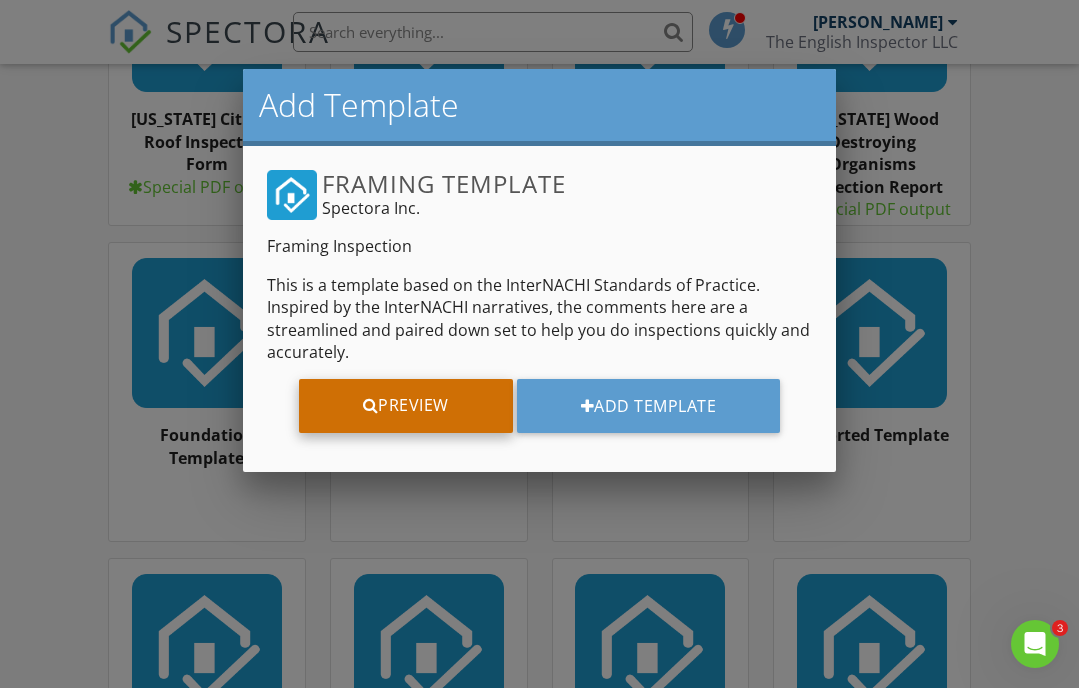 click on "Preview" at bounding box center (406, 406) 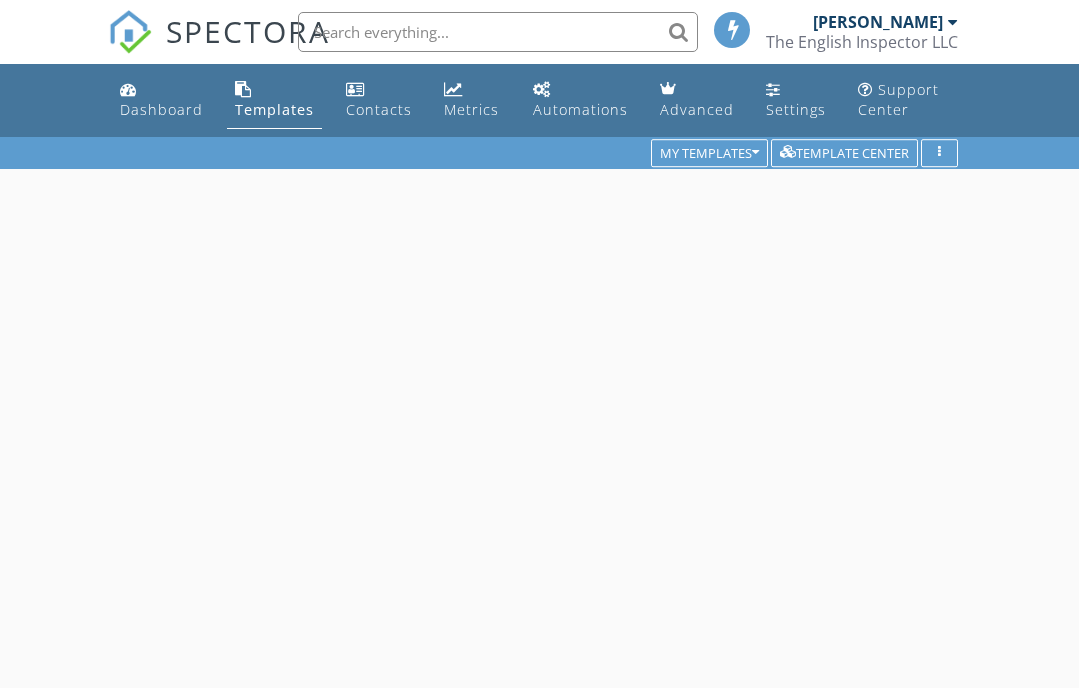 scroll, scrollTop: 0, scrollLeft: 0, axis: both 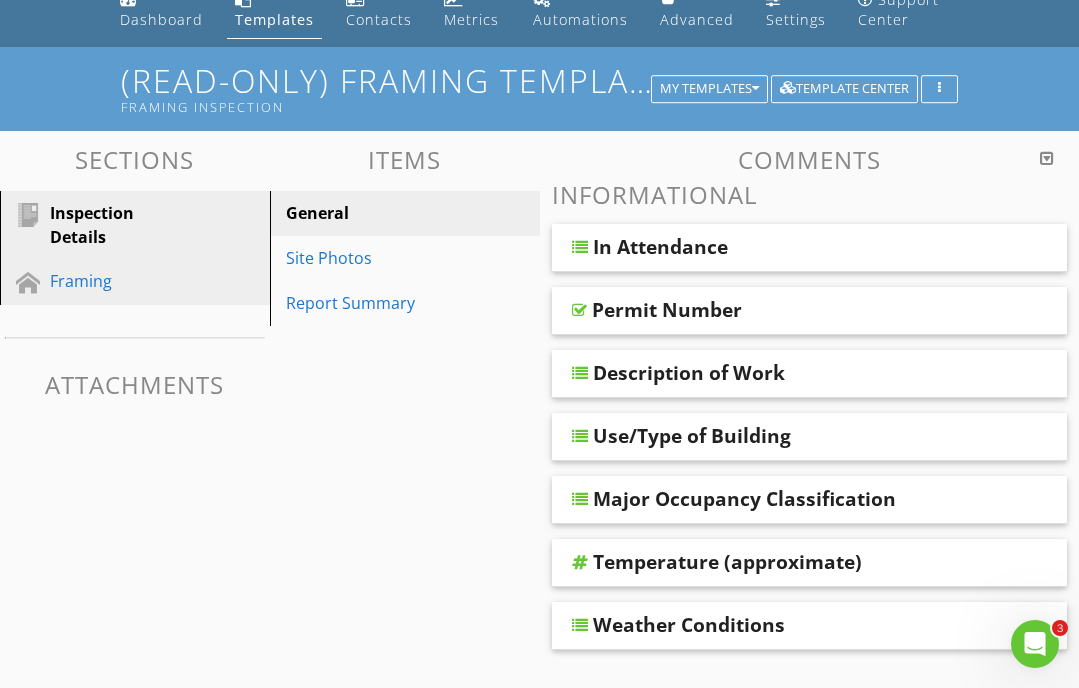 click on "Framing" at bounding box center (150, 282) 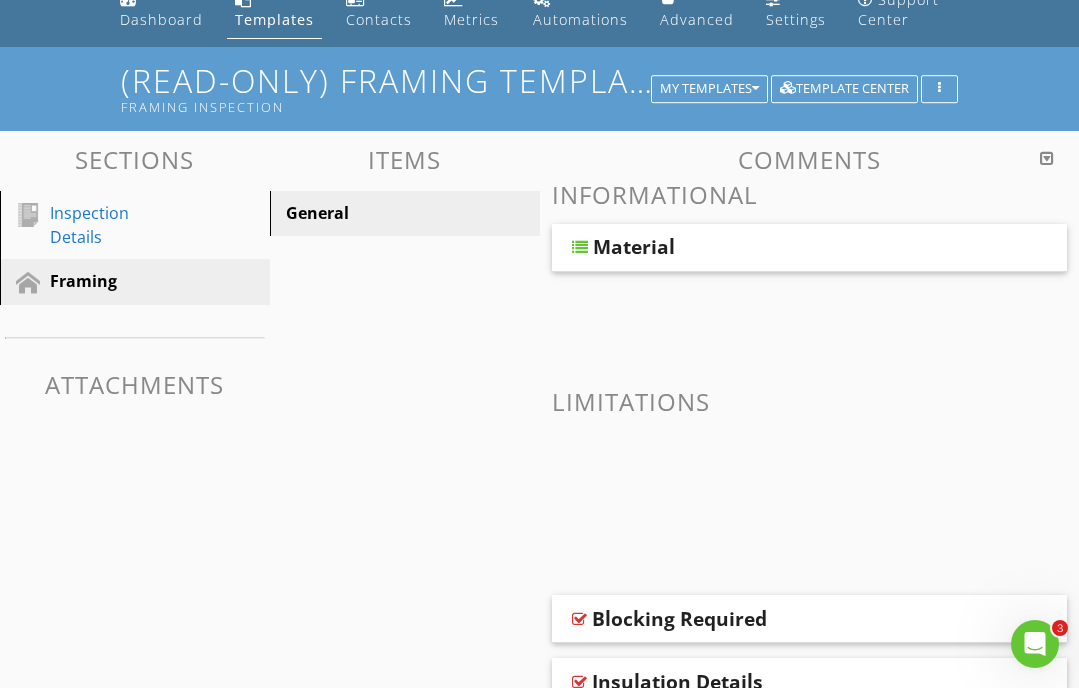 click on "Material" at bounding box center (634, 247) 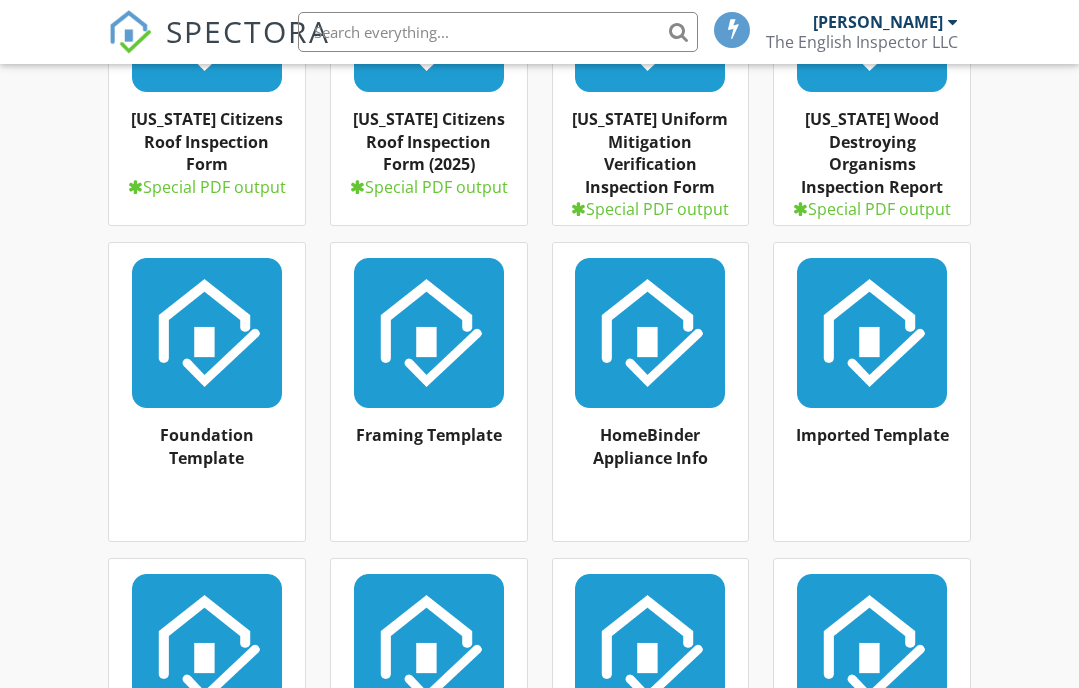 scroll, scrollTop: 886, scrollLeft: 0, axis: vertical 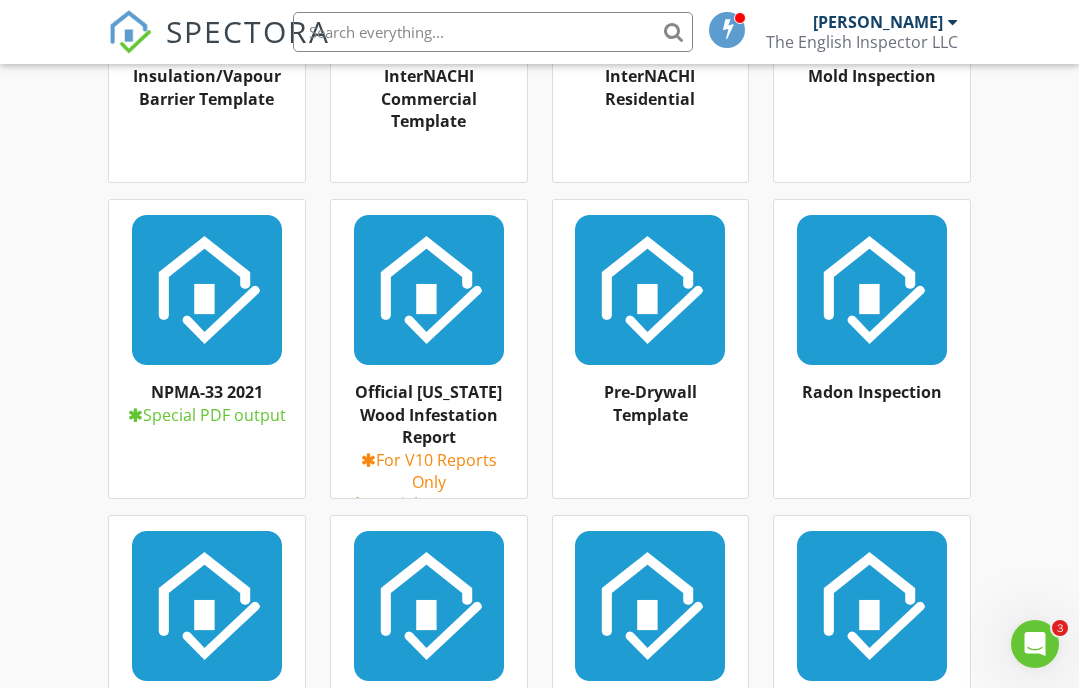 click at bounding box center [651, 290] 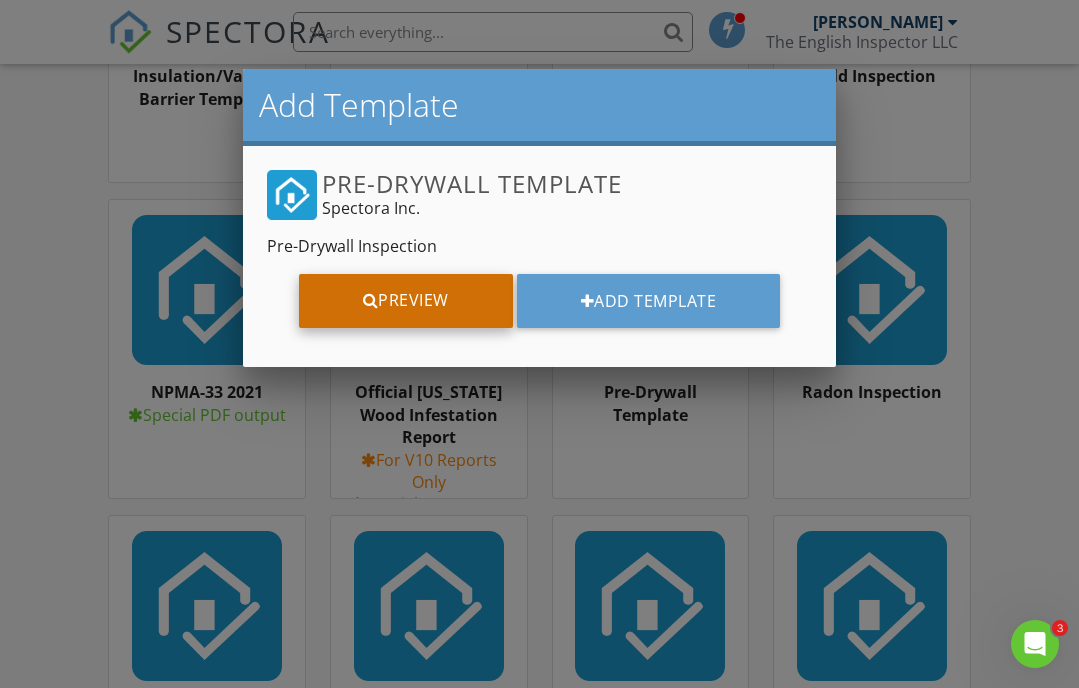click on "Preview" at bounding box center (406, 301) 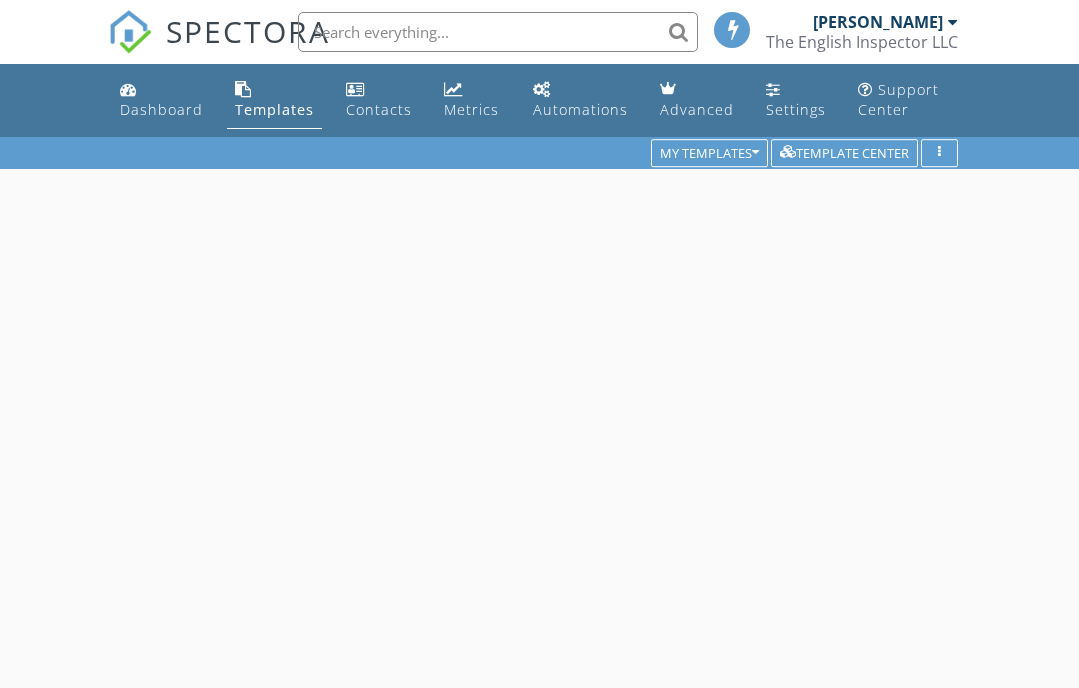 scroll, scrollTop: 0, scrollLeft: 0, axis: both 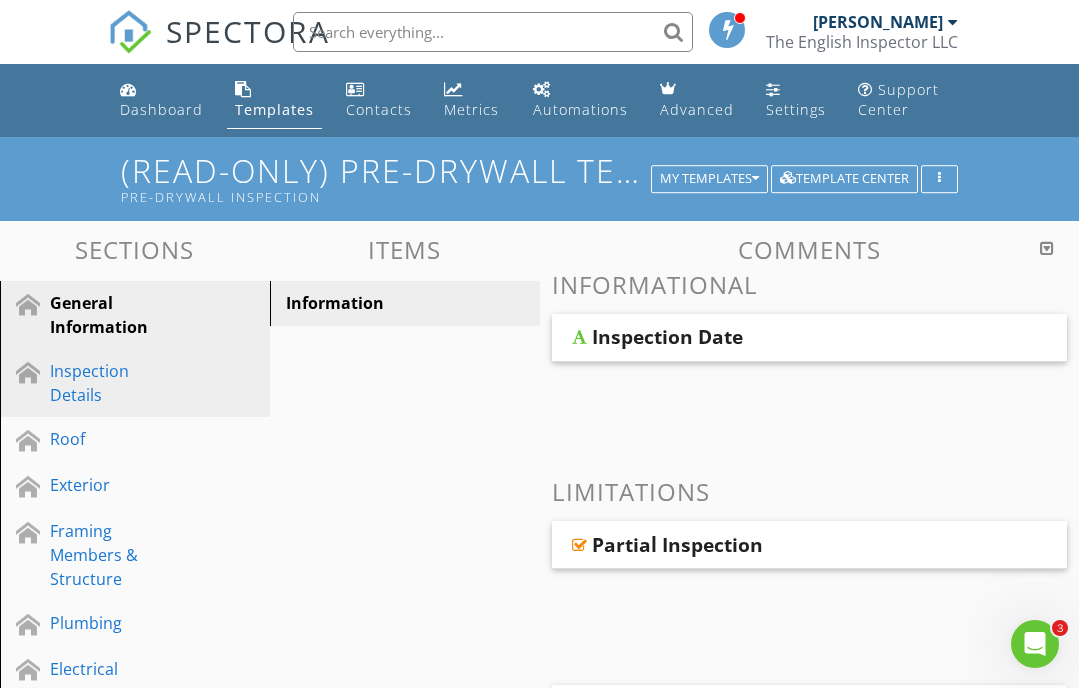 click on "Inspection Details" at bounding box center (112, 383) 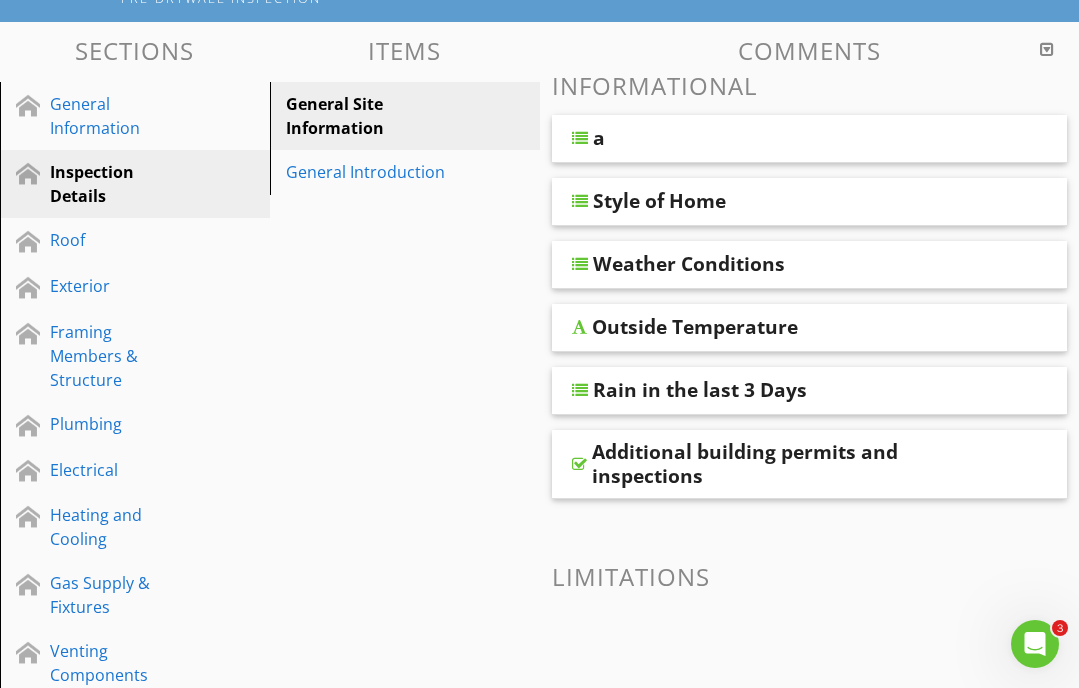 scroll, scrollTop: 205, scrollLeft: 0, axis: vertical 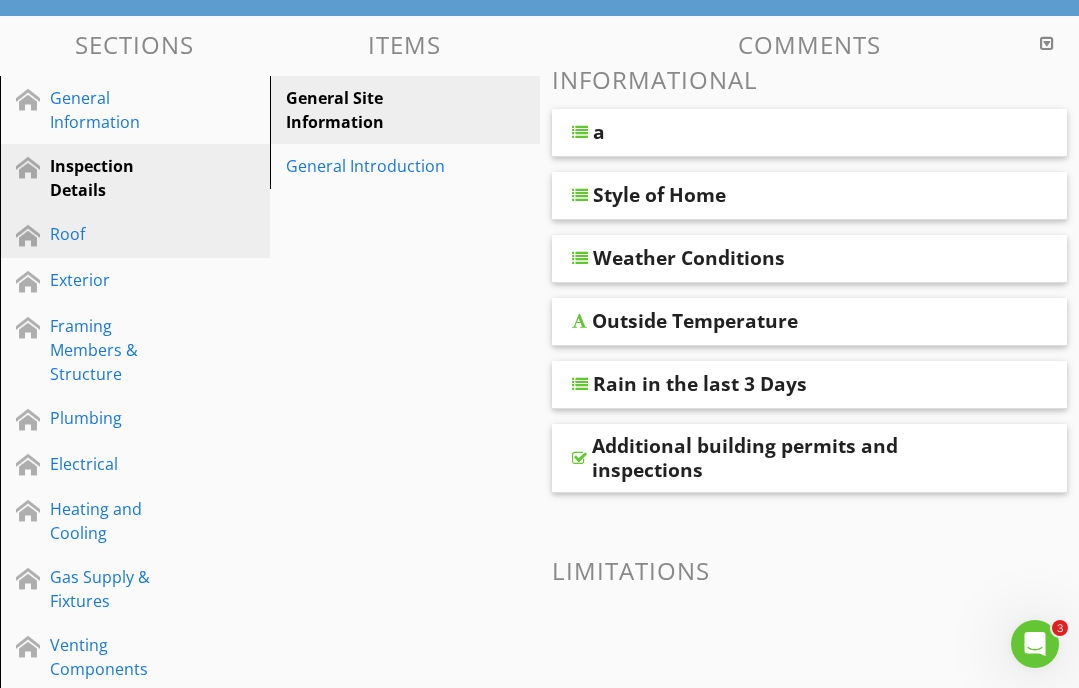 click on "Roof" at bounding box center [112, 234] 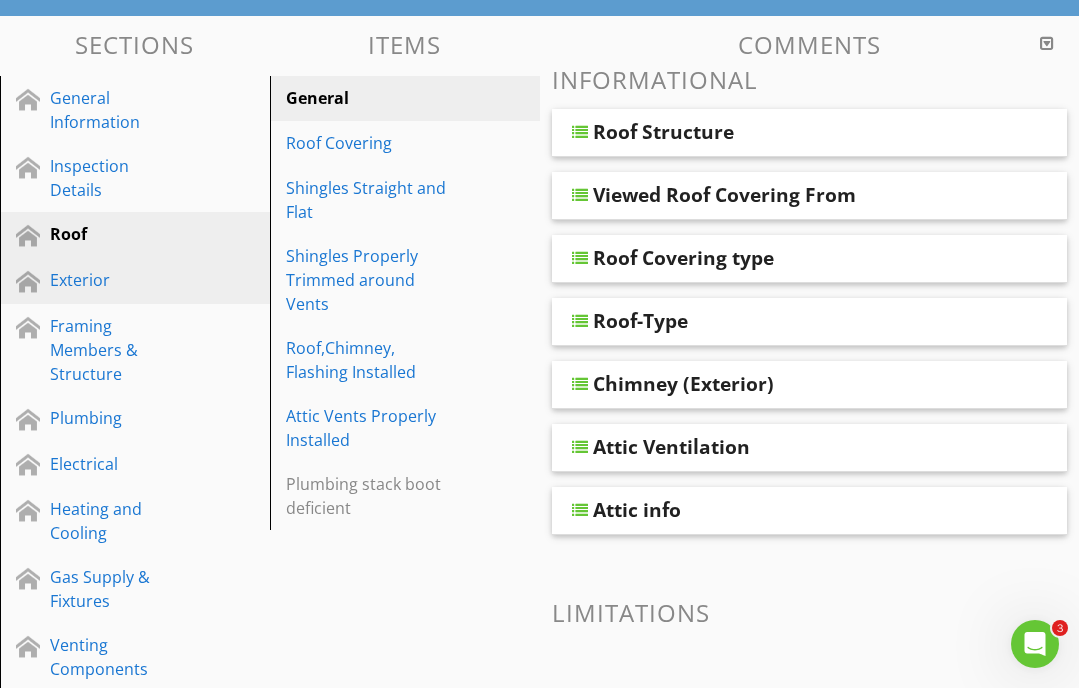 click on "Exterior" at bounding box center [112, 280] 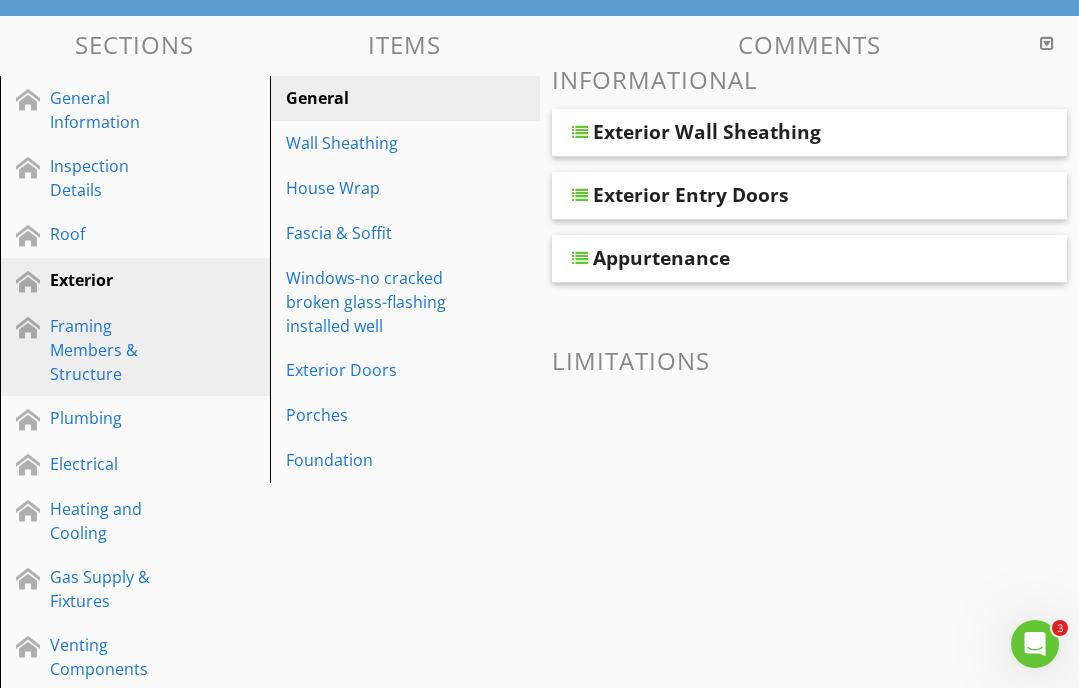 click on "Framing Members & Structure" at bounding box center [112, 350] 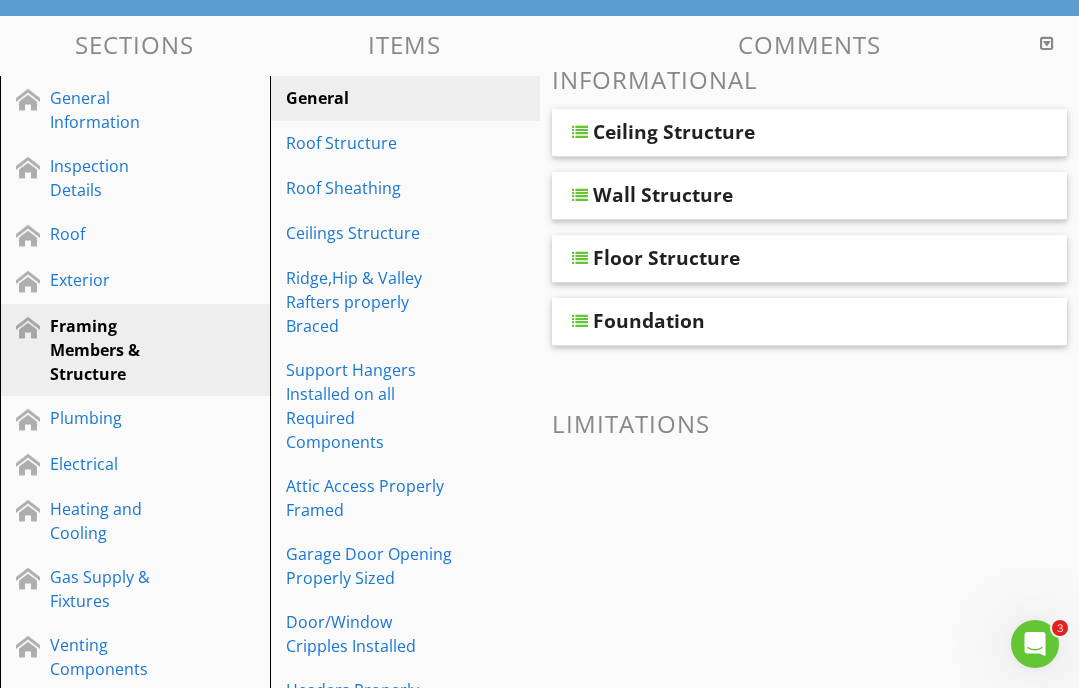 click on "Ceiling Structure" at bounding box center [810, 133] 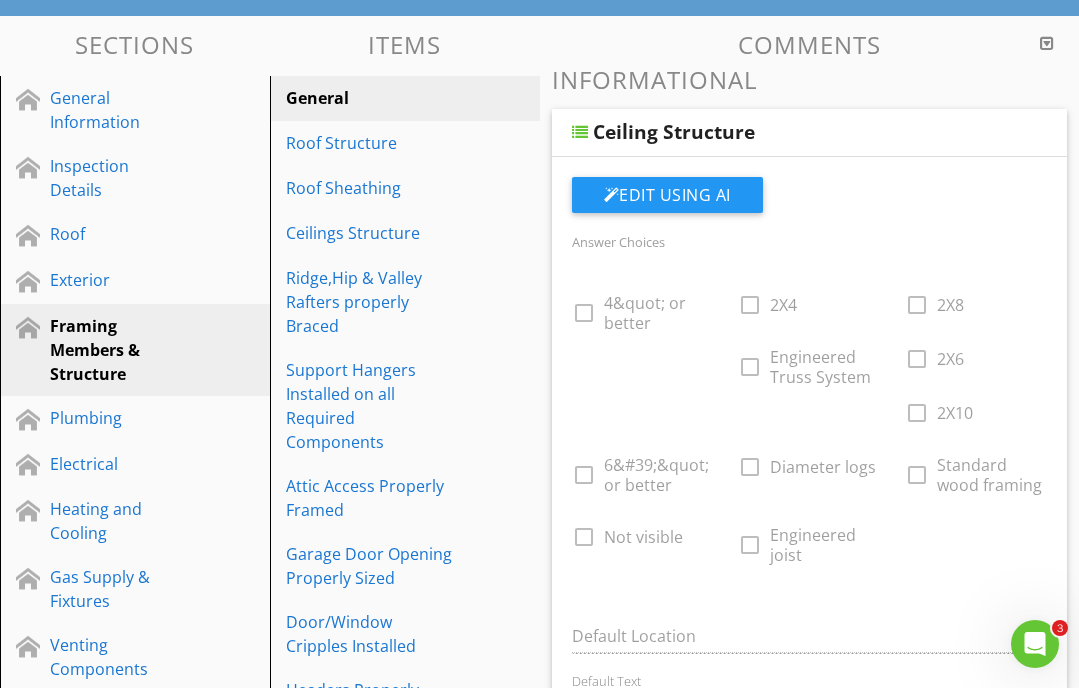 click on "Ceiling Structure" at bounding box center [674, 132] 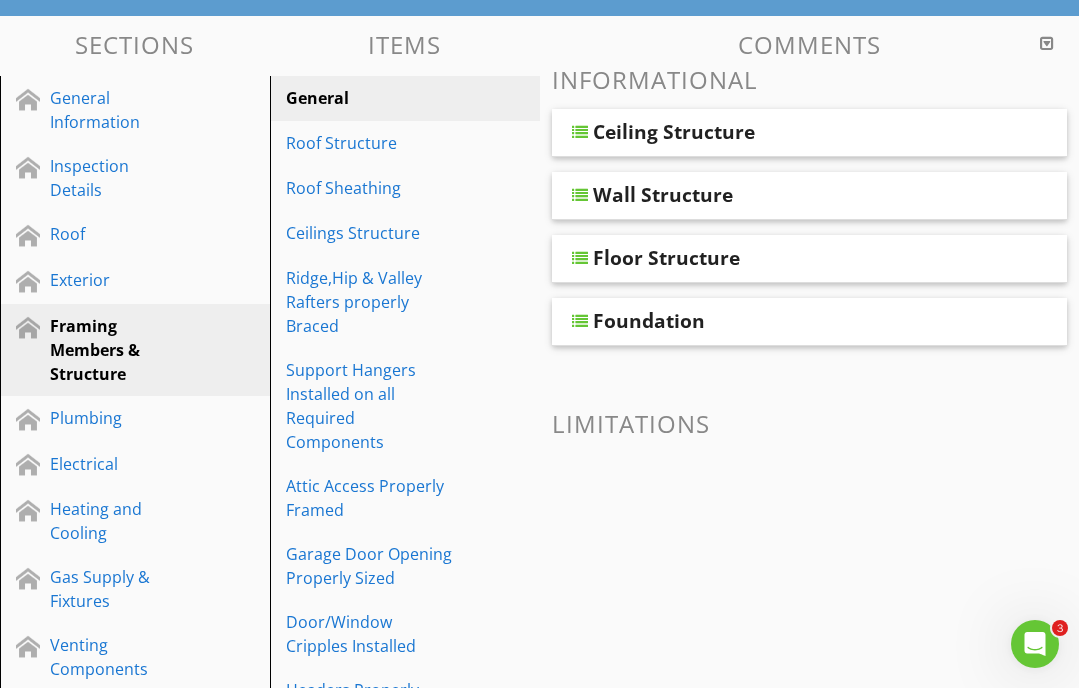 click on "Wall Structure" at bounding box center (663, 195) 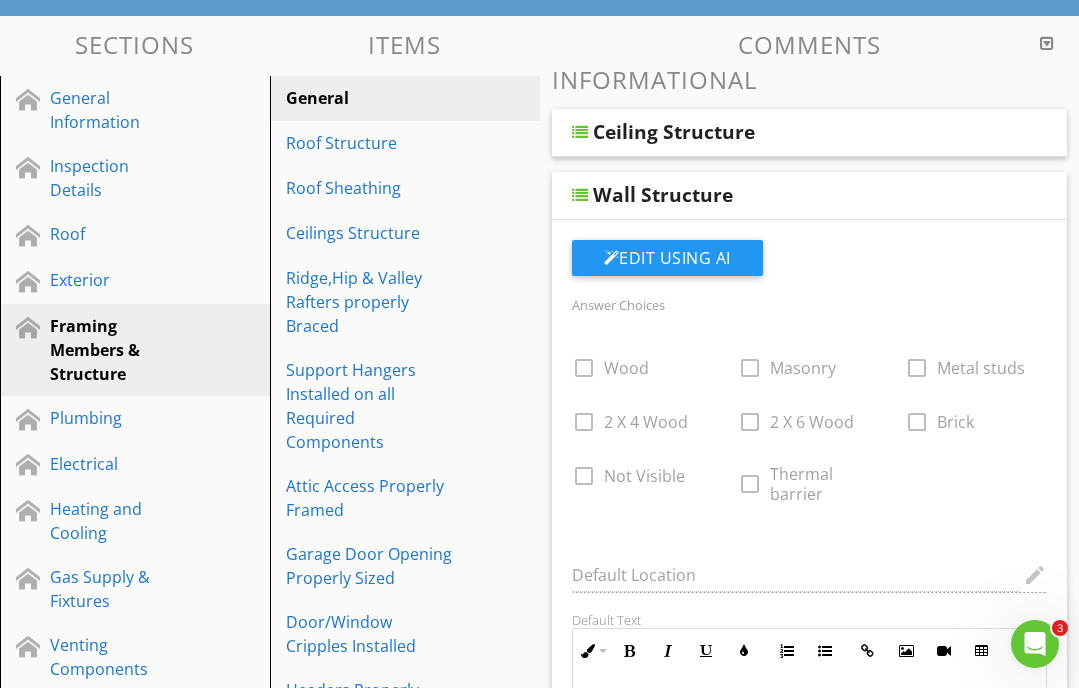 click on "Wall Structure" at bounding box center (663, 195) 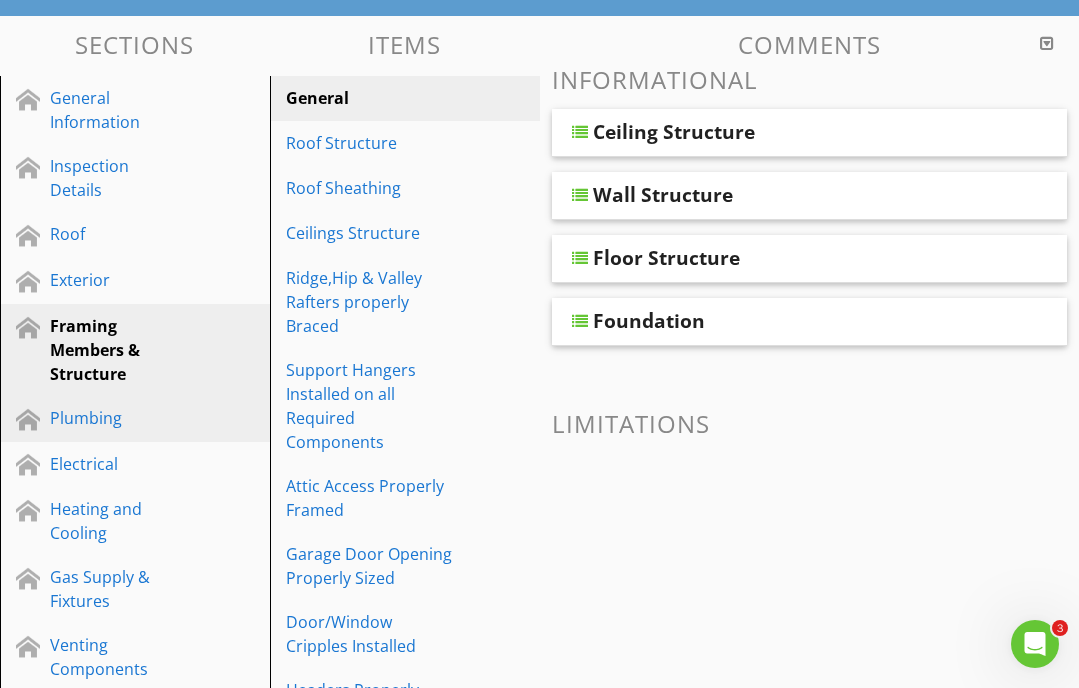 click on "Plumbing" at bounding box center (138, 419) 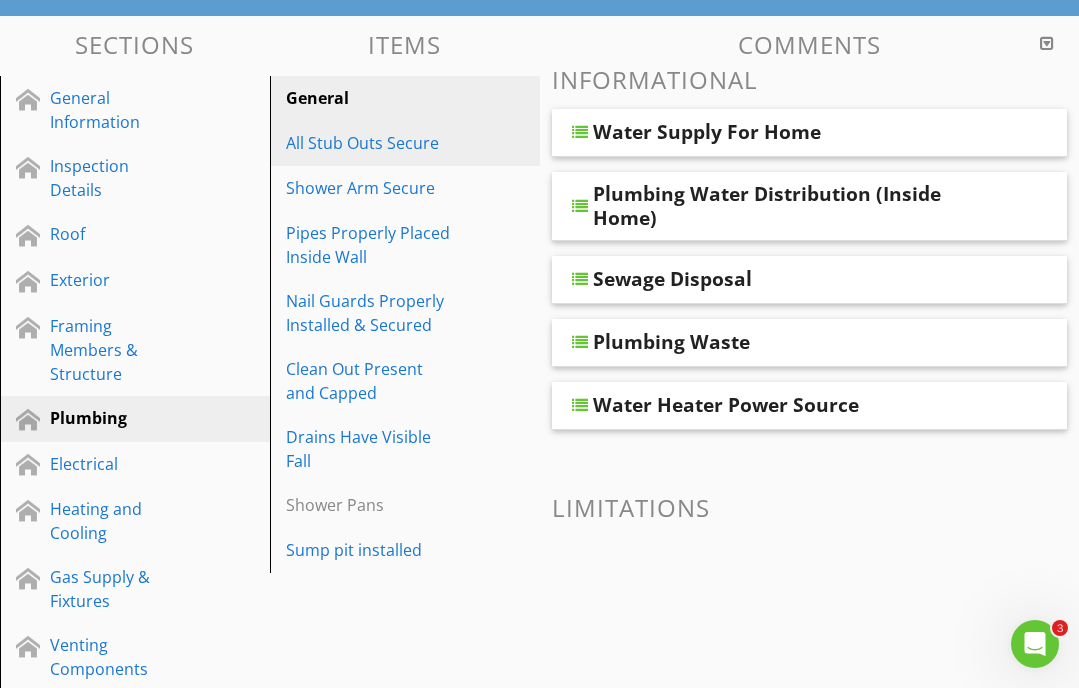 click on "All Stub Outs Secure" at bounding box center [370, 143] 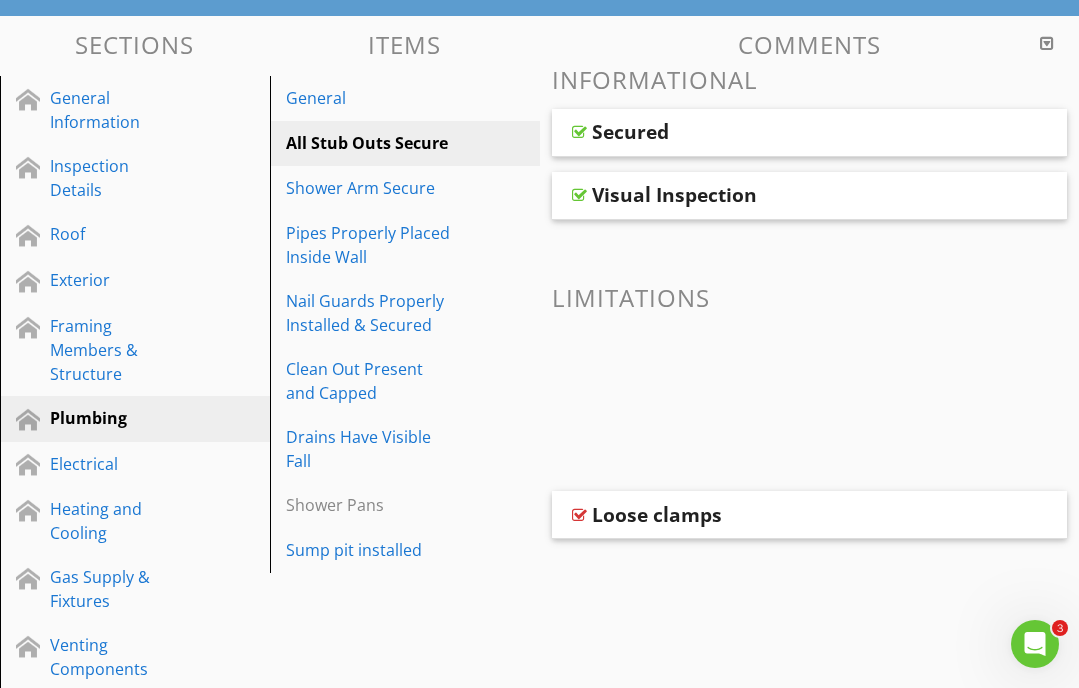 click on "All Stub Outs Secure" at bounding box center (408, 143) 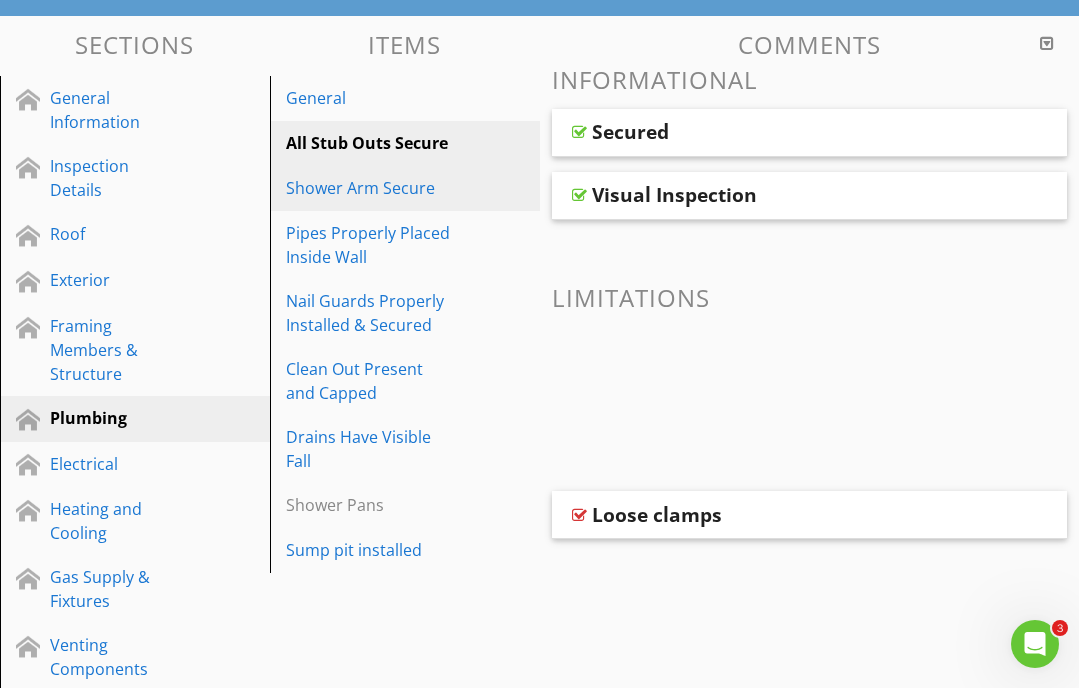 click on "Shower Arm Secure" at bounding box center [370, 188] 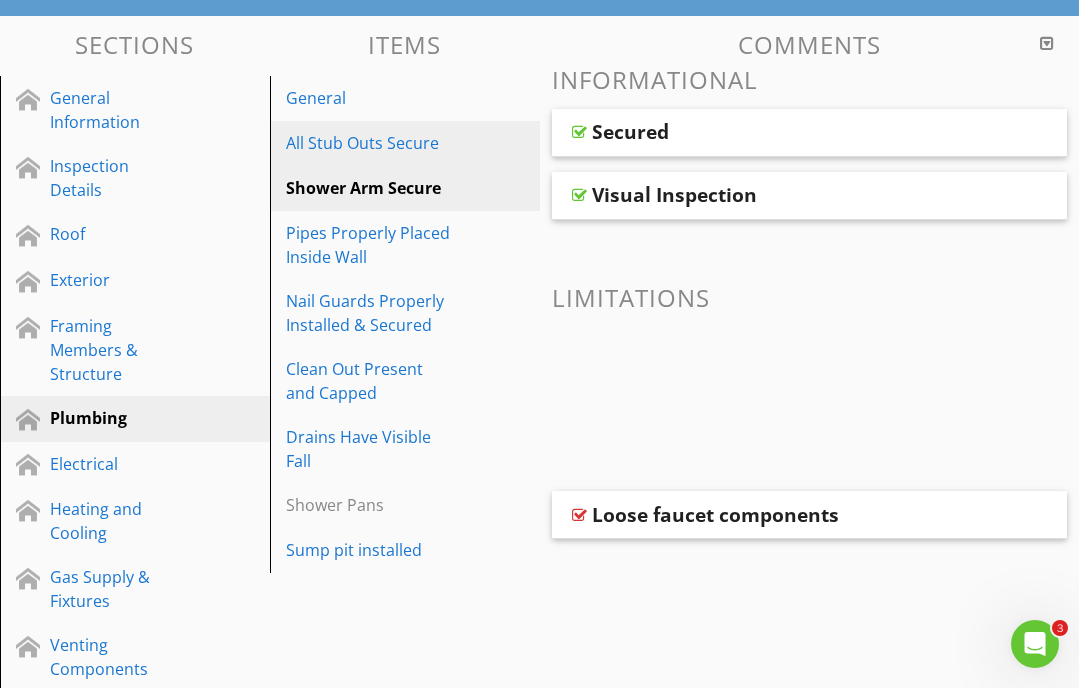 click on "All Stub Outs Secure" at bounding box center (370, 143) 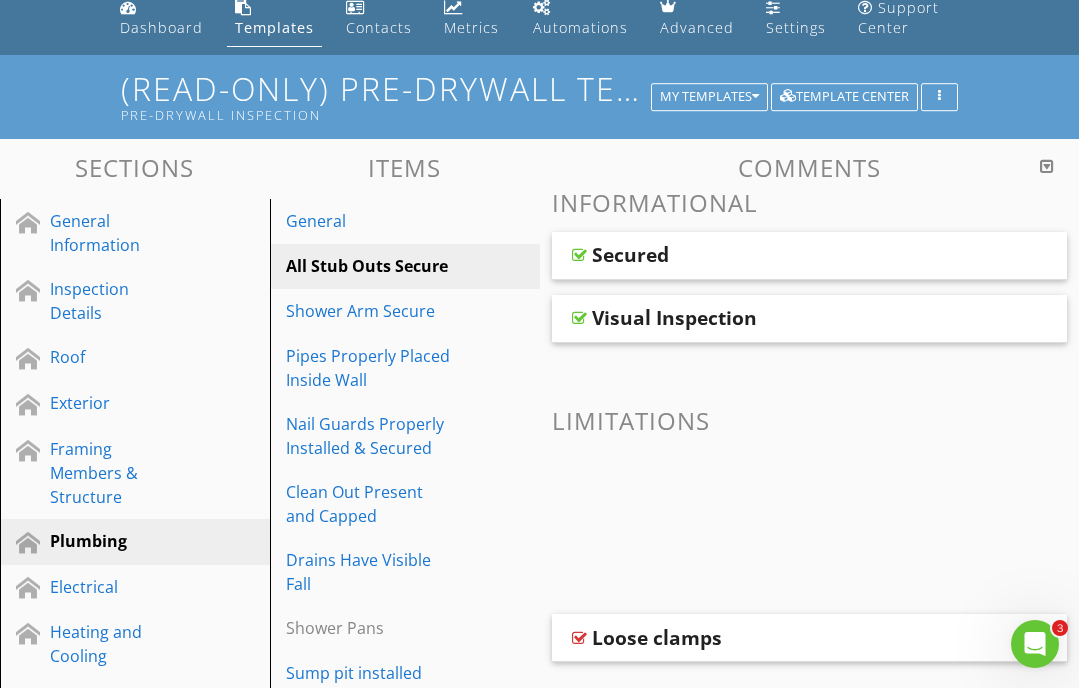 scroll, scrollTop: 0, scrollLeft: 0, axis: both 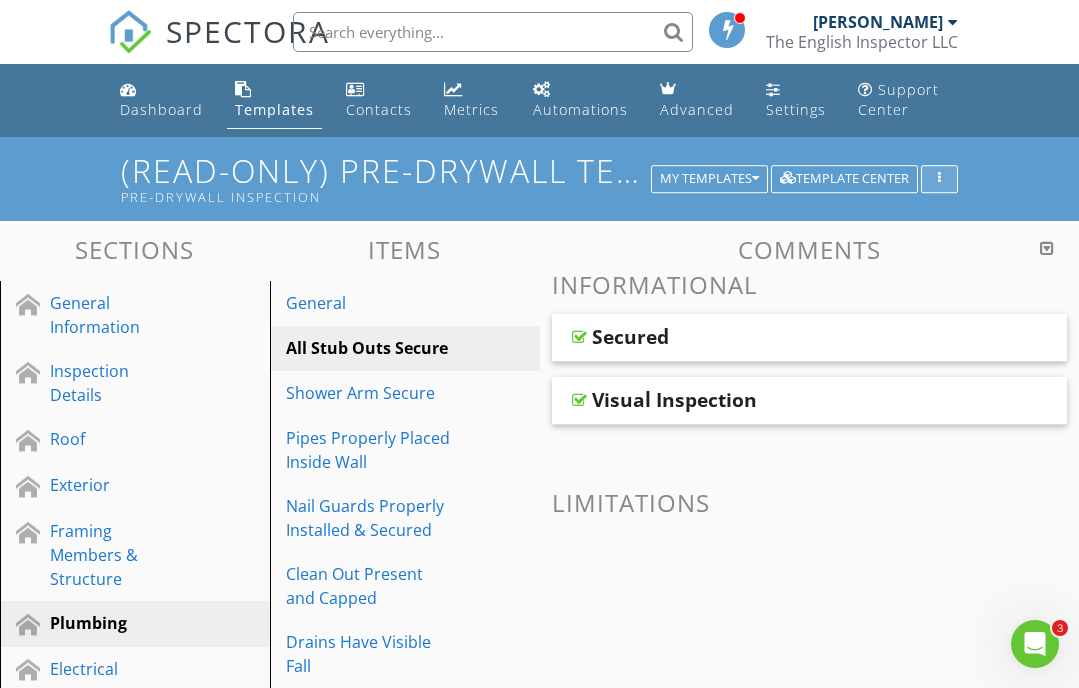 click at bounding box center (939, 179) 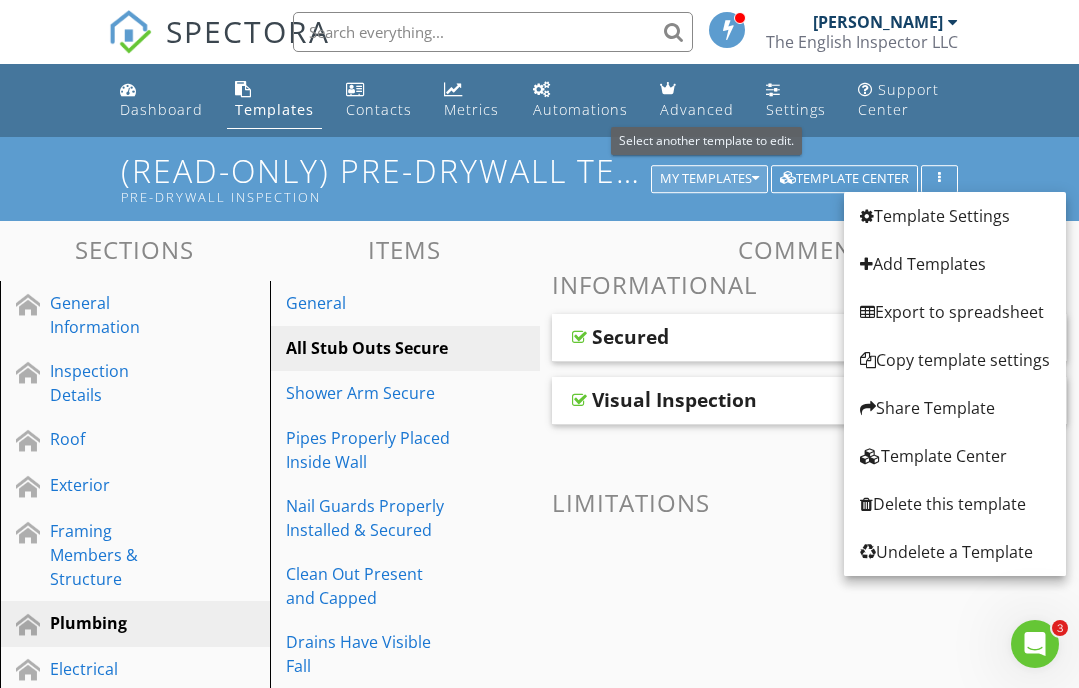 click at bounding box center (755, 179) 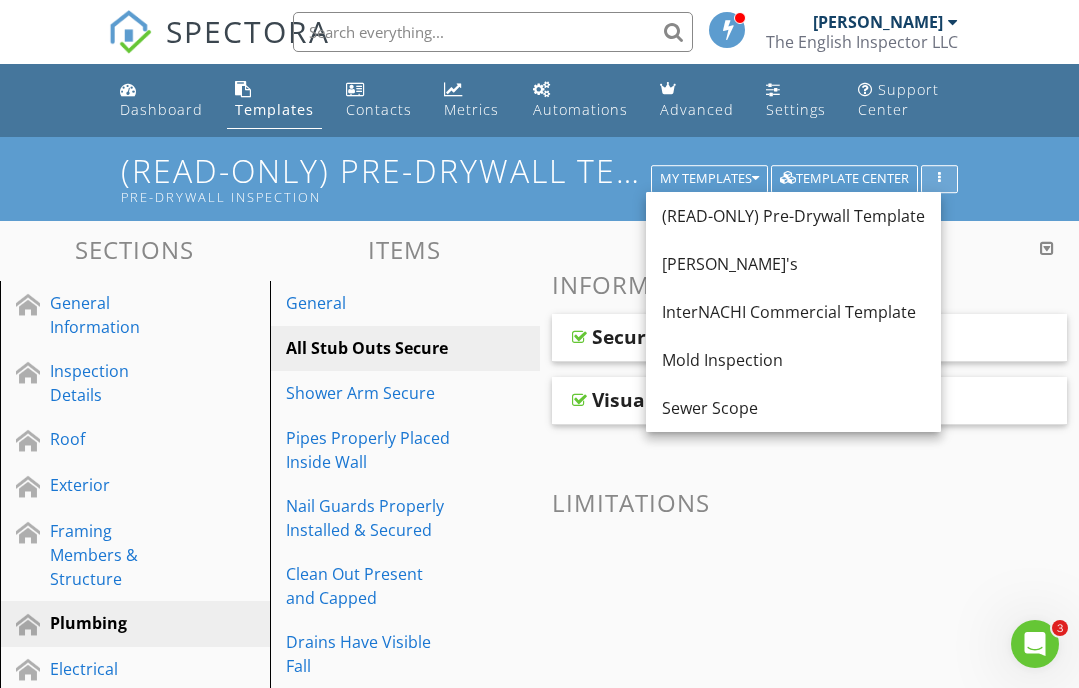 click at bounding box center [939, 179] 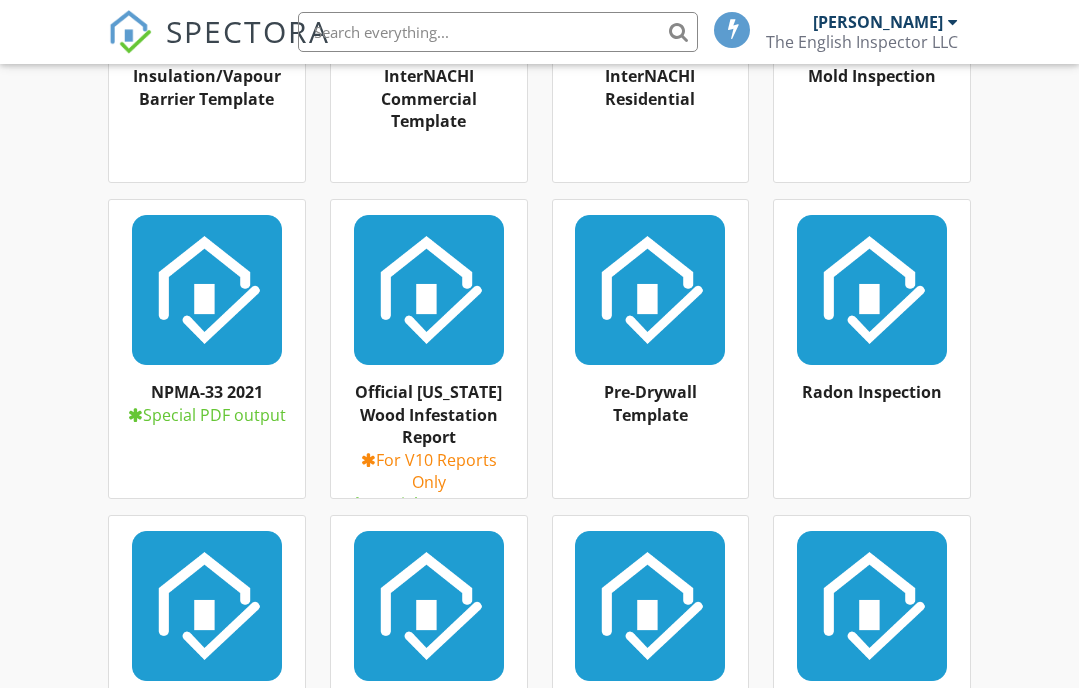 click at bounding box center (651, 290) 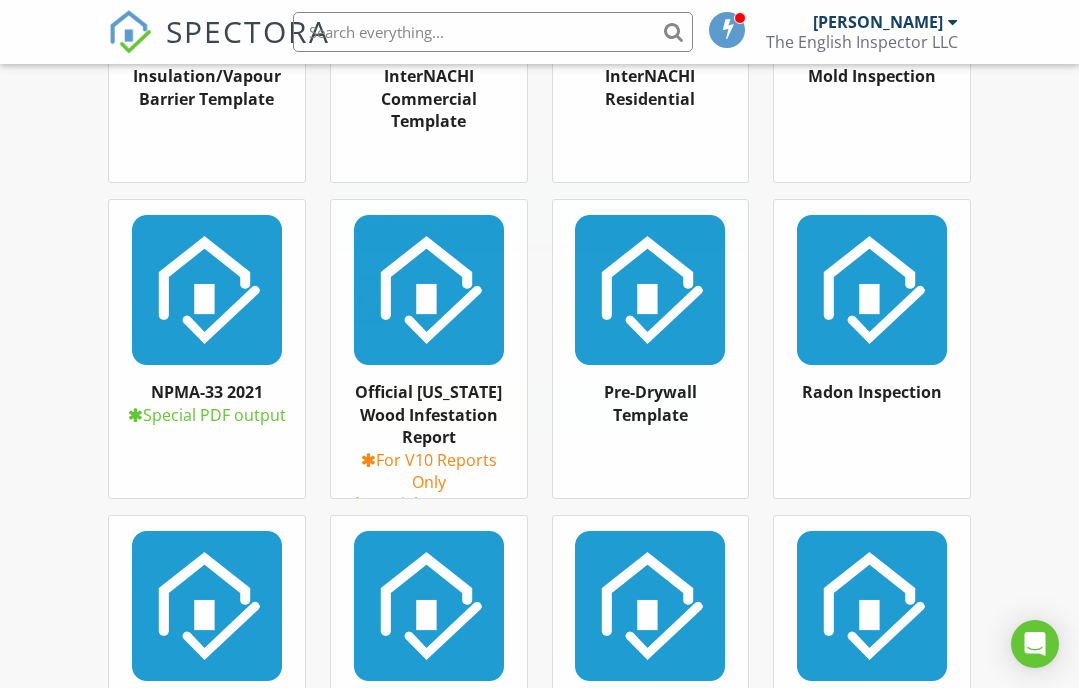 scroll, scrollTop: 1367, scrollLeft: 0, axis: vertical 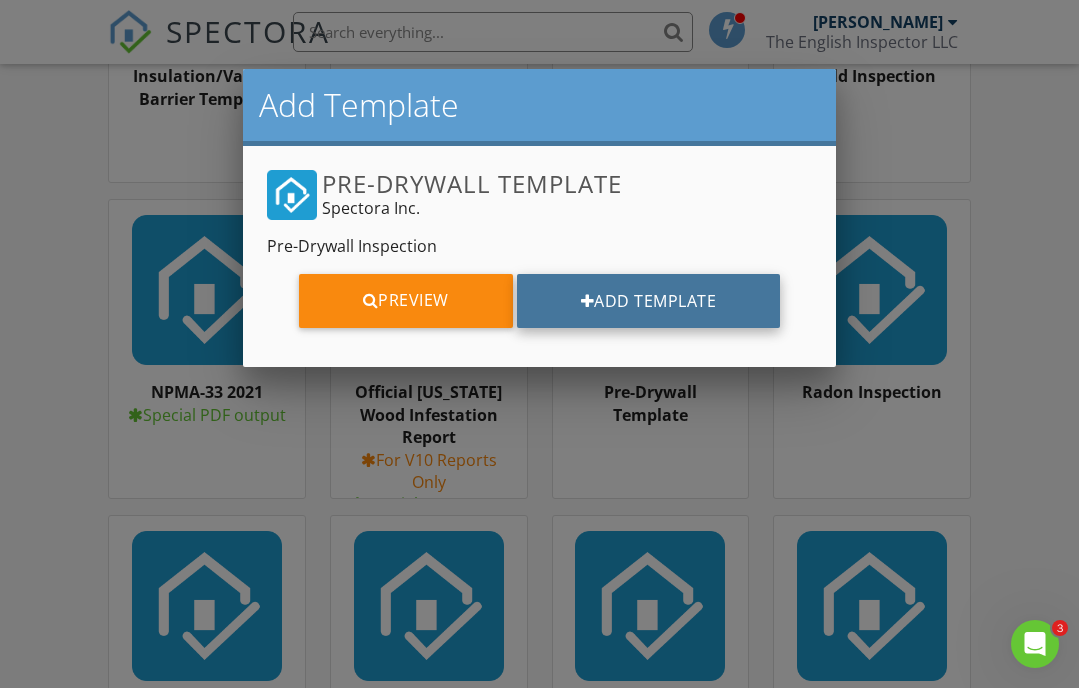 click on "Add Template" at bounding box center (649, 301) 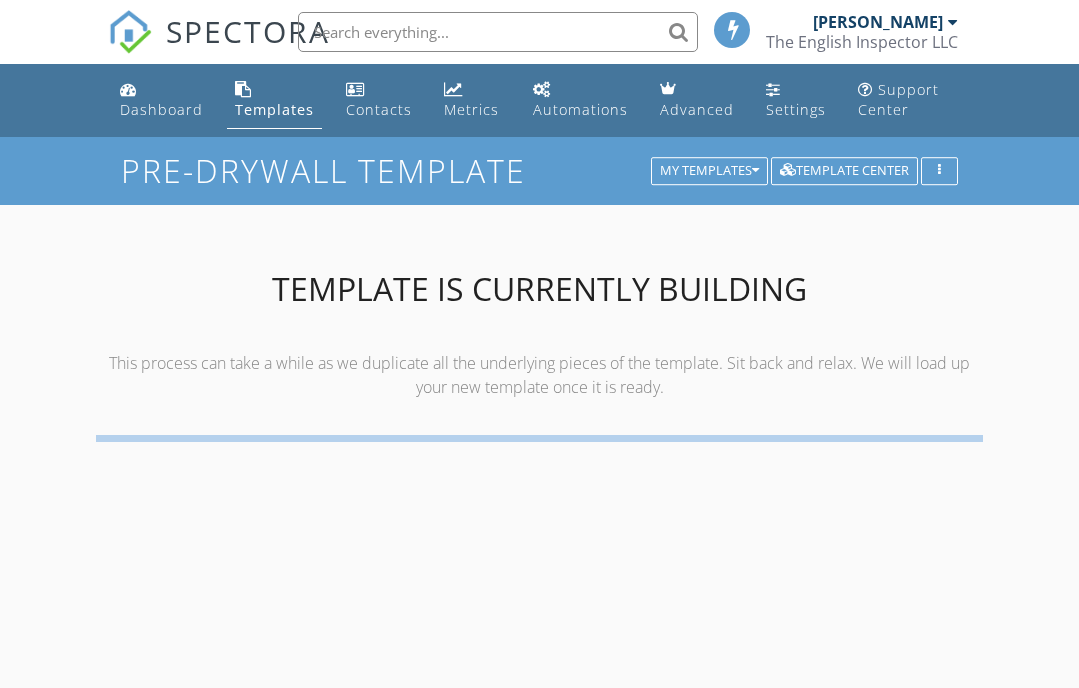 scroll, scrollTop: 0, scrollLeft: 0, axis: both 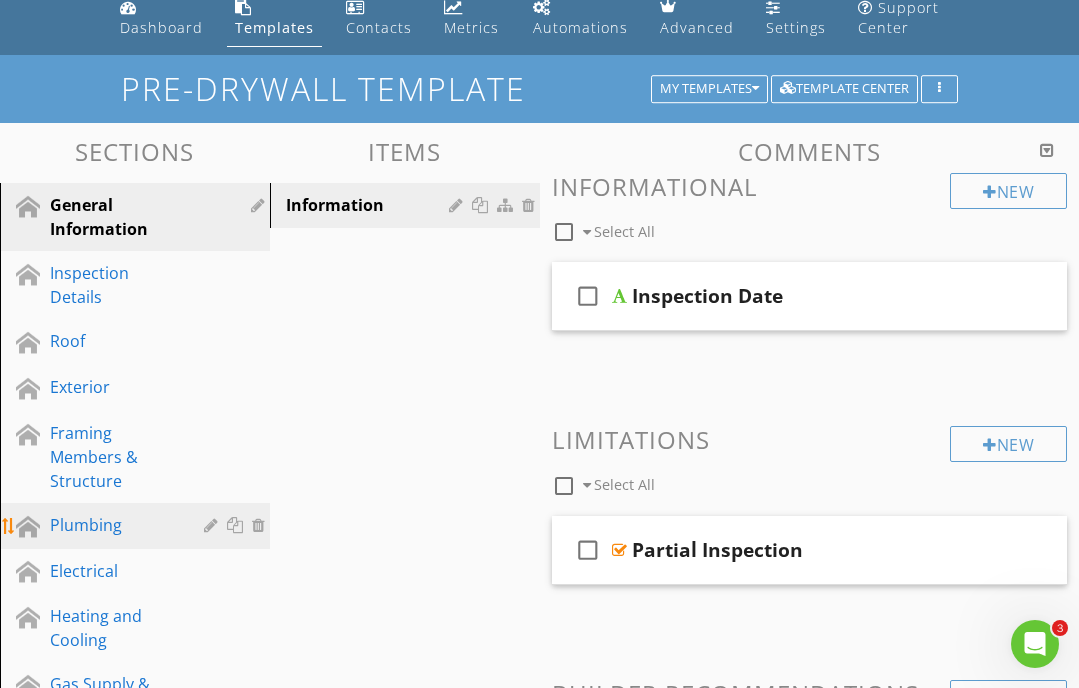 click on "Plumbing" at bounding box center (112, 525) 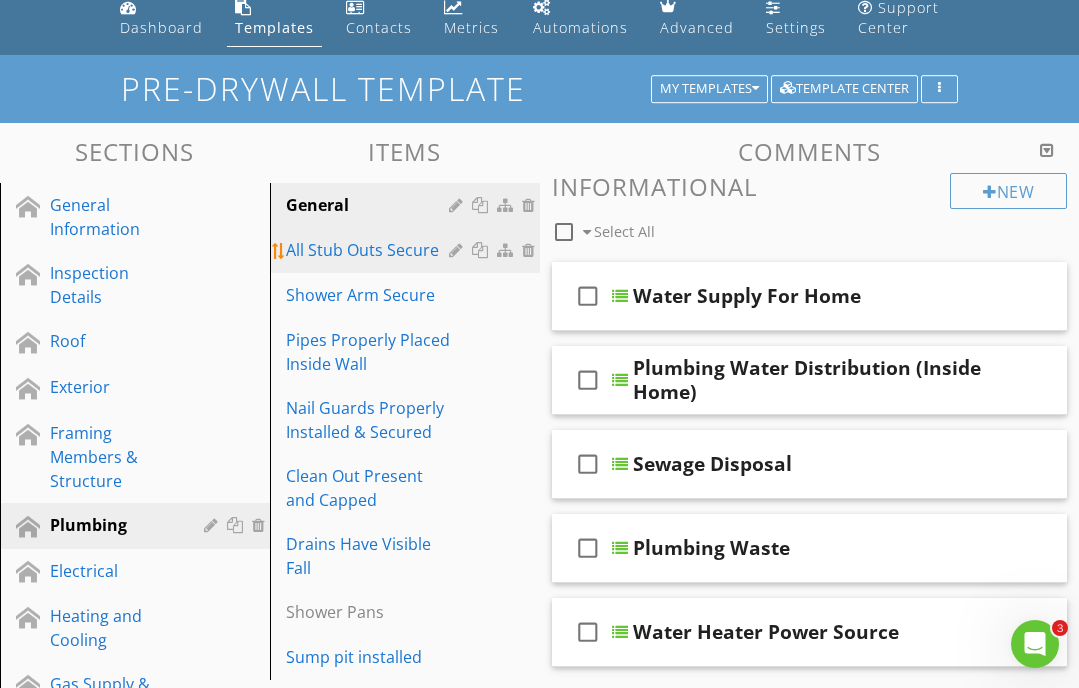 click on "All Stub Outs Secure" at bounding box center [370, 250] 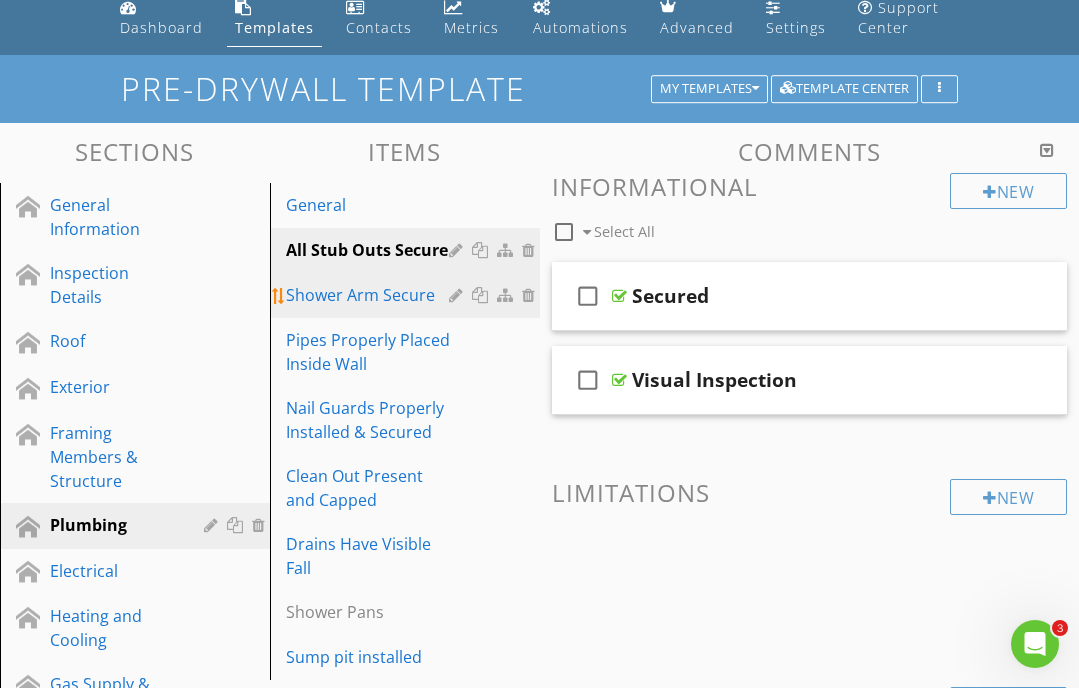 click at bounding box center [531, 295] 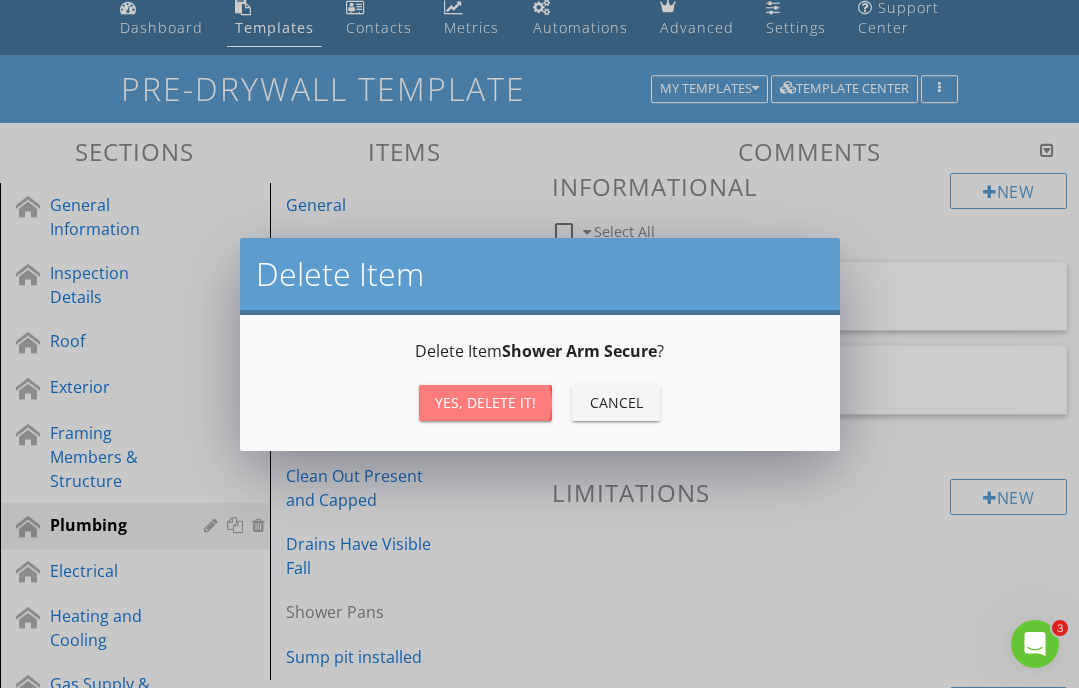 click on "Yes, Delete it!" at bounding box center (485, 403) 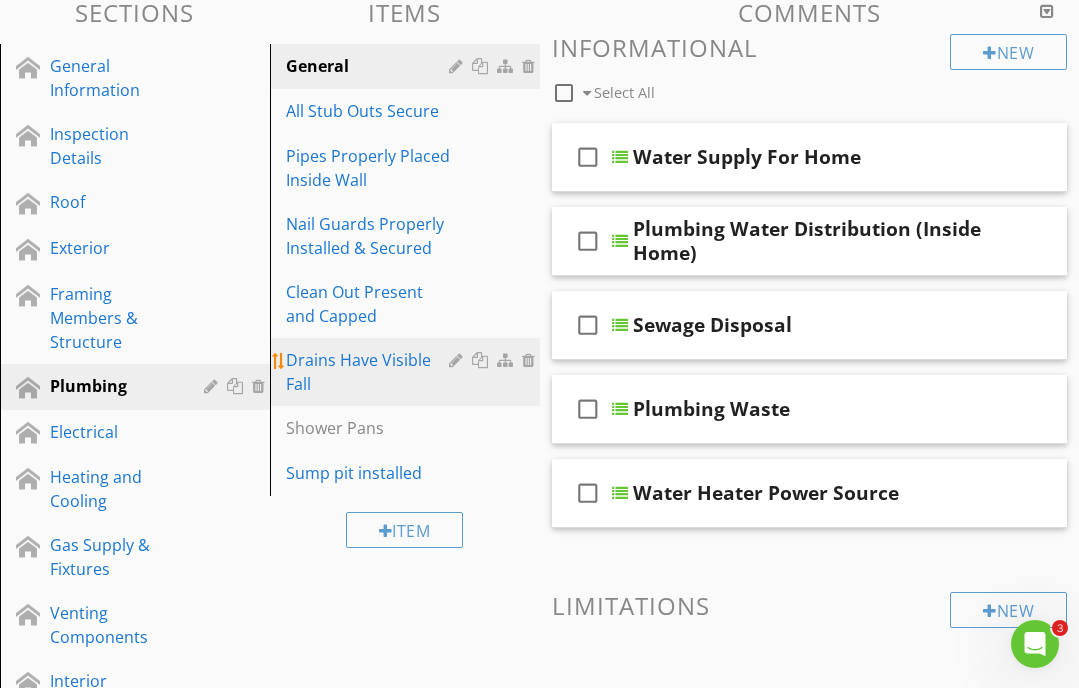 scroll, scrollTop: 226, scrollLeft: 0, axis: vertical 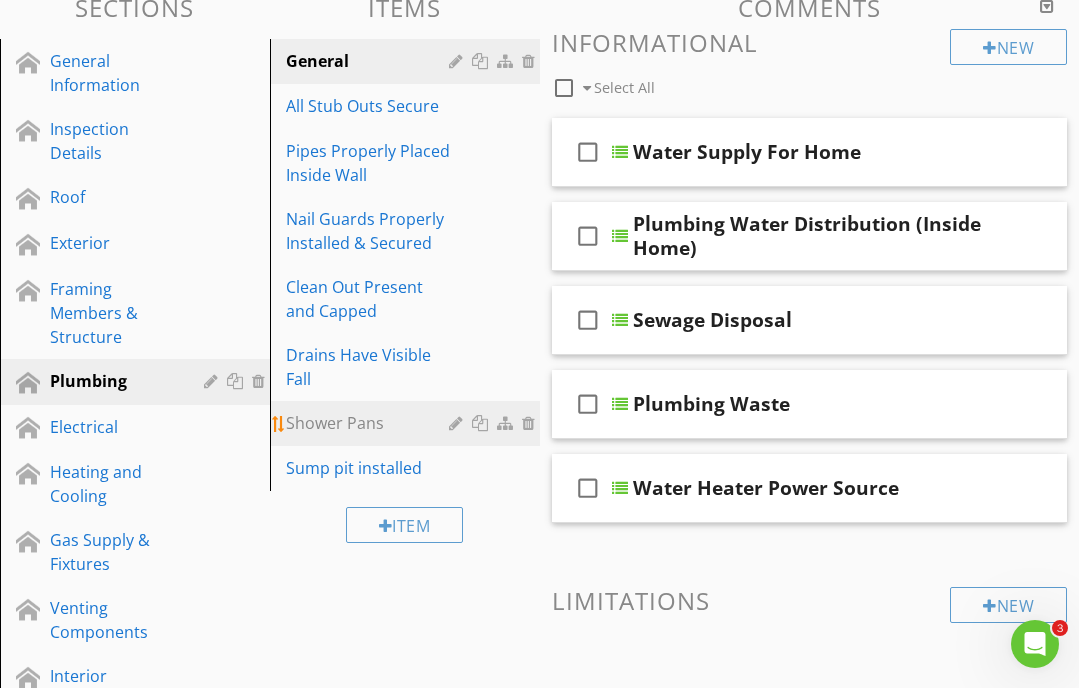 click at bounding box center (531, 423) 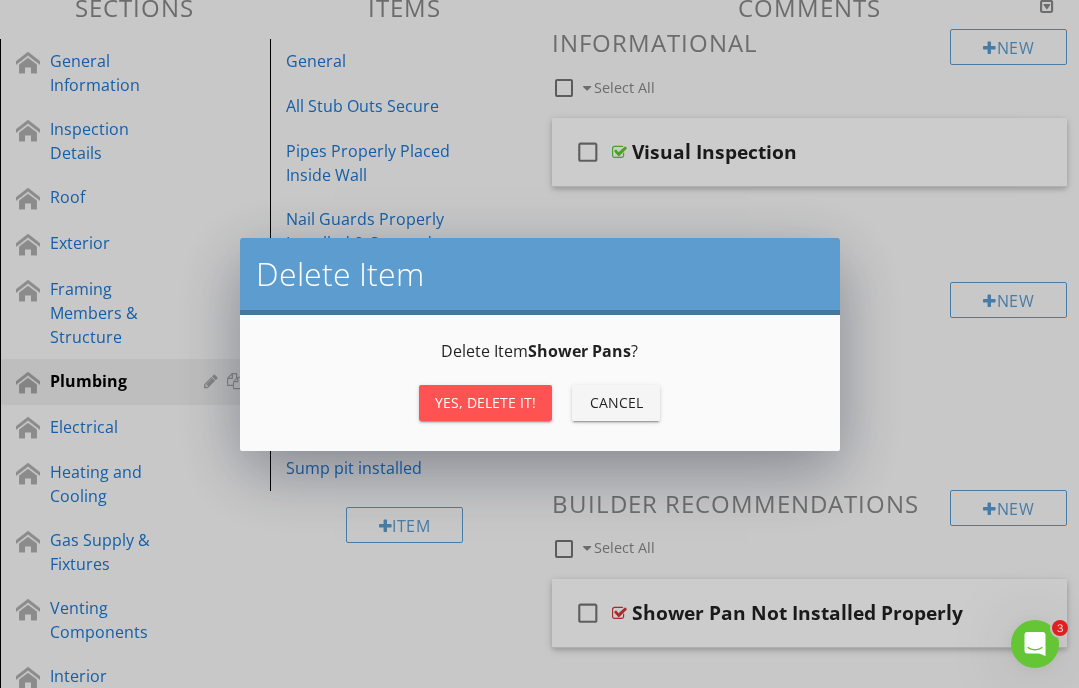 click on "Yes, Delete it!" at bounding box center (485, 403) 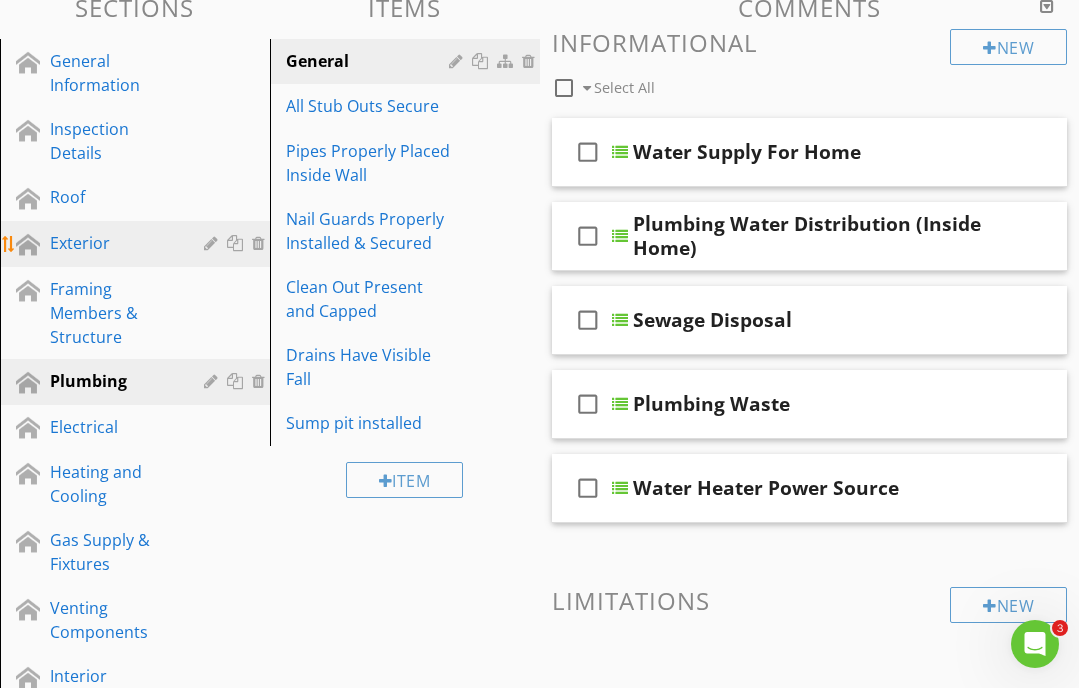 click on "Exterior" at bounding box center [112, 243] 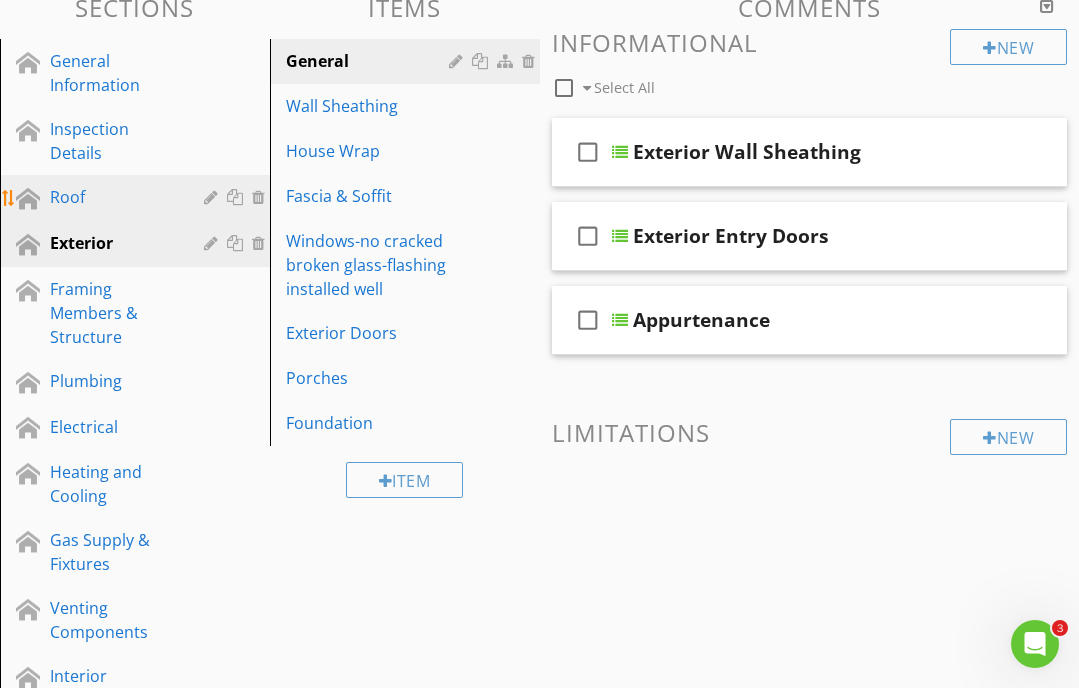 click on "Roof" at bounding box center (112, 197) 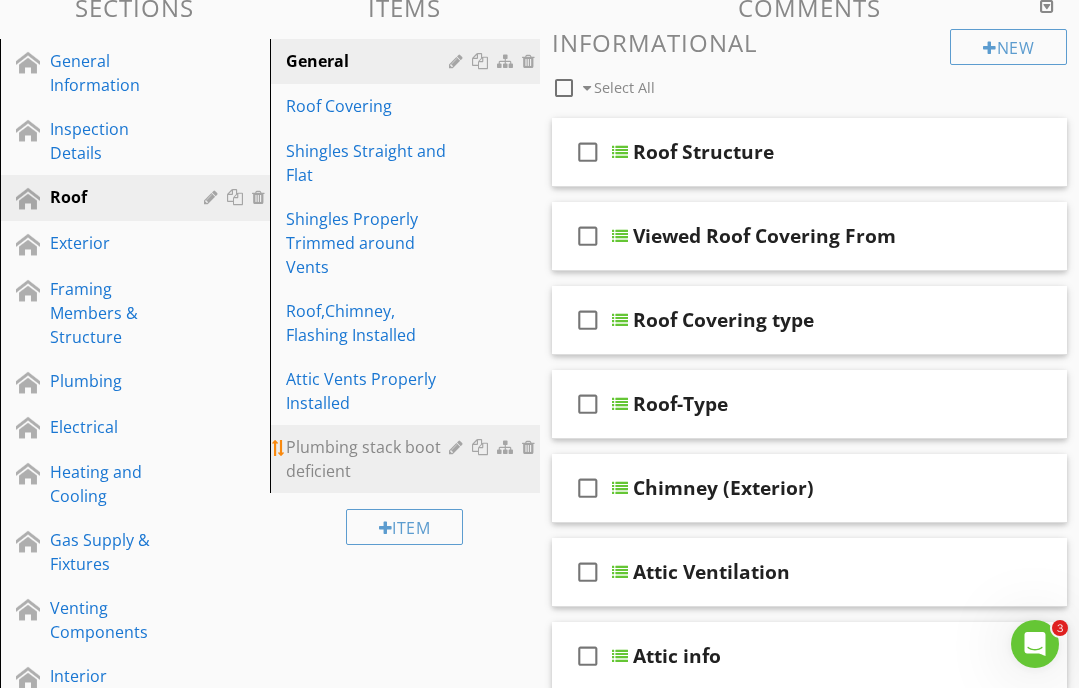 click at bounding box center (458, 447) 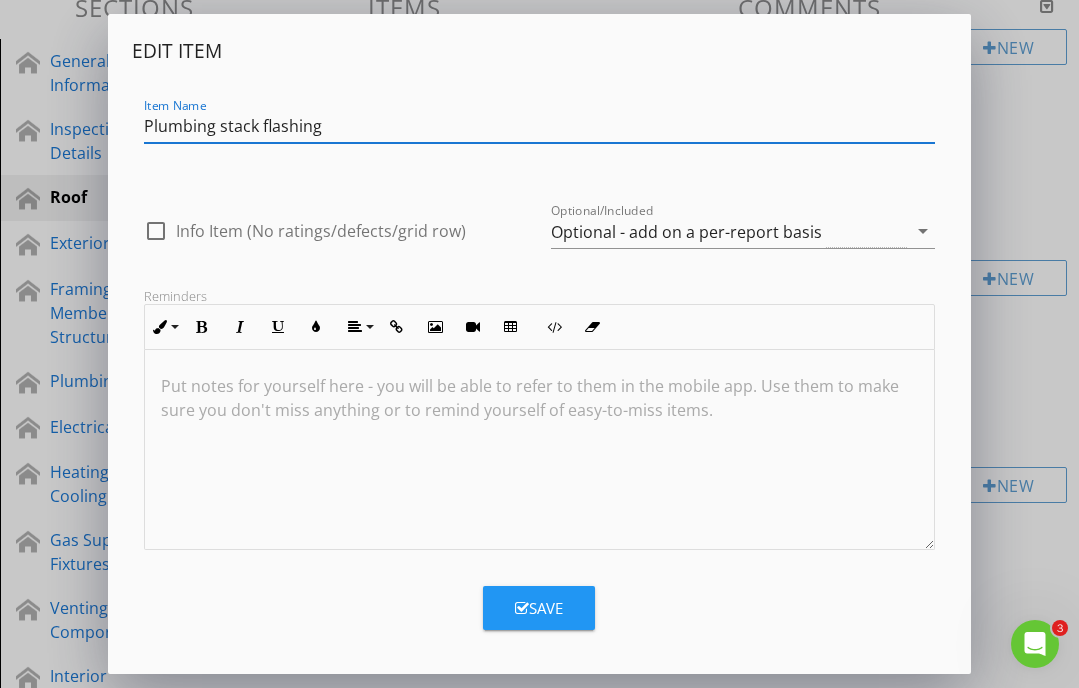 type on "Plumbing stack flashing" 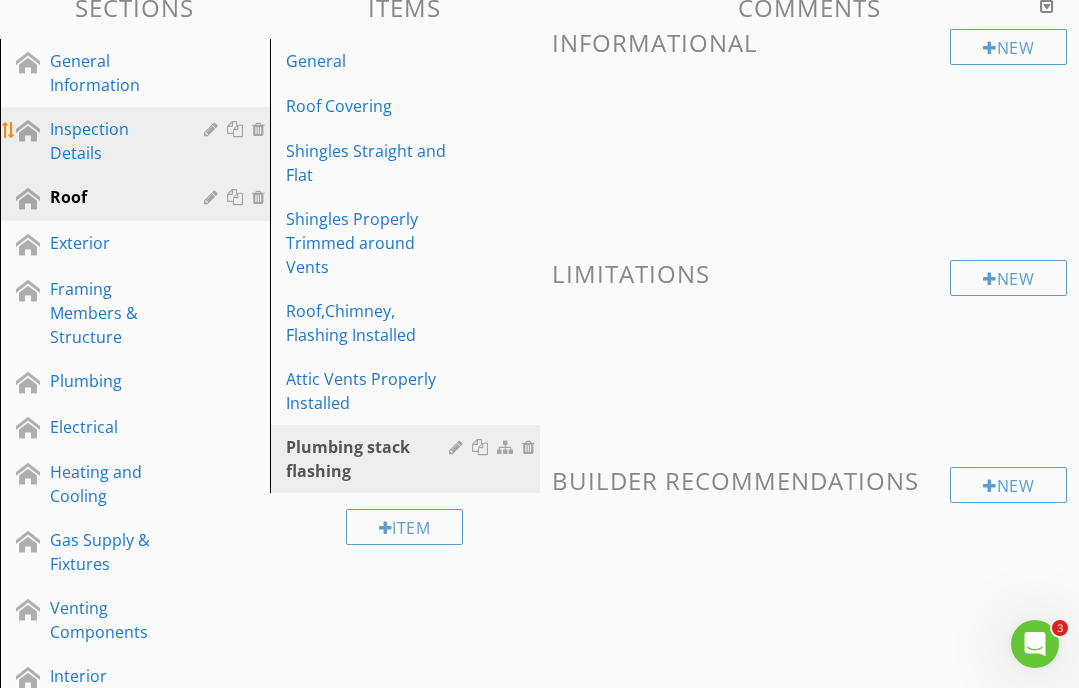 click on "Inspection Details" at bounding box center (112, 141) 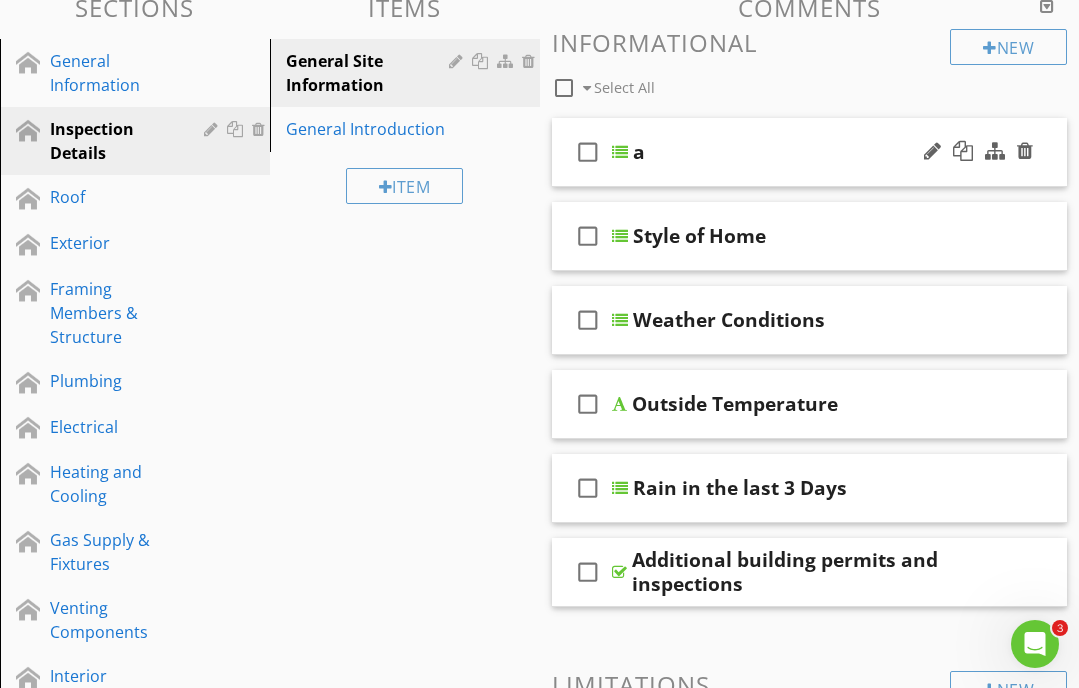 click on "a" at bounding box center [811, 152] 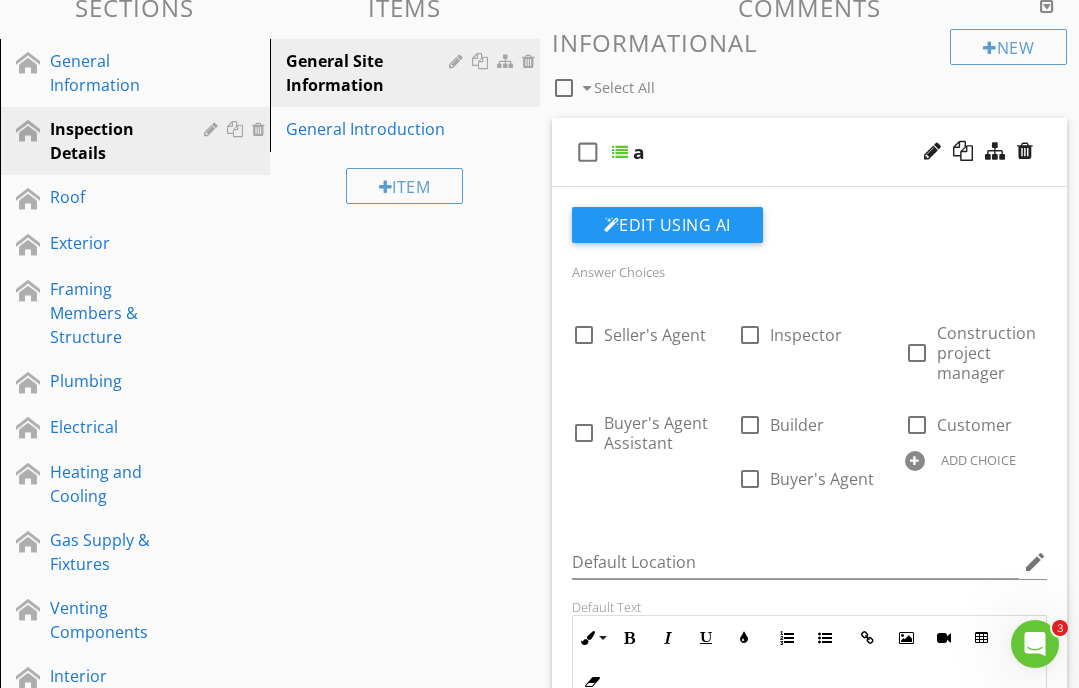 click on "a" at bounding box center [811, 152] 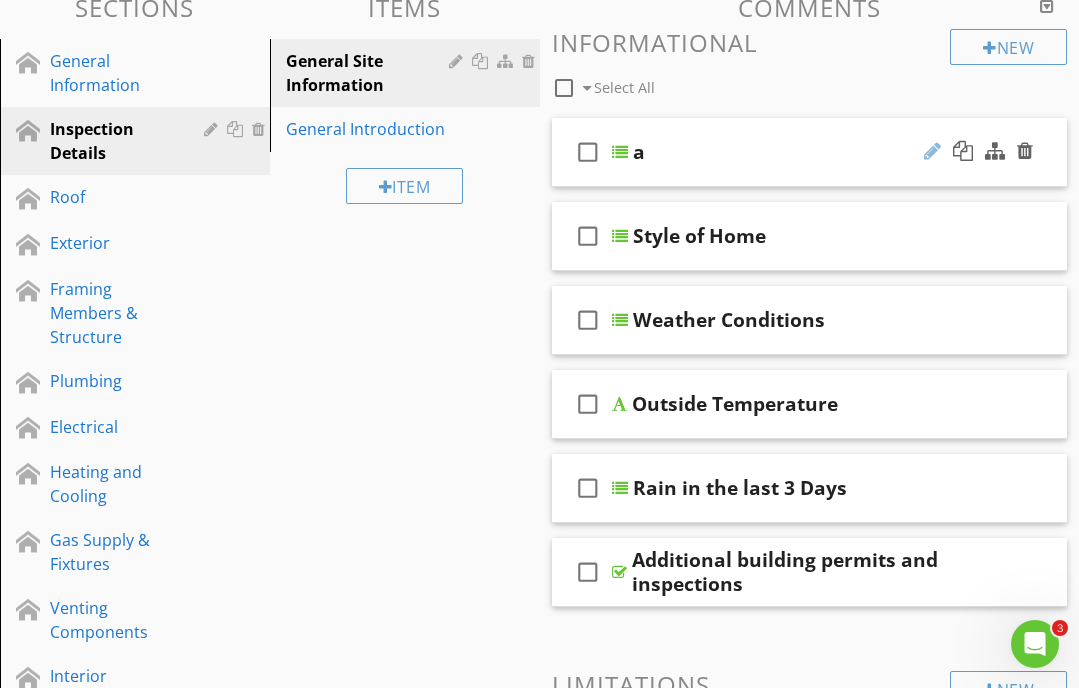 click at bounding box center (932, 151) 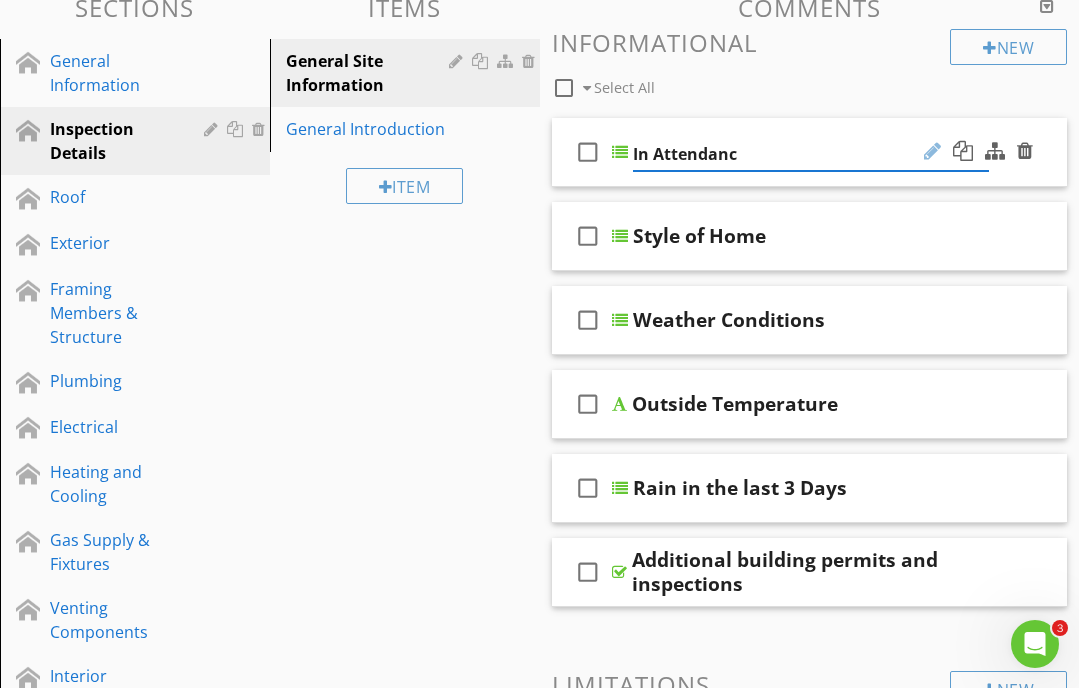 type on "In Attendance" 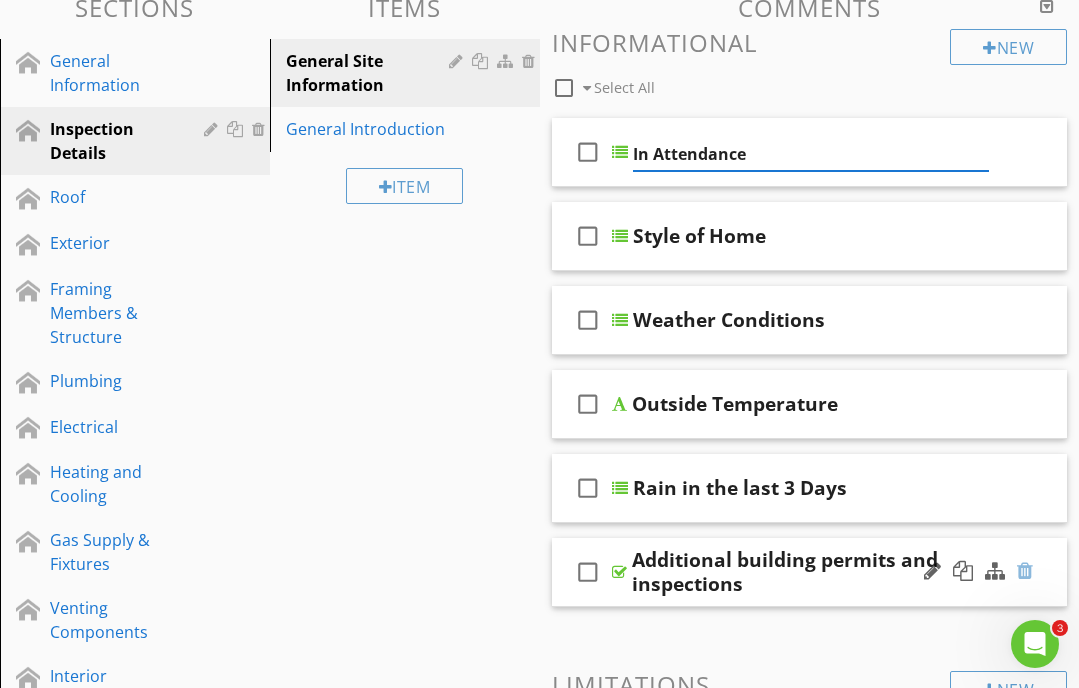 click at bounding box center (1025, 571) 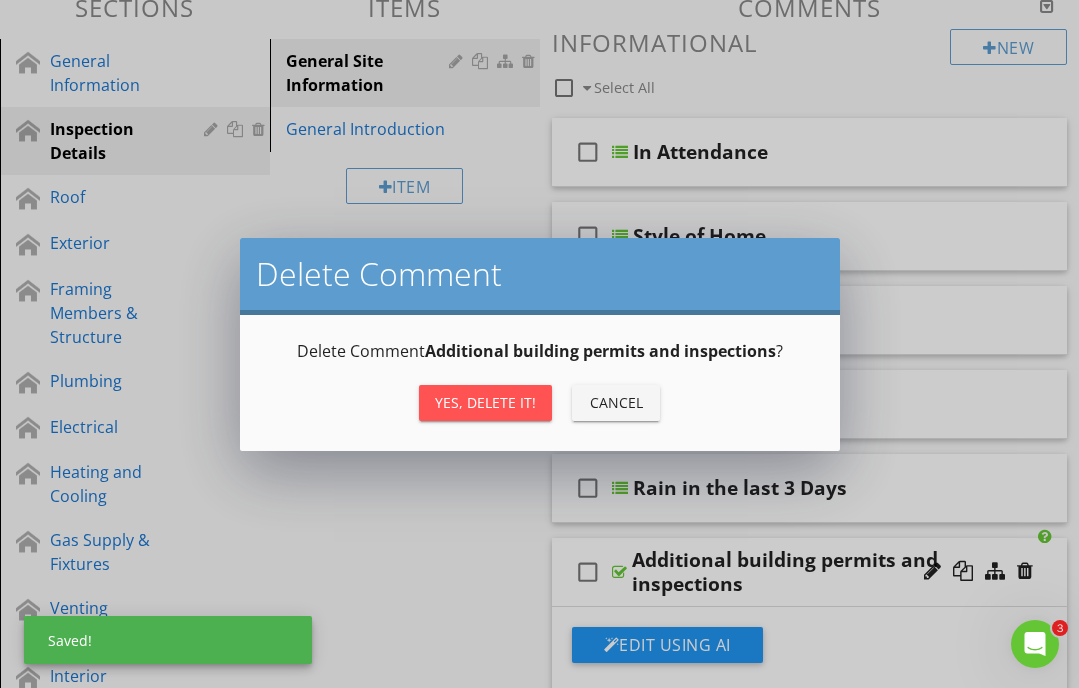 click on "Yes, Delete it!" at bounding box center (485, 402) 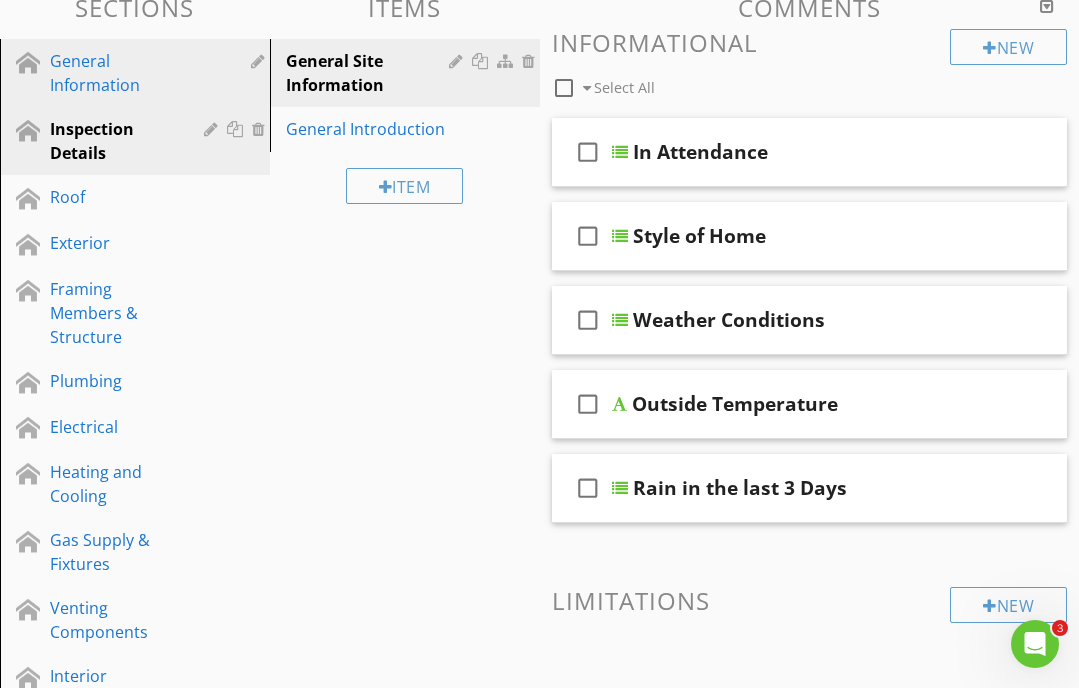 click on "General Information" at bounding box center [112, 73] 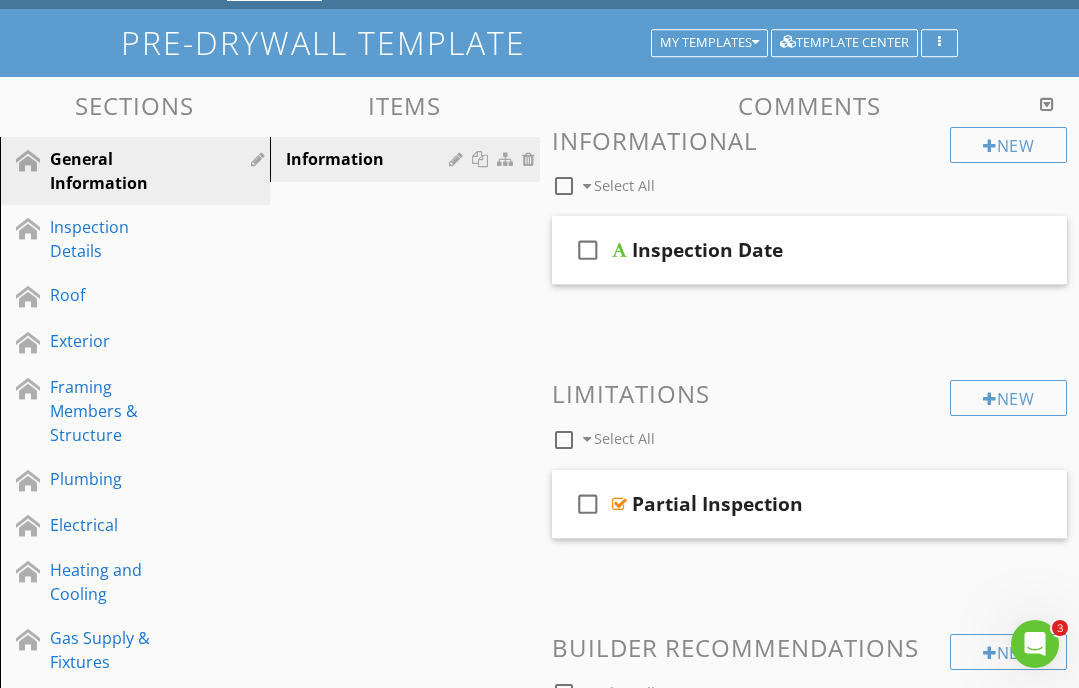 scroll, scrollTop: 118, scrollLeft: 0, axis: vertical 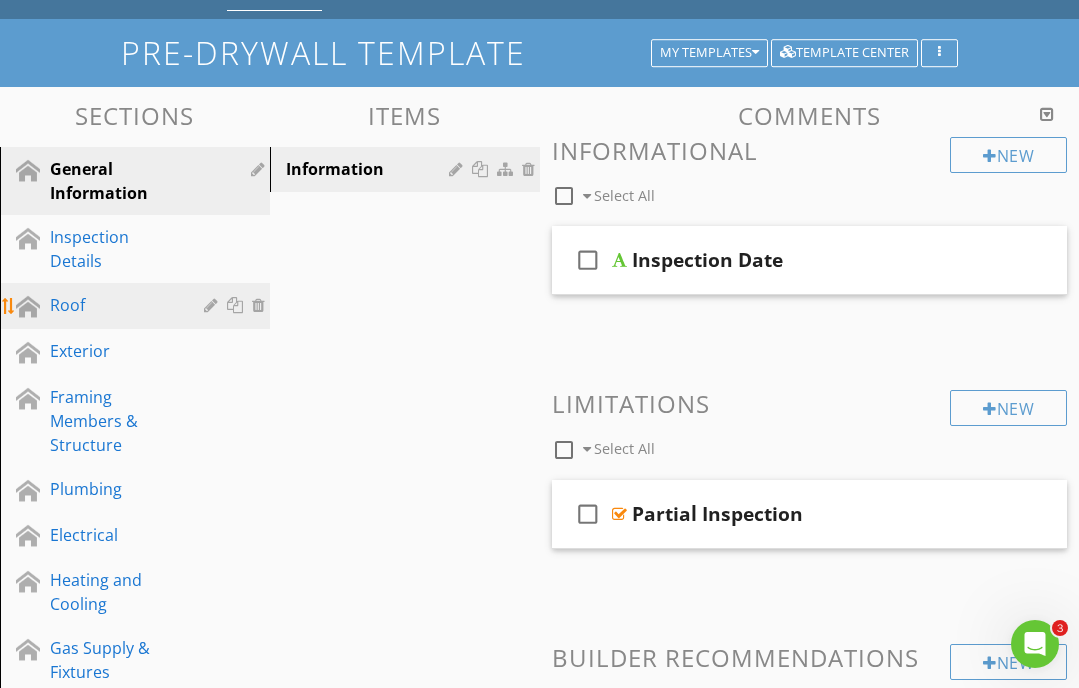 click on "Roof" at bounding box center [112, 305] 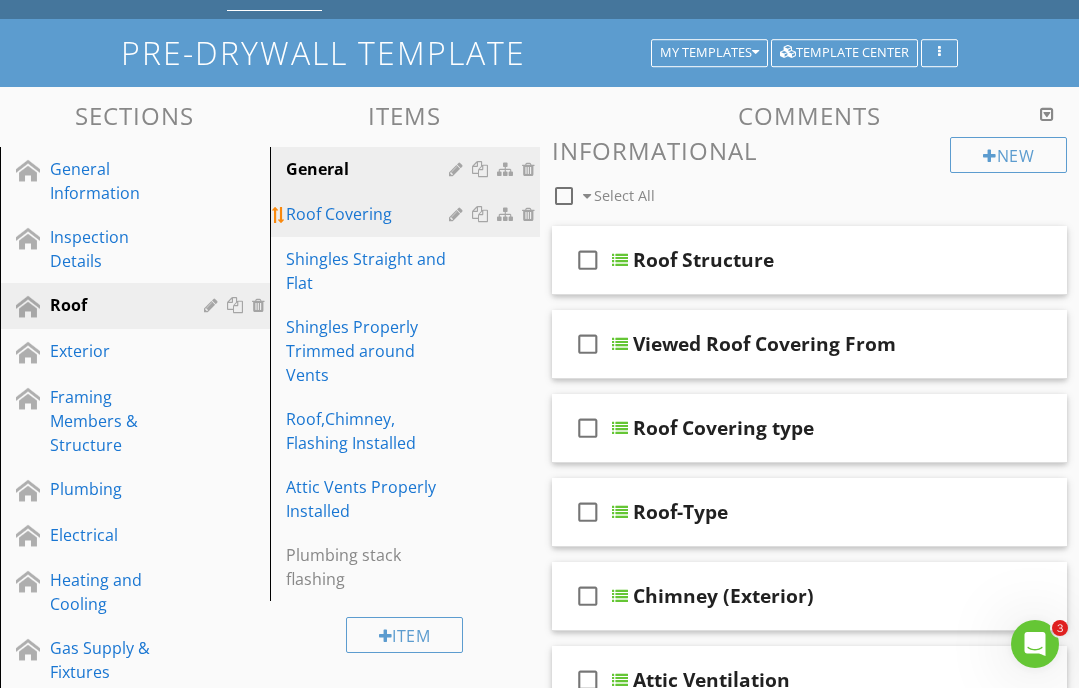 click on "Roof Covering" at bounding box center (370, 214) 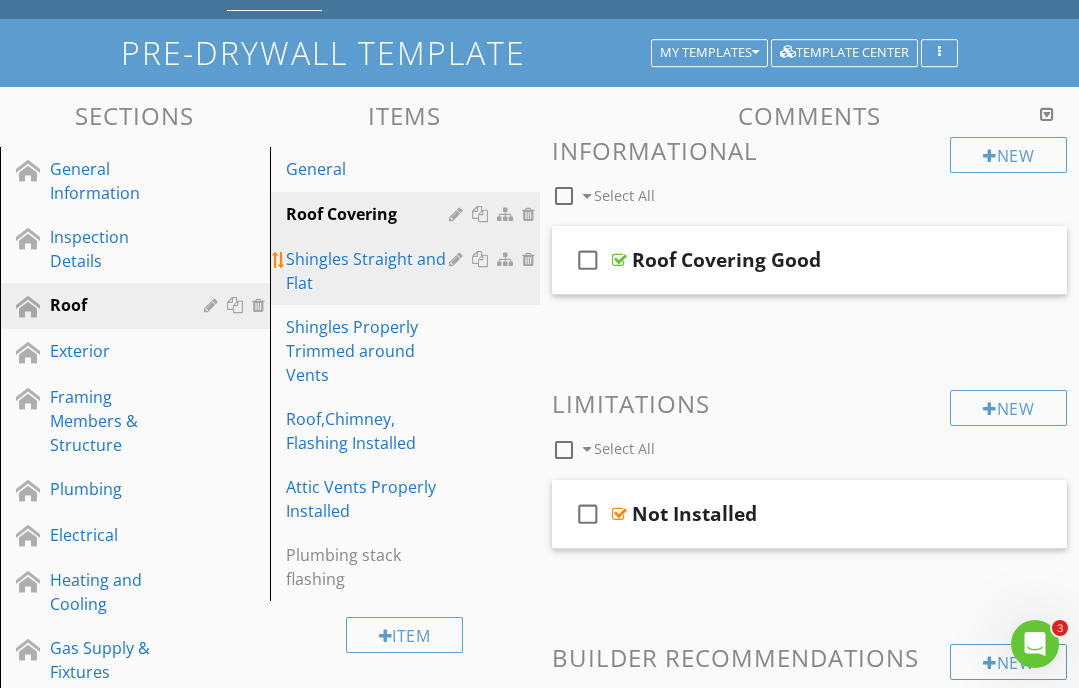click on "Shingles Straight and Flat" at bounding box center (408, 271) 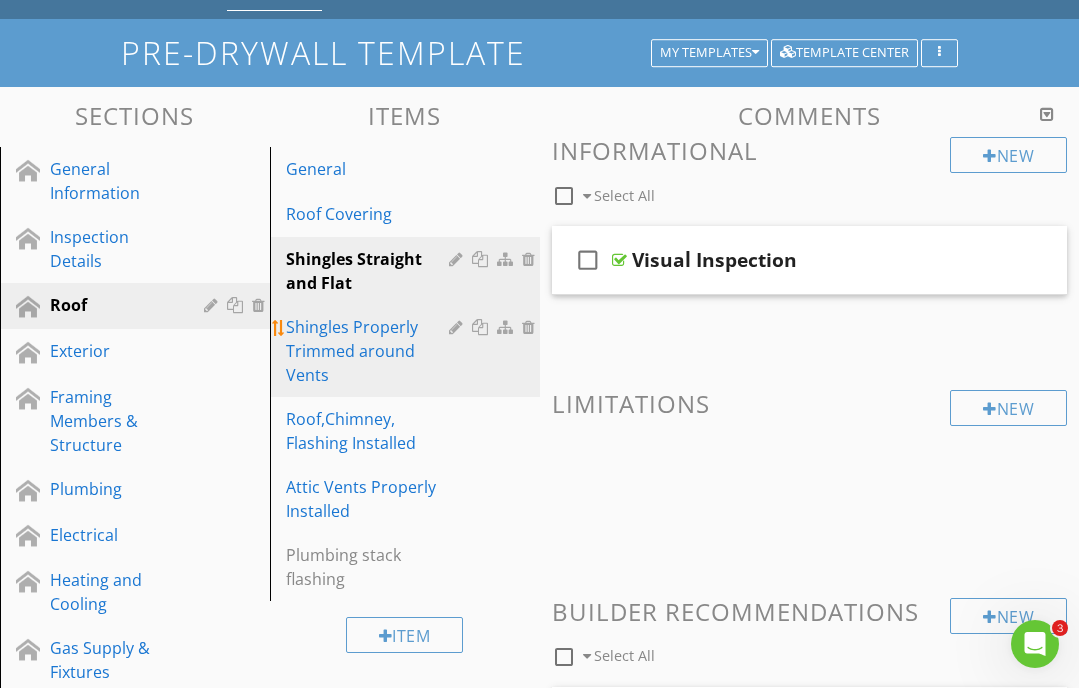 click on "Shingles Properly Trimmed around Vents" at bounding box center (370, 351) 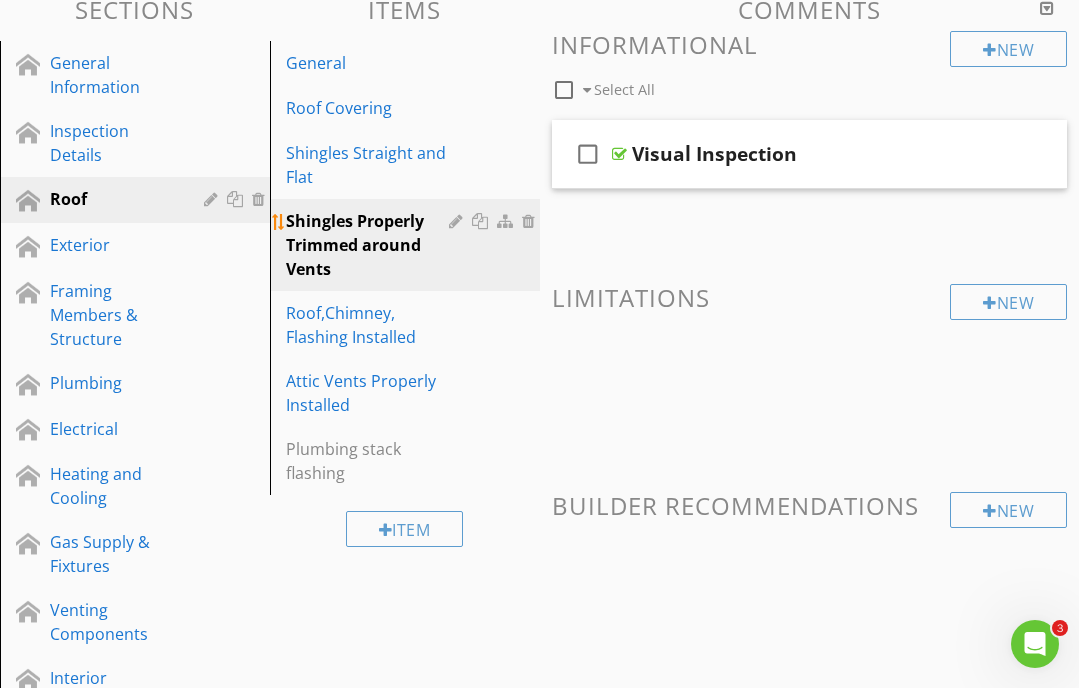 scroll, scrollTop: 227, scrollLeft: 0, axis: vertical 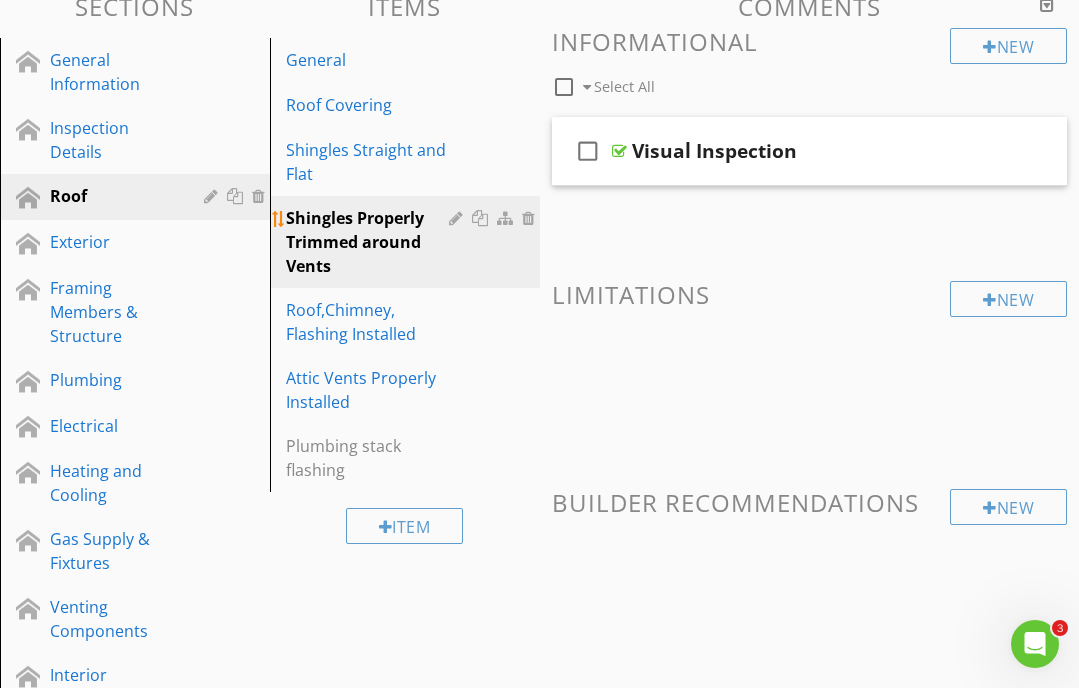 click on "Roof,Chimney, Flashing Installed" at bounding box center [370, 322] 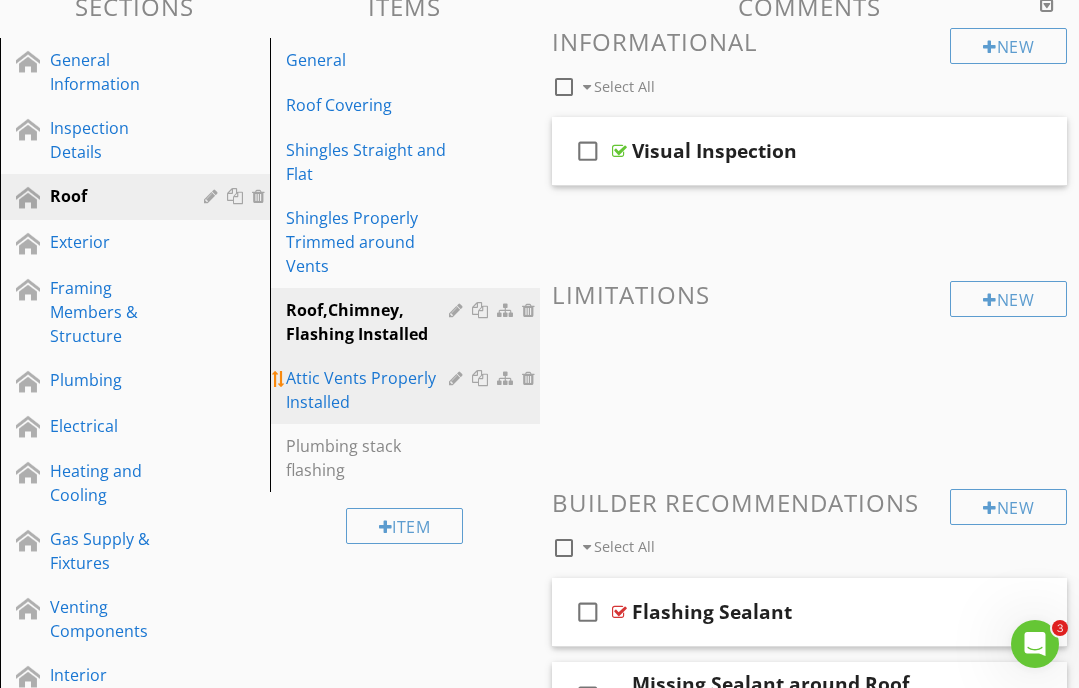 click on "Attic Vents Properly Installed" at bounding box center [370, 390] 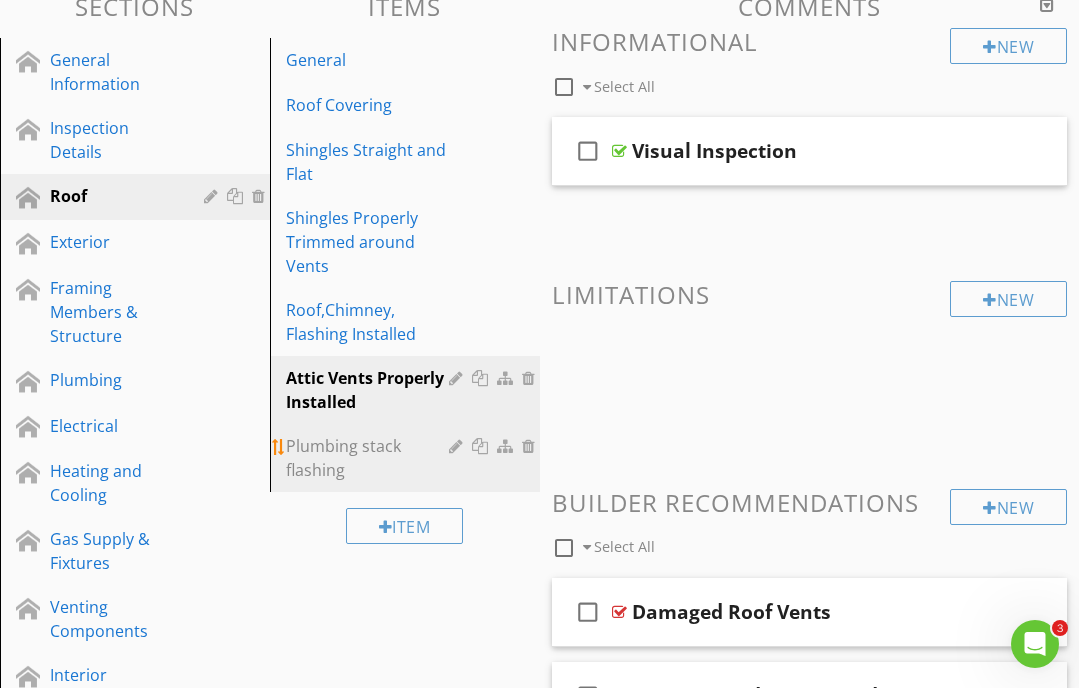 click on "Plumbing stack flashing" at bounding box center [370, 458] 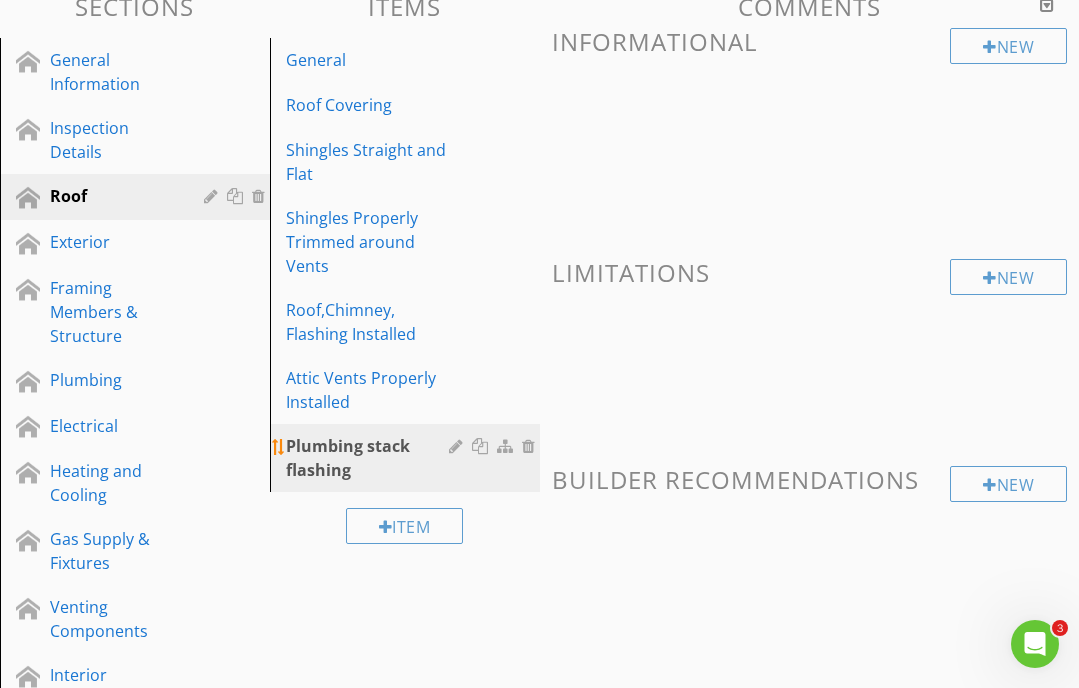 click on "Plumbing stack flashing" at bounding box center [370, 458] 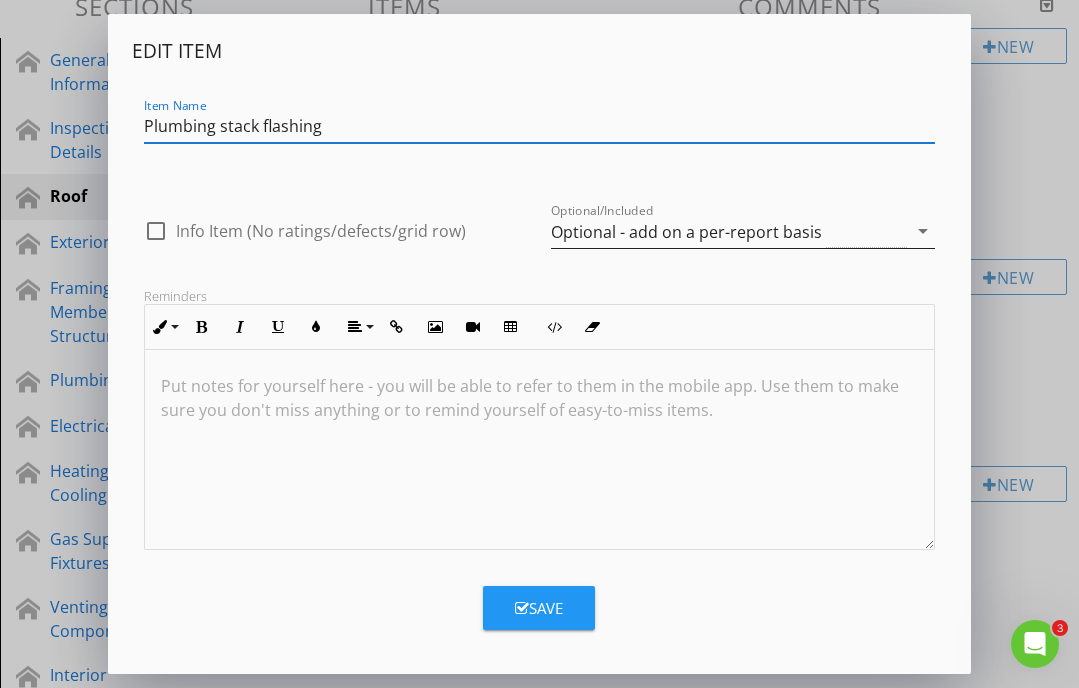 click on "Optional - add on a per-report basis" at bounding box center (686, 232) 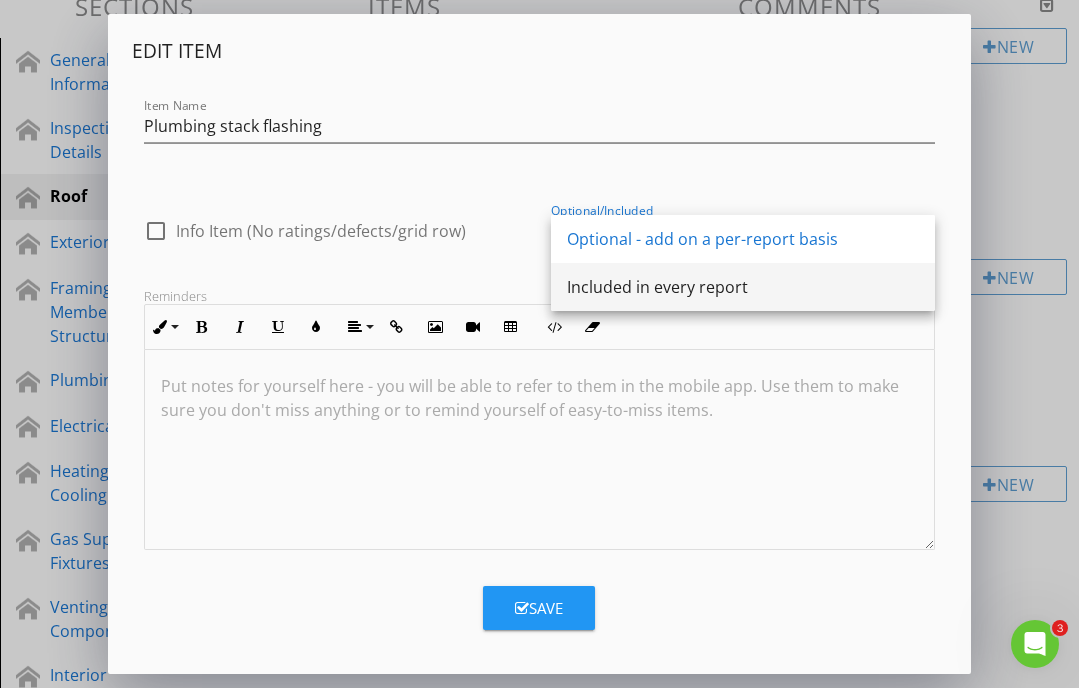 click on "Included in every report" at bounding box center [743, 287] 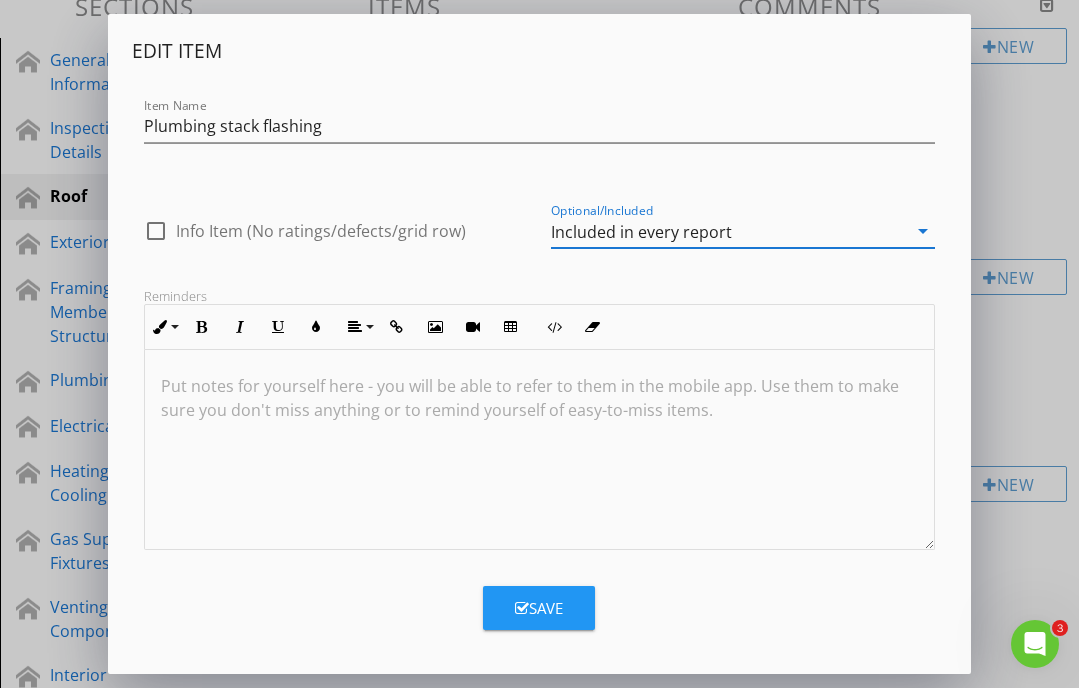 click on "Save" at bounding box center [539, 608] 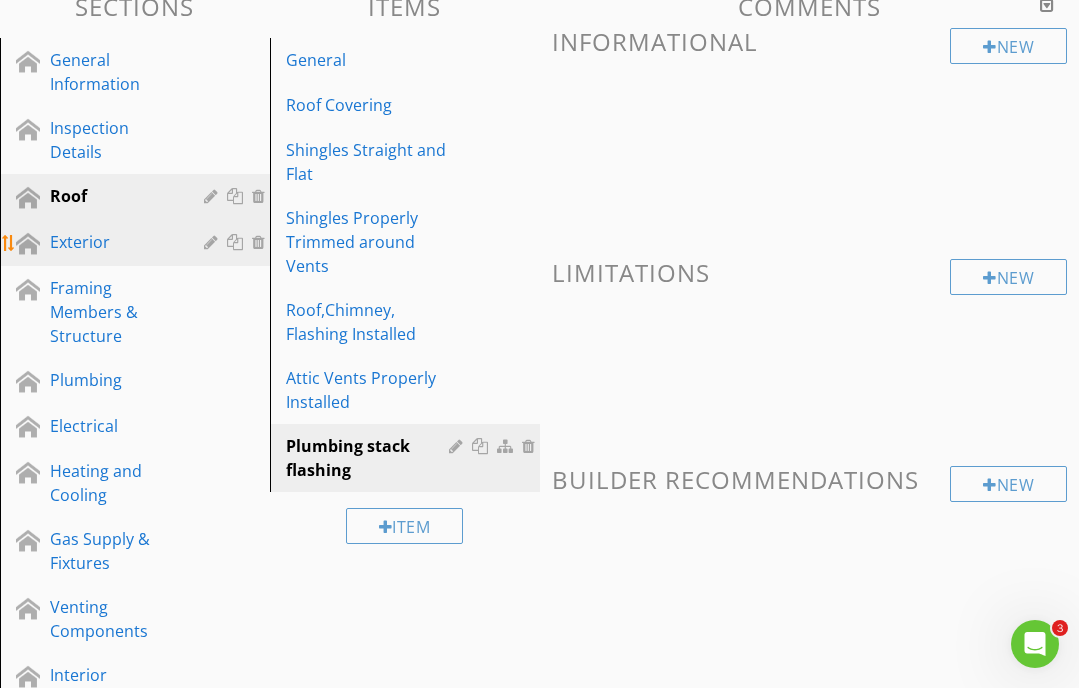 click on "Exterior" at bounding box center [138, 243] 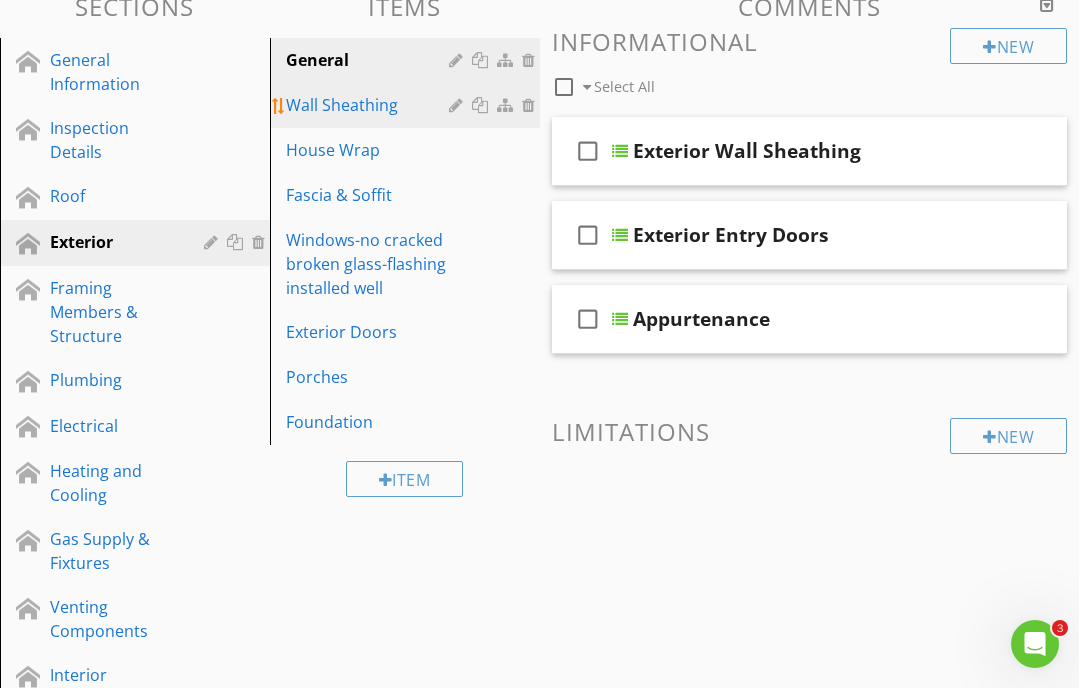 click on "Wall Sheathing" at bounding box center [408, 105] 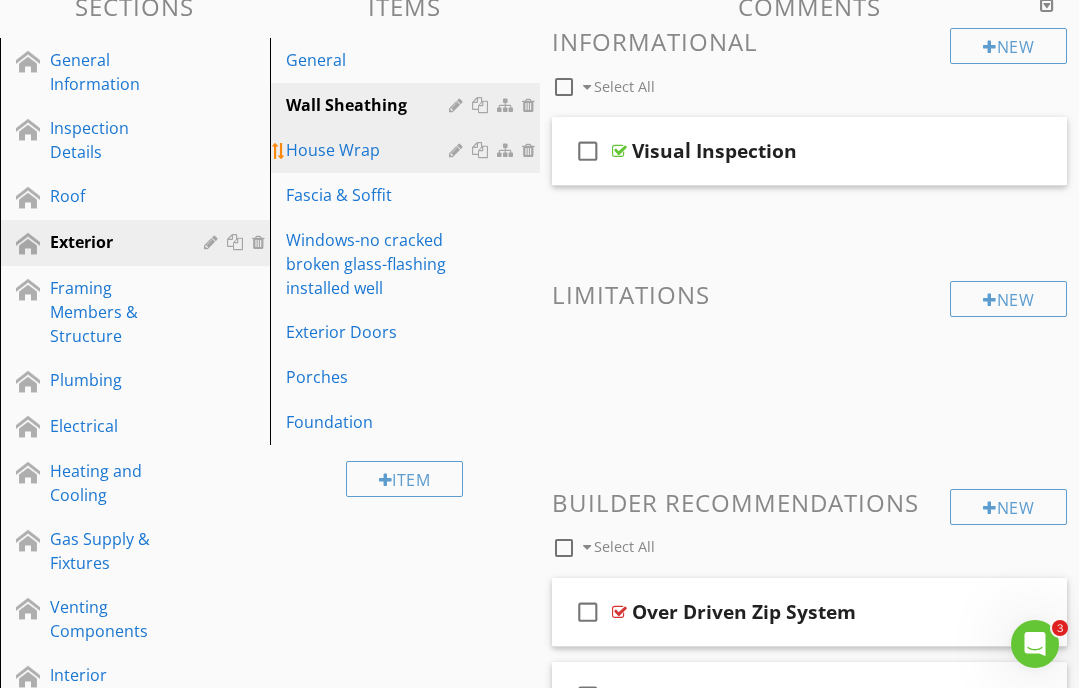 click on "House Wrap" at bounding box center [370, 150] 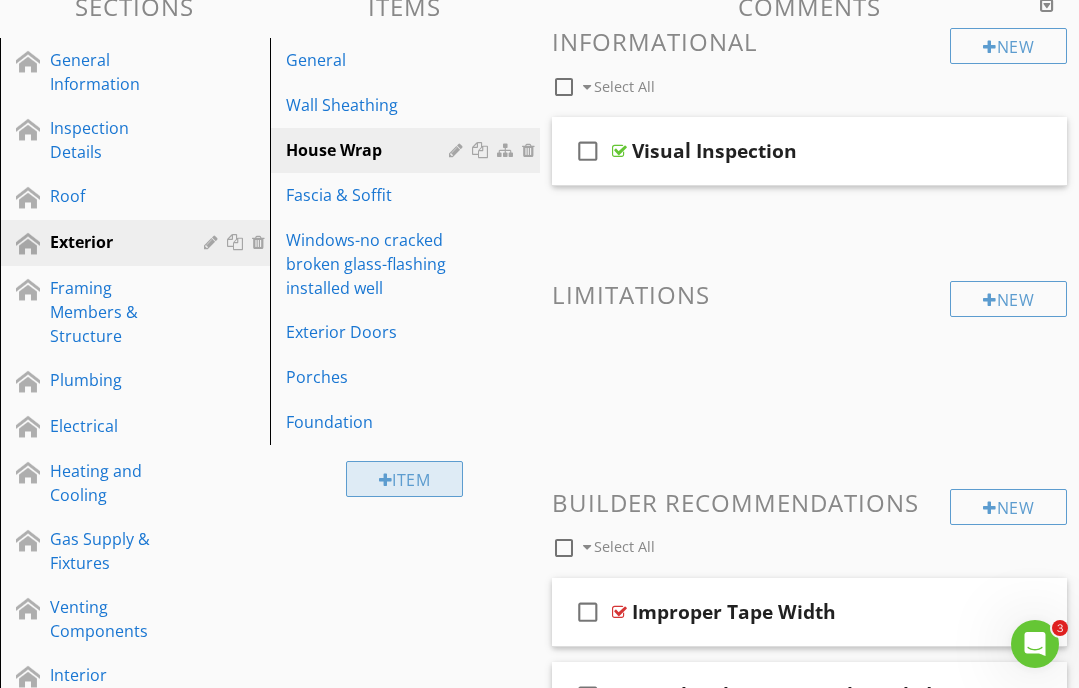 click on "Item" at bounding box center [405, 479] 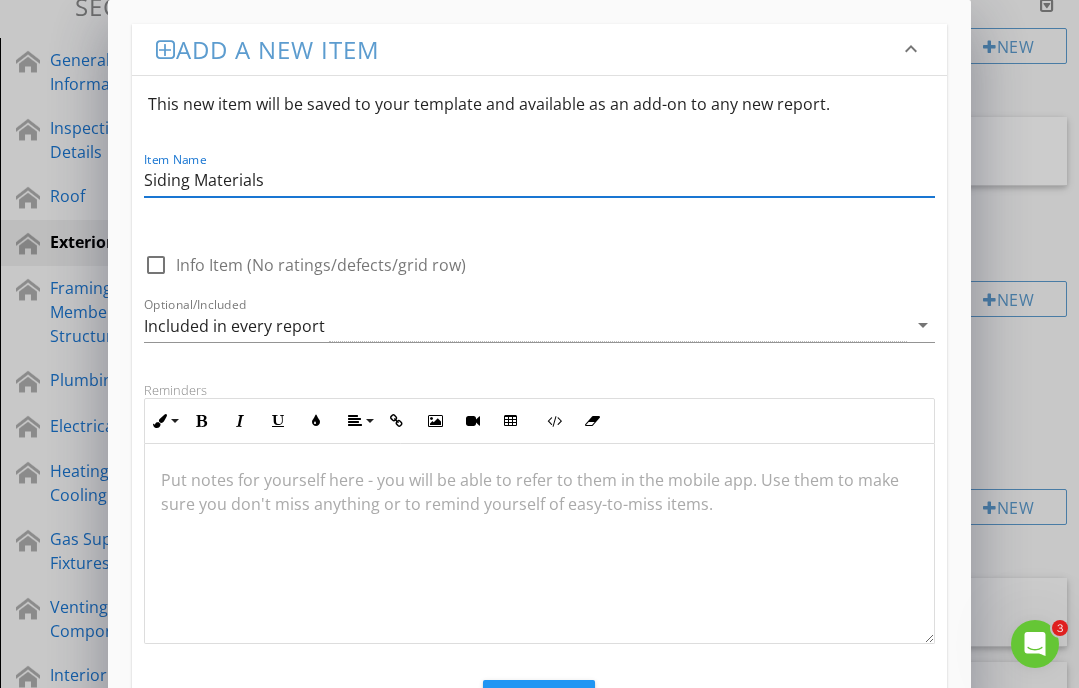 type on "Siding Materials" 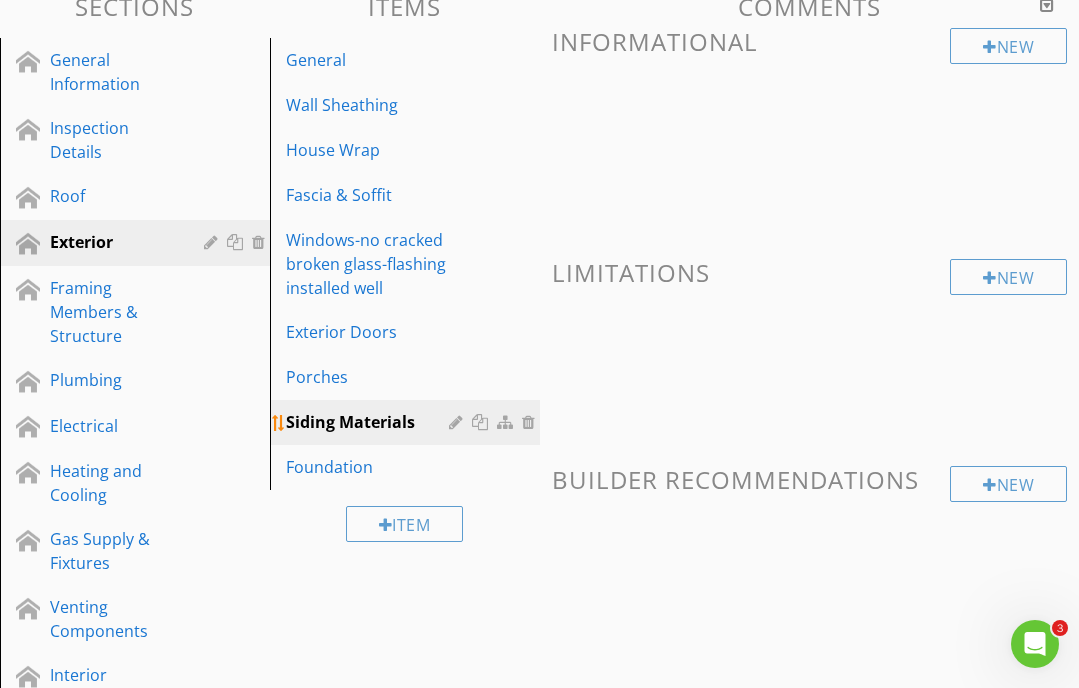 type 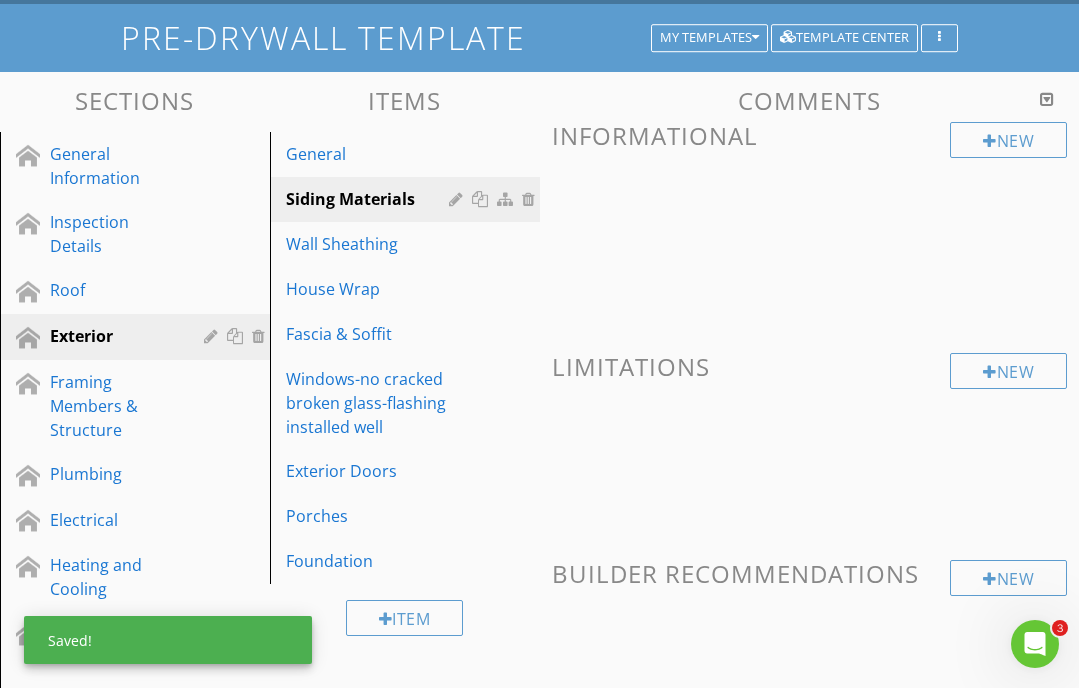 scroll, scrollTop: 92, scrollLeft: 0, axis: vertical 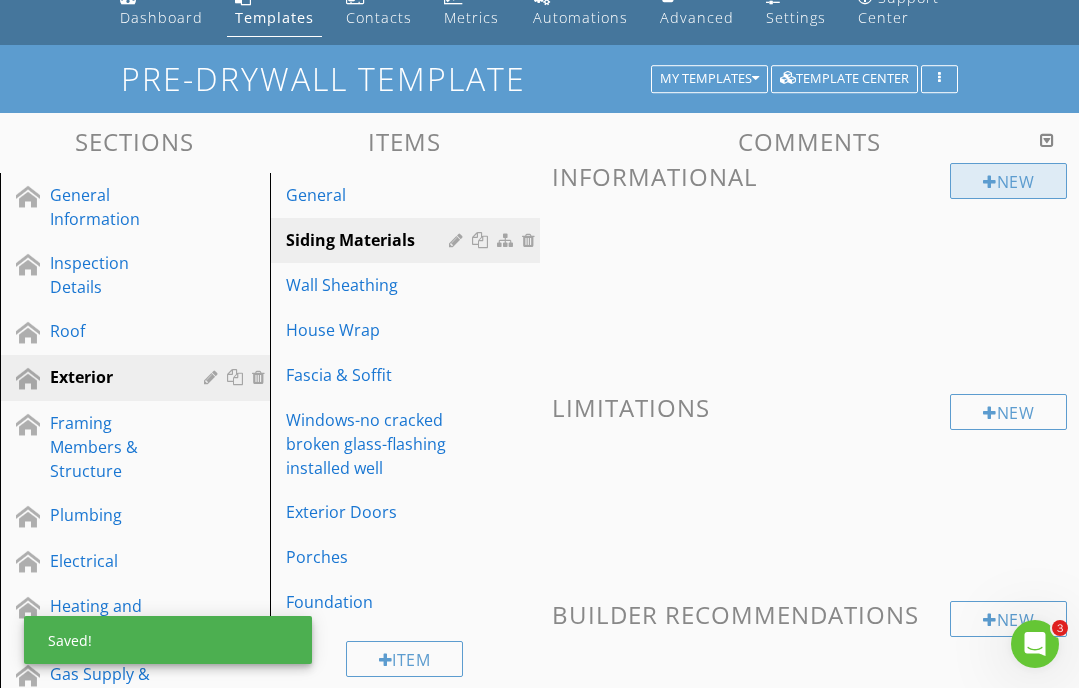 click at bounding box center [990, 182] 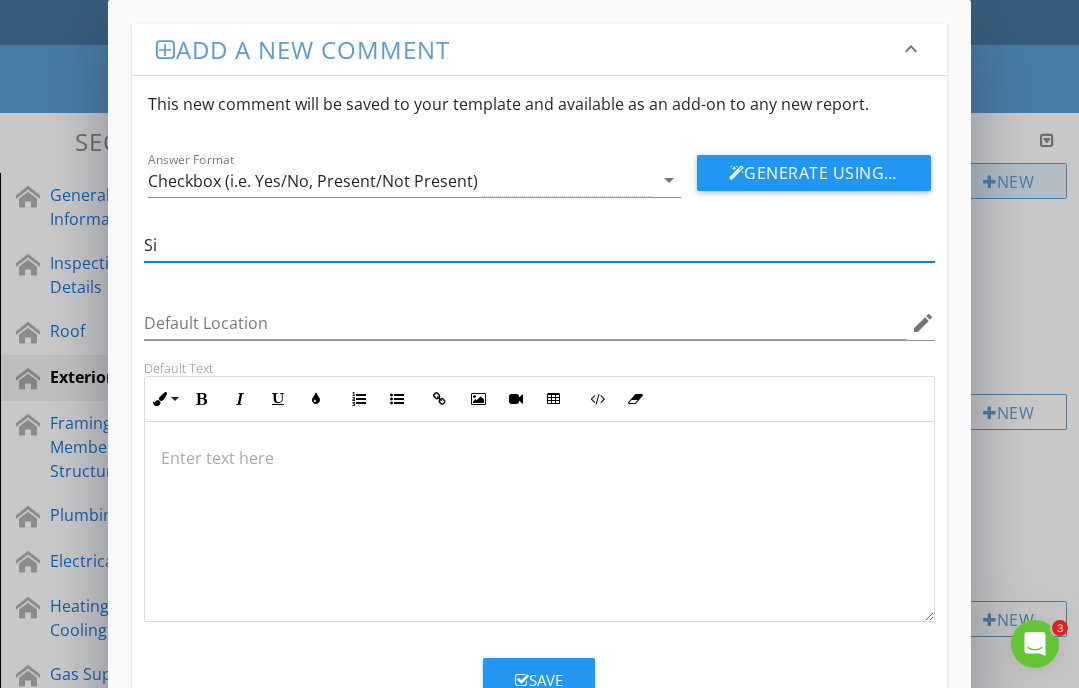 type on "S" 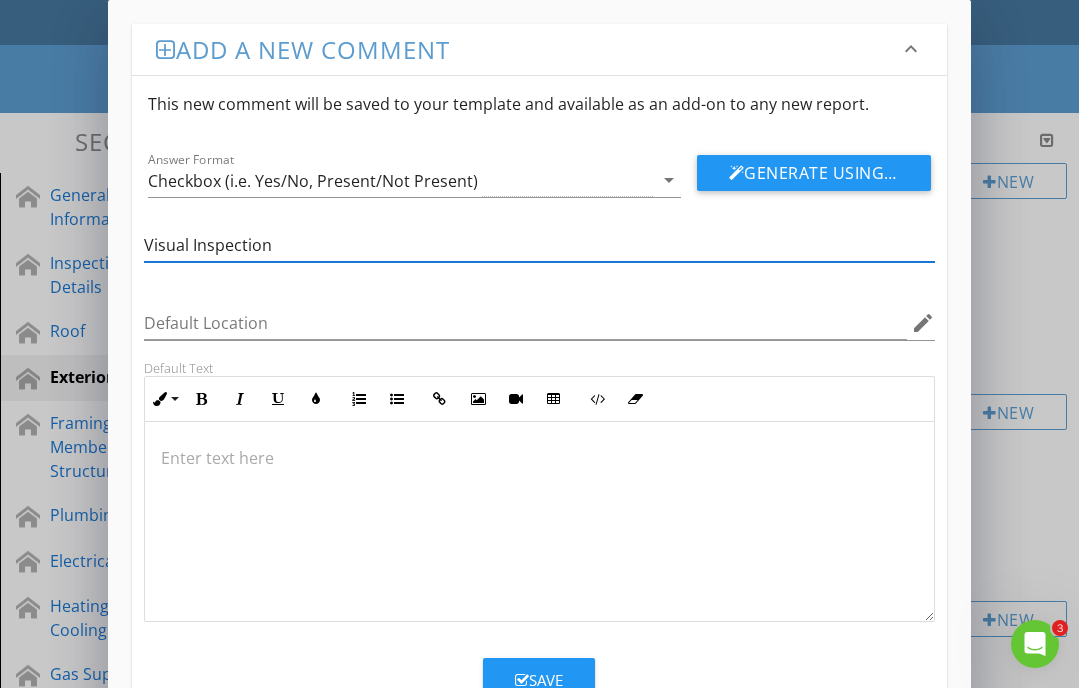 type on "Visual Inspection" 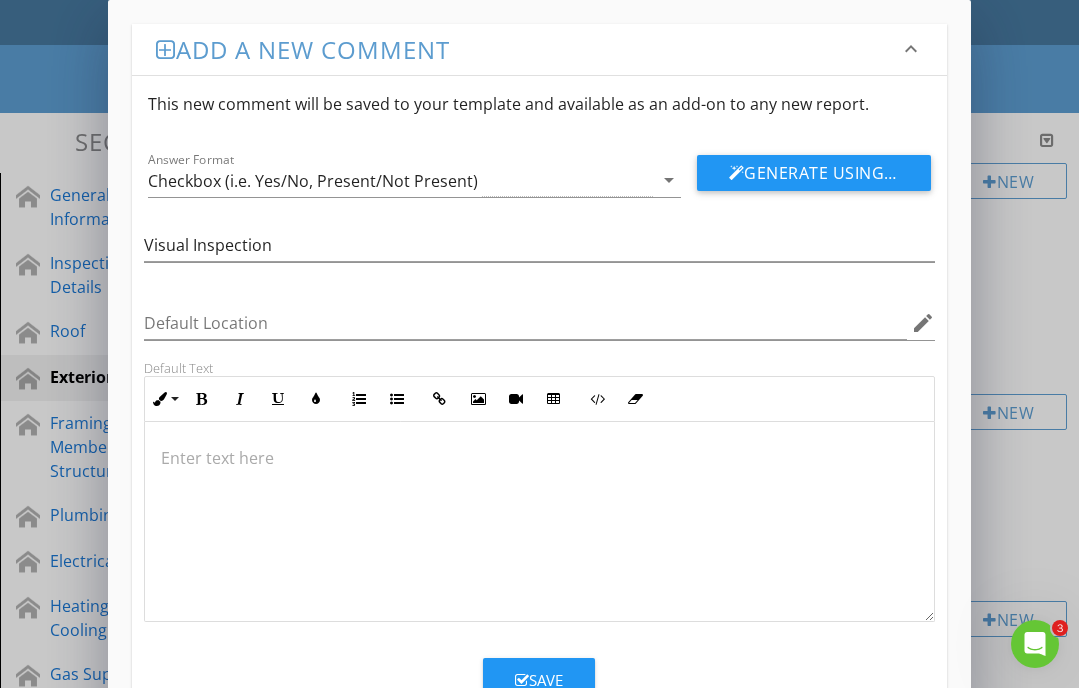 type 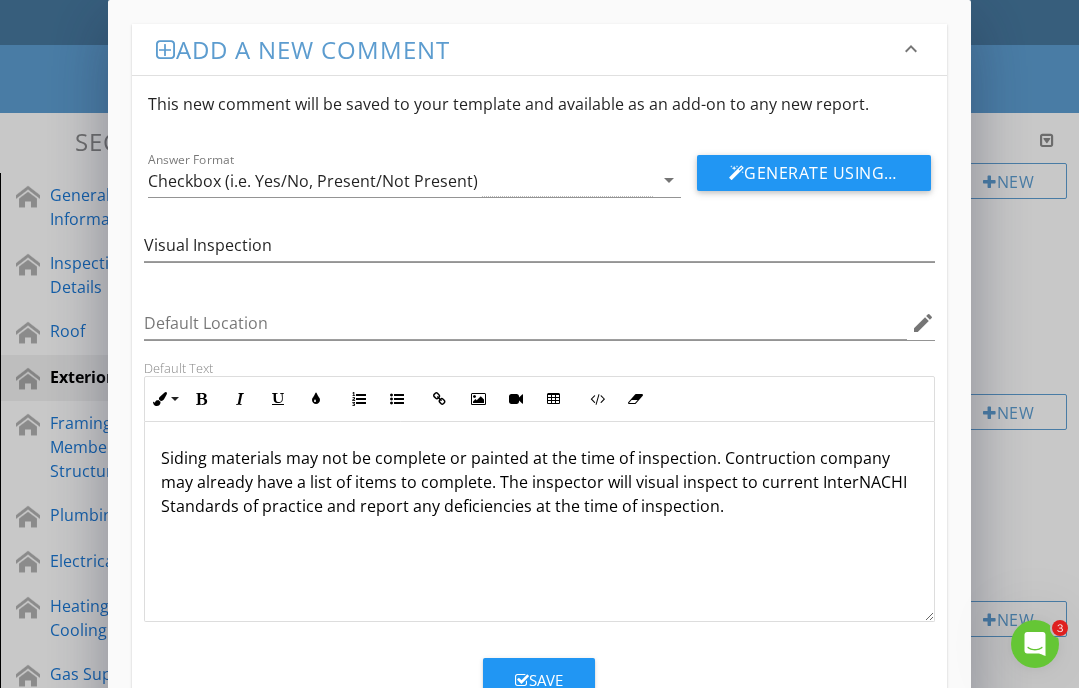 click on "Siding materials may not be complete or painted at the time of inspection. Contruction company may already have a list of items to complete. The inspector will visual inspect to current InterNACHI Standards of practice and report any deficiencies at the time of inspection." at bounding box center (539, 482) 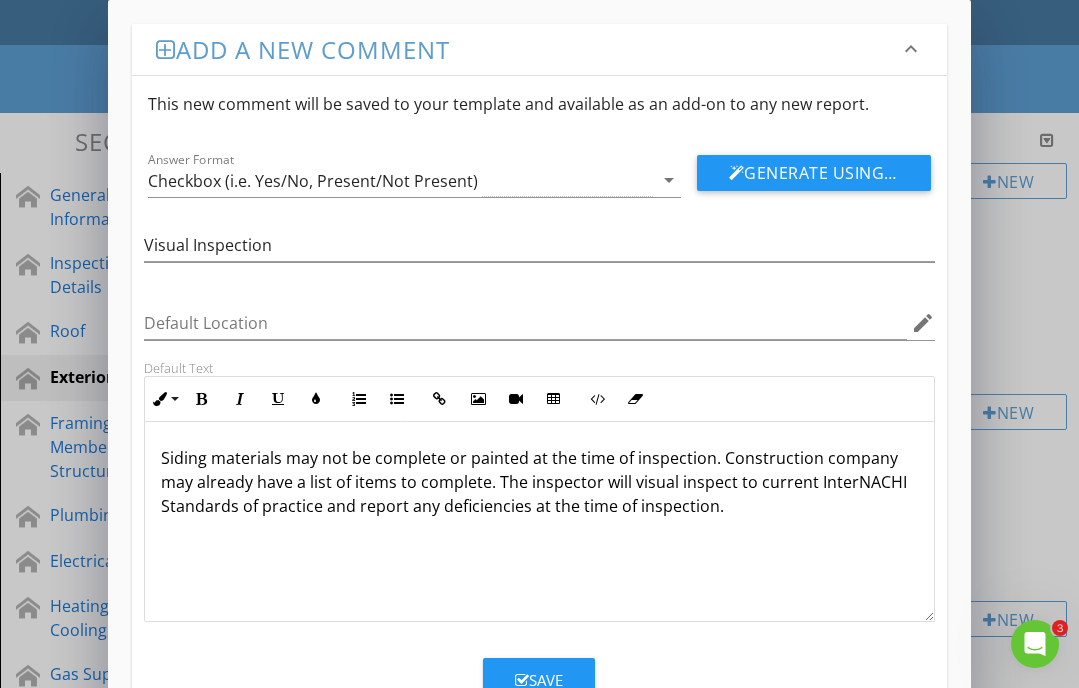 click on "Save" at bounding box center [539, 680] 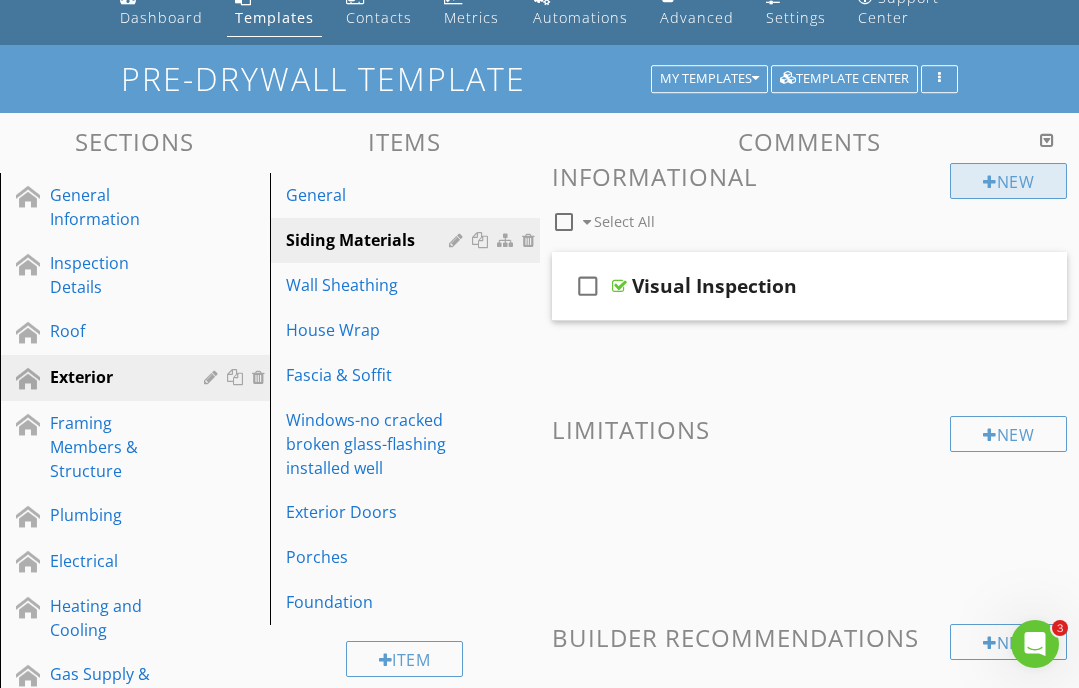 click on "New" at bounding box center [1008, 181] 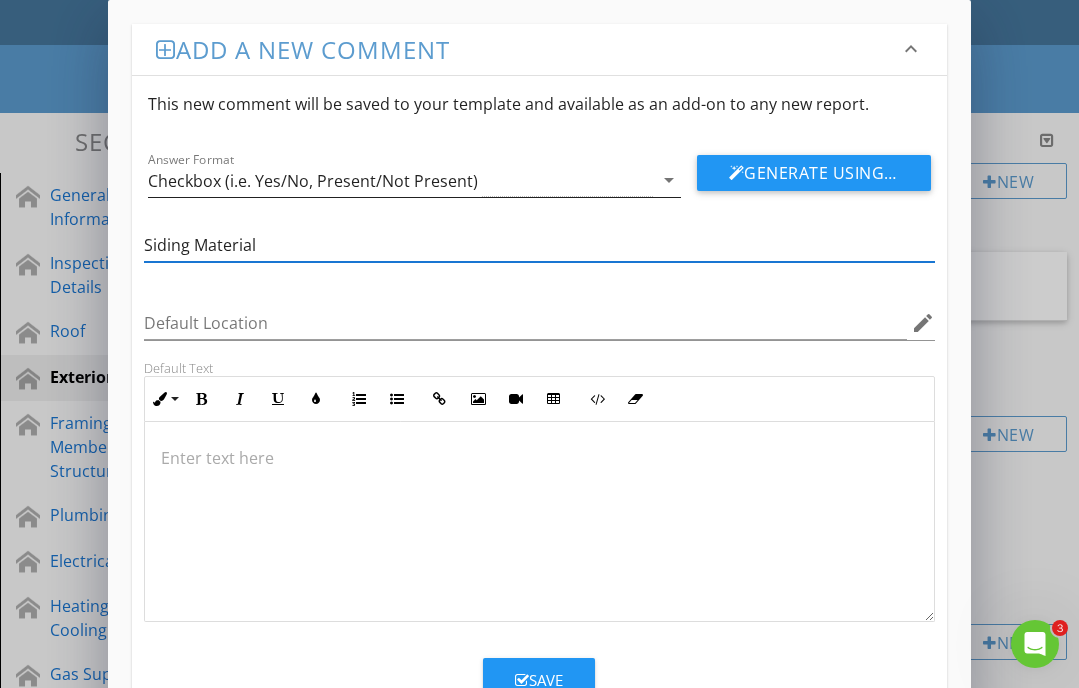 type on "Siding Material" 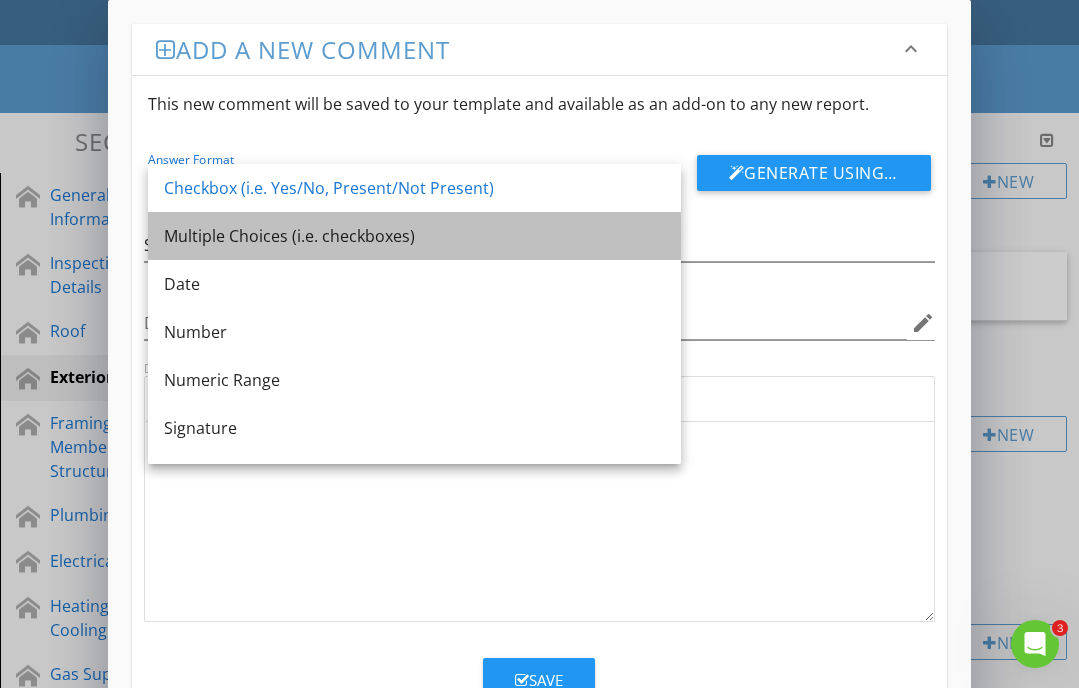 click on "Multiple Choices (i.e. checkboxes)" at bounding box center (414, 236) 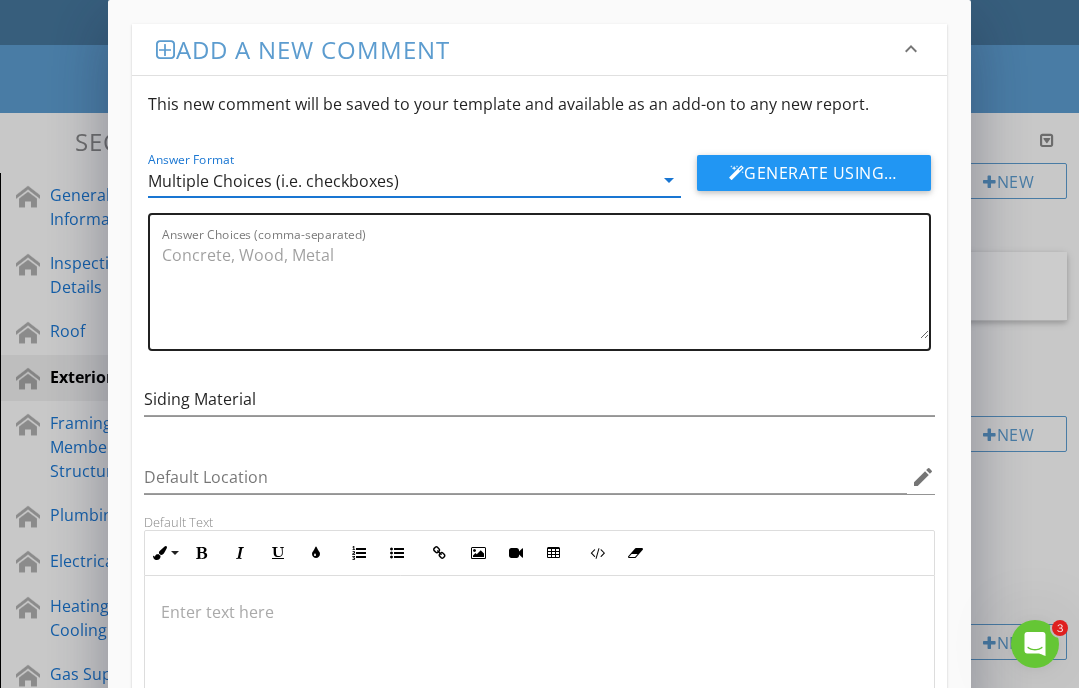 click on "Answer Choices (comma-separated)" at bounding box center [545, 289] 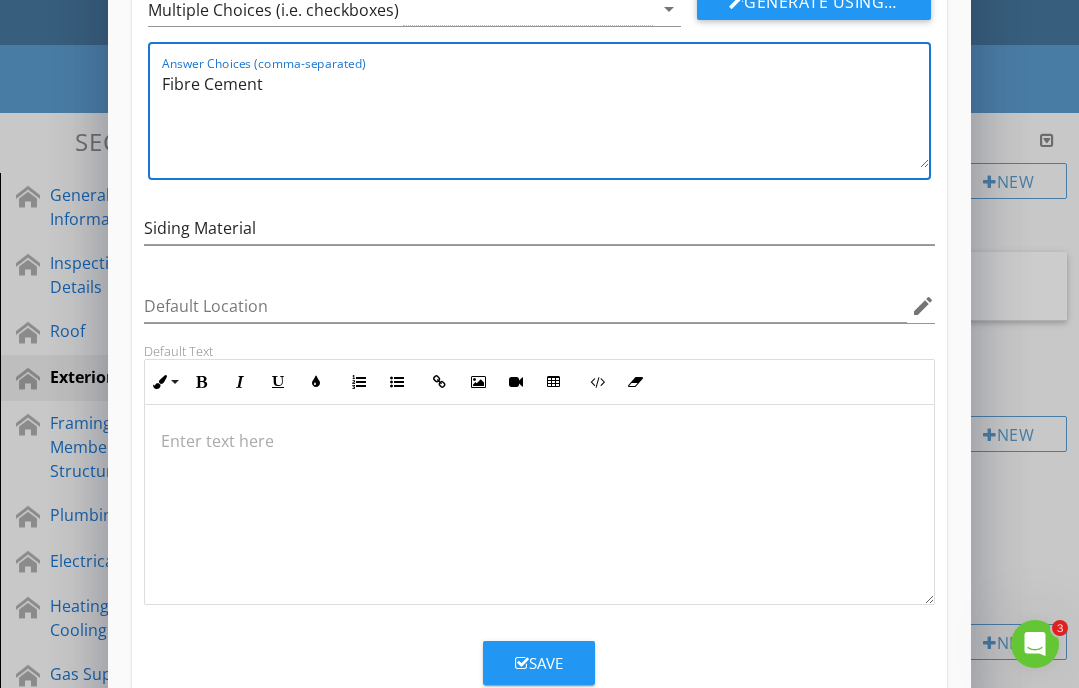 scroll, scrollTop: 176, scrollLeft: 0, axis: vertical 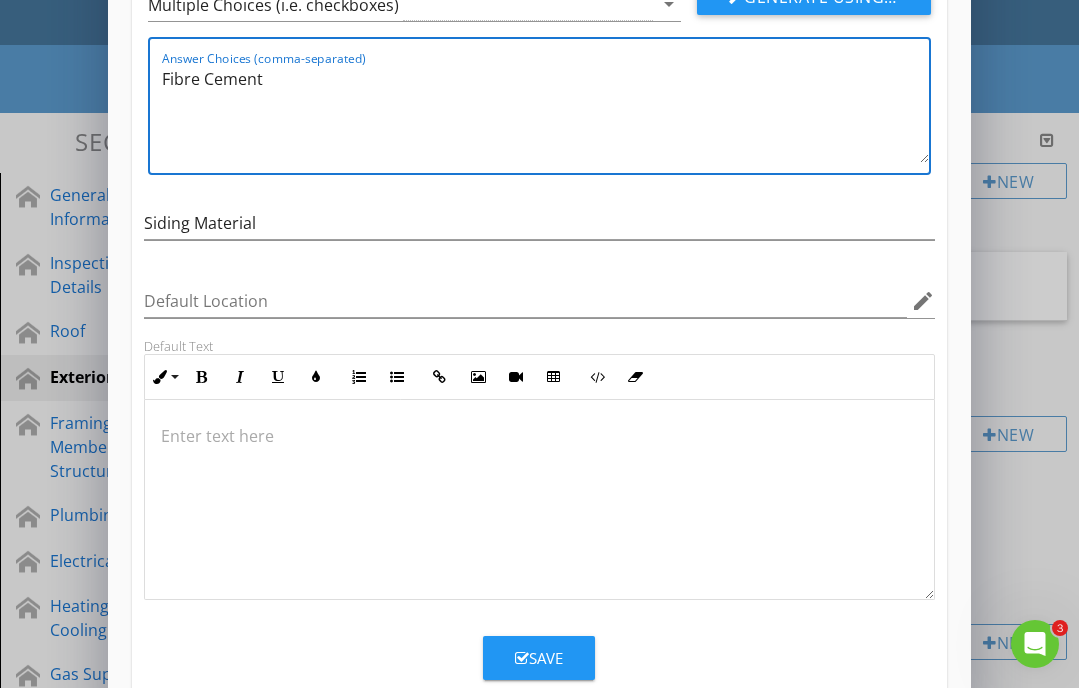 type on "Fibre Cement" 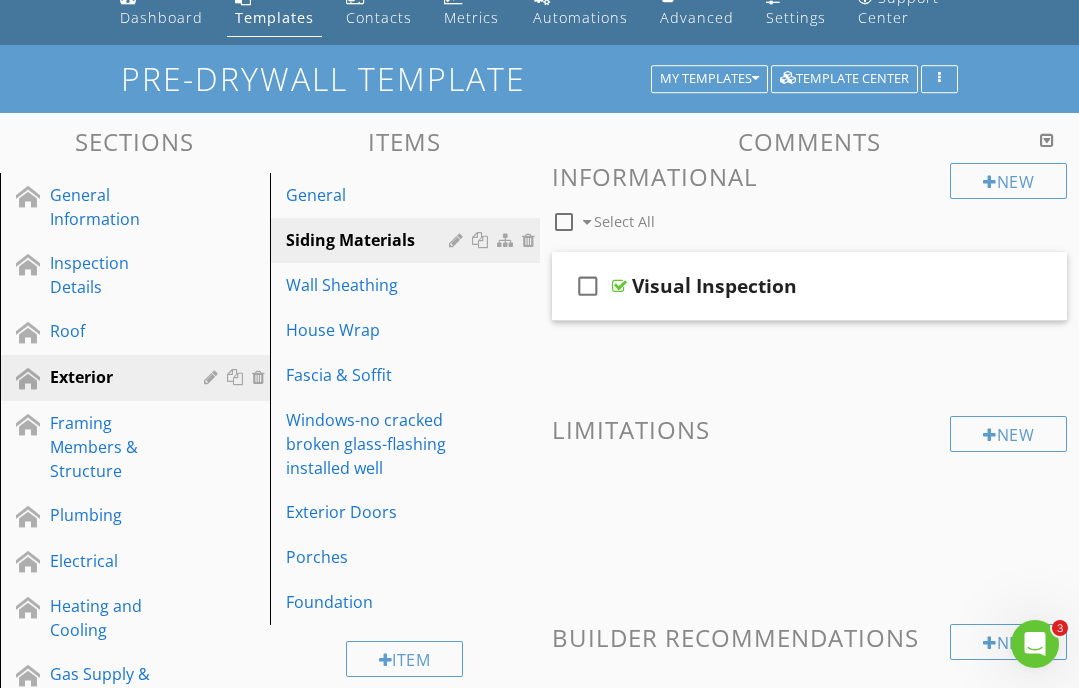scroll, scrollTop: 127, scrollLeft: 0, axis: vertical 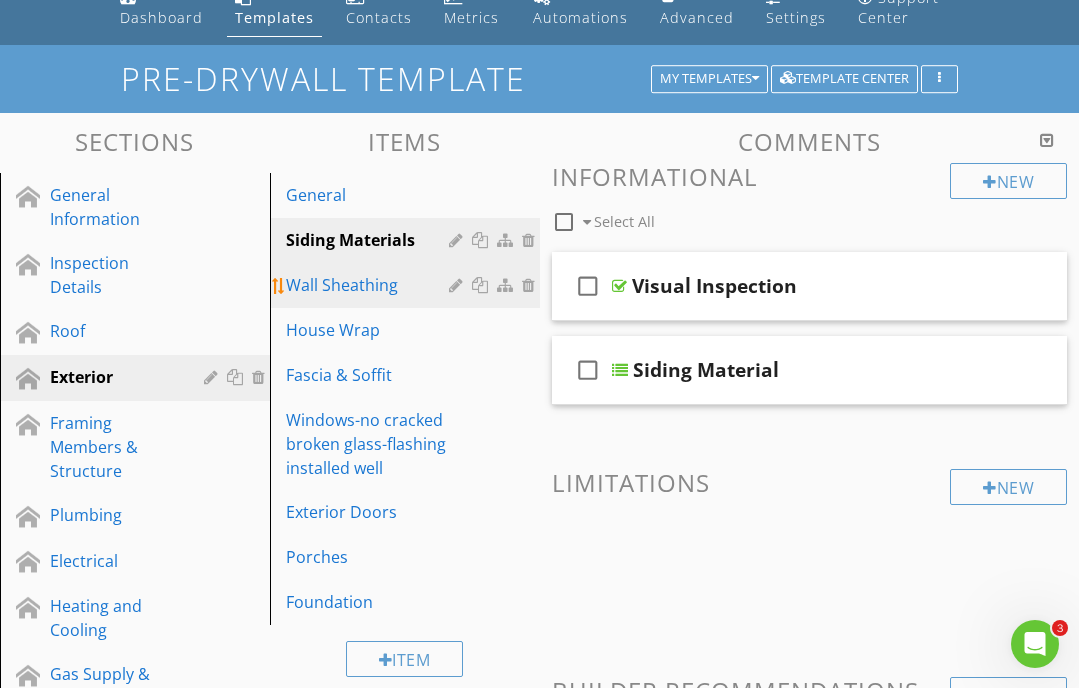 click on "Wall Sheathing" at bounding box center [370, 285] 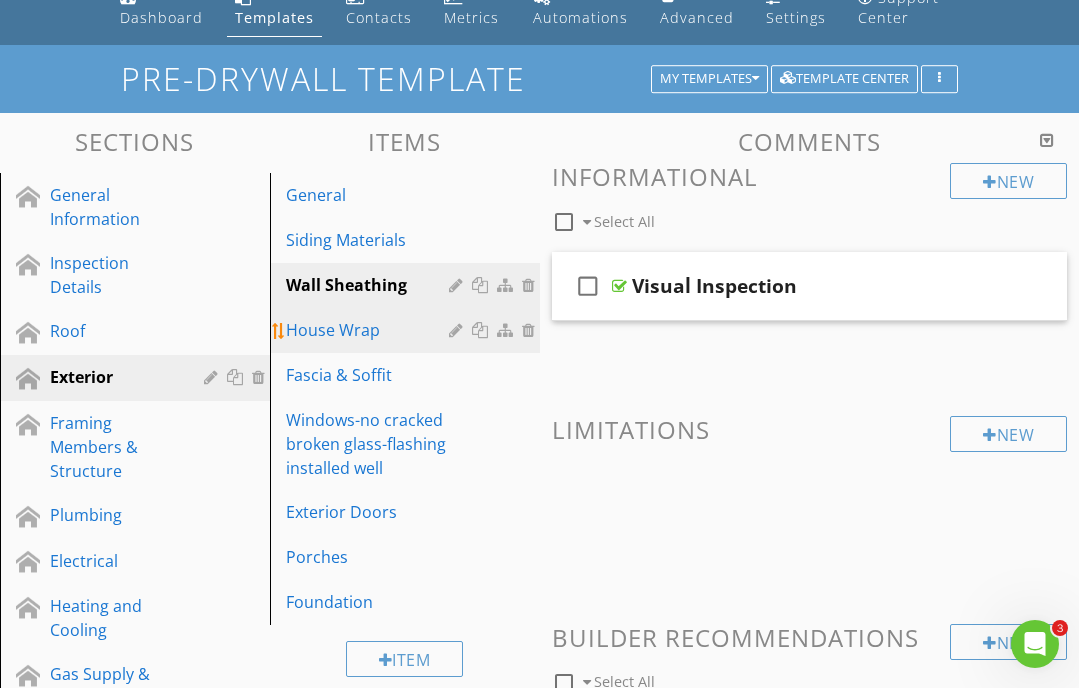 click on "House Wrap" at bounding box center [370, 330] 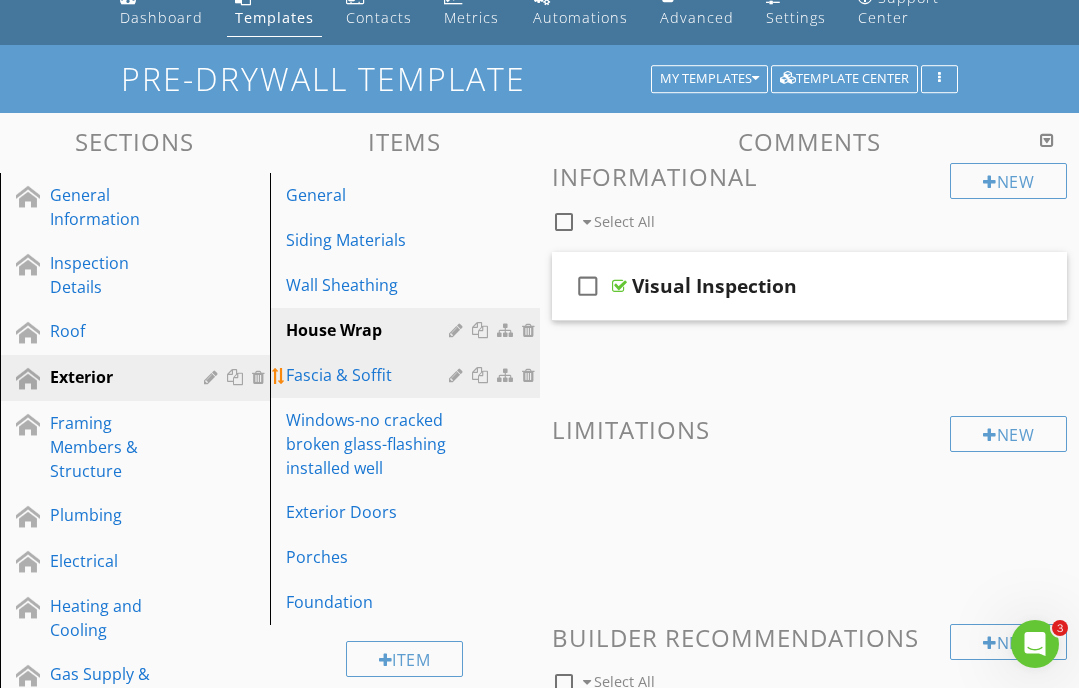 click on "Fascia & Soffit" at bounding box center [370, 375] 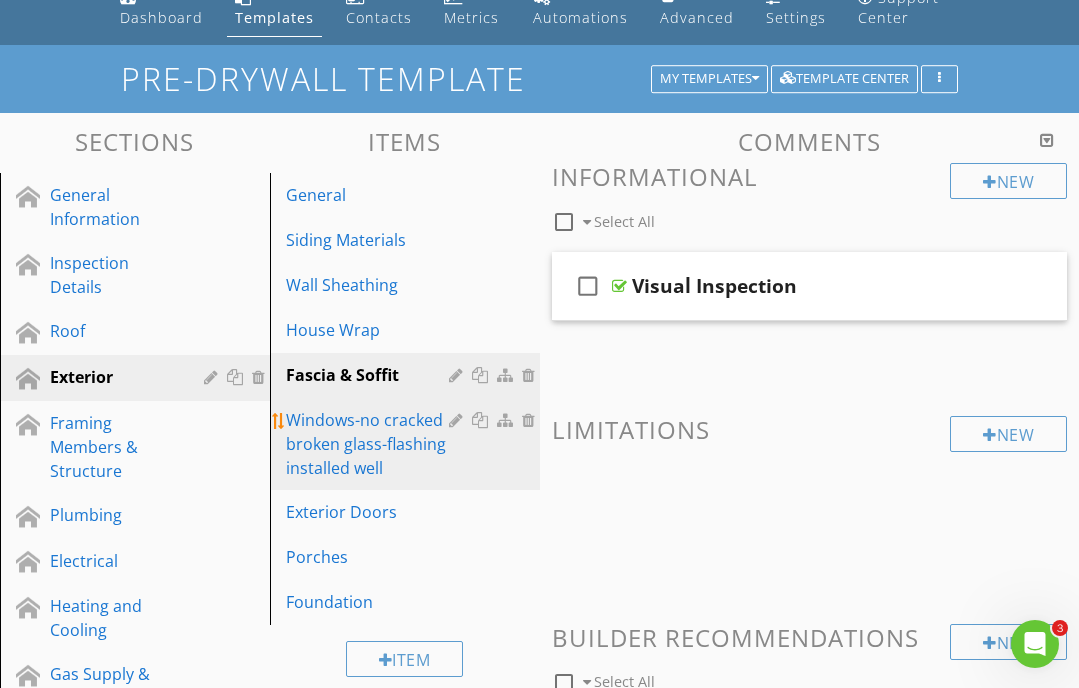 click on "Windows-no cracked broken glass-flashing installed well" at bounding box center (370, 444) 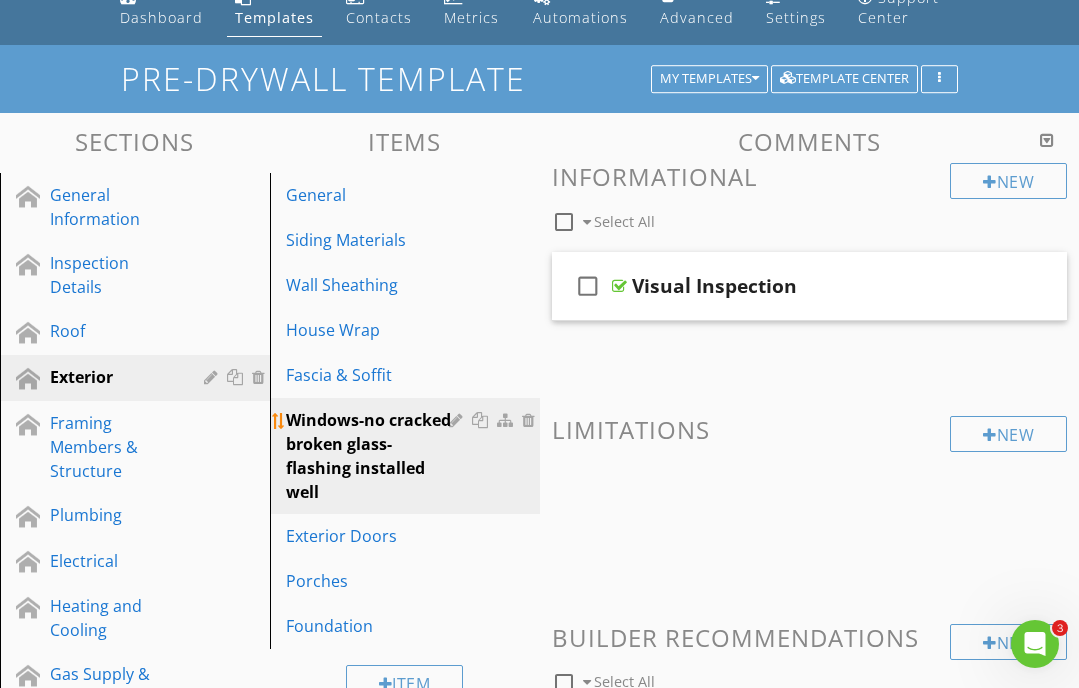 click at bounding box center [458, 420] 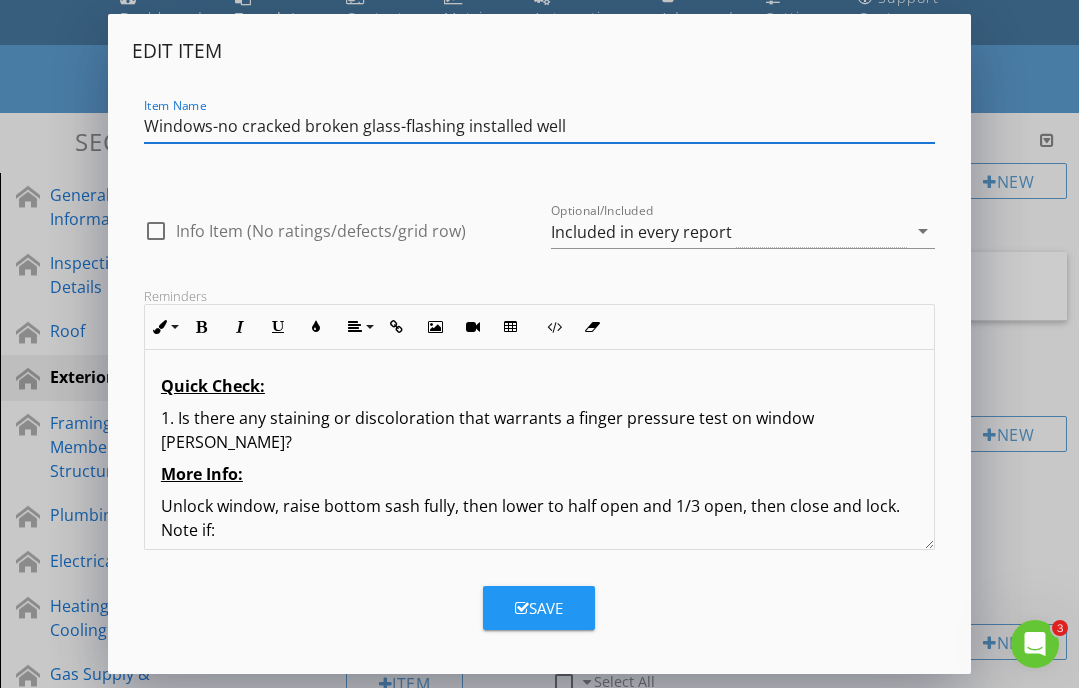 drag, startPoint x: 573, startPoint y: 134, endPoint x: 214, endPoint y: 130, distance: 359.02228 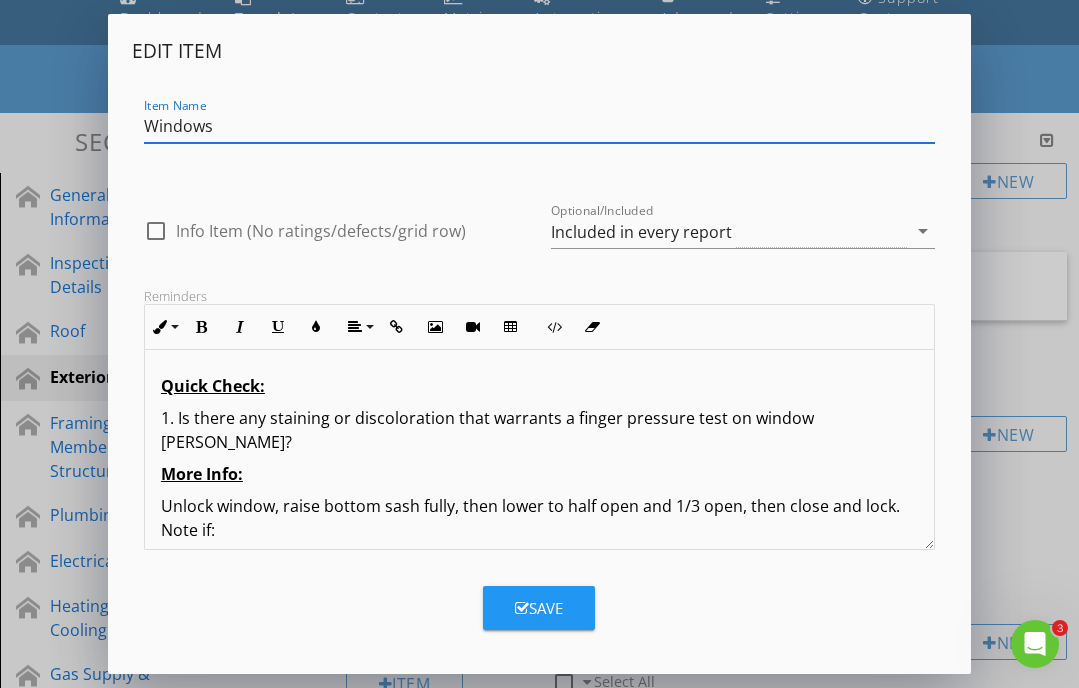 type on "Windows" 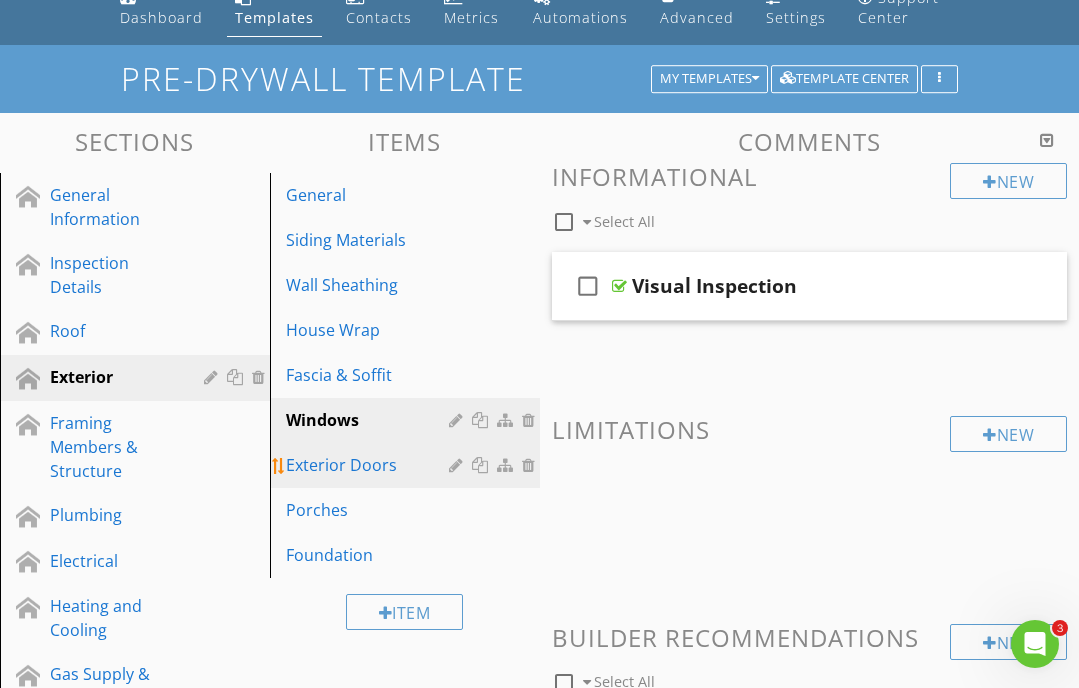 click on "Exterior Doors" at bounding box center (370, 465) 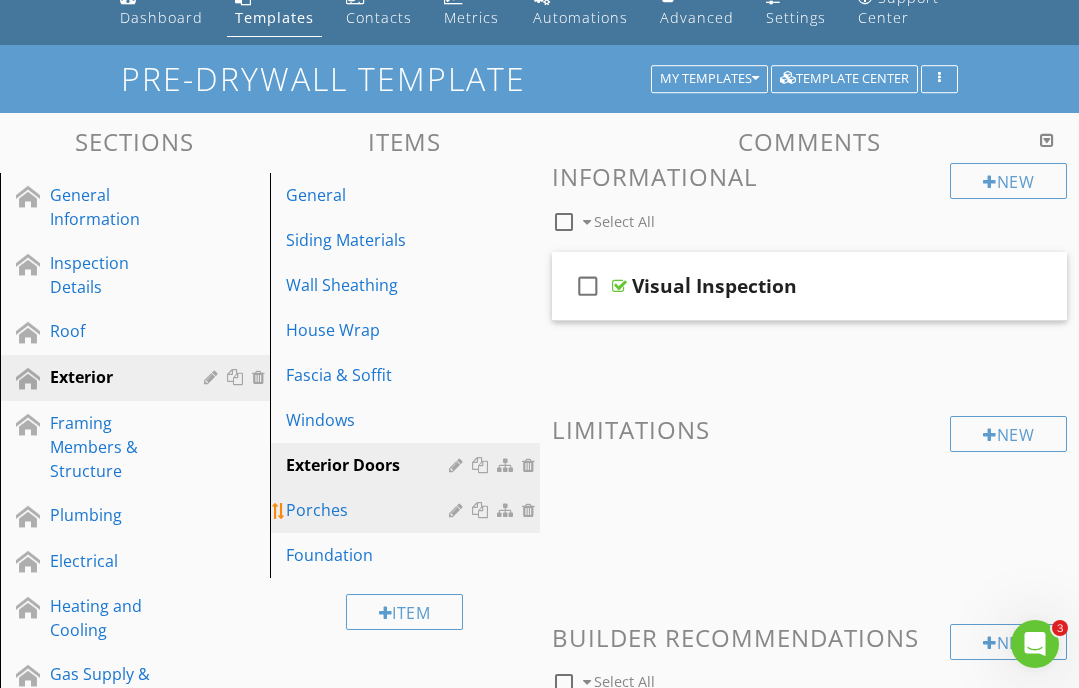 click on "Porches" at bounding box center [408, 510] 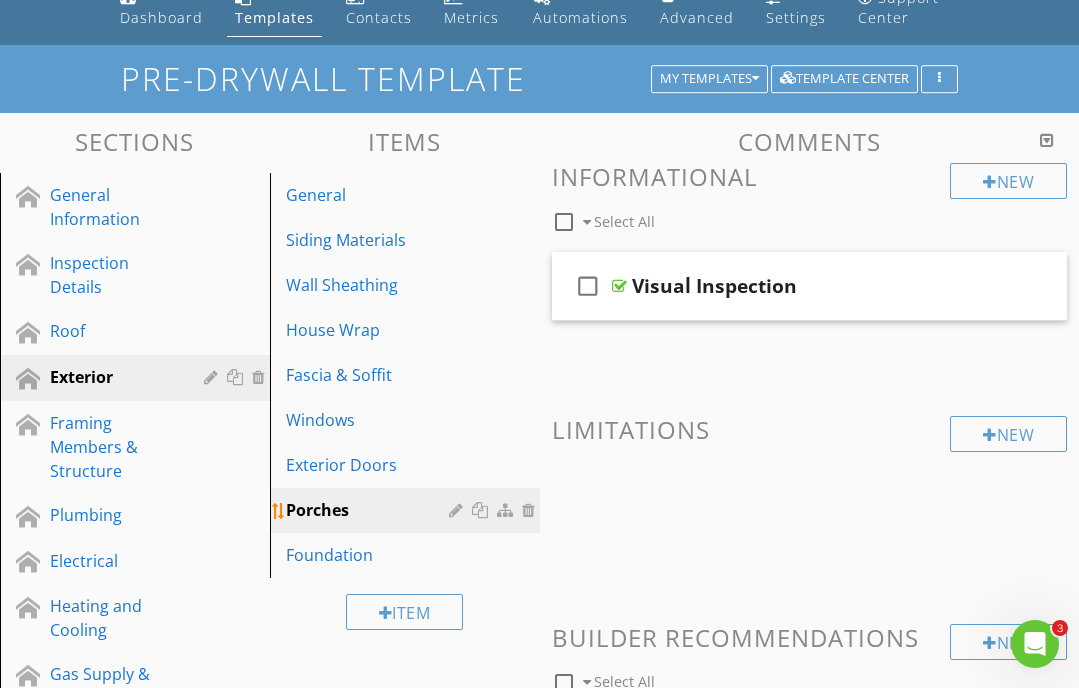 click at bounding box center [458, 510] 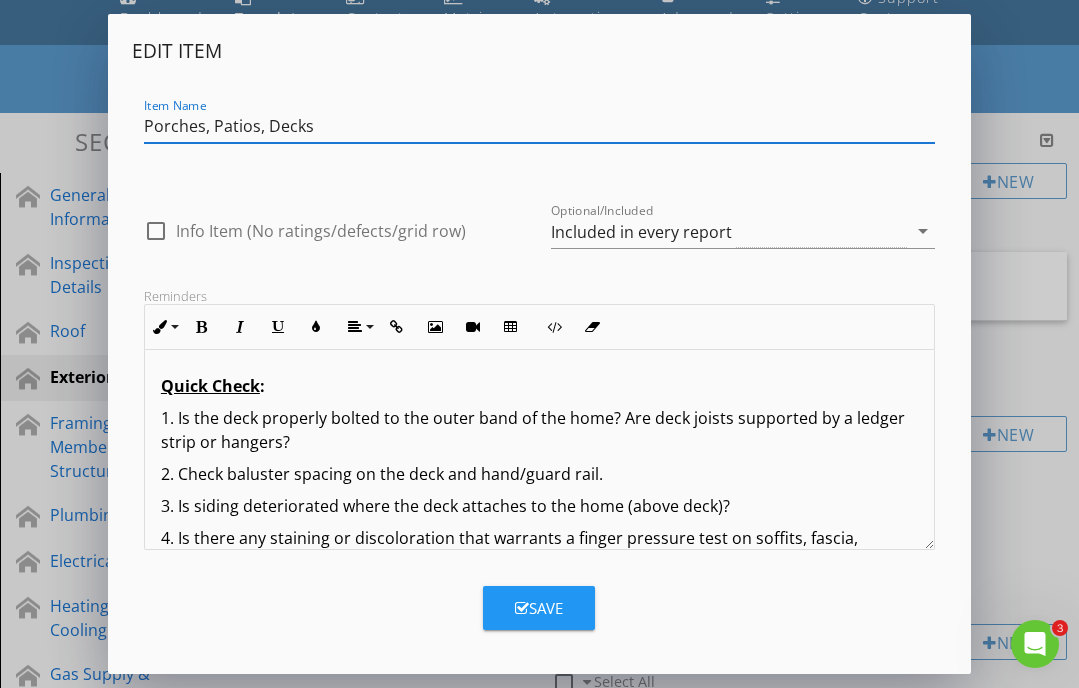 type on "Porches, Patios, Decks" 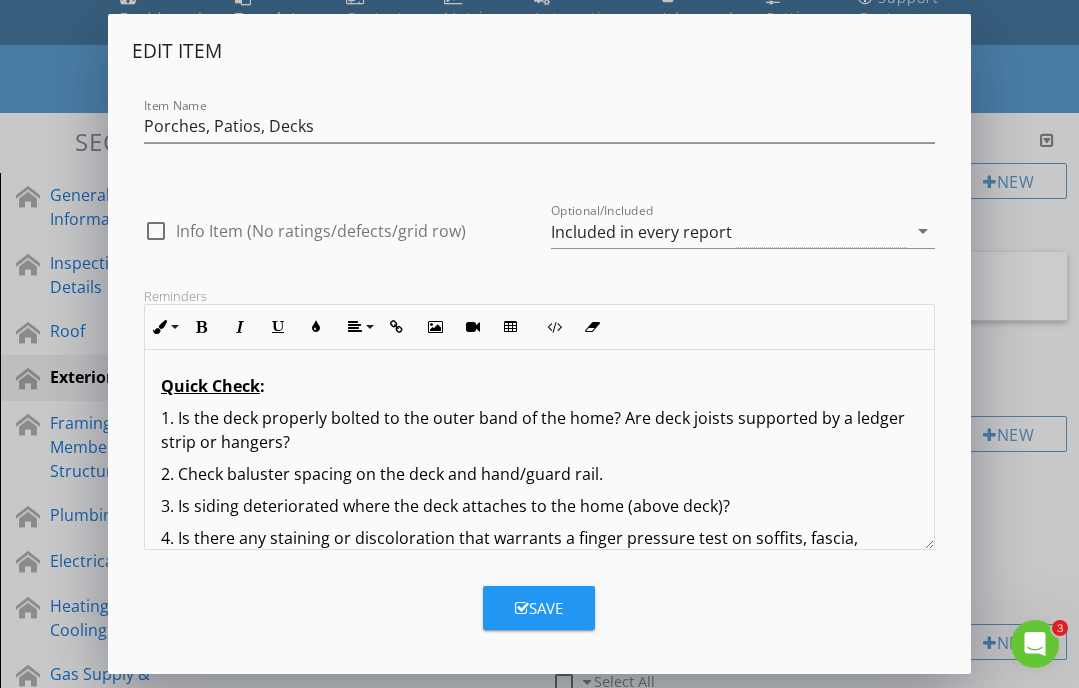 click on "Save" at bounding box center [539, 608] 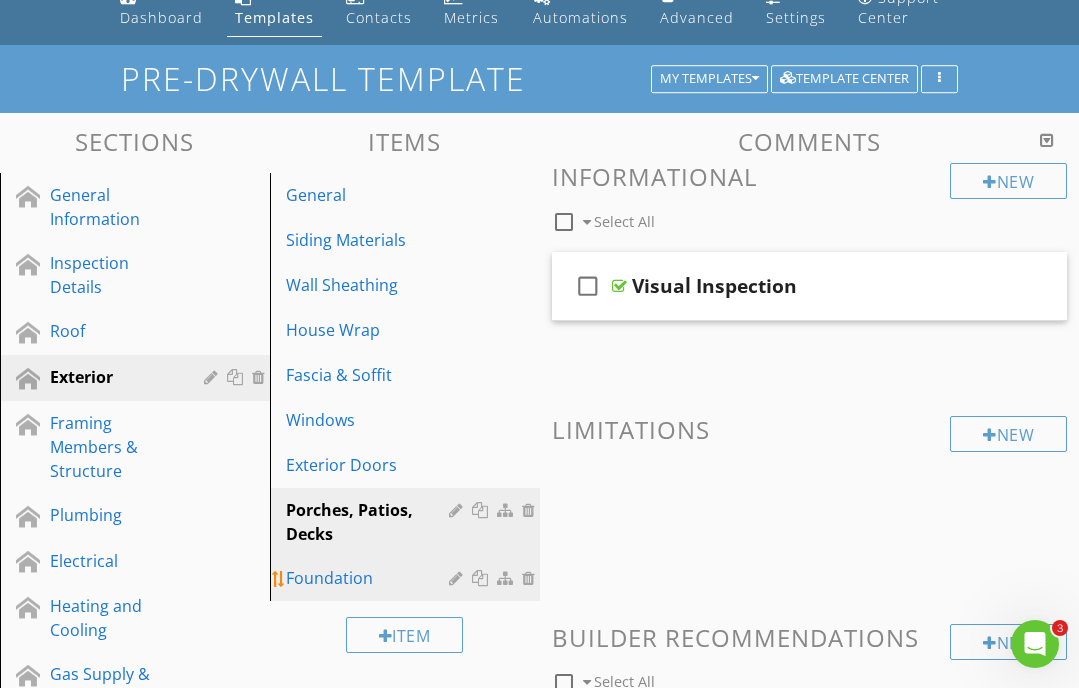 click on "Foundation" at bounding box center [370, 578] 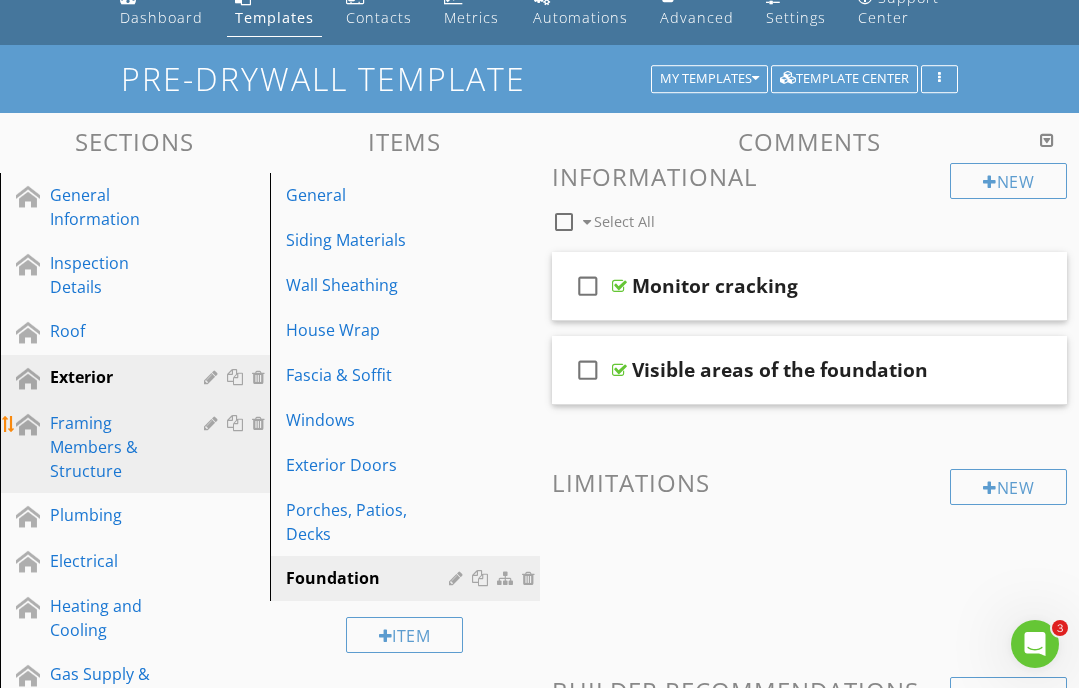 click on "Framing Members & Structure" at bounding box center (112, 447) 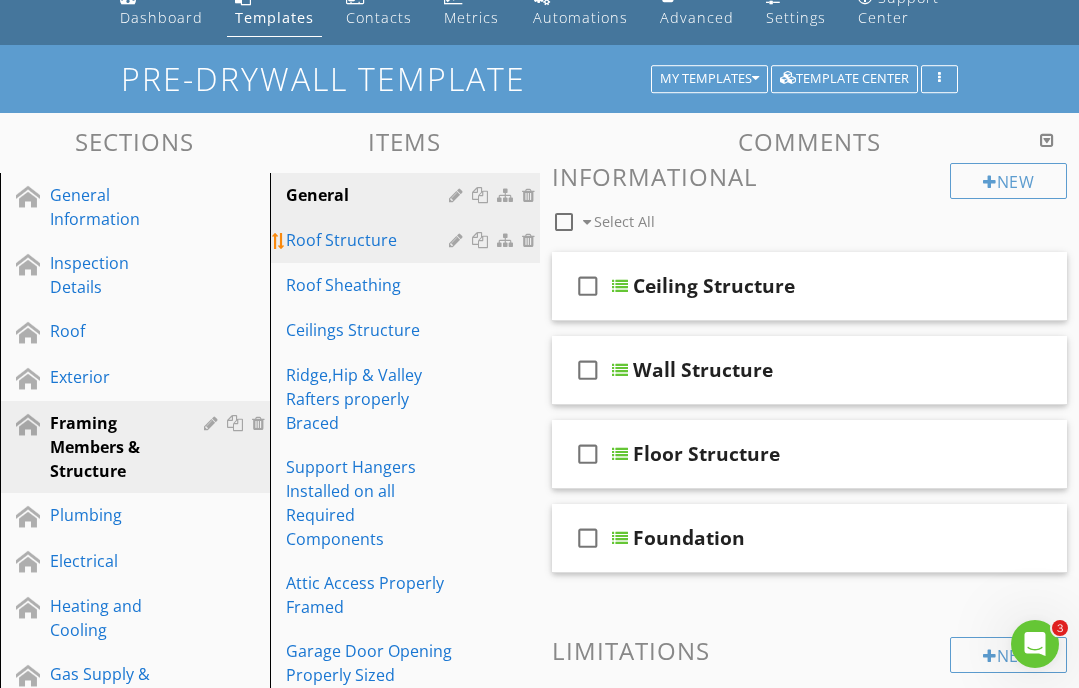 click on "Roof Structure" at bounding box center [370, 240] 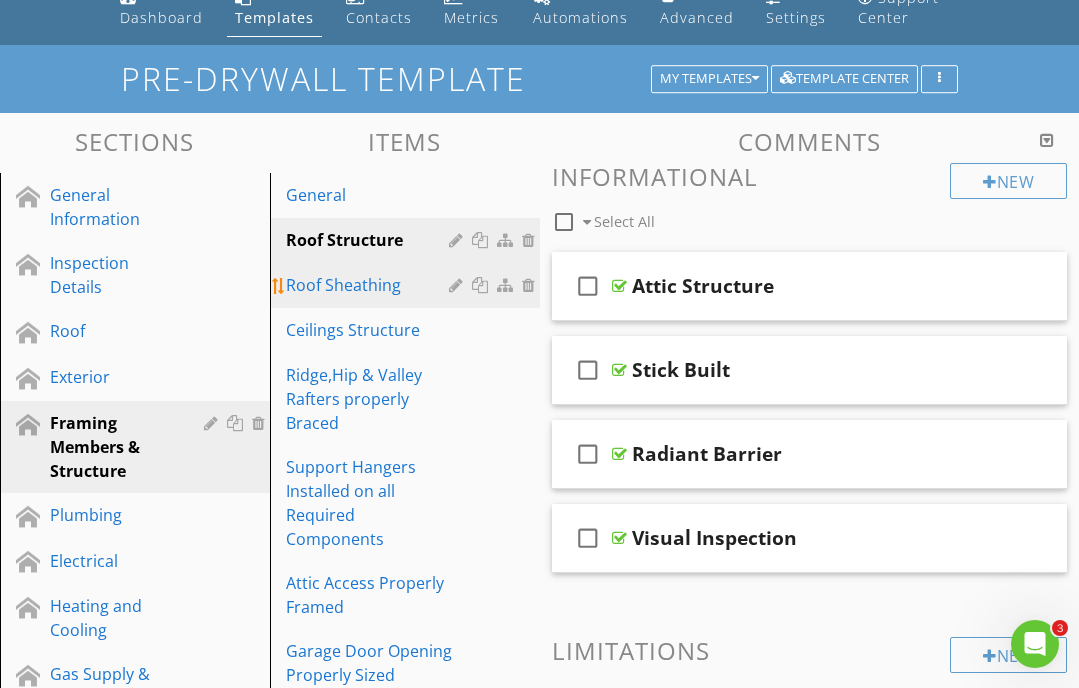 click on "Roof Sheathing" at bounding box center [370, 285] 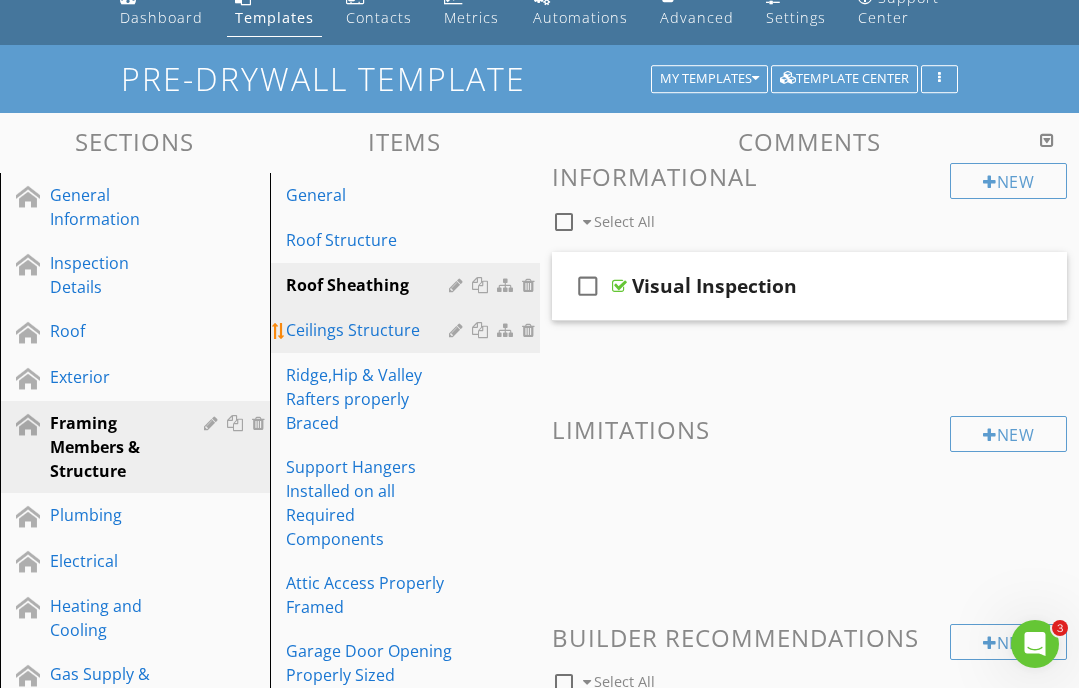 click on "Ceilings Structure" at bounding box center [370, 330] 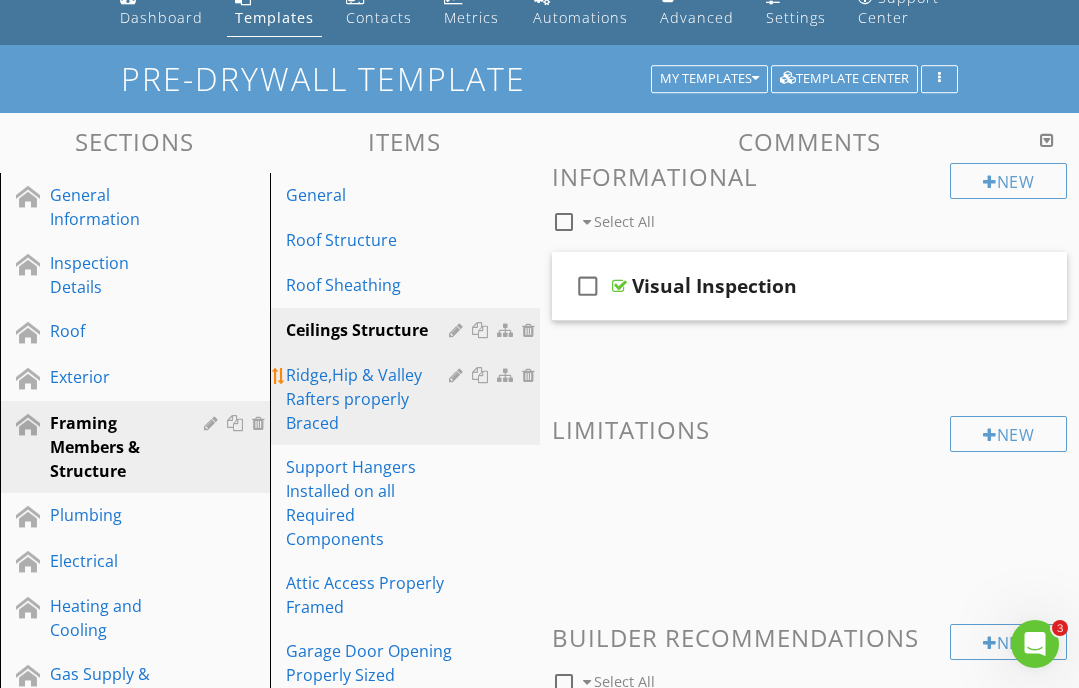 click on "Ridge,Hip & Valley Rafters properly Braced" at bounding box center (370, 399) 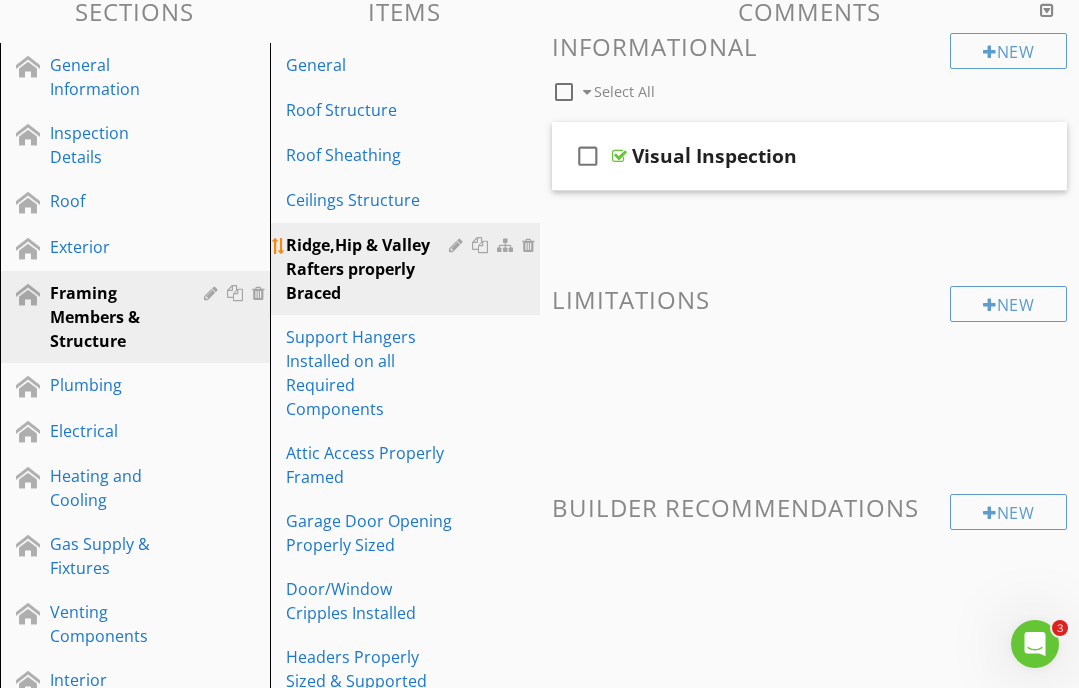 scroll, scrollTop: 225, scrollLeft: 0, axis: vertical 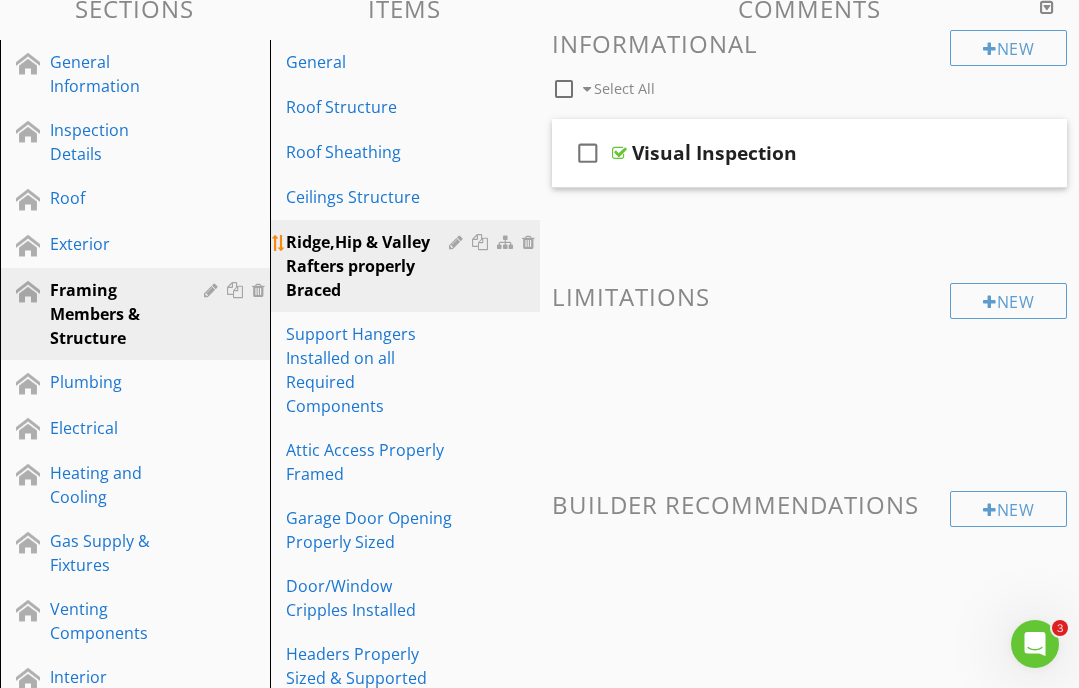 click on "Support Hangers Installed on all Required Components" at bounding box center (370, 370) 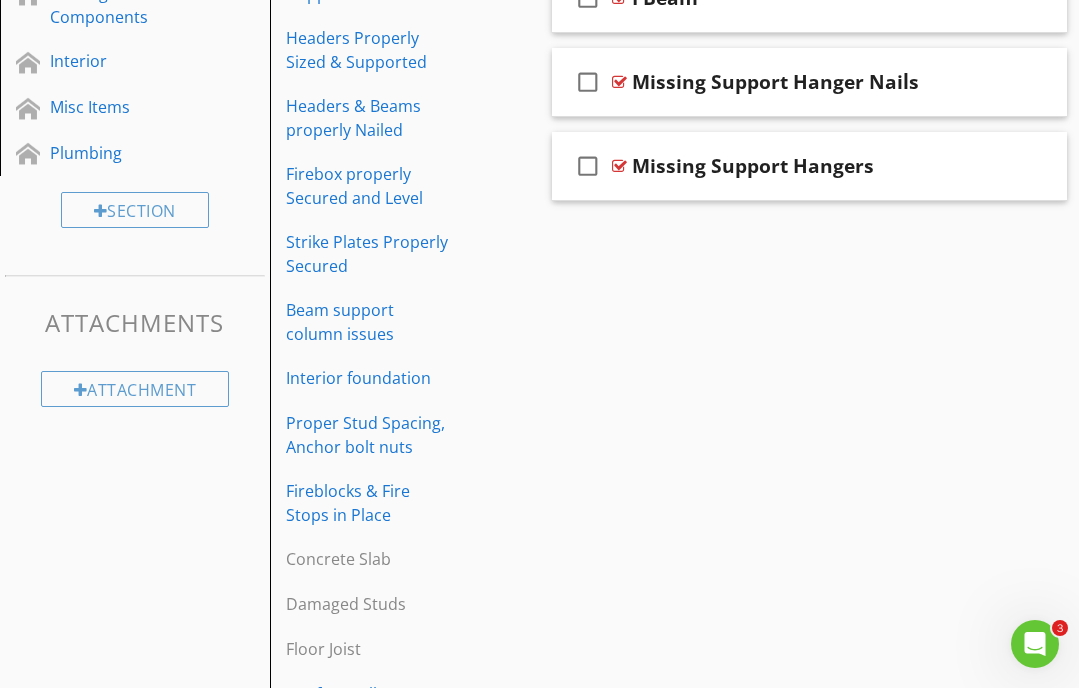 scroll, scrollTop: 844, scrollLeft: 0, axis: vertical 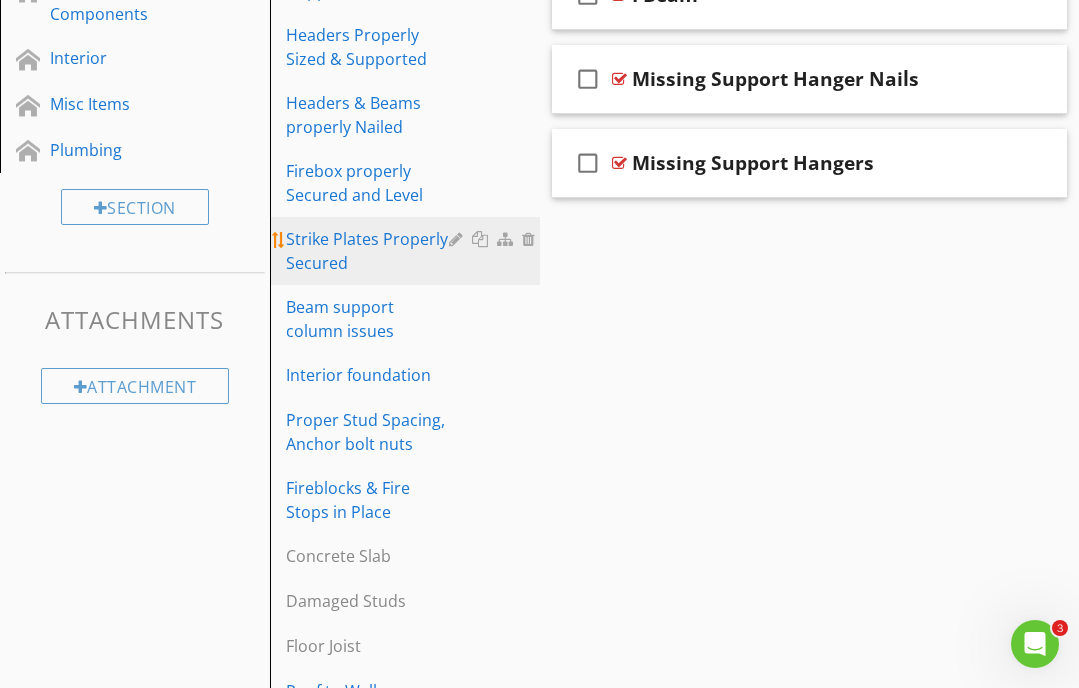 click at bounding box center (494, 239) 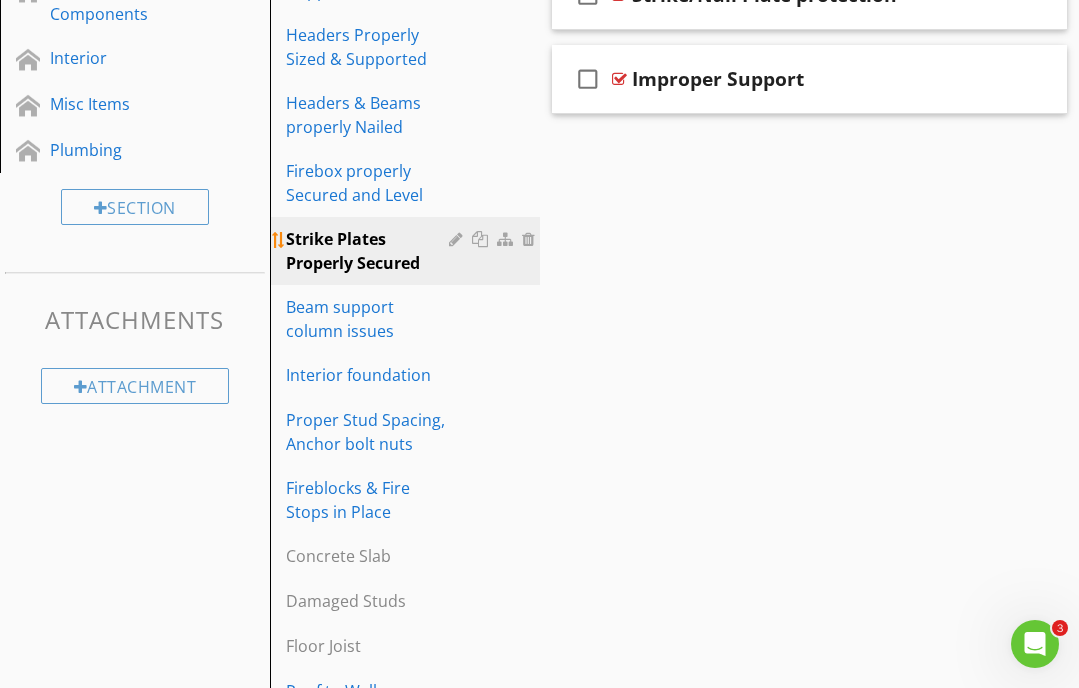 click at bounding box center [531, 239] 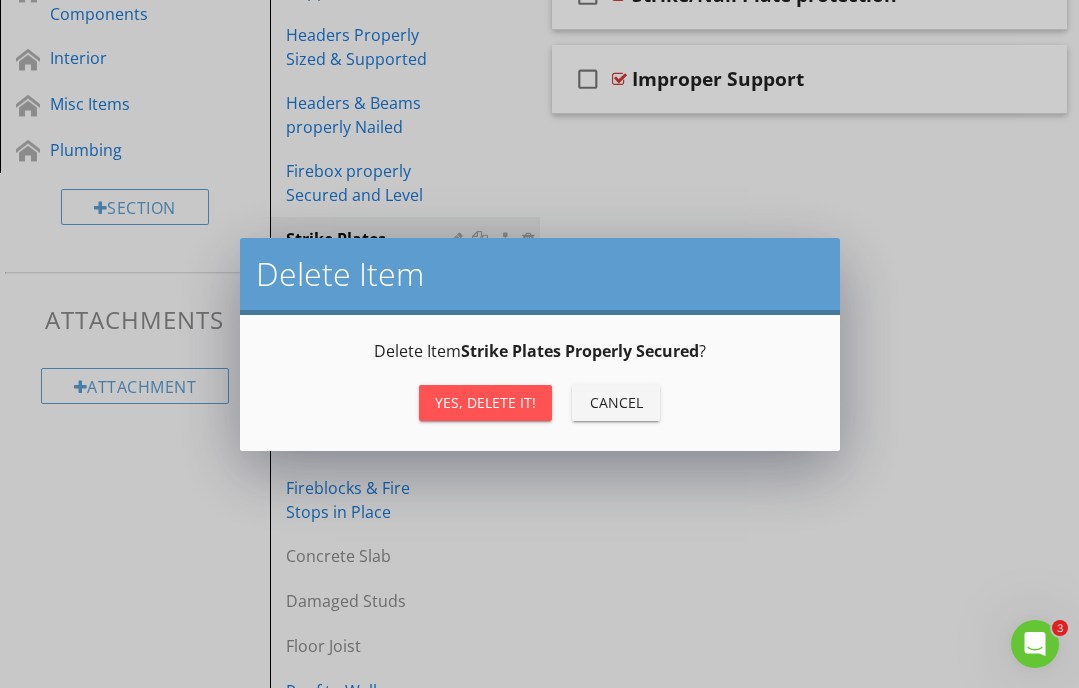 click on "Yes, Delete it!" at bounding box center [485, 402] 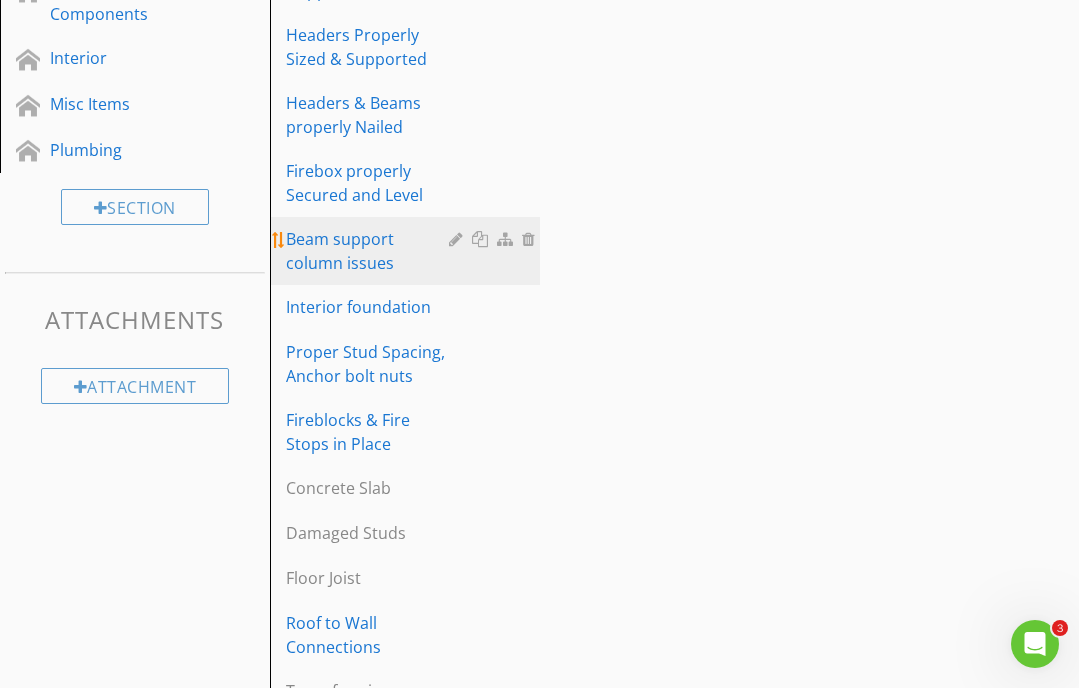 click at bounding box center [458, 239] 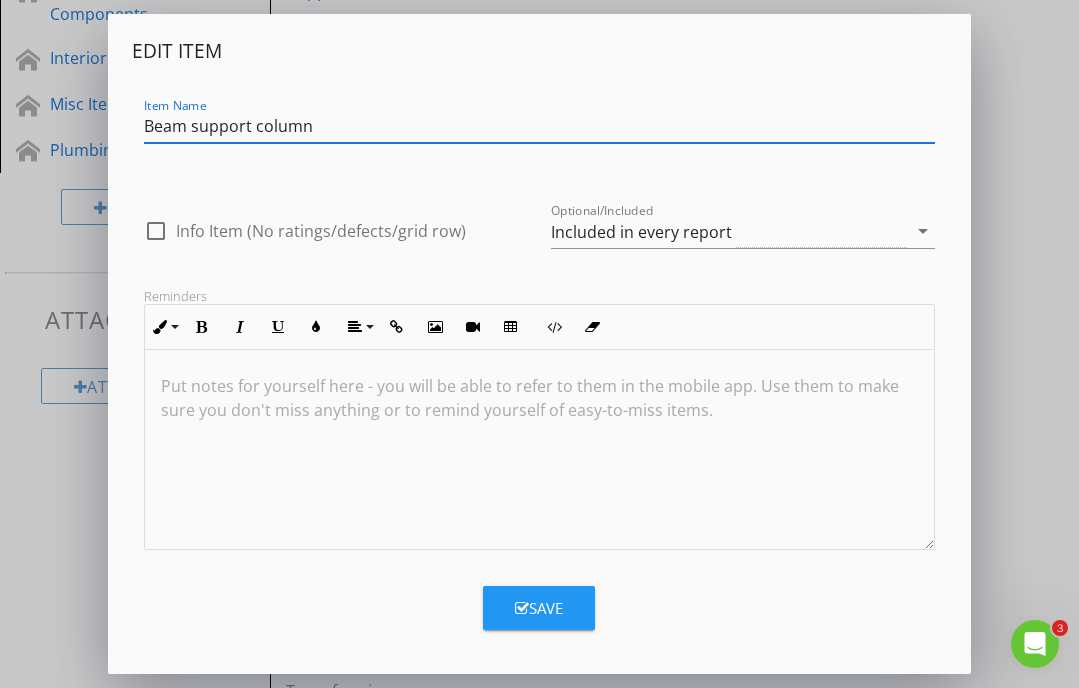 type on "Beam support column" 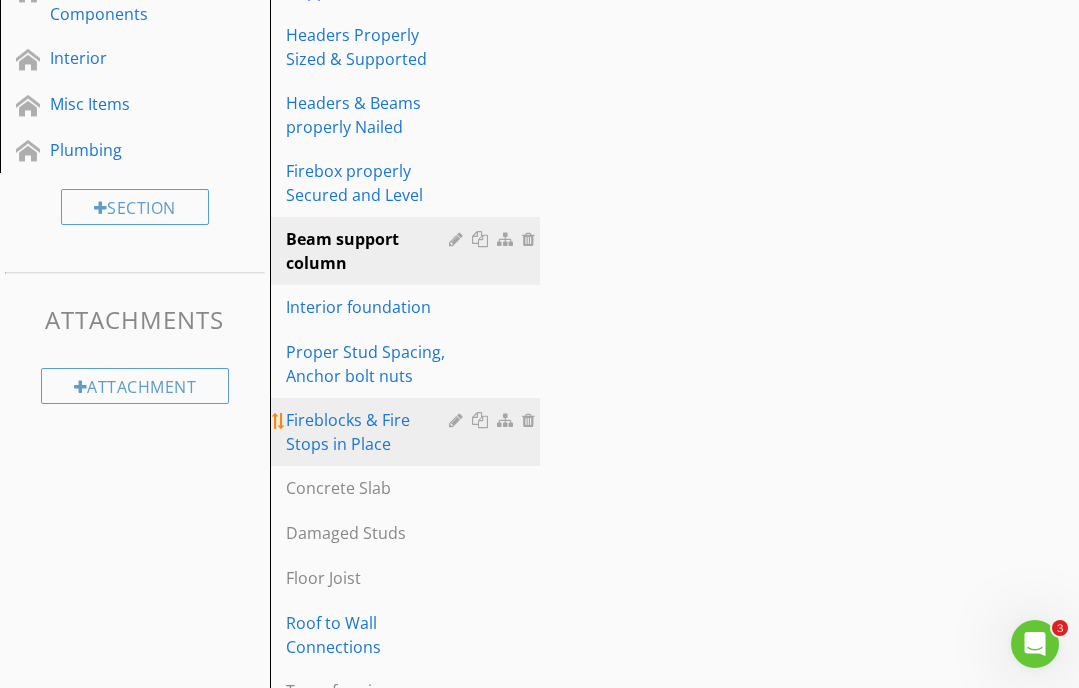 click at bounding box center [531, 420] 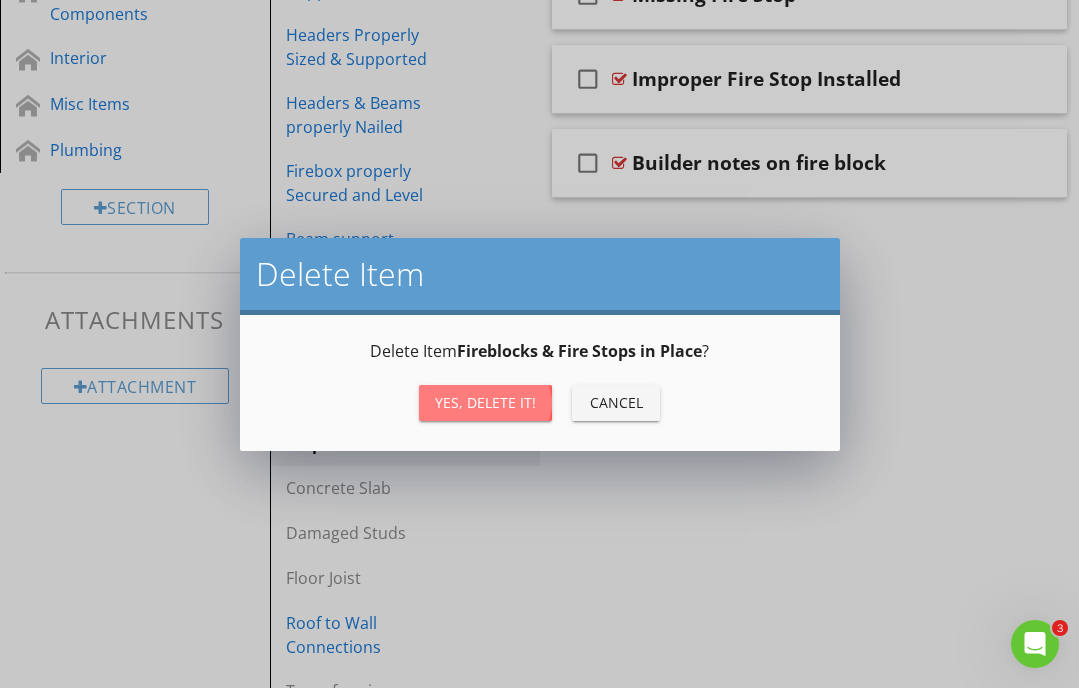 click on "Yes, Delete it!" at bounding box center (485, 402) 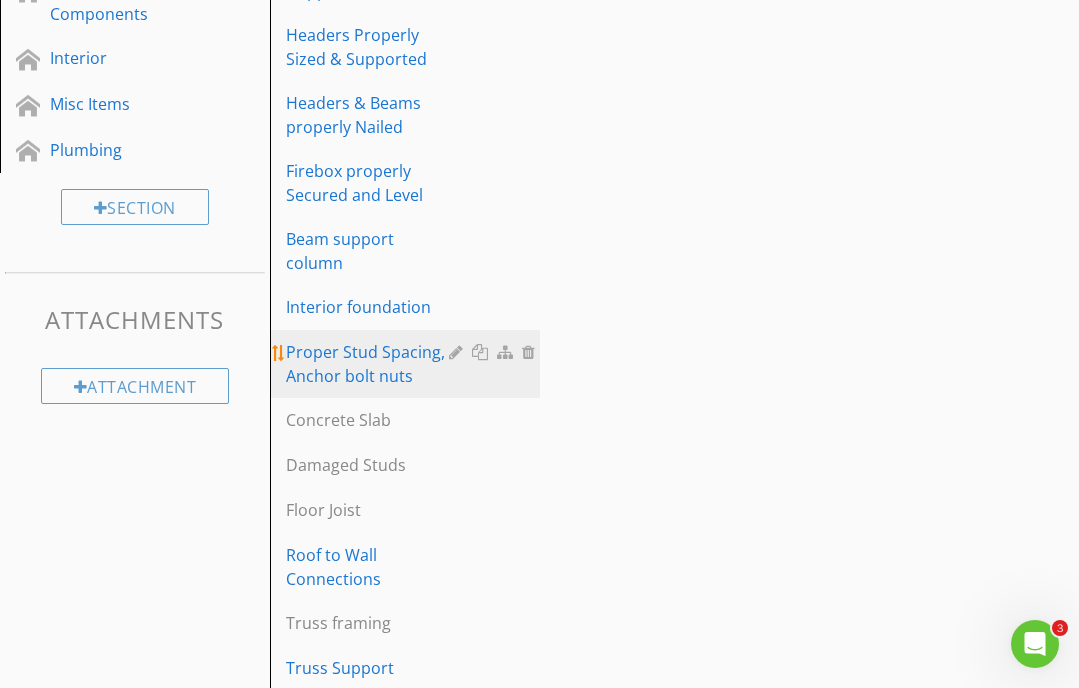 click at bounding box center [531, 352] 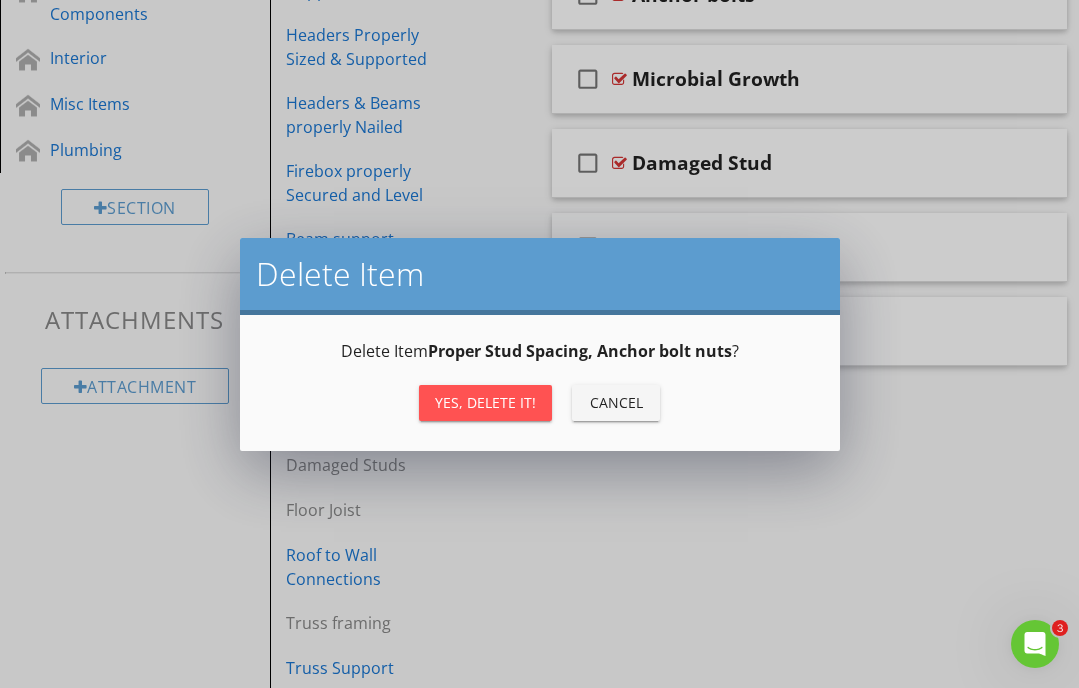 click on "Yes, Delete it!" at bounding box center [485, 402] 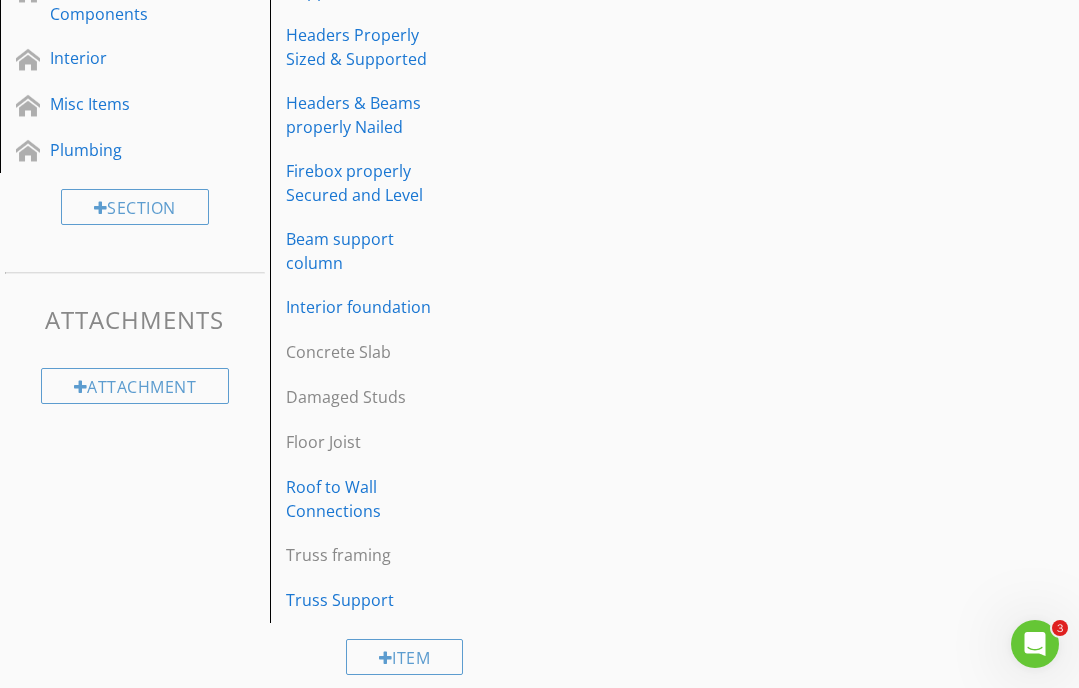 scroll, scrollTop: 819, scrollLeft: 0, axis: vertical 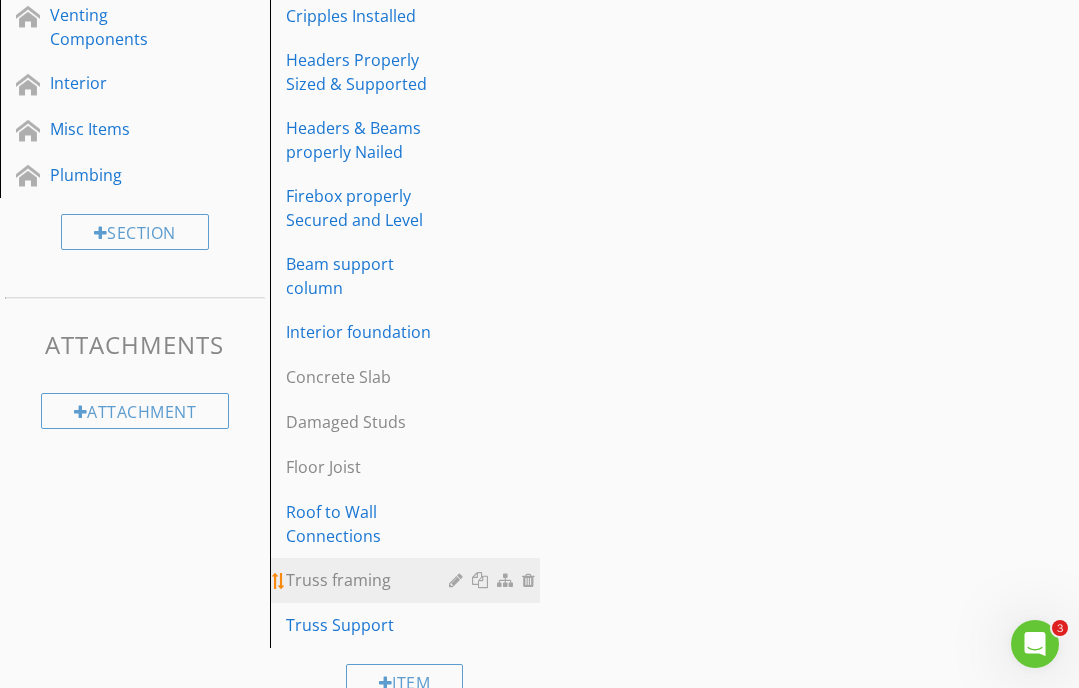 click at bounding box center (458, 580) 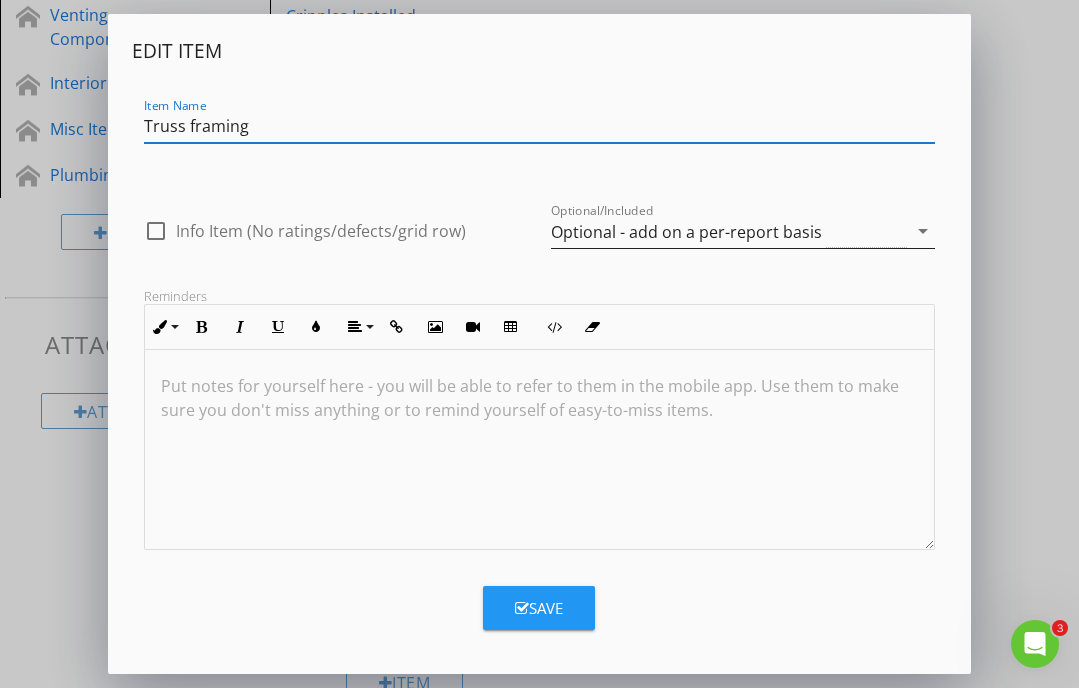 click on "Optional - add on a per-report basis" at bounding box center (686, 232) 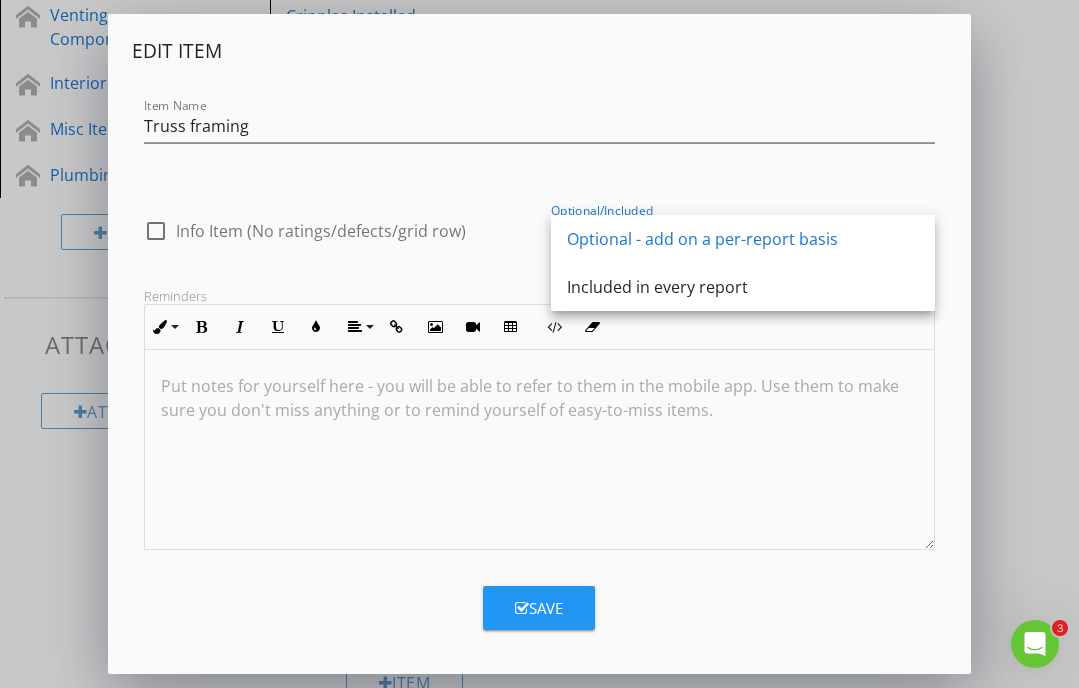 click on "Included in every report" at bounding box center [743, 287] 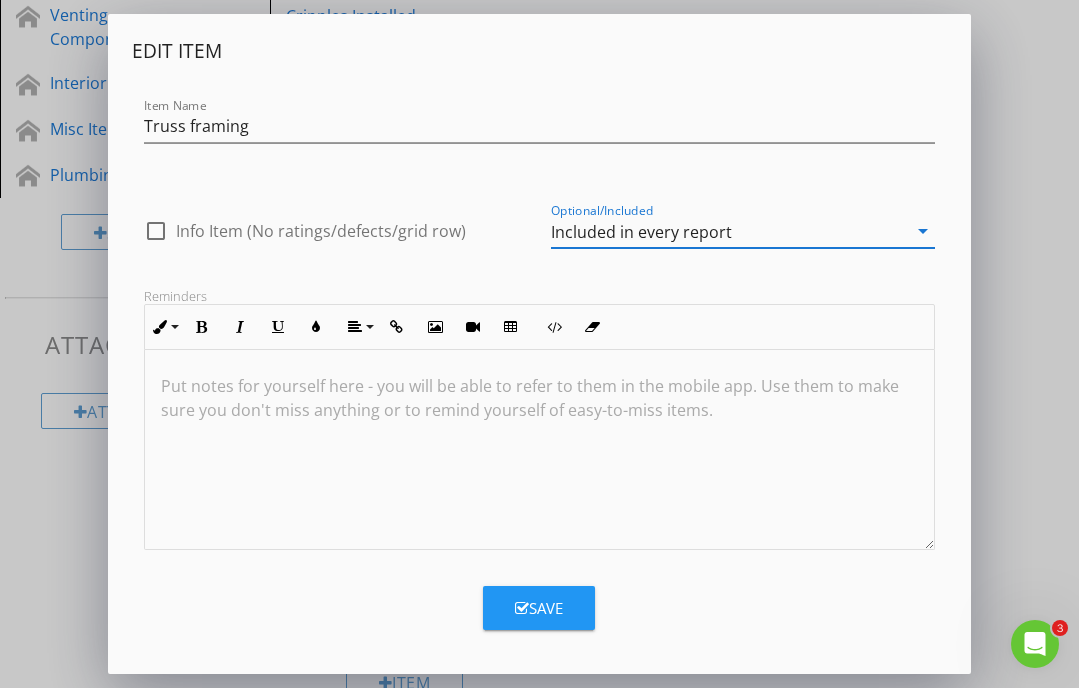click on "Save" at bounding box center [539, 608] 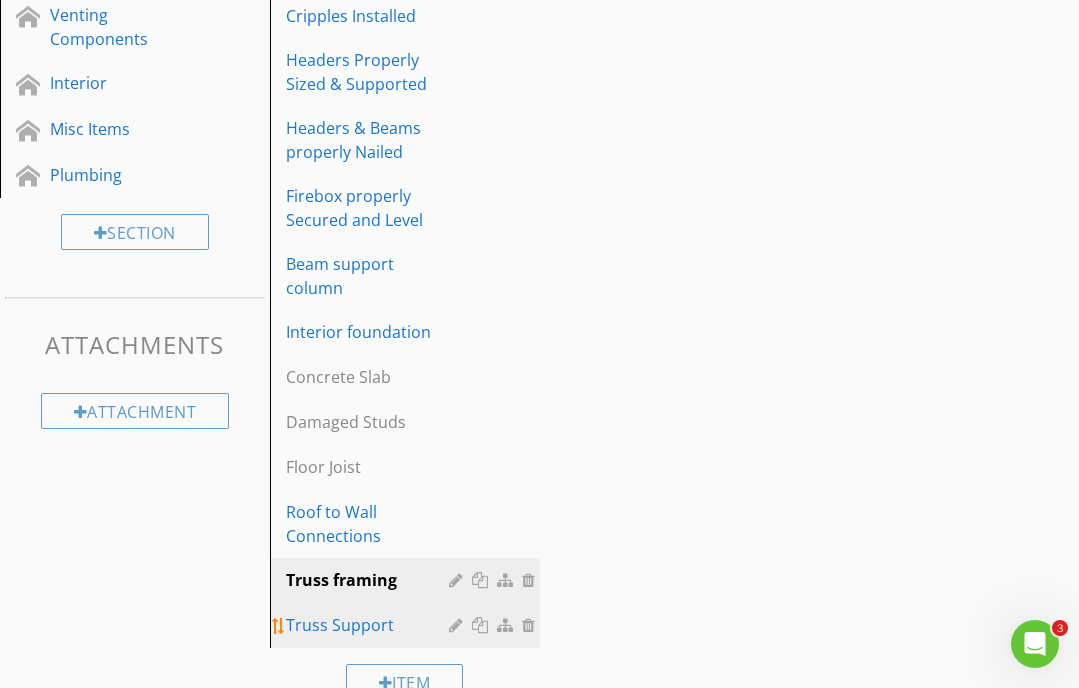 click at bounding box center [531, 625] 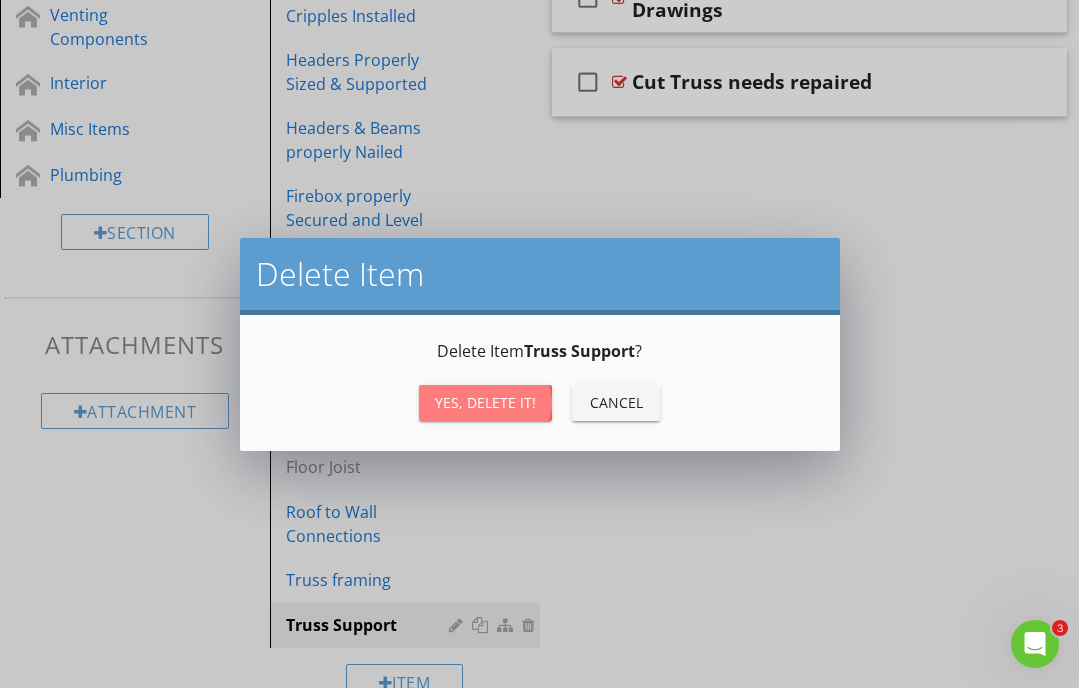 click on "Yes, Delete it!" at bounding box center [485, 402] 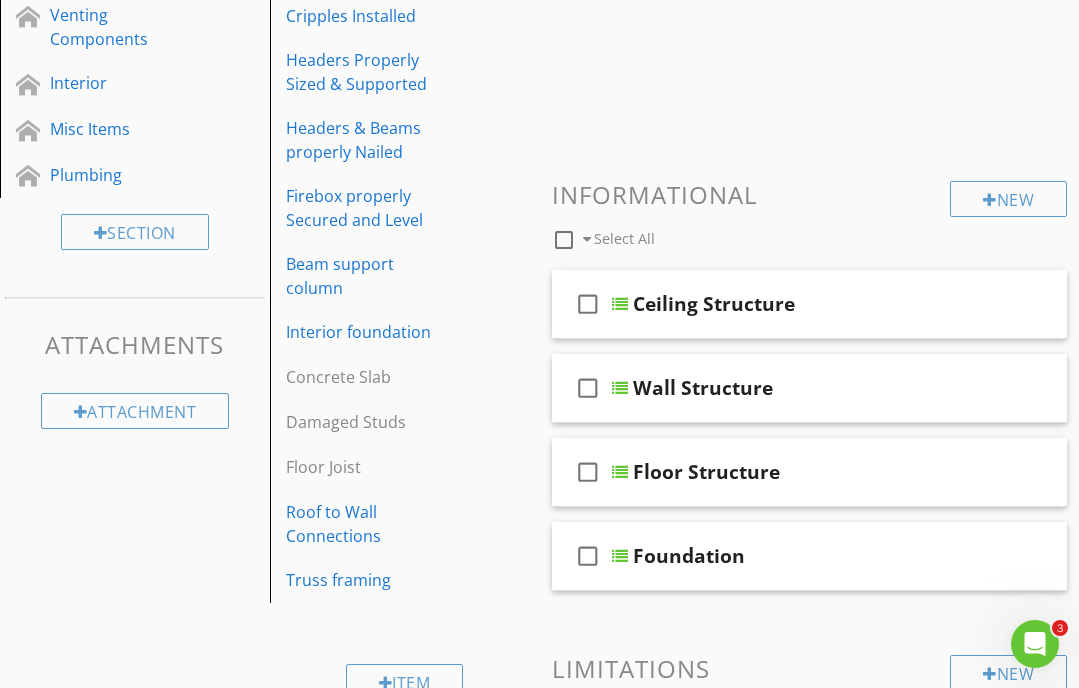 scroll, scrollTop: 774, scrollLeft: 0, axis: vertical 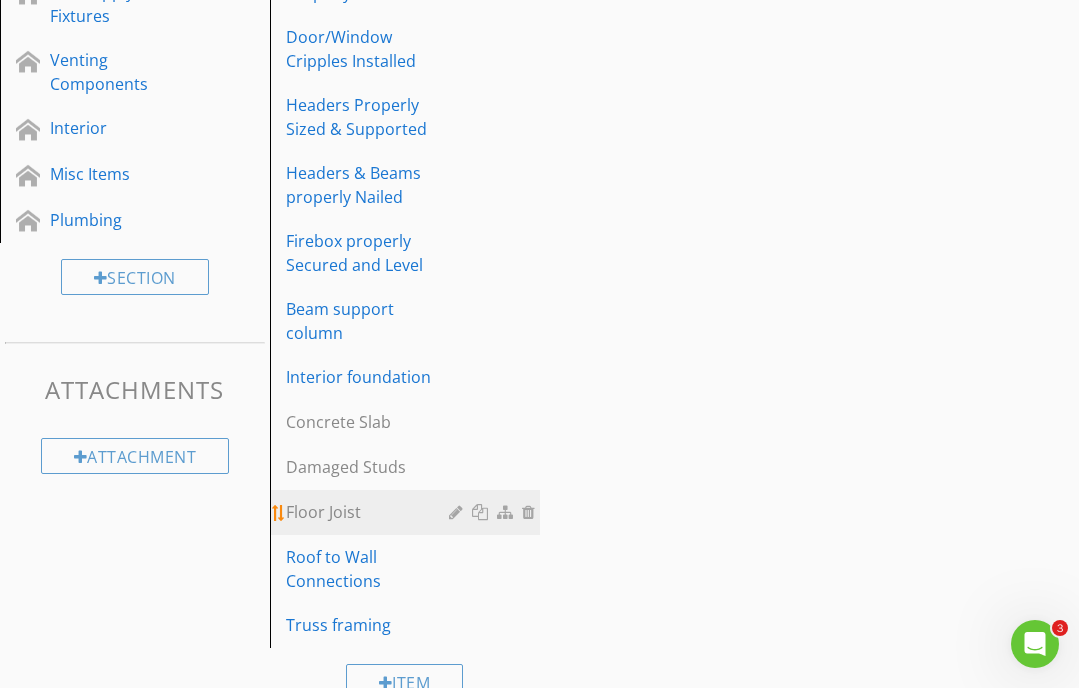 click at bounding box center [458, 512] 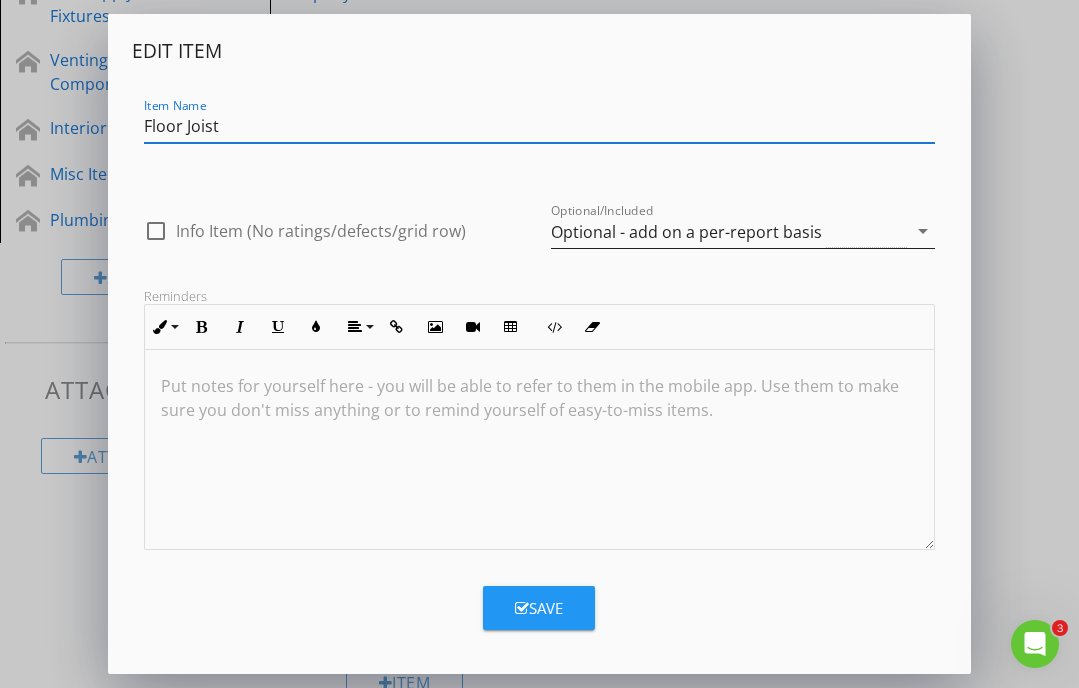 click on "Optional - add on a per-report basis" at bounding box center [686, 232] 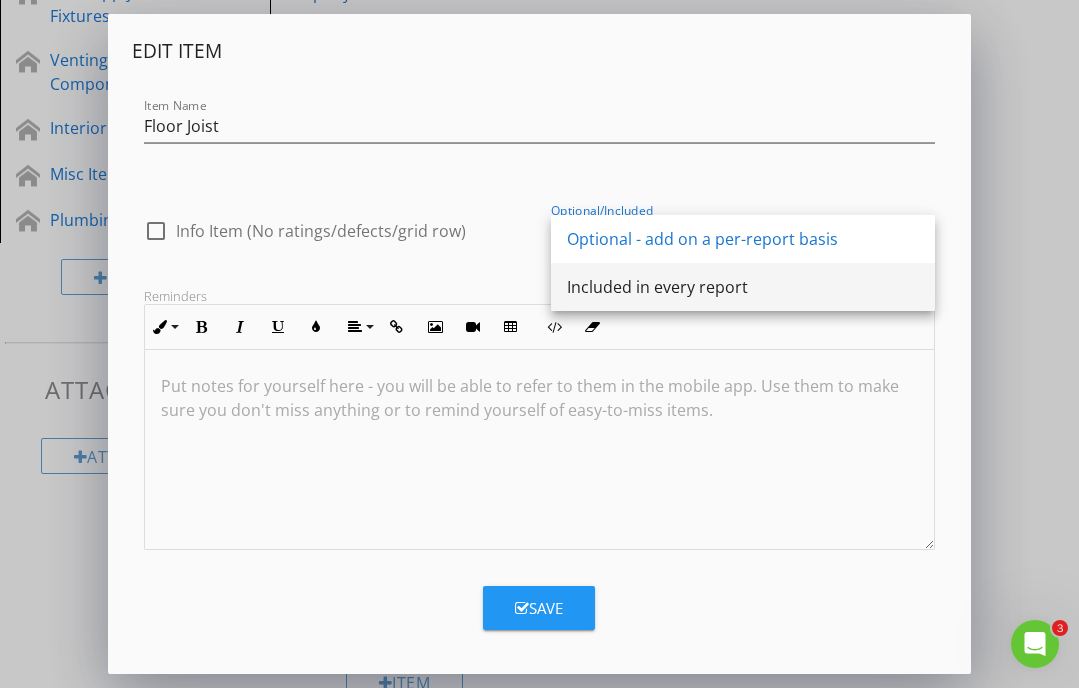 click on "Included in every report" at bounding box center (743, 287) 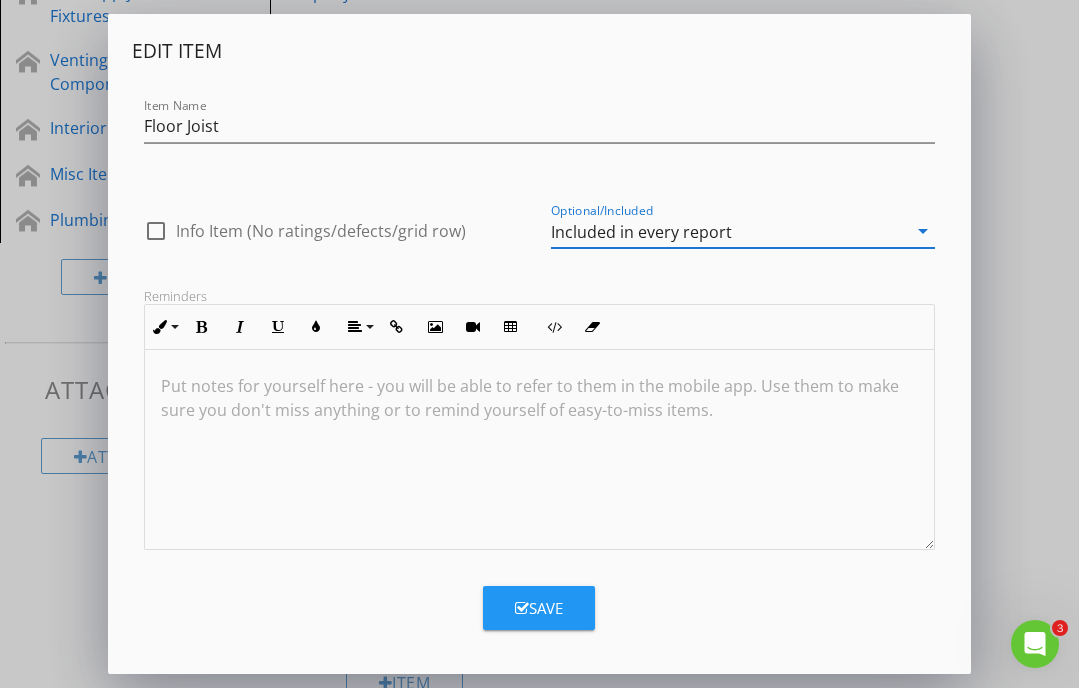 click on "Save" at bounding box center [539, 608] 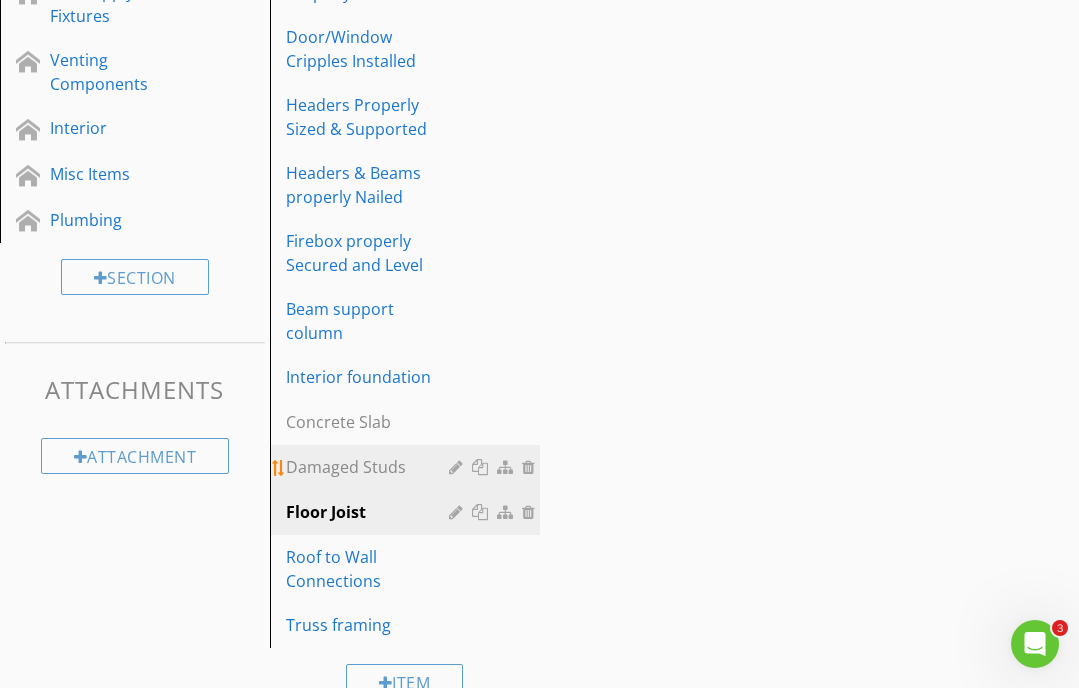 click on "Damaged Studs" at bounding box center (370, 467) 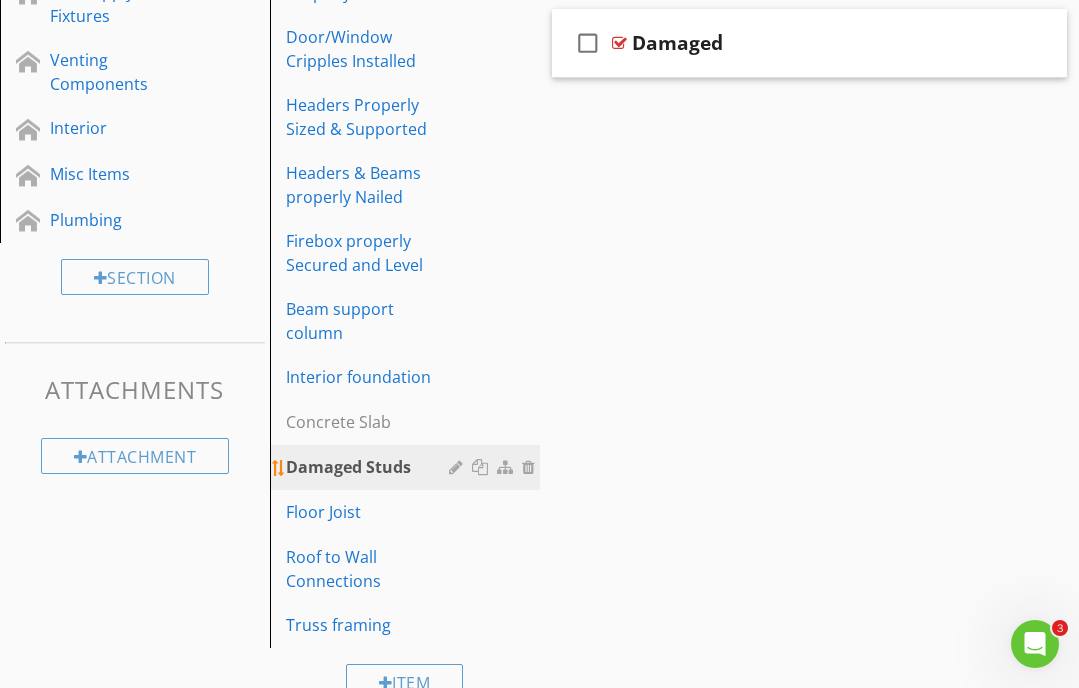 click at bounding box center (458, 467) 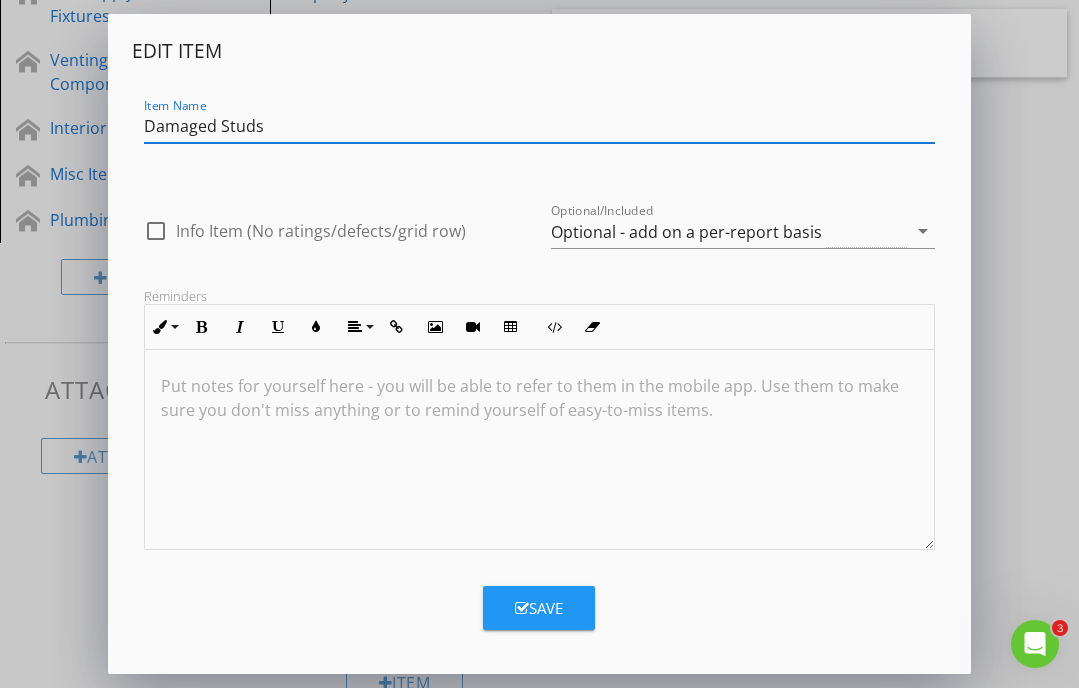 click on "Save" at bounding box center (539, 608) 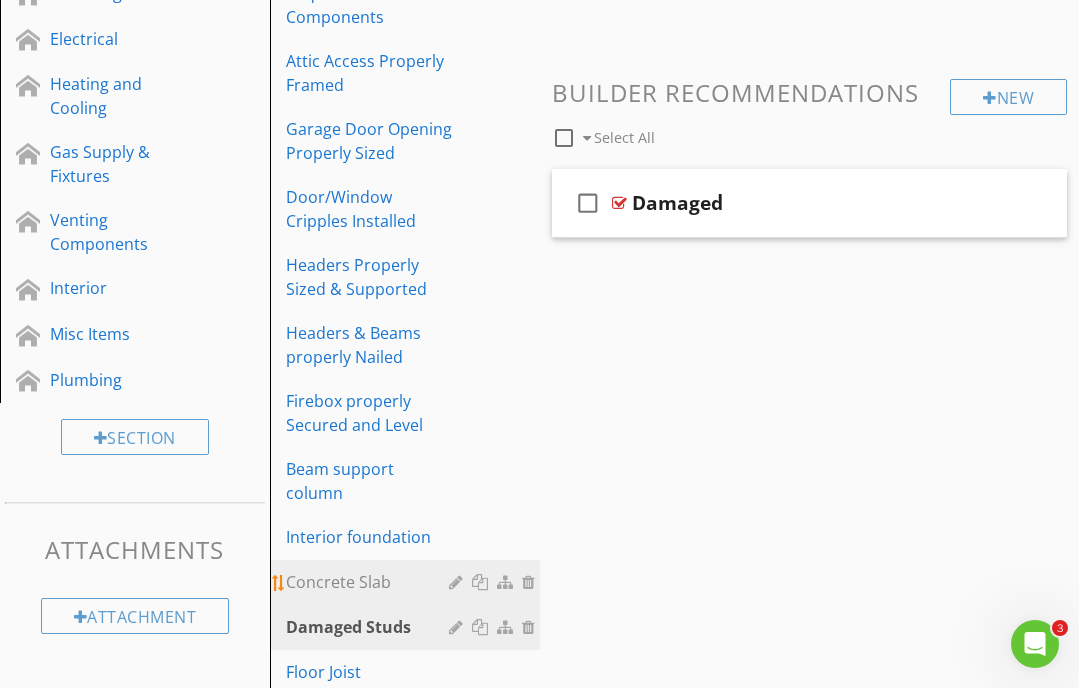 scroll, scrollTop: 616, scrollLeft: 0, axis: vertical 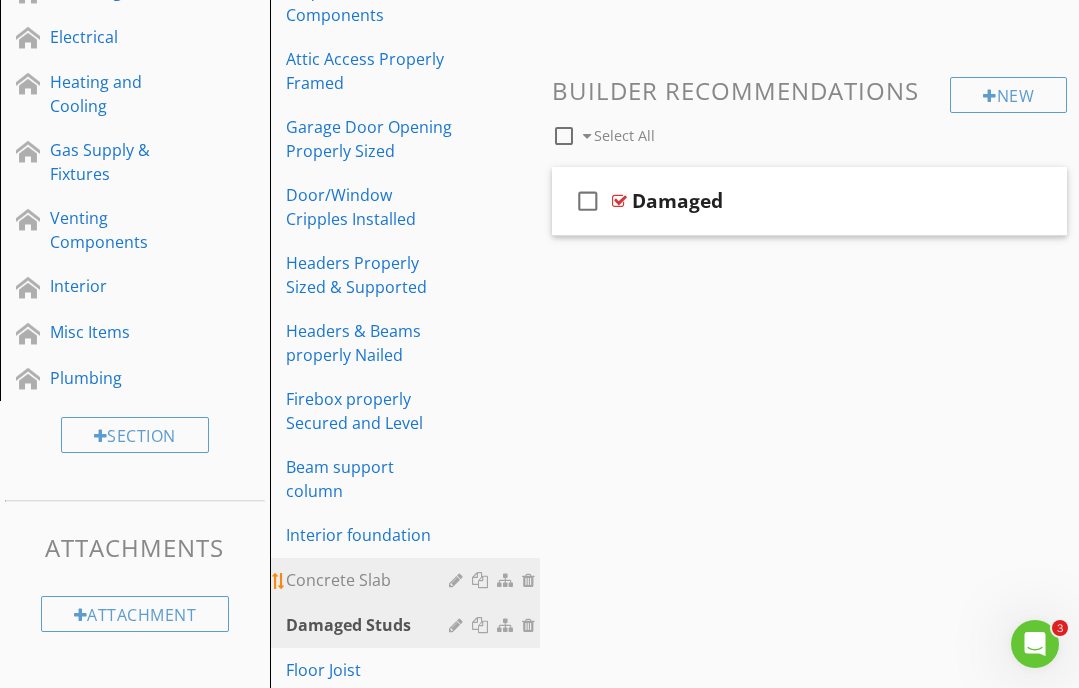 click on "Concrete Slab" at bounding box center [370, 580] 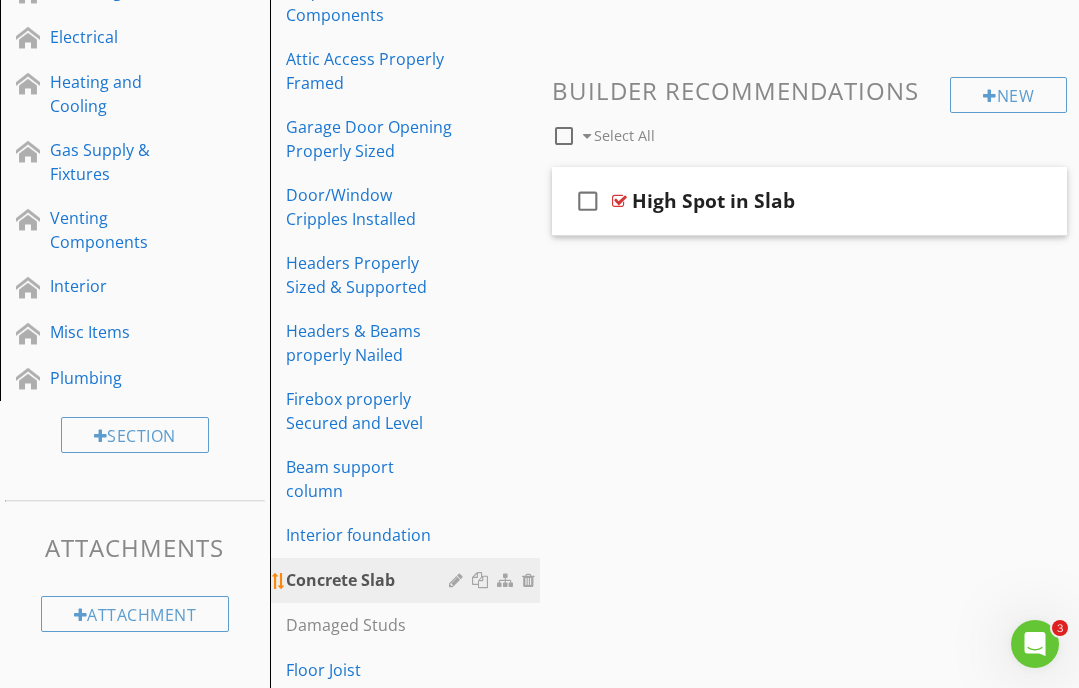 click at bounding box center [458, 580] 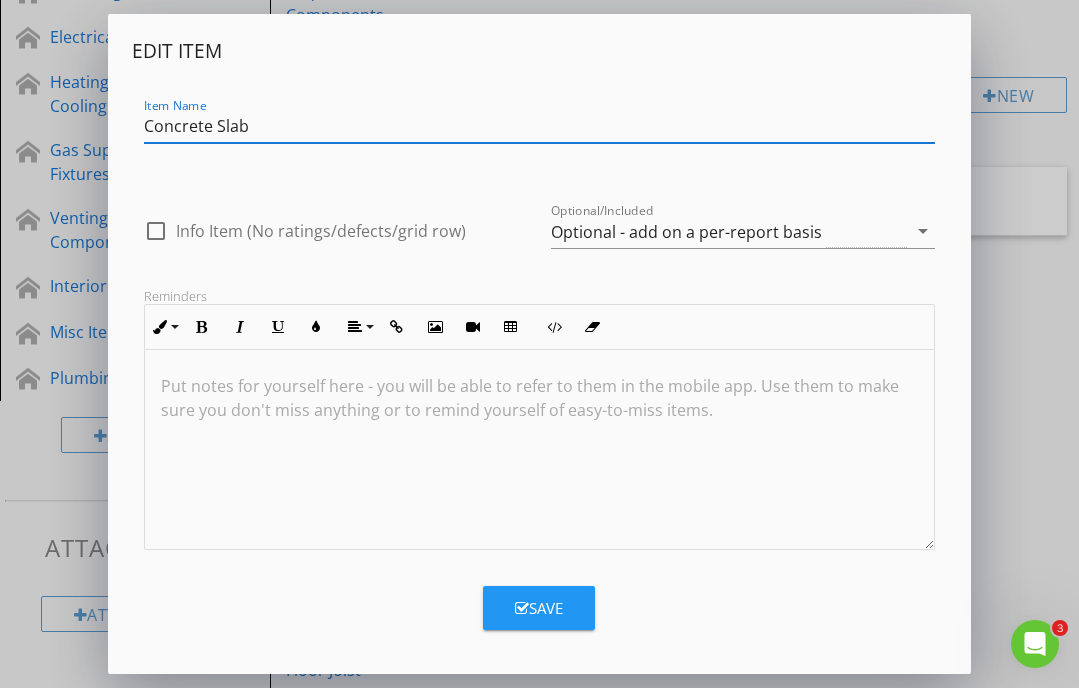 drag, startPoint x: 260, startPoint y: 129, endPoint x: 149, endPoint y: 129, distance: 111 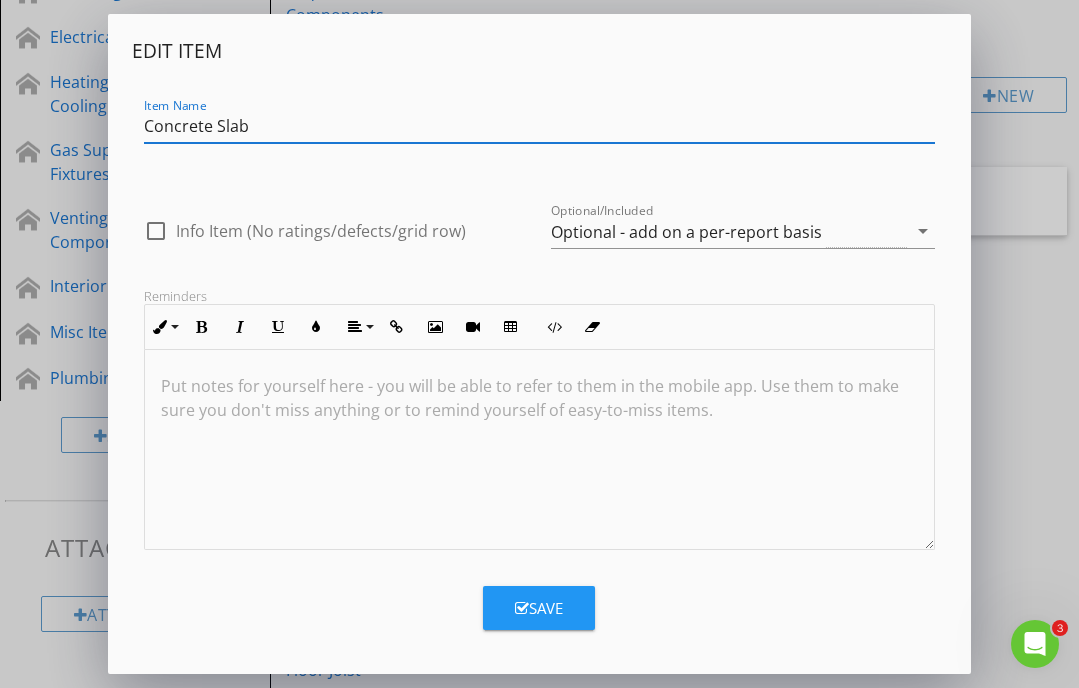 type on "C" 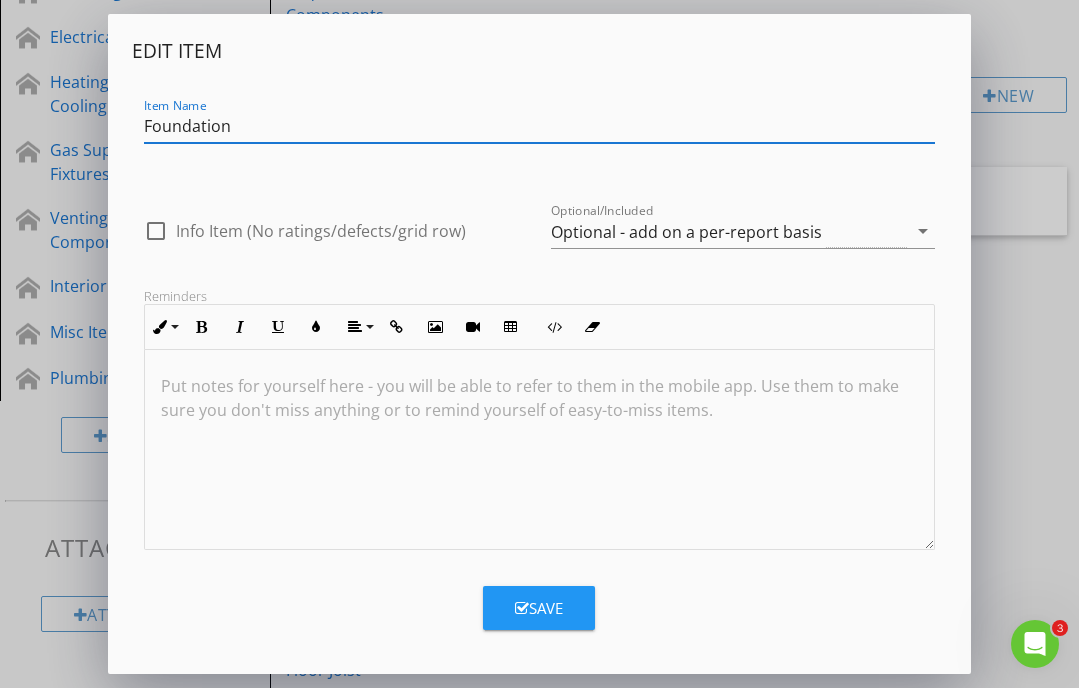 type on "Foundation" 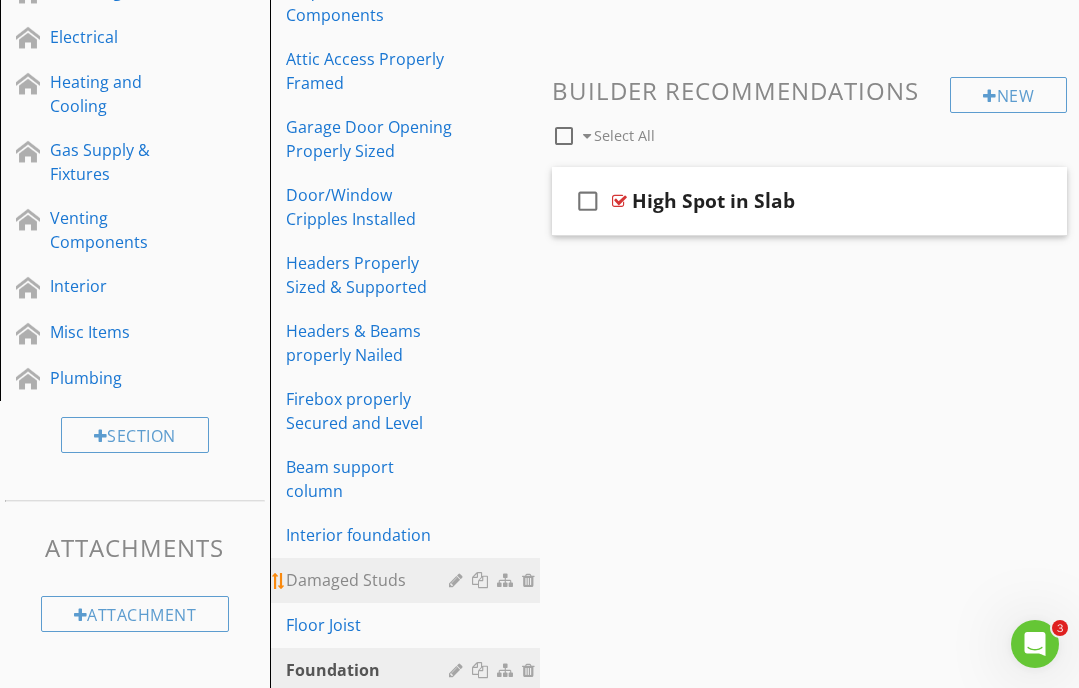 click at bounding box center (458, 580) 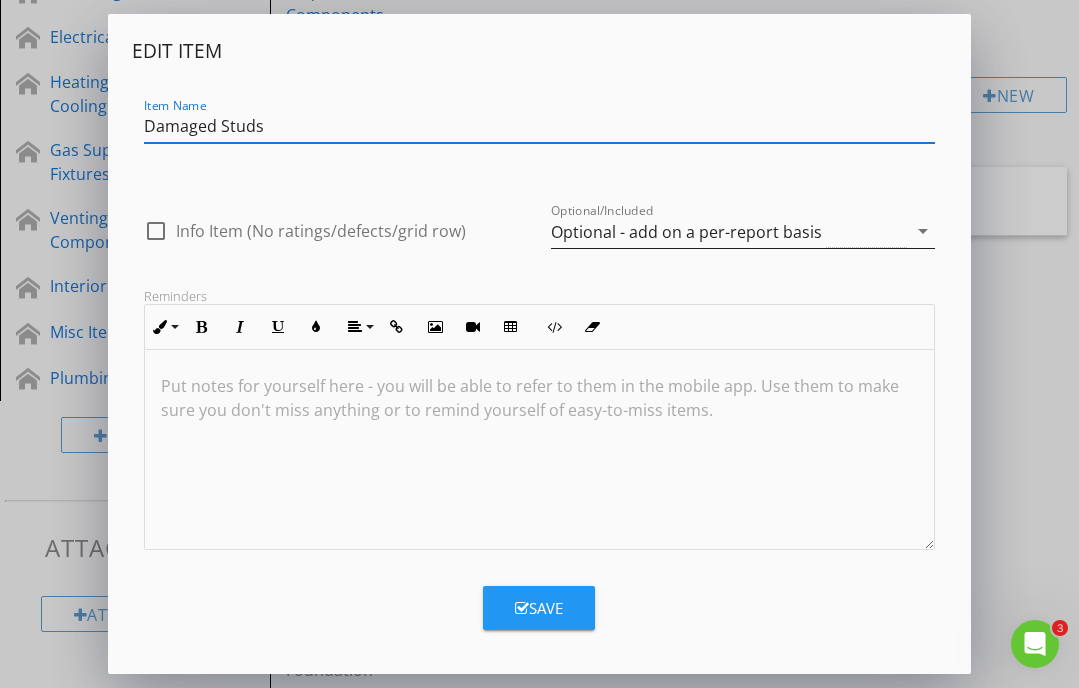 click on "Optional - add on a per-report basis" at bounding box center (729, 231) 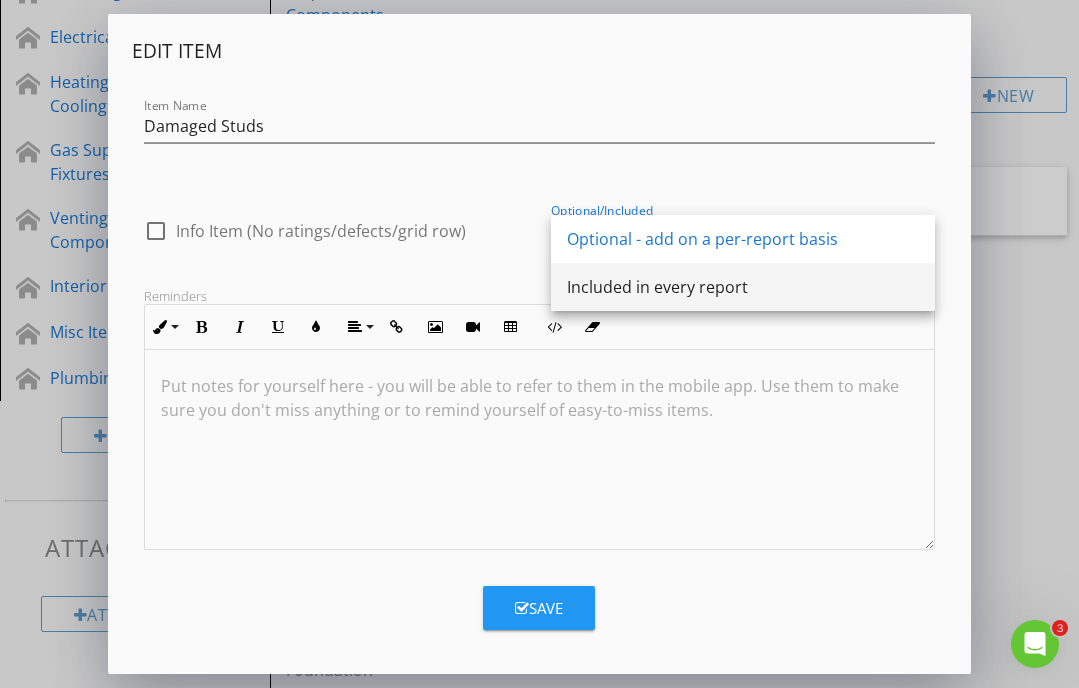 click on "Included in every report" at bounding box center (743, 287) 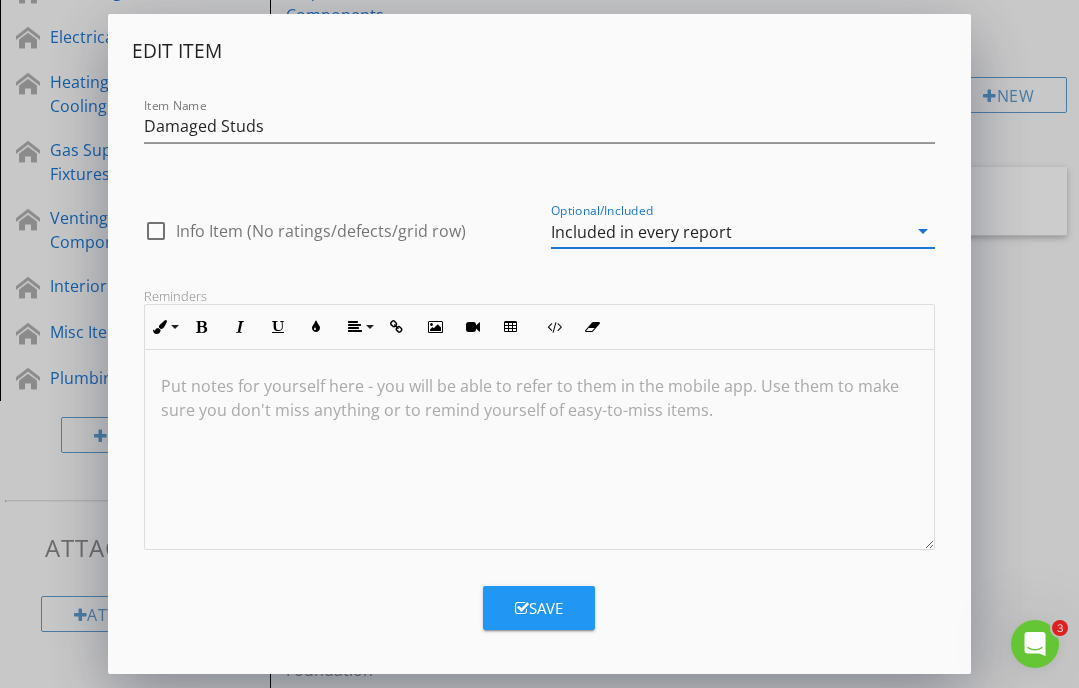 click on "Save" at bounding box center [539, 608] 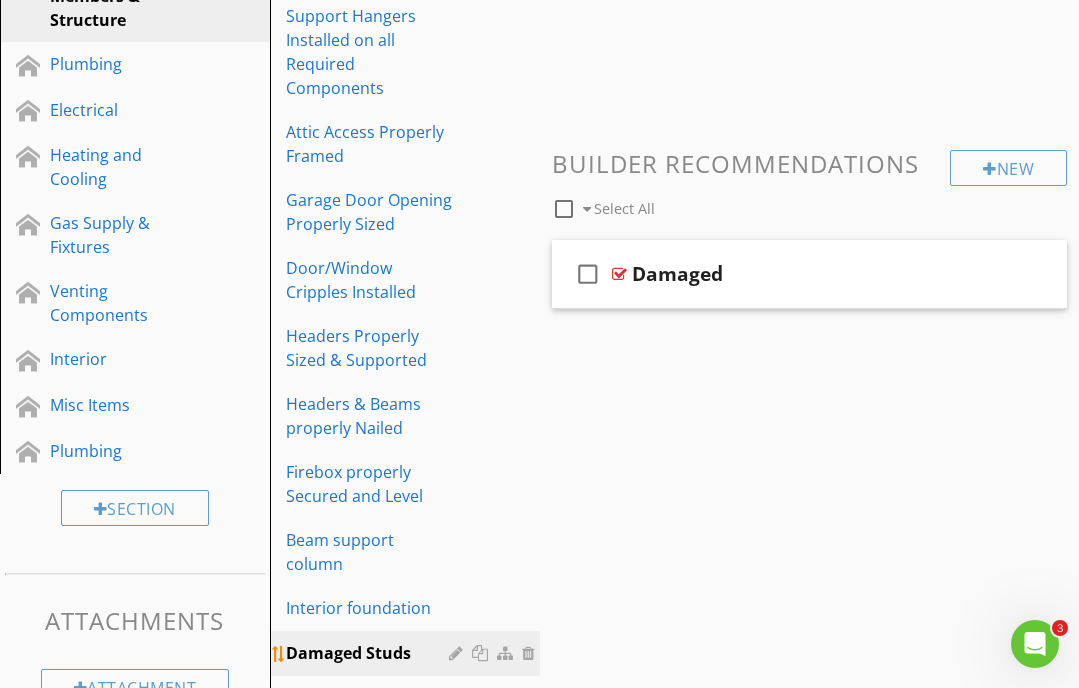 scroll, scrollTop: 532, scrollLeft: 0, axis: vertical 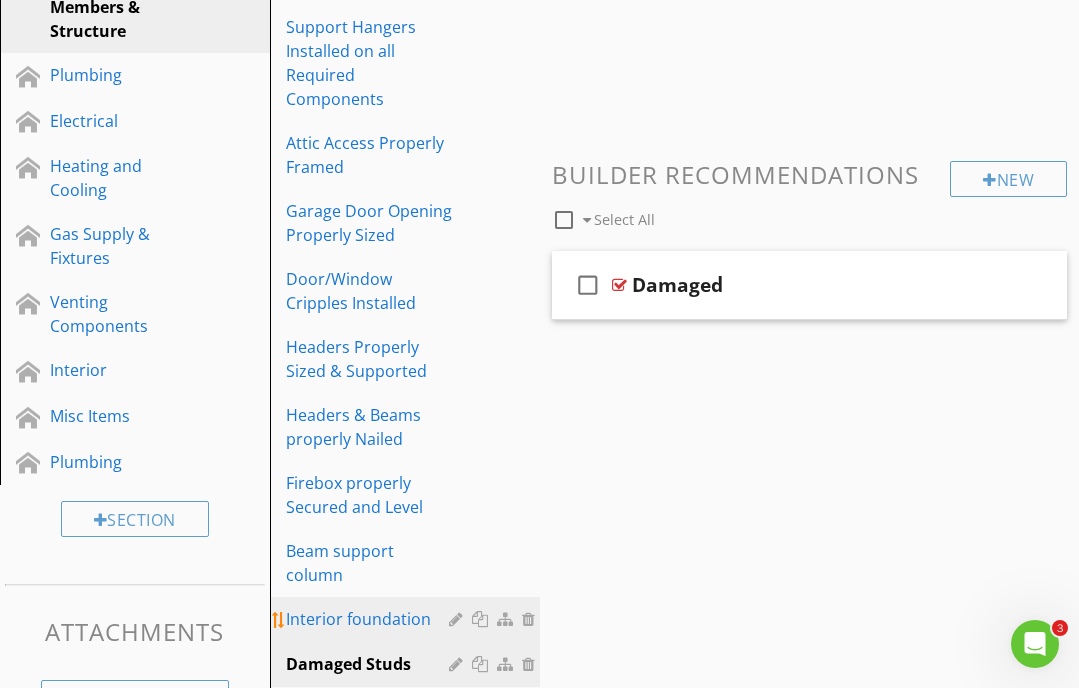 click on "Interior foundation" at bounding box center (370, 619) 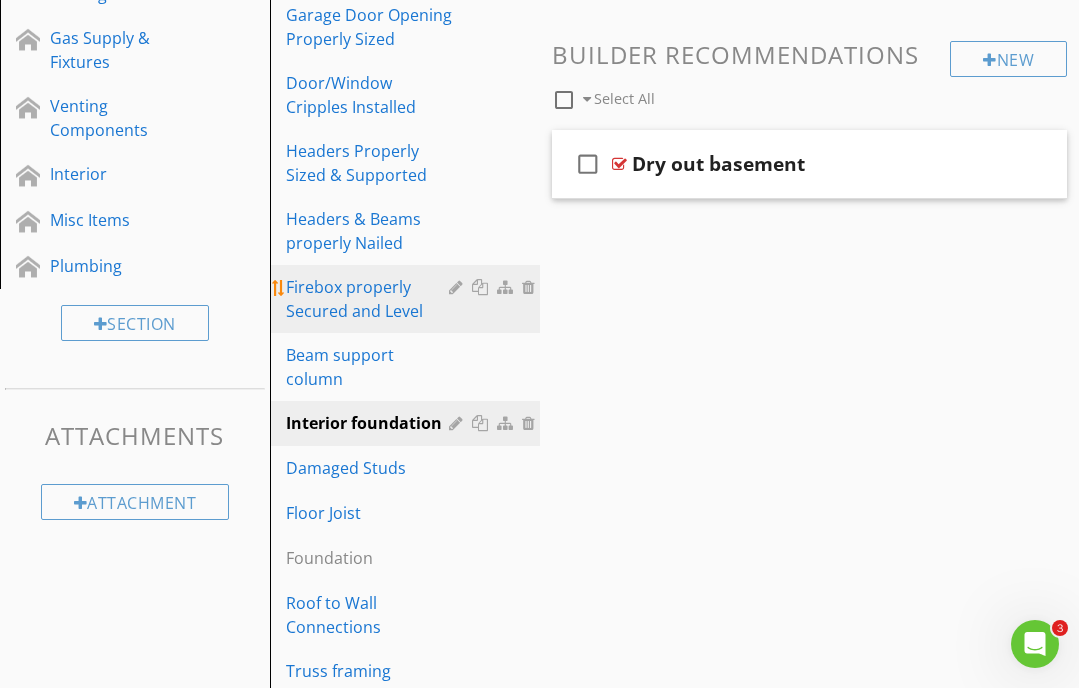 scroll, scrollTop: 731, scrollLeft: 0, axis: vertical 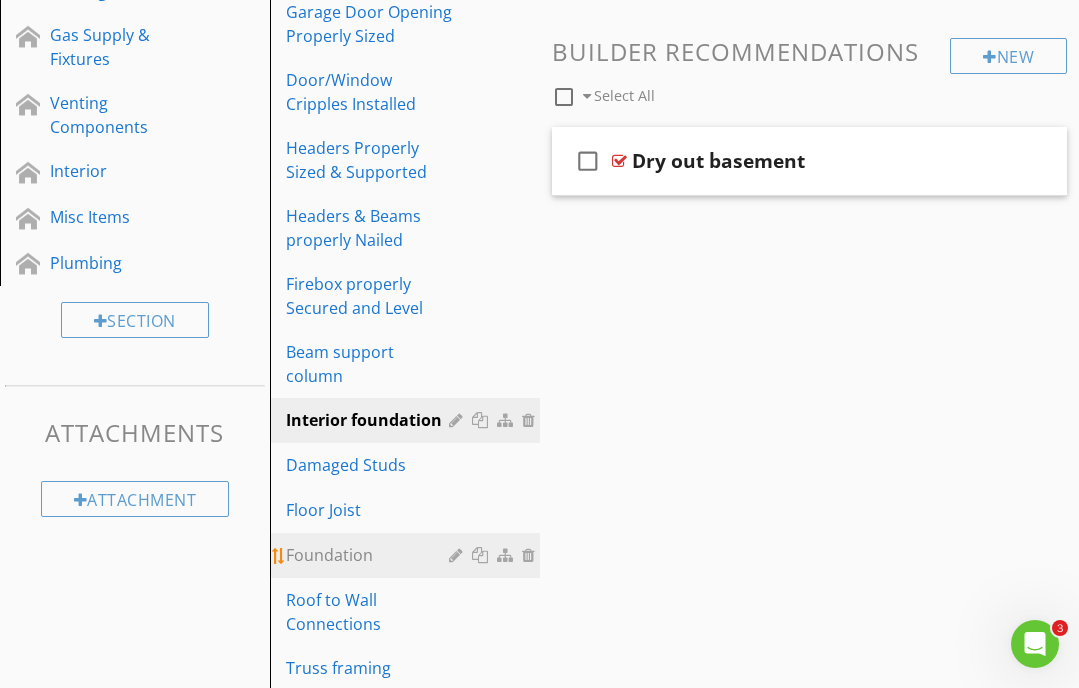 click at bounding box center (531, 555) 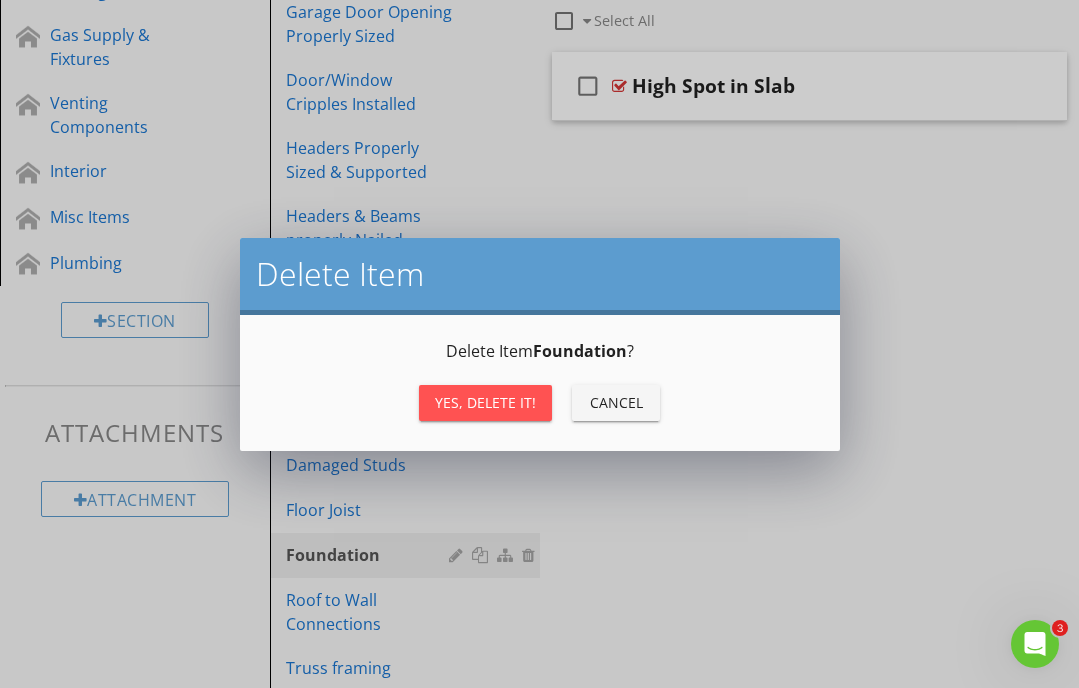 click on "Yes, Delete it!" at bounding box center [485, 402] 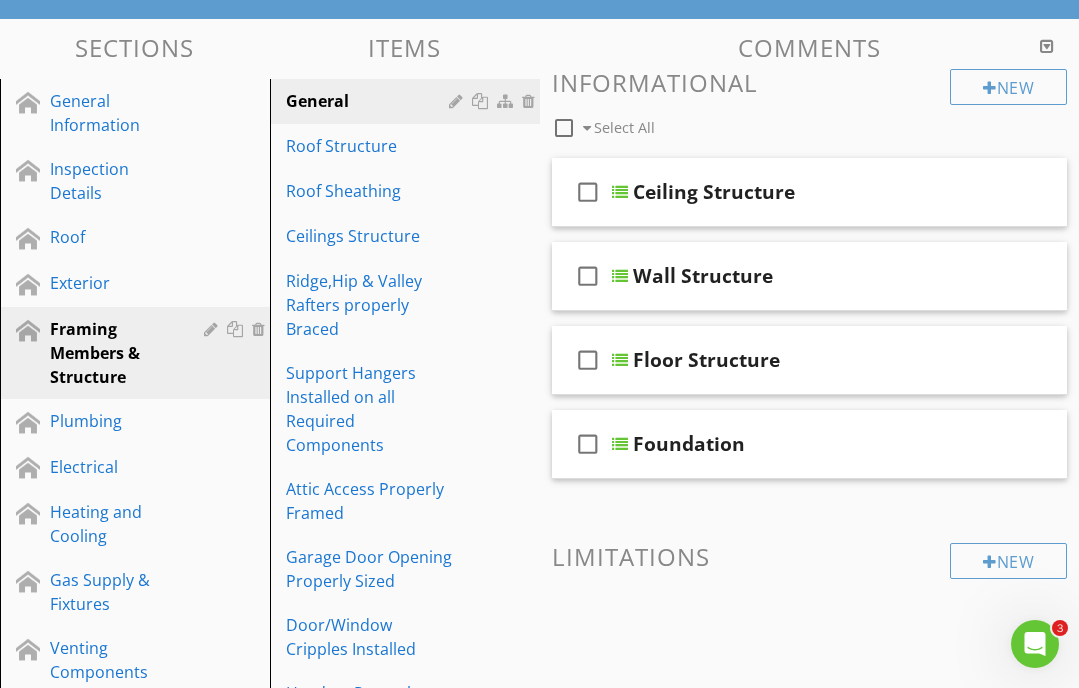 scroll, scrollTop: 307, scrollLeft: 0, axis: vertical 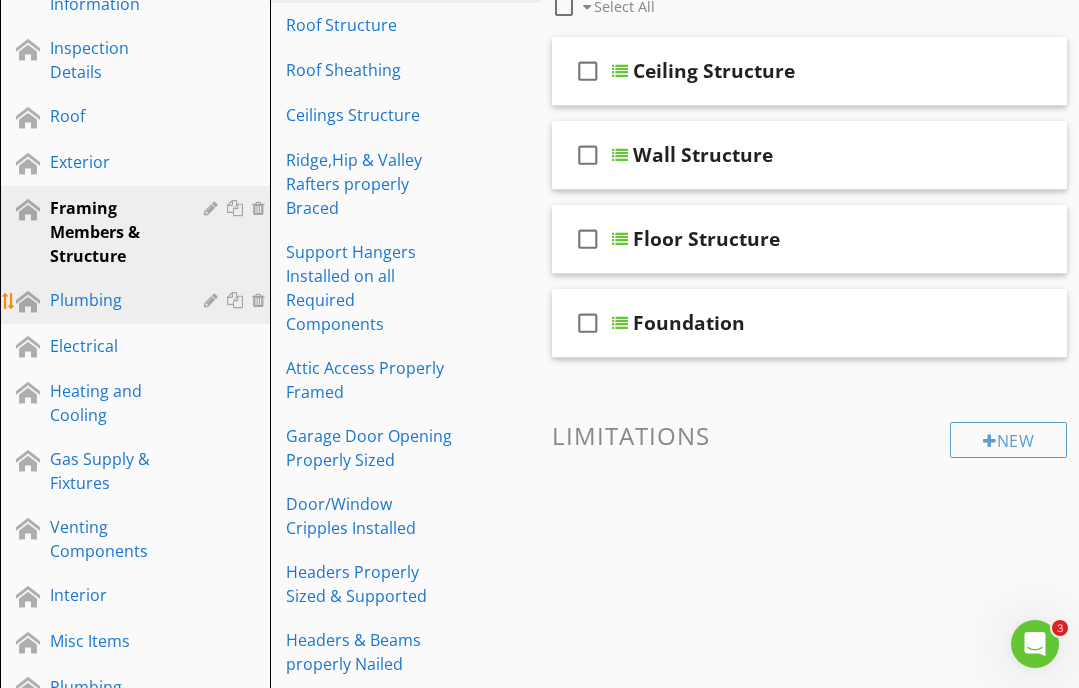 click on "Plumbing" at bounding box center [112, 300] 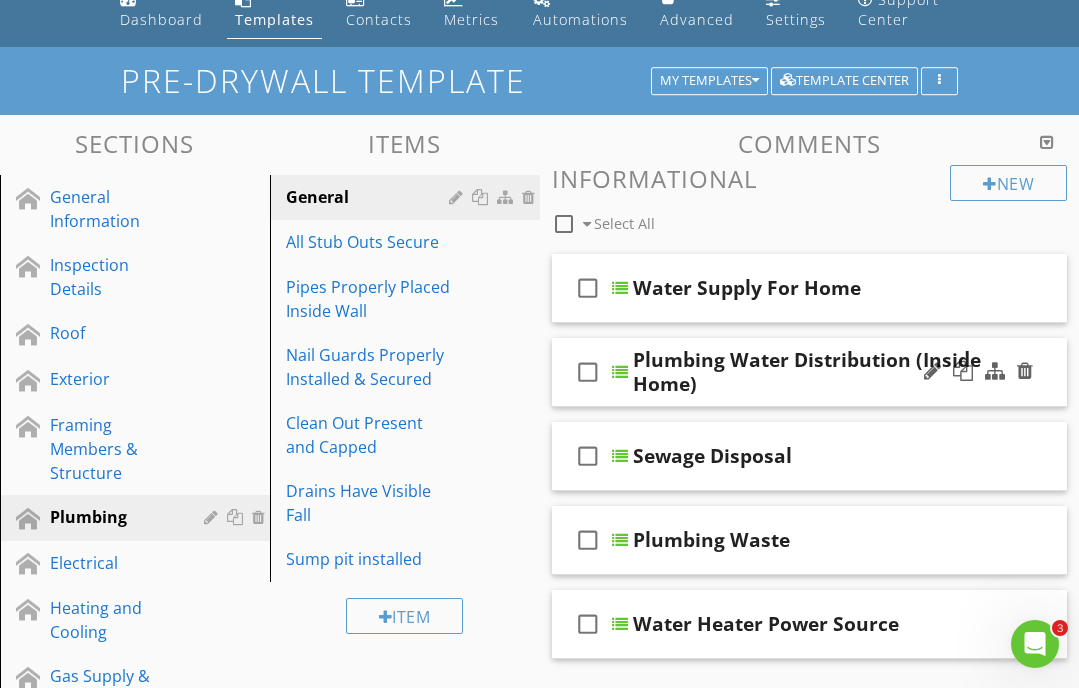 scroll, scrollTop: 92, scrollLeft: 0, axis: vertical 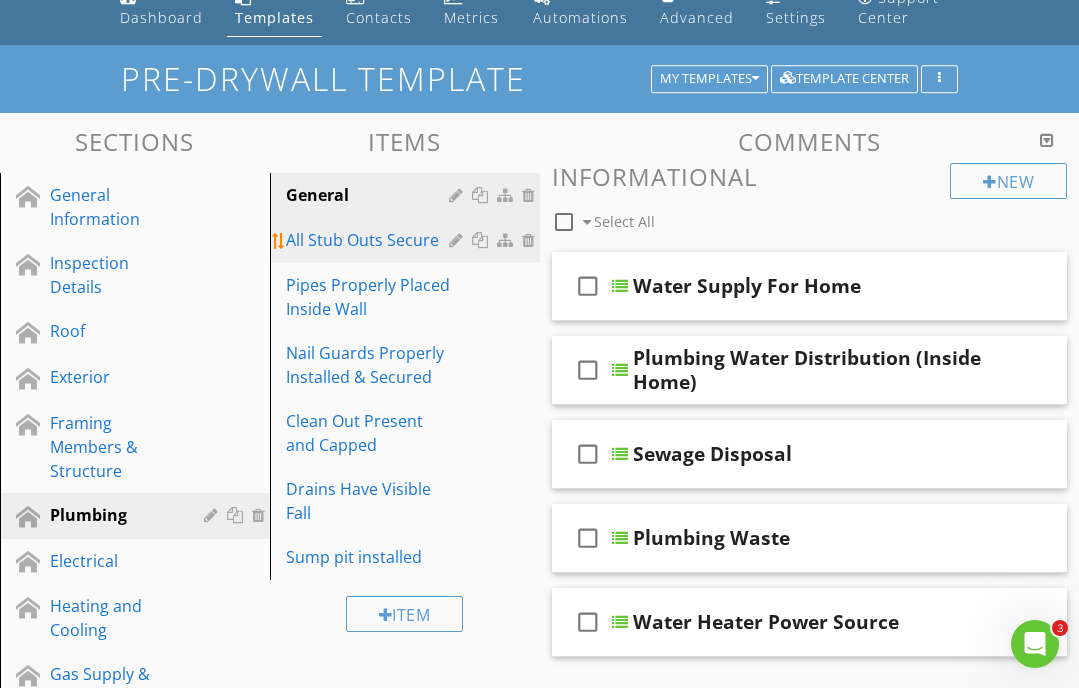 click on "All Stub Outs Secure" at bounding box center [370, 240] 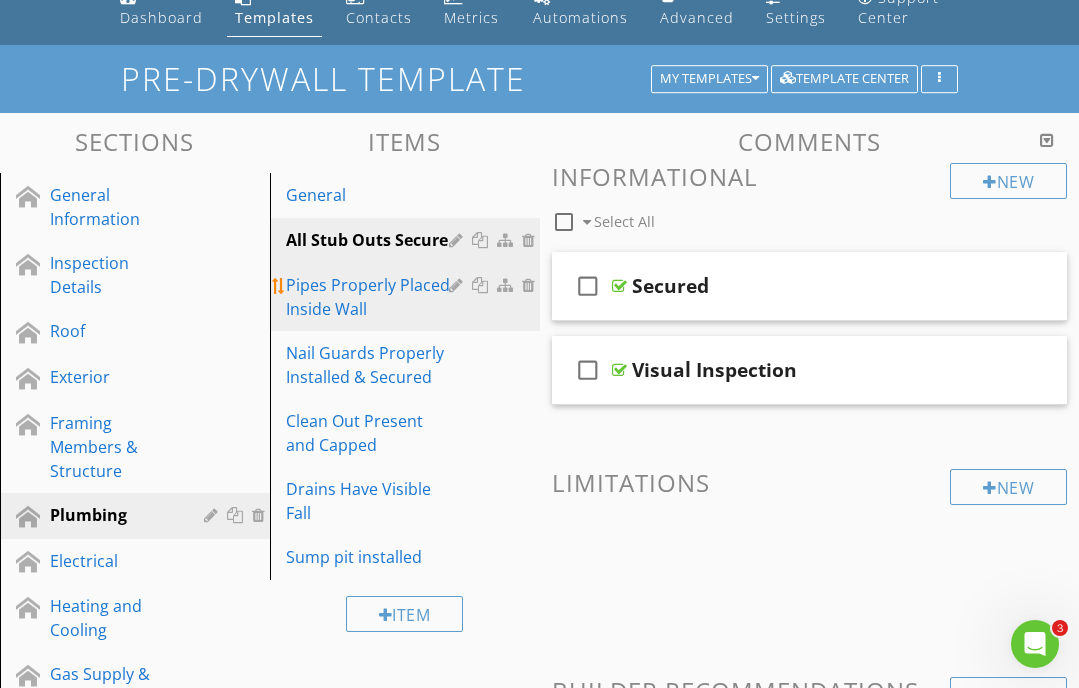 click on "Pipes Properly Placed Inside Wall" at bounding box center (370, 297) 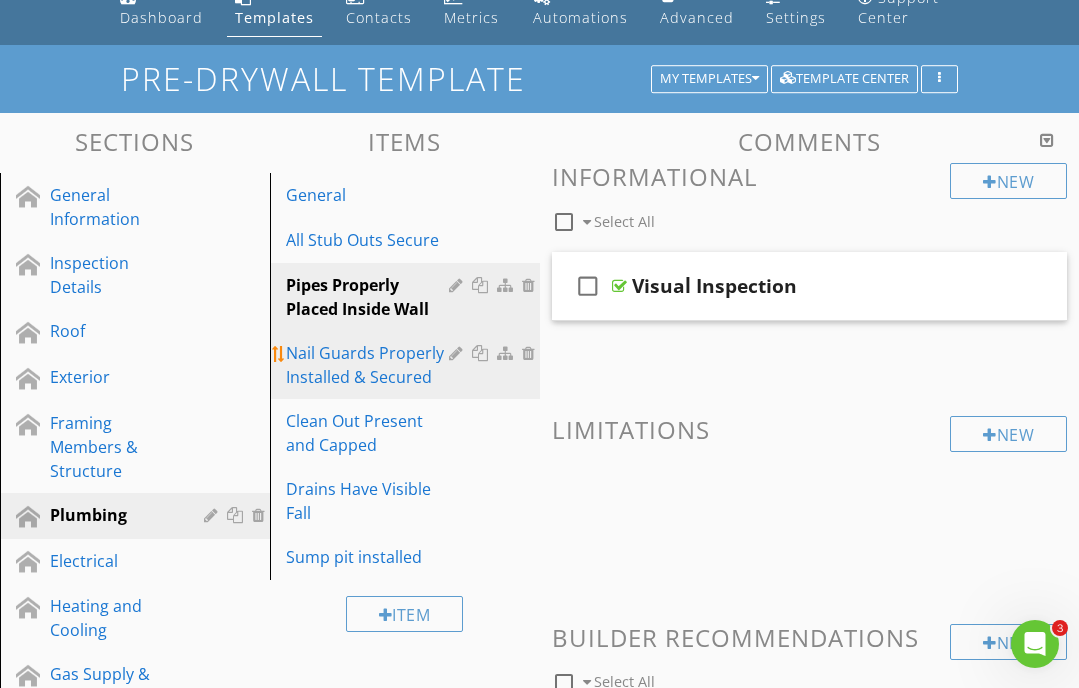 click on "Nail Guards Properly Installed & Secured" at bounding box center [370, 365] 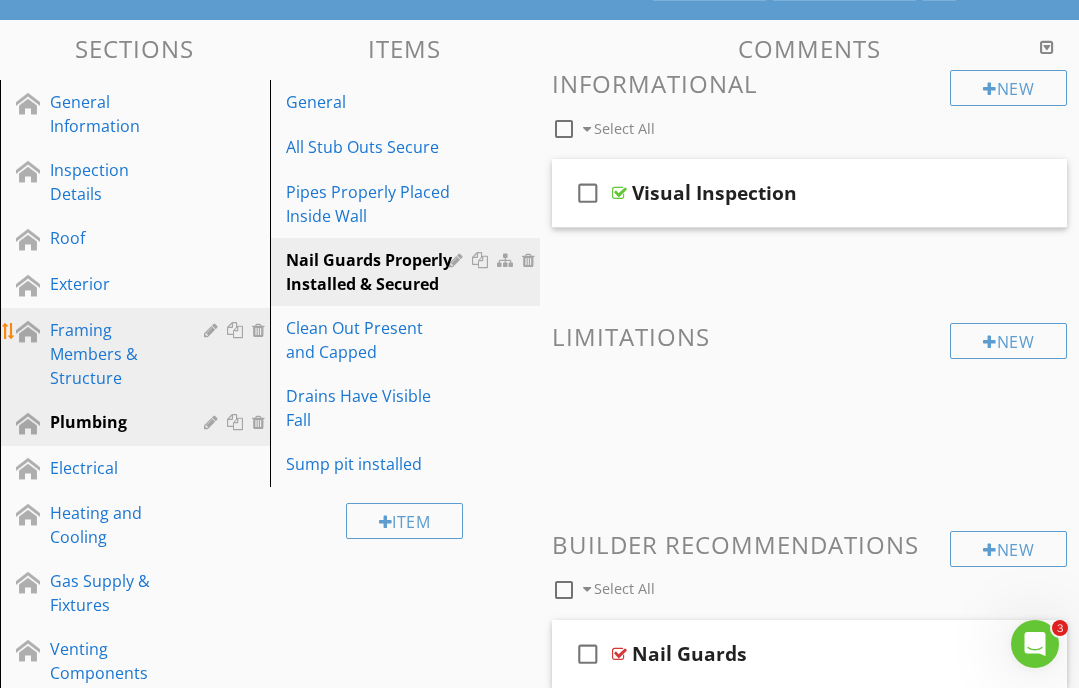 scroll, scrollTop: 197, scrollLeft: 0, axis: vertical 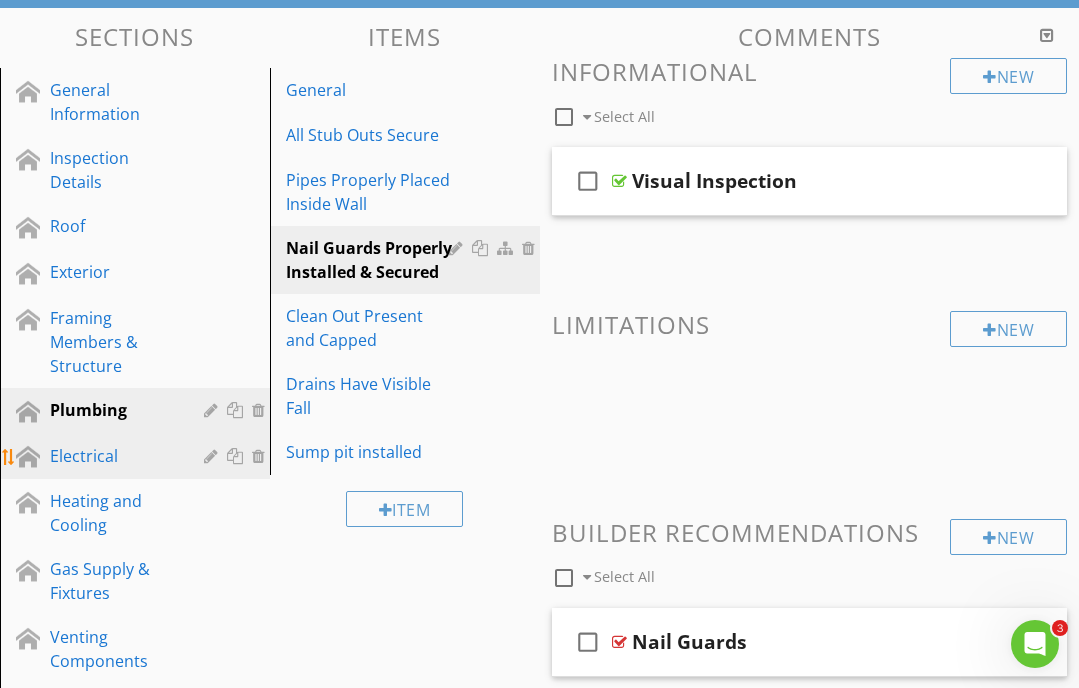 click on "Electrical" at bounding box center [150, 457] 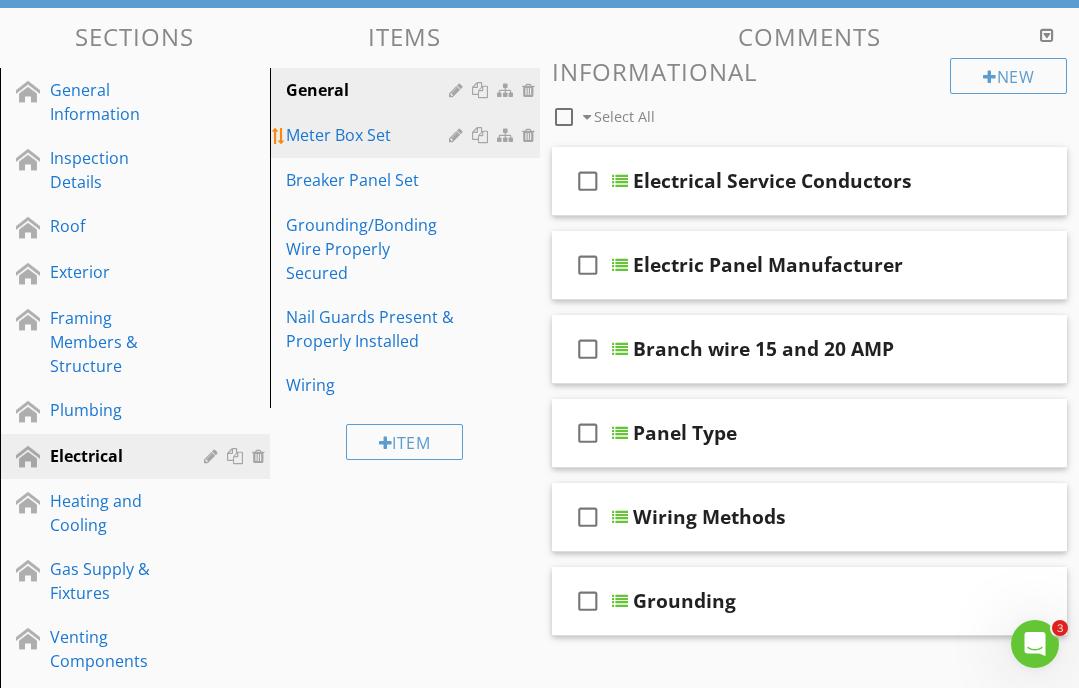 click on "Meter Box Set" at bounding box center [408, 135] 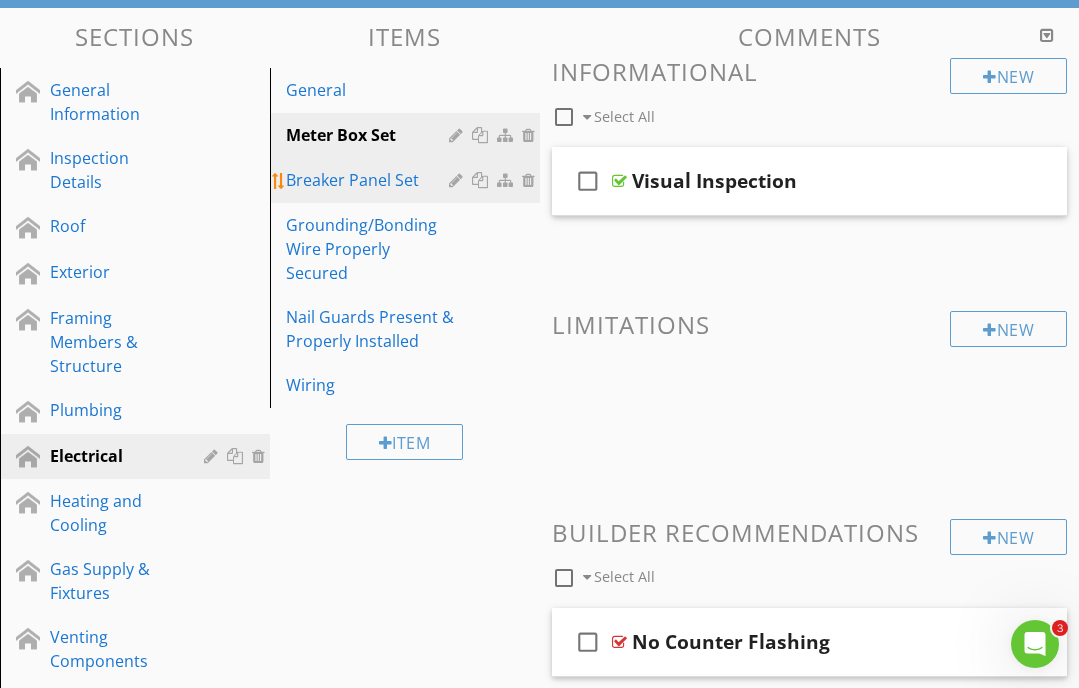 click on "Breaker Panel Set" at bounding box center [370, 180] 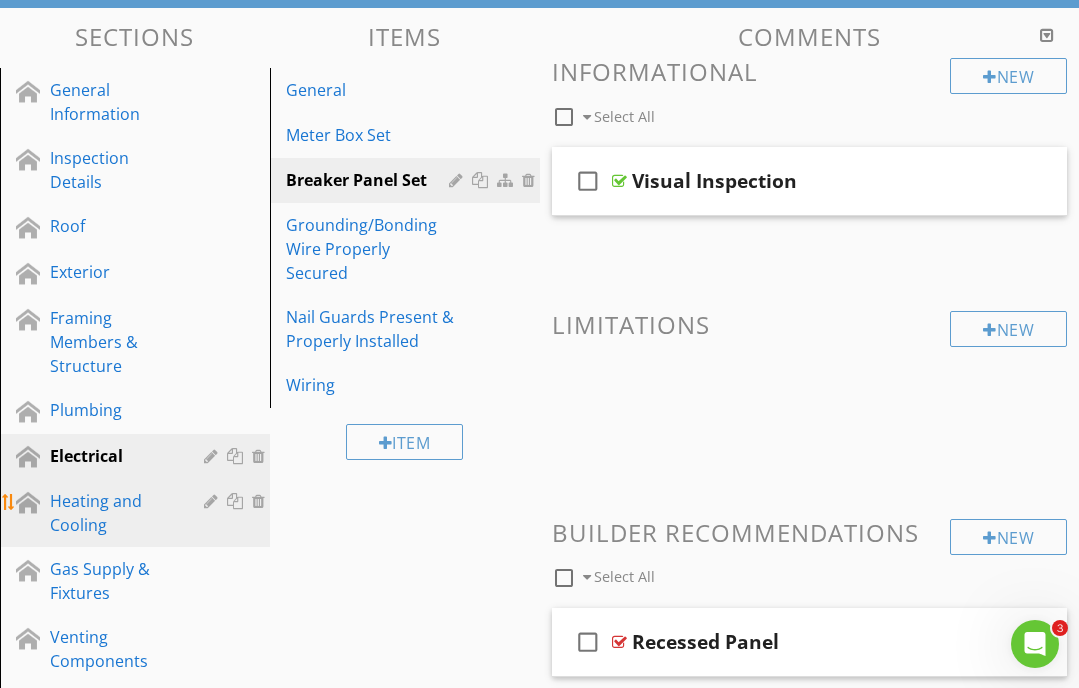 click on "Heating and Cooling" at bounding box center (112, 513) 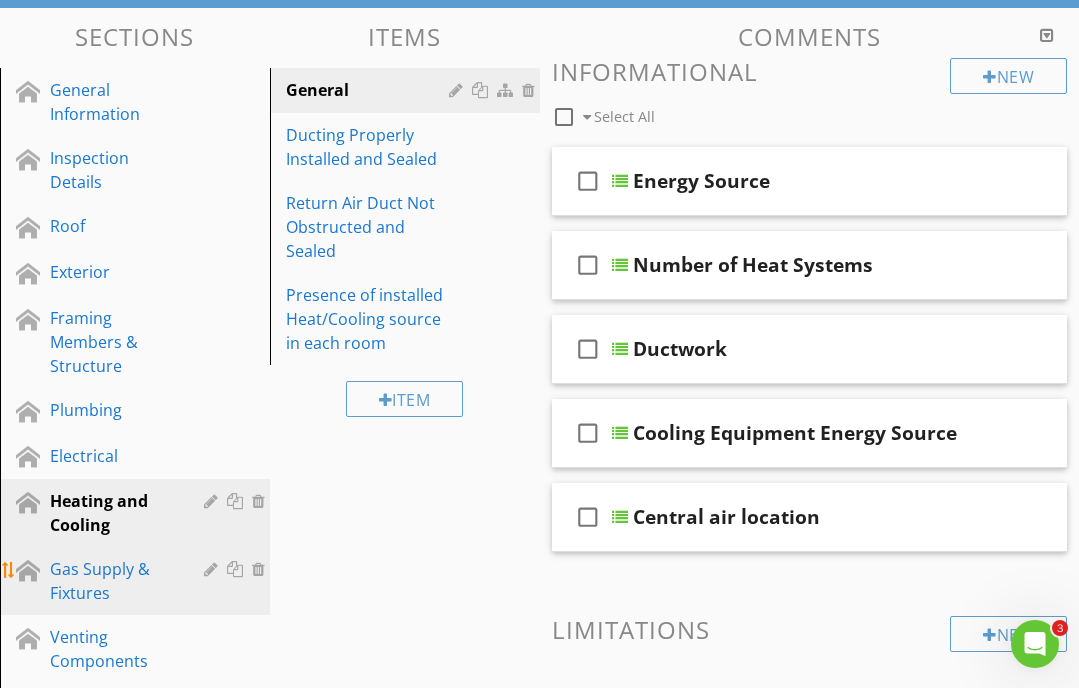 click on "Gas Supply & Fixtures" at bounding box center [112, 581] 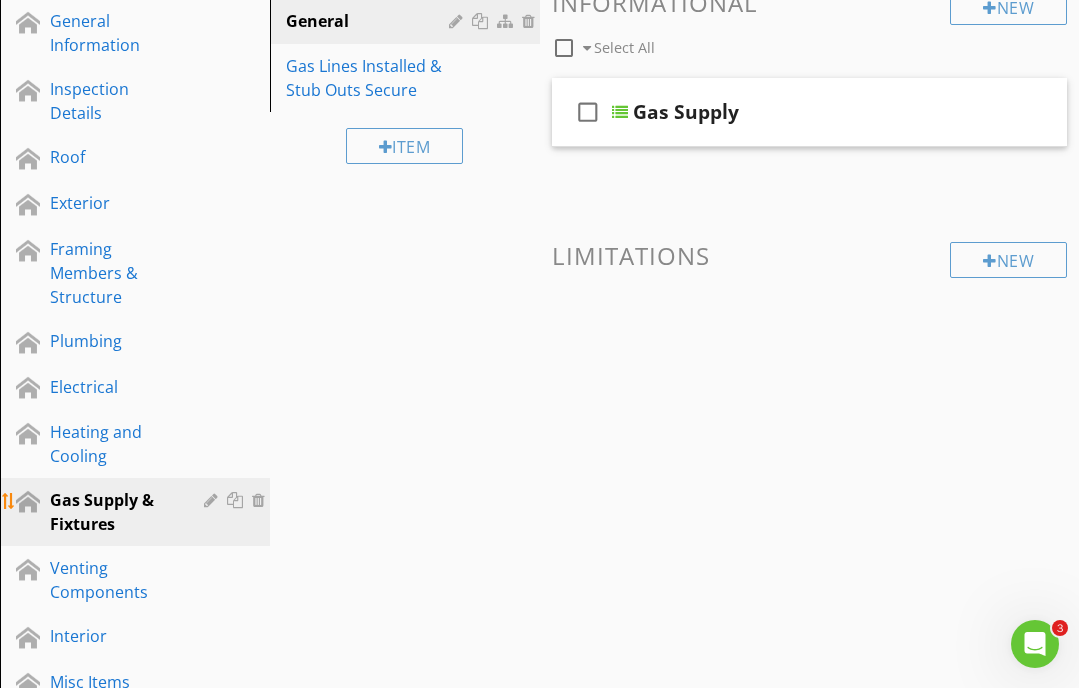 scroll, scrollTop: 275, scrollLeft: 0, axis: vertical 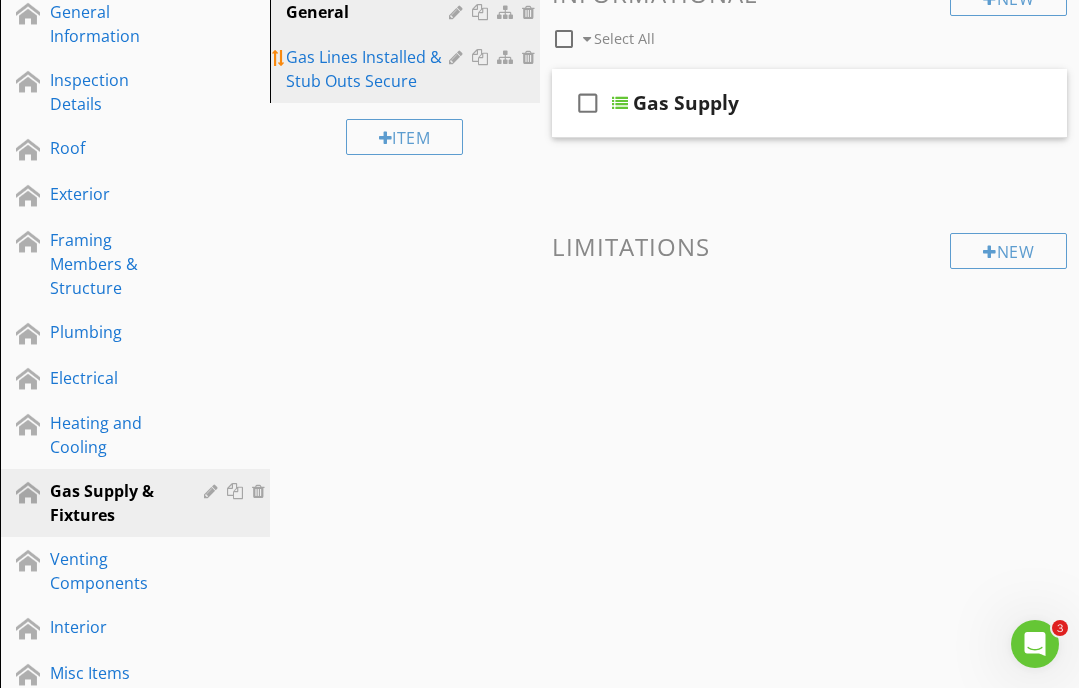 click on "Gas Lines Installed & Stub Outs Secure" at bounding box center [370, 69] 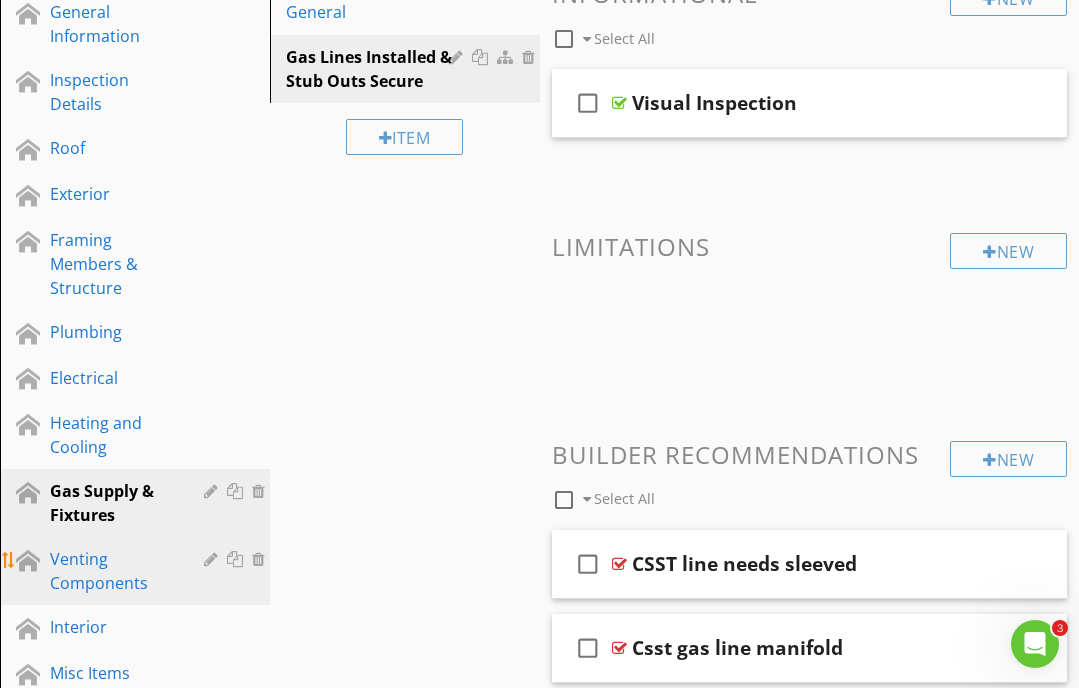 click on "Venting Components" at bounding box center [112, 571] 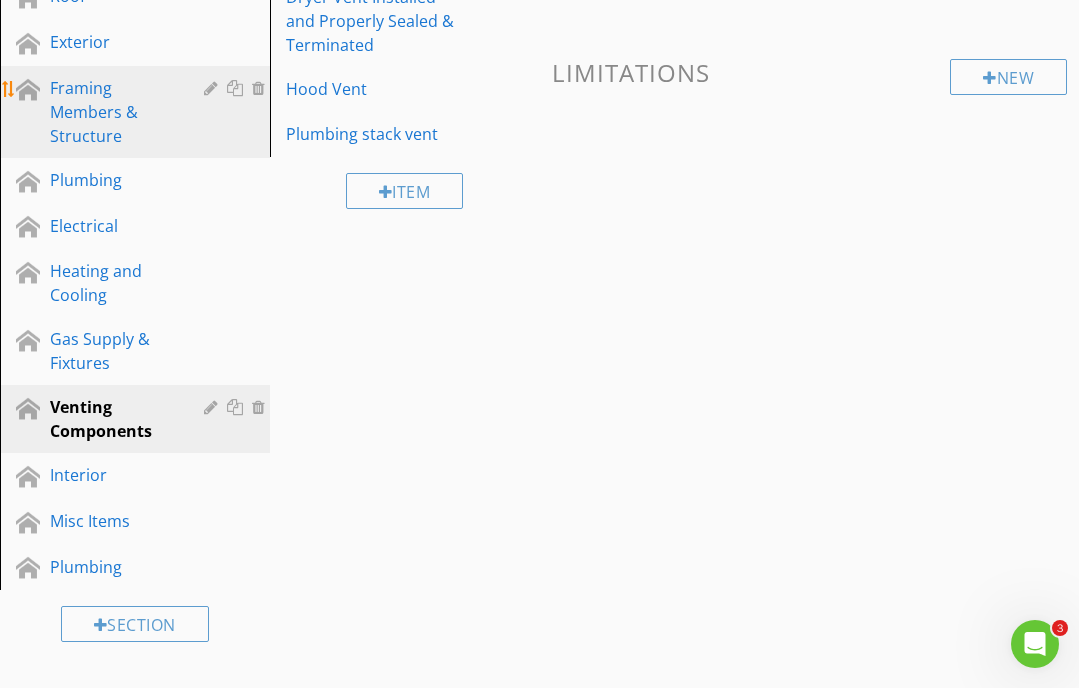 scroll, scrollTop: 442, scrollLeft: 0, axis: vertical 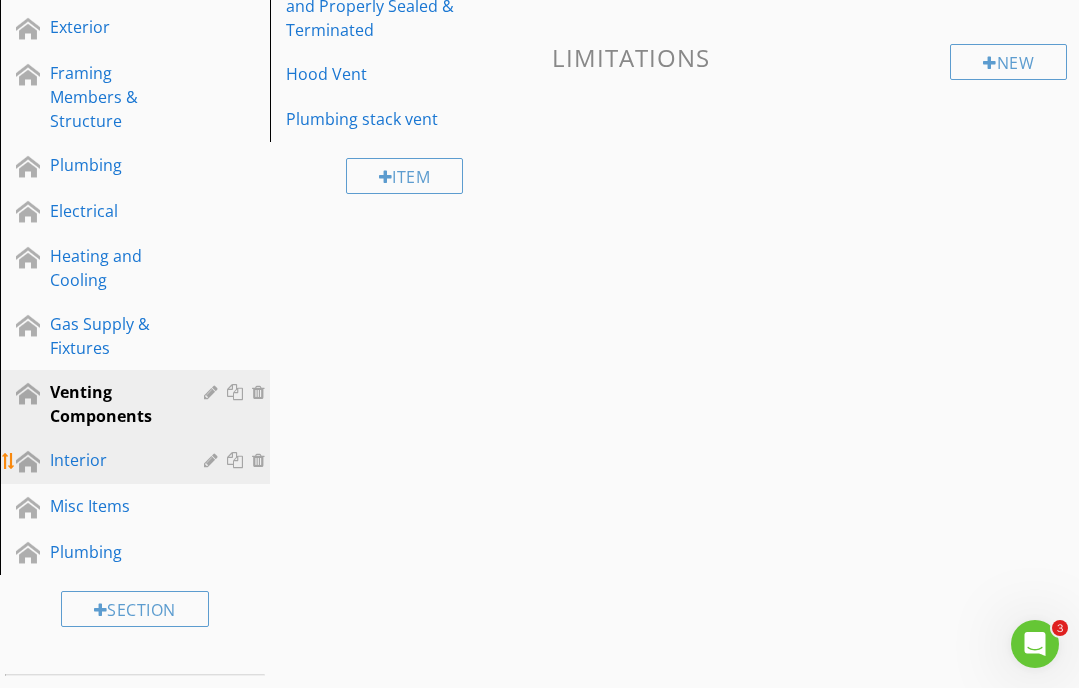 click on "Interior" at bounding box center (112, 460) 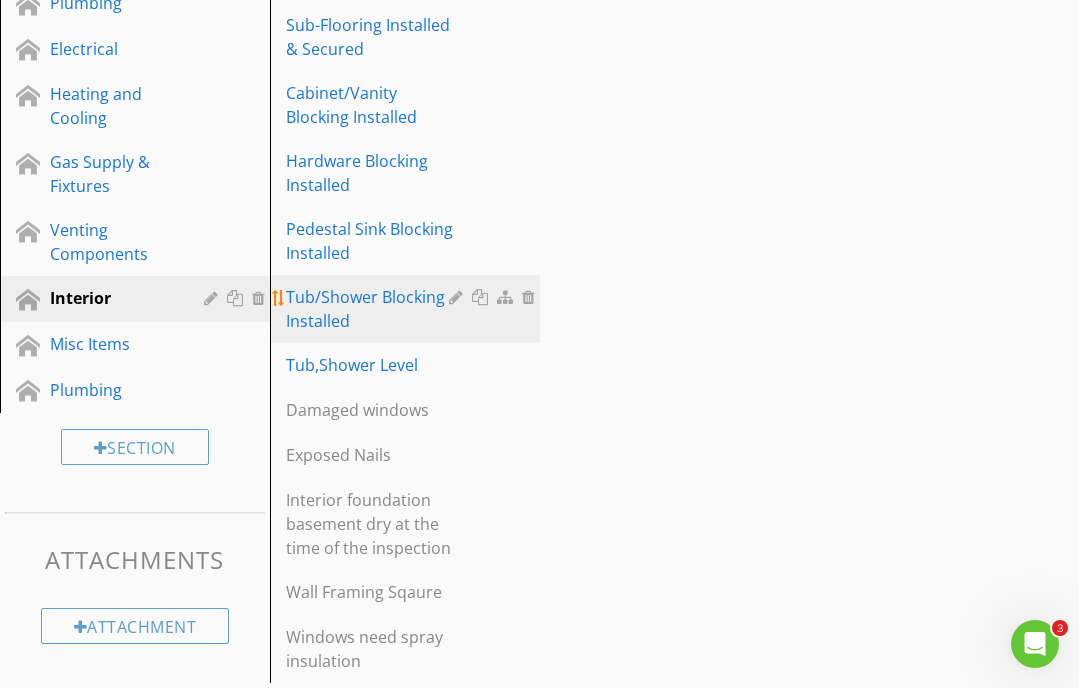 scroll, scrollTop: 588, scrollLeft: 0, axis: vertical 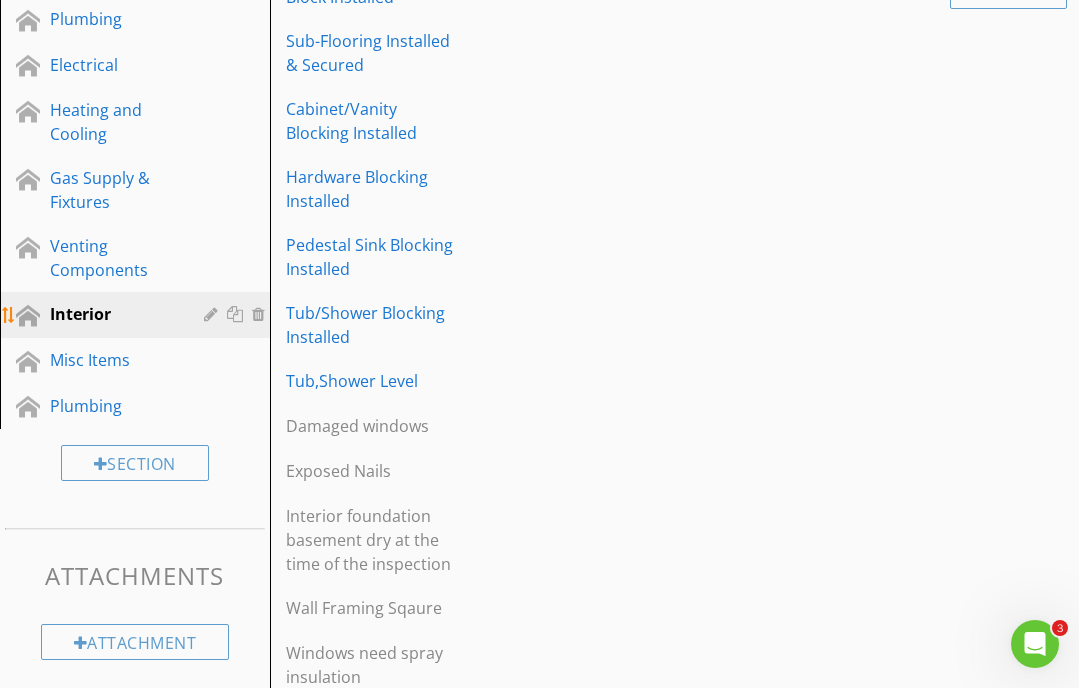 click at bounding box center (261, 314) 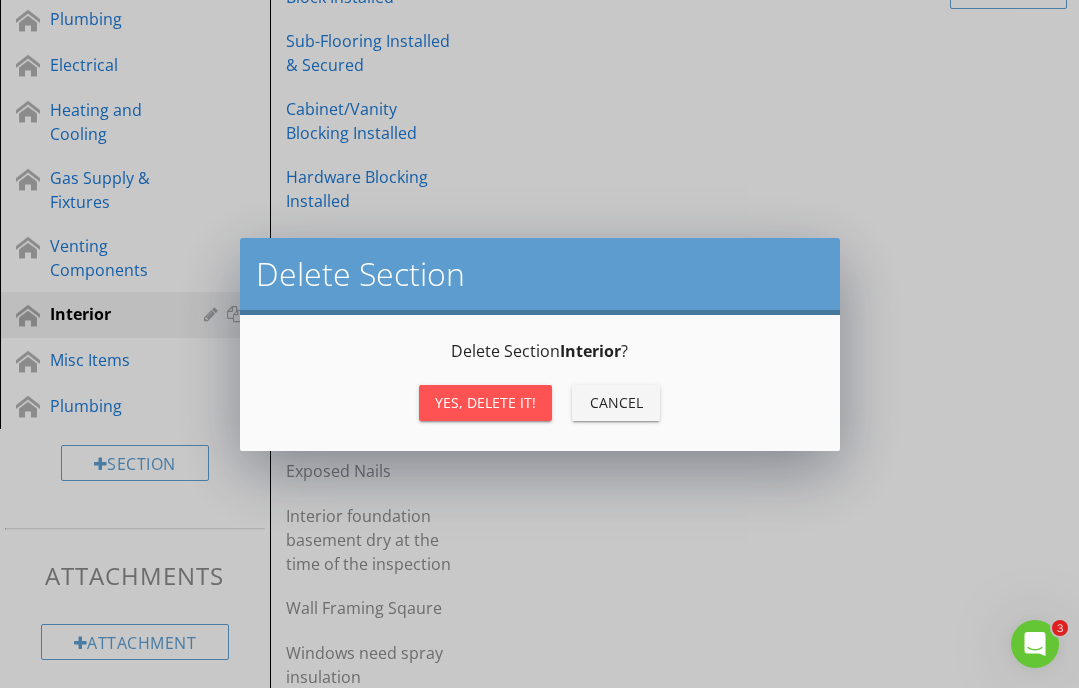 click on "Yes, Delete it!" at bounding box center [485, 402] 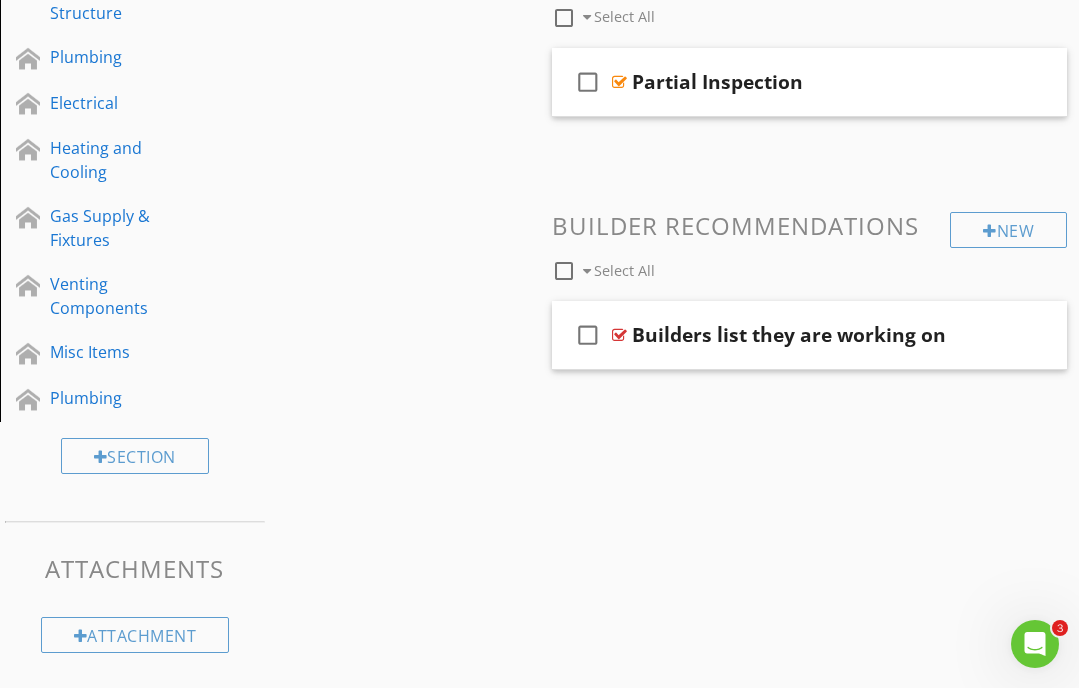 scroll, scrollTop: 549, scrollLeft: 0, axis: vertical 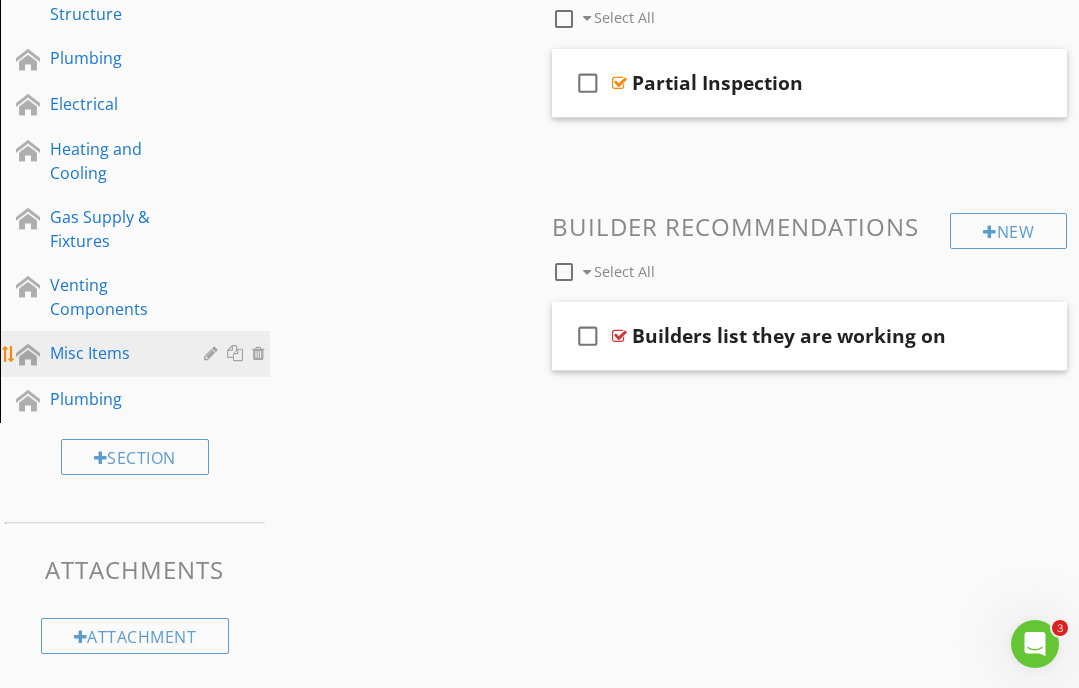 click on "Misc Items" at bounding box center (112, 353) 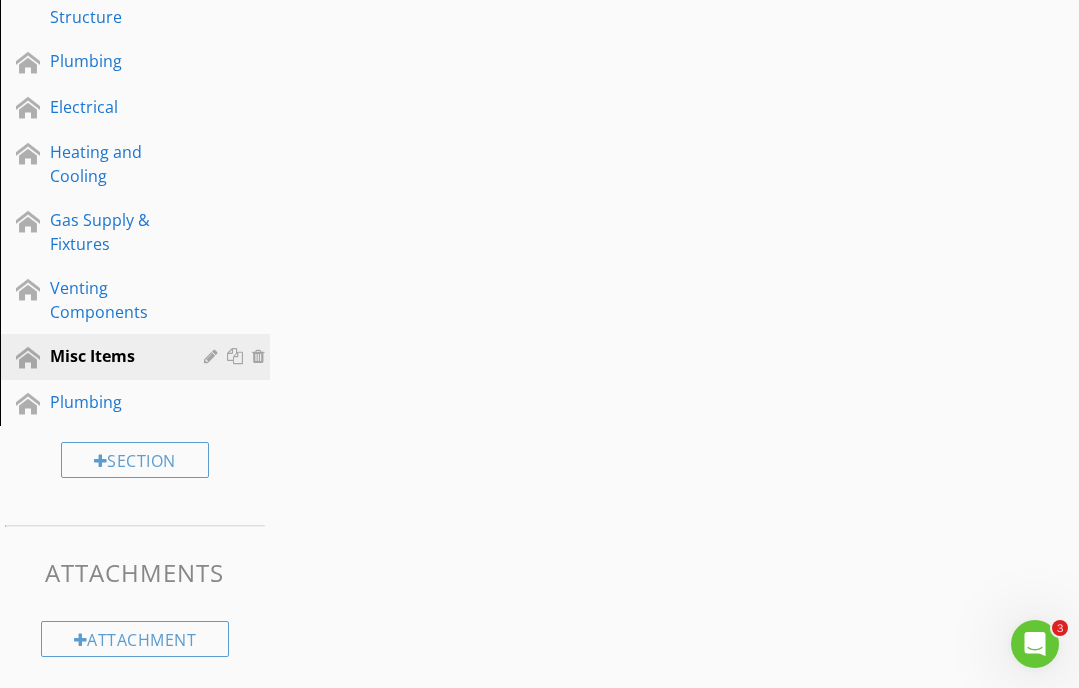 scroll, scrollTop: 548, scrollLeft: 0, axis: vertical 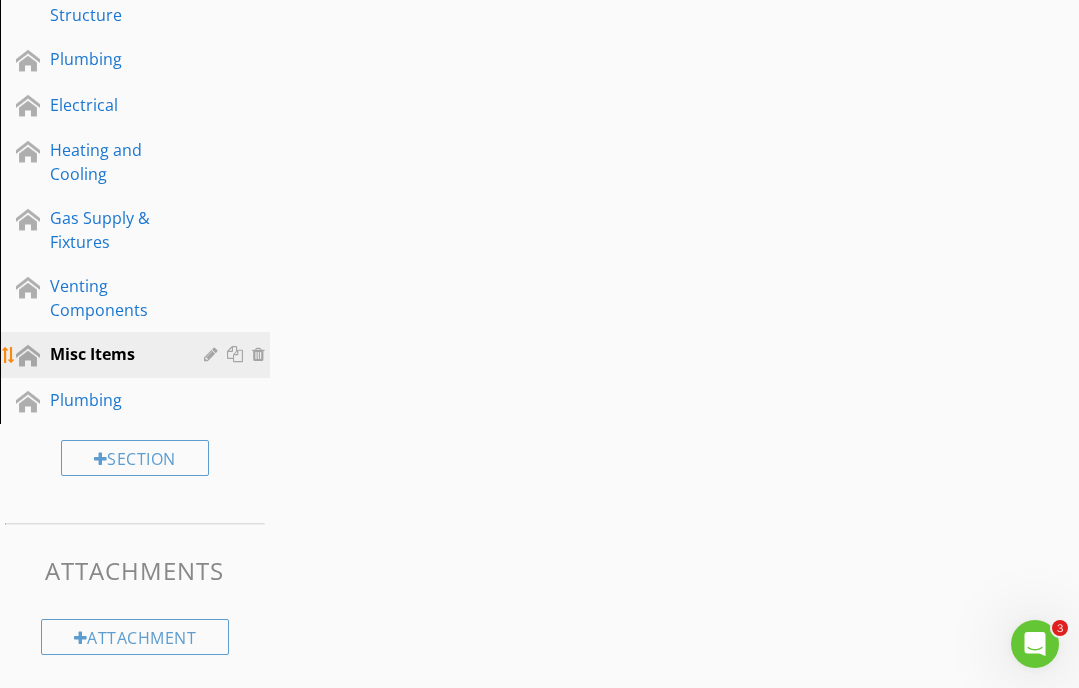click at bounding box center [261, 354] 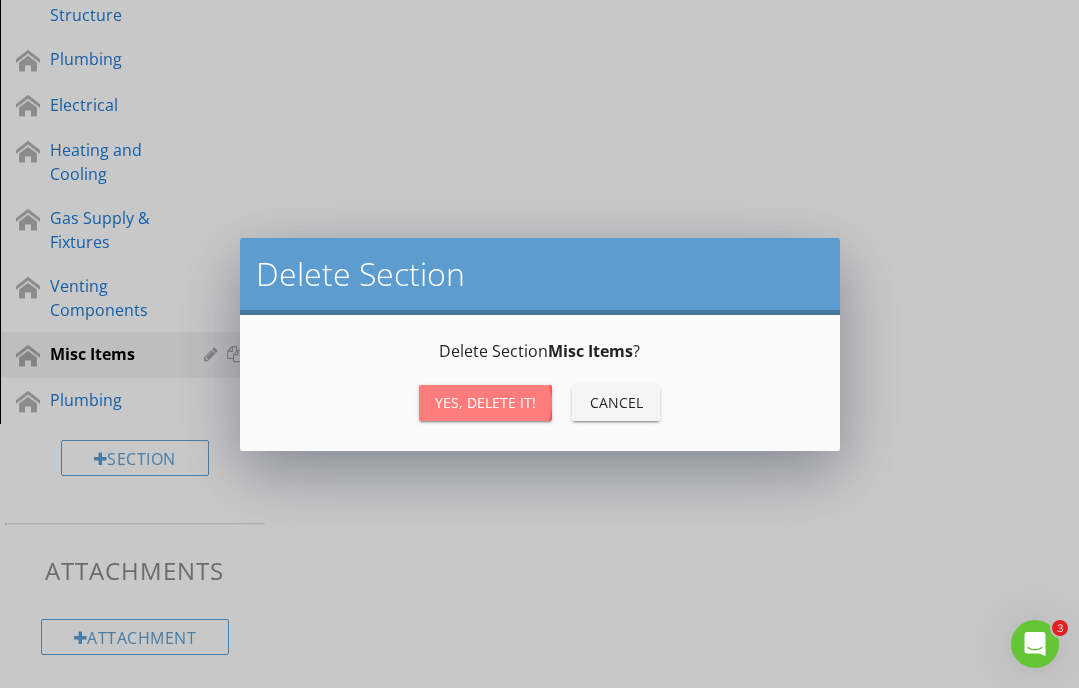 click on "Yes, Delete it!" at bounding box center (485, 402) 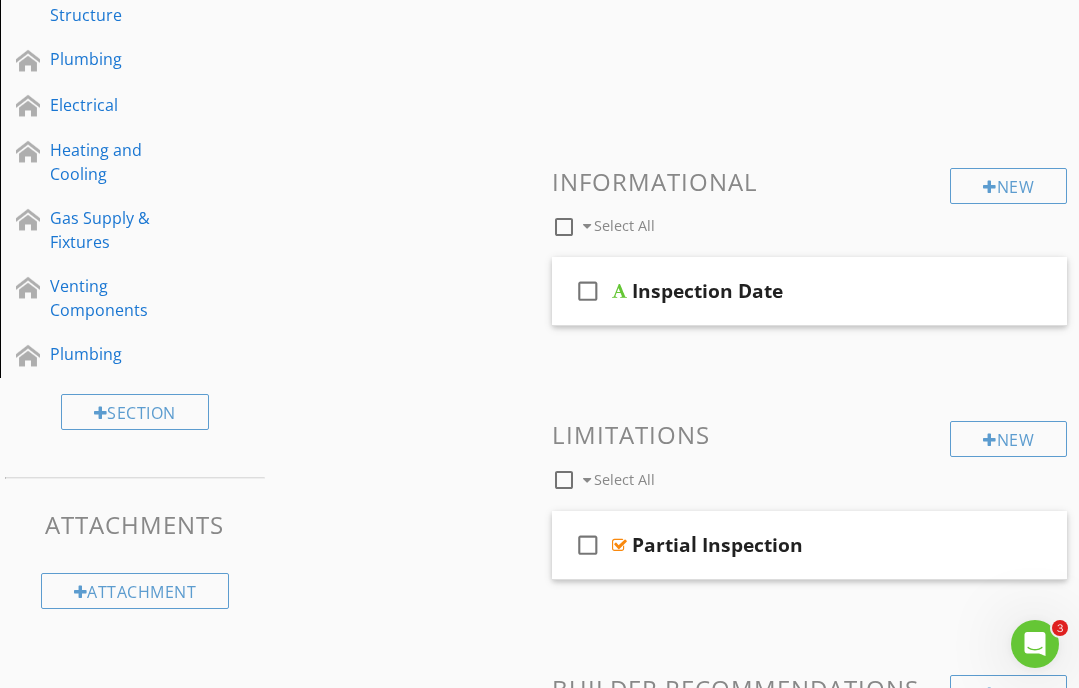 scroll, scrollTop: 504, scrollLeft: 0, axis: vertical 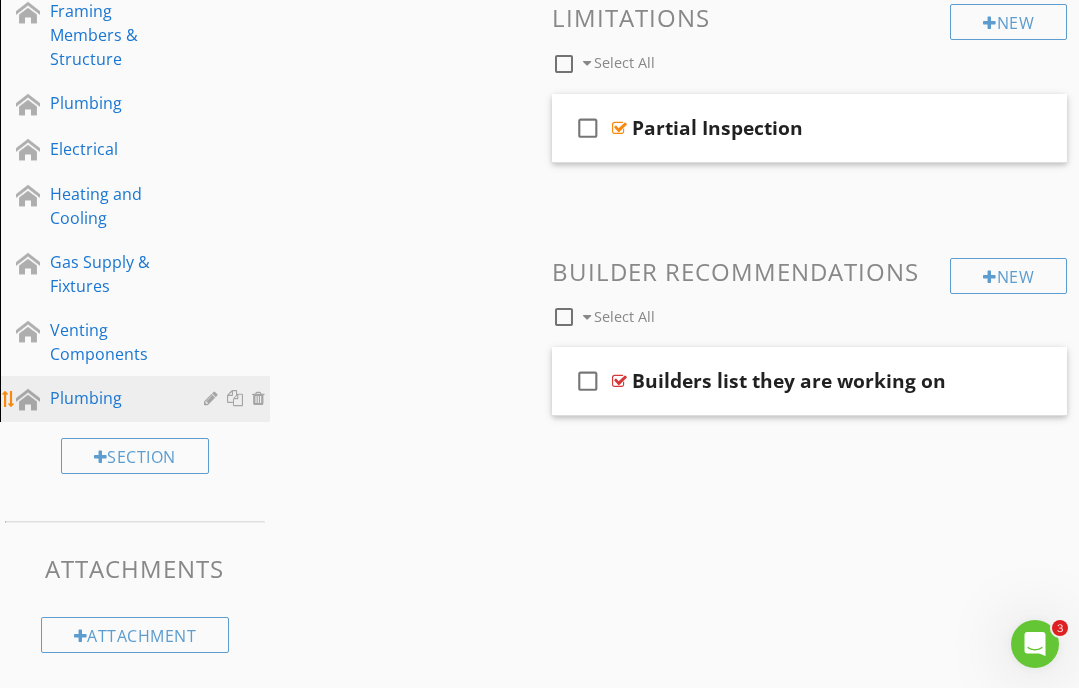 click on "Plumbing" at bounding box center [112, 398] 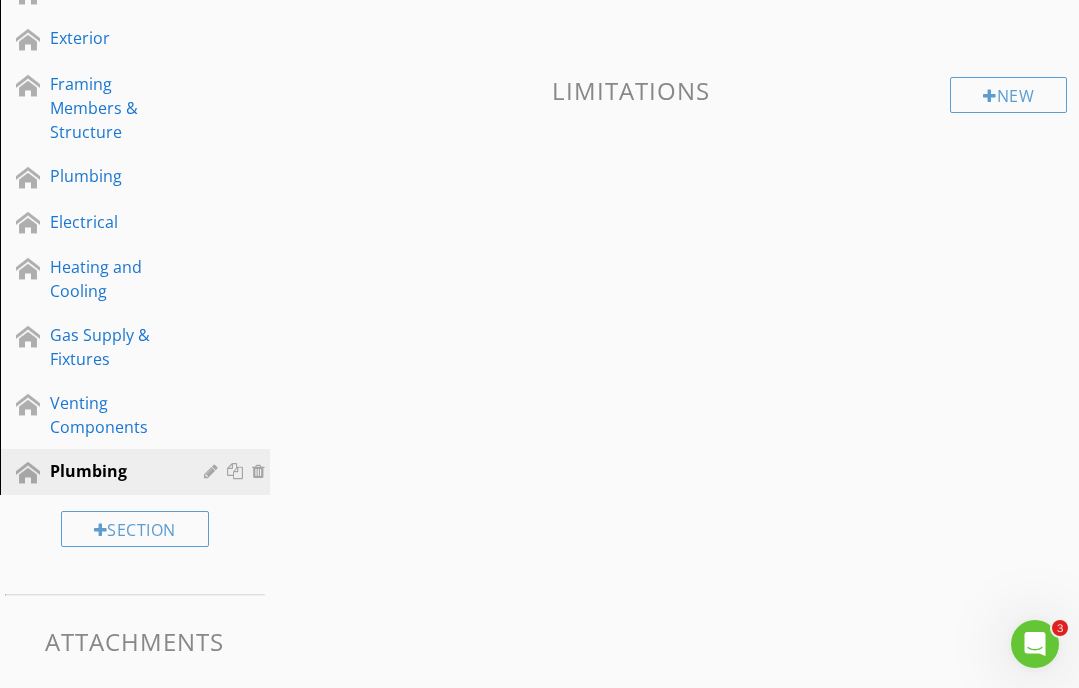 scroll, scrollTop: 435, scrollLeft: 0, axis: vertical 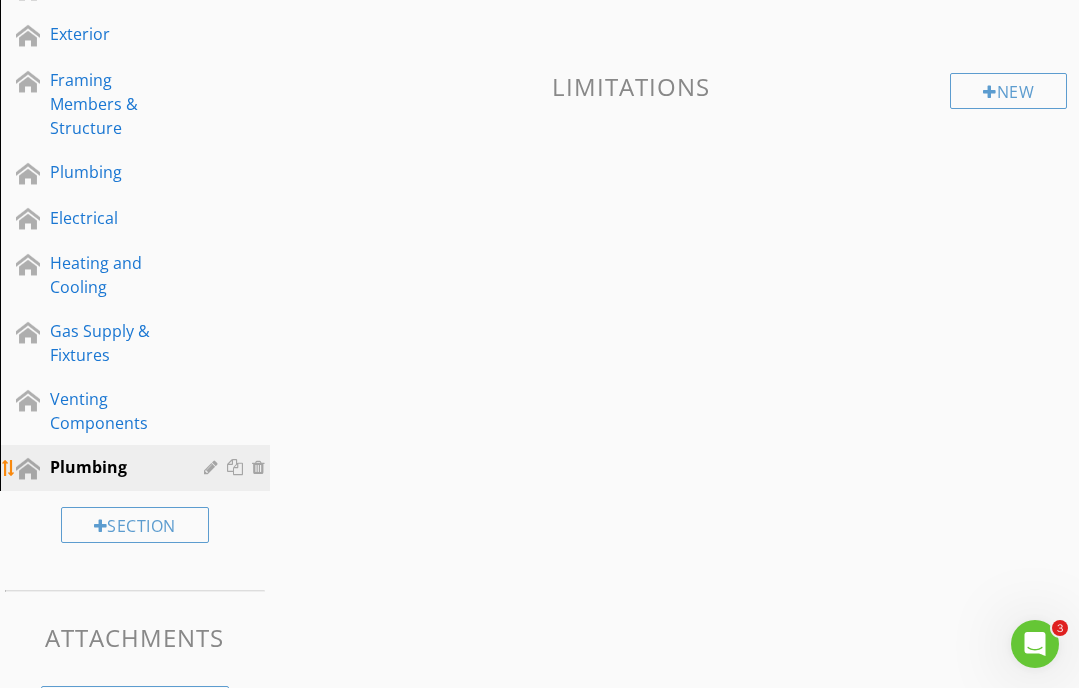 click at bounding box center (261, 467) 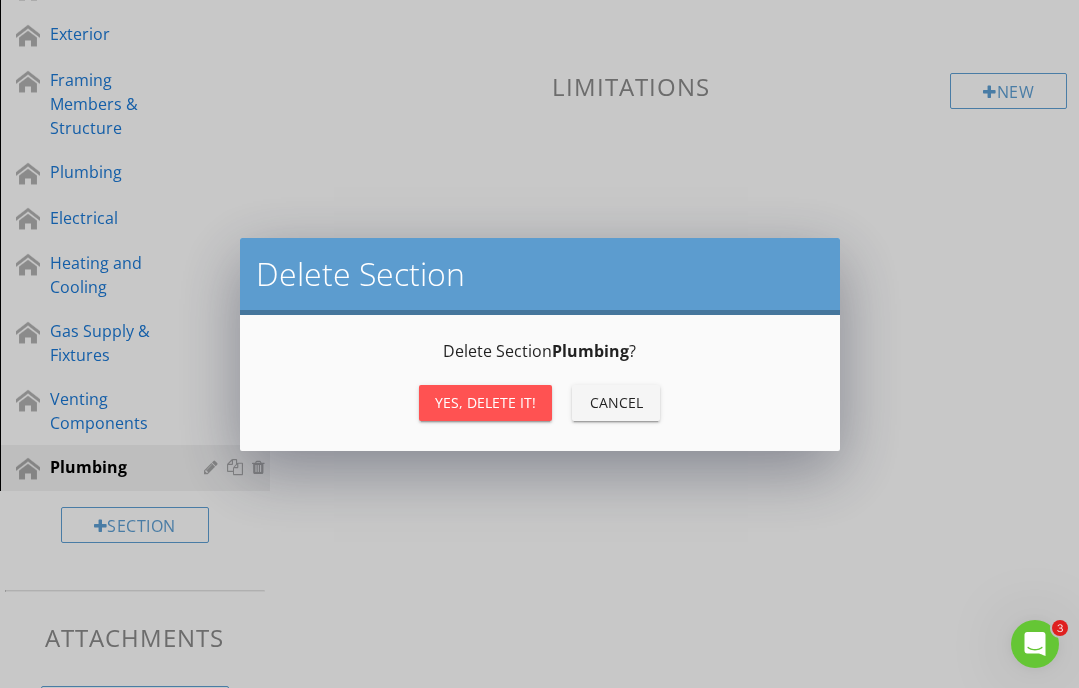 click on "Yes, Delete it!" at bounding box center (485, 402) 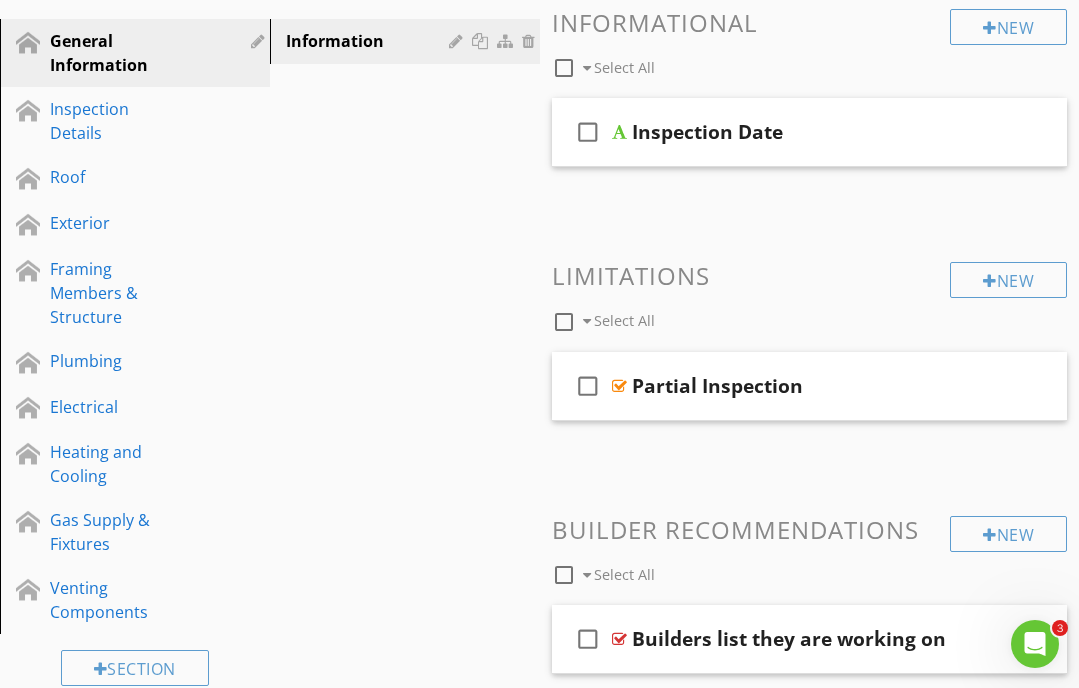 scroll, scrollTop: 0, scrollLeft: 0, axis: both 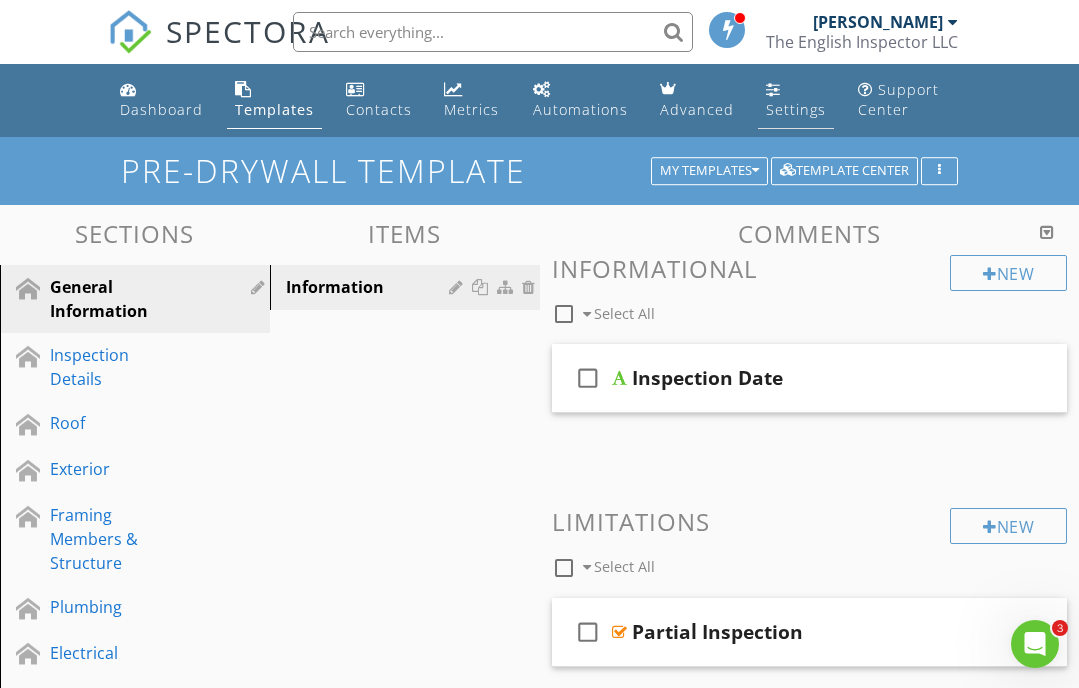 click on "Settings" at bounding box center [796, 109] 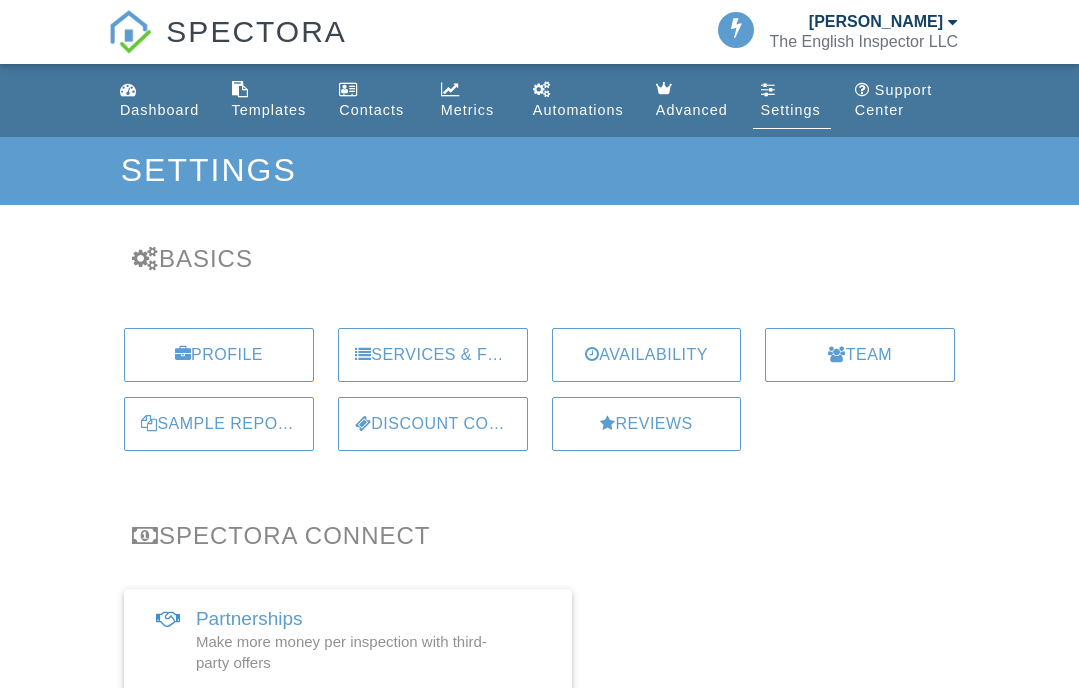 scroll, scrollTop: 0, scrollLeft: 0, axis: both 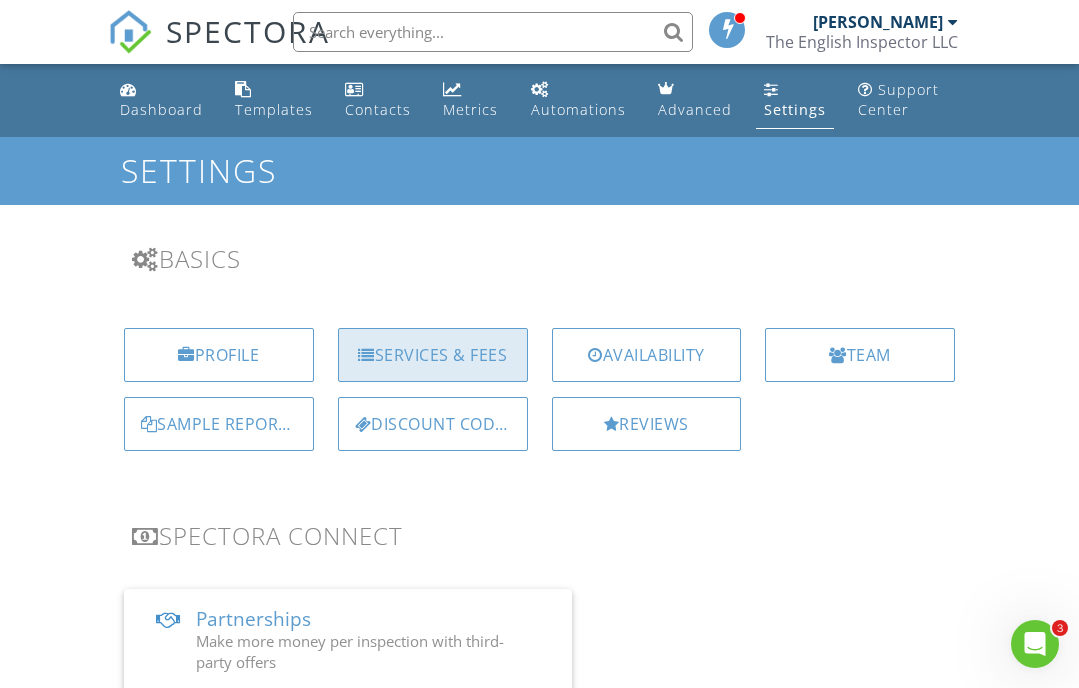 click on "Services & Fees" at bounding box center (433, 355) 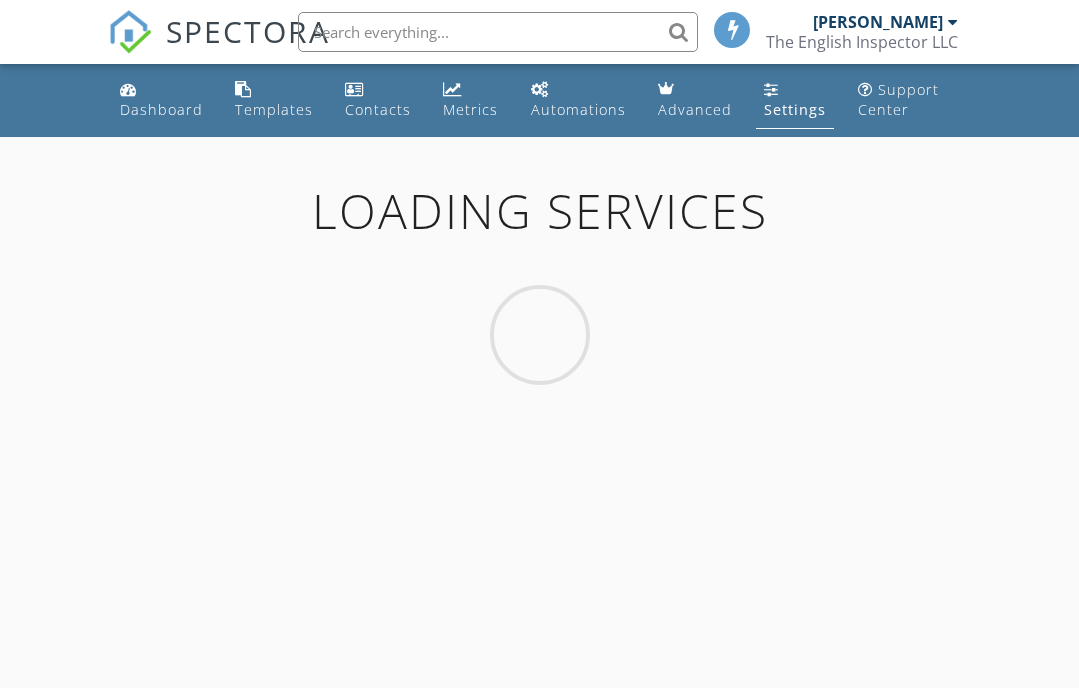 scroll, scrollTop: 0, scrollLeft: 0, axis: both 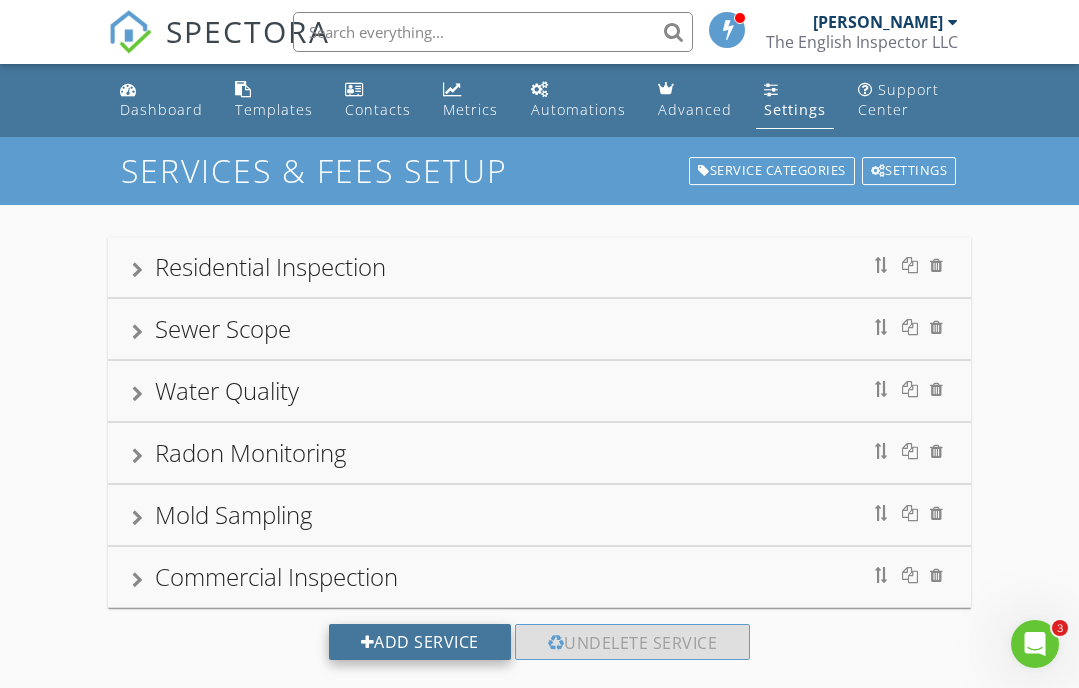 click on "Add Service" at bounding box center [420, 642] 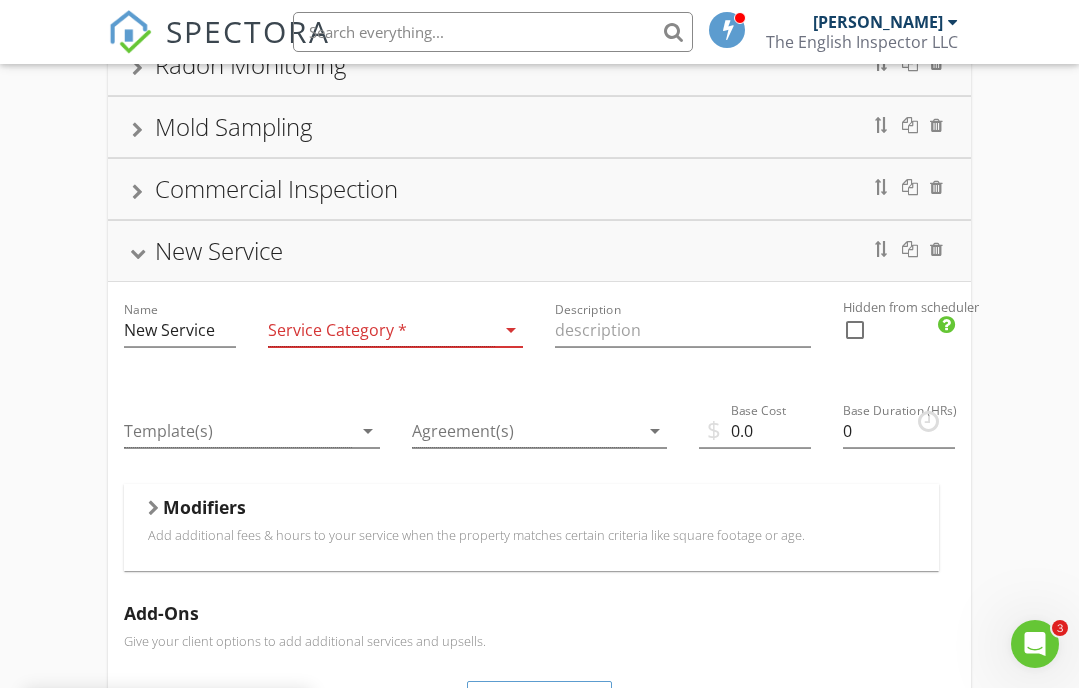 scroll, scrollTop: 407, scrollLeft: 0, axis: vertical 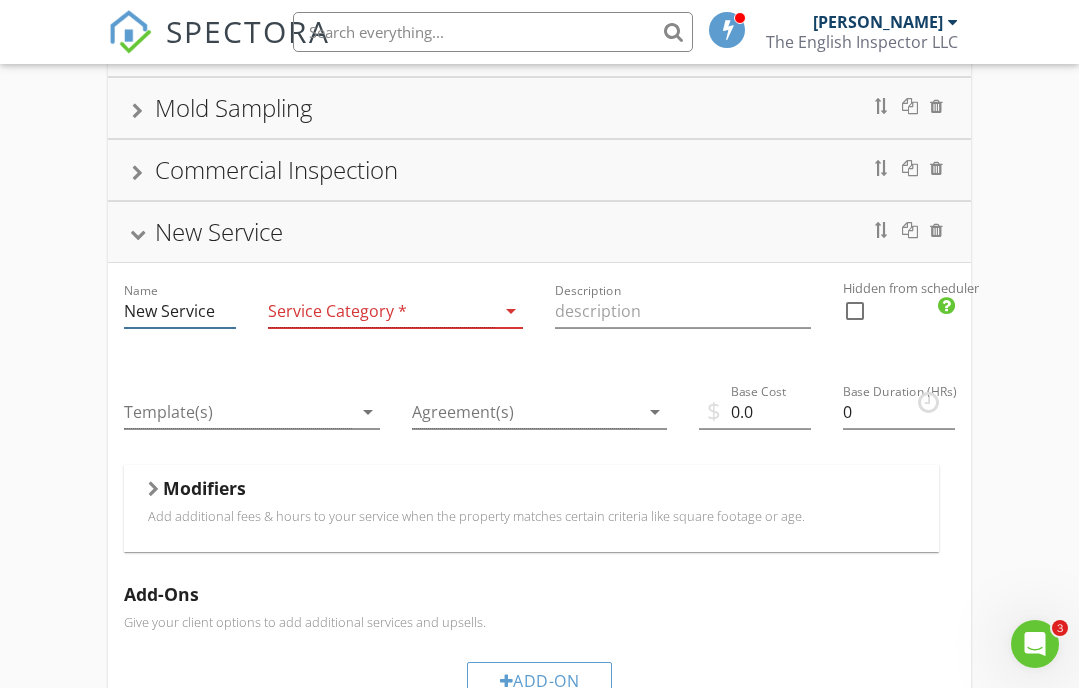 click on "New Service" at bounding box center (180, 311) 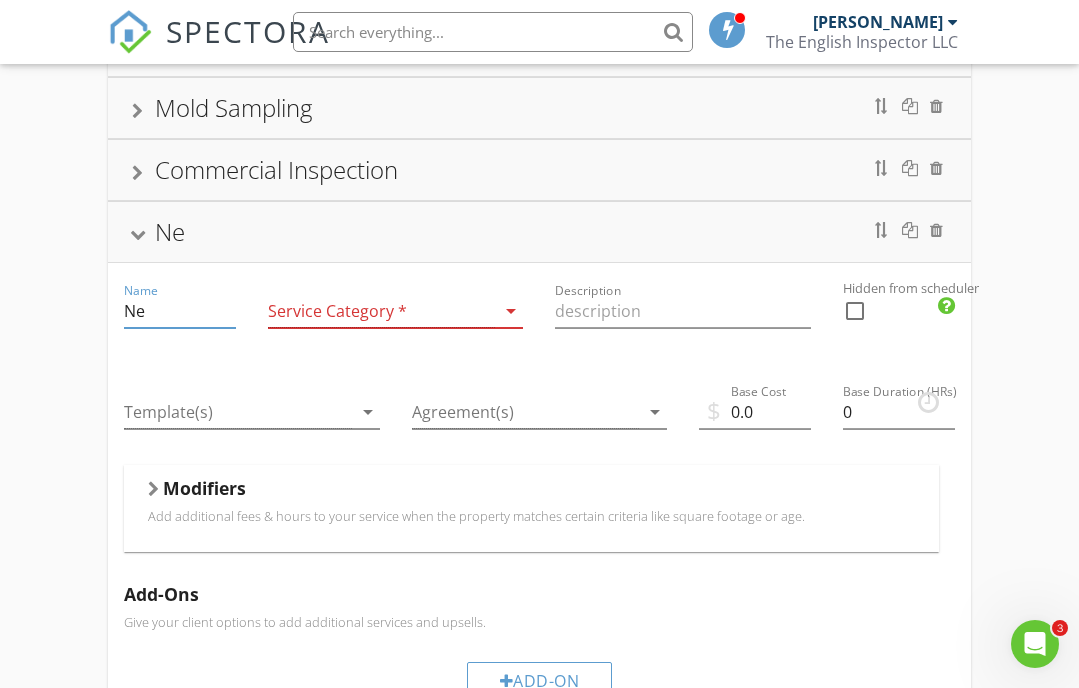 type on "N" 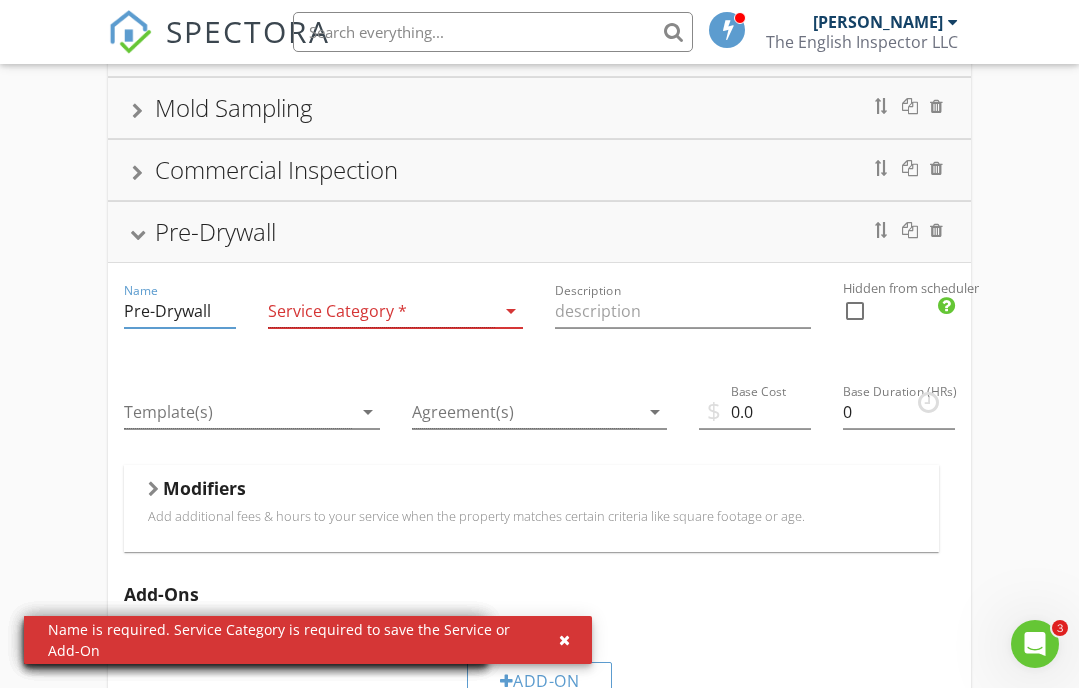 click on "arrow_drop_down" at bounding box center (511, 311) 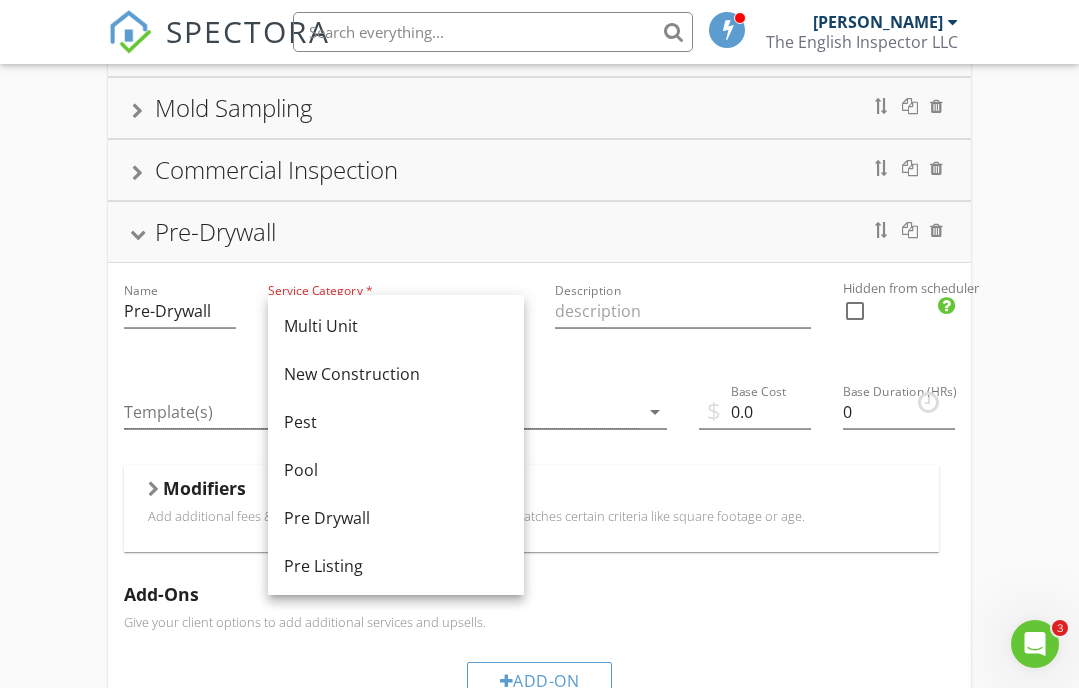 scroll, scrollTop: 581, scrollLeft: 0, axis: vertical 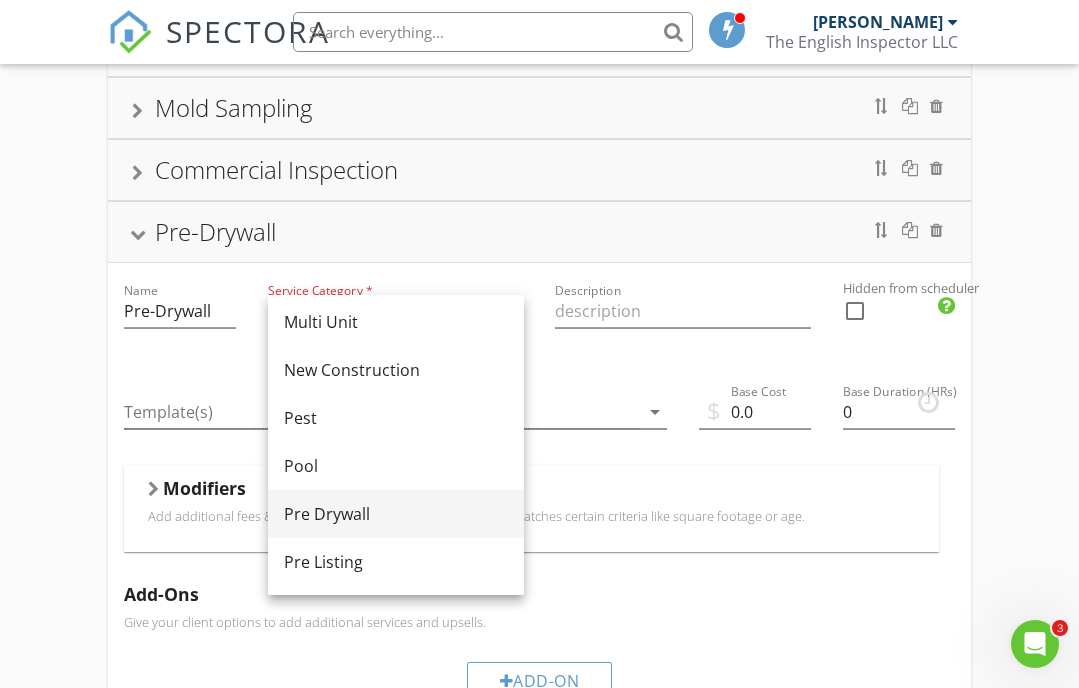 click on "Pre Drywall" at bounding box center [396, 514] 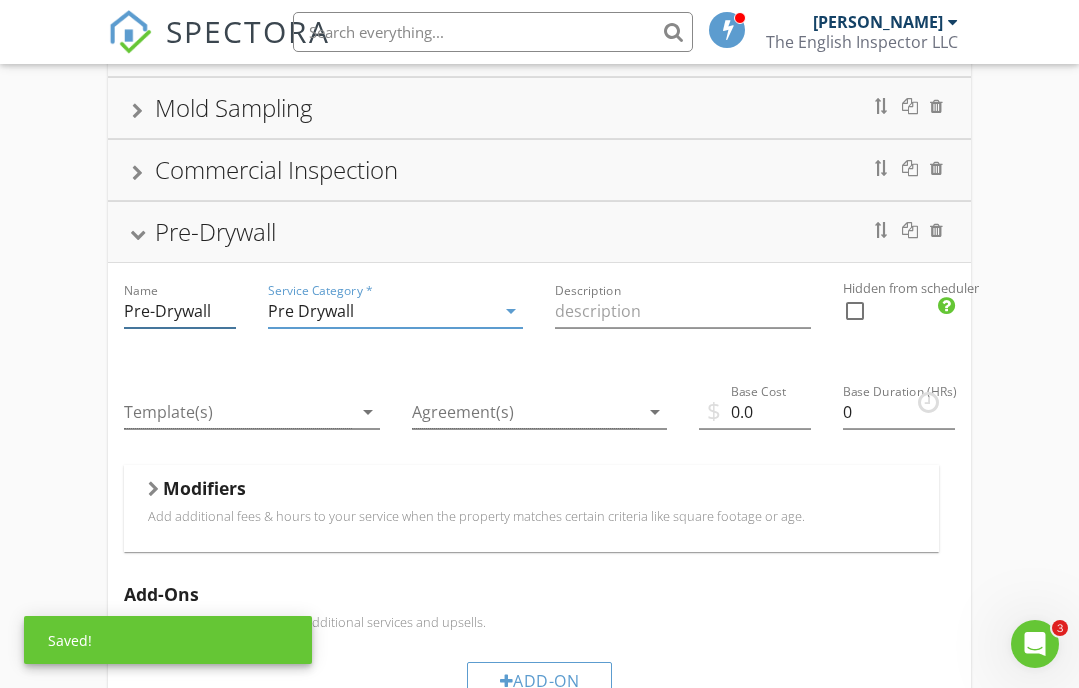 click on "Pre-Drywall" at bounding box center (180, 311) 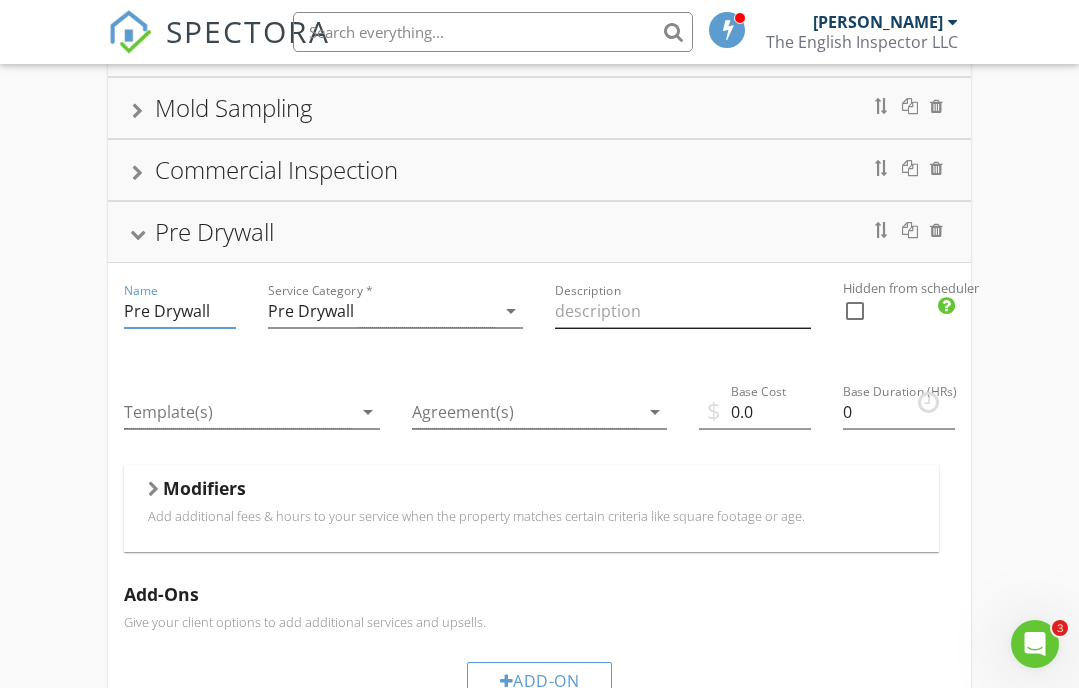 type on "Pre Drywall" 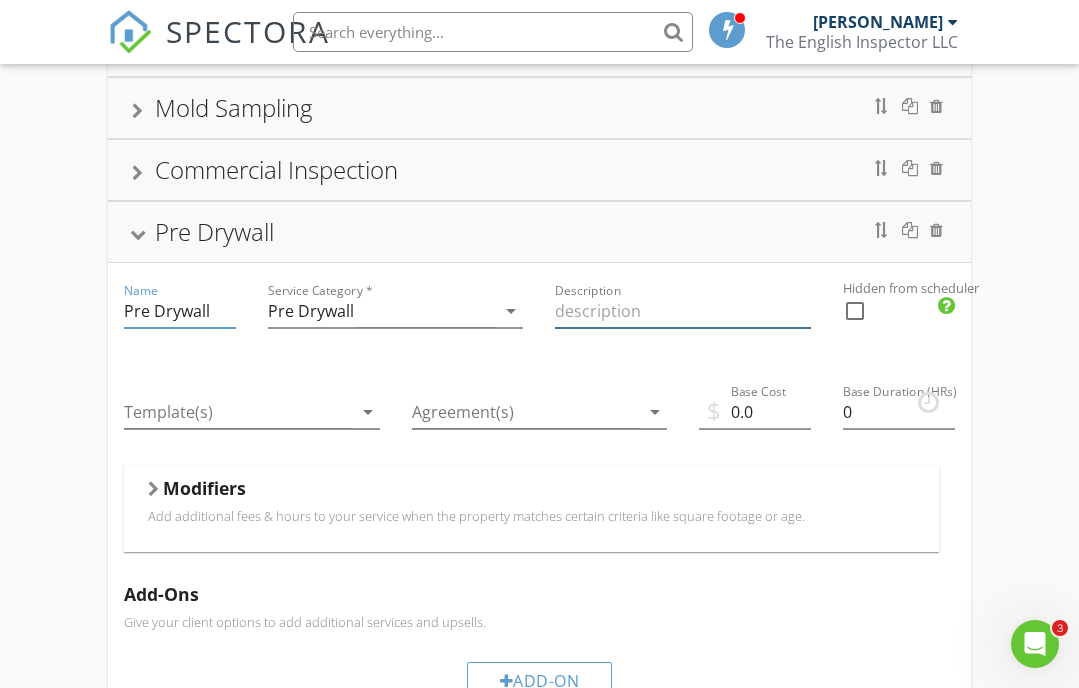 click at bounding box center [683, 311] 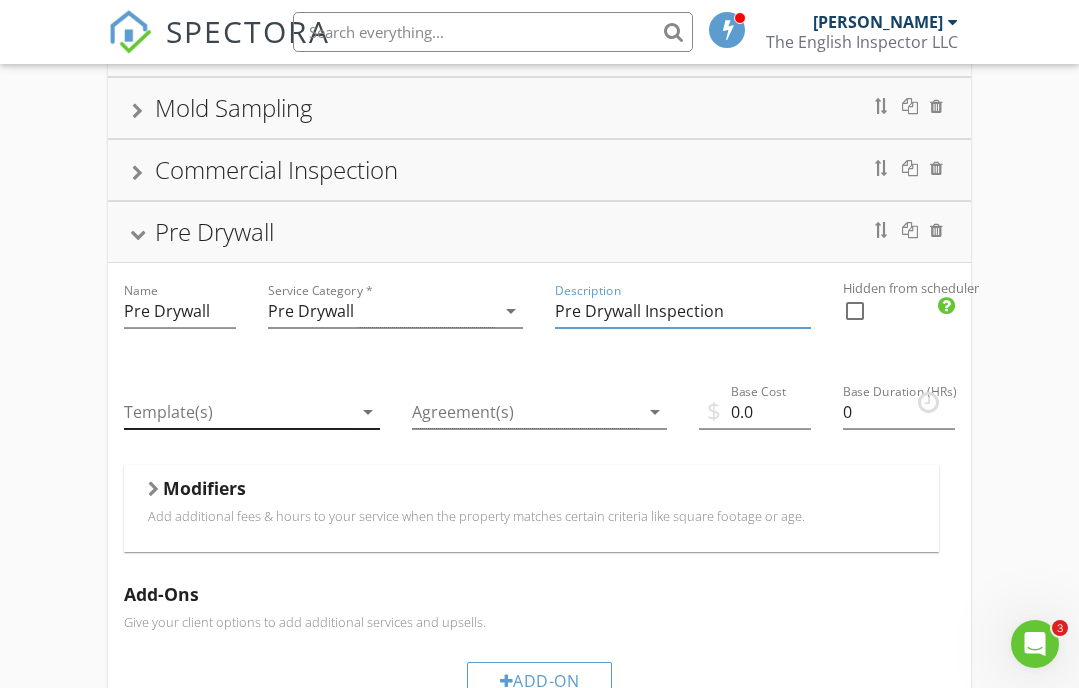 type on "Pre Drywall Inspection" 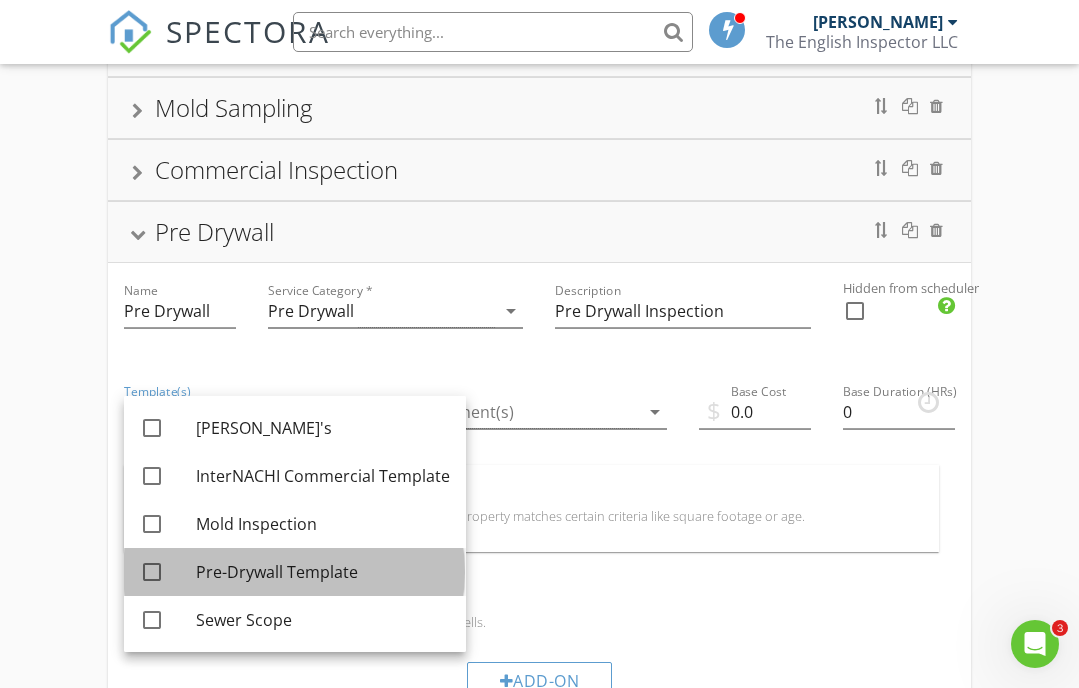 click on "Pre-Drywall Template" at bounding box center (323, 572) 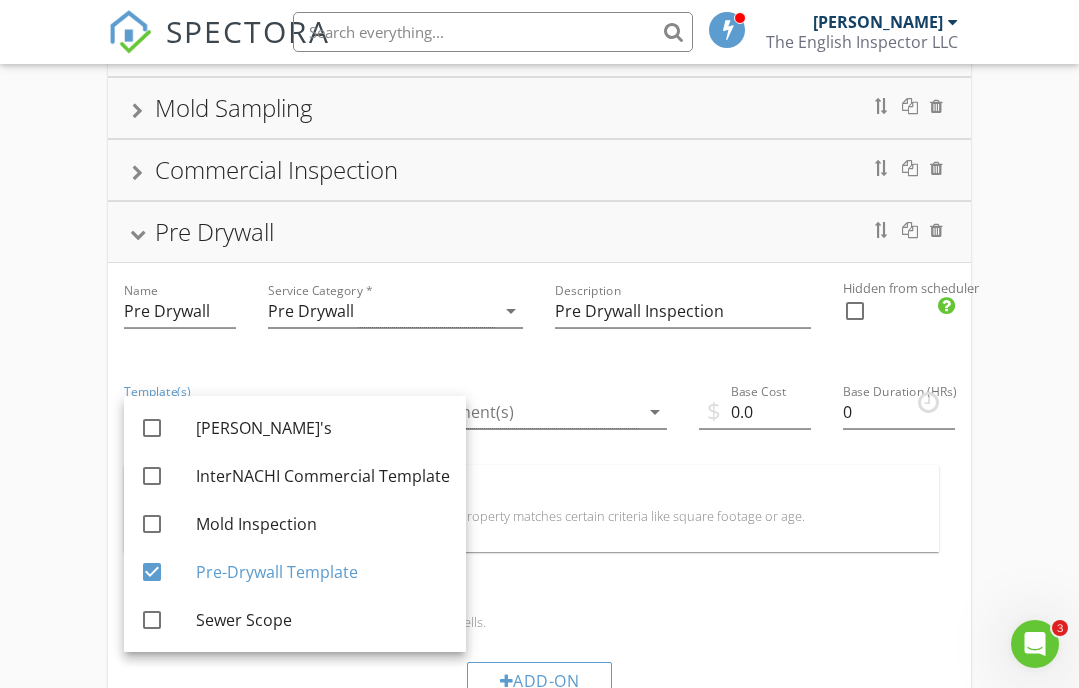 click on "Agreement(s) arrow_drop_down" at bounding box center (540, 414) 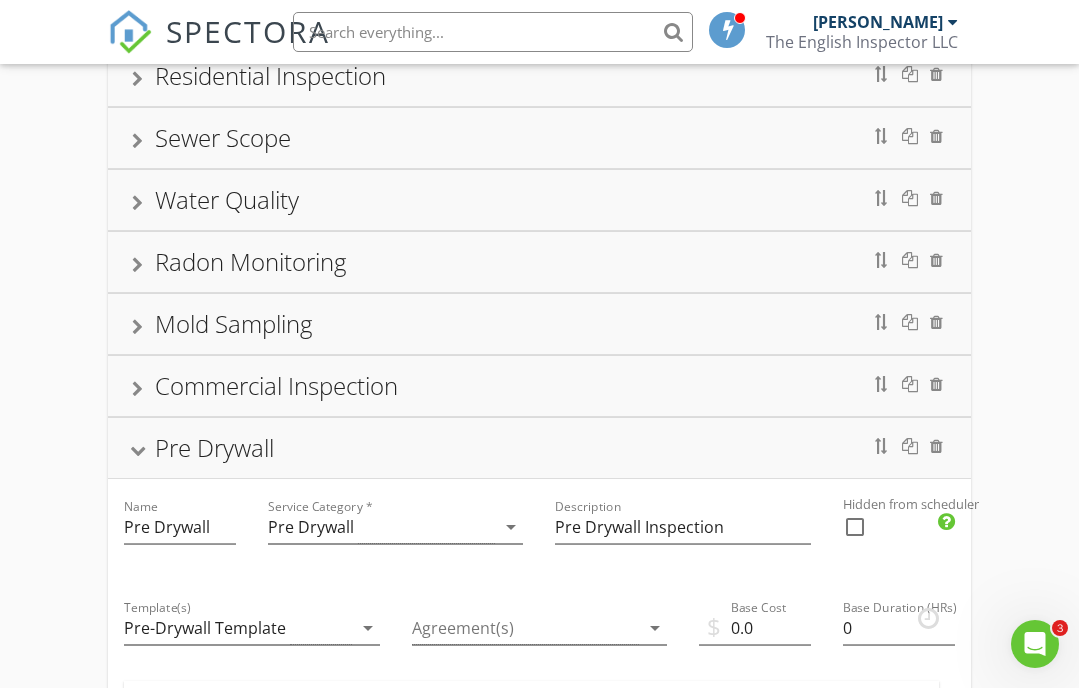 scroll, scrollTop: 0, scrollLeft: 0, axis: both 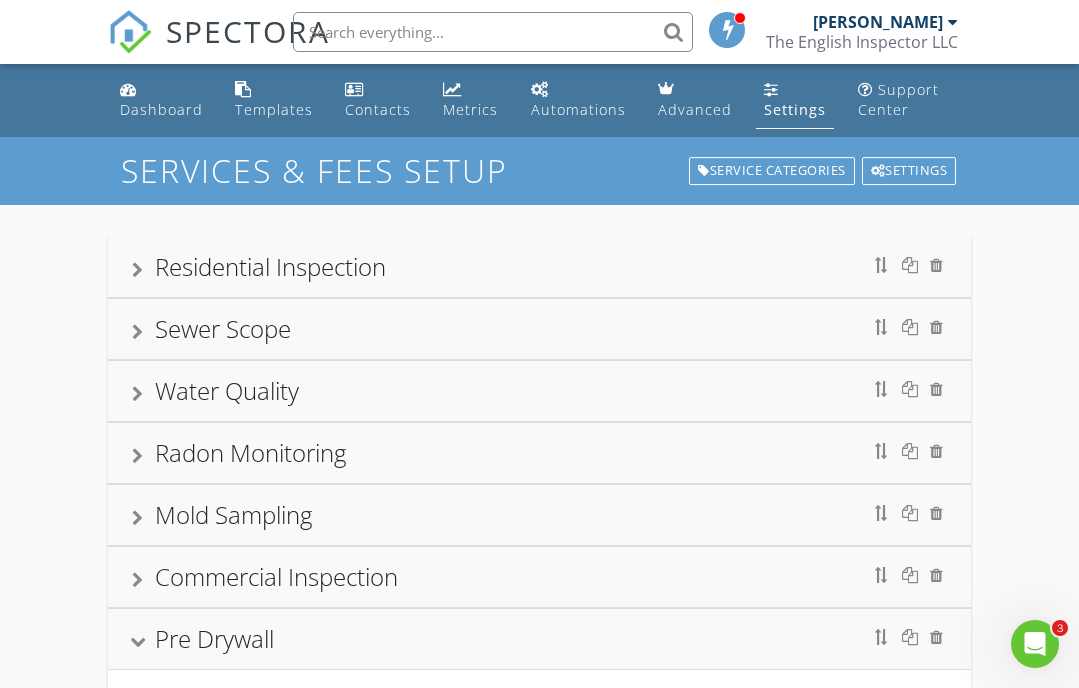 click on "Settings" at bounding box center [795, 109] 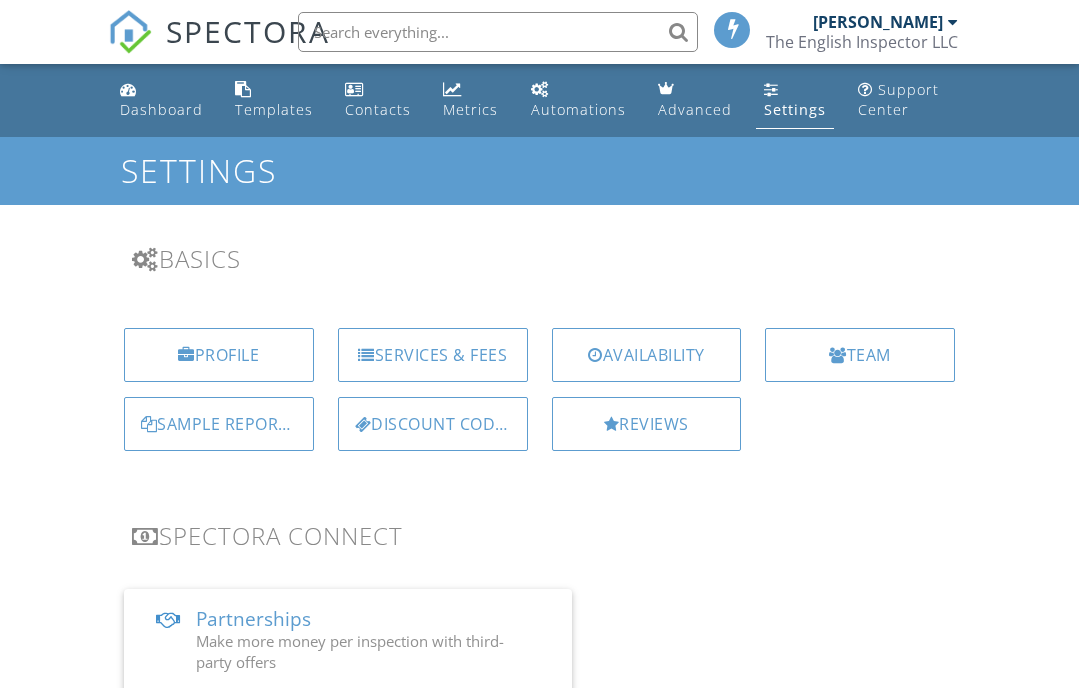 scroll, scrollTop: 0, scrollLeft: 0, axis: both 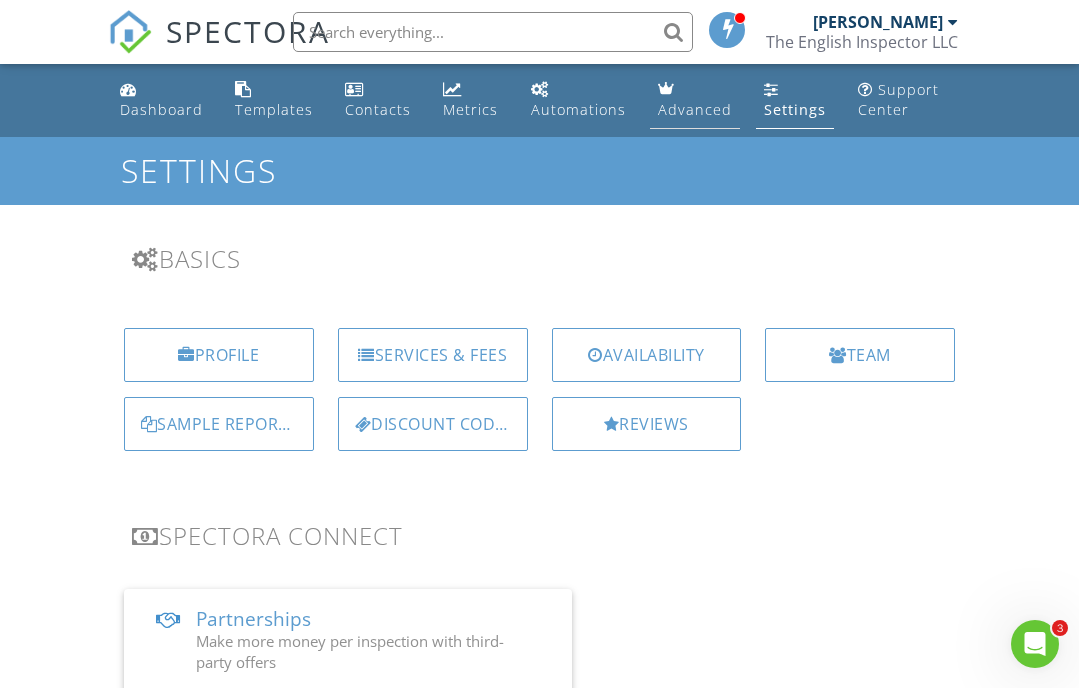 click on "Advanced" at bounding box center [695, 109] 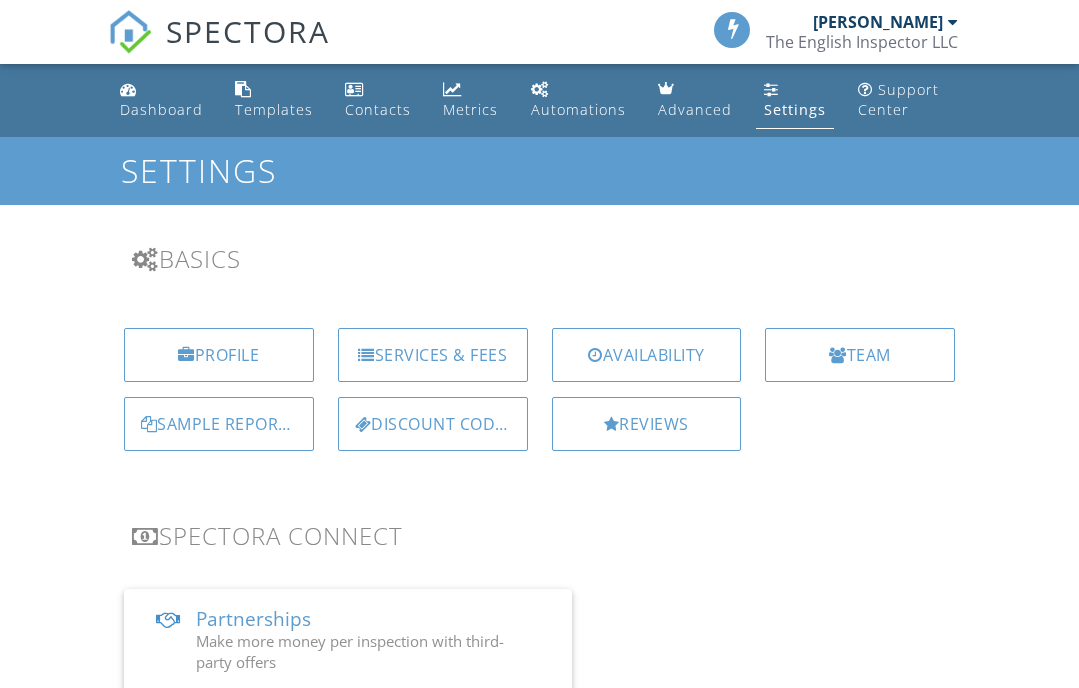 scroll, scrollTop: 0, scrollLeft: 0, axis: both 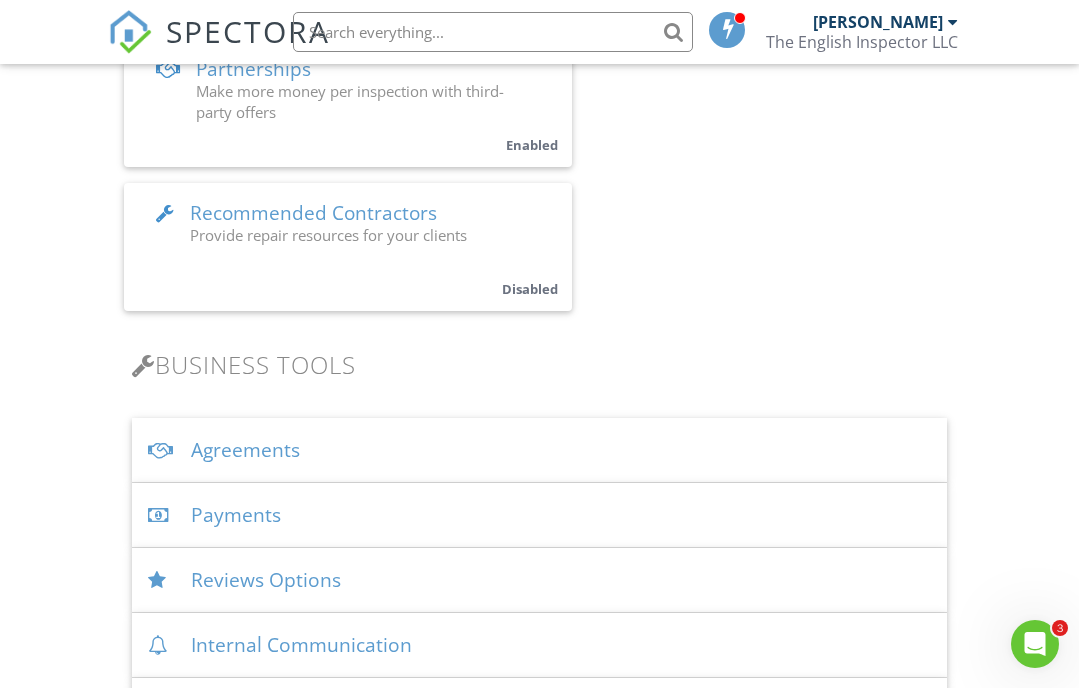 click on "Agreements" at bounding box center (539, 450) 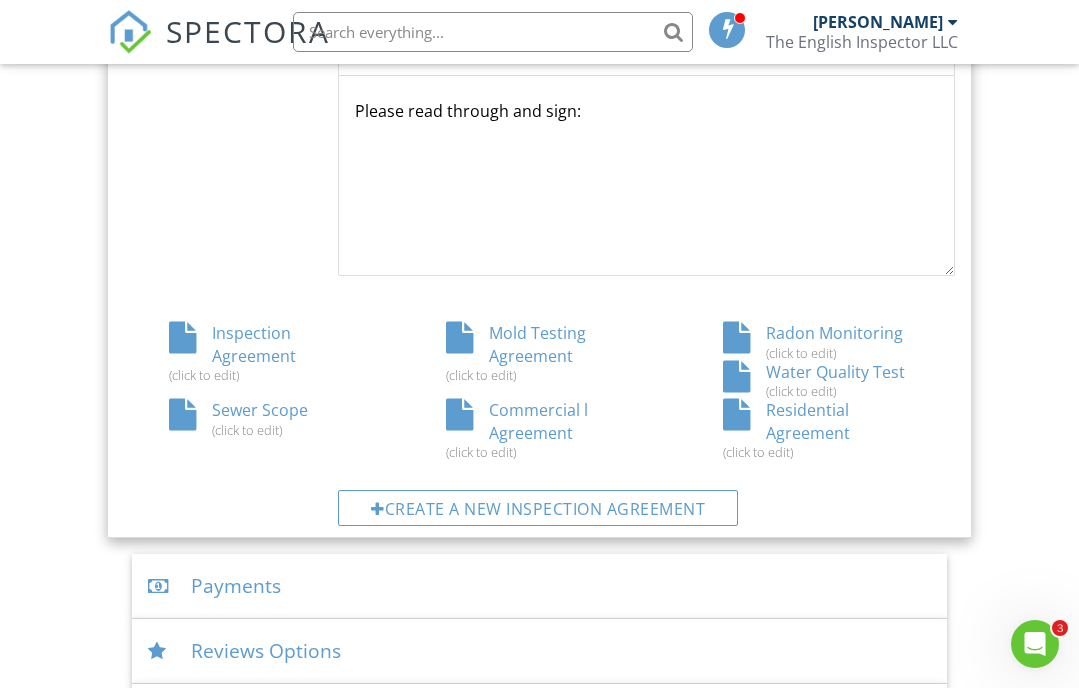 scroll, scrollTop: 1186, scrollLeft: 0, axis: vertical 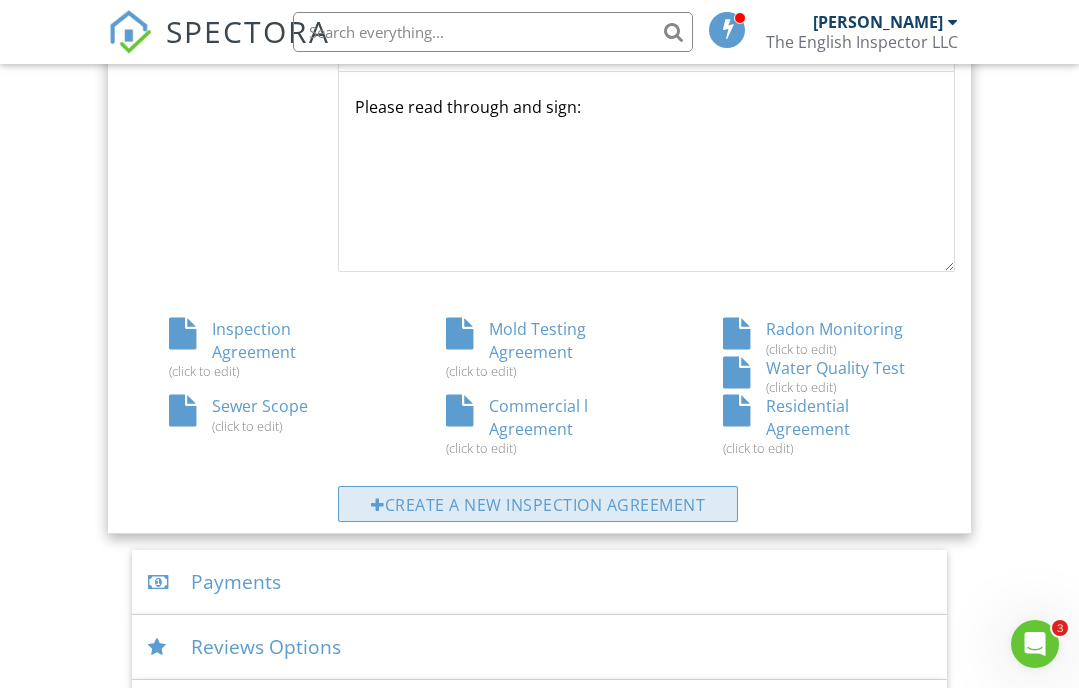 click on "Create a new inspection agreement" at bounding box center [538, 504] 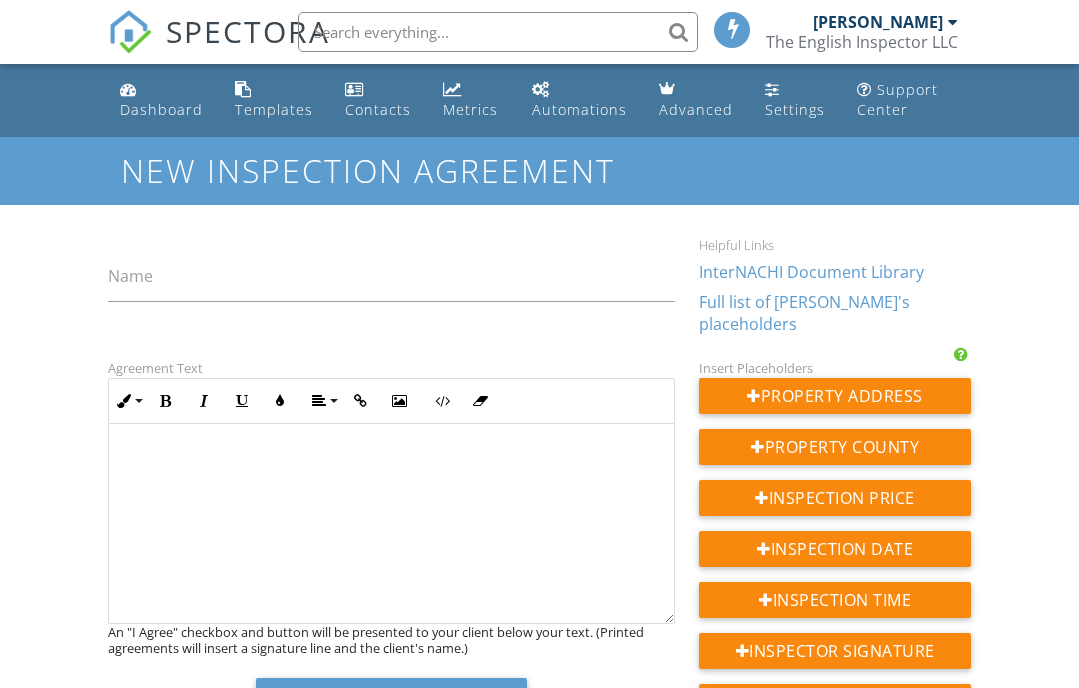 scroll, scrollTop: 0, scrollLeft: 0, axis: both 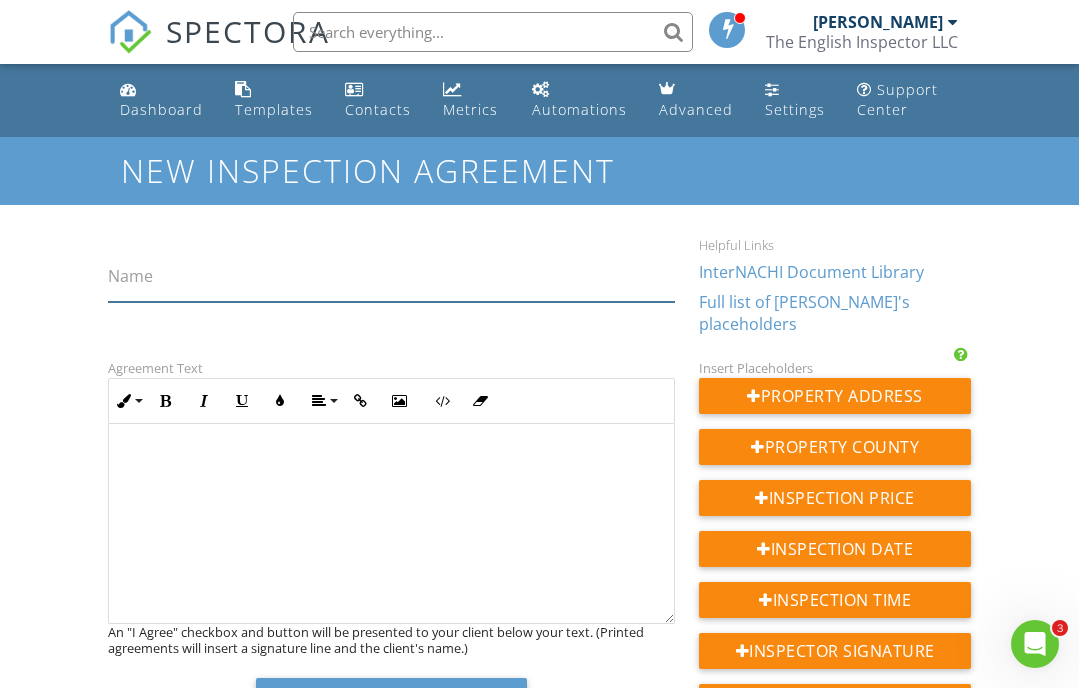 click on "Name" at bounding box center (391, 277) 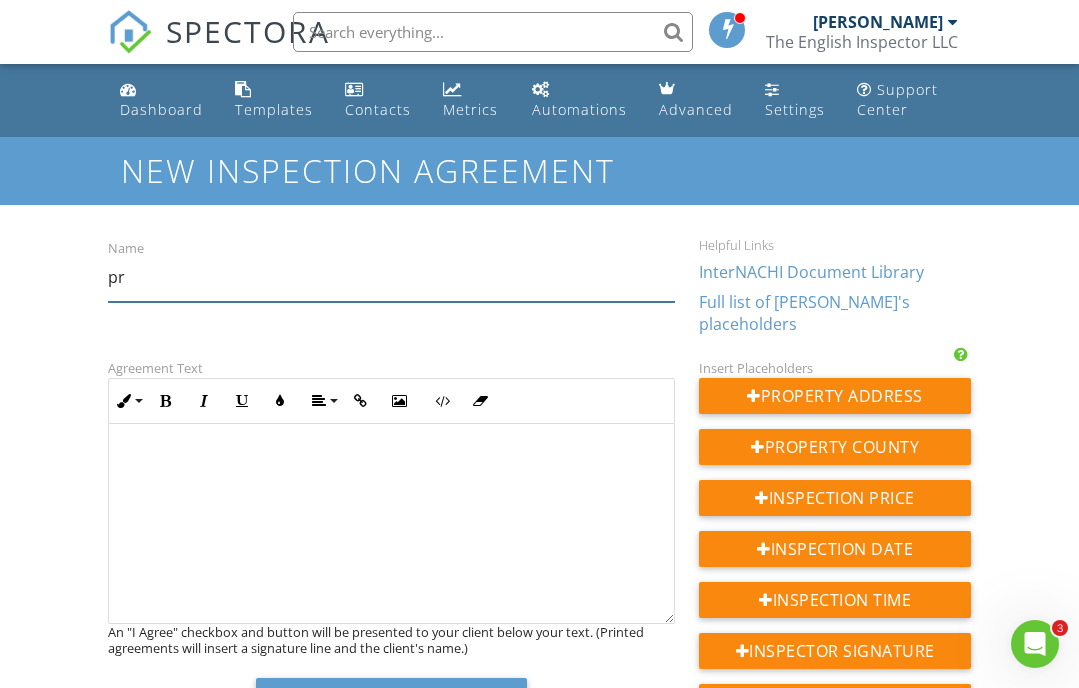 type on "p" 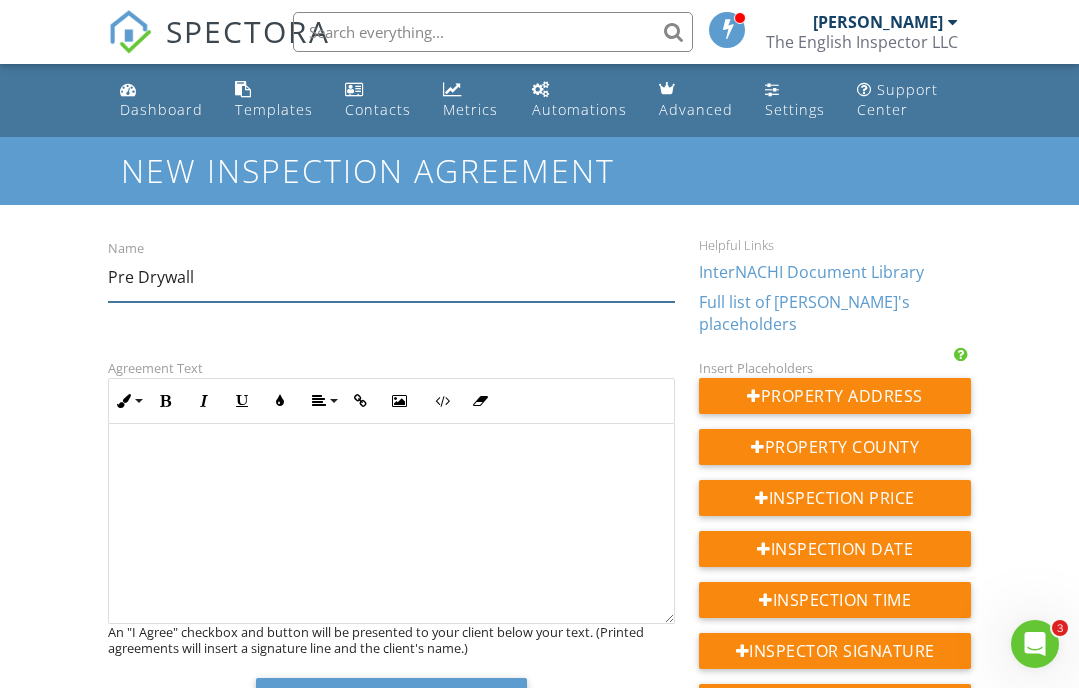 type on "Pre Drywall" 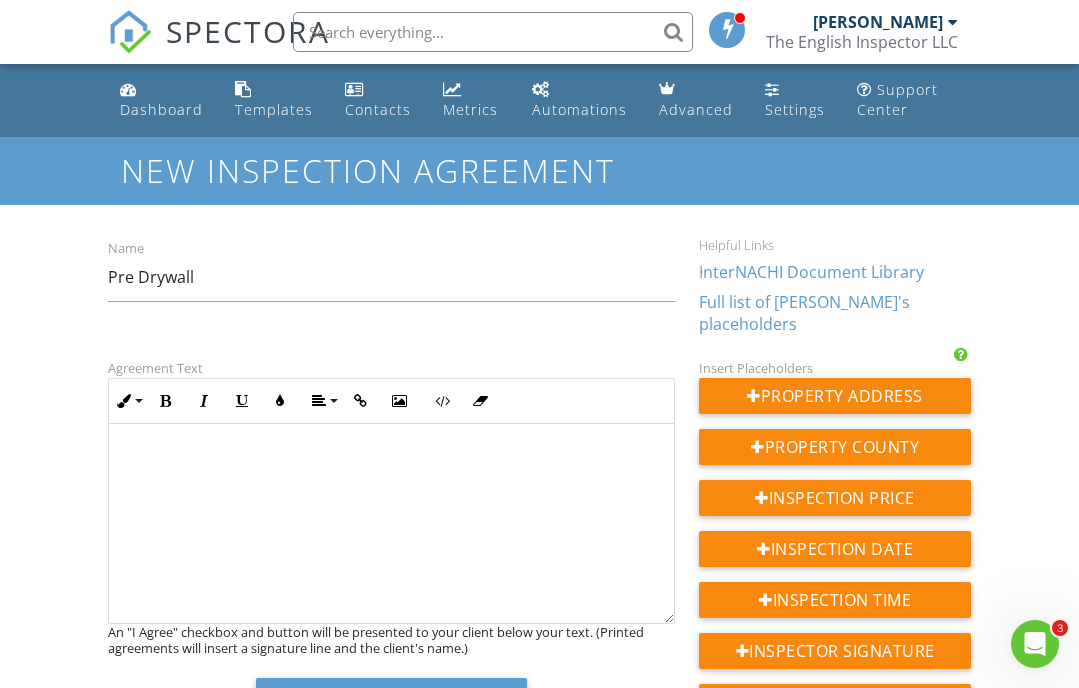 click at bounding box center [391, 459] 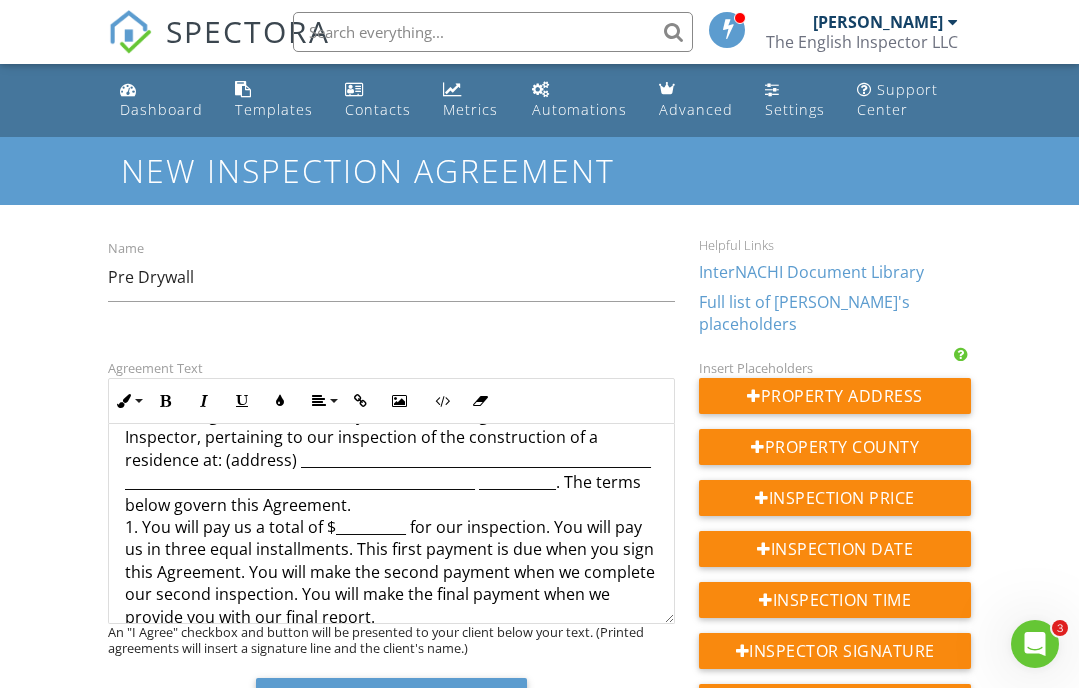 scroll, scrollTop: 45, scrollLeft: 0, axis: vertical 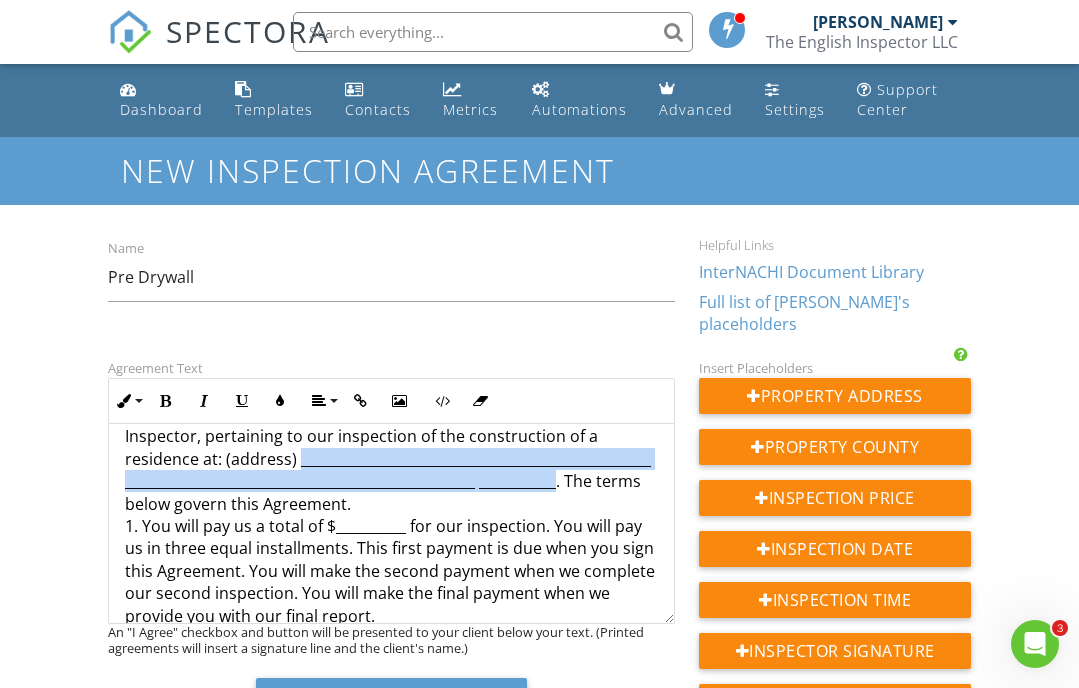 drag, startPoint x: 557, startPoint y: 474, endPoint x: 299, endPoint y: 453, distance: 258.85324 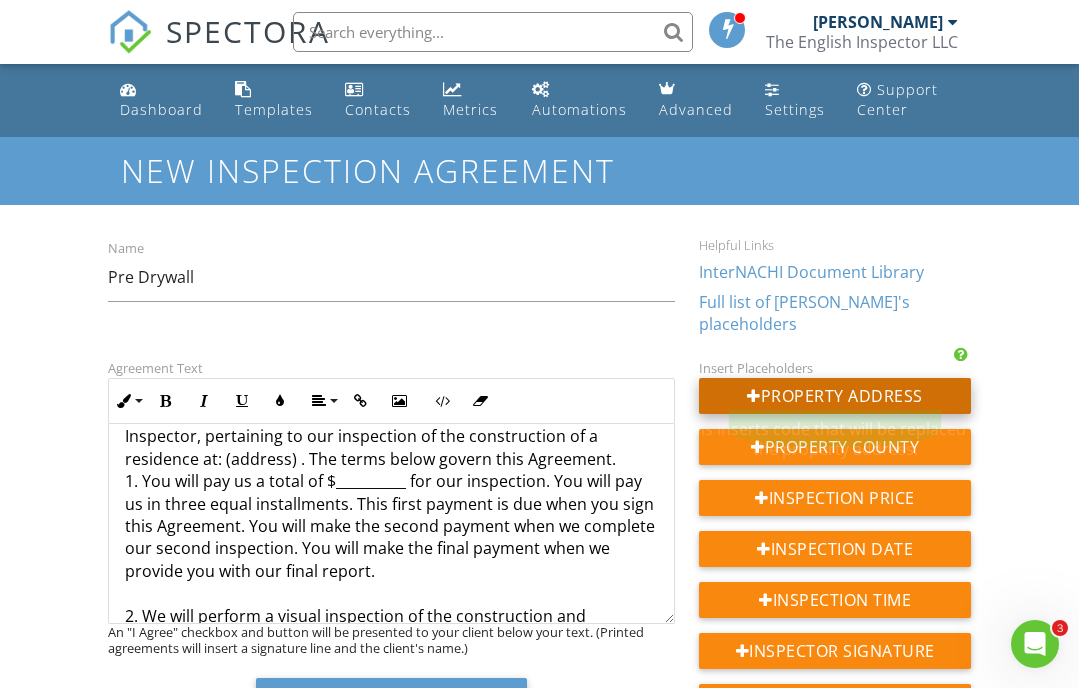 click on "Property Address" at bounding box center (835, 396) 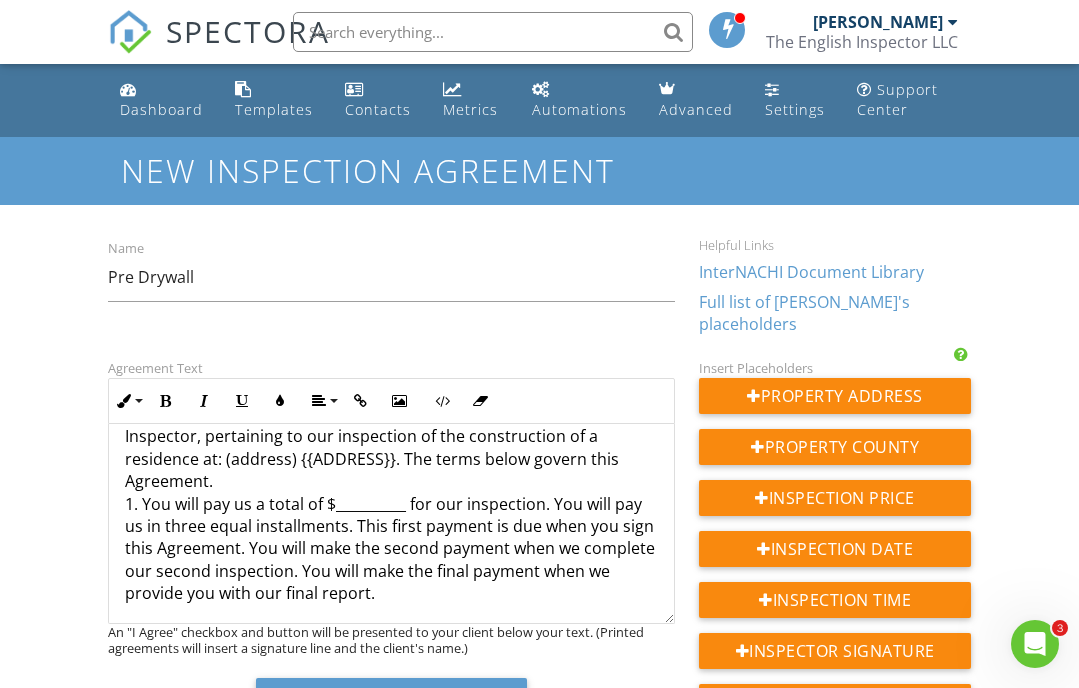click on "This is an Agreement between you, the undersigned Client, and us, the Inspector, pertaining to our inspection of the construction of a residence at: (address) {{ADDRESS}}. The terms below govern this Agreement. 1. You will pay us a total of $__________ for our inspection. You will pay us in three equal installments. This first payment is due when you sign this Agreement. You will make the second payment when we complete our second inspection. You will make the final payment when we provide you with our final report. 6. We do not perform engineering, architectural, plumbing, or any other job function requiring an occupational license in the jurisdiction where the property is located. If we hold a valid occupational license, we may inform you of this and you may hire us to perform additional functions. Any agreement for such additional services shall be in writing. 11. If you request a re-inspection, the re-inspection is subject to the terms of this Agreement. 12. You may not assign this Agreement." at bounding box center (391, 1724) 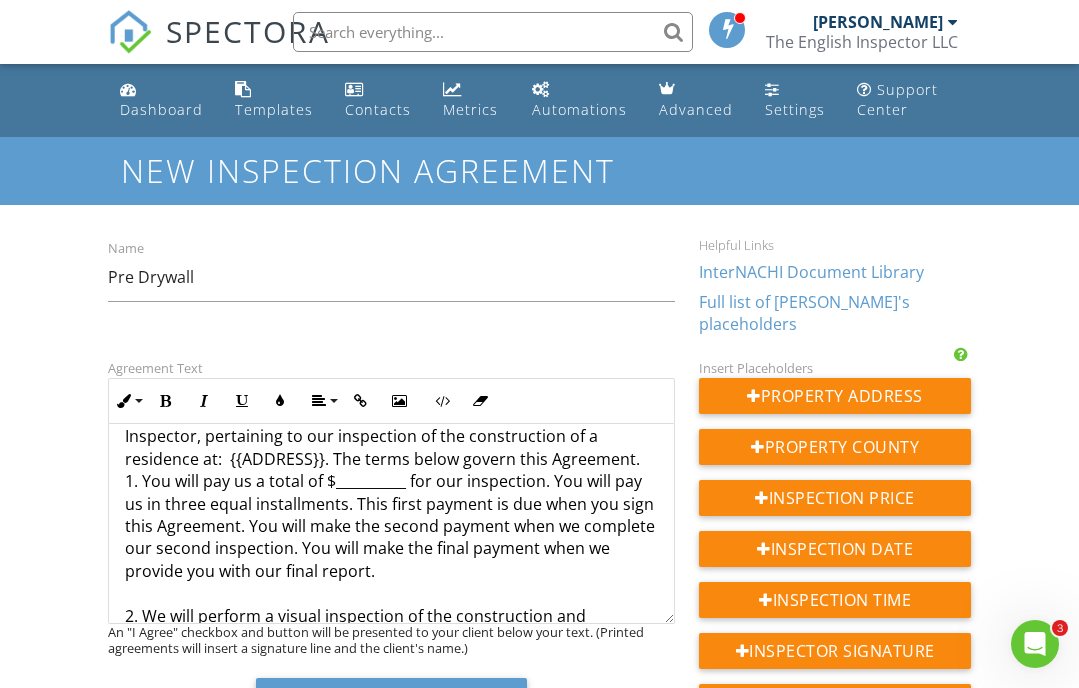 click on "This is an Agreement between you, the undersigned Client, and us, the Inspector, pertaining to our inspection of the construction of a residence at:  {{ADDRESS}}. The terms below govern this Agreement. 1. You will pay us a total of $__________ for our inspection. You will pay us in three equal installments. This first payment is due when you sign this Agreement. You will make the second payment when we complete our second inspection. You will make the final payment when we provide you with our final report. 6. We do not perform engineering, architectural, plumbing, or any other job function requiring an occupational license in the jurisdiction where the property is located. If we hold a valid occupational license, we may inform you of this and you may hire us to perform additional functions. Any agreement for such additional services shall be in writing. 11. If you request a re-inspection, the re-inspection is subject to the terms of this Agreement. 12. You may not assign this Agreement." at bounding box center (391, 1713) 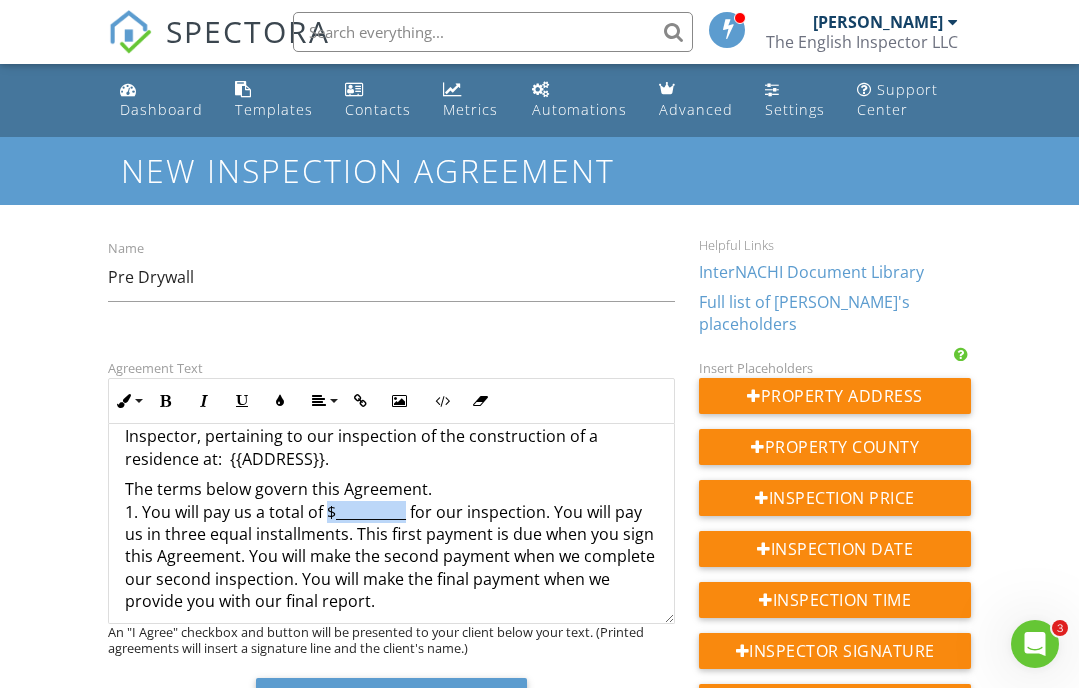 drag, startPoint x: 406, startPoint y: 505, endPoint x: 327, endPoint y: 504, distance: 79.00633 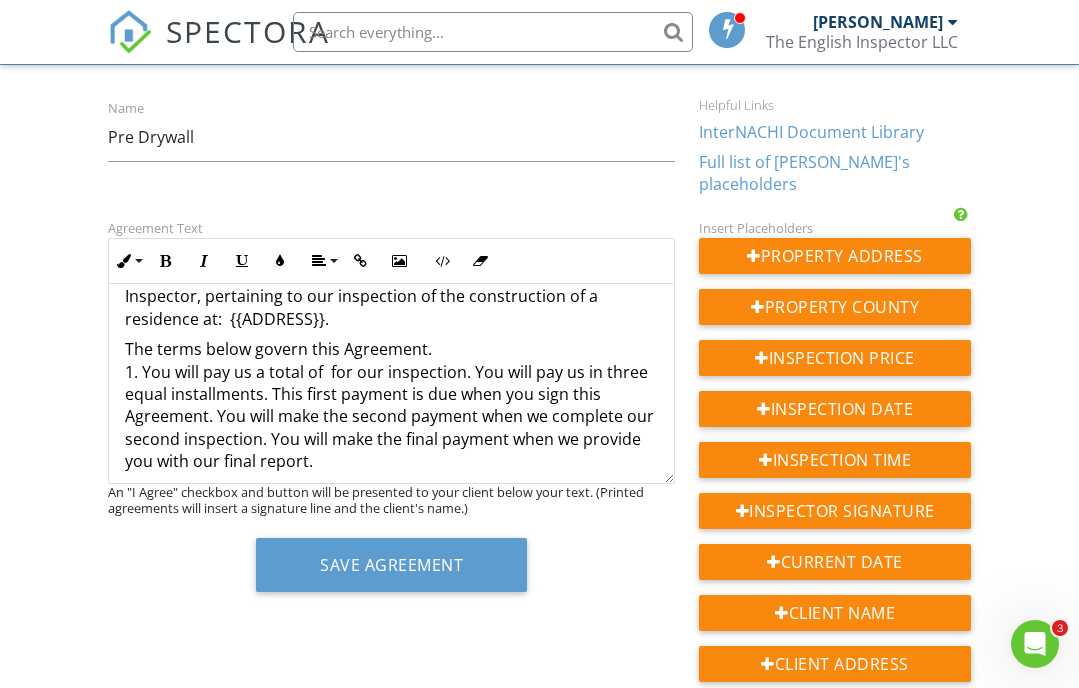 scroll, scrollTop: 139, scrollLeft: 0, axis: vertical 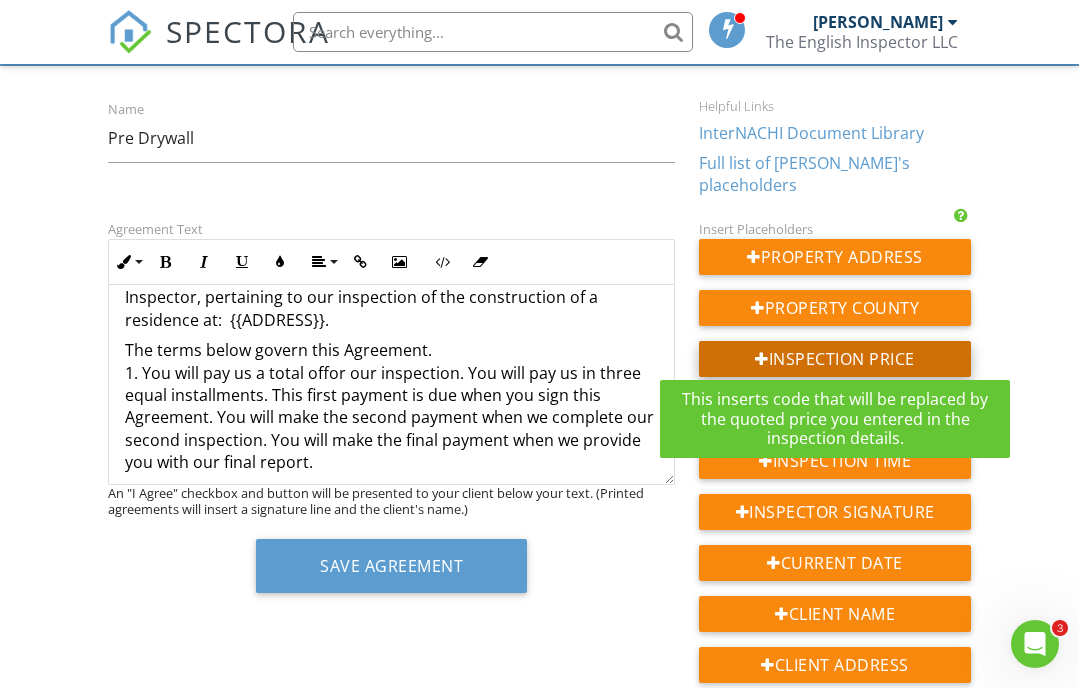 click on "Inspection Price" at bounding box center (835, 359) 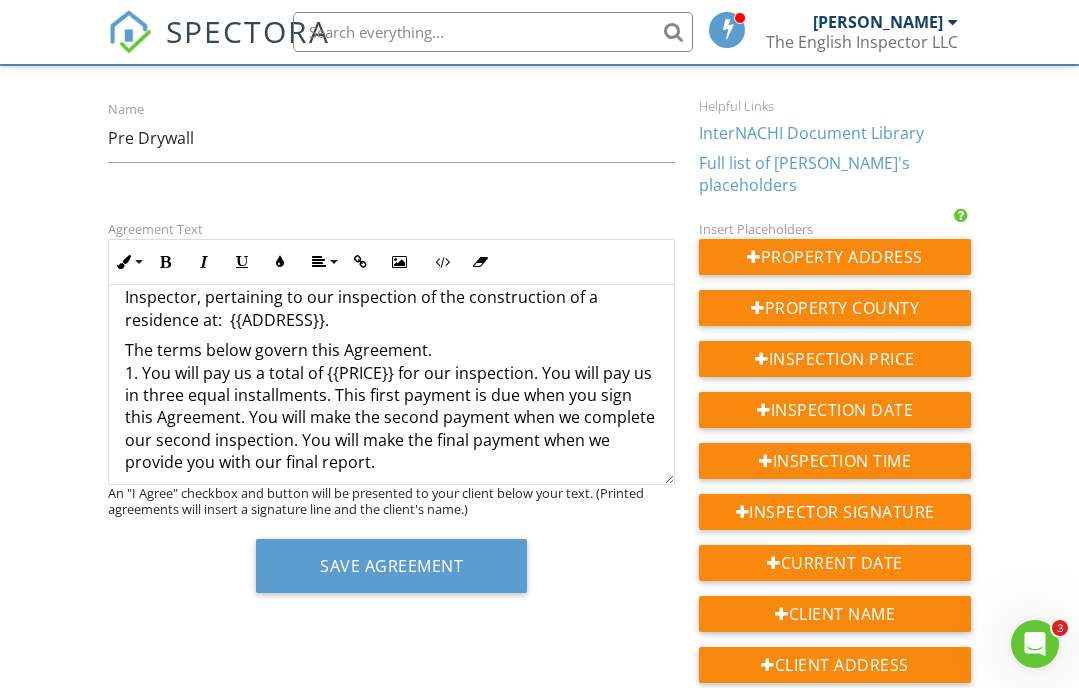 click on "The terms below govern this Agreement. 1. You will pay us a total of {{PRICE}} for our inspection. You will pay us in three equal installments. This first payment is due when you sign this Agreement. You will make the second payment when we complete our second inspection. You will make the final payment when we provide you with our final report. 2. We will perform a visual inspection of the construction and residence in three phases. The first two inspections will take place during the post pour / pre drywall phase, and we will provide a written report after each inspection. The final inspection will take place when construction is complete. We will provide you with a final written report identifying the defects that we (1) observed and (2) deemed material. These reports are only supplementary to the seller’s disclosure. You understand that InterNACHI is not a party to this Agreement, has no control over us, and does not supervise us. 12. You may not assign this Agreement." at bounding box center [391, 1626] 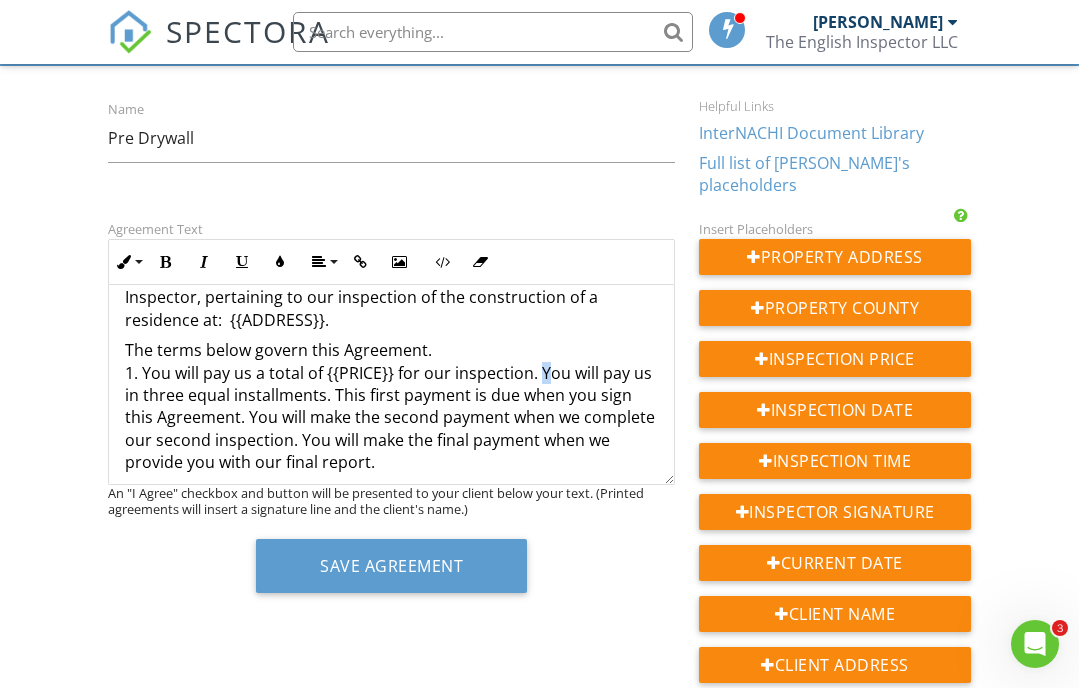 click on "The terms below govern this Agreement. 1. You will pay us a total of {{PRICE}} for our inspection. You will pay us in three equal installments. This first payment is due when you sign this Agreement. You will make the second payment when we complete our second inspection. You will make the final payment when we provide you with our final report. 2. We will perform a visual inspection of the construction and residence in three phases. The first two inspections will take place during the post pour / pre drywall phase, and we will provide a written report after each inspection. The final inspection will take place when construction is complete. We will provide you with a final written report identifying the defects that we (1) observed and (2) deemed material. These reports are only supplementary to the seller’s disclosure. You understand that InterNACHI is not a party to this Agreement, has no control over us, and does not supervise us. 12. You may not assign this Agreement." at bounding box center (391, 1626) 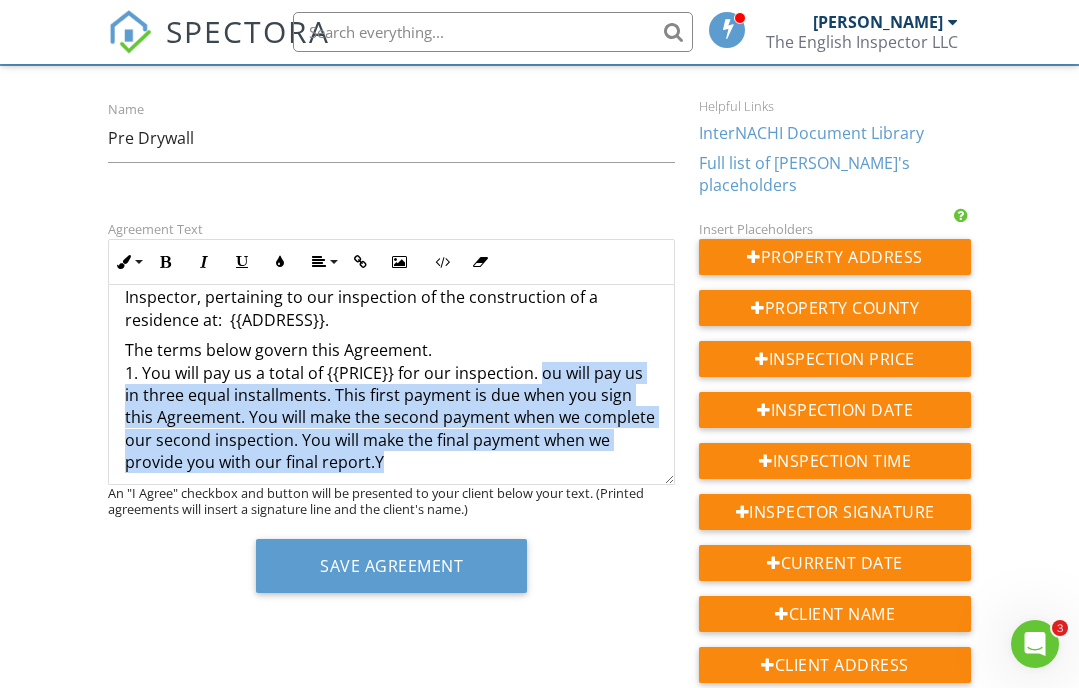 drag, startPoint x: 539, startPoint y: 357, endPoint x: 565, endPoint y: 455, distance: 101.390335 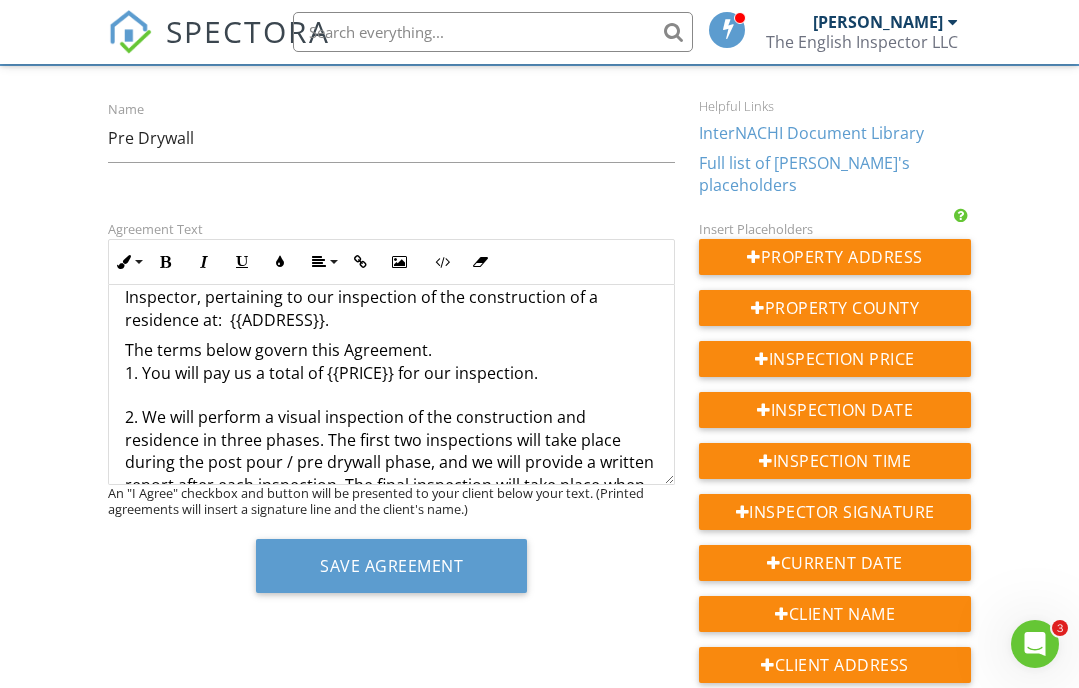type 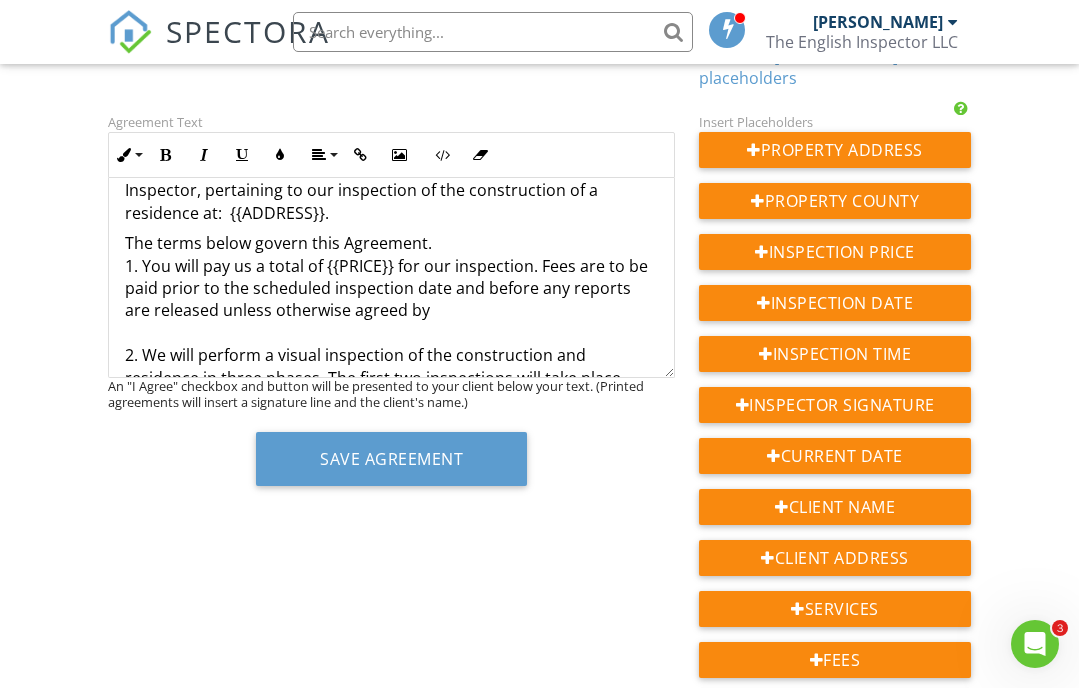 scroll, scrollTop: 239, scrollLeft: 0, axis: vertical 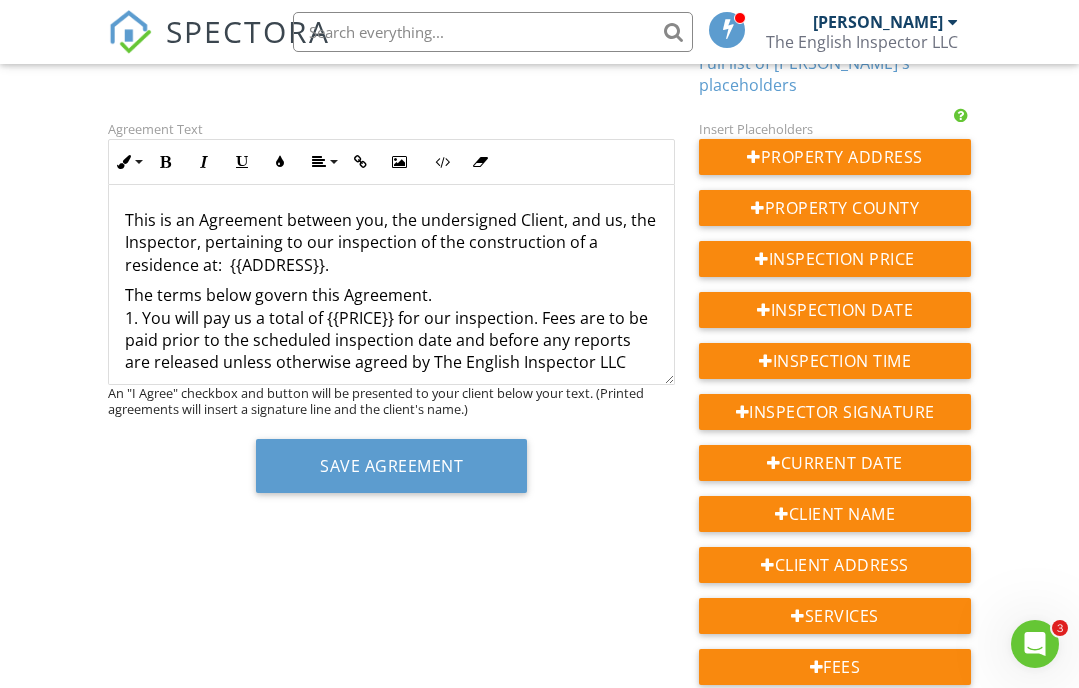 click on "This is an Agreement between you, the undersigned Client, and us, the Inspector, pertaining to our inspection of the construction of a residence at:  {{ADDRESS}}." at bounding box center (391, 242) 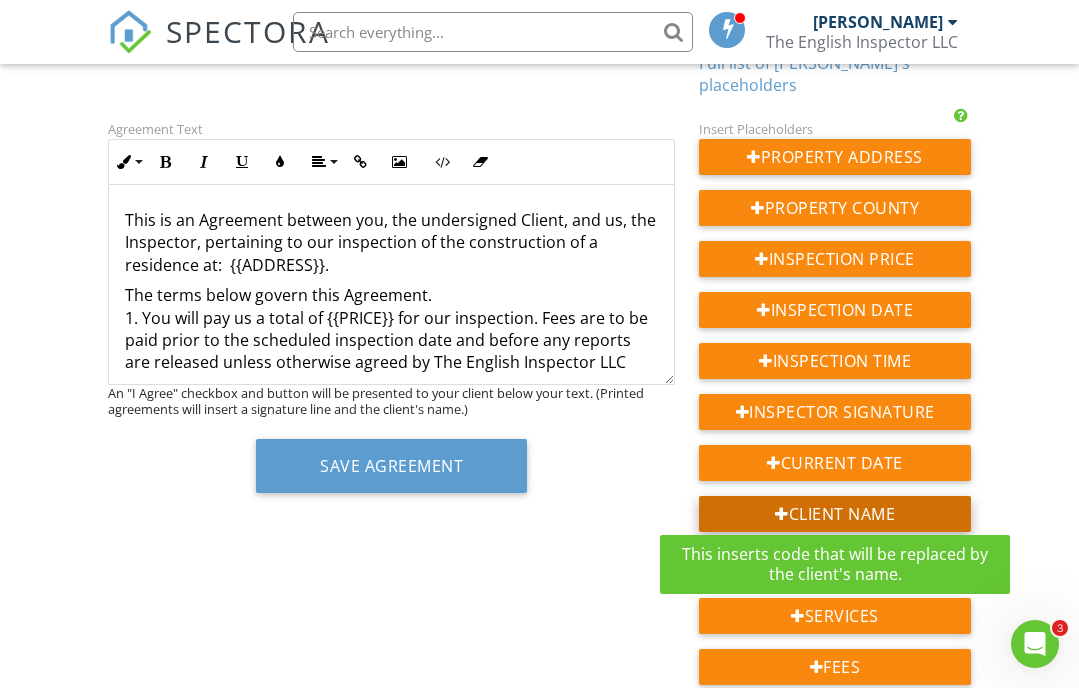 click on "Client Name" at bounding box center [835, 514] 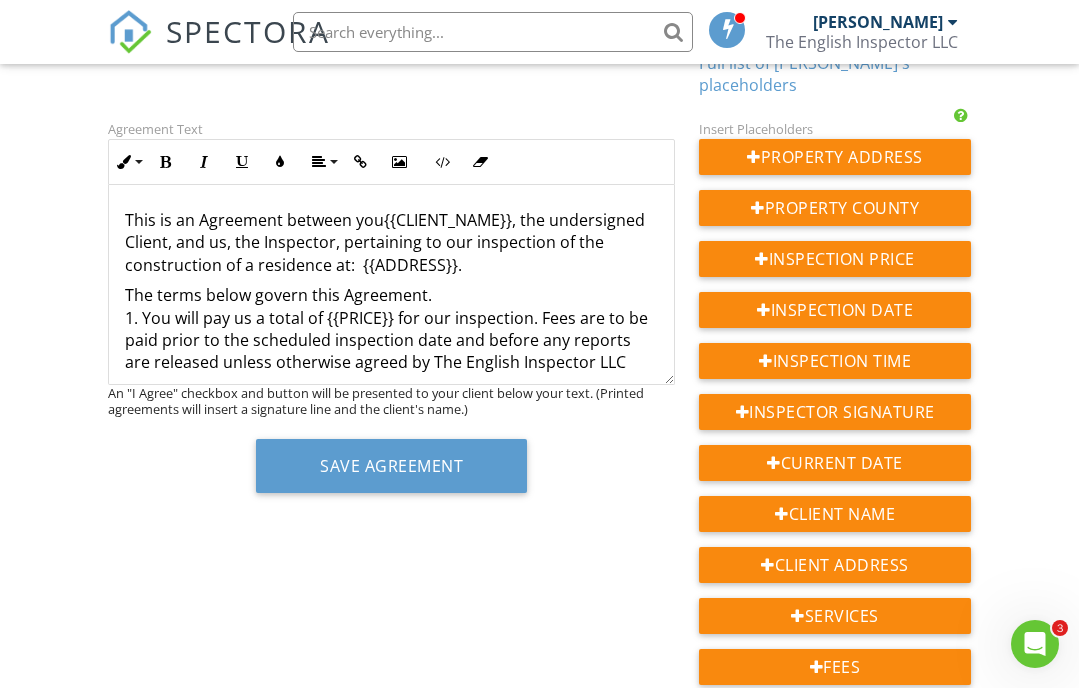 click on "This is an Agreement between you{{CLIENT_NAME}}, the undersigned Client, and us, the Inspector, pertaining to our inspection of the construction of a residence at:  {{ADDRESS}}." at bounding box center [391, 242] 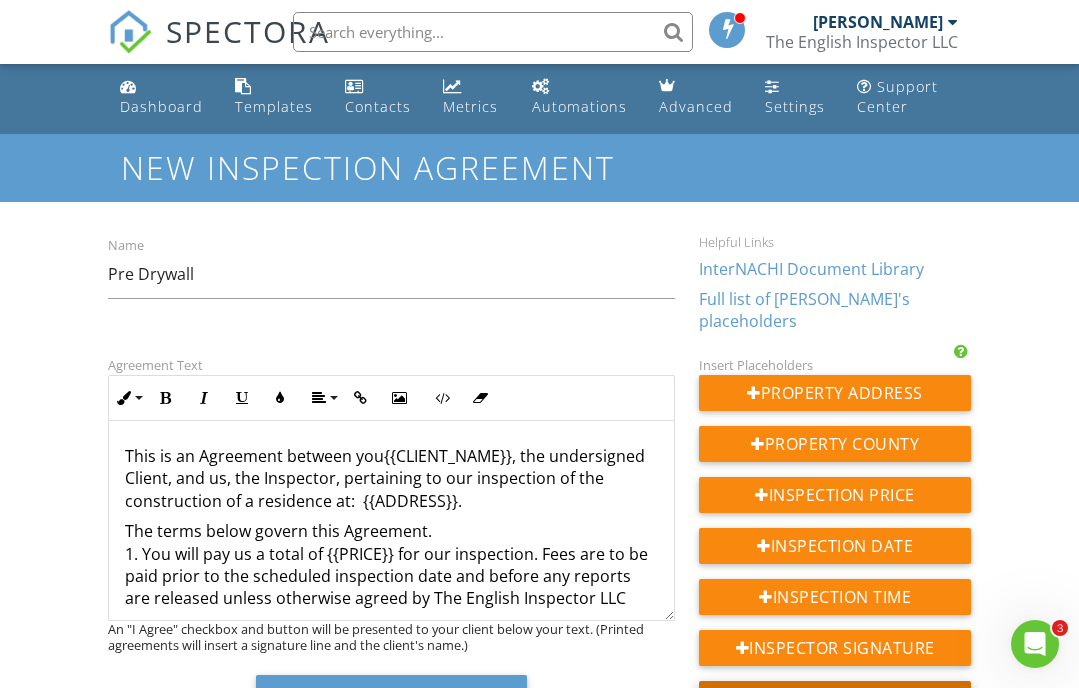 scroll, scrollTop: 0, scrollLeft: 0, axis: both 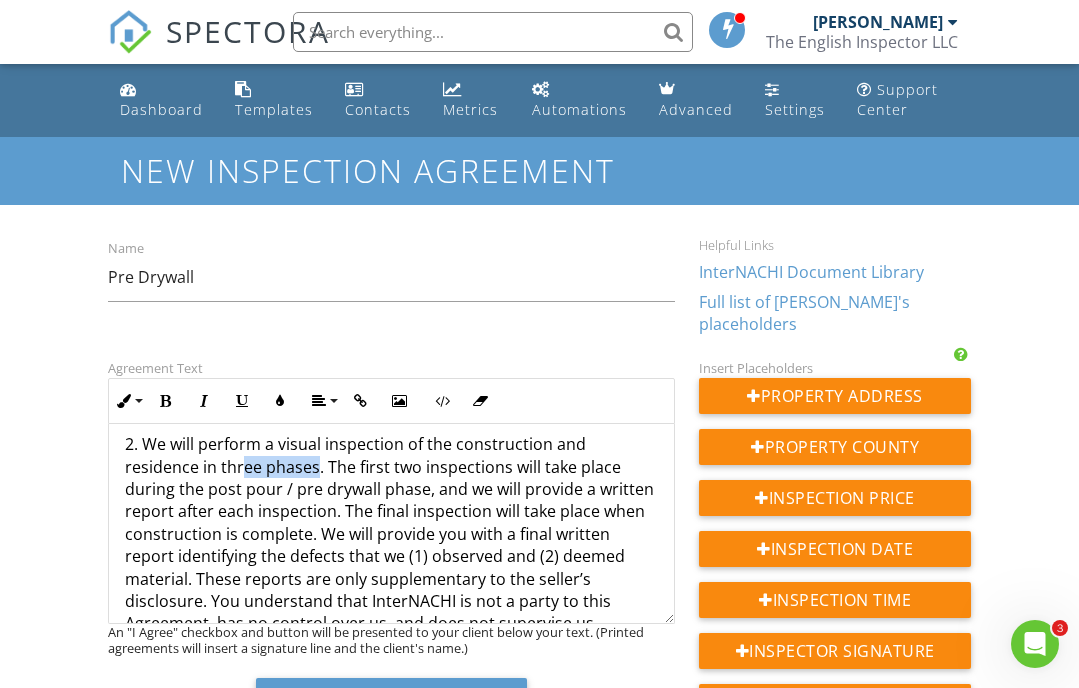 drag, startPoint x: 241, startPoint y: 455, endPoint x: 169, endPoint y: 452, distance: 72.06247 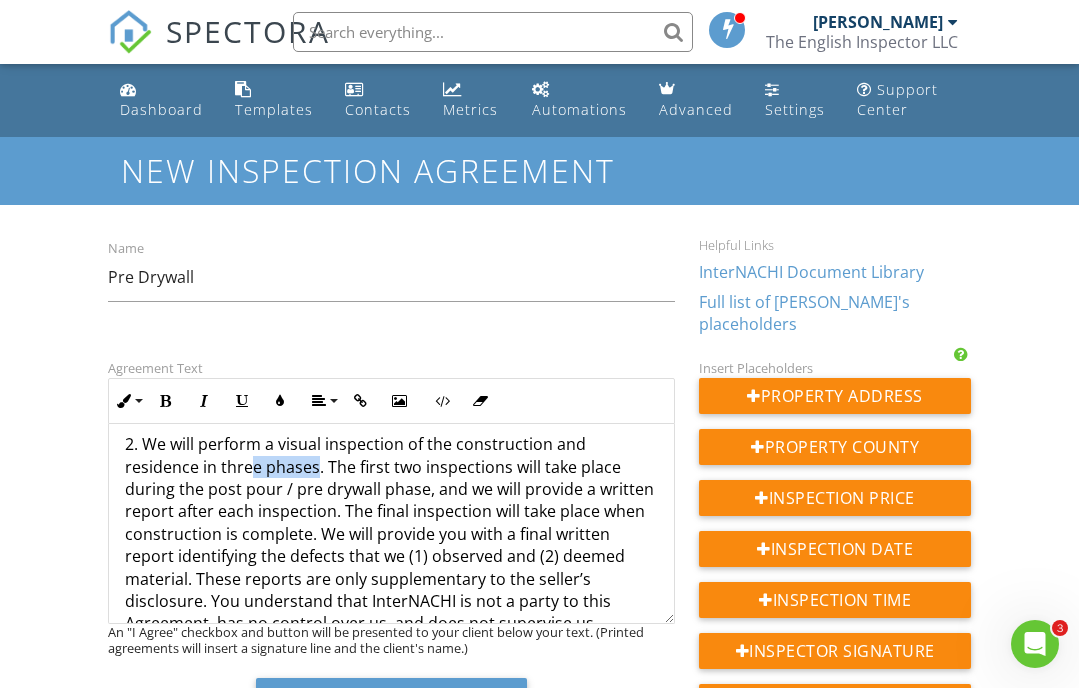 click on "The terms below govern this Agreement. 1. You will pay us a total of {{PRICE}} for our inspection. Fees are to be paid prior to the scheduled inspection date and before any reports are released unless otherwise agreed by The English Inspector LLC 2. We will perform a visual inspection of the construction and residence in three phases. The first two inspections will take place during the post pour / pre drywall phase, and we will provide a written report after each inspection. The final inspection will take place when construction is complete. We will provide you with a final written report identifying the defects that we (1) observed and (2) deemed material. These reports are only supplementary to the seller’s disclosure. You understand that InterNACHI is not a party to this Agreement, has no control over us, and does not supervise us. 11. If you request a re-inspection, the re-inspection is subject to the terms of this Agreement. 12. You may not assign this Agreement." at bounding box center [391, 1586] 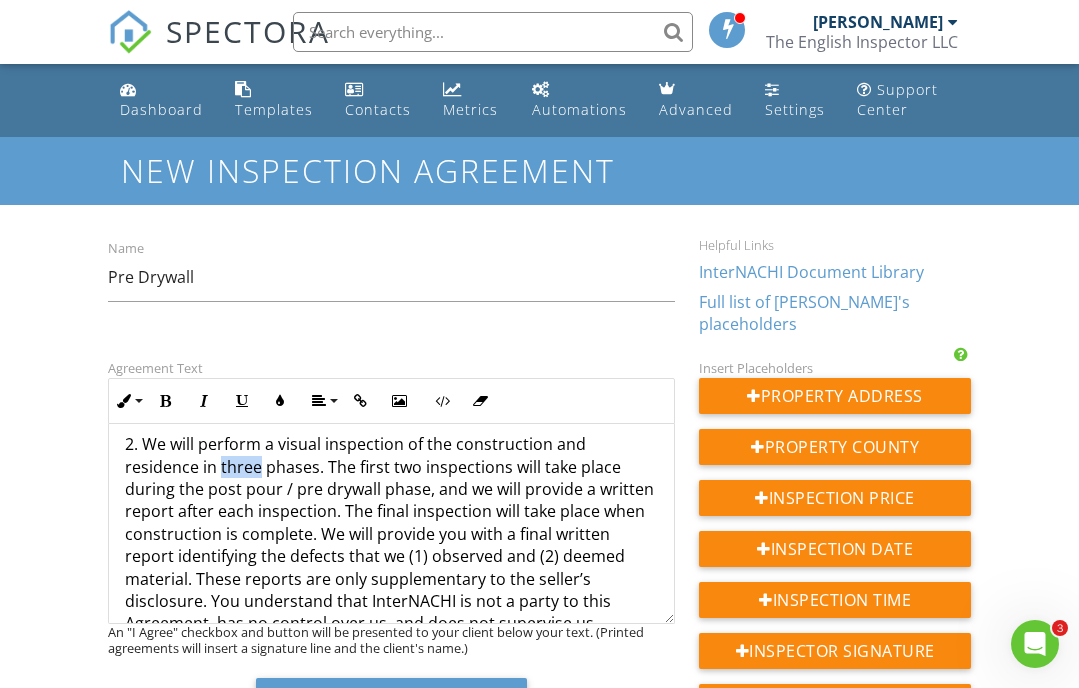 drag, startPoint x: 182, startPoint y: 454, endPoint x: 144, endPoint y: 453, distance: 38.013157 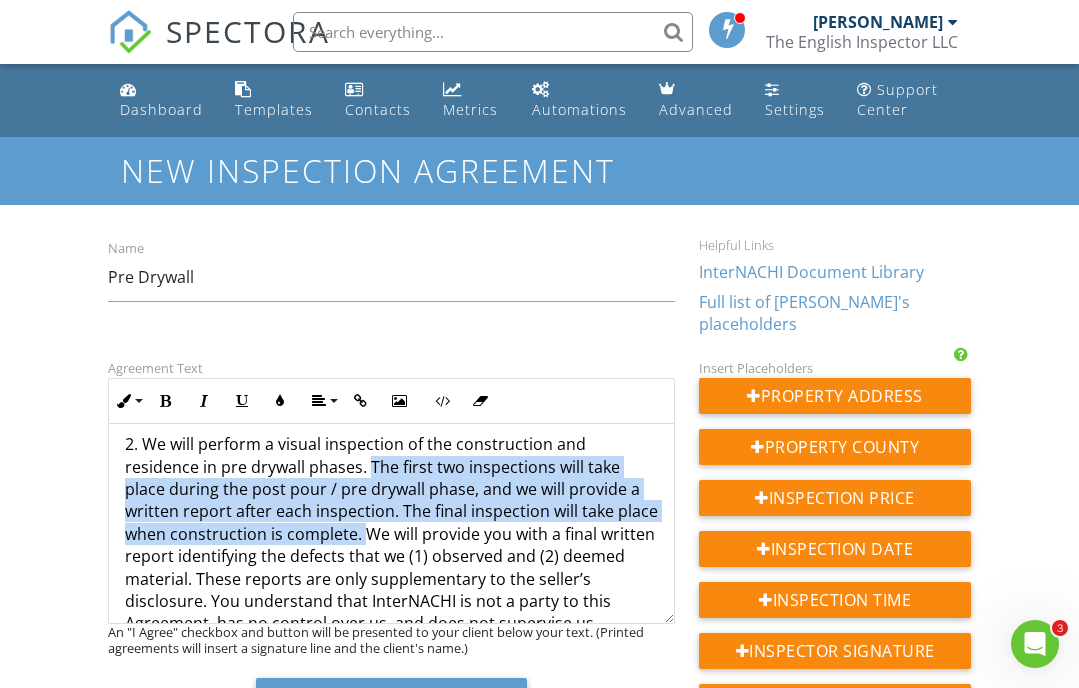 drag, startPoint x: 292, startPoint y: 454, endPoint x: 318, endPoint y: 523, distance: 73.736015 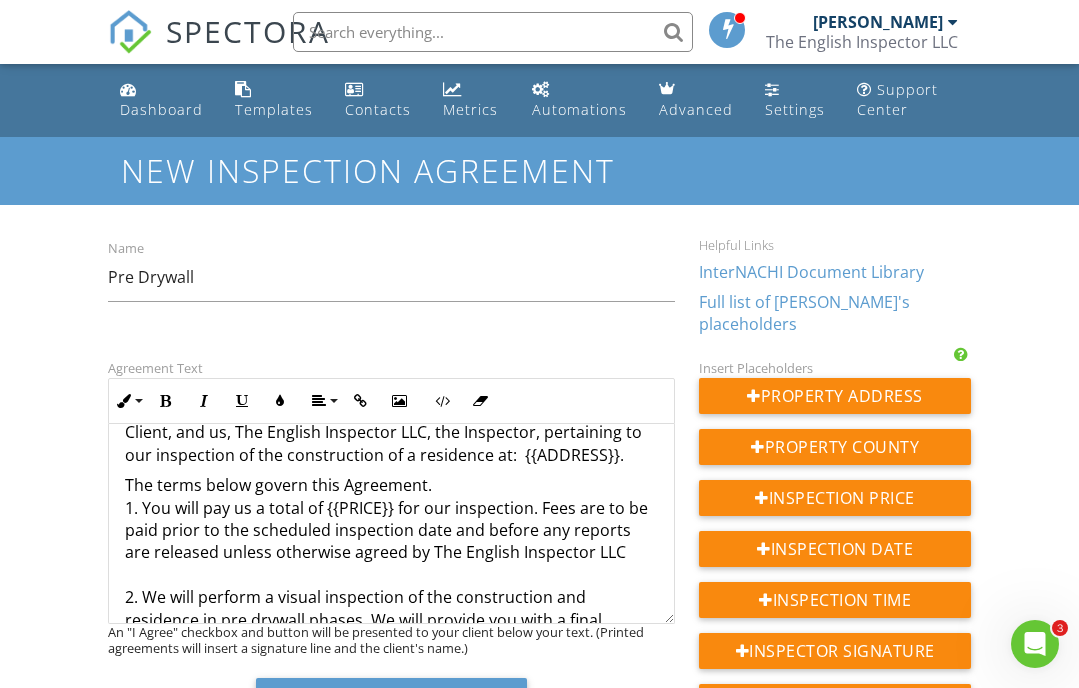 scroll, scrollTop: 0, scrollLeft: 0, axis: both 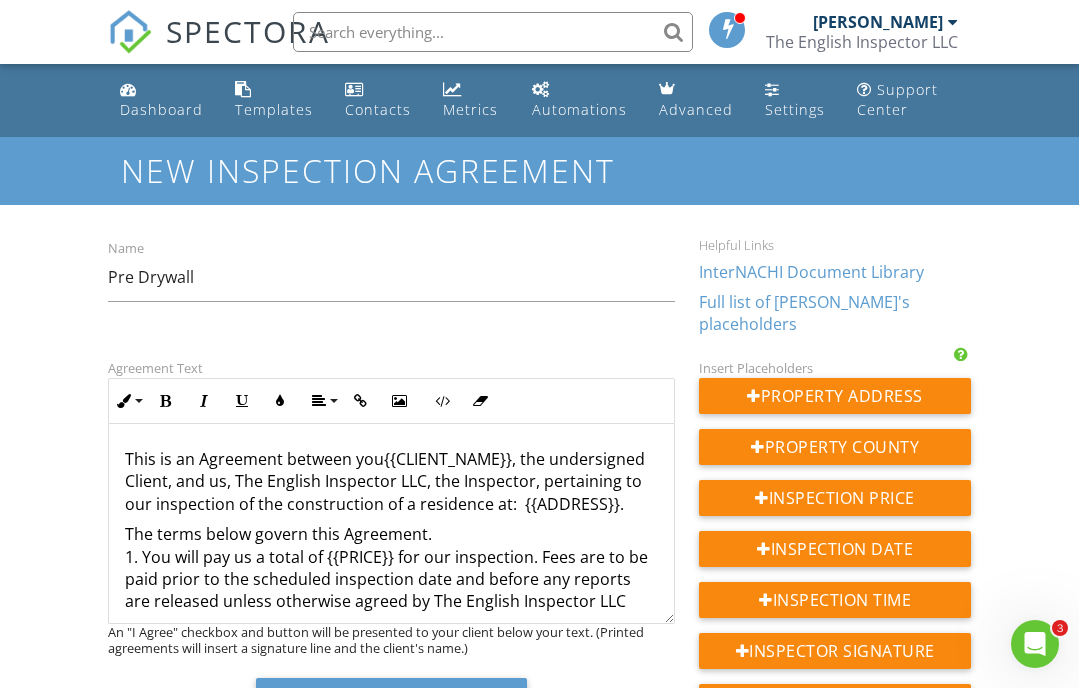 click on "This is an Agreement between you{{CLIENT_NAME}}, the undersigned Client, and us, The English Inspector LLC, the Inspector, pertaining to our inspection of the construction of a residence at:  {{ADDRESS}}." at bounding box center (391, 481) 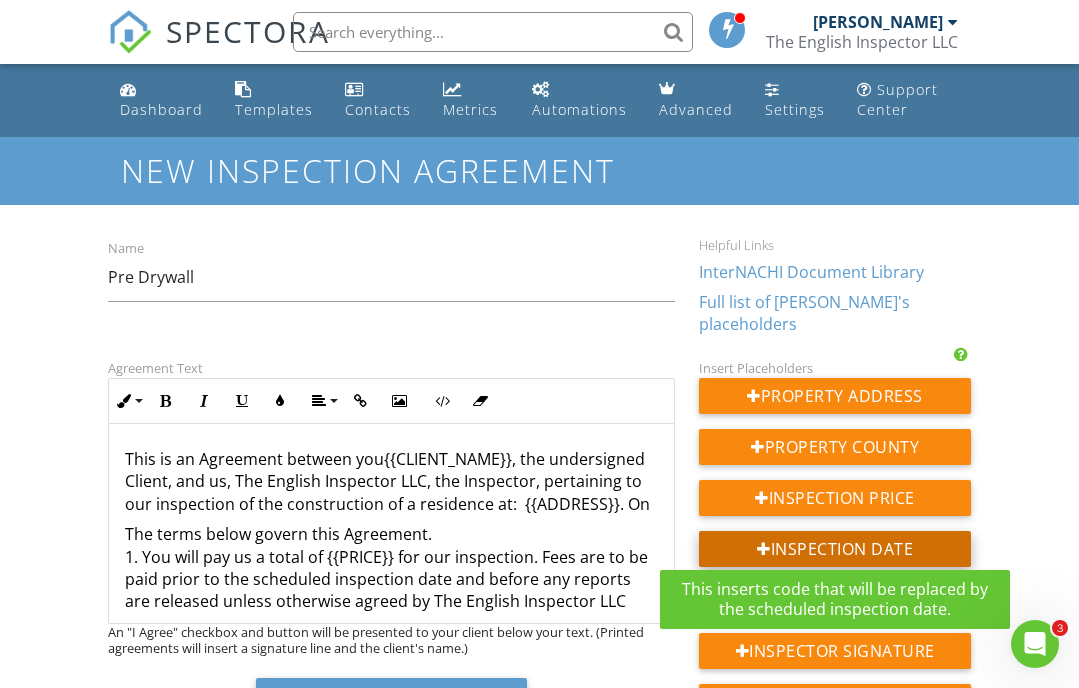 click on "Inspection Date" at bounding box center [835, 549] 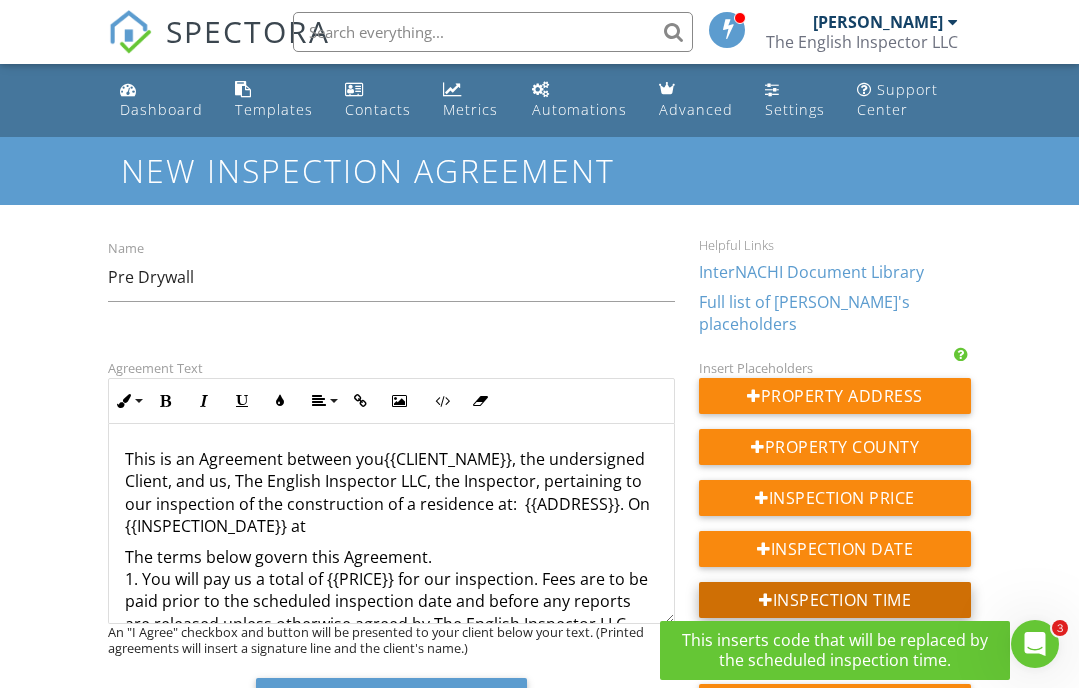 click on "Inspection Time" at bounding box center (835, 600) 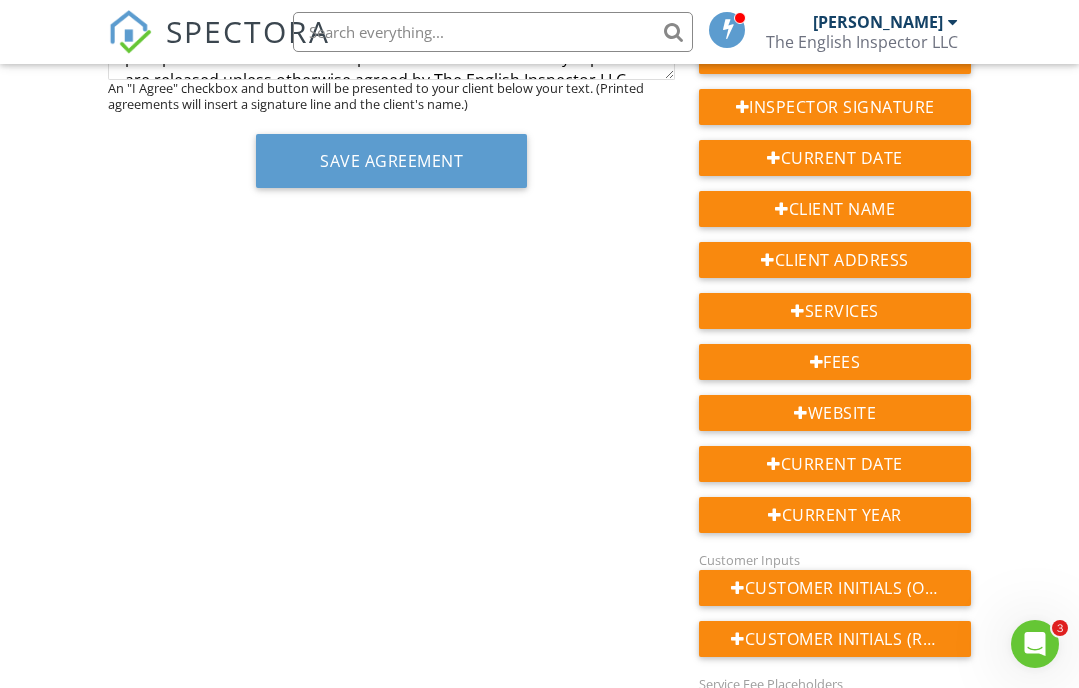 scroll, scrollTop: 549, scrollLeft: 0, axis: vertical 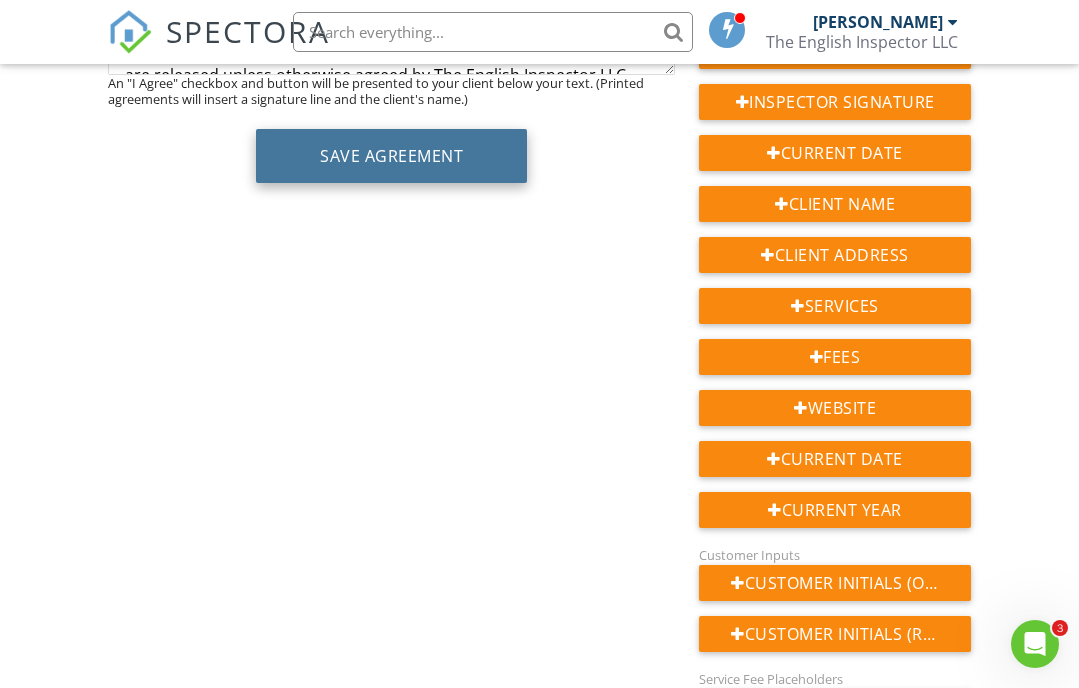 click on "Save Agreement" at bounding box center (391, 156) 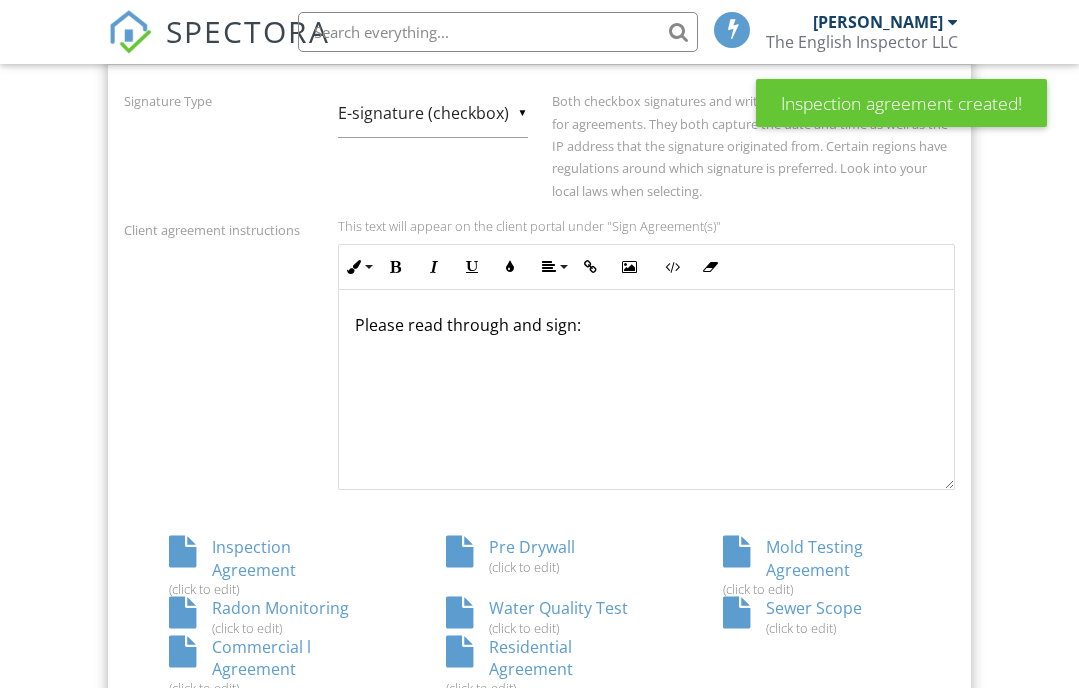scroll, scrollTop: 908, scrollLeft: 0, axis: vertical 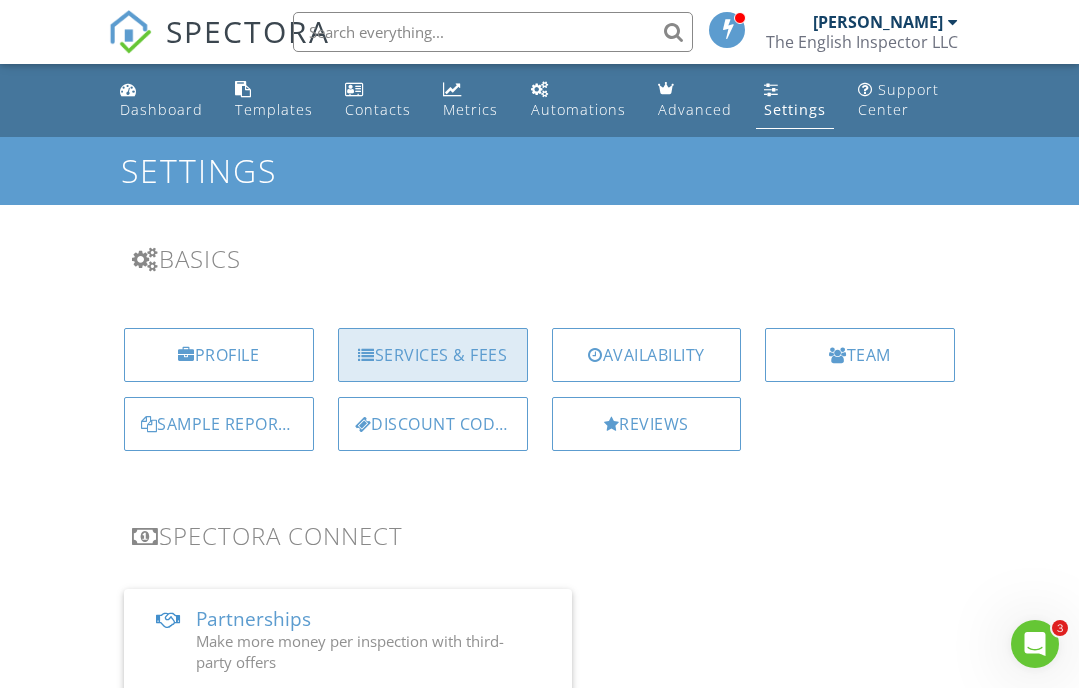 click on "Services & Fees" at bounding box center [433, 355] 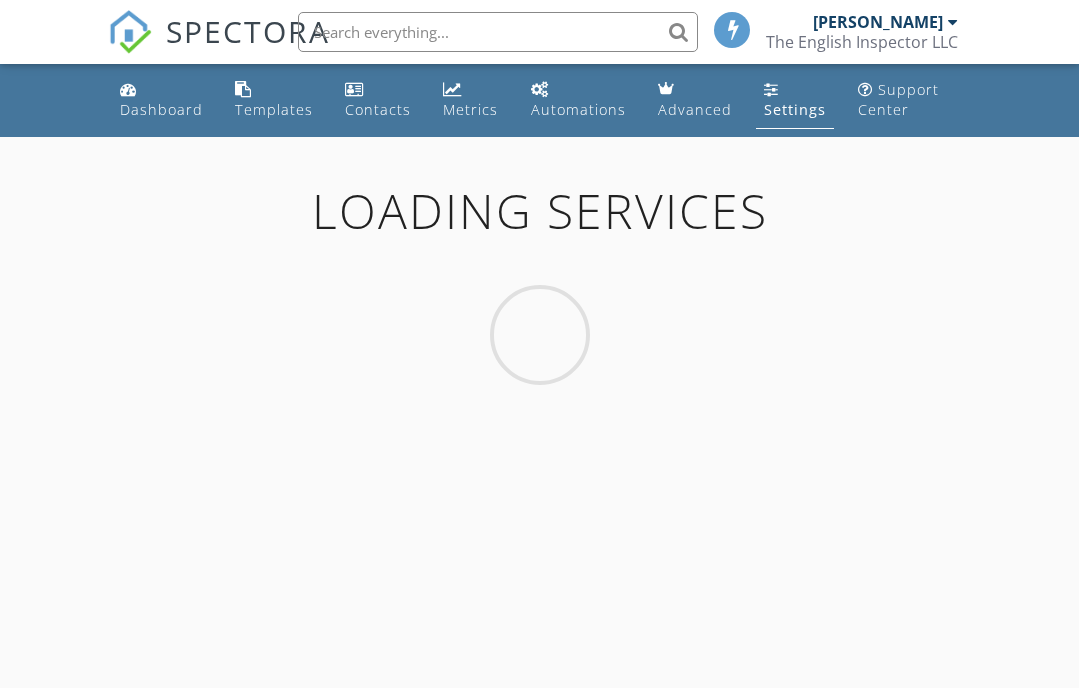 scroll, scrollTop: 0, scrollLeft: 0, axis: both 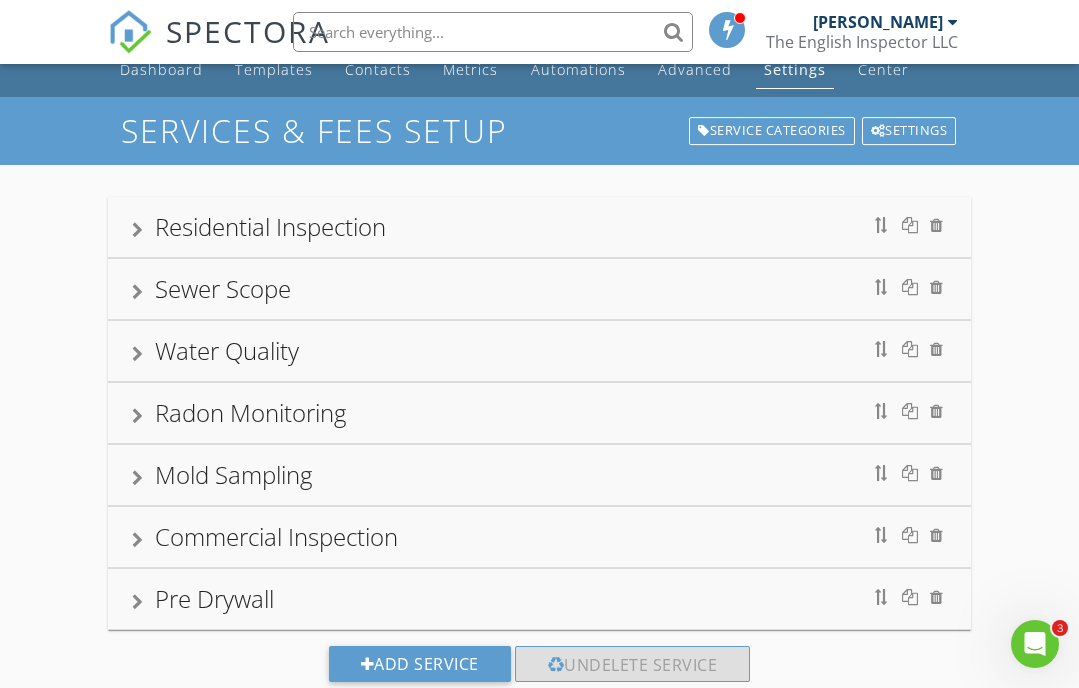 click on "Add Service
Undelete Service" at bounding box center (539, 671) 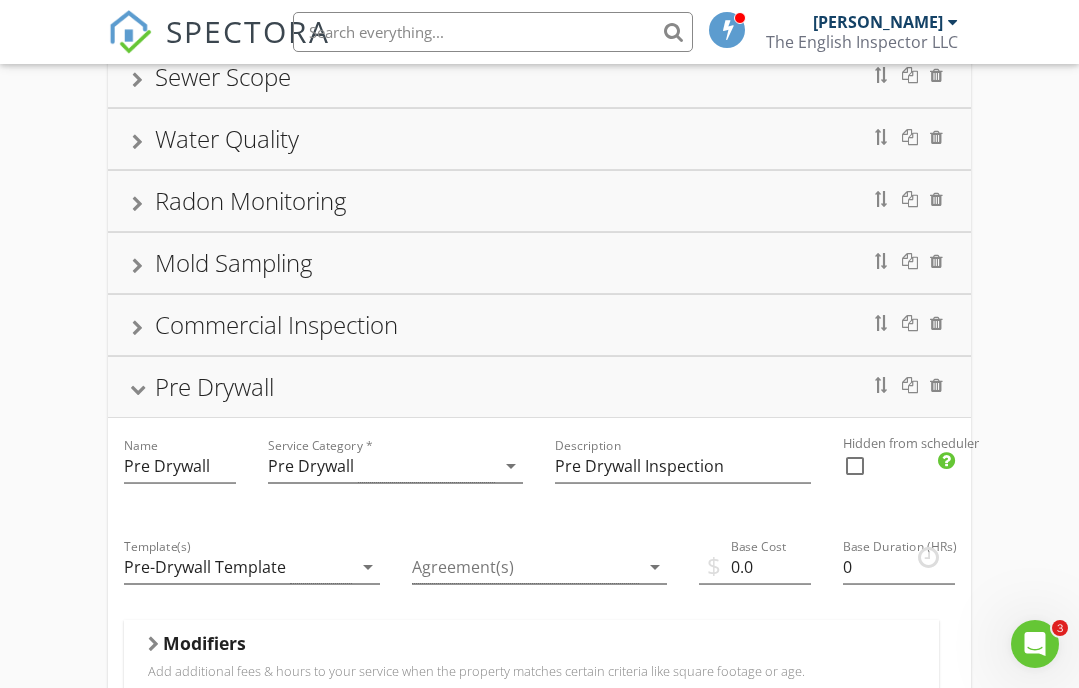 scroll, scrollTop: 253, scrollLeft: 0, axis: vertical 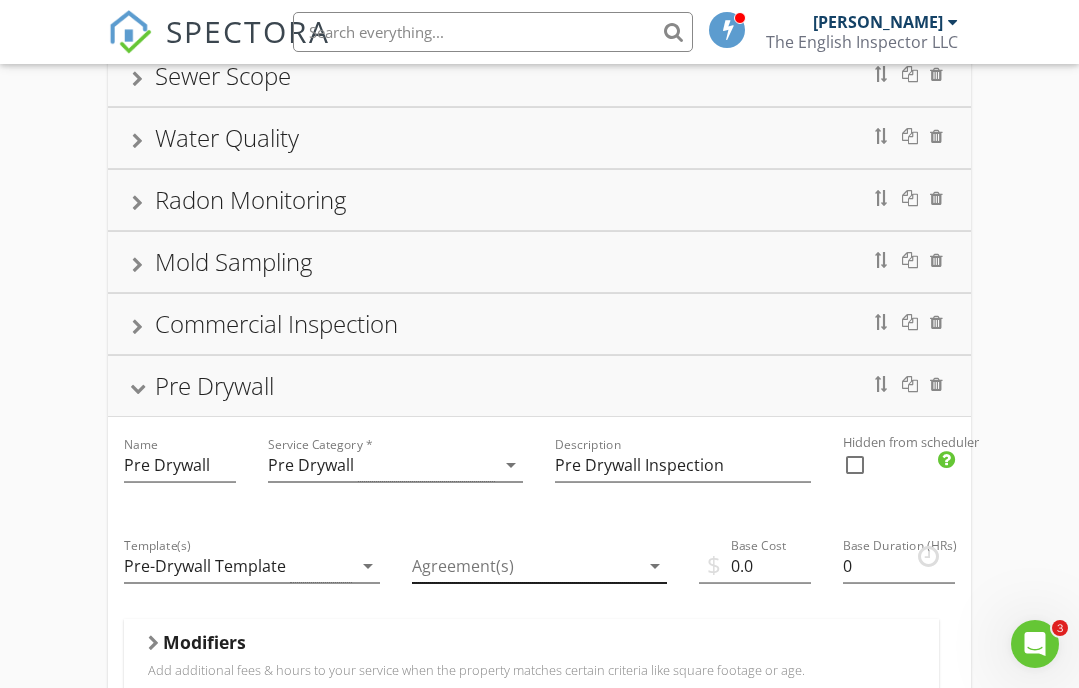 click at bounding box center [526, 566] 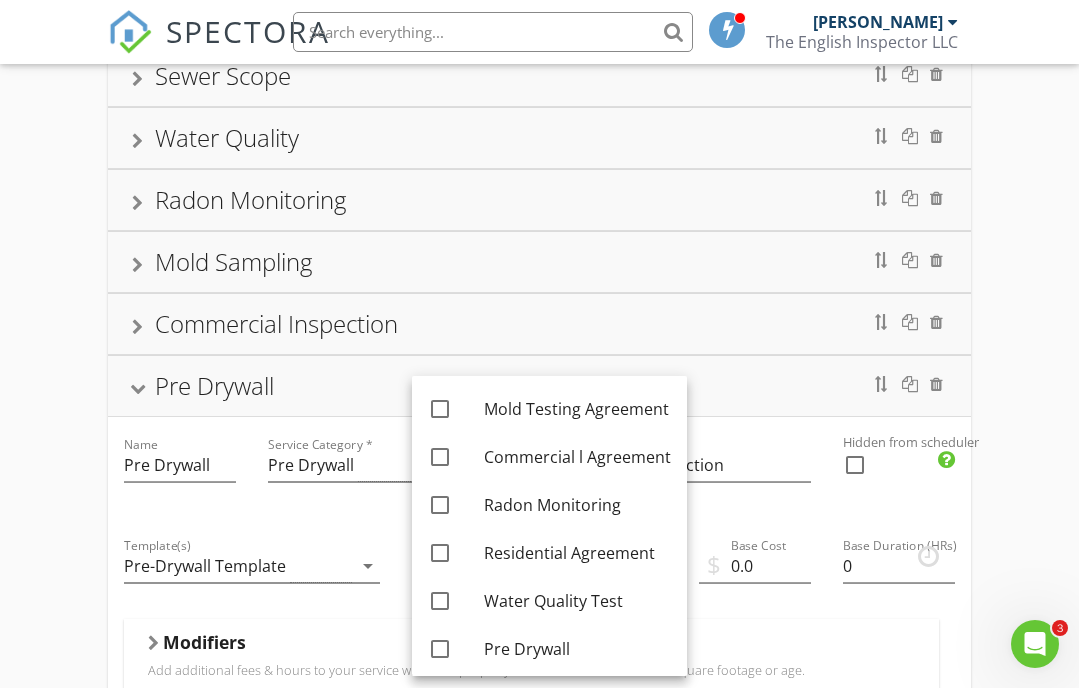 scroll, scrollTop: 100, scrollLeft: 0, axis: vertical 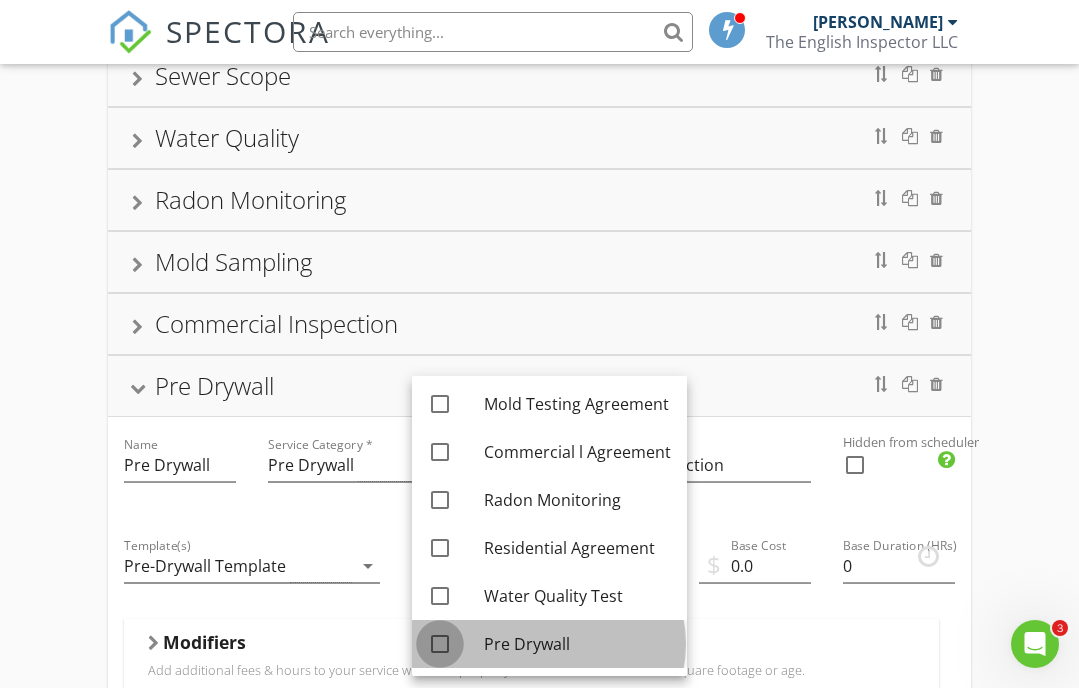 click at bounding box center (440, 644) 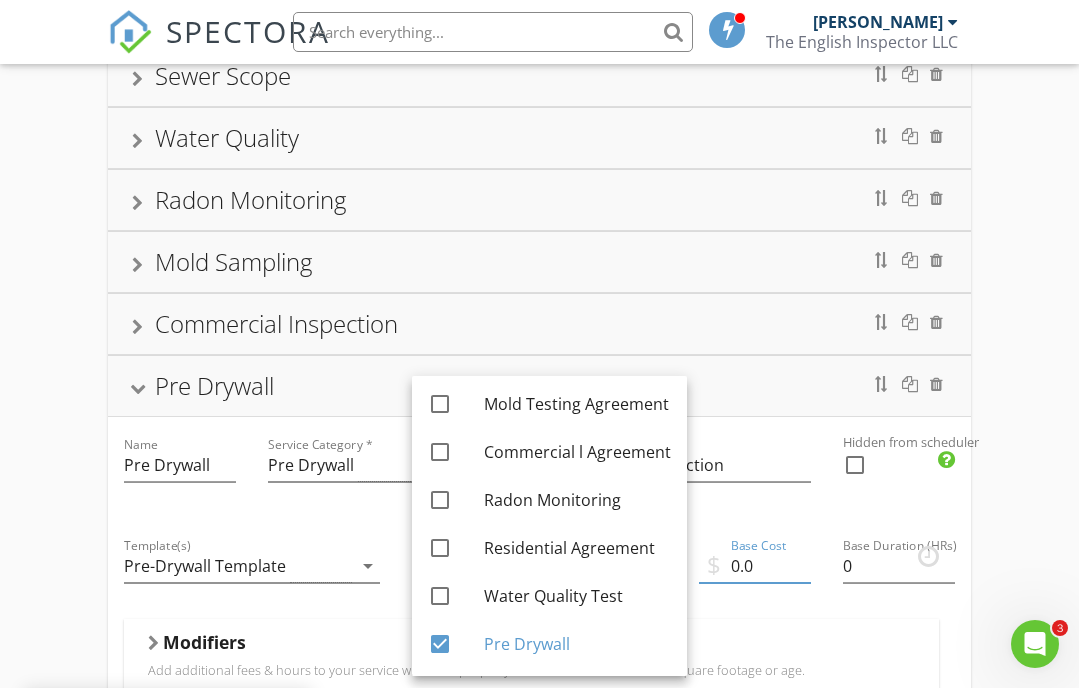 click on "0.0" at bounding box center (755, 566) 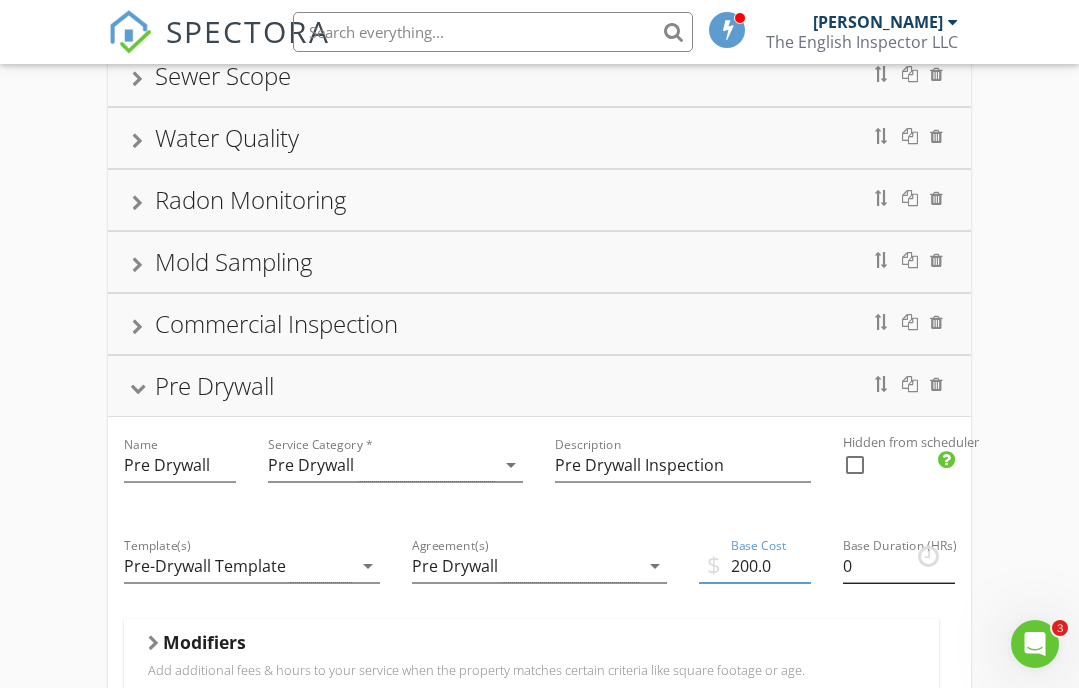 type on "200.0" 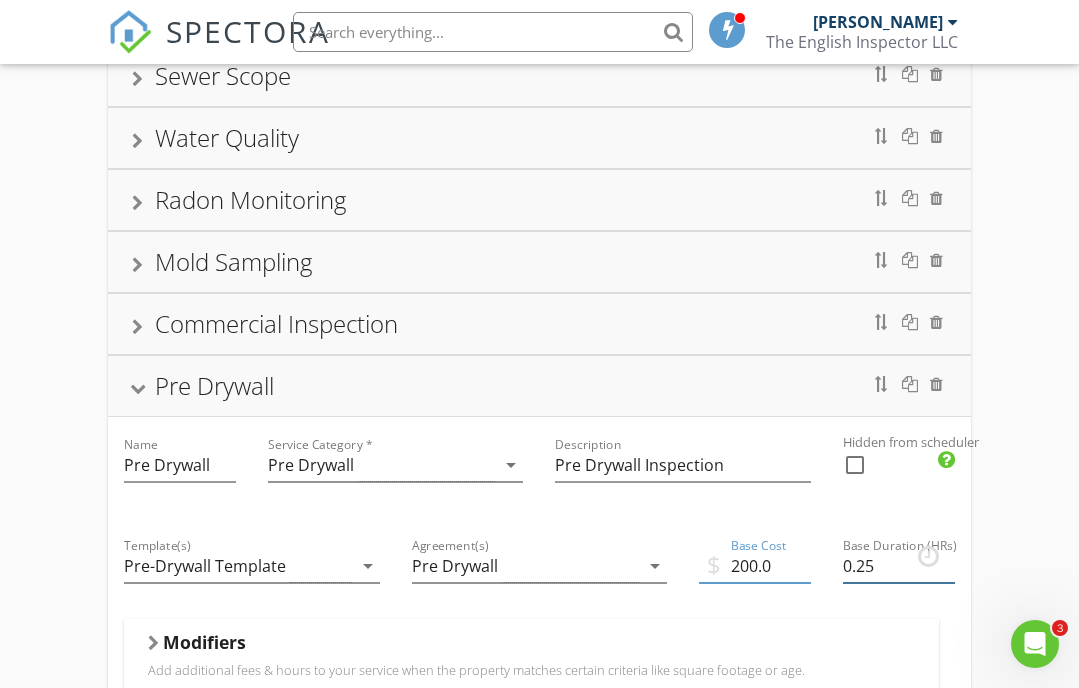click on "0.25" at bounding box center [899, 566] 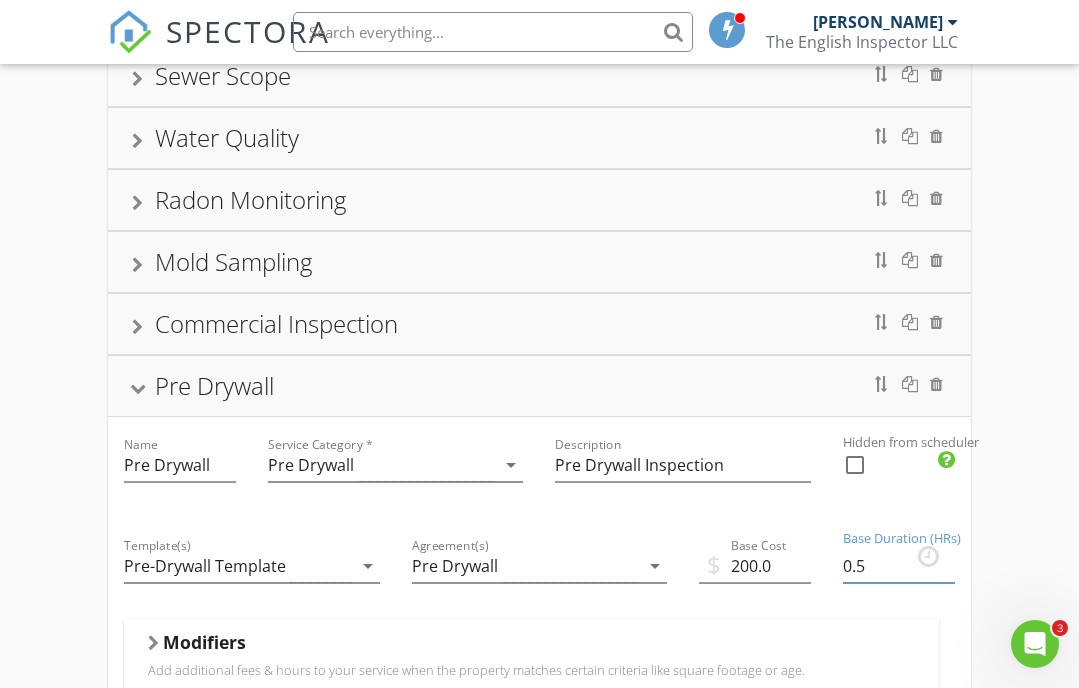 click on "0.5" at bounding box center [899, 566] 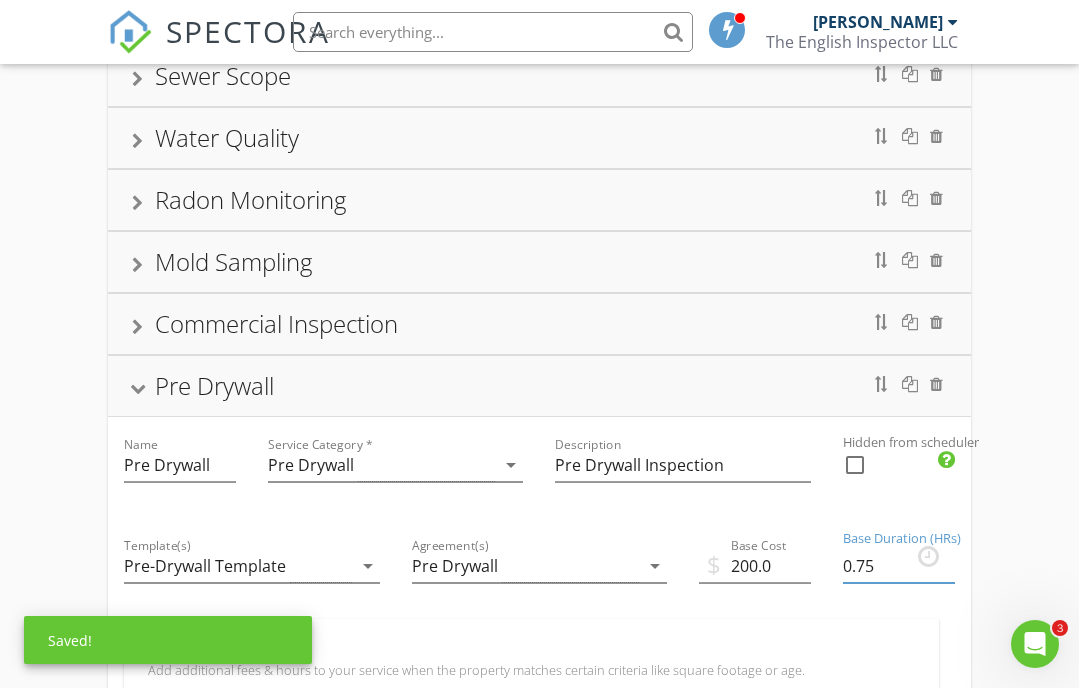 click on "0.75" at bounding box center (899, 566) 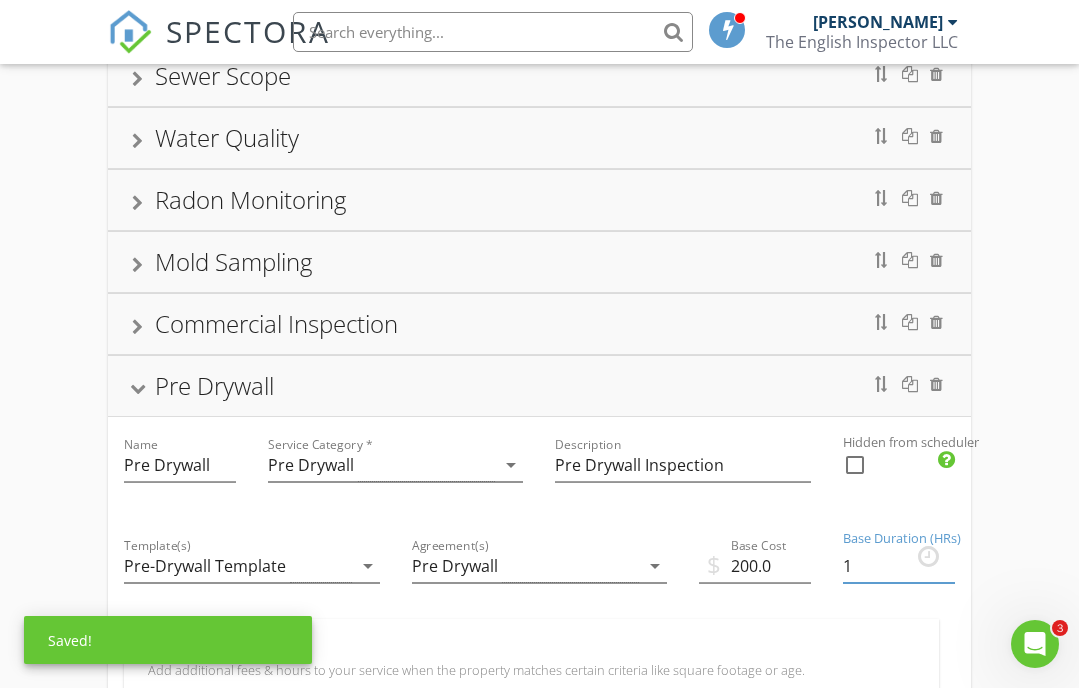 click on "1" at bounding box center (899, 566) 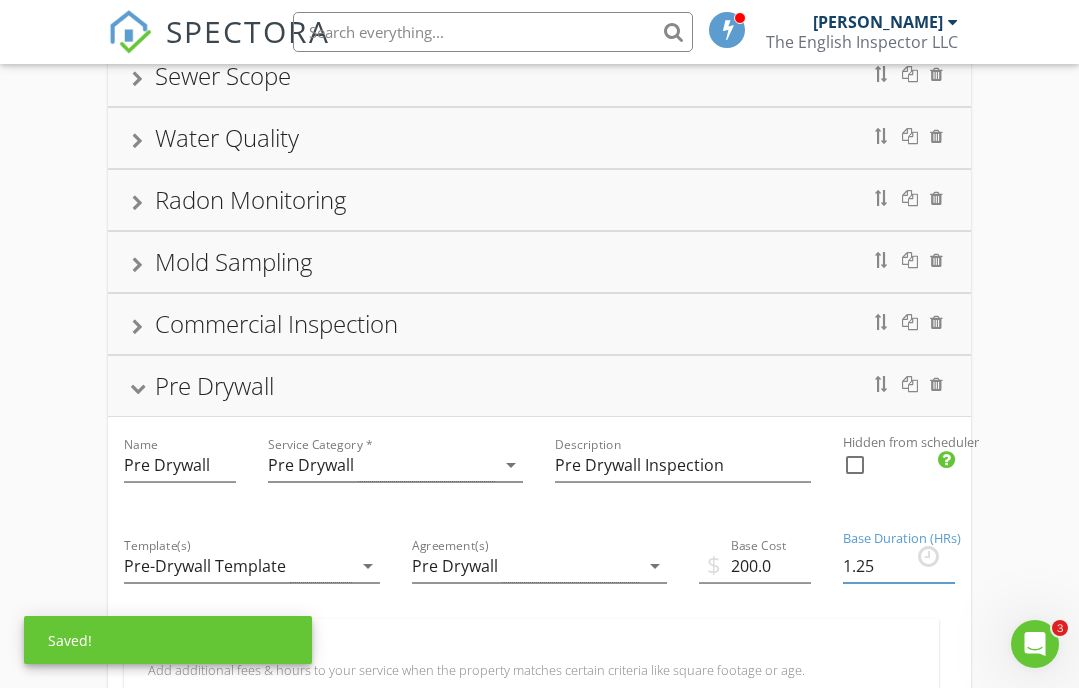 click on "1.25" at bounding box center (899, 566) 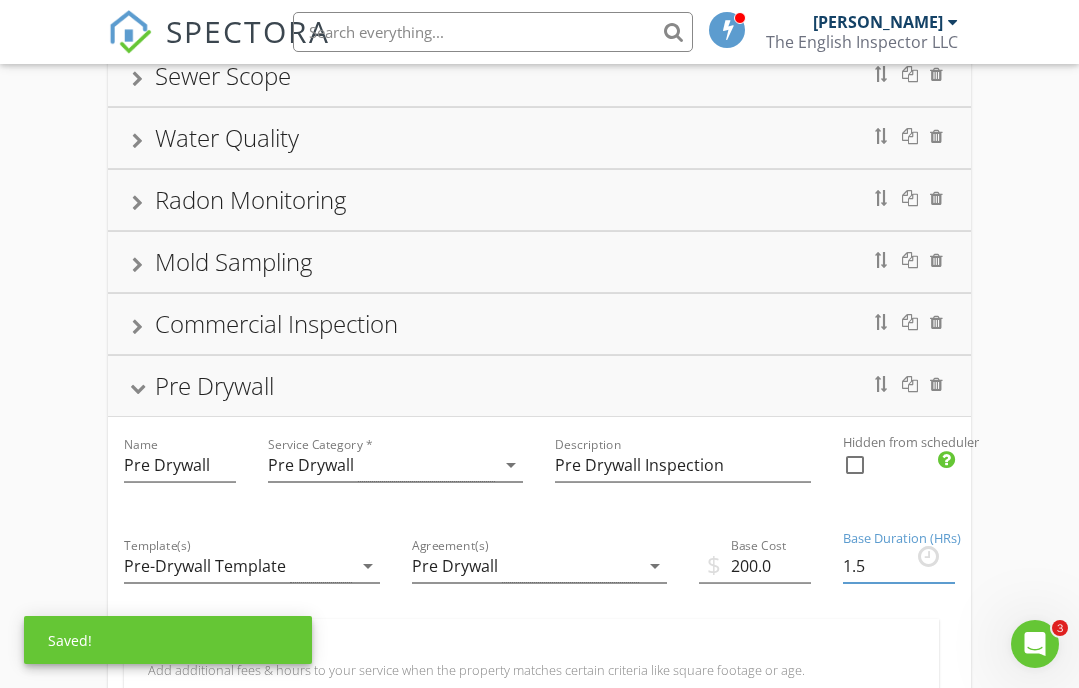 click on "1.5" at bounding box center (899, 566) 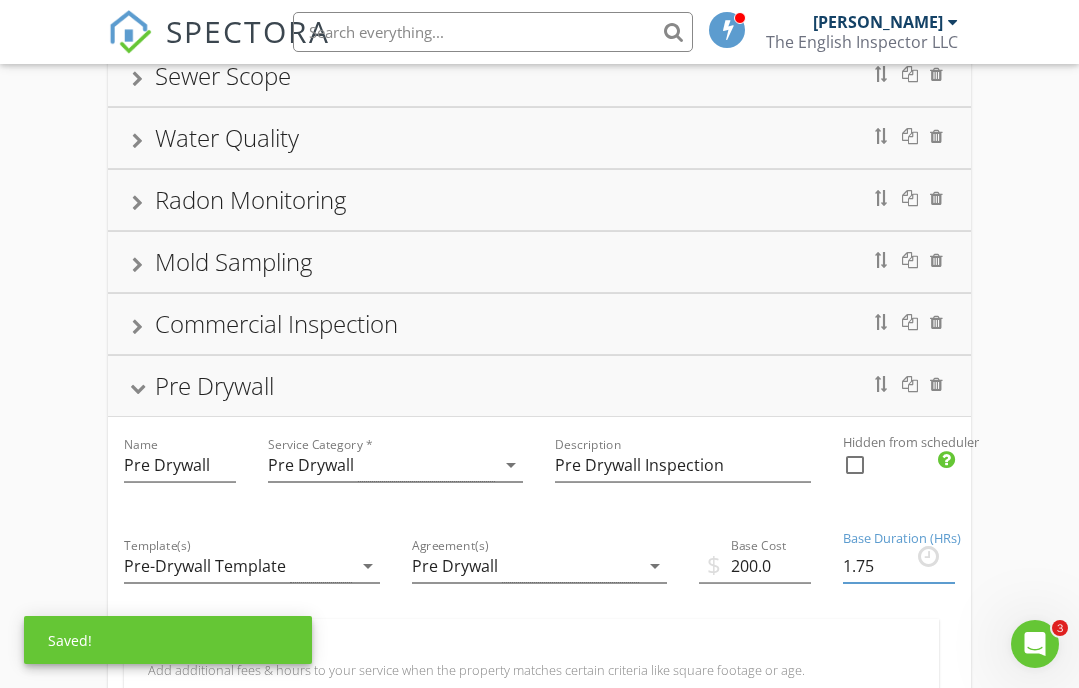 click on "1.75" at bounding box center [899, 566] 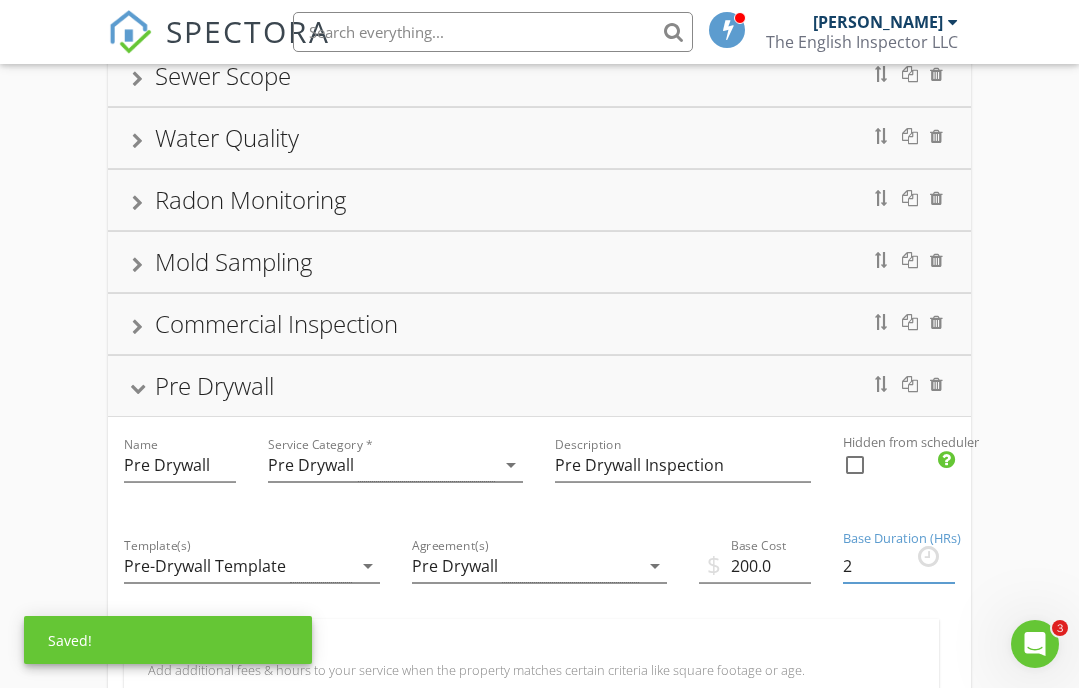 type on "2" 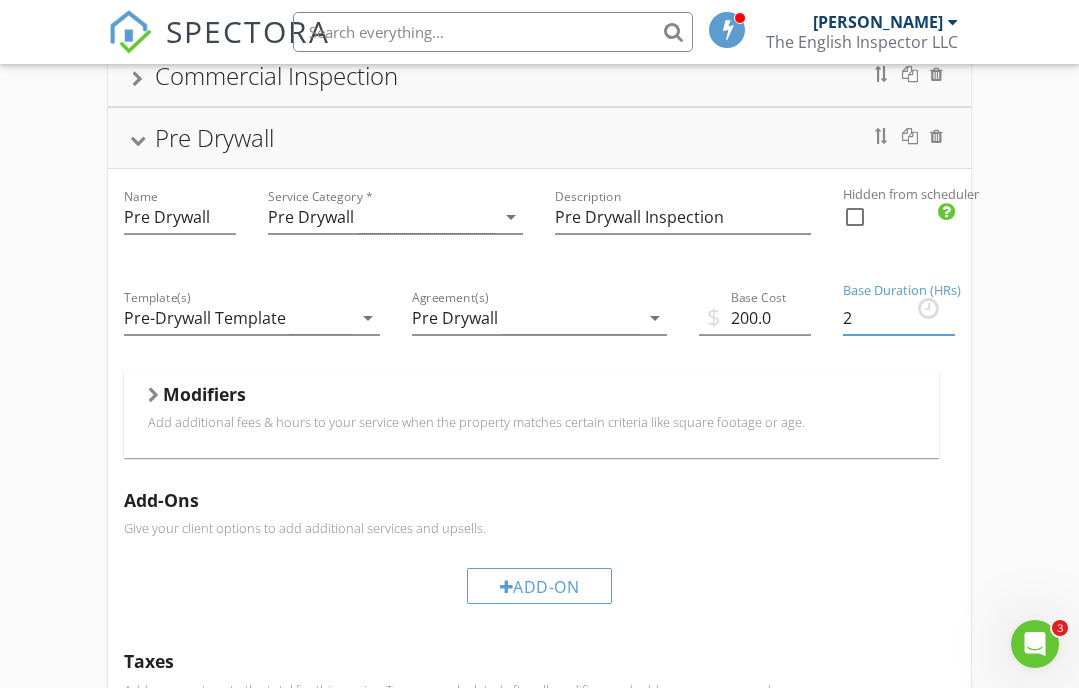 scroll, scrollTop: 504, scrollLeft: 0, axis: vertical 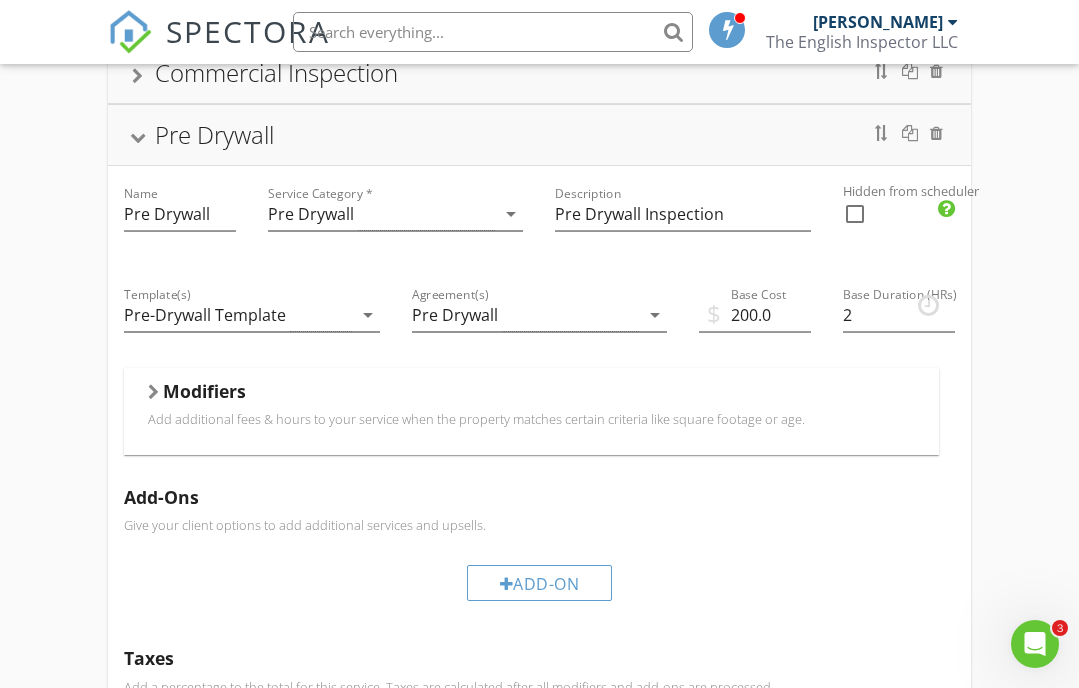 click on "Add additional fees & hours to your service when the
property matches certain criteria like square footage or age." at bounding box center [531, 419] 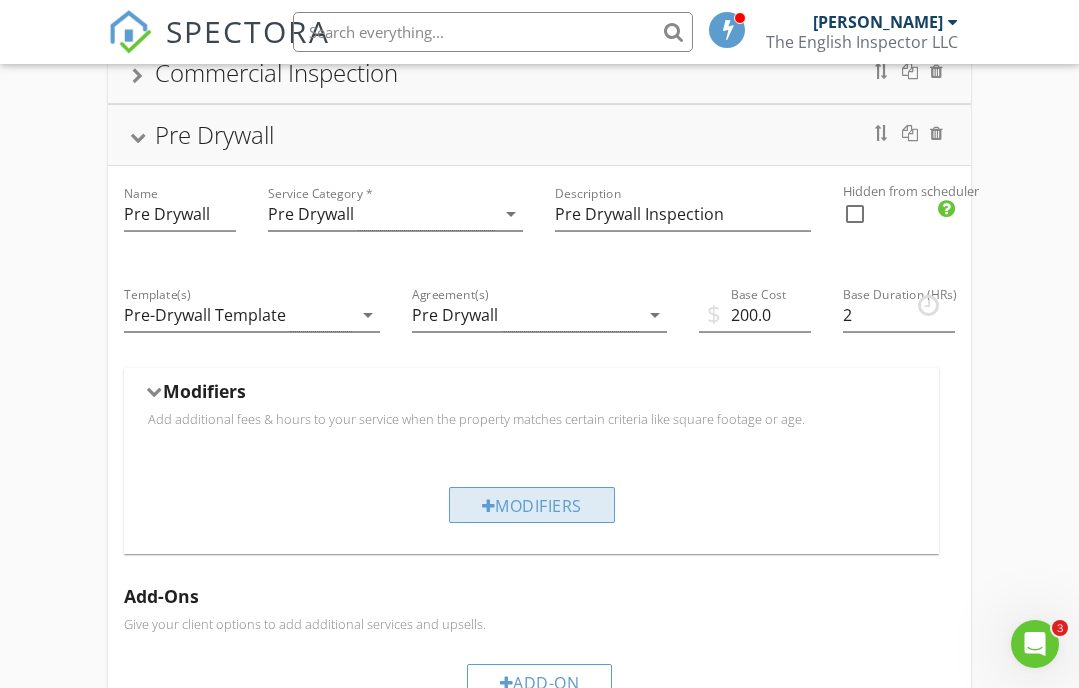 click at bounding box center [489, 506] 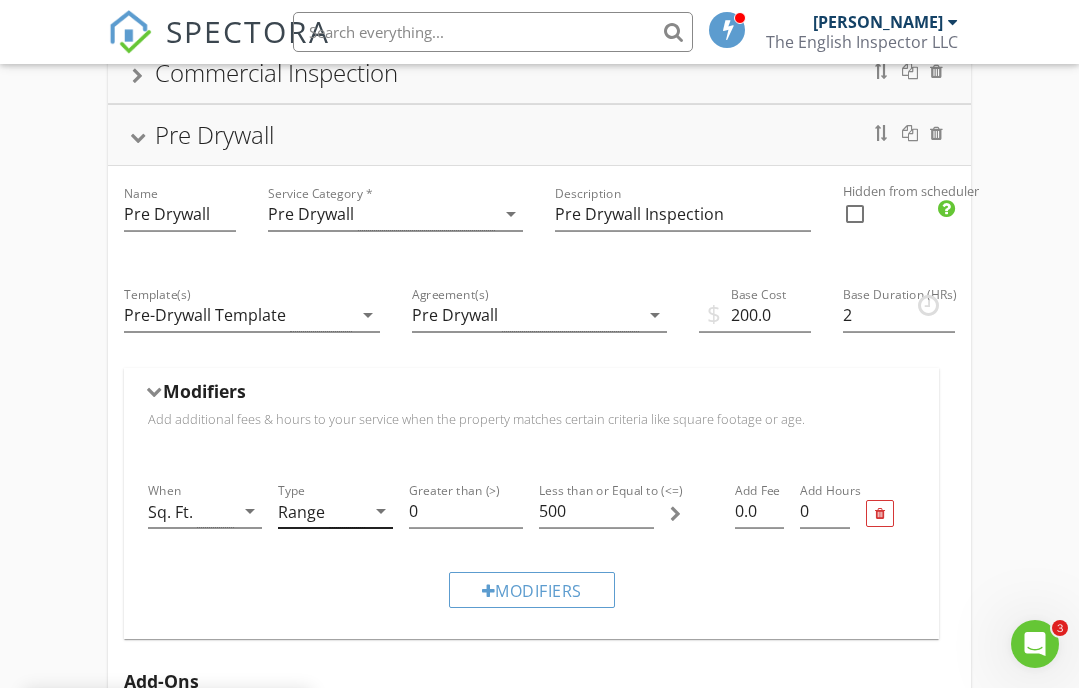 click on "arrow_drop_down" at bounding box center (381, 511) 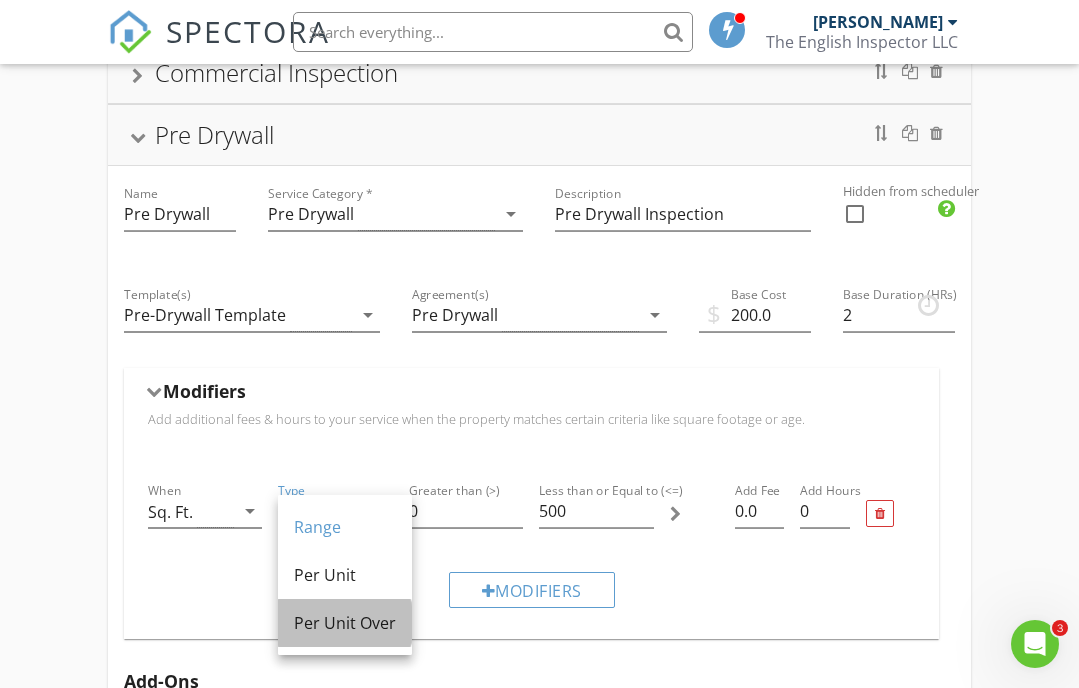 click on "Per Unit Over" at bounding box center (345, 623) 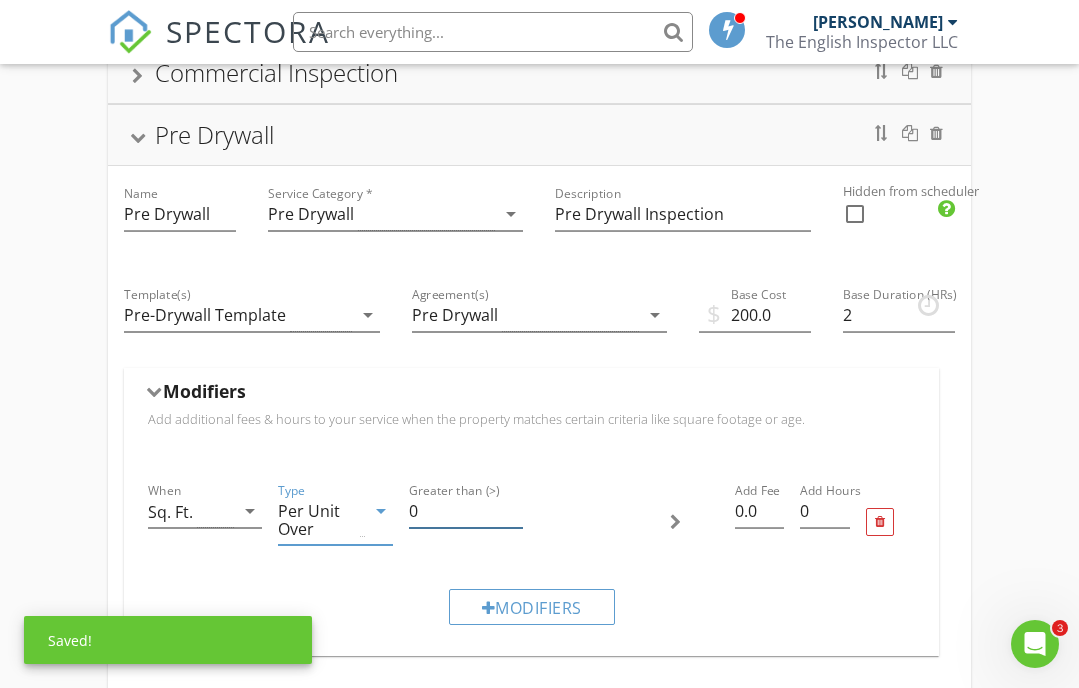 click on "0" at bounding box center (466, 511) 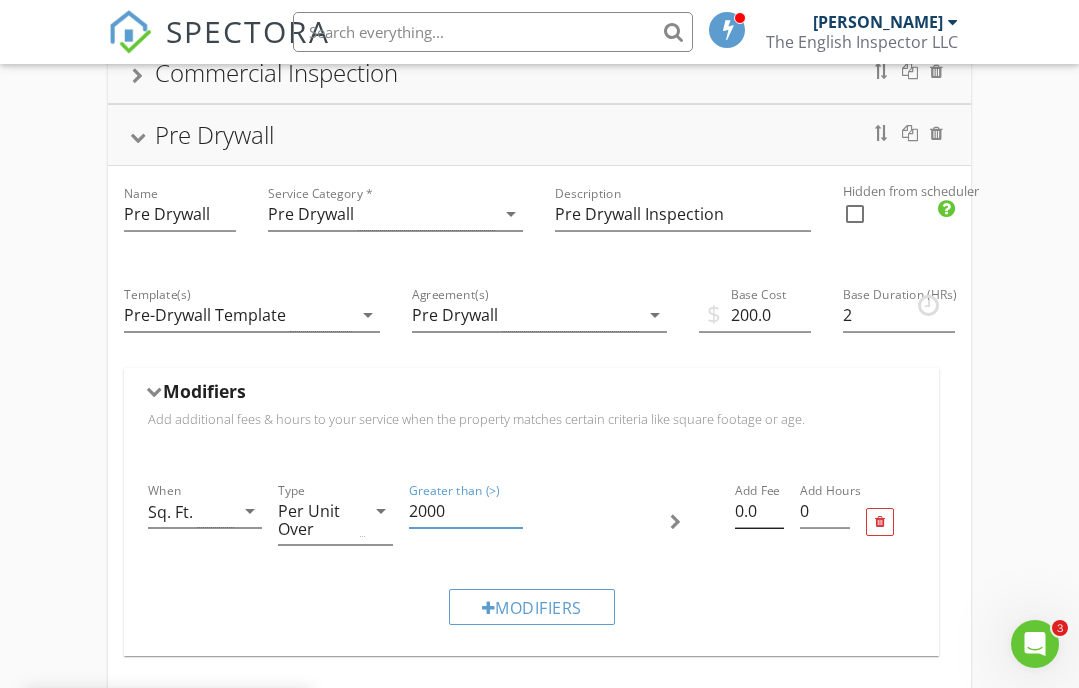 type on "2000" 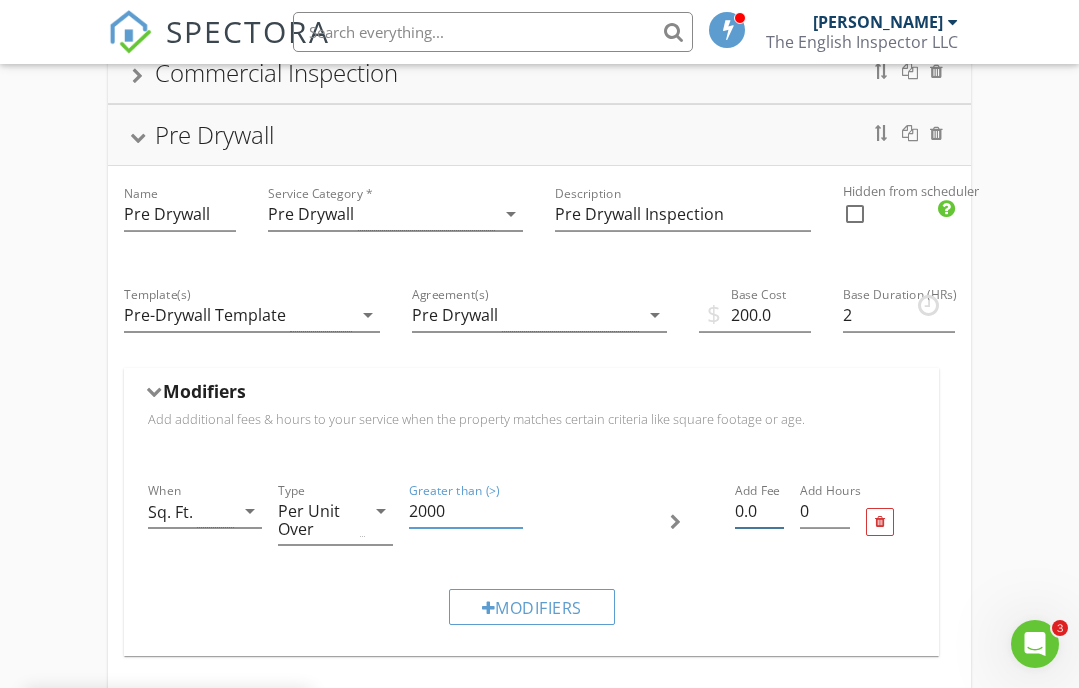 click on "0.0" at bounding box center (759, 511) 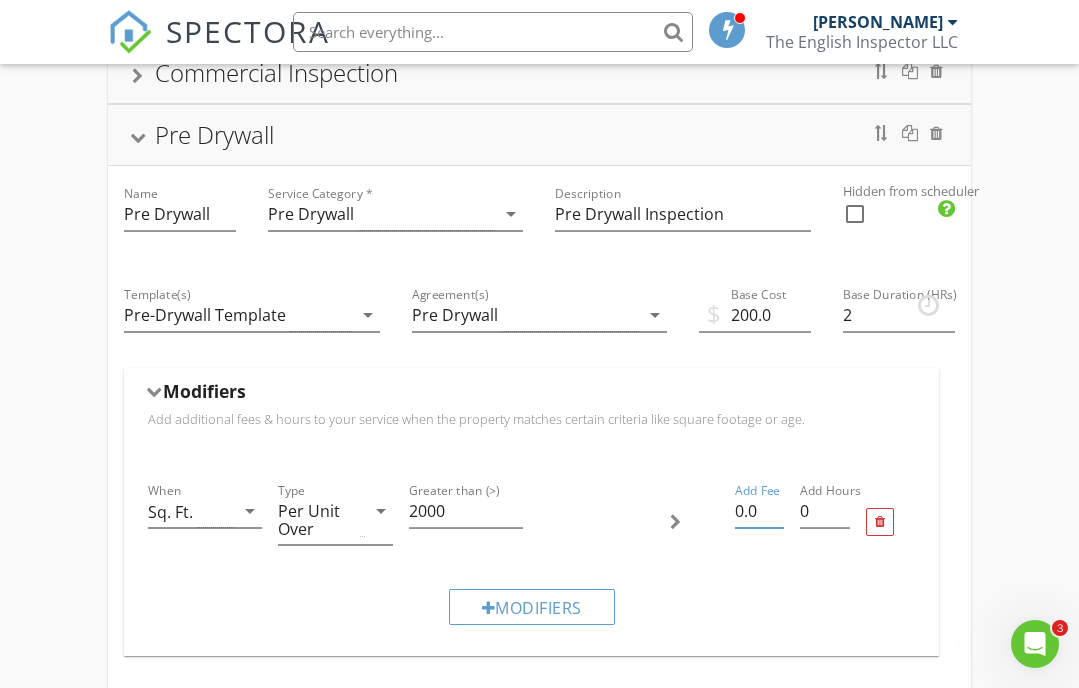 click on "0.0" at bounding box center (759, 511) 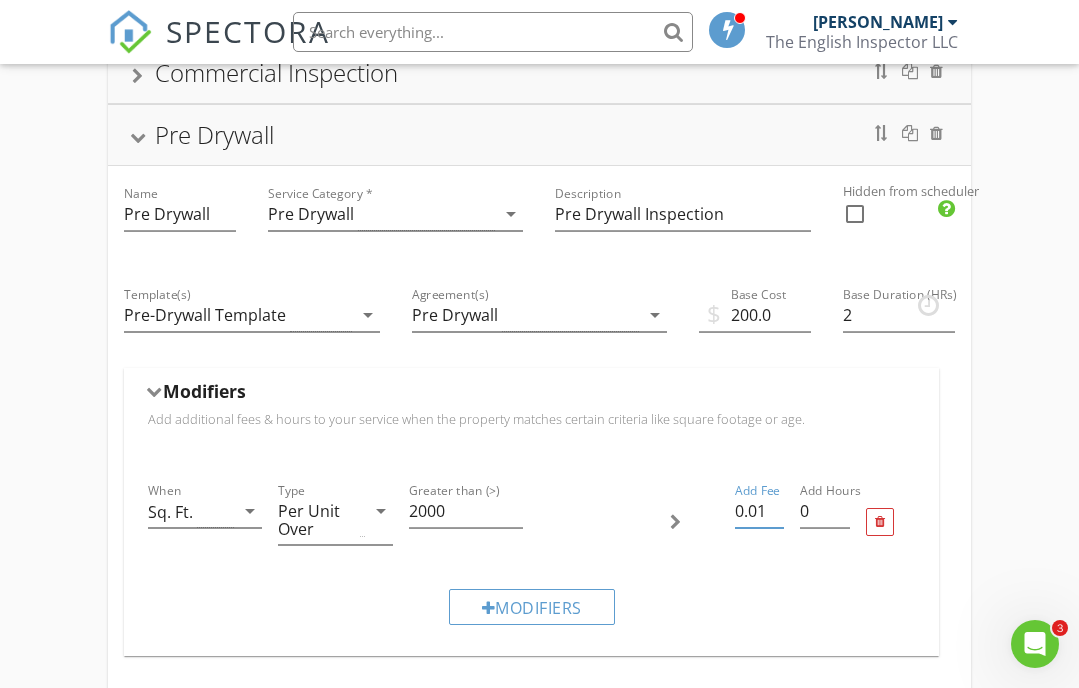 click on "0.01" at bounding box center [759, 511] 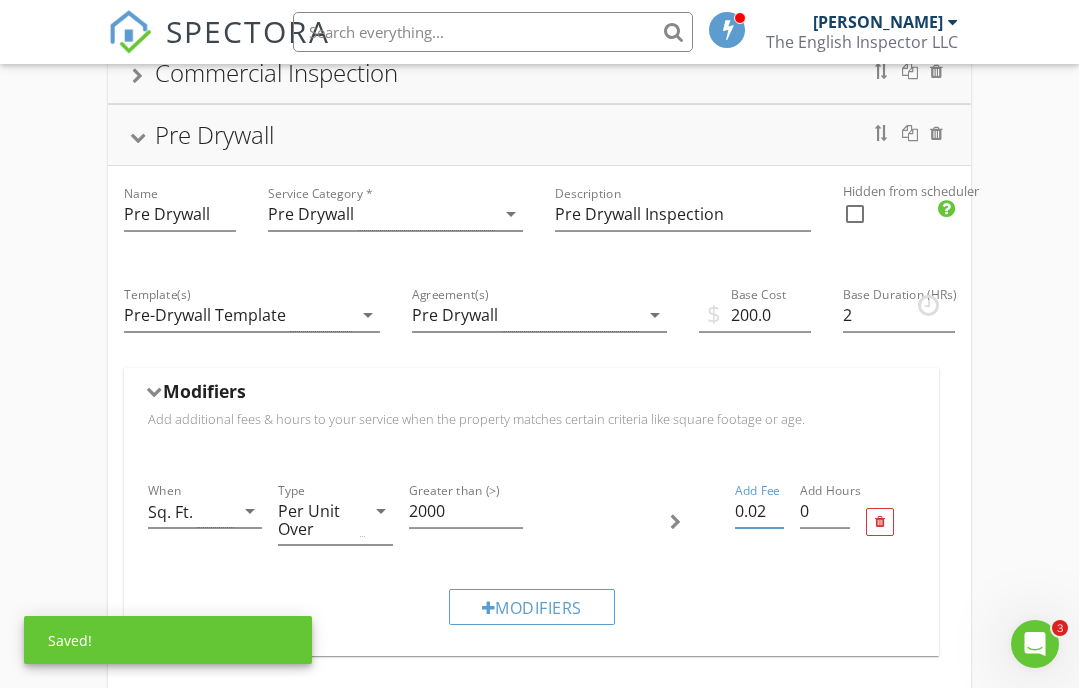 click on "0.02" at bounding box center [759, 511] 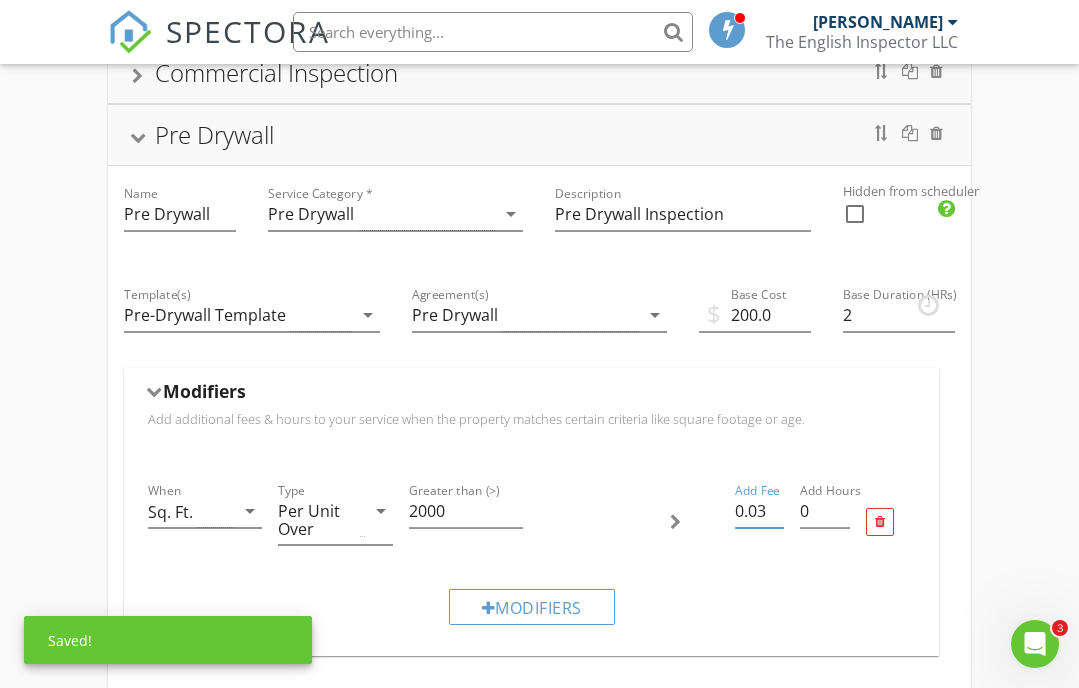 click on "0.03" at bounding box center [759, 511] 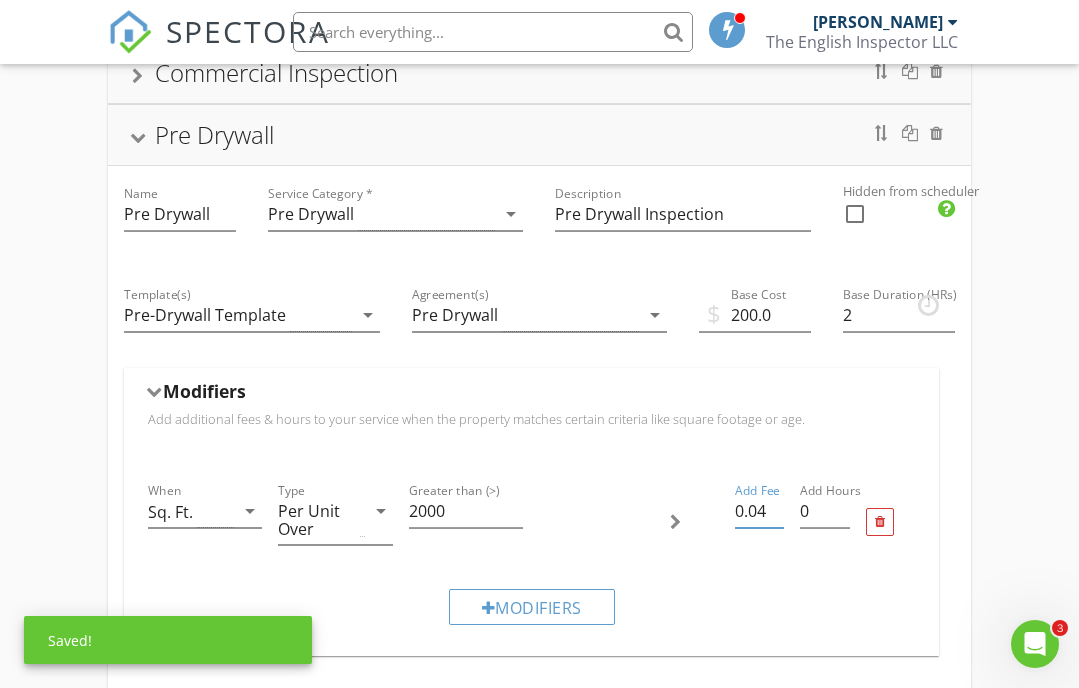 click on "0.04" at bounding box center [759, 511] 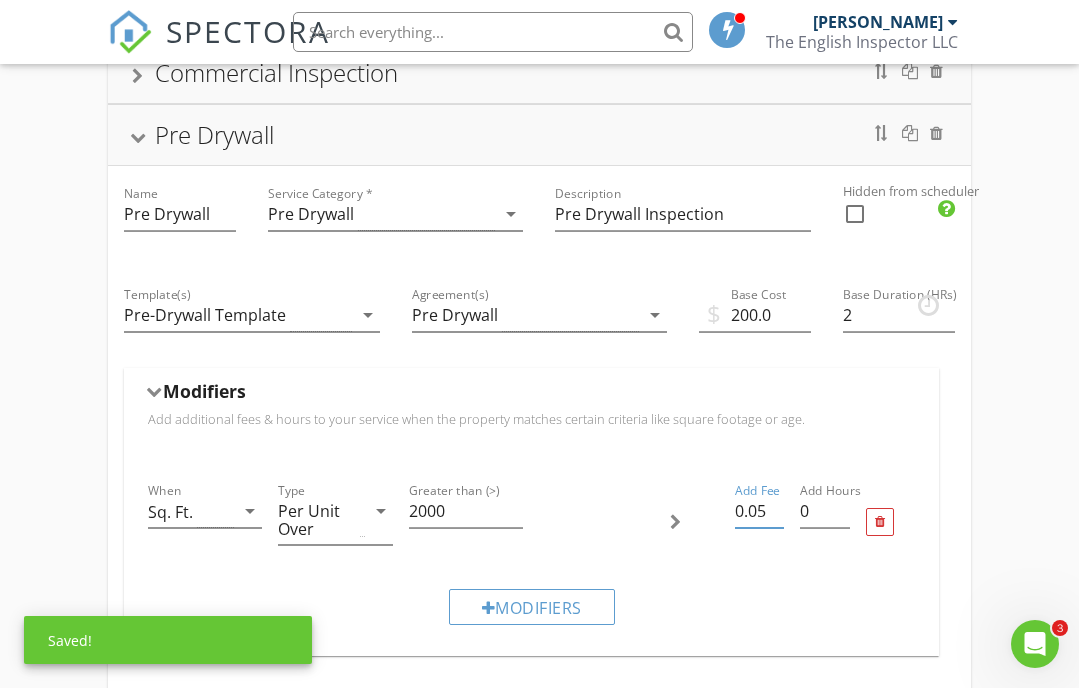 type on "0.05" 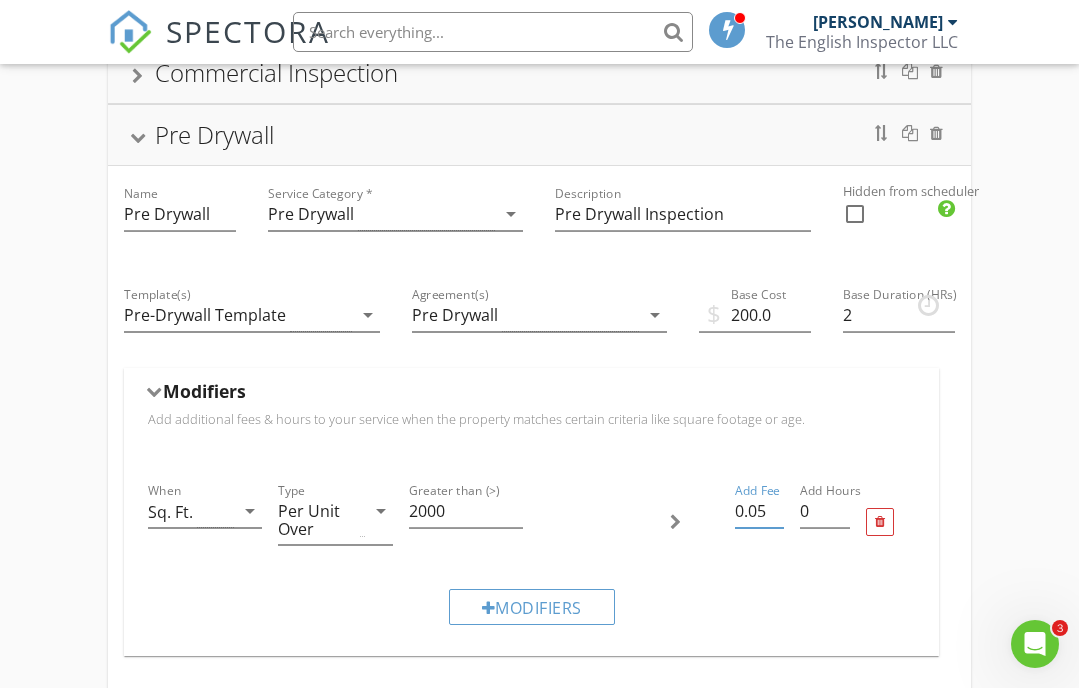 click on "Modifiers" at bounding box center (531, 606) 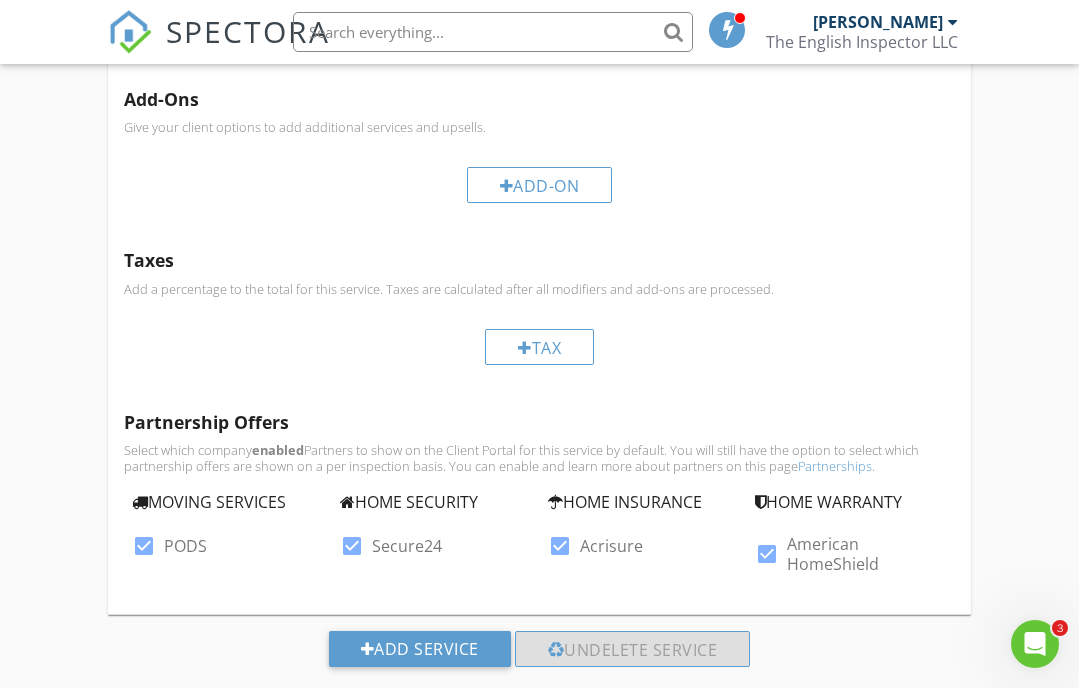 scroll, scrollTop: 1145, scrollLeft: 0, axis: vertical 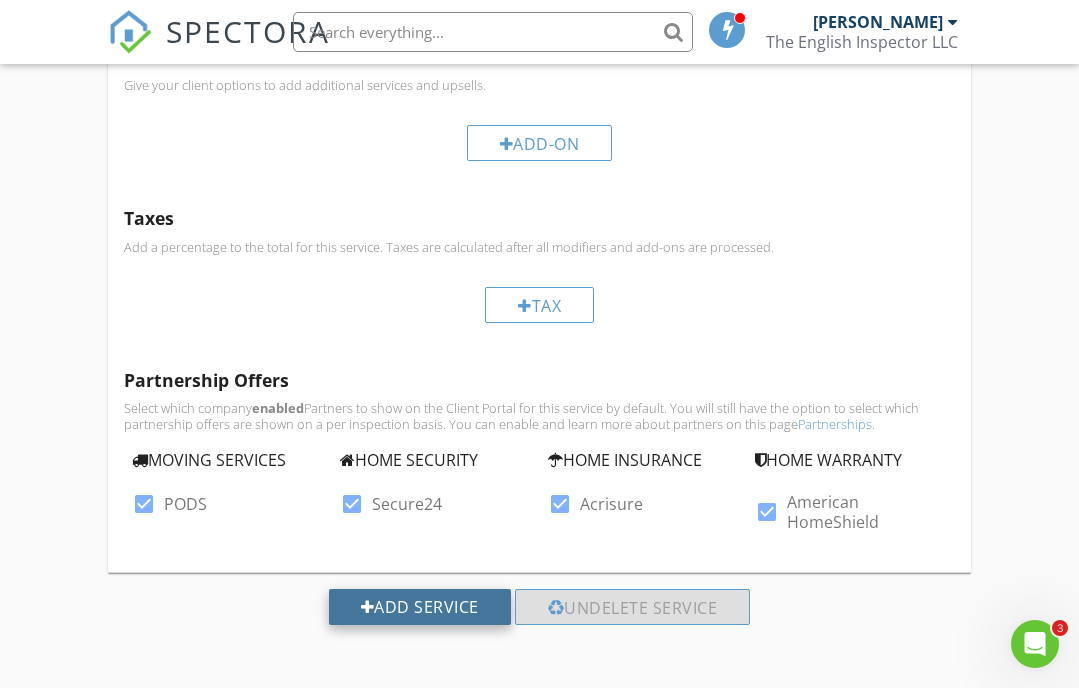 click on "Add Service" at bounding box center (420, 607) 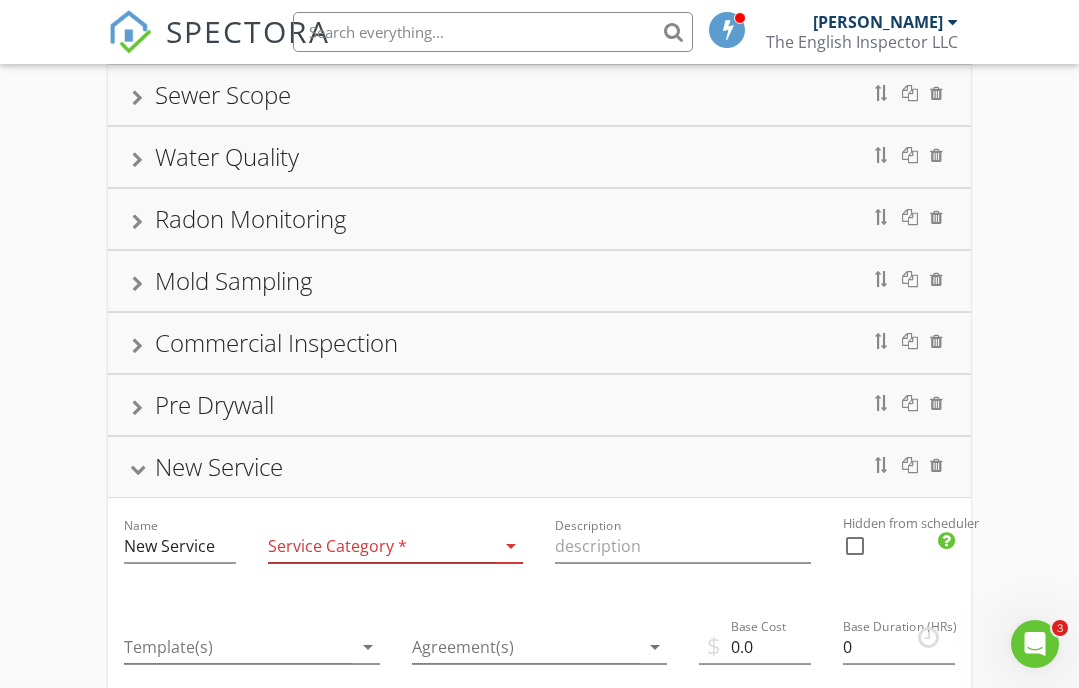 scroll, scrollTop: 236, scrollLeft: 0, axis: vertical 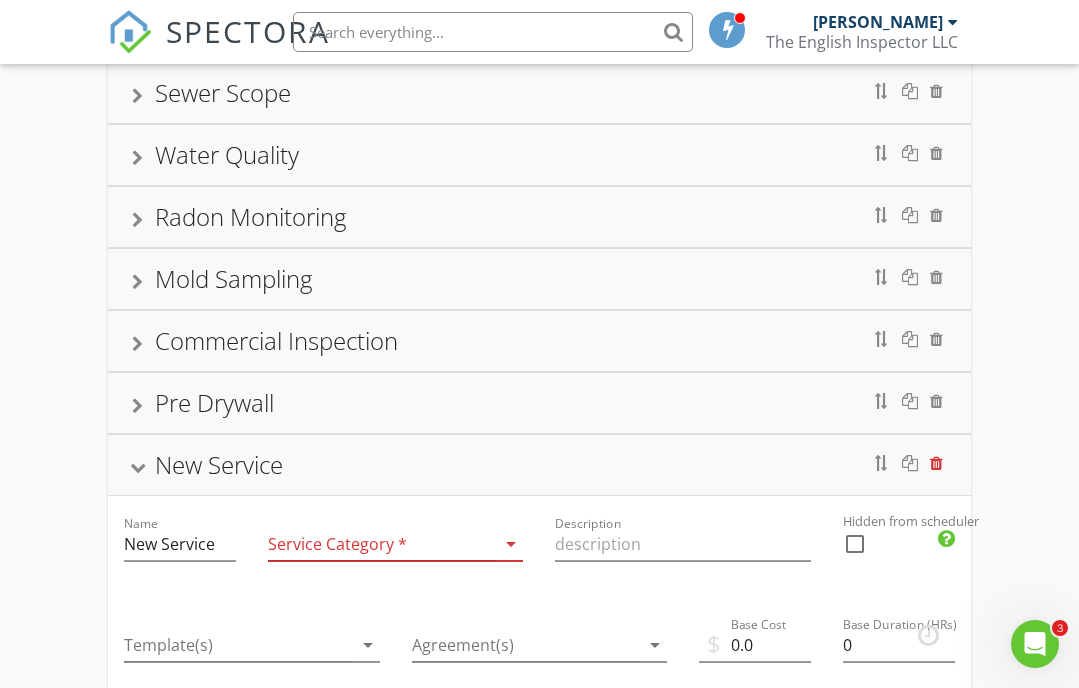 click at bounding box center (936, 463) 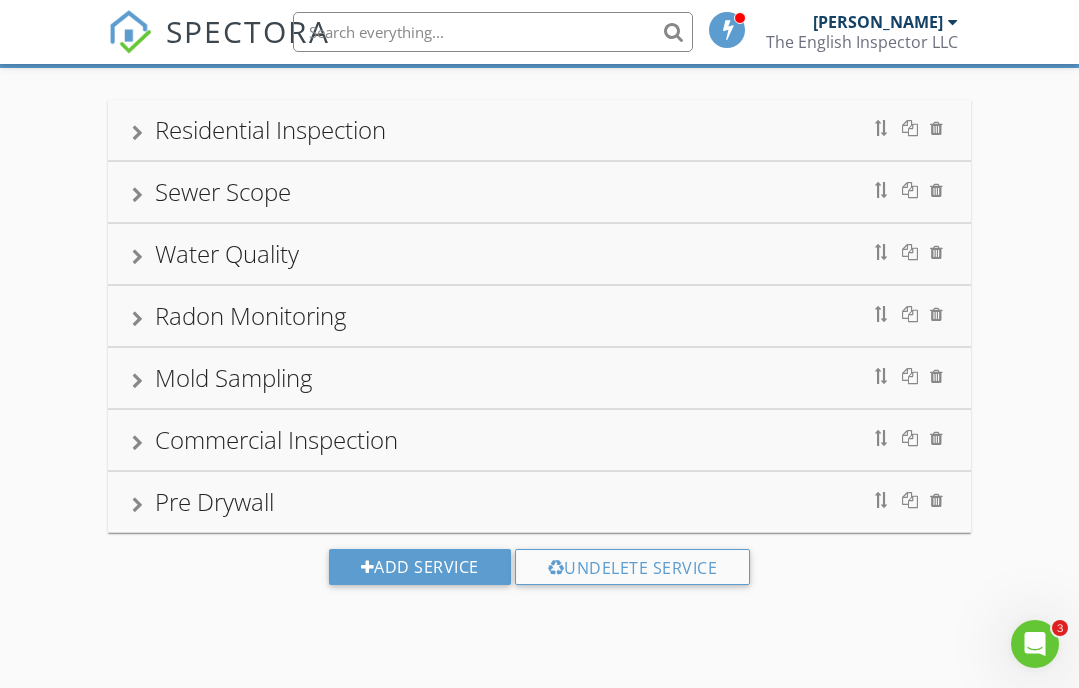 scroll, scrollTop: 0, scrollLeft: 0, axis: both 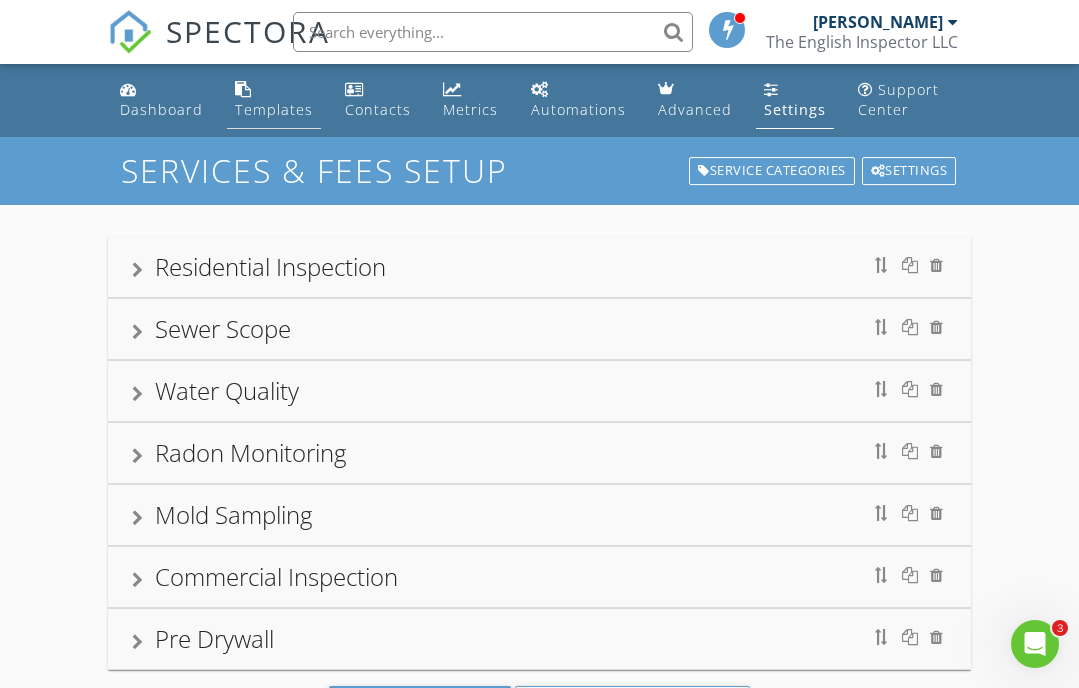 click on "Templates" at bounding box center (274, 109) 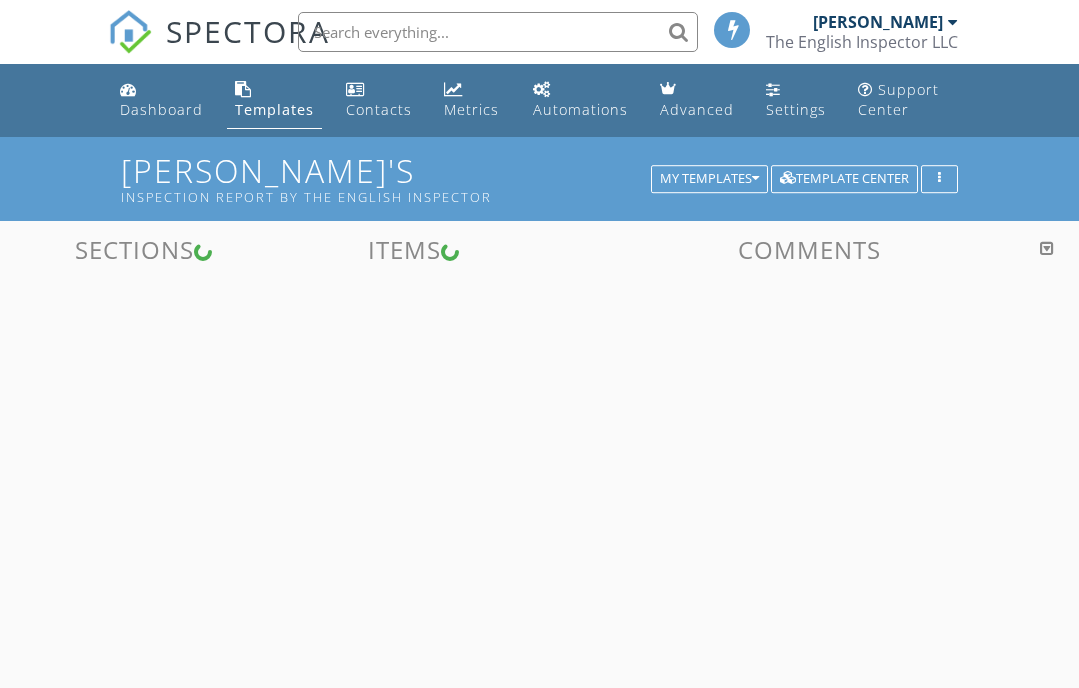 scroll, scrollTop: 0, scrollLeft: 0, axis: both 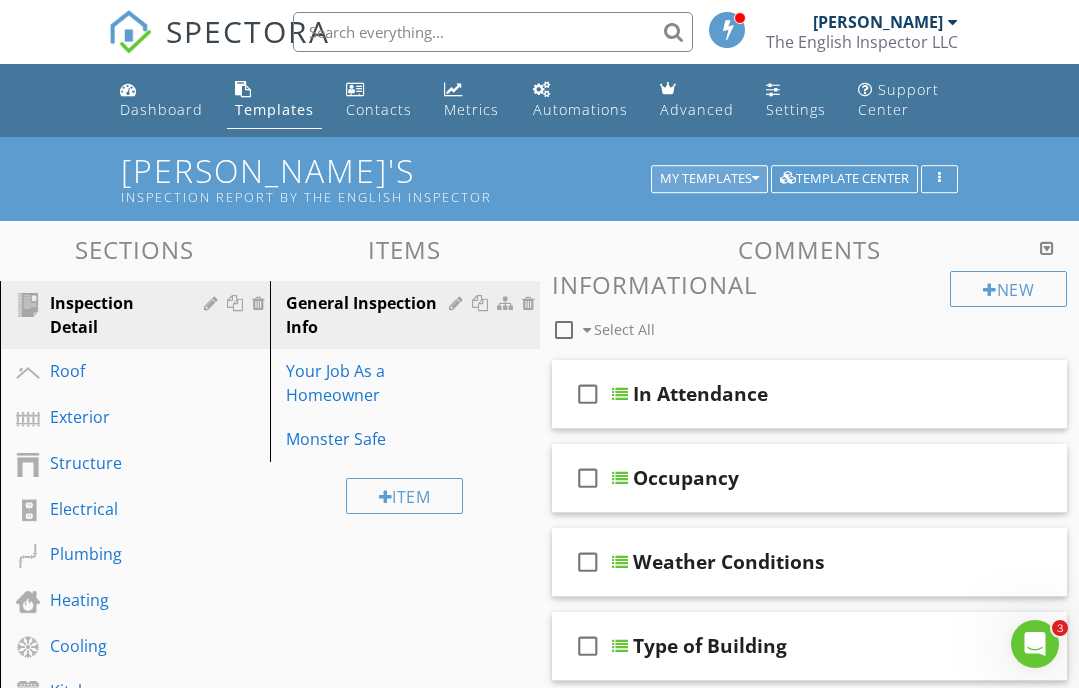 click on "My Templates" at bounding box center (709, 179) 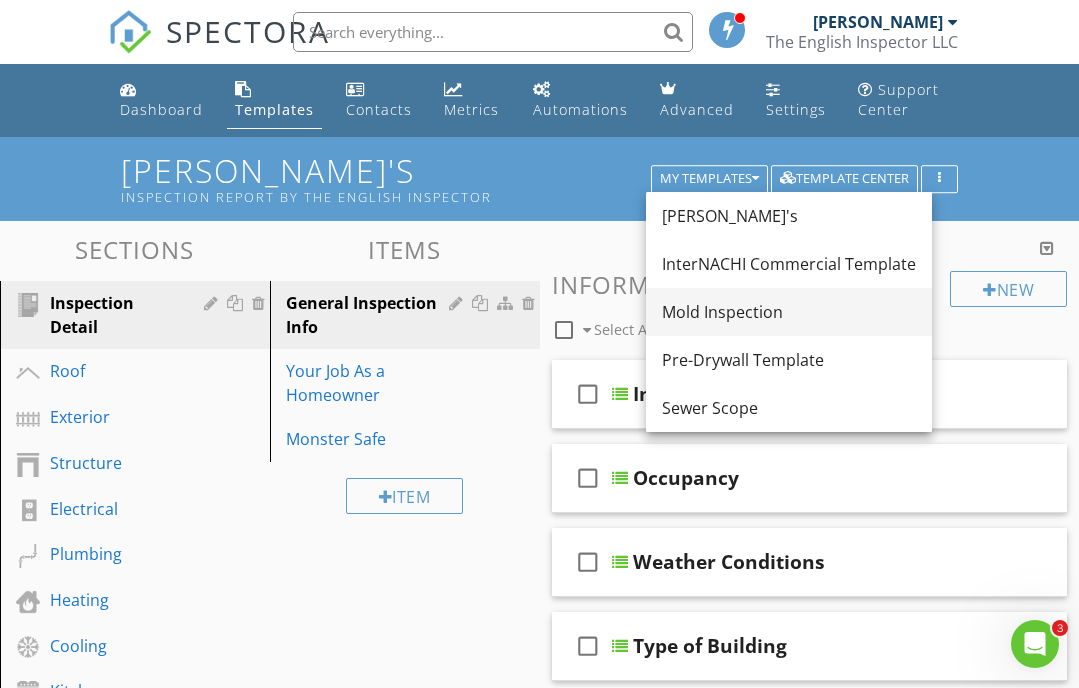 click on "Mold Inspection" at bounding box center (789, 312) 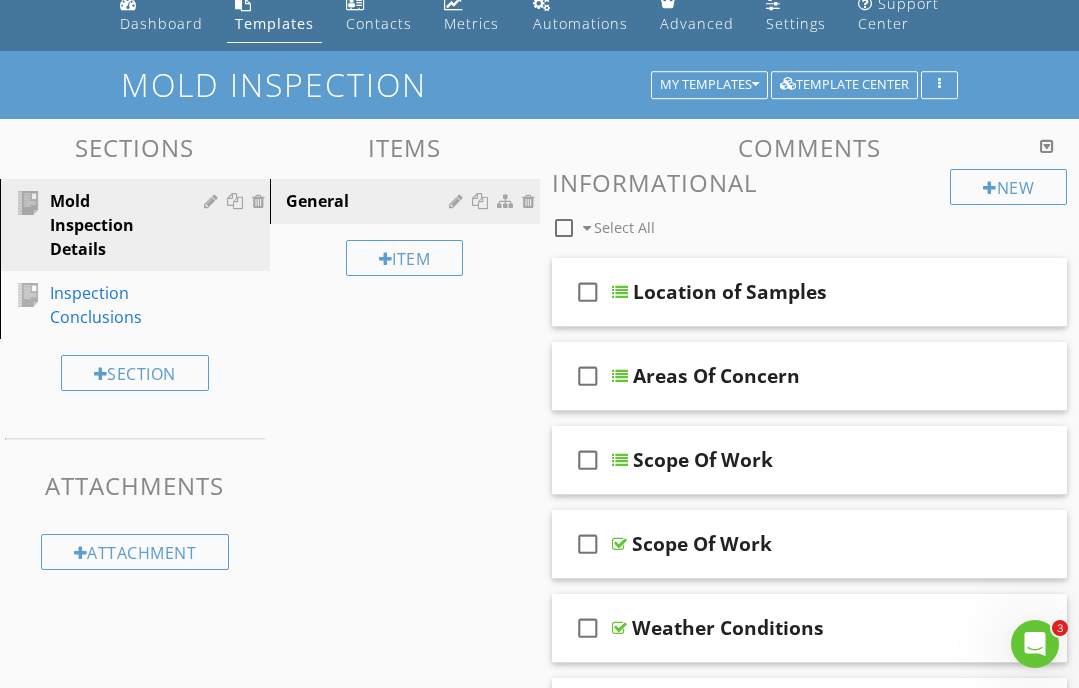 scroll, scrollTop: 84, scrollLeft: 0, axis: vertical 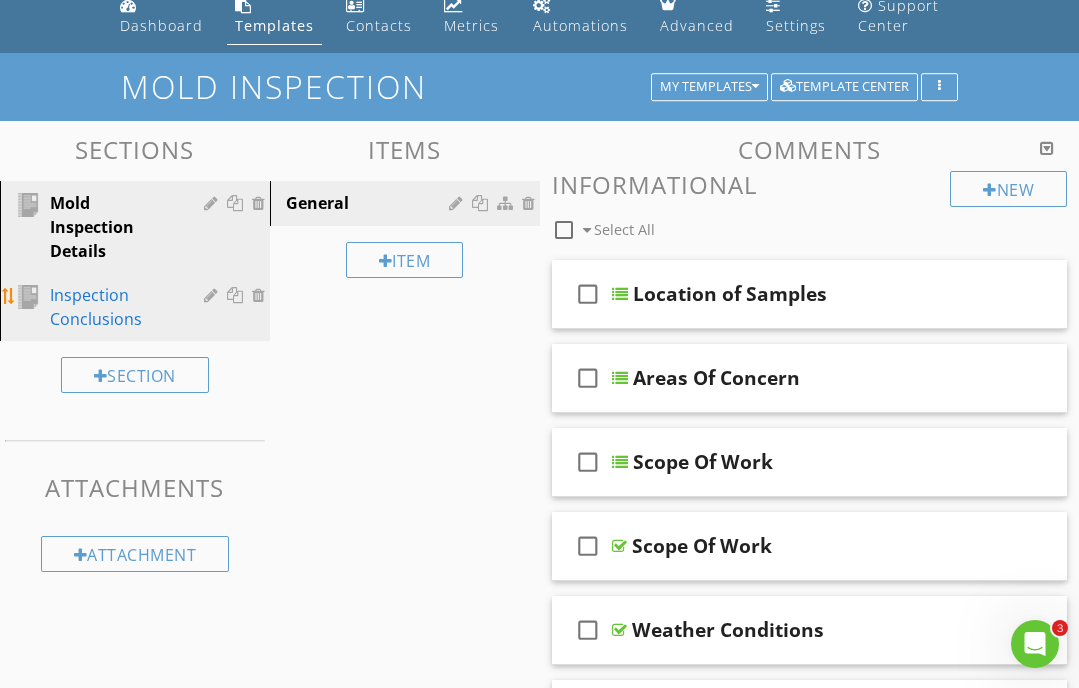 click on "Inspection Conclusions" at bounding box center (112, 307) 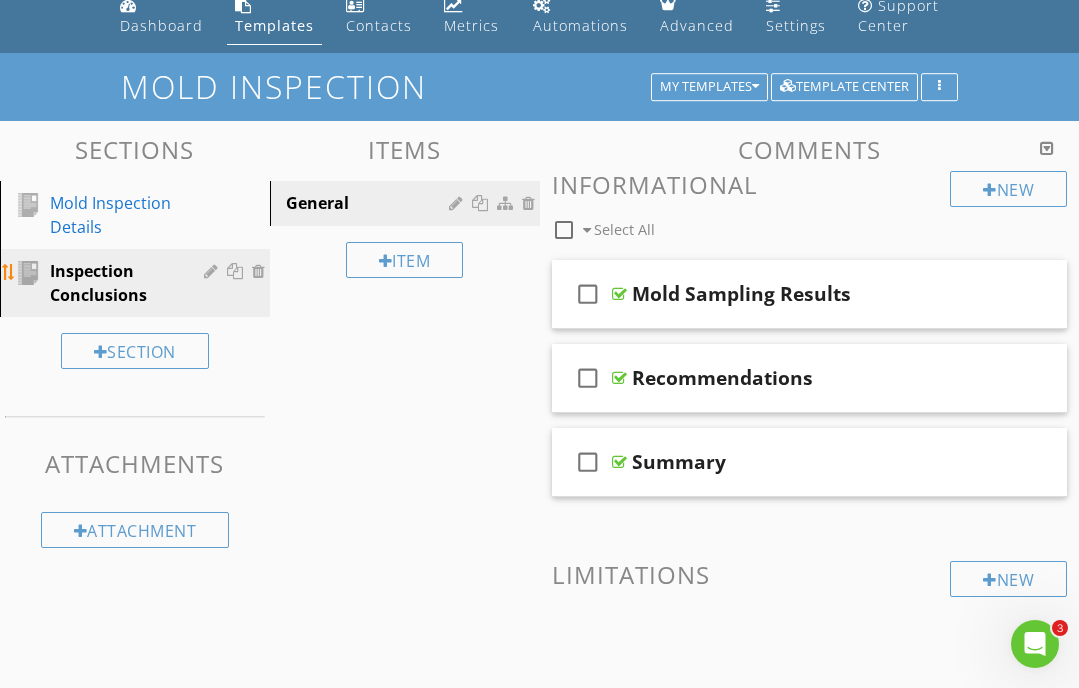 click at bounding box center [261, 271] 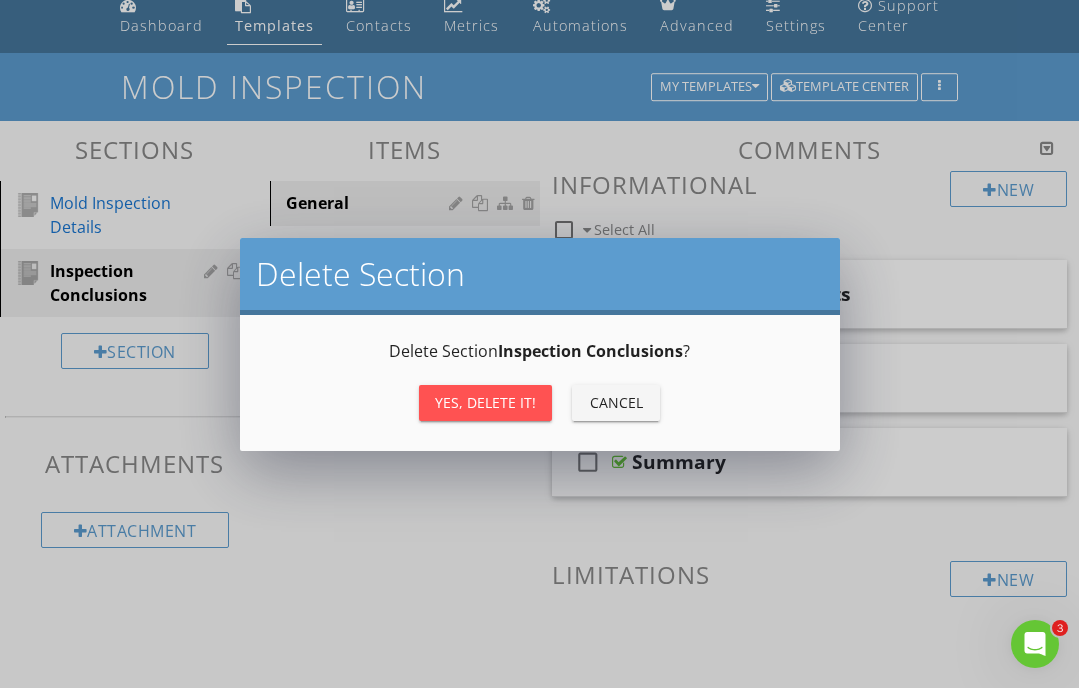 click on "Yes, Delete it!" at bounding box center (485, 402) 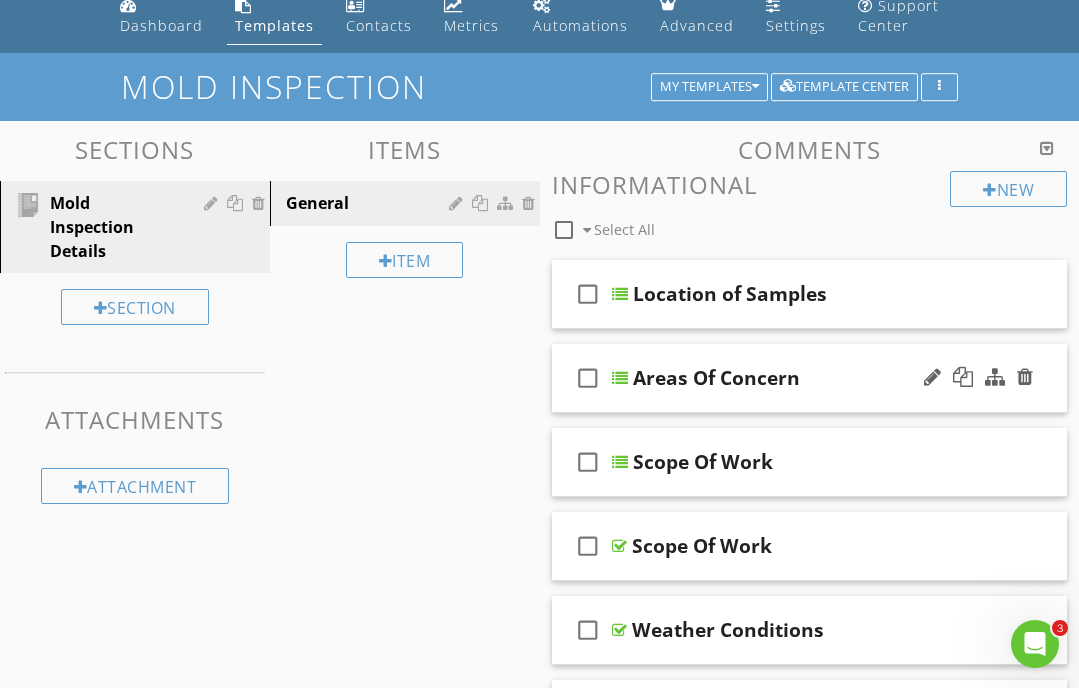click on "Areas Of Concern" at bounding box center (716, 378) 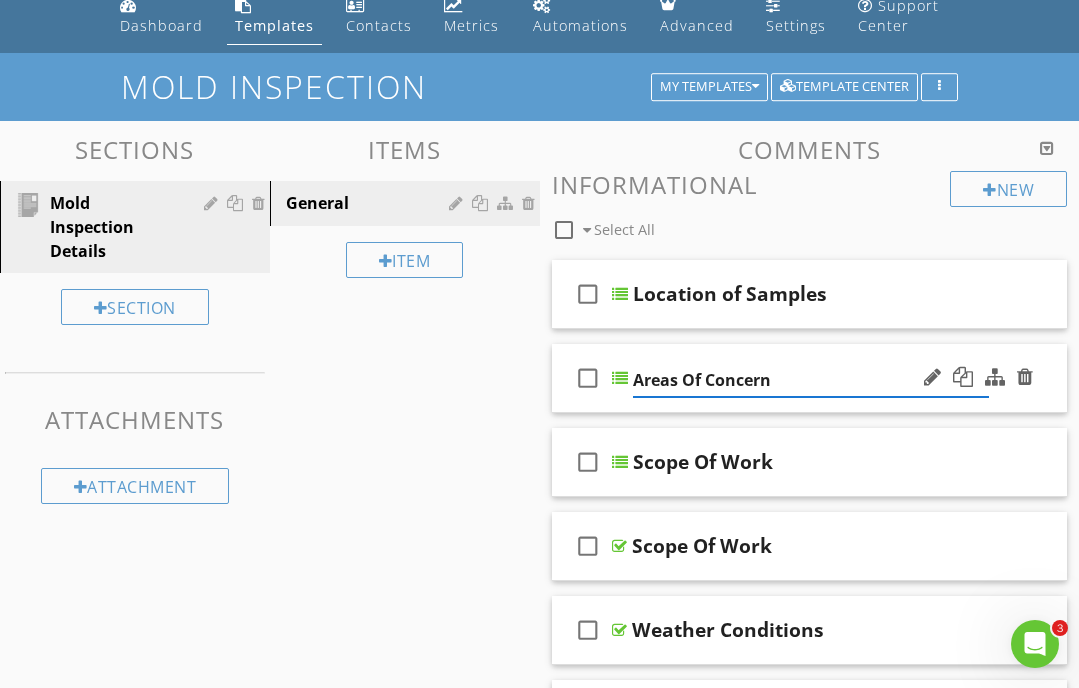 click on "check_box_outline_blank         Areas Of Concern" at bounding box center [810, 378] 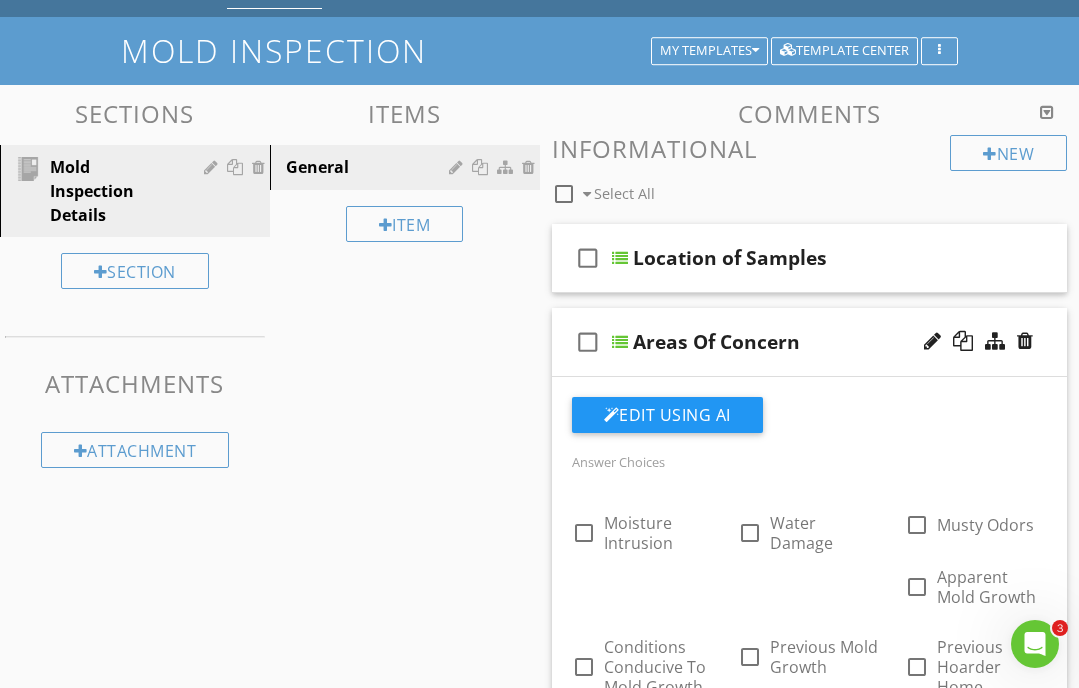 scroll, scrollTop: 0, scrollLeft: 0, axis: both 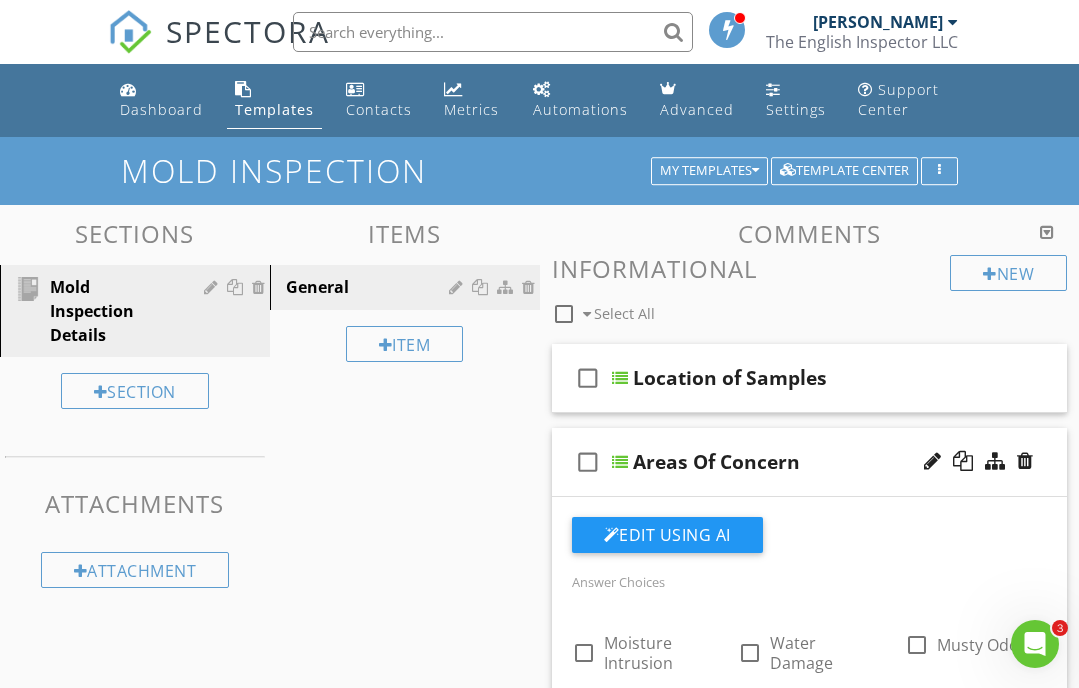 click on "check_box_outline_blank     Select All" at bounding box center [751, 309] 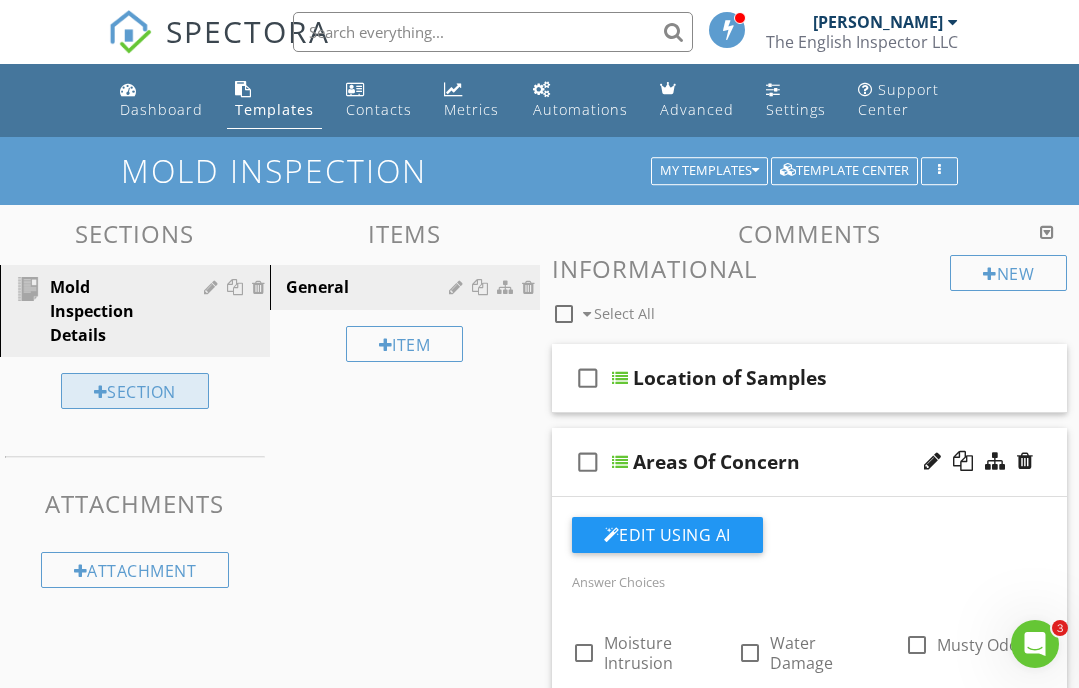 click on "Section" at bounding box center (135, 391) 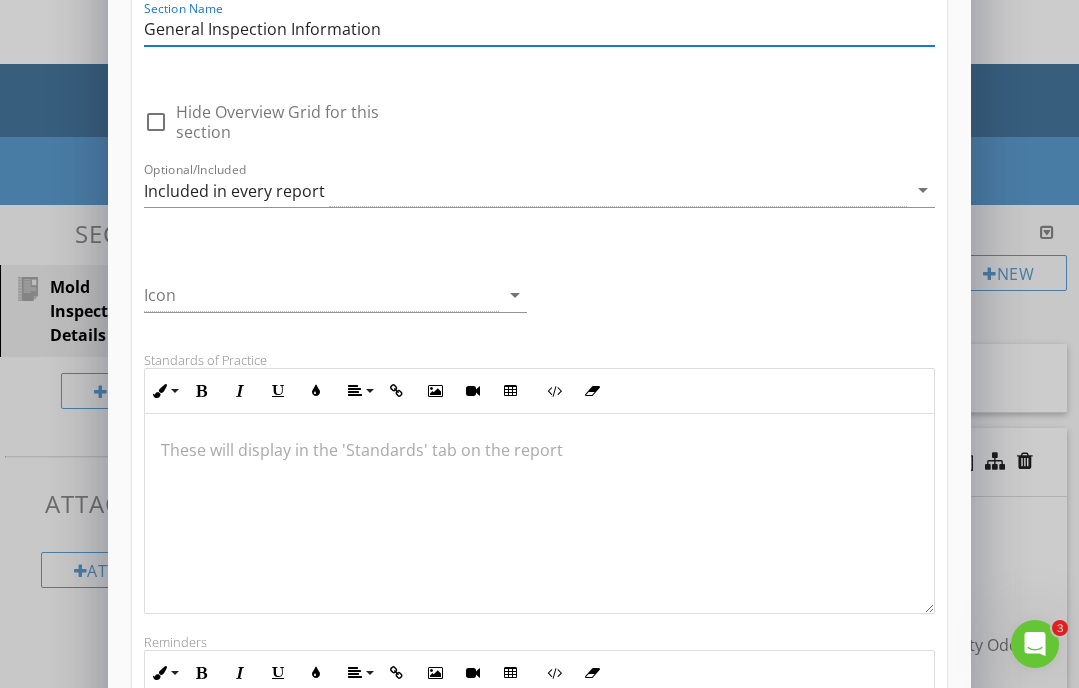 scroll, scrollTop: 177, scrollLeft: 0, axis: vertical 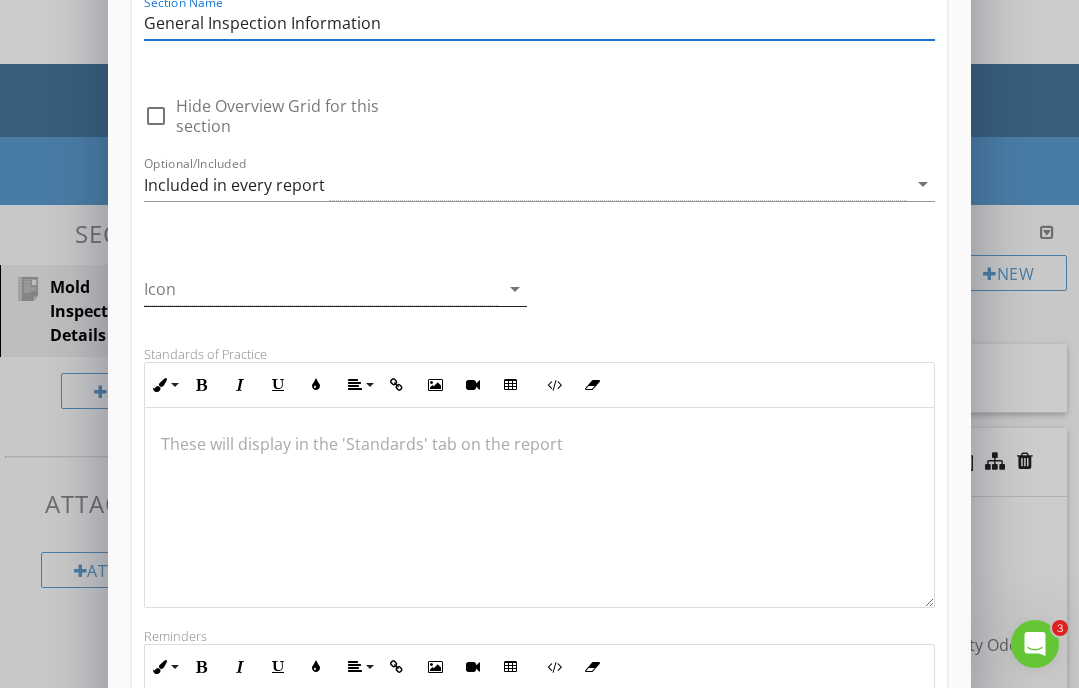 type on "General Inspection Information" 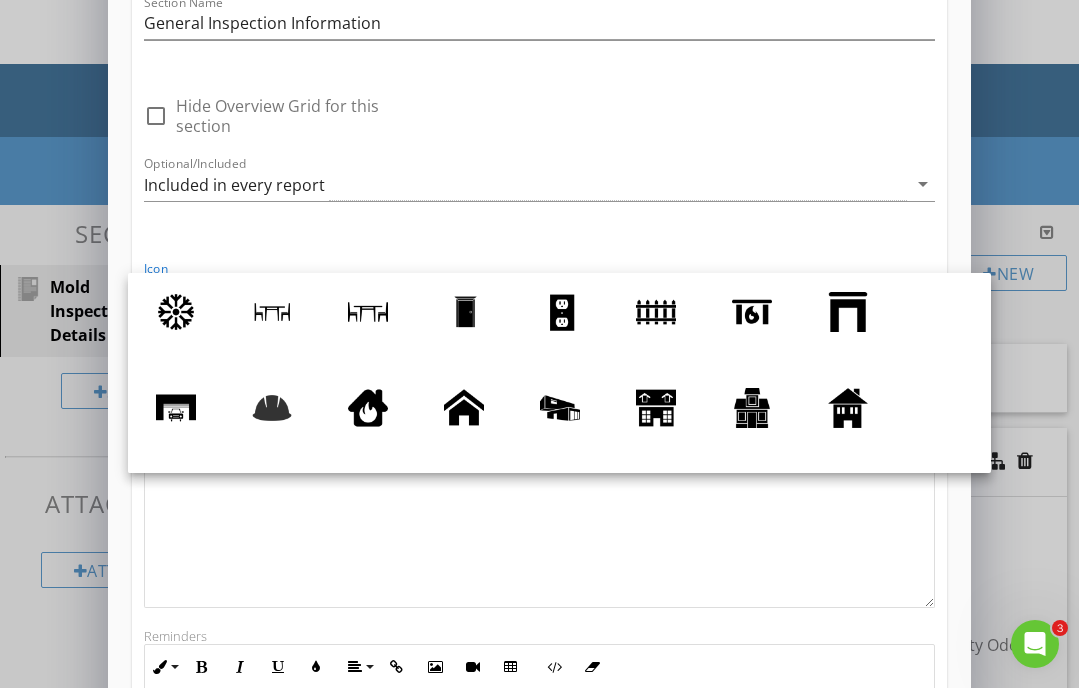 scroll, scrollTop: 114, scrollLeft: 0, axis: vertical 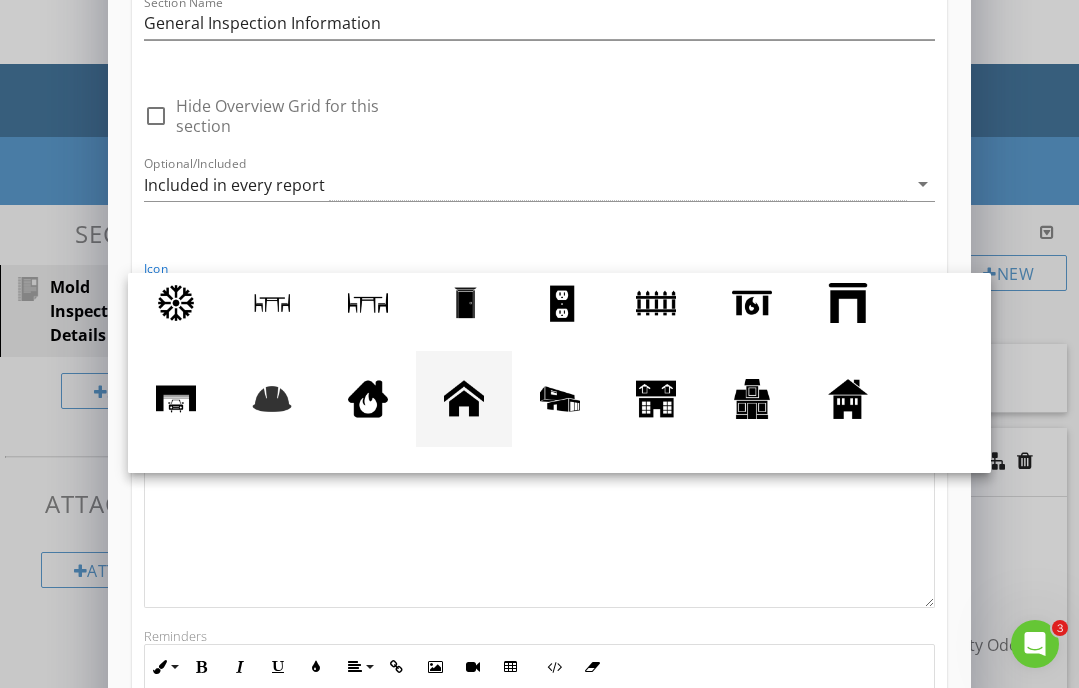 click at bounding box center (464, 399) 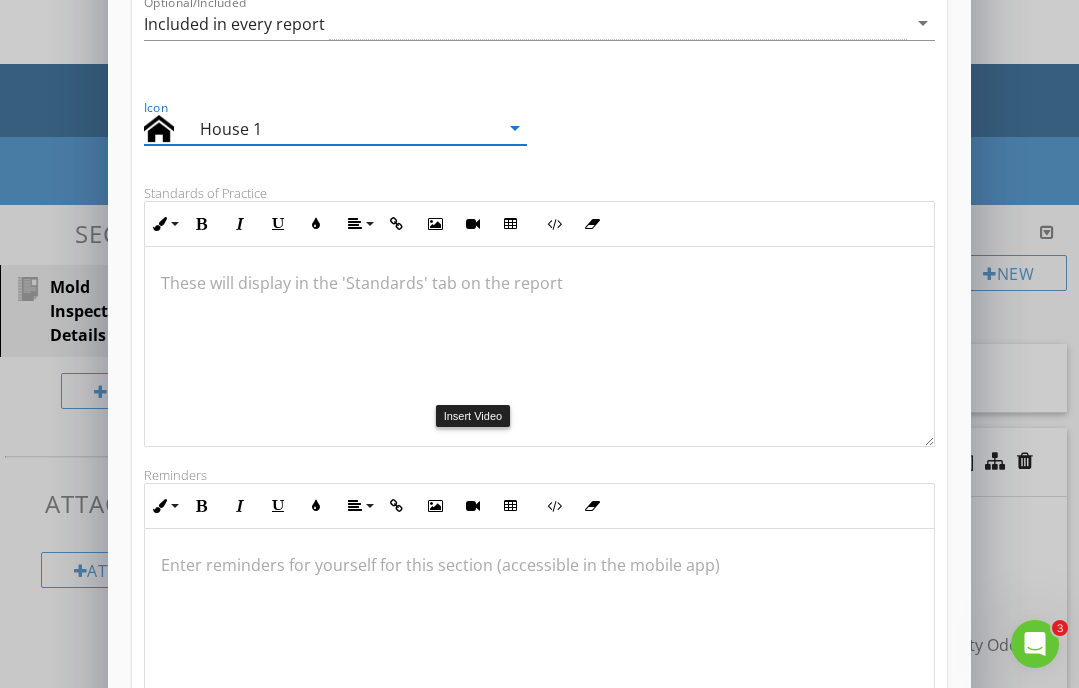 scroll, scrollTop: 352, scrollLeft: 0, axis: vertical 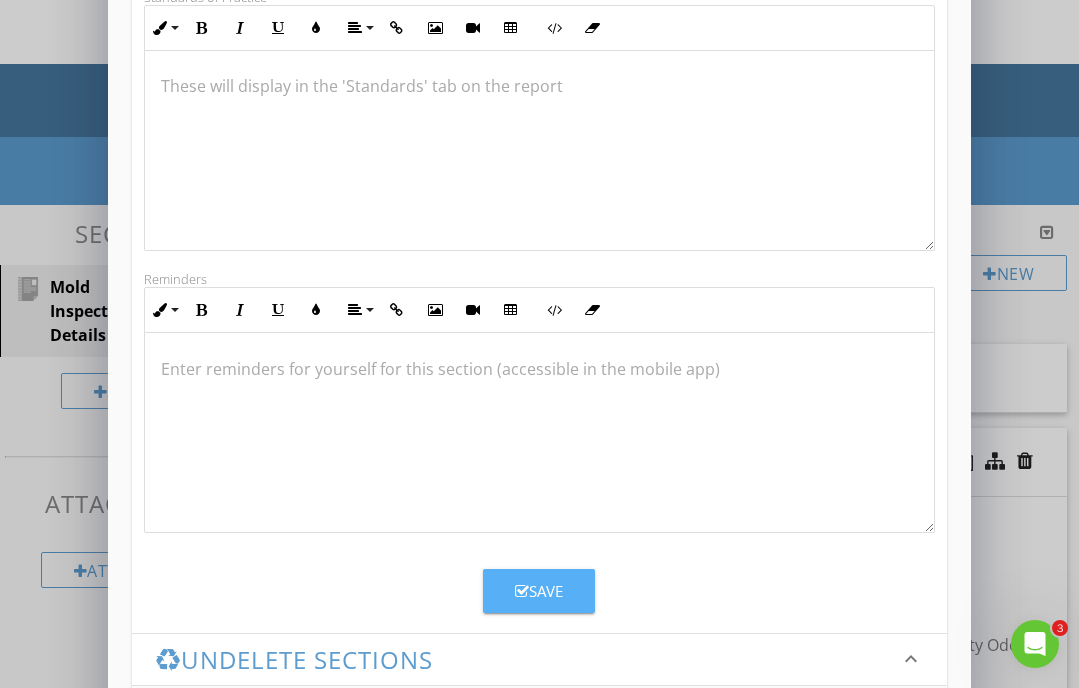 click on "Save" at bounding box center (539, 591) 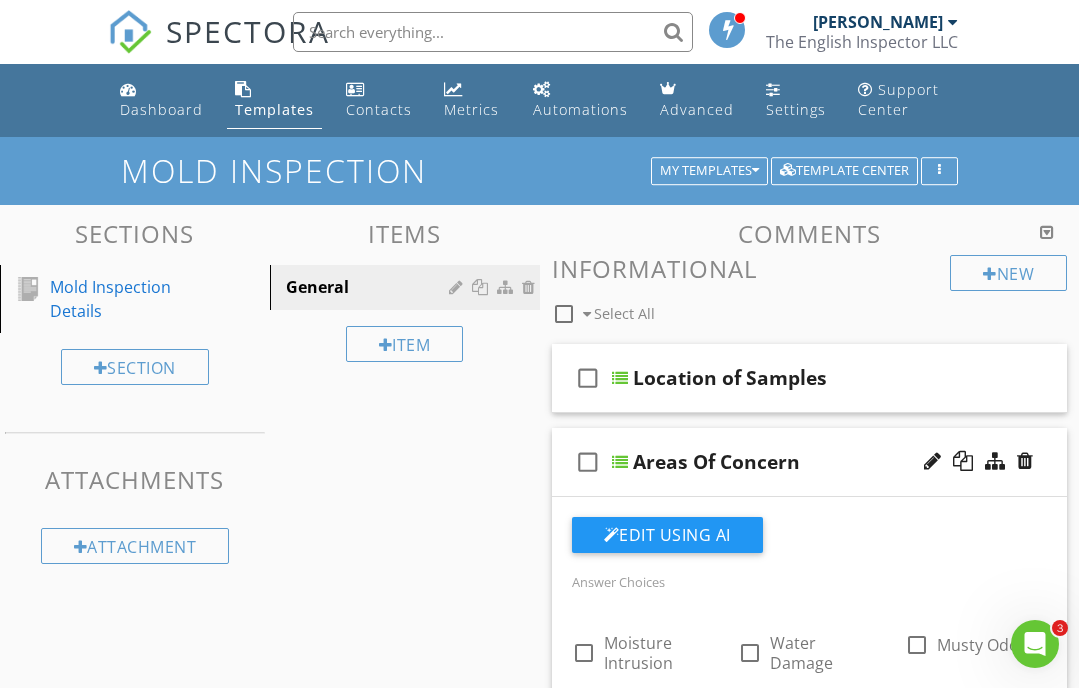 scroll, scrollTop: 482, scrollLeft: 0, axis: vertical 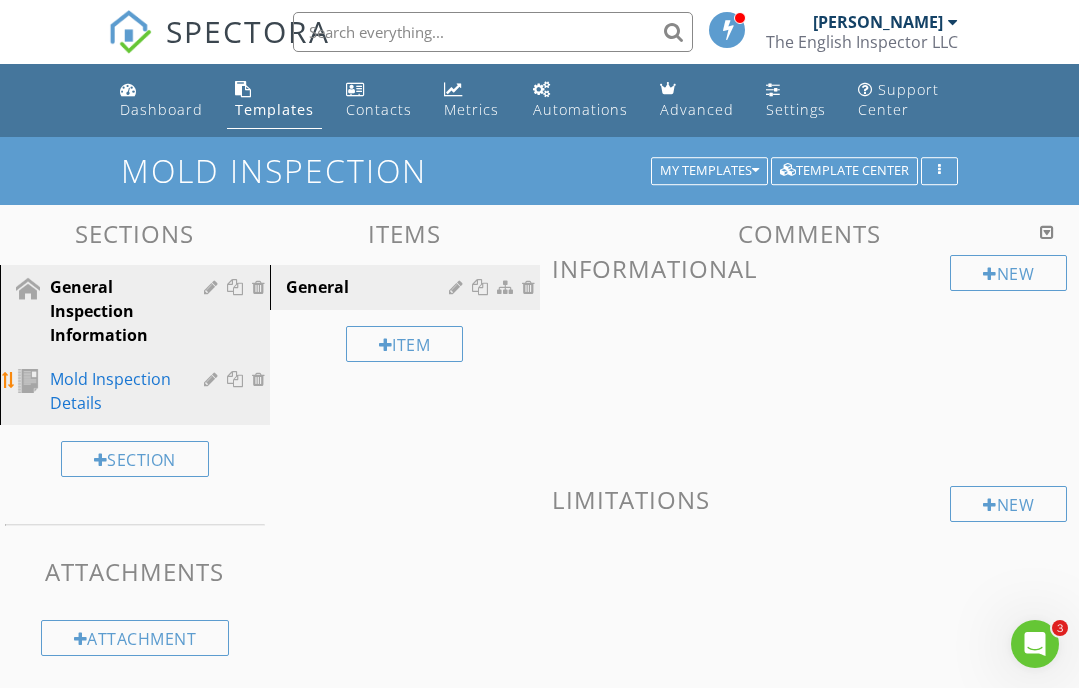click on "Mold Inspection Details" at bounding box center (150, 391) 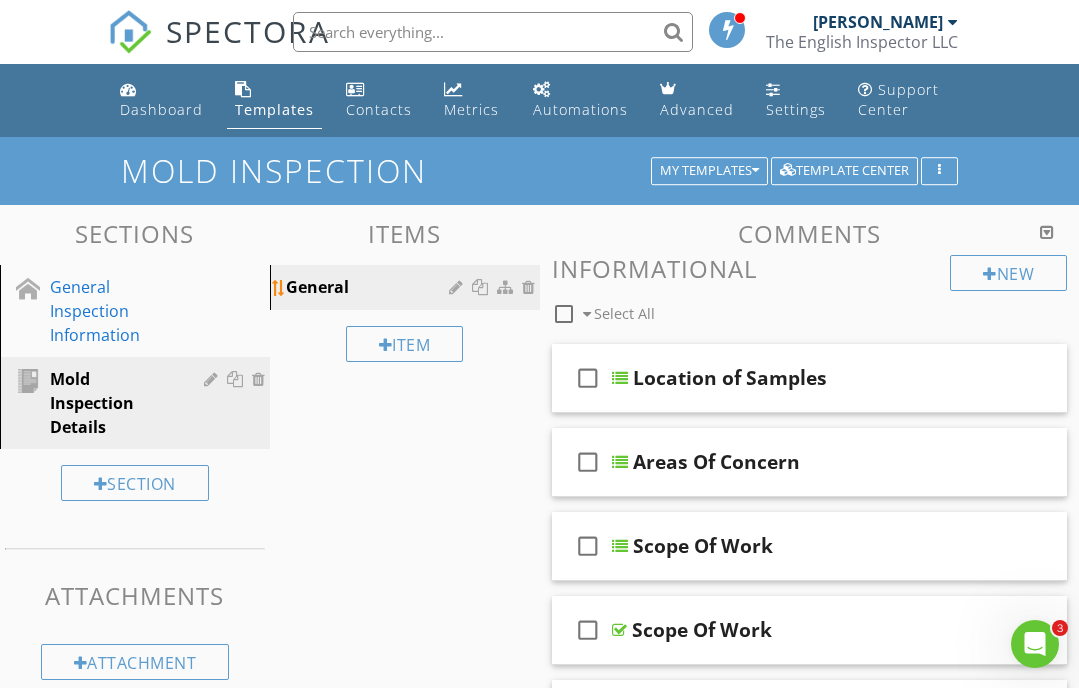 click on "General" at bounding box center [370, 287] 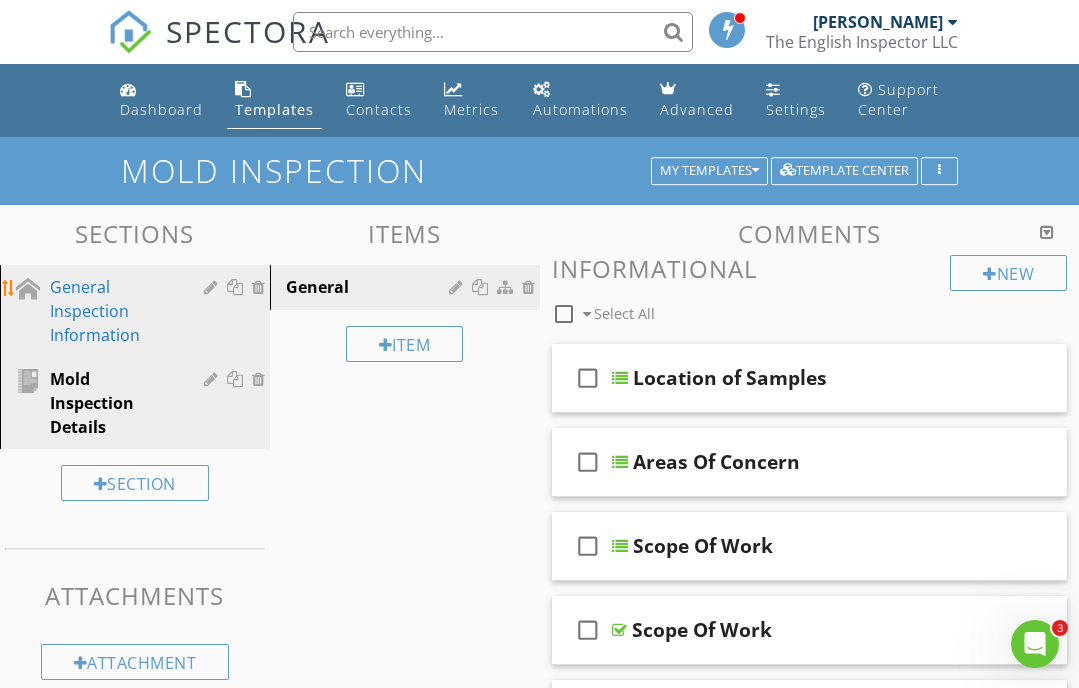 click on "General Inspection Information" at bounding box center [112, 311] 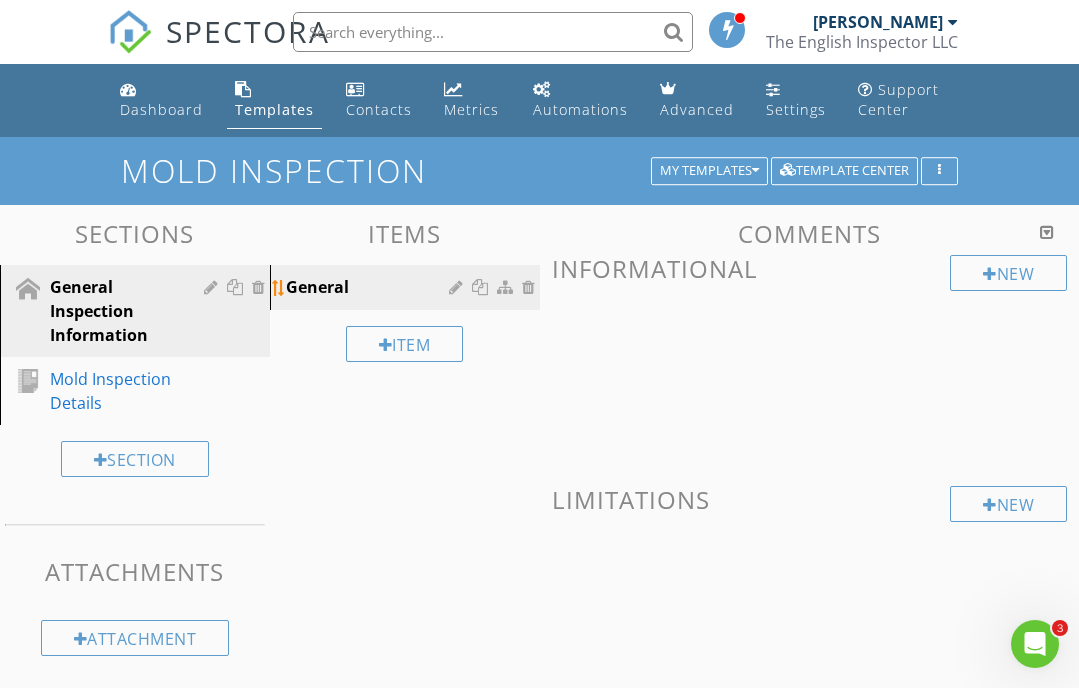 click on "General" at bounding box center [370, 287] 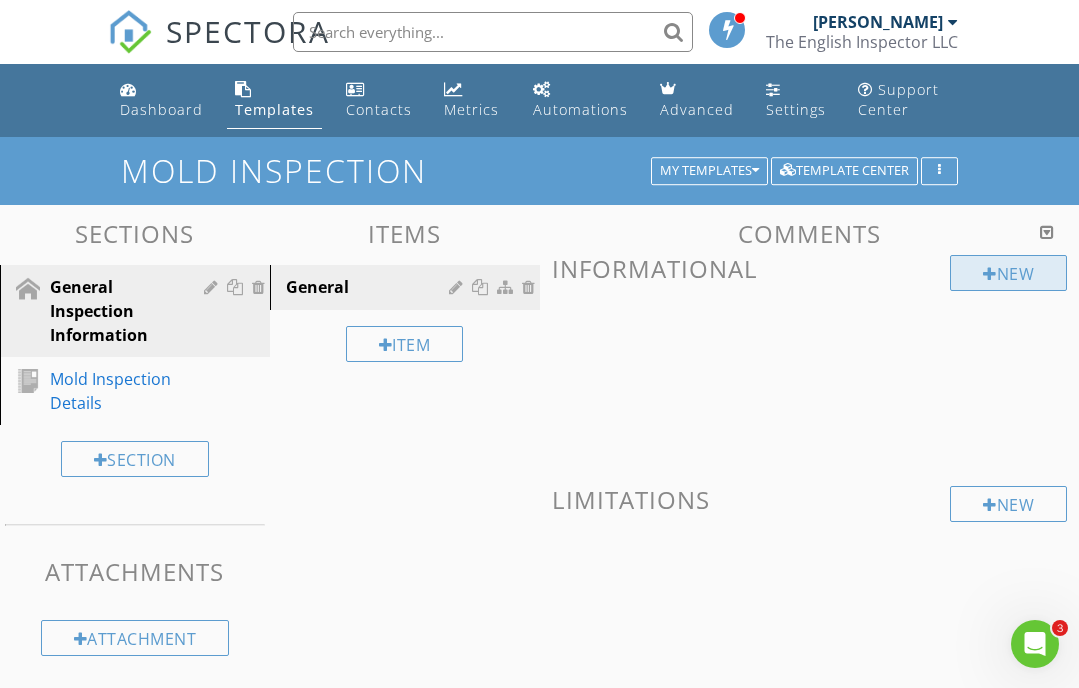 click on "New" at bounding box center (1008, 273) 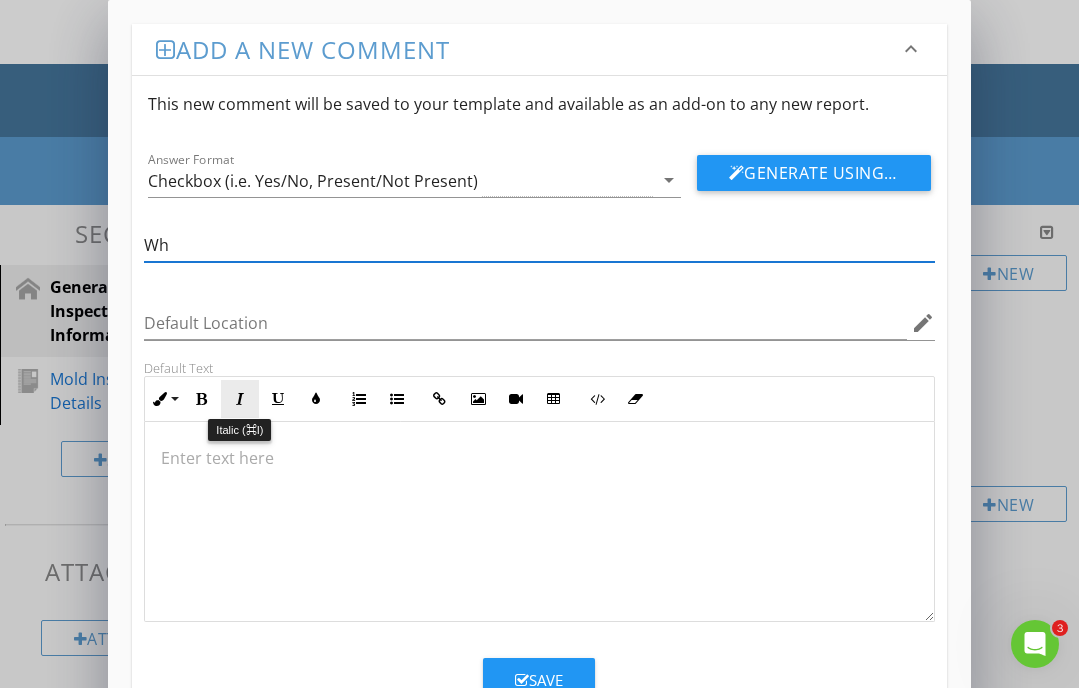 type on "W" 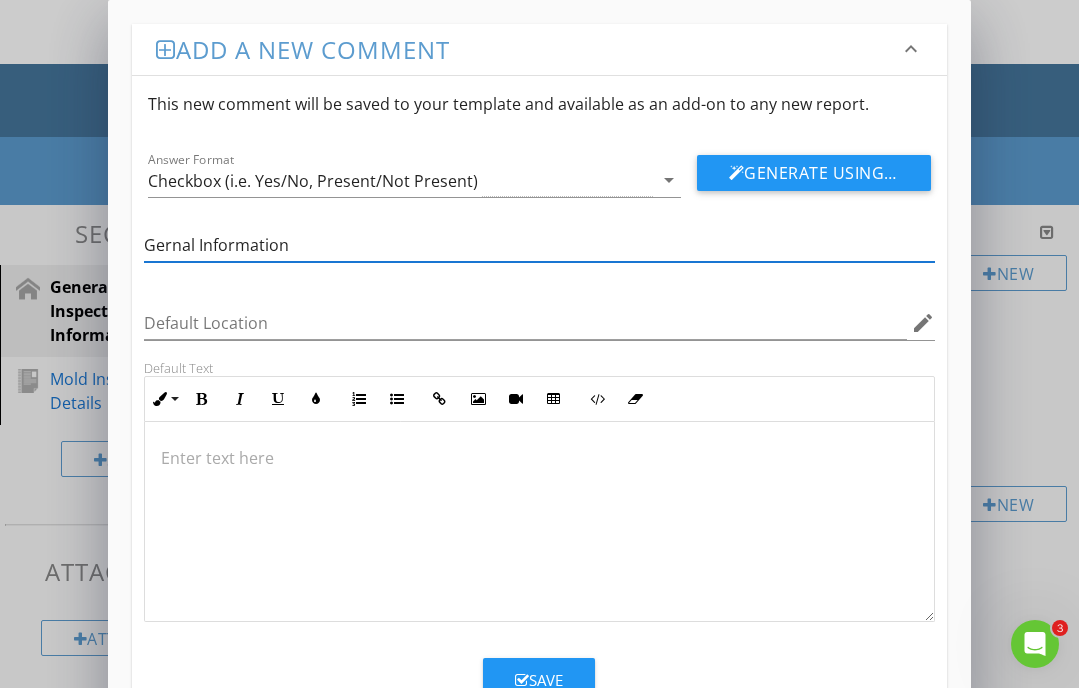 click on "Gernal Information" at bounding box center (539, 245) 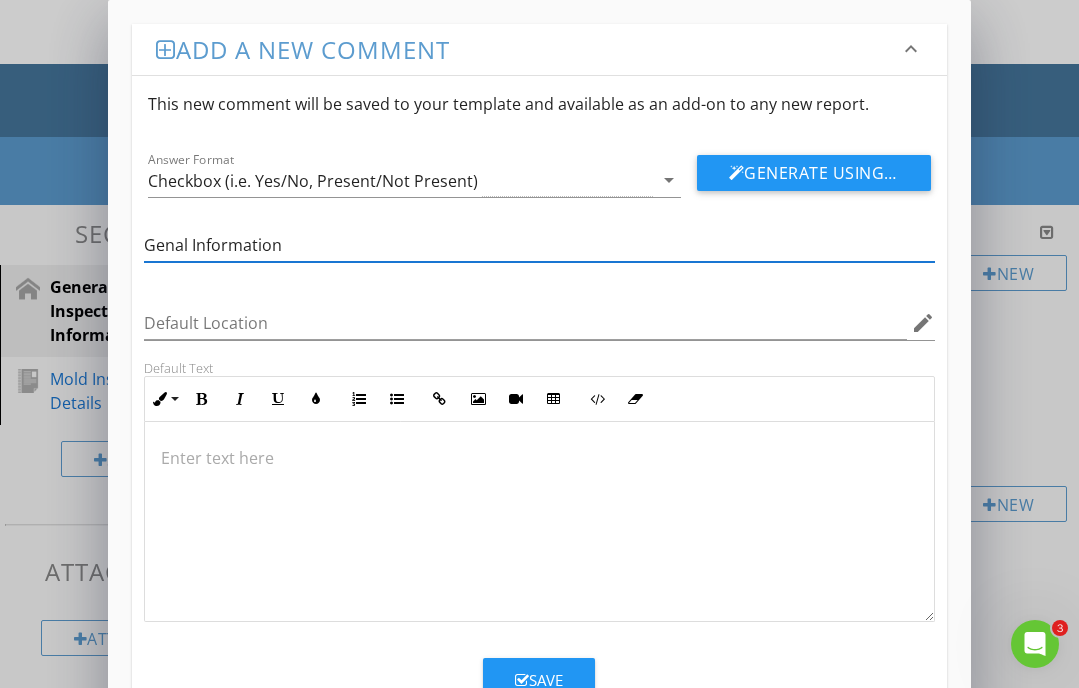 click on "Genal Information" at bounding box center [539, 245] 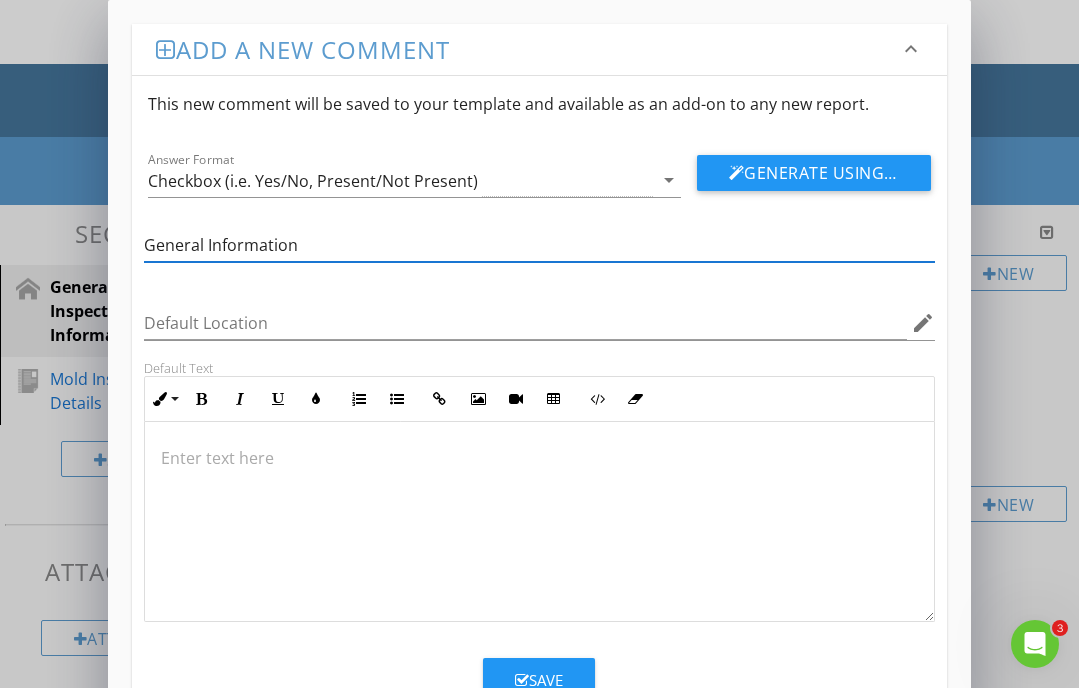 type on "General Information" 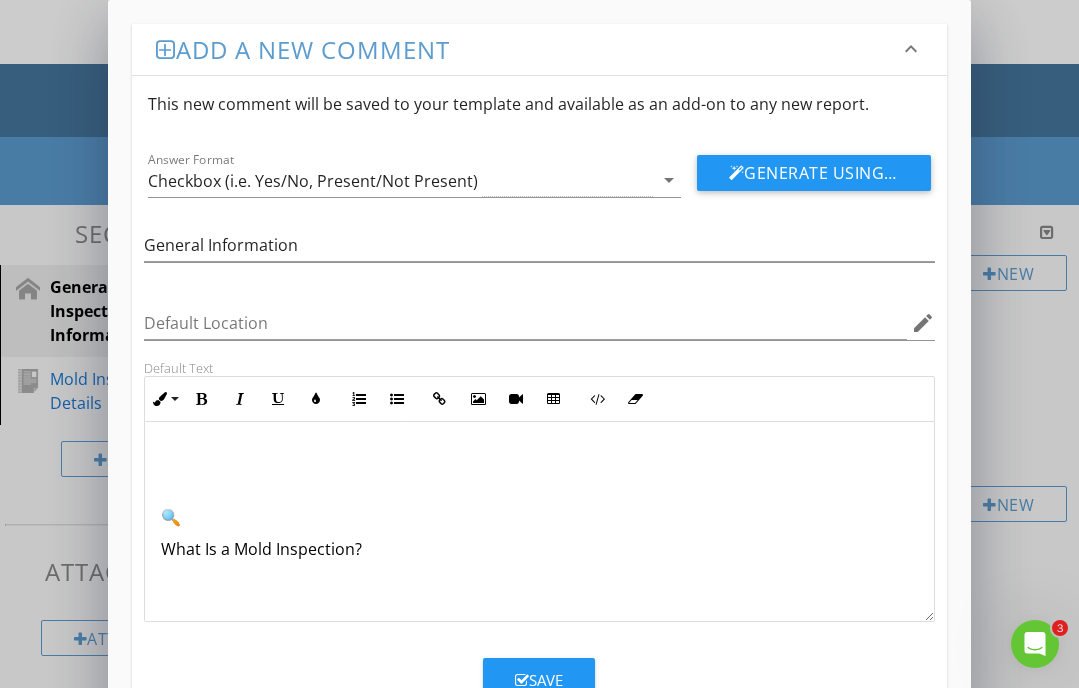 scroll, scrollTop: 149, scrollLeft: 0, axis: vertical 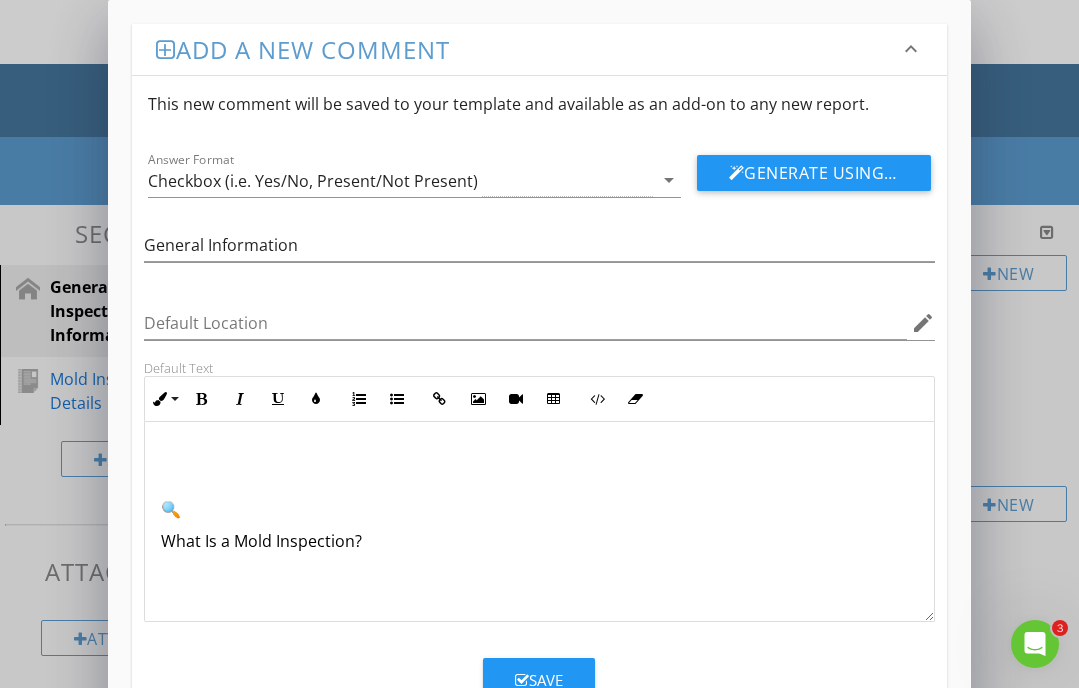click on "A mold inspection is a process used to assess whether a building or area has a mold problem, what kind of mold may be present, and where it’s located. It typically involves a visual assessment, moisture detection, and sometimes air or surface sampling. Here’s a breakdown of the general process and key points: 🔍  What Is a Mold Inspection? A mold inspection is a specialized evaluation of a property to identify the presence of mold, determine the conditions that may lead to mold growth (like moisture intrusion), and recommend corrective actions if needed. 🧰  What Happens During a Mold Inspection? Visual Inspection The inspector looks for visible signs of mold or water damage. Areas like basements, attics, bathrooms, kitchens, HVAC systems, and around windows or plumbing are common focus points. Moisture Assessment Mold needs moisture to grow, so inspectors often use moisture meters or infrared cameras to detect dampness behind walls, ceilings, and floors. Sampling (if needed) Inspection Report" at bounding box center [539, 1718] 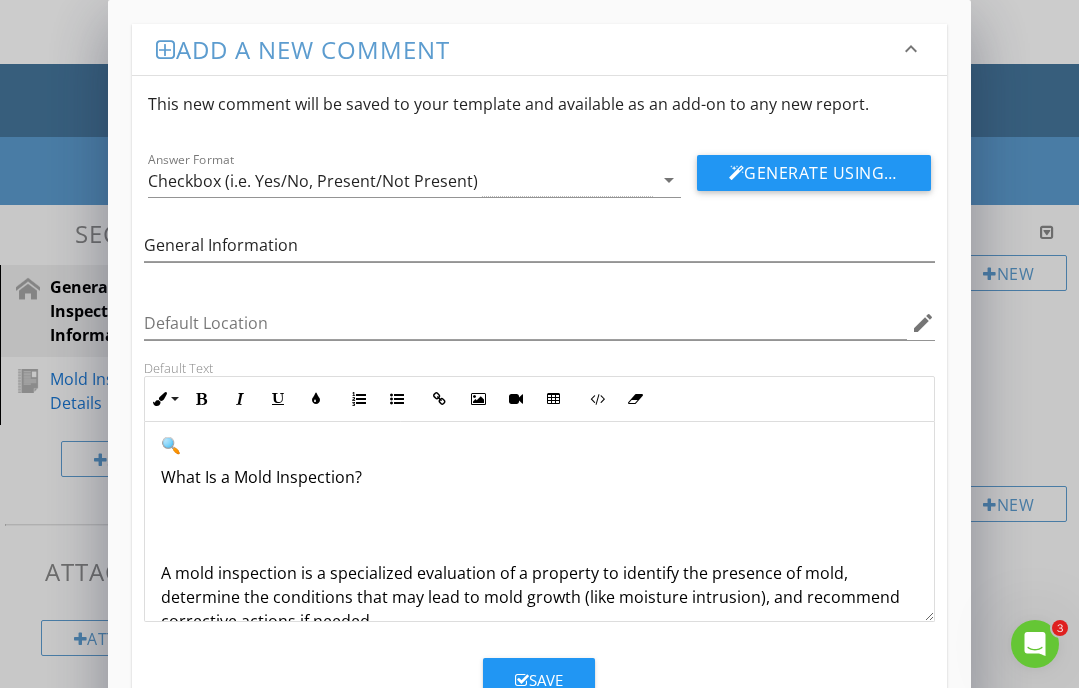 click on "🔍" at bounding box center [539, 445] 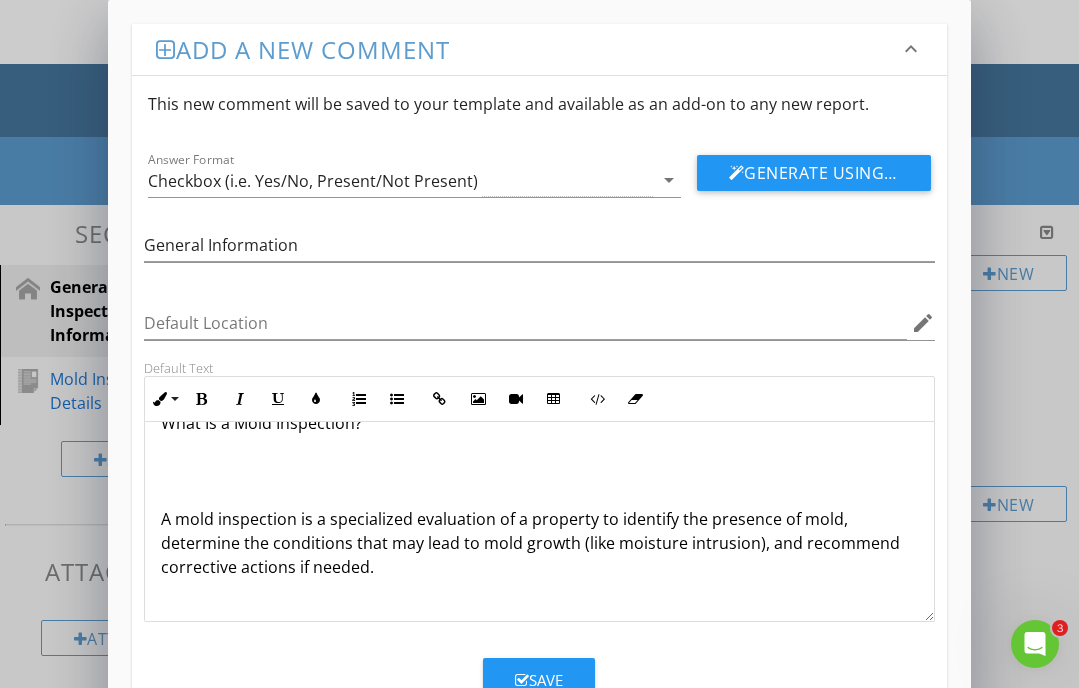 scroll, scrollTop: 144, scrollLeft: 0, axis: vertical 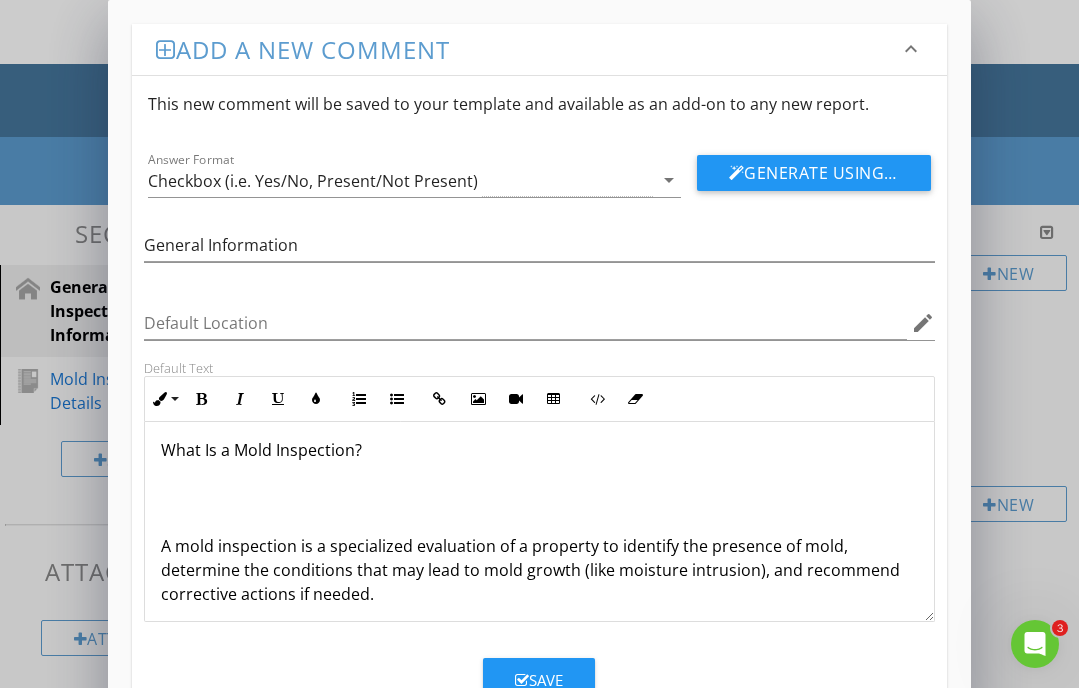 click on "A mold inspection is a process used to assess whether a building or area has a mold problem, what kind of mold may be present, and where it’s located. It typically involves a visual assessment, moisture detection, and sometimes air or surface sampling. Here’s a breakdown of the general process and key points: What Is a Mold Inspection? A mold inspection is a specialized evaluation of a property to identify the presence of mold, determine the conditions that may lead to mold growth (like moisture intrusion), and recommend corrective actions if needed. 🧰  What Happens During a Mold Inspection? Visual Inspection The inspector looks for visible signs of mold or water damage. Areas like basements, attics, bathrooms, kitchens, HVAC systems, and around windows or plumbing are common focus points. Moisture Assessment Mold needs moisture to grow, so inspectors often use moisture meters or infrared cameras to detect dampness behind walls, ceilings, and floors. Sampling (if needed) Inspection Report ⚠️" at bounding box center (539, 1675) 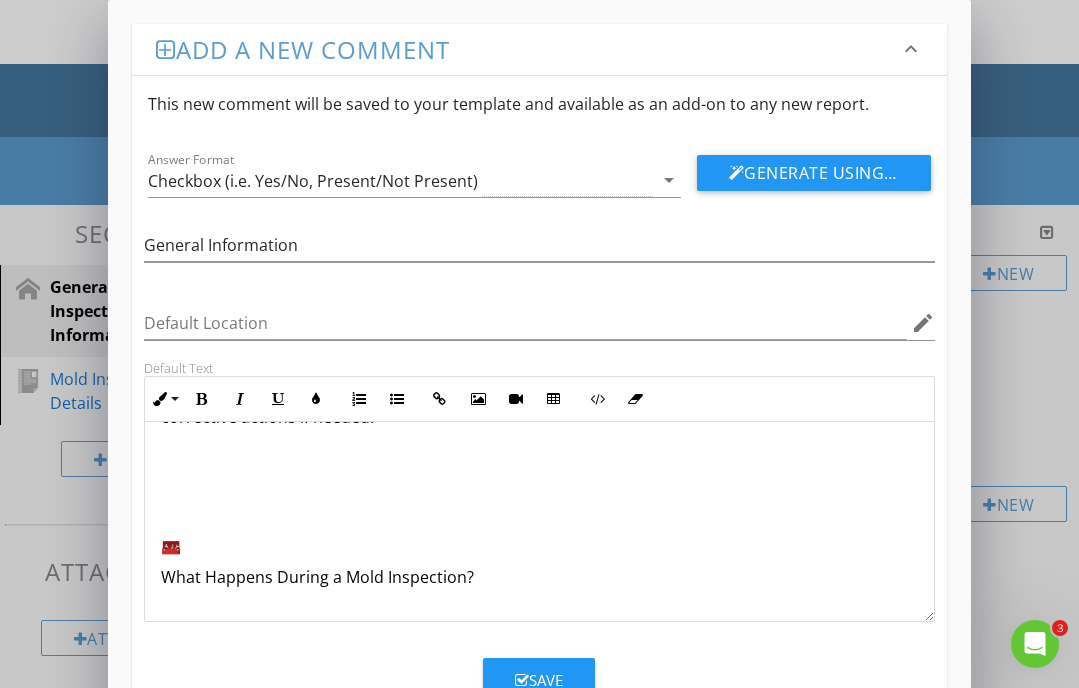scroll, scrollTop: 312, scrollLeft: 0, axis: vertical 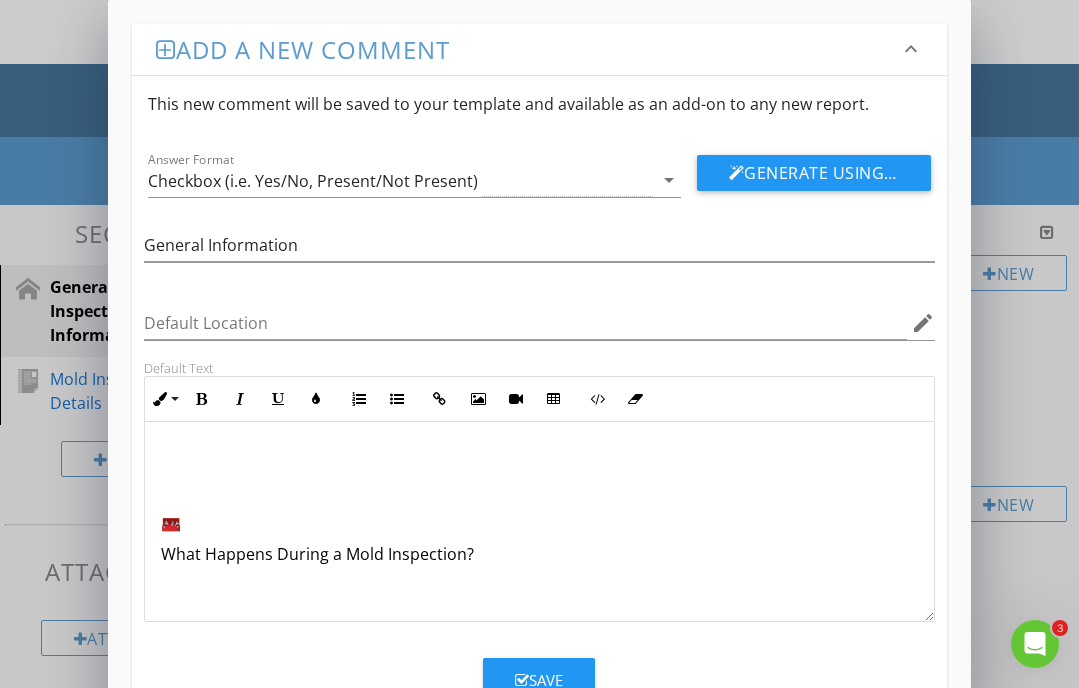 click on "🧰" at bounding box center (539, 522) 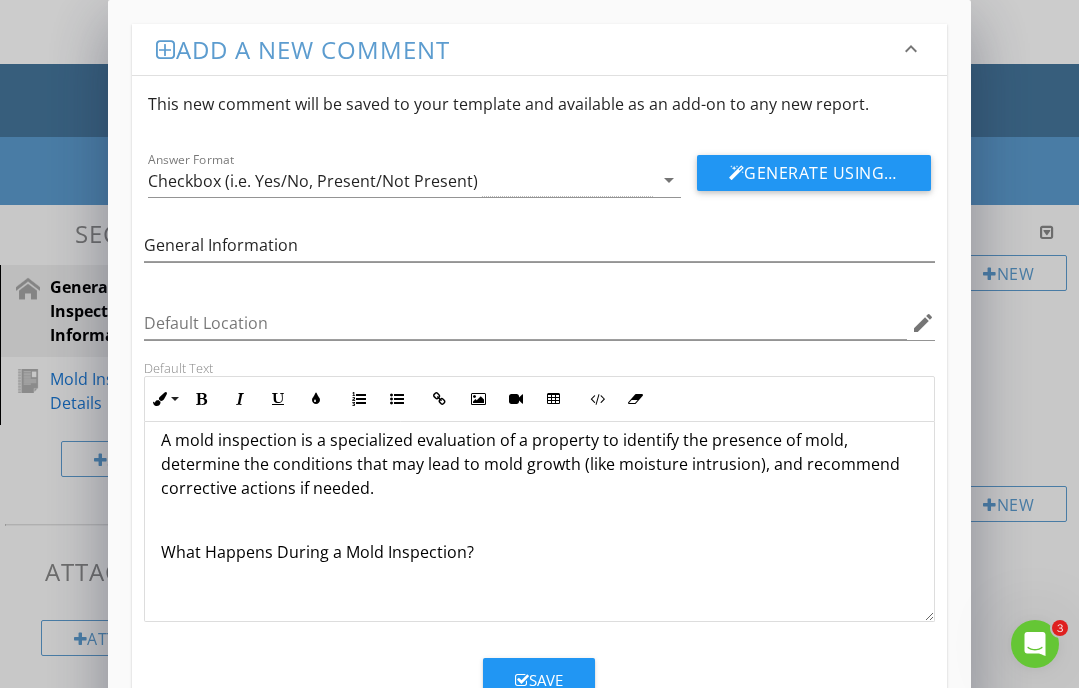 scroll, scrollTop: 312, scrollLeft: 0, axis: vertical 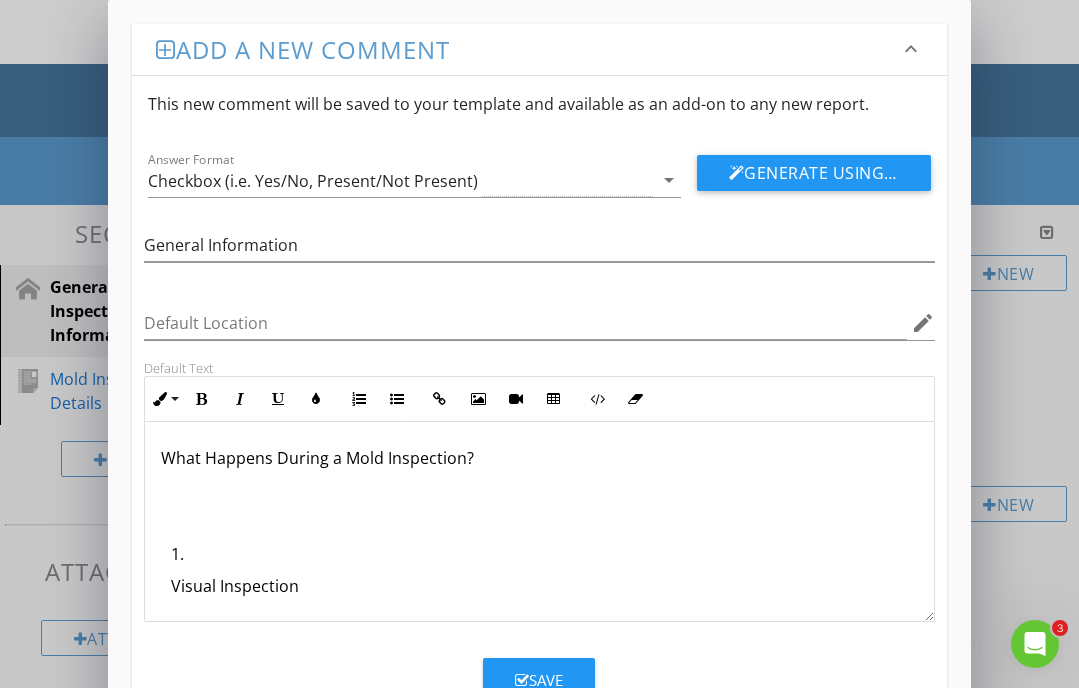 click on "Visual Inspection The inspector looks for visible signs of mold or water damage. Areas like basements, attics, bathrooms, kitchens, HVAC systems, and around windows or plumbing are common focus points. Moisture Assessment Mold needs moisture to grow, so inspectors often use moisture meters or infrared cameras to detect dampness behind walls, ceilings, and floors. Sampling (if needed) Air samples: Check for airborne mold spores. Surface samples: Swabs or tape lifts from visible mold growth. Bulk samples: Pieces of material (like drywall) with mold growth. Samples are typically sent to a lab for analysis. Identification of Mold Type (optional) Knowing the species (e.g., Stachybotrys or “black mold”) helps assess potential health risks but is not always necessary for remediation. Inspection Report Includes findings, photos, lab results (if applicable), and recommendations for remediation or moisture control." at bounding box center (539, 1325) 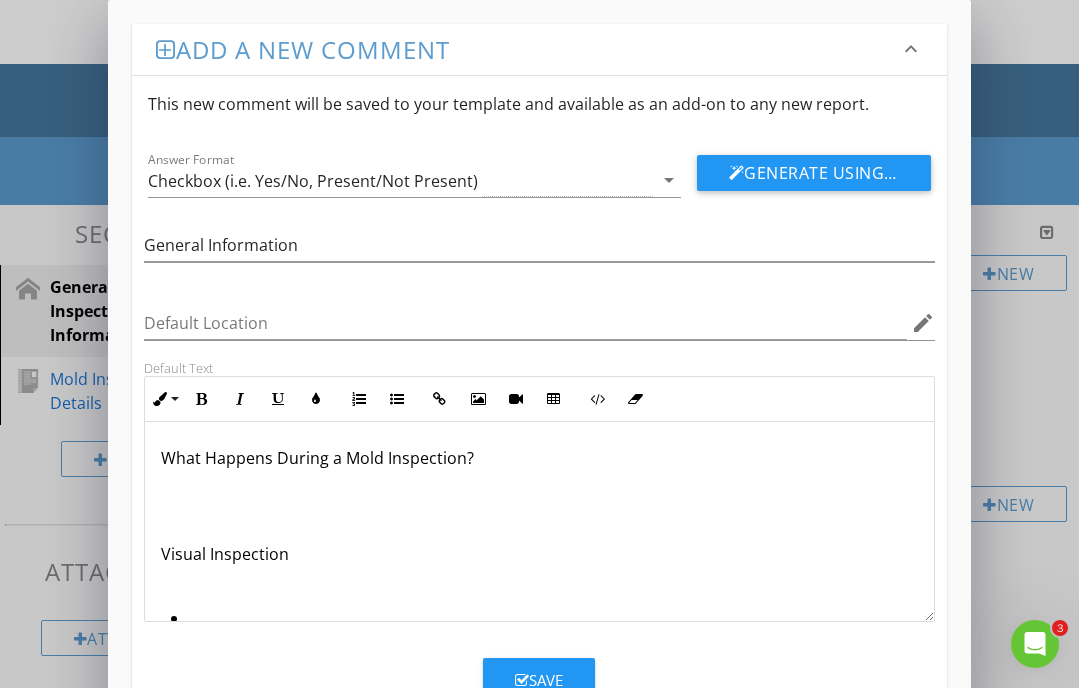 type 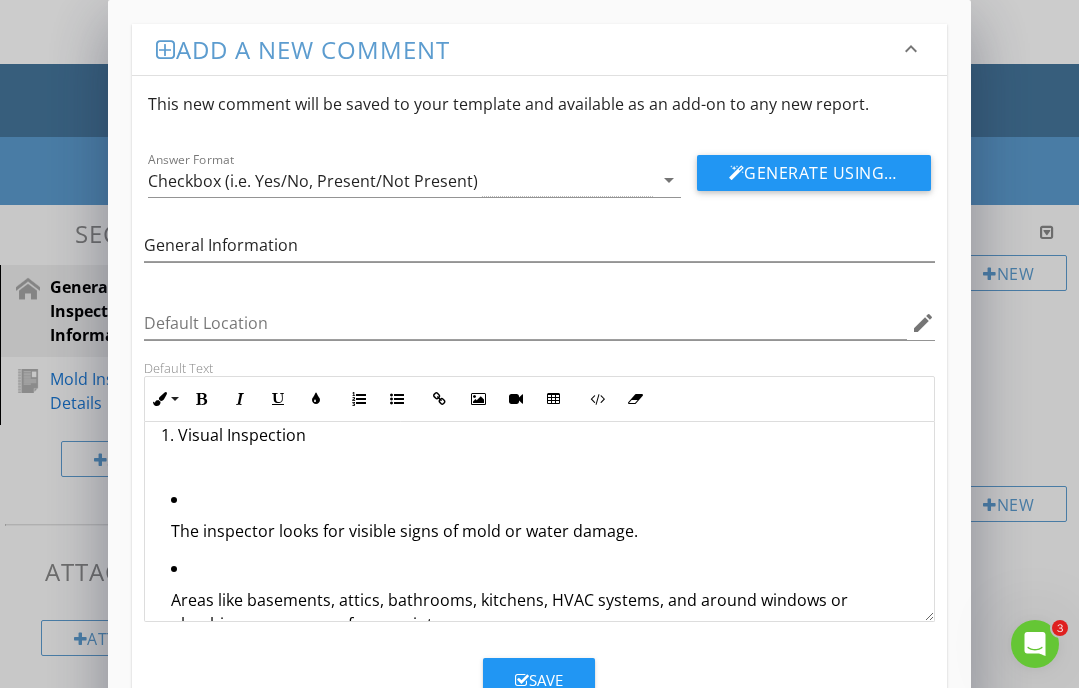 scroll, scrollTop: 400, scrollLeft: 0, axis: vertical 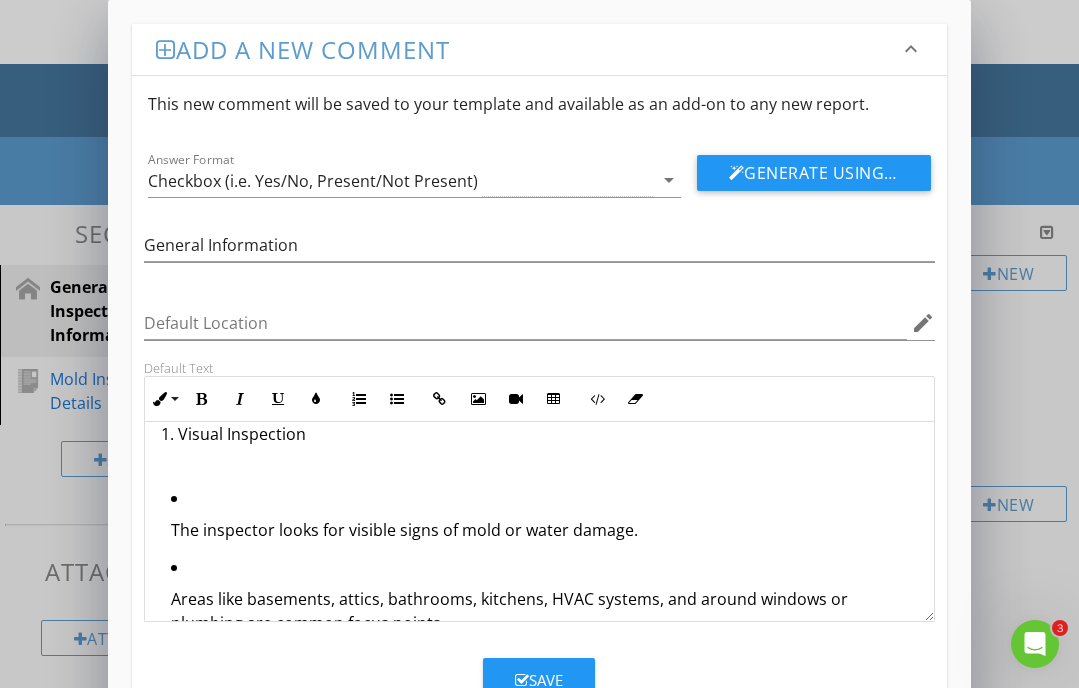 click on "The inspector looks for visible signs of mold or water damage." at bounding box center (544, 530) 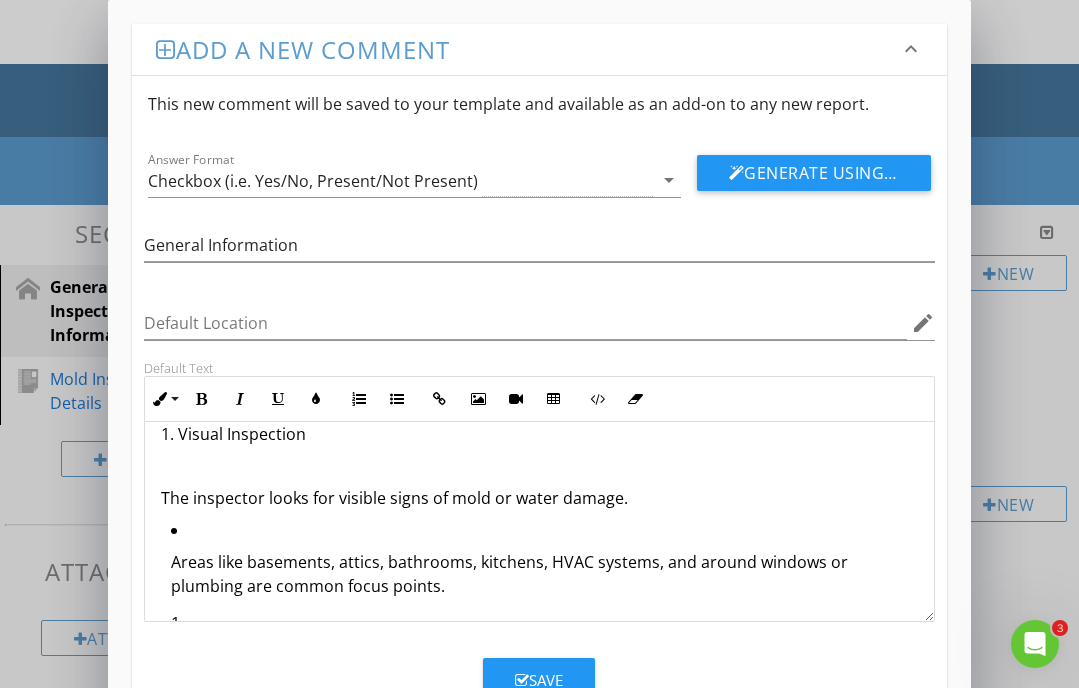 click on "Areas like basements, attics, bathrooms, kitchens, HVAC systems, and around windows or plumbing are common focus points." at bounding box center (539, 564) 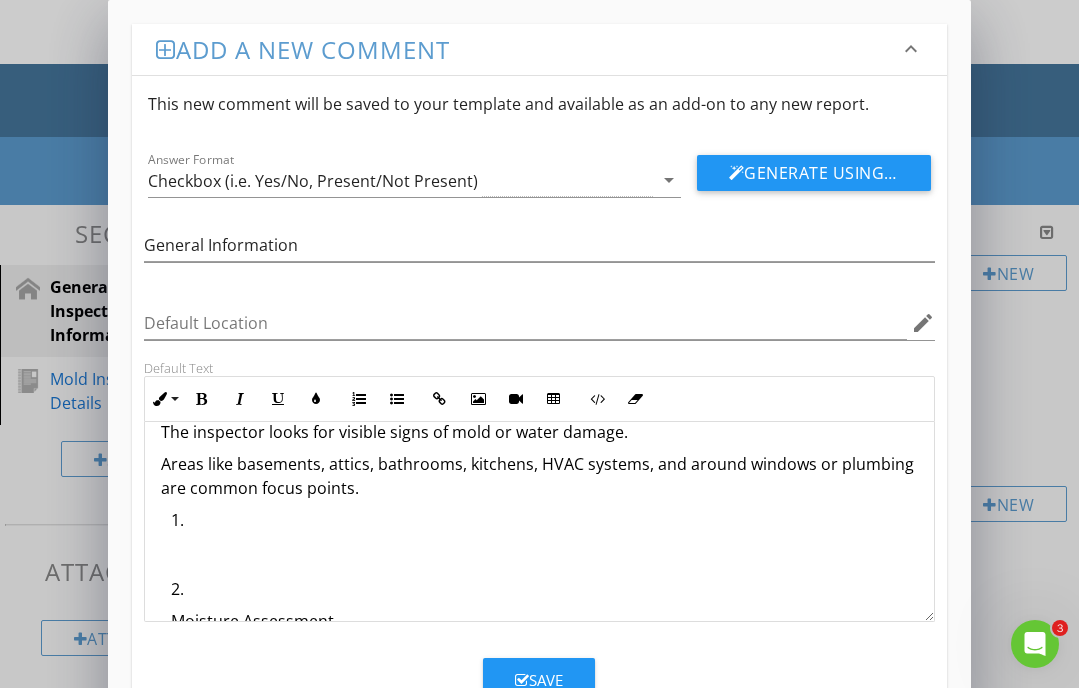 scroll, scrollTop: 474, scrollLeft: 0, axis: vertical 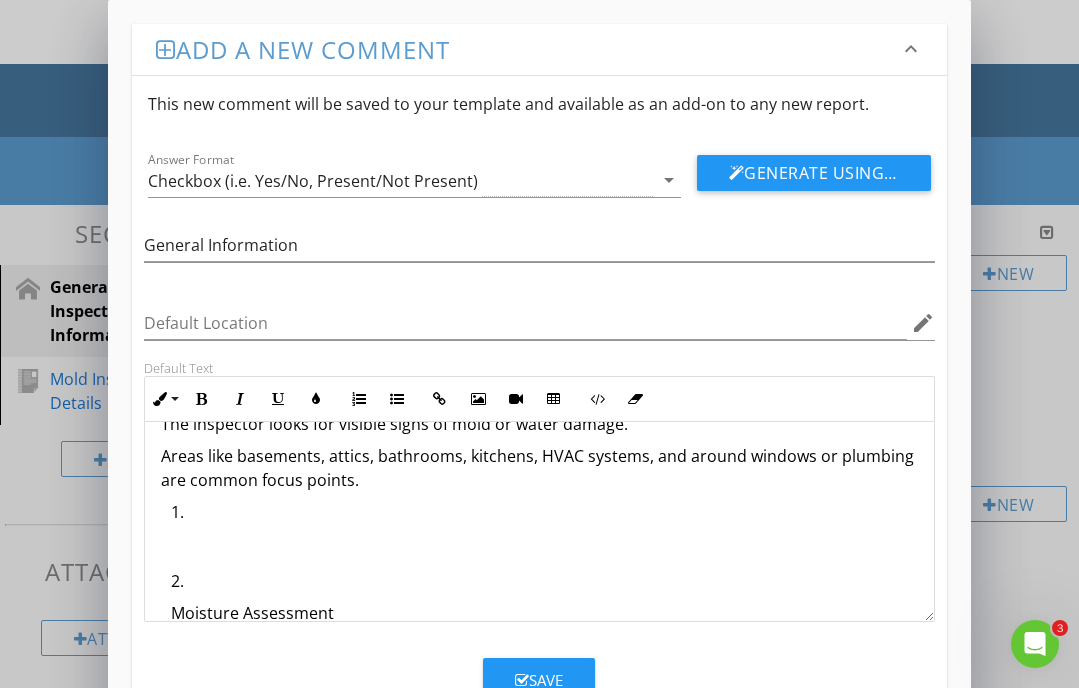 click on "Moisture Assessment Mold needs moisture to grow, so inspectors often use moisture meters or infrared cameras to detect dampness behind walls, ceilings, and floors." at bounding box center (544, 666) 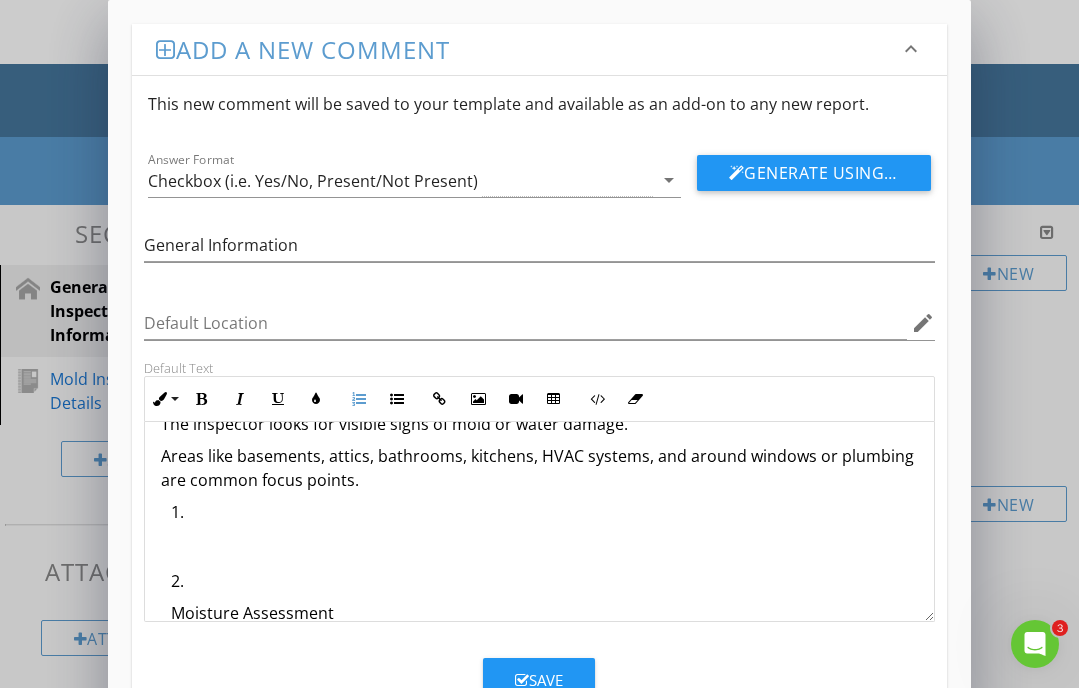 click at bounding box center (544, 544) 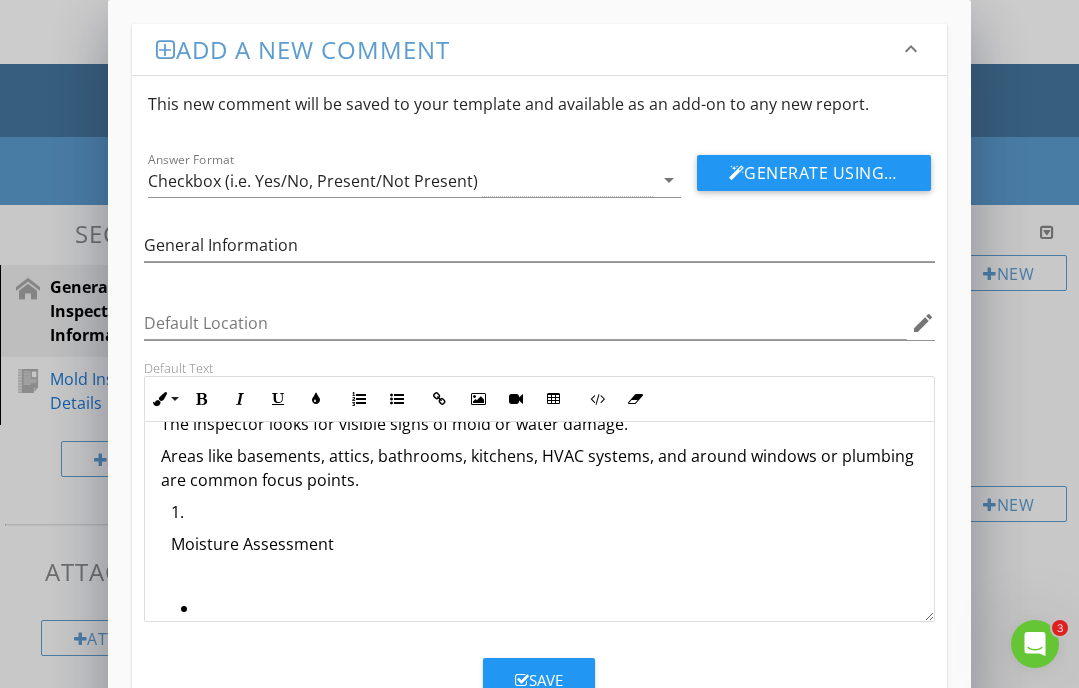 click on "Moisture Assessment Mold needs moisture to grow, so inspectors often use moisture meters or infrared cameras to detect dampness behind walls, ceilings, and floors." at bounding box center (544, 597) 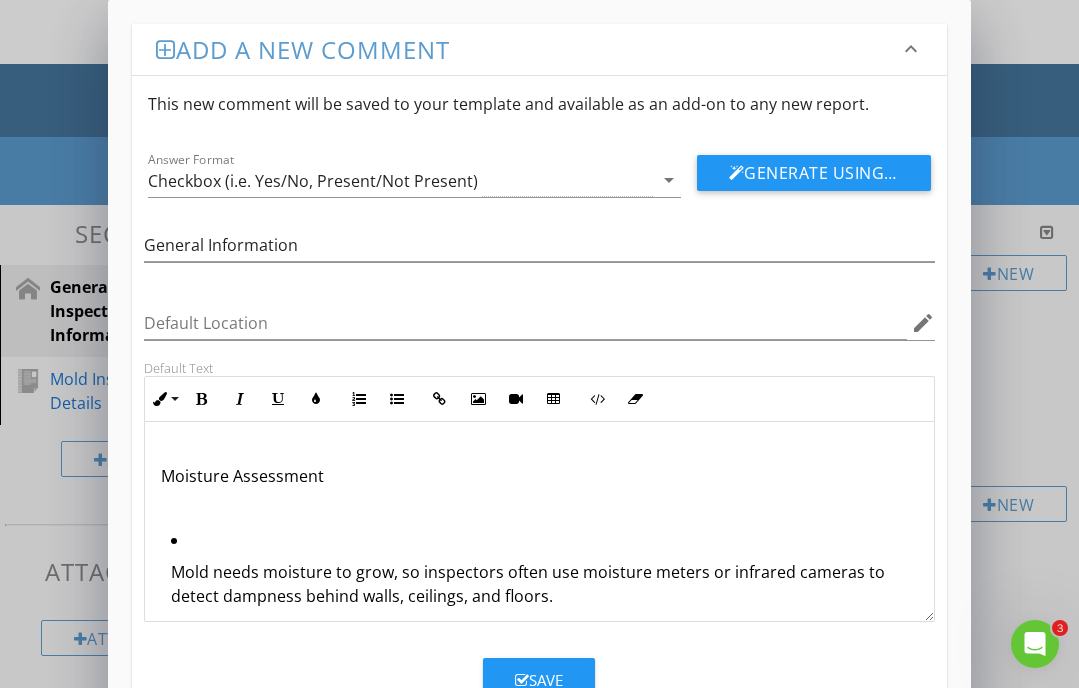 scroll, scrollTop: 543, scrollLeft: 0, axis: vertical 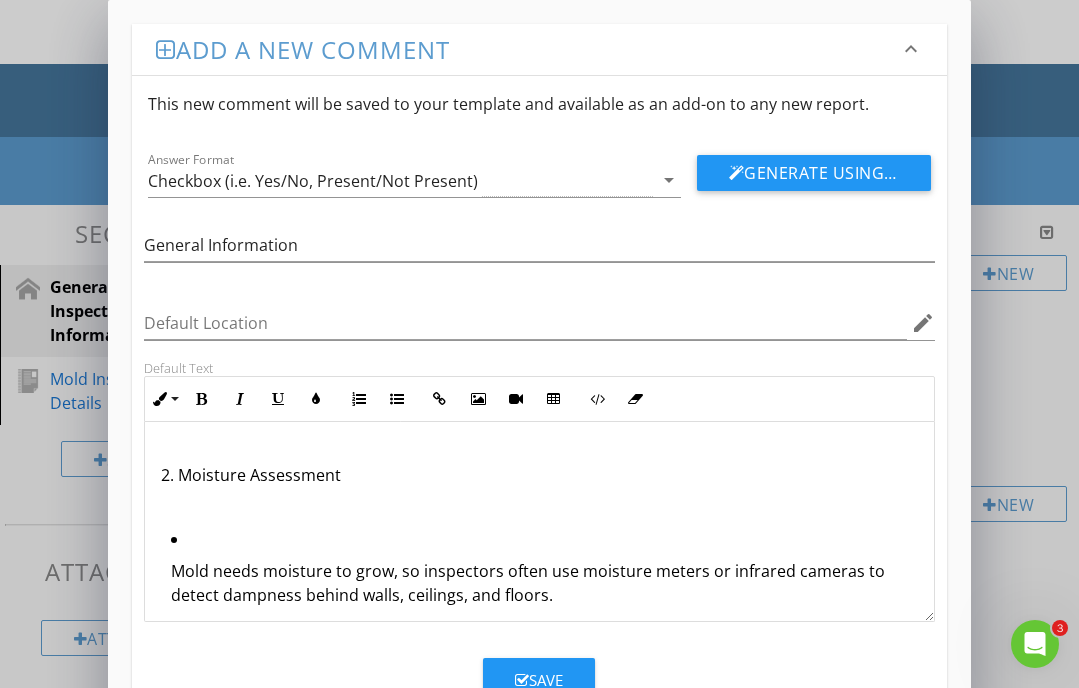 click on "Mold needs moisture to grow, so inspectors often use moisture meters or infrared cameras to detect dampness behind walls, ceilings, and floors." at bounding box center [544, 583] 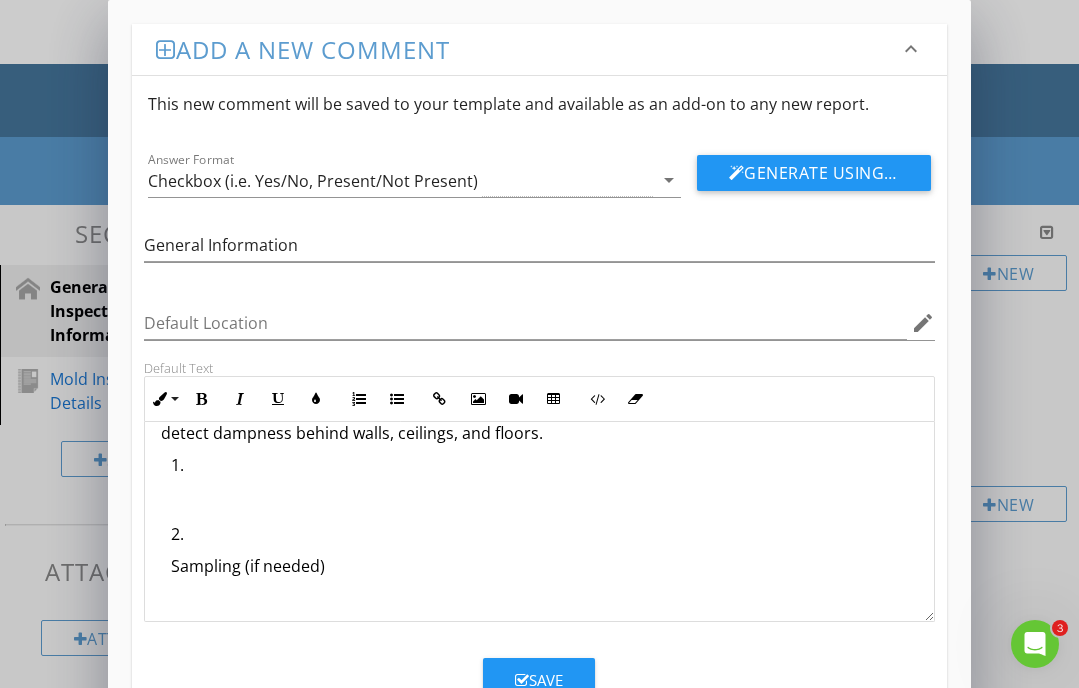 scroll, scrollTop: 674, scrollLeft: 0, axis: vertical 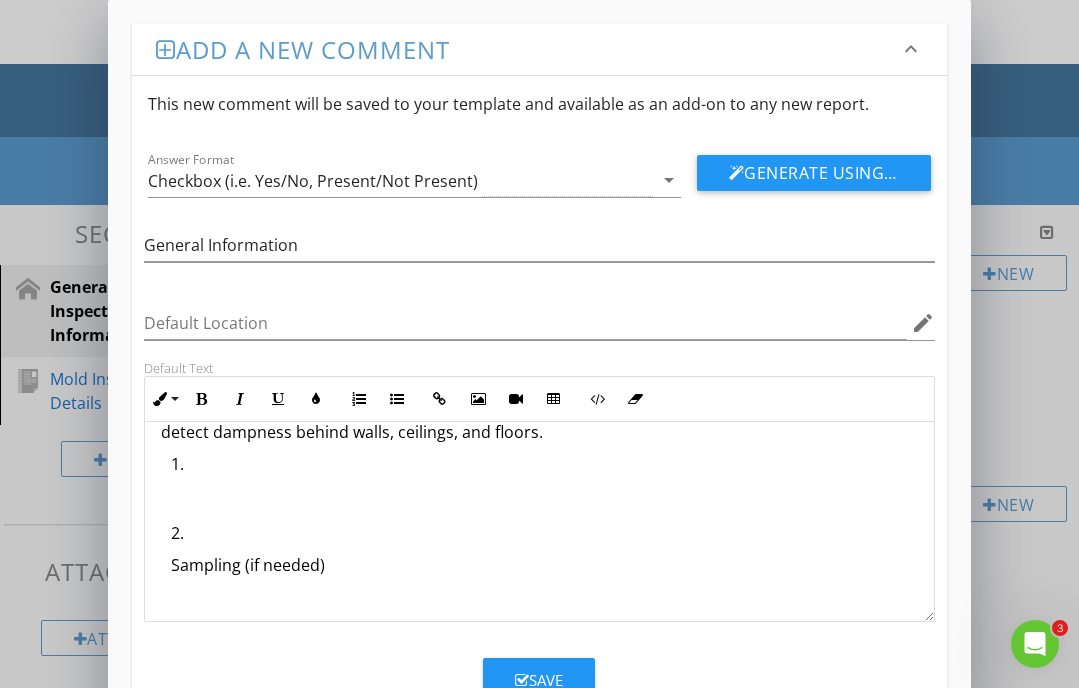 click on "Sampling (if needed) Air samples: Check for airborne mold spores. Surface samples: Swabs or tape lifts from visible mold growth. Bulk samples: Pieces of material (like drywall) with mold growth. Samples are typically sent to a lab for analysis. Identification of Mold Type (optional) Knowing the species (e.g., Stachybotrys or “black mold”) helps assess potential health risks but is not always necessary for remediation. Inspection Report Includes findings, photos, lab results (if applicable), and recommendations for remediation or moisture control." at bounding box center (539, 972) 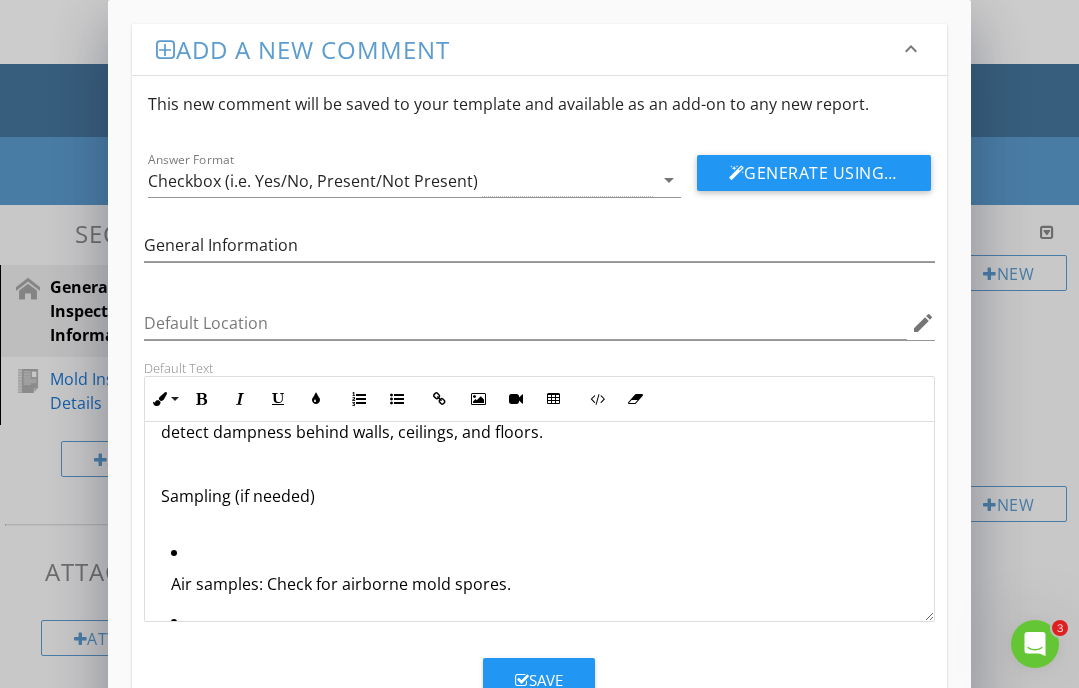 click on "Air samples: Check for airborne mold spores." at bounding box center [544, 584] 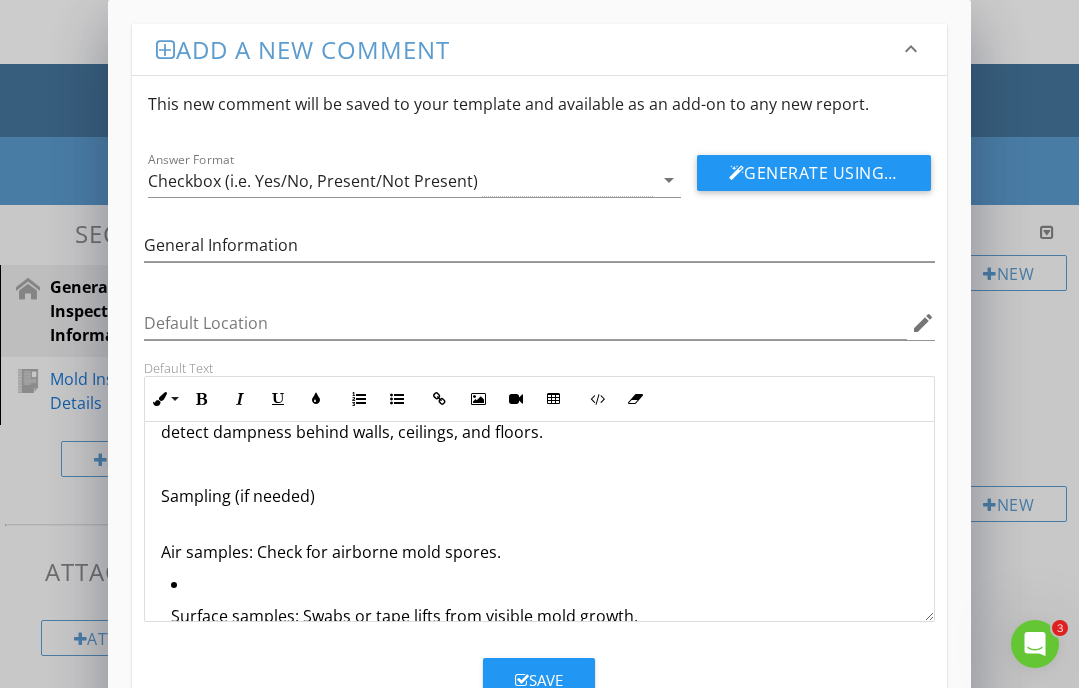 click on "Surface samples: Swabs or tape lifts from visible mold growth. Bulk samples: Pieces of material (like drywall) with mold growth. Samples are typically sent to a lab for analysis." at bounding box center [539, 675] 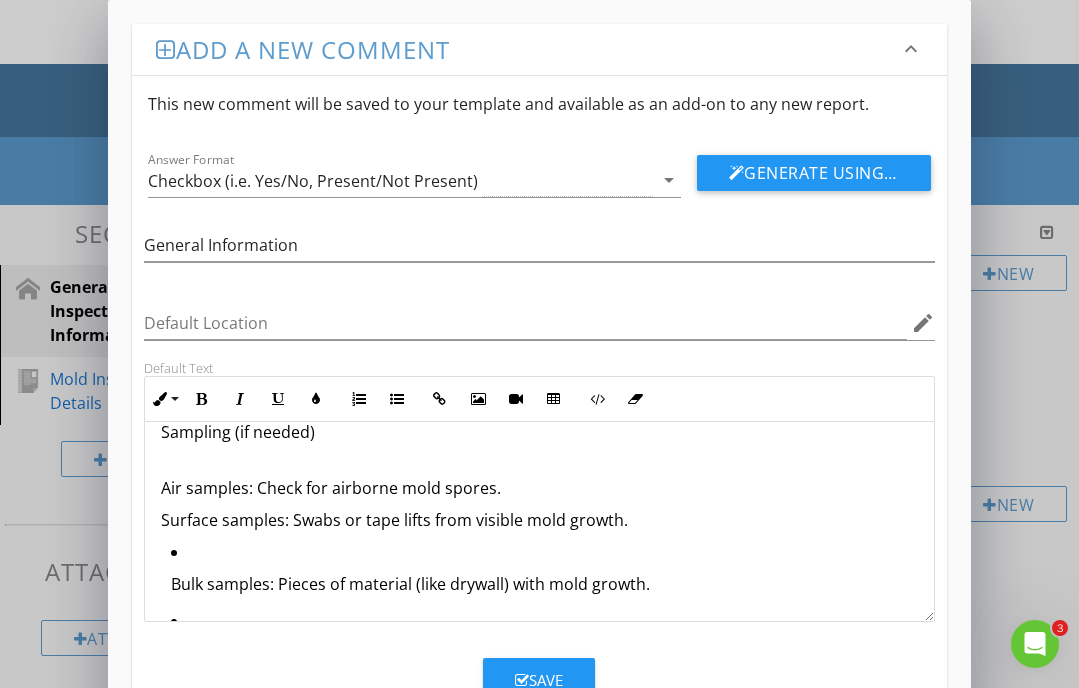 scroll, scrollTop: 739, scrollLeft: 0, axis: vertical 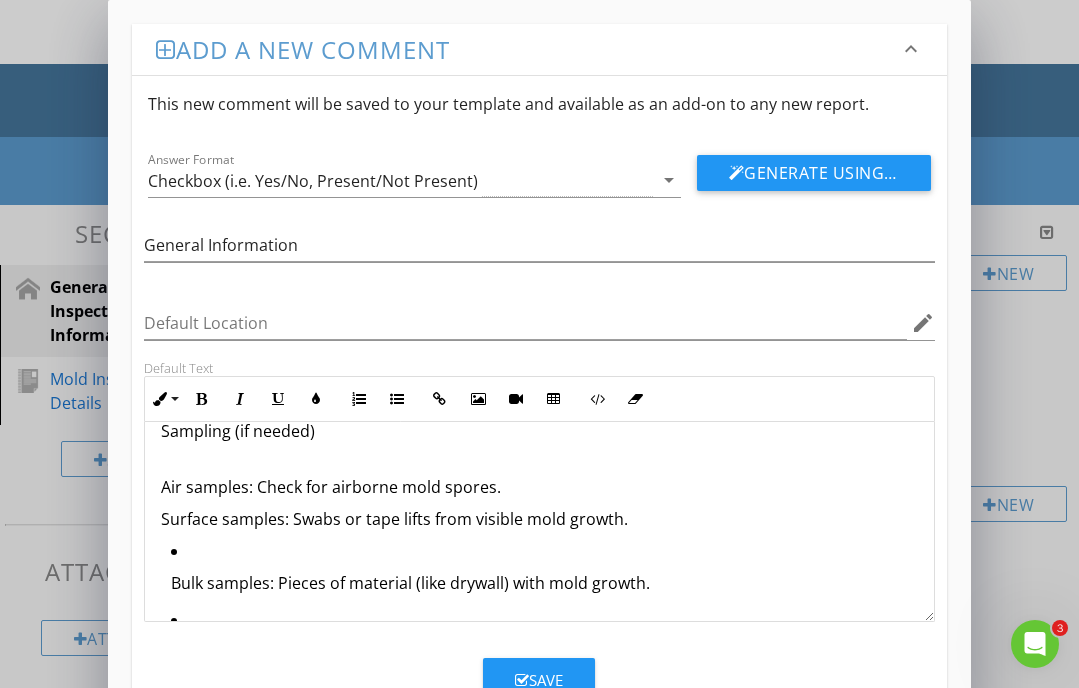click on "Bulk samples: Pieces of material (like drywall) with mold growth." at bounding box center [544, 583] 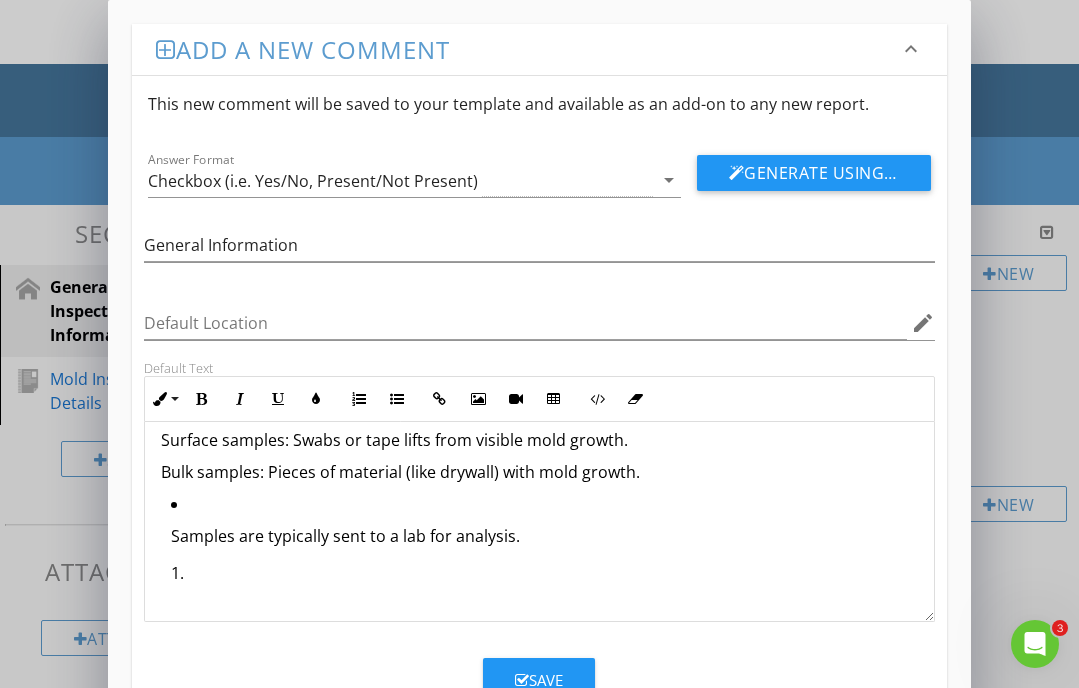 scroll, scrollTop: 821, scrollLeft: 0, axis: vertical 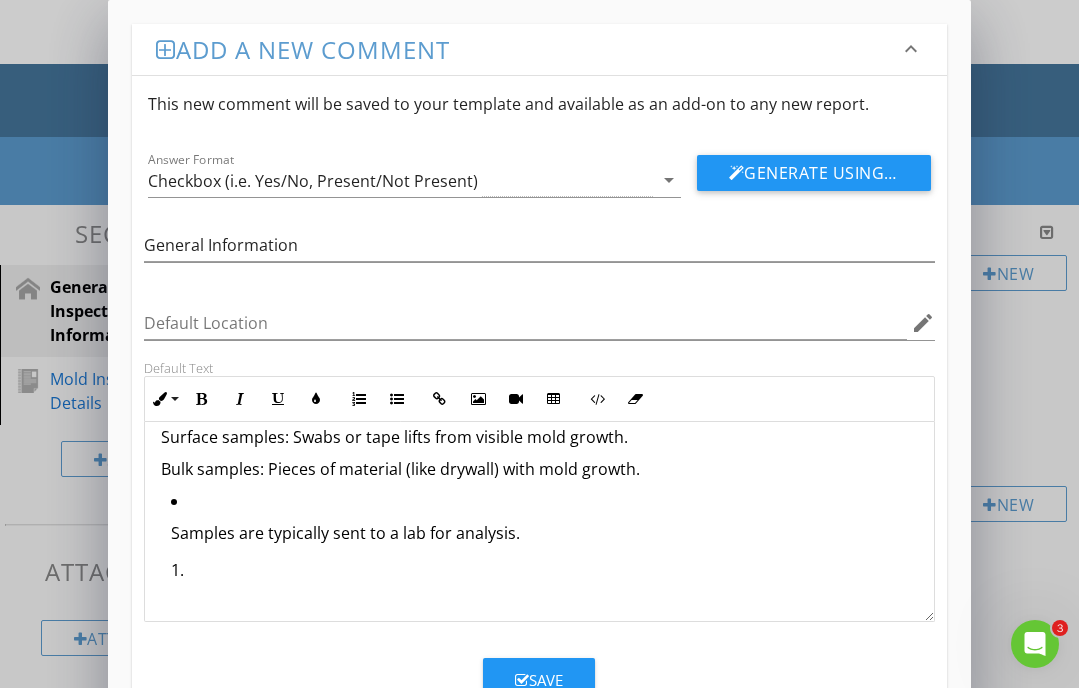 click on "Samples are typically sent to a lab for analysis." at bounding box center [539, 523] 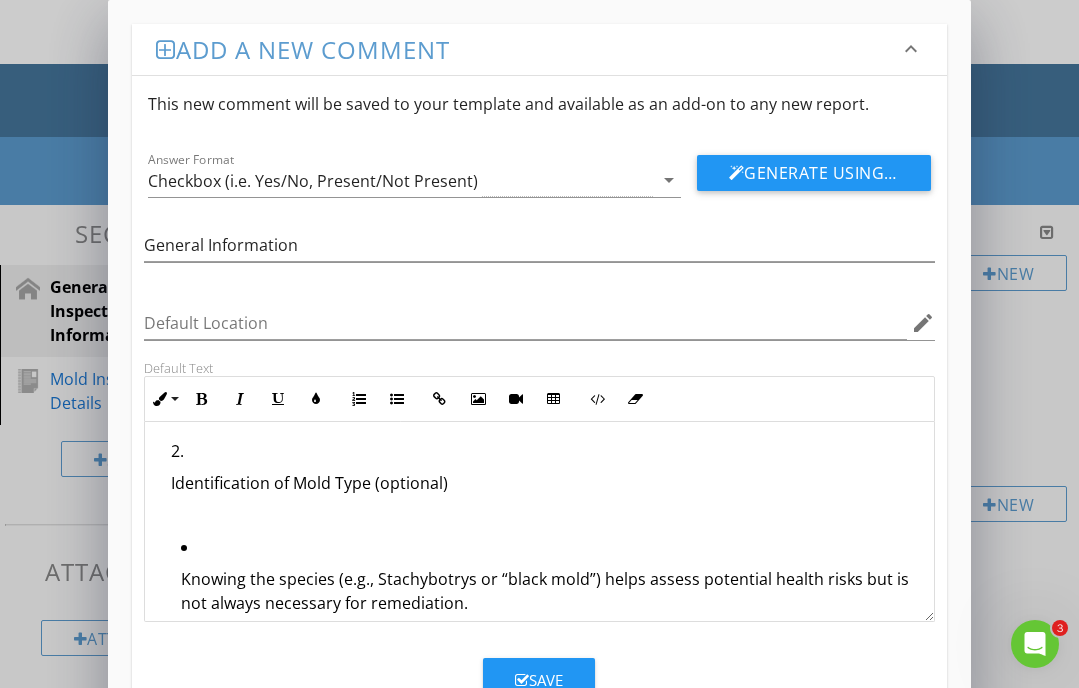 scroll, scrollTop: 978, scrollLeft: 0, axis: vertical 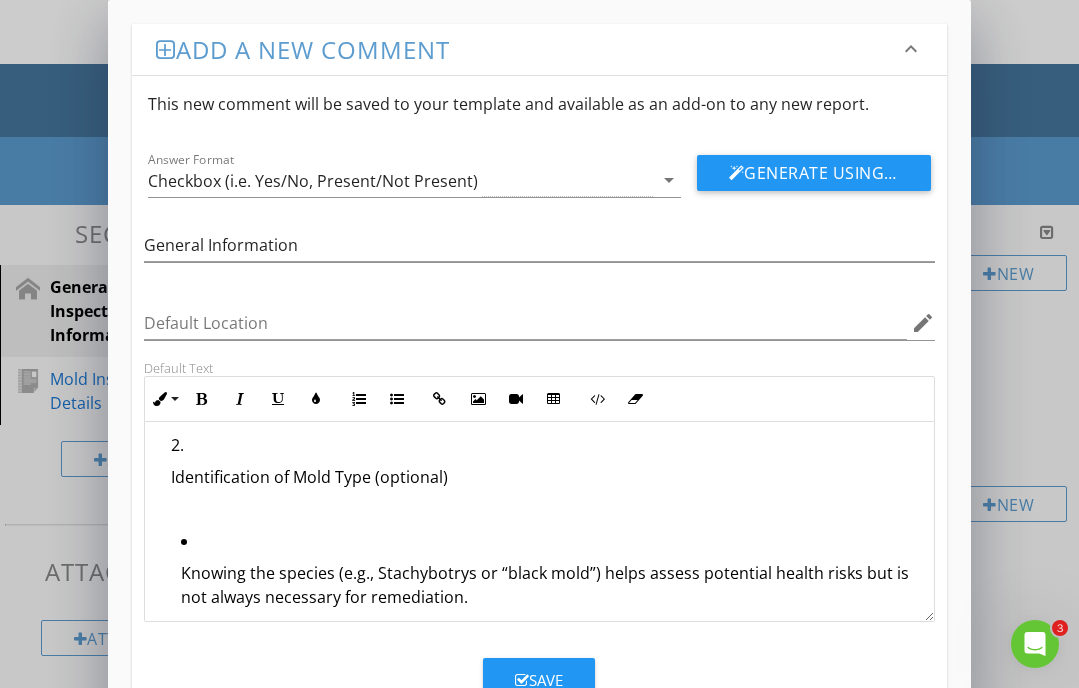 click on "Identification of Mold Type (optional) Knowing the species (e.g., Stachybotrys or “black mold”) helps assess potential health risks but is not always necessary for remediation. Inspection Report Includes findings, photos, lab results (if applicable), and recommendations for remediation or moisture control." at bounding box center [539, 661] 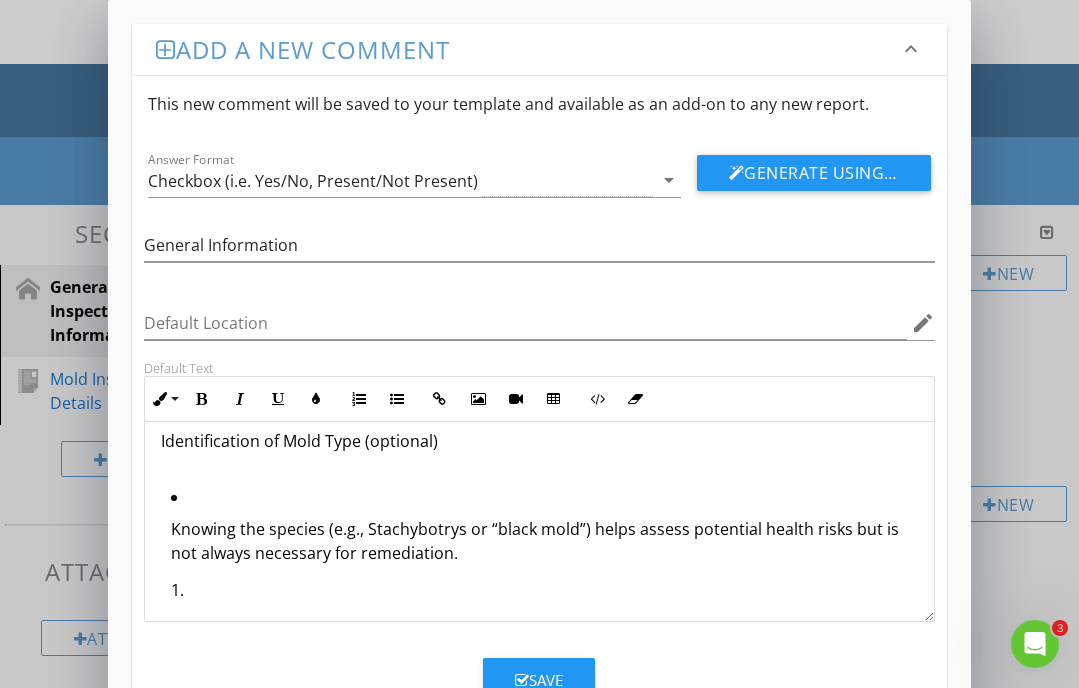 scroll, scrollTop: 956, scrollLeft: 0, axis: vertical 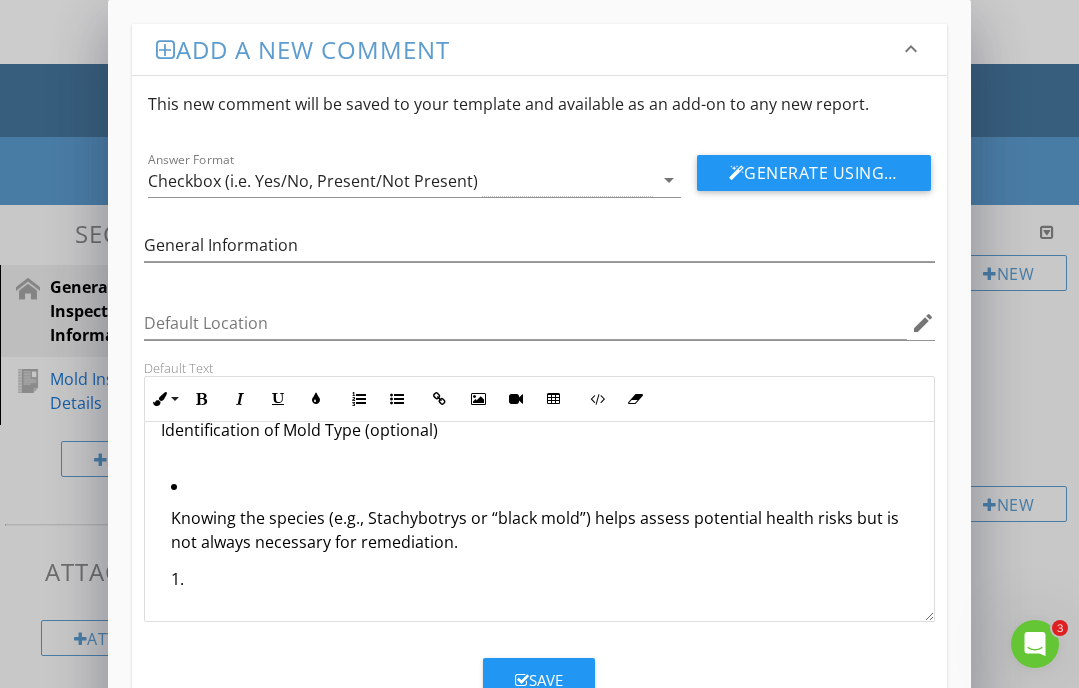 click on "Knowing the species (e.g., Stachybotrys or “black mold”) helps assess potential health risks but is not always necessary for remediation." at bounding box center [544, 530] 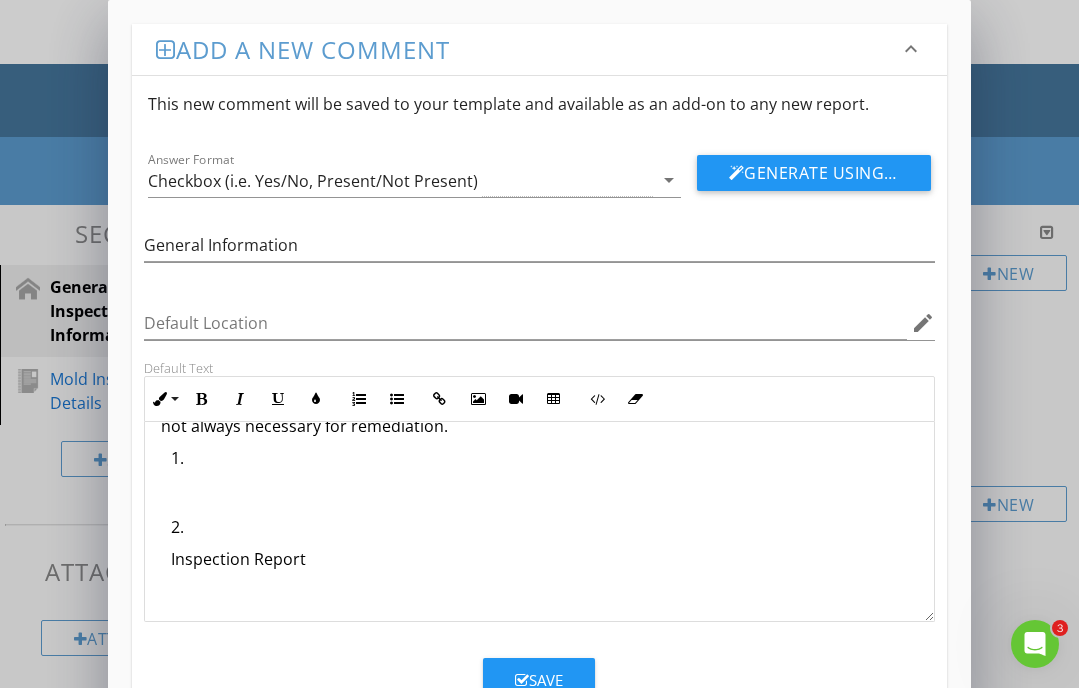 scroll, scrollTop: 1041, scrollLeft: 0, axis: vertical 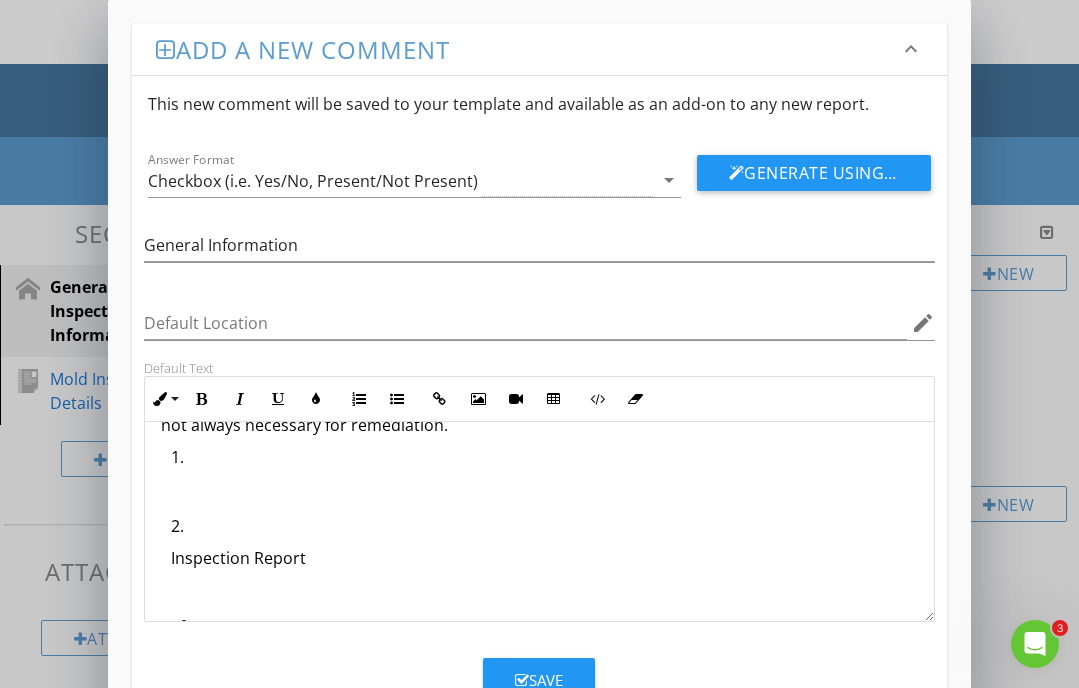 click on "Inspection Report Includes findings, photos, lab results (if applicable), and recommendations for remediation or moisture control." at bounding box center (539, 611) 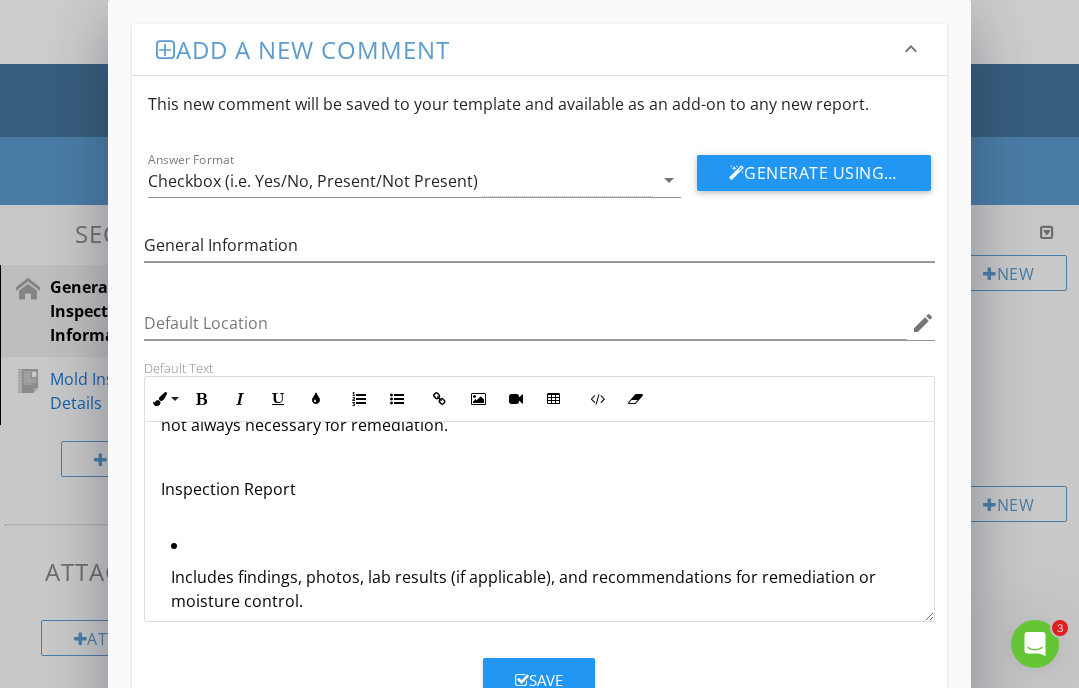 click on "Includes findings, photos, lab results (if applicable), and recommendations for remediation or moisture control." at bounding box center (539, 579) 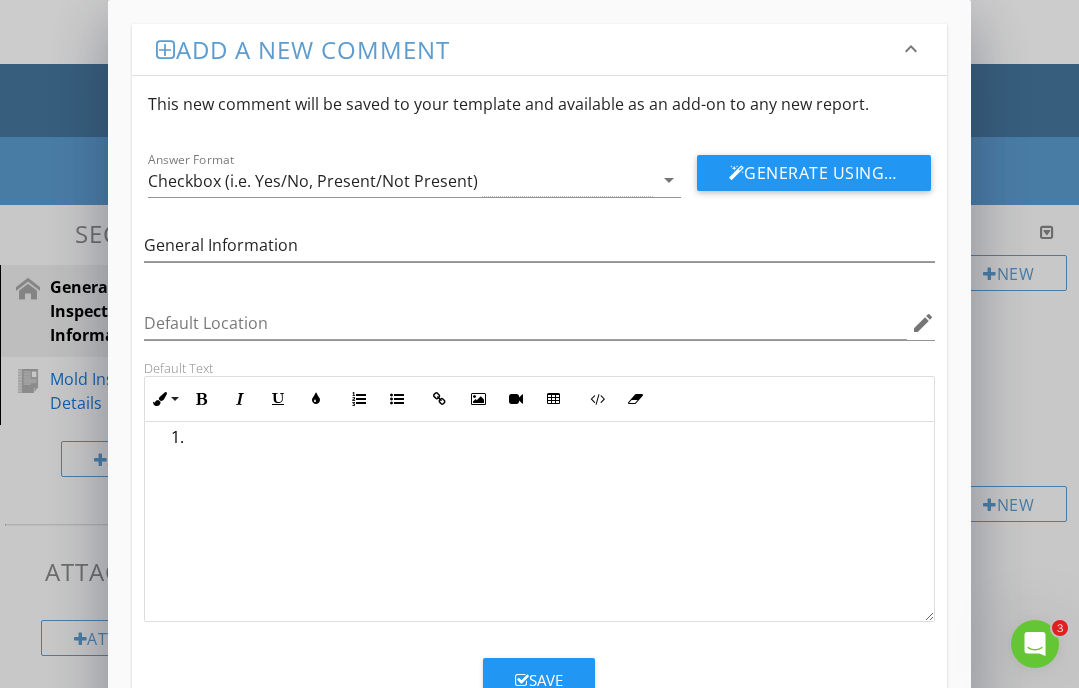 scroll, scrollTop: 1209, scrollLeft: 0, axis: vertical 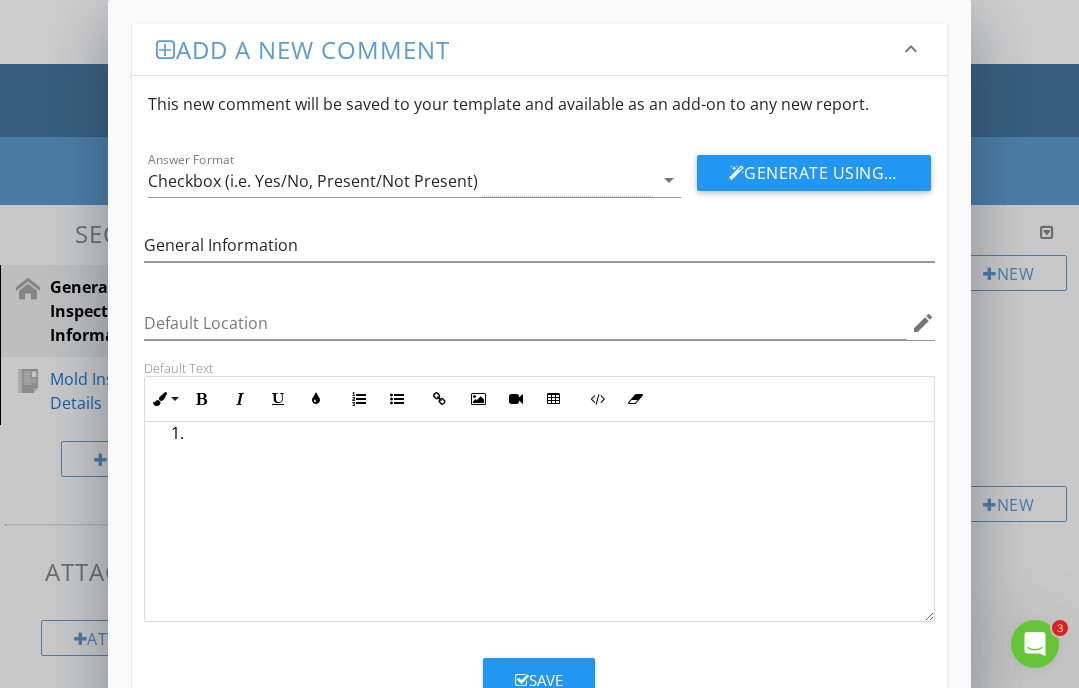 click at bounding box center (539, 510) 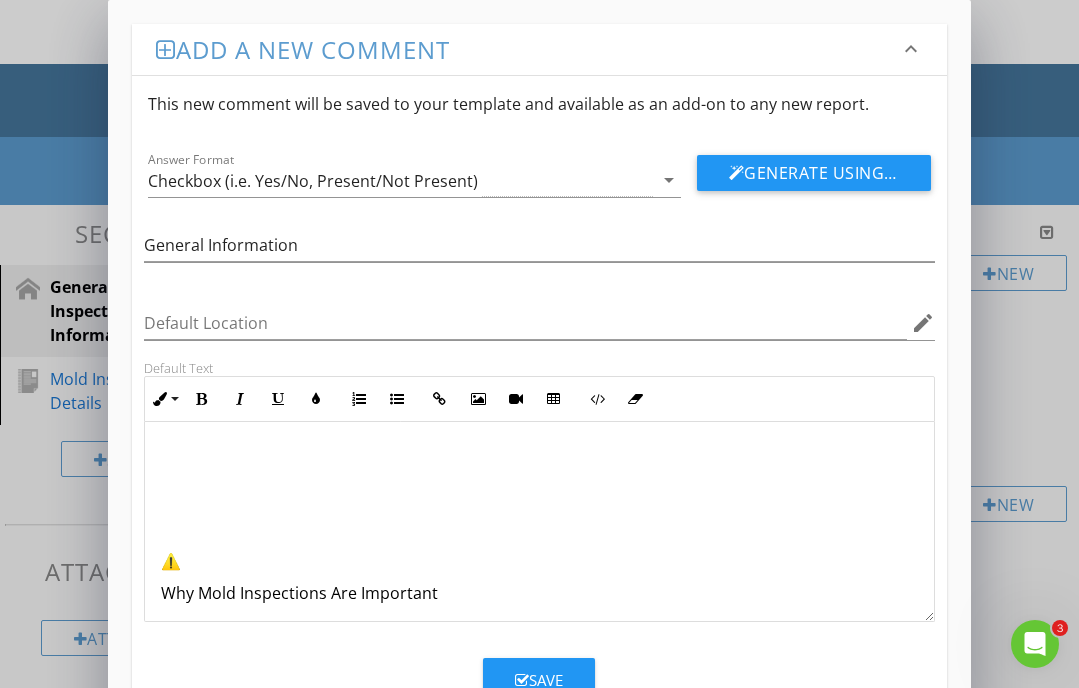 click on "⚠️" at bounding box center (539, 561) 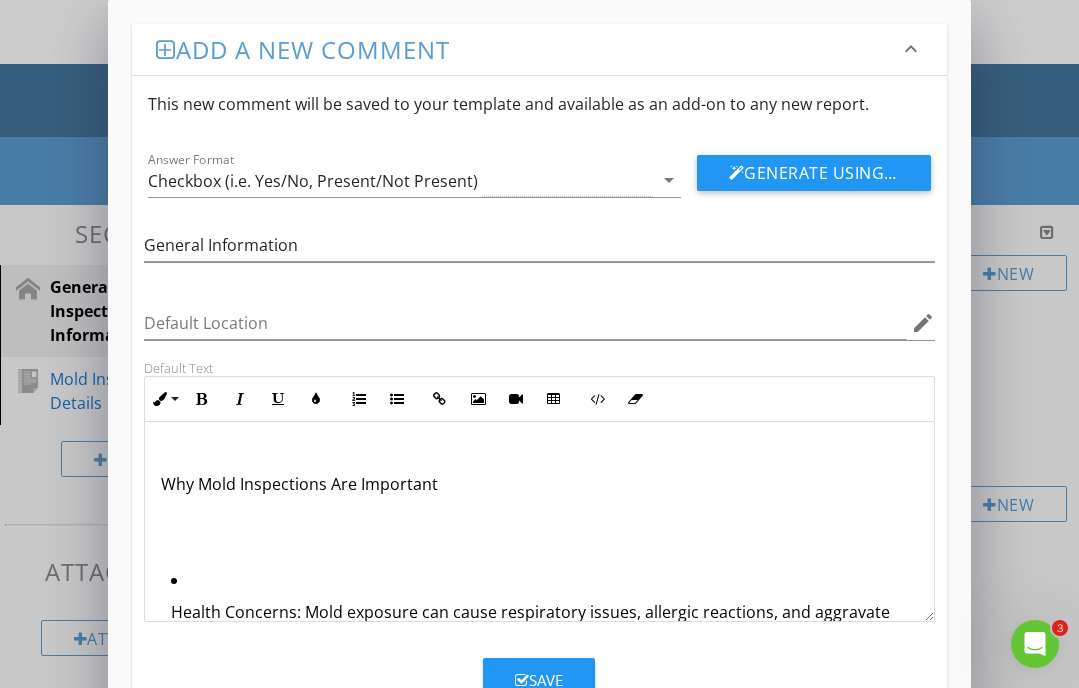 scroll, scrollTop: 1288, scrollLeft: 0, axis: vertical 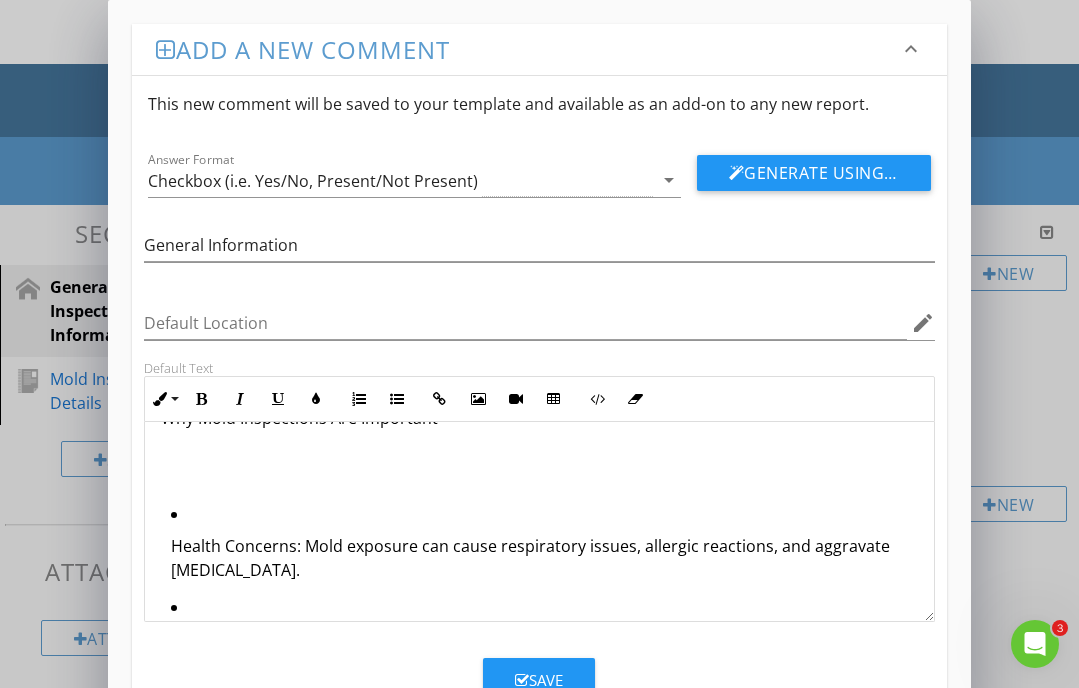 click on "Health Concerns: Mold exposure can cause respiratory issues, allergic reactions, and aggravate asthma." at bounding box center [544, 558] 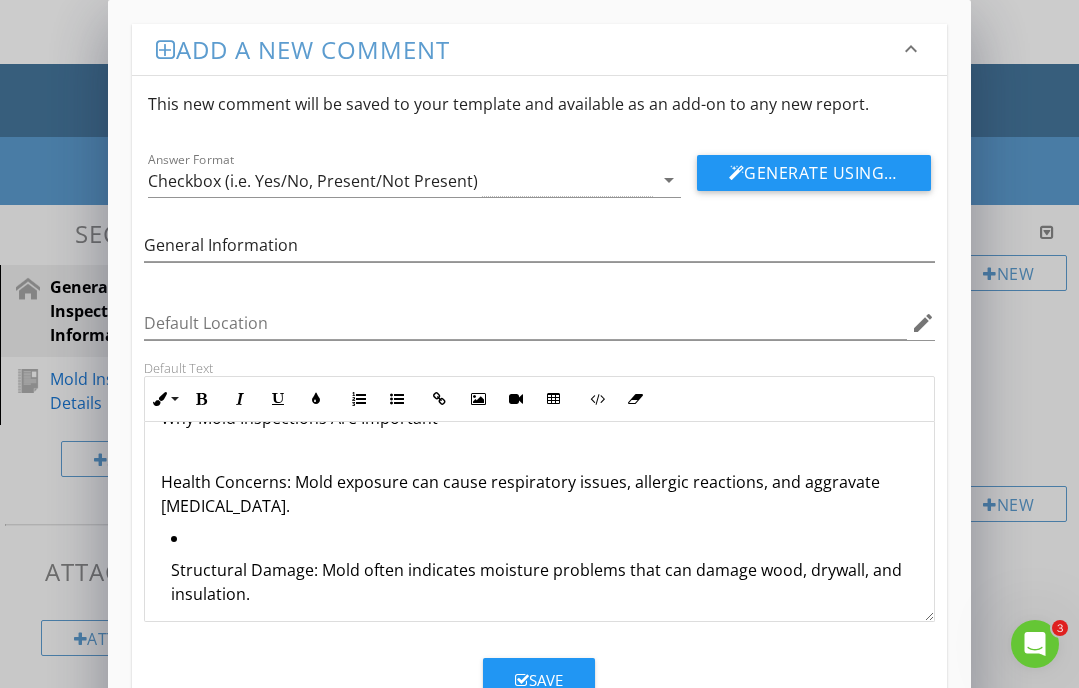 click on "Structural Damage: Mold often indicates moisture problems that can damage wood, drywall, and insulation. Real Estate Transactions: Buyers or sellers may request mold inspections as part of a property assessment. Remediation Planning: Helps determine the scope of cleanup and necessary repairs." at bounding box center [539, 653] 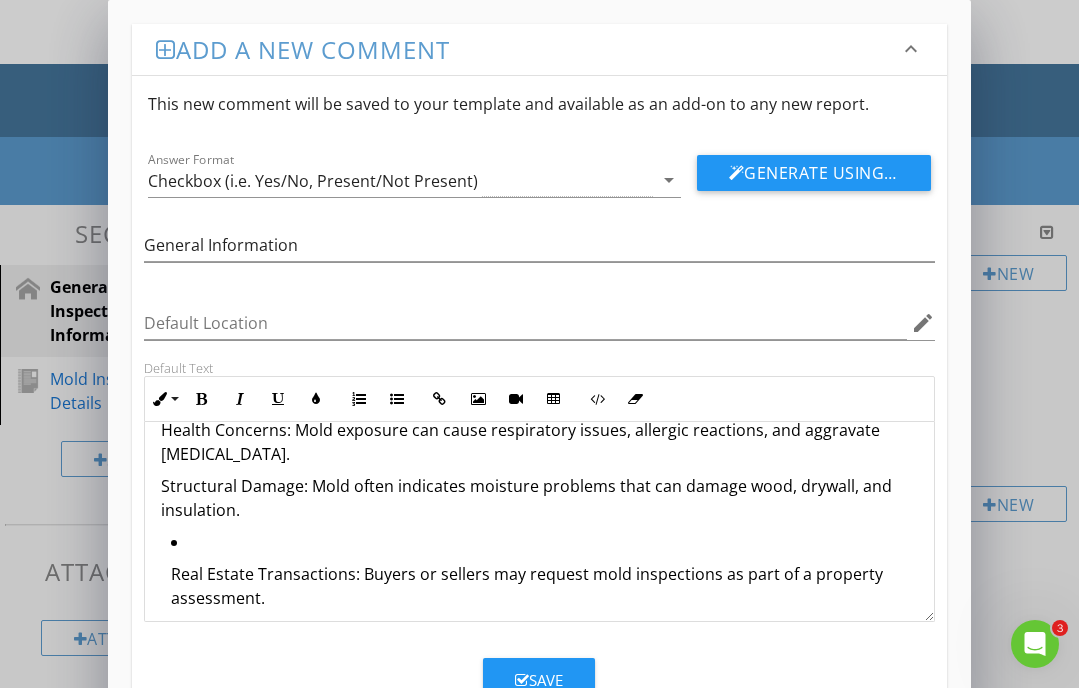 scroll, scrollTop: 1341, scrollLeft: 0, axis: vertical 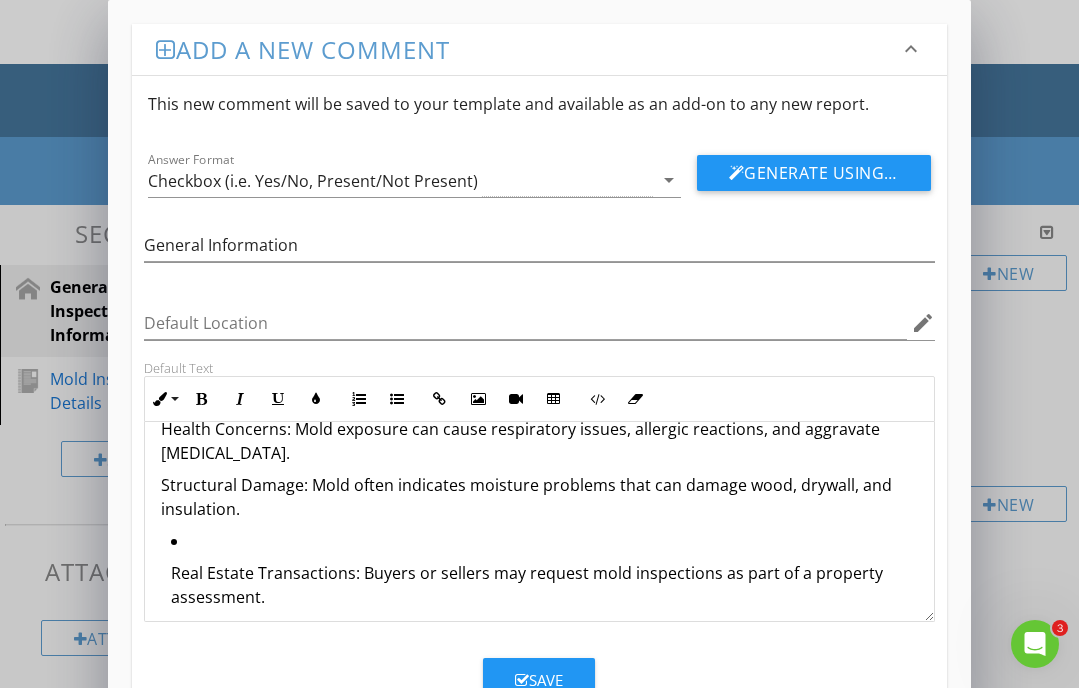 click on "Real Estate Transactions: Buyers or sellers may request mold inspections as part of a property assessment. Remediation Planning: Helps determine the scope of cleanup and necessary repairs." at bounding box center (539, 610) 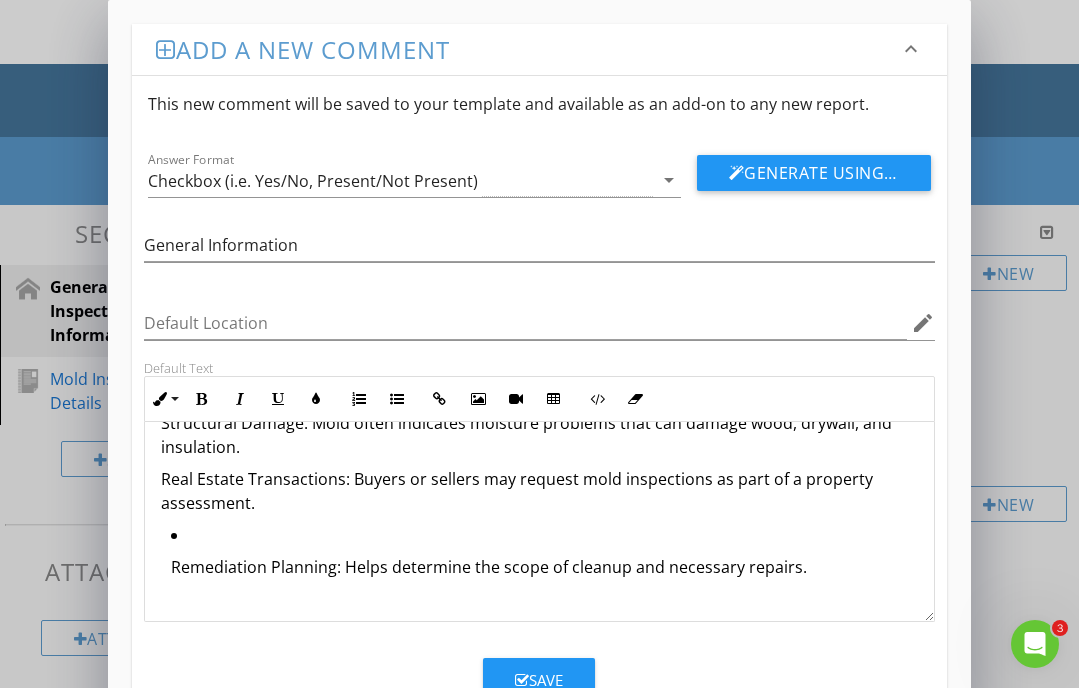 scroll, scrollTop: 1408, scrollLeft: 0, axis: vertical 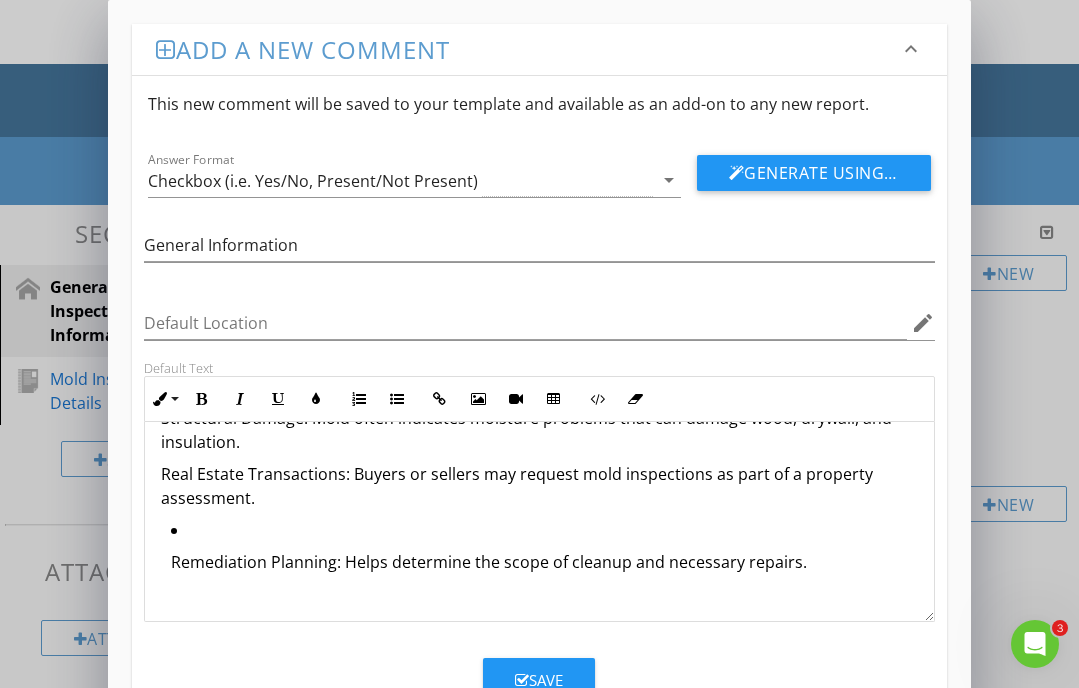 click on "Remediation Planning: Helps determine the scope of cleanup and necessary repairs." at bounding box center (539, 552) 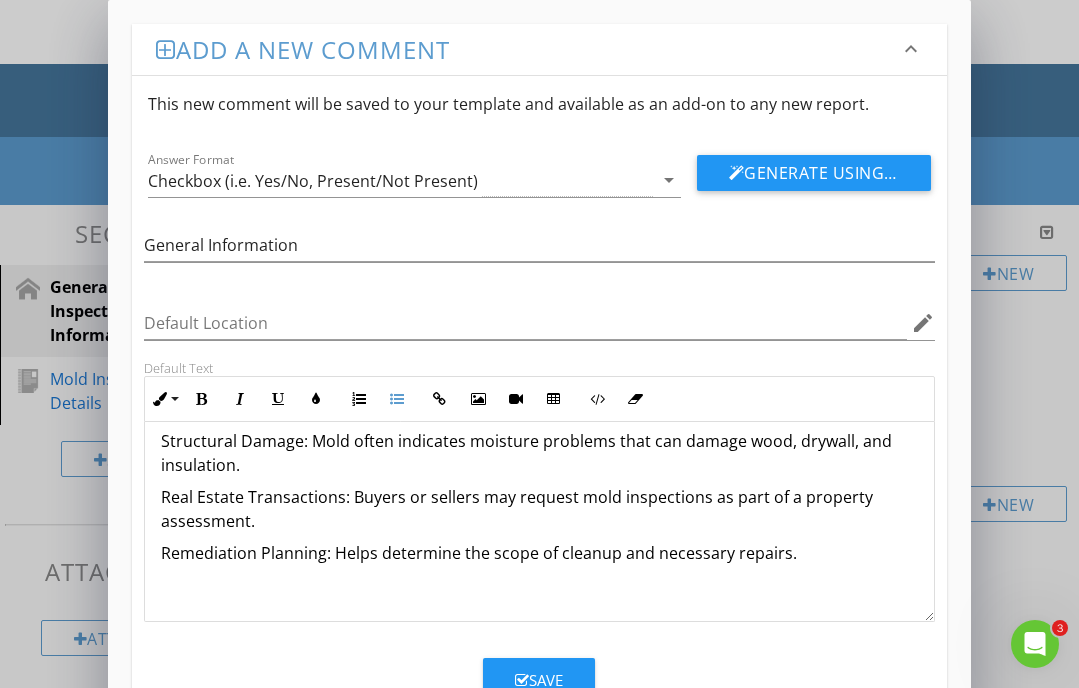 scroll, scrollTop: 1385, scrollLeft: 0, axis: vertical 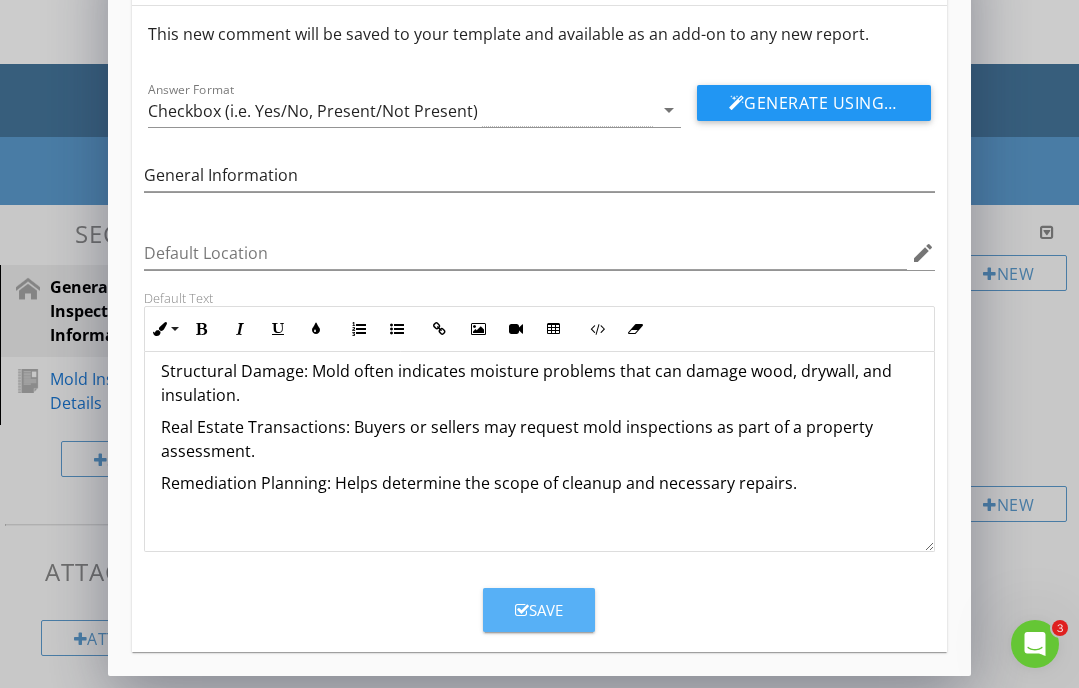 click on "Save" at bounding box center (539, 610) 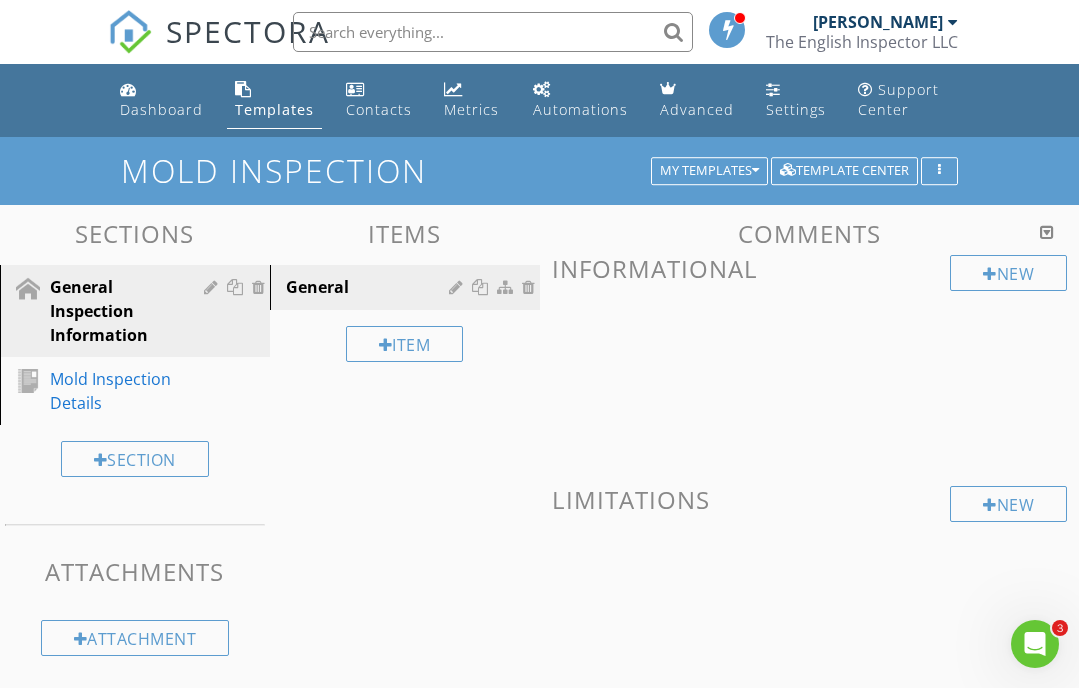 scroll, scrollTop: 0, scrollLeft: 0, axis: both 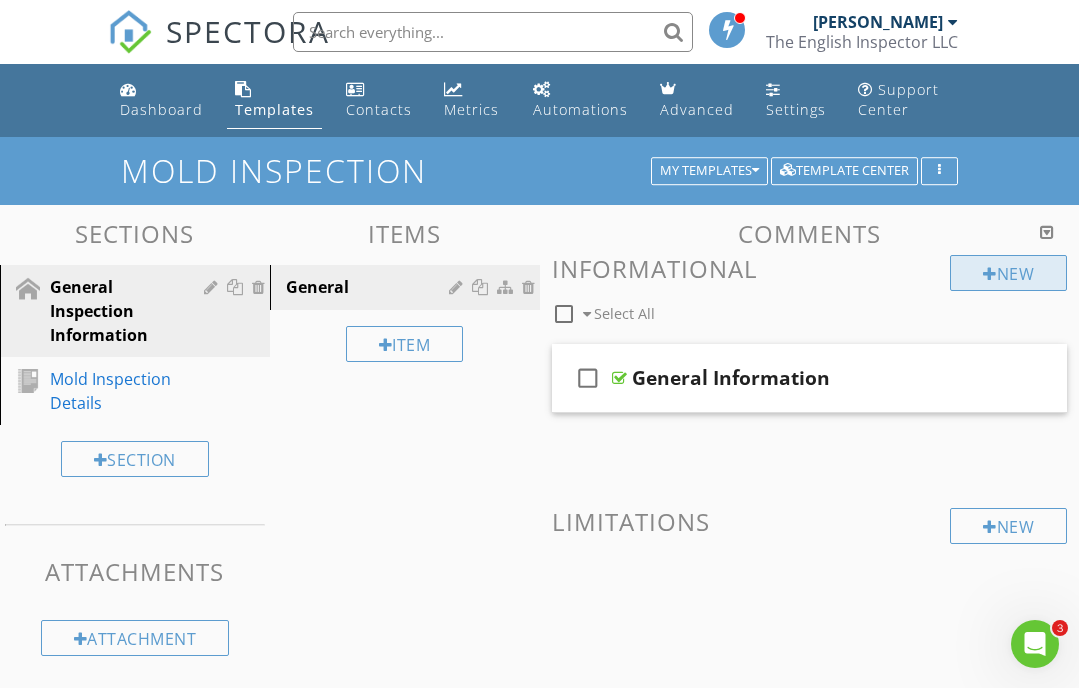 click on "New" at bounding box center (1008, 273) 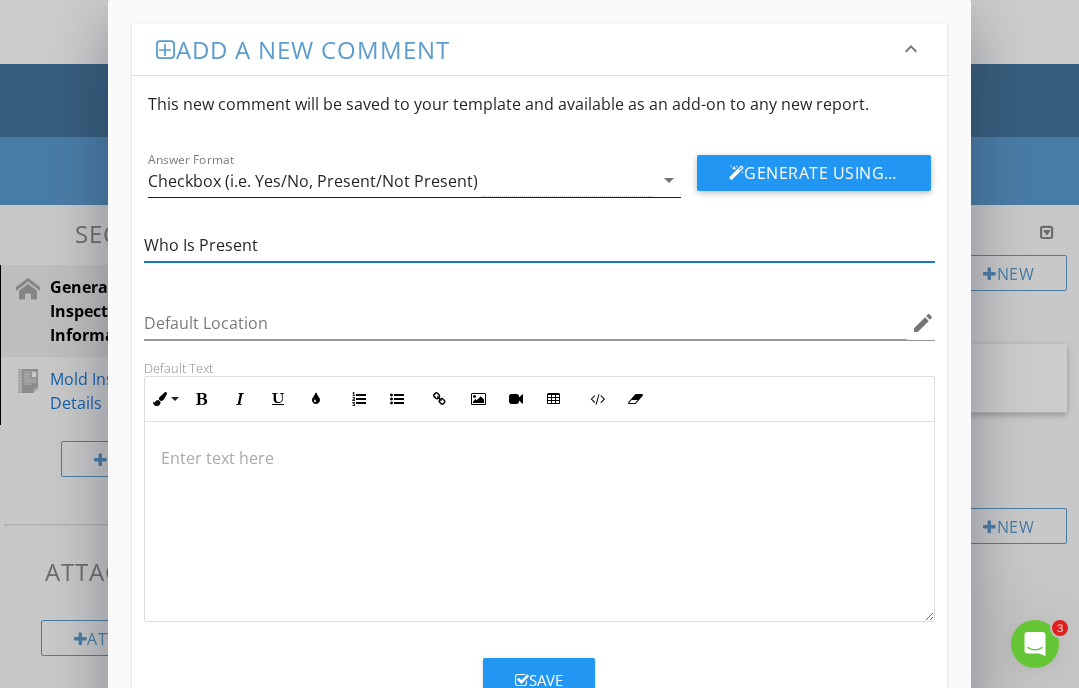 type on "Who Is Present" 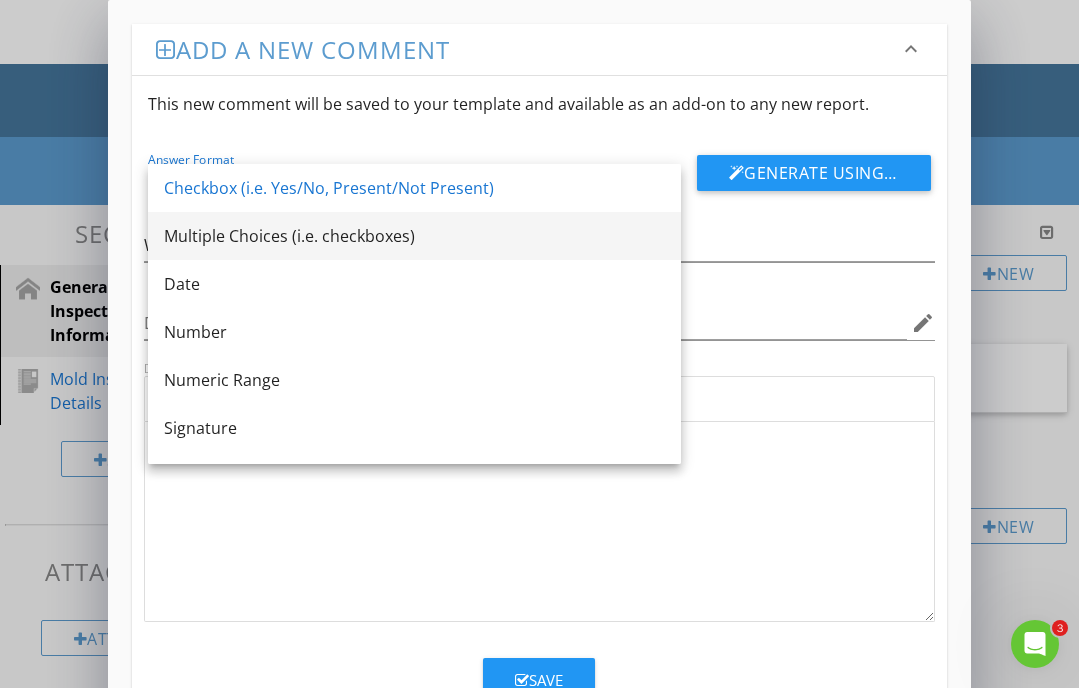 click on "Multiple Choices (i.e. checkboxes)" at bounding box center (414, 236) 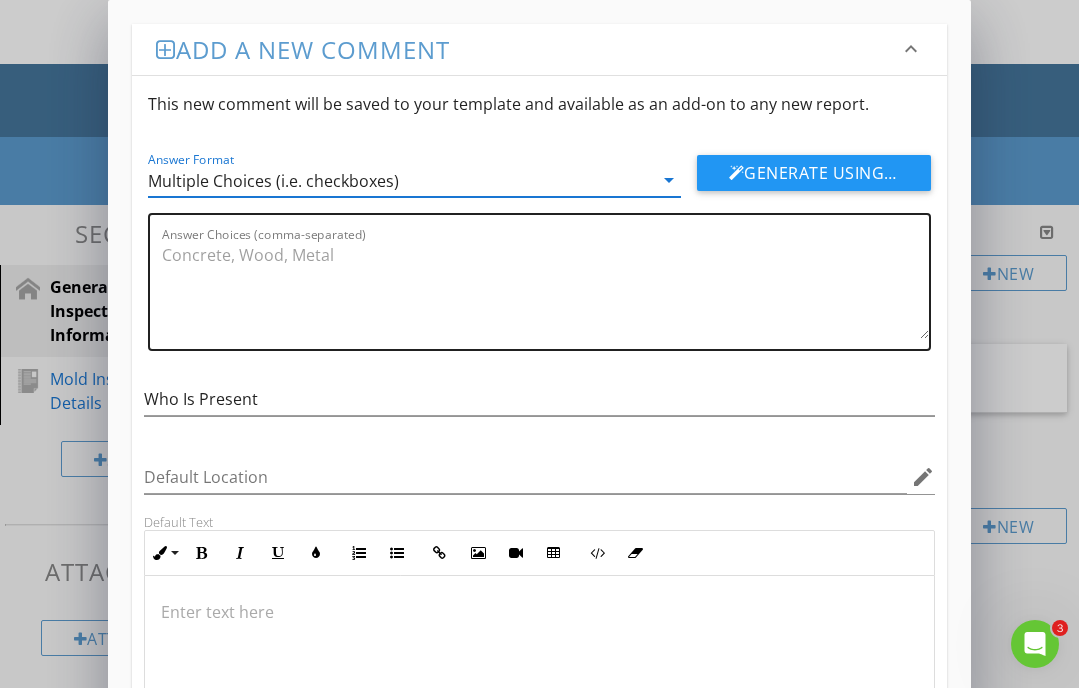 click on "Answer Choices (comma-separated)" at bounding box center (545, 289) 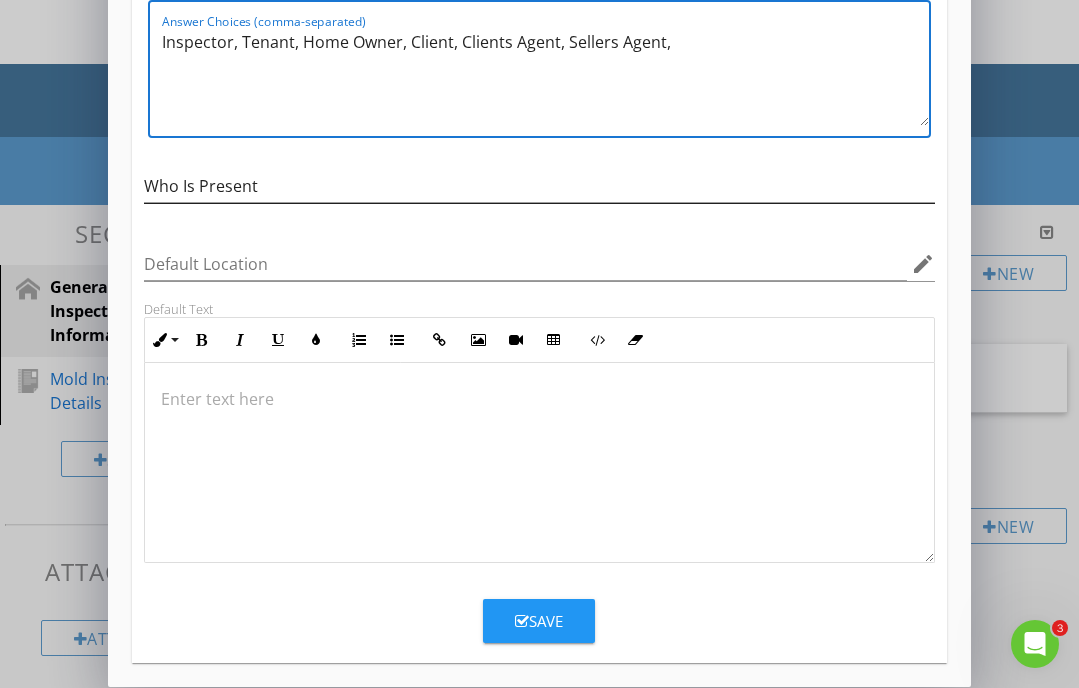 scroll, scrollTop: 224, scrollLeft: 0, axis: vertical 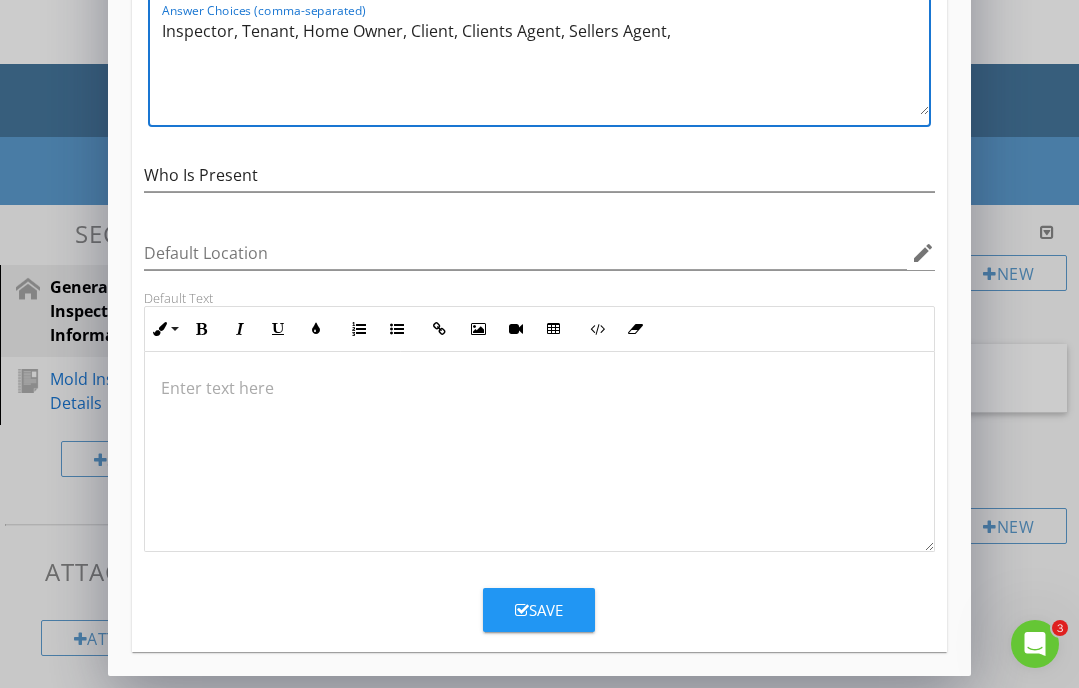 type on "Inspector, Tenant, Home Owner, Client, Clients Agent, Sellers Agent," 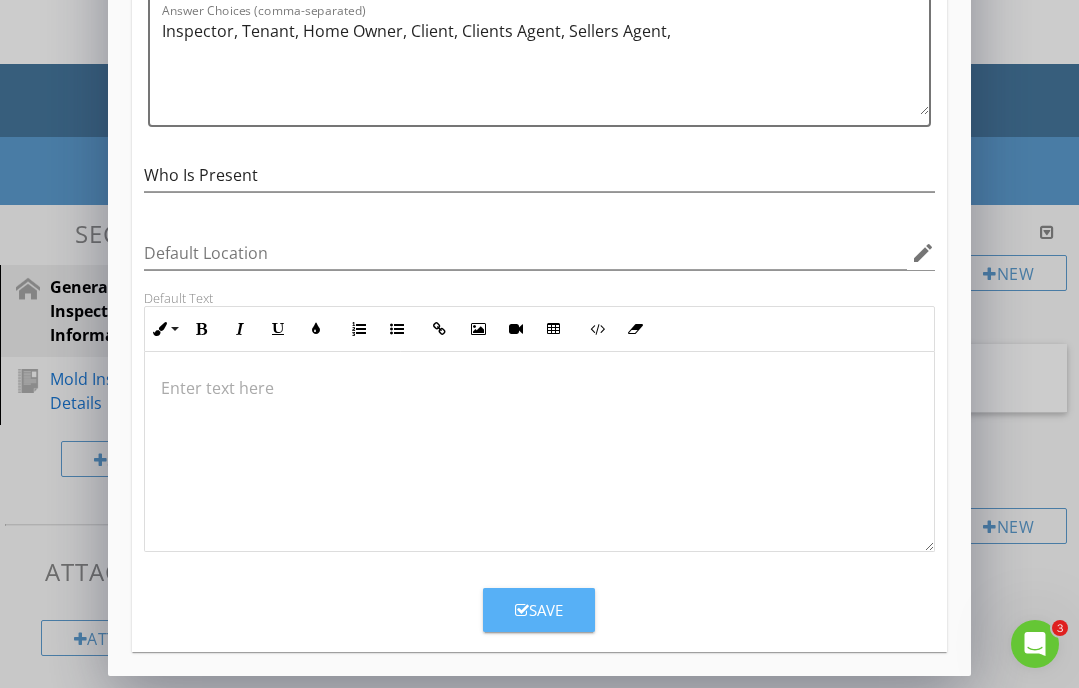 click on "Save" at bounding box center [539, 610] 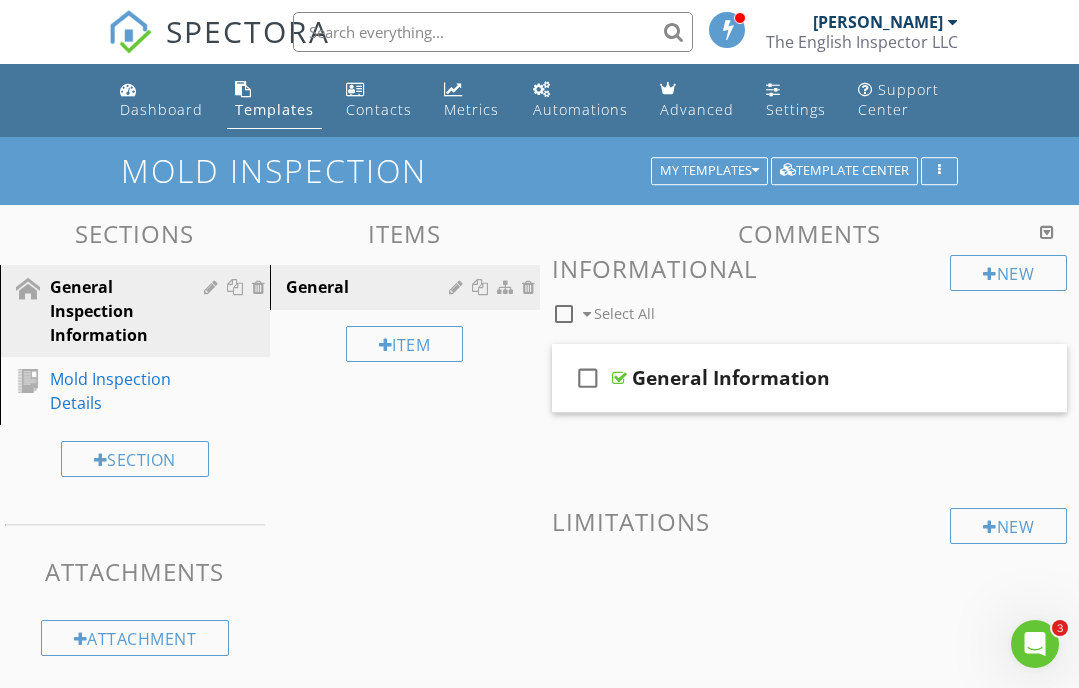 scroll, scrollTop: 127, scrollLeft: 0, axis: vertical 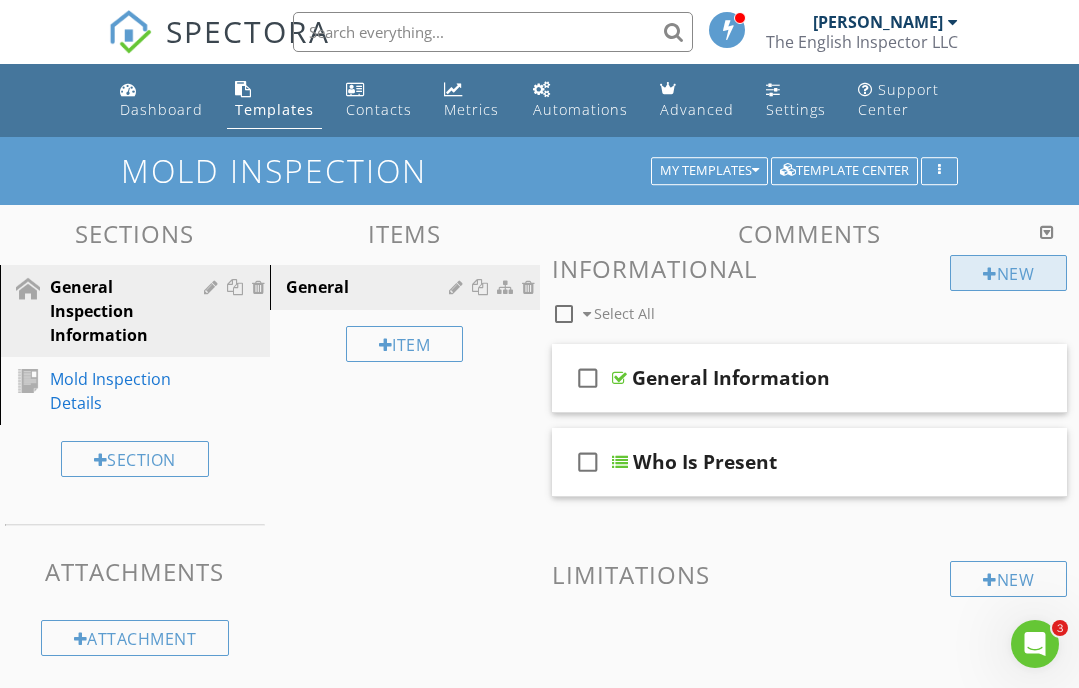 click on "New" at bounding box center [1008, 273] 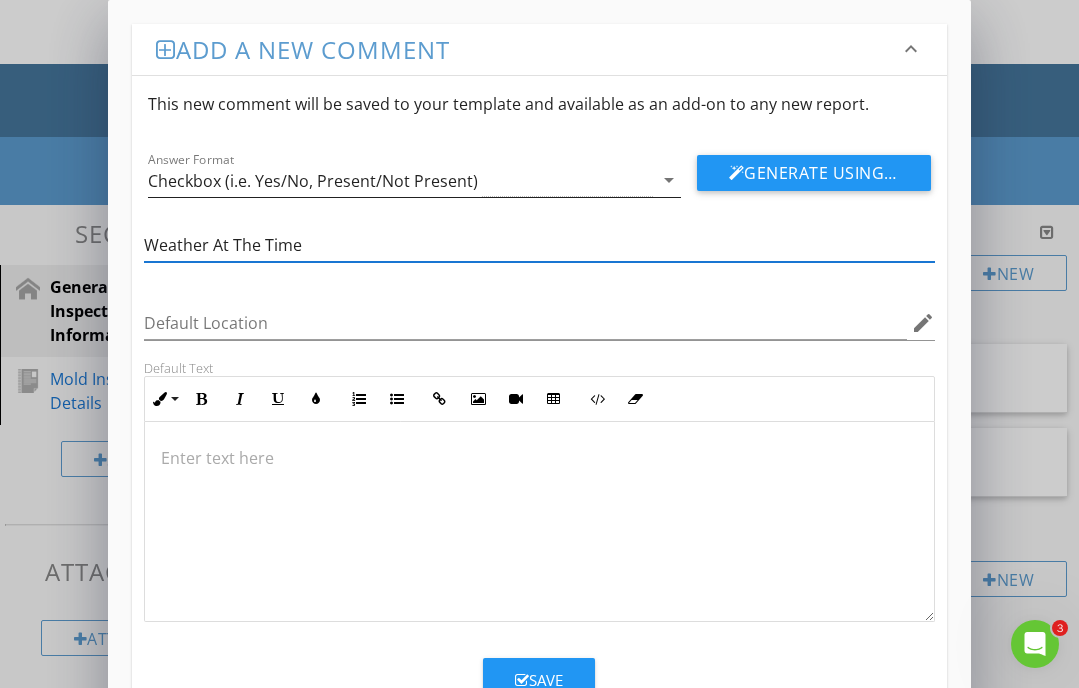 type on "Weather At The Time" 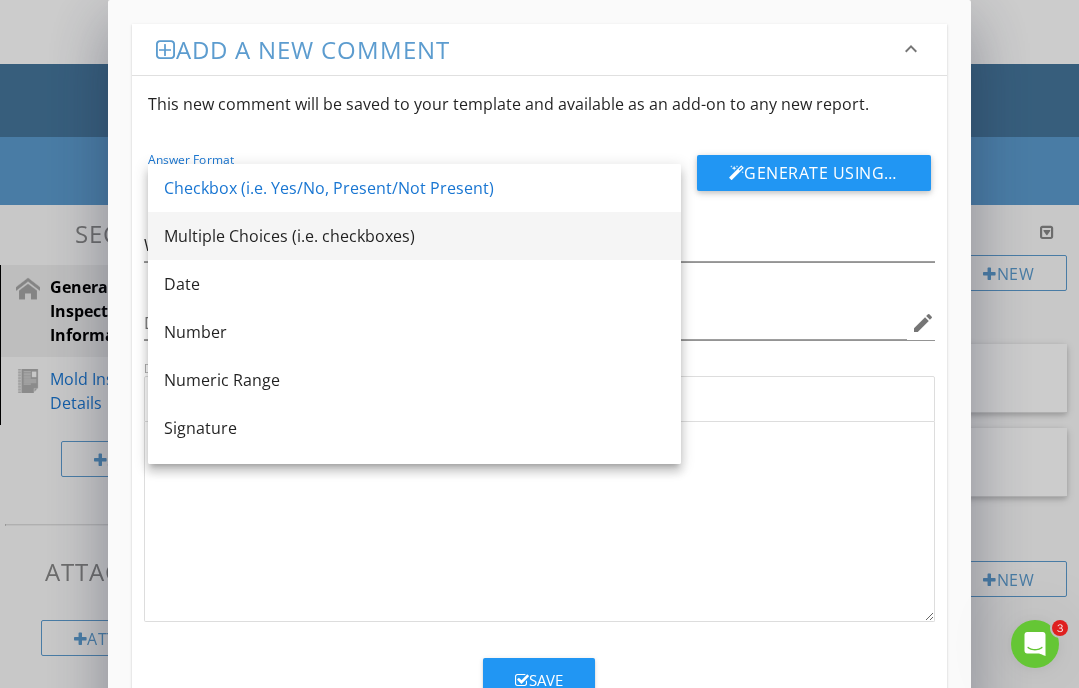 click on "Multiple Choices (i.e. checkboxes)" at bounding box center (414, 236) 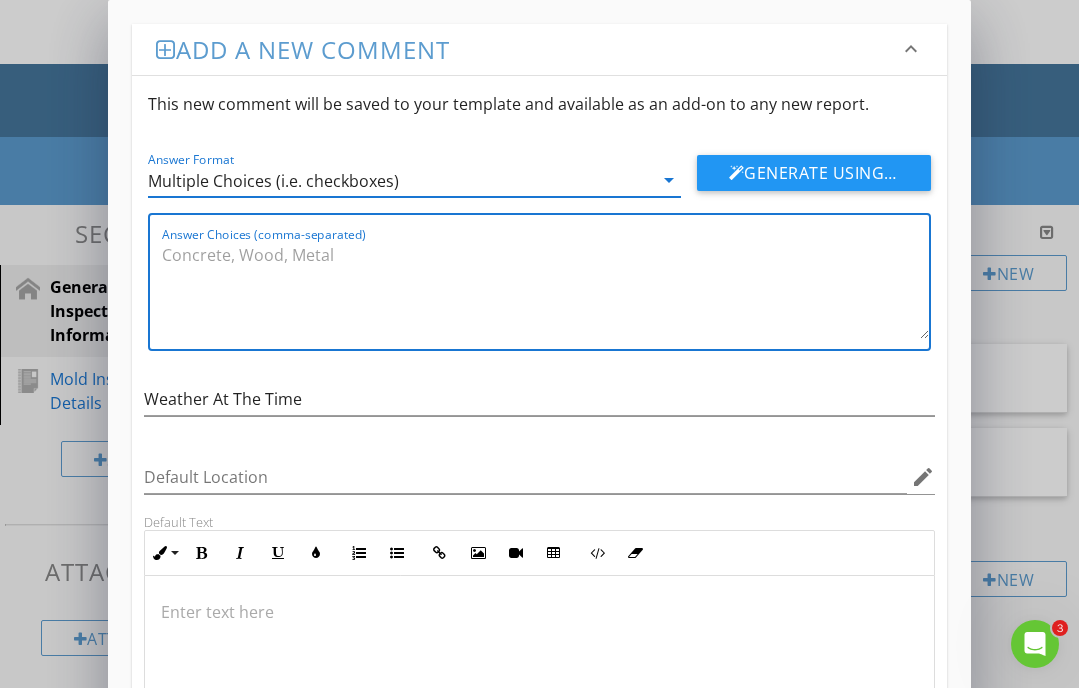 click on "Answer Choices (comma-separated)" at bounding box center (545, 289) 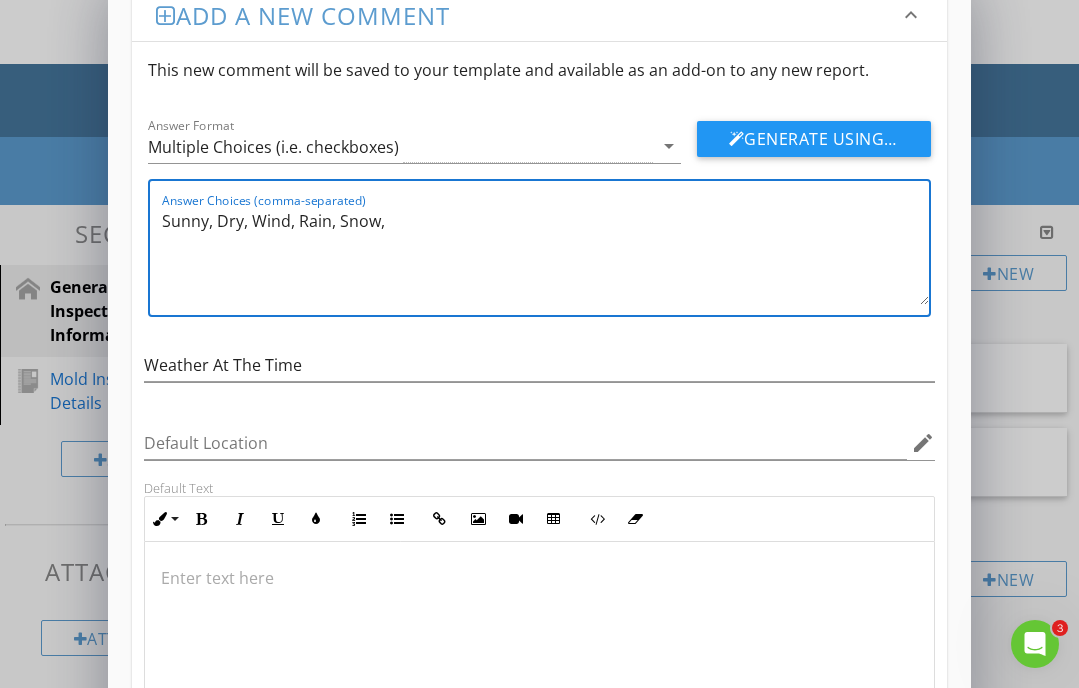 scroll, scrollTop: 224, scrollLeft: 0, axis: vertical 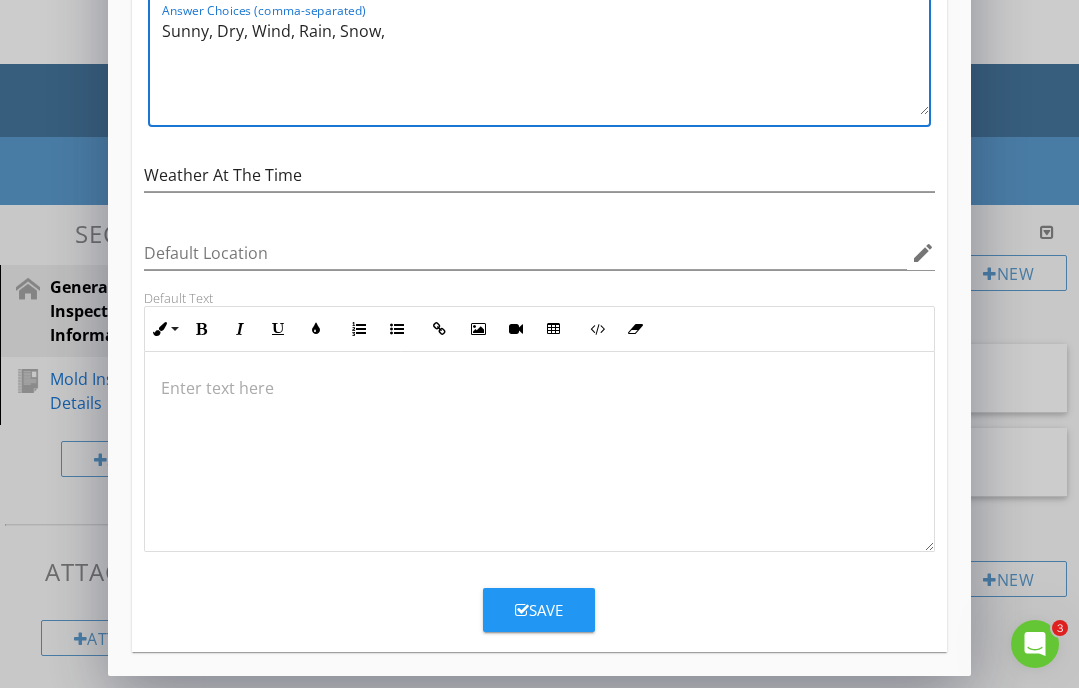 type on "Sunny, Dry, Wind, Rain, Snow," 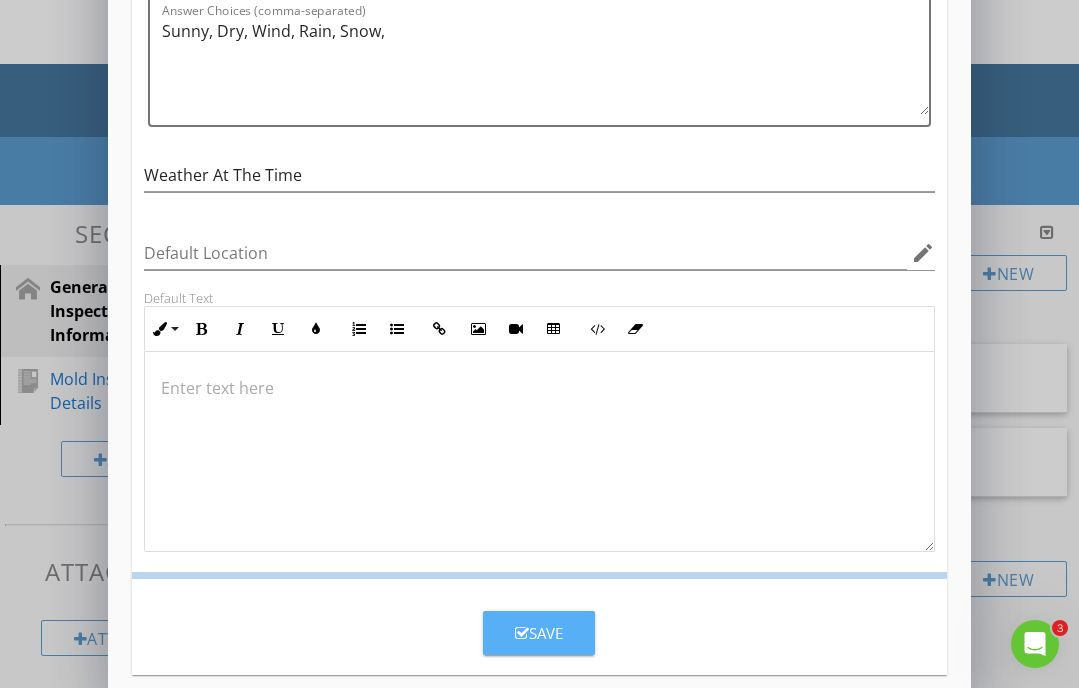 scroll, scrollTop: 127, scrollLeft: 0, axis: vertical 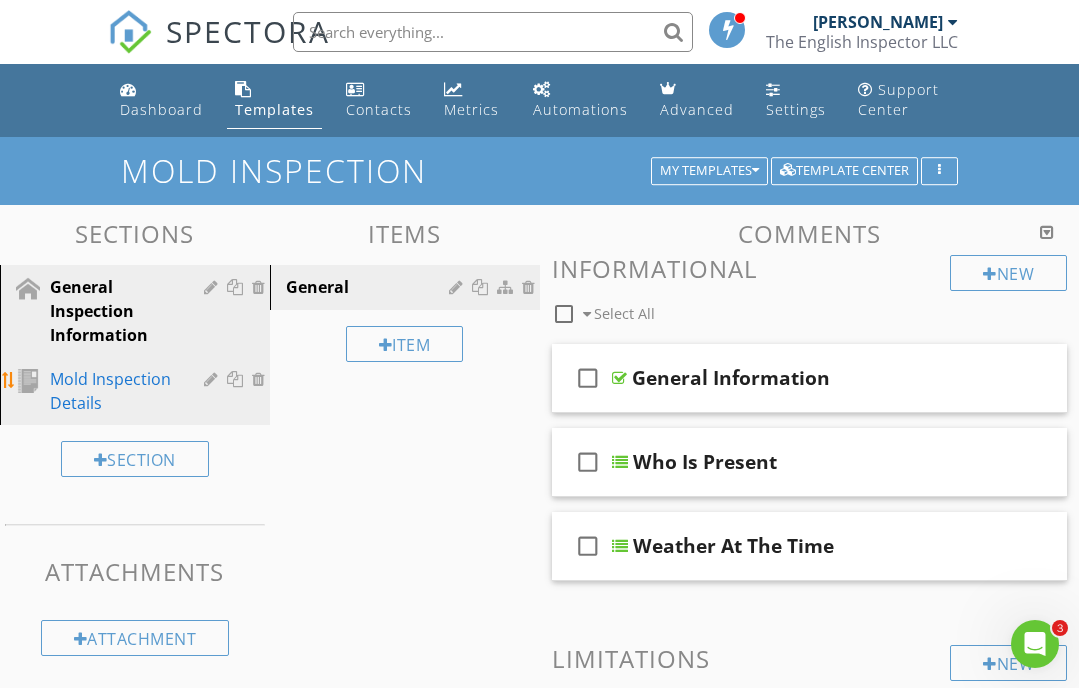 click on "Mold Inspection Details" at bounding box center (112, 391) 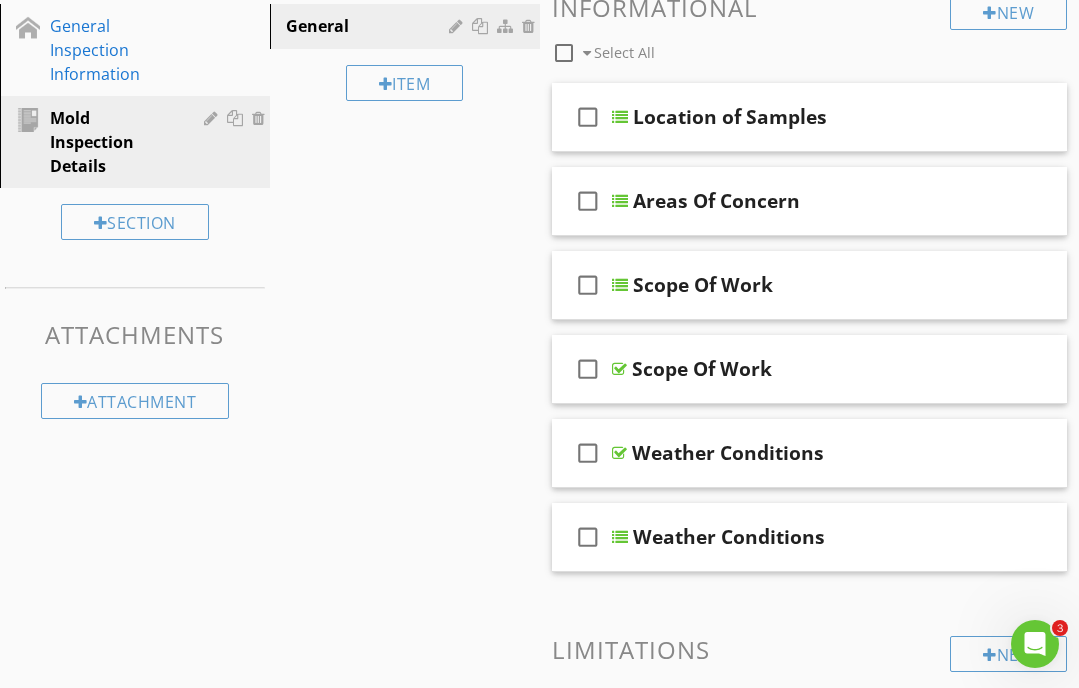 scroll, scrollTop: 269, scrollLeft: 0, axis: vertical 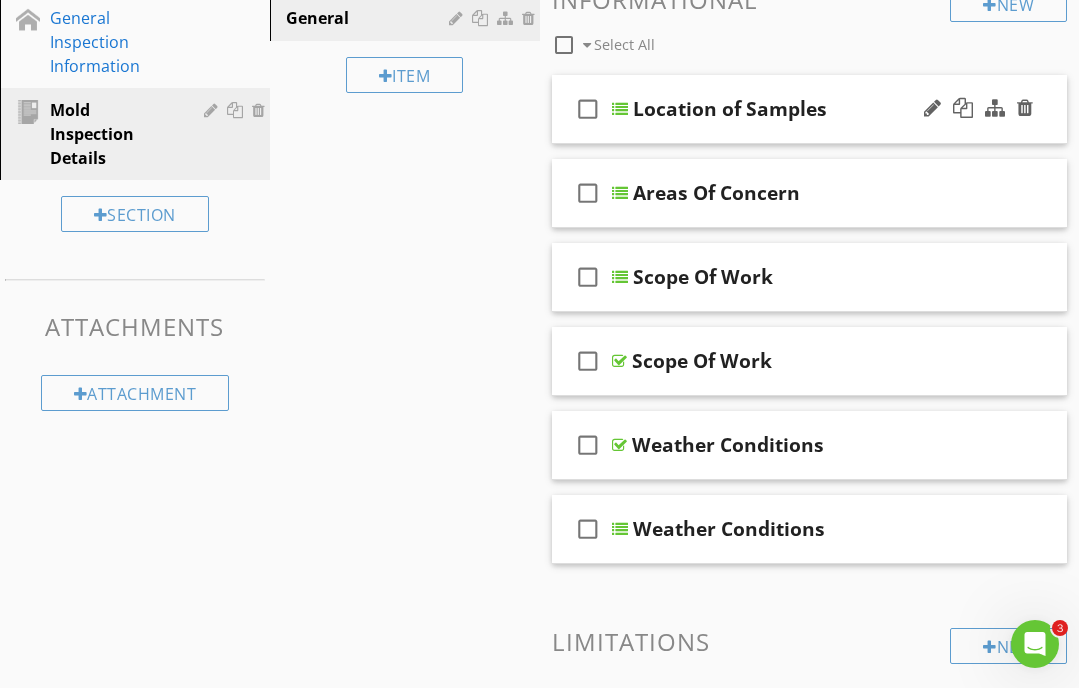 click on "check_box_outline_blank
Location of Samples" at bounding box center (810, 109) 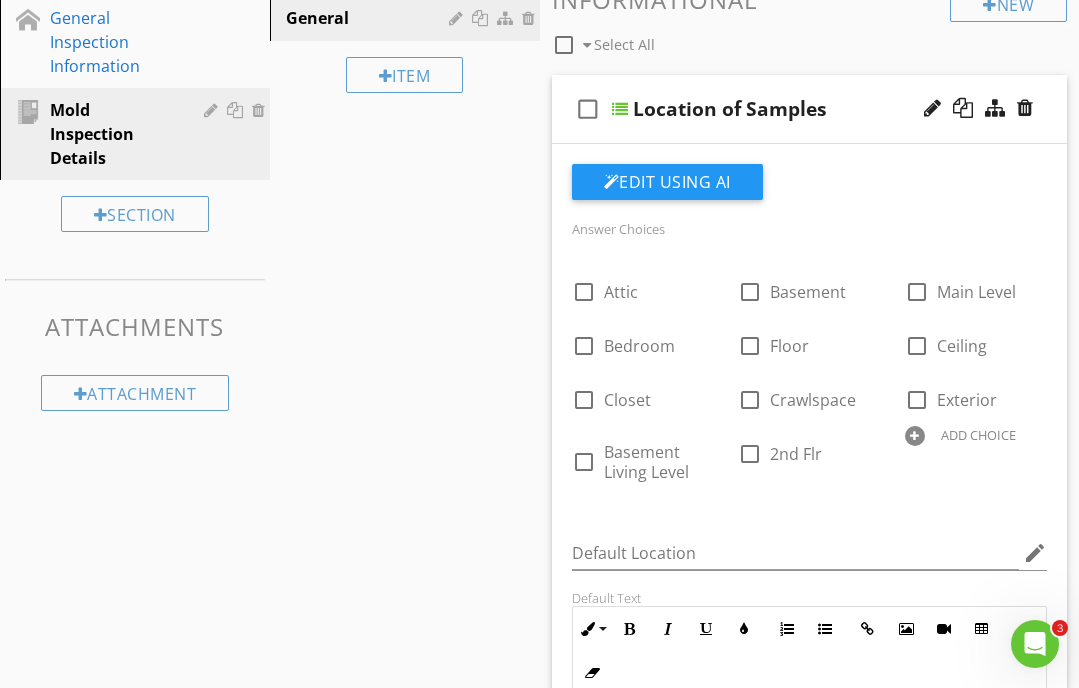 click on "Sections
General Inspection Information           Mold Inspection Details
Section
Attachments
Attachment
Items
General
Item
Comments
New
Informational   check_box_outline_blank     Select All       check_box_outline_blank
Location of Samples
Edit Using AI
Answer Choices   check_box_outline_blank Attic   check_box_outline_blank Basement   check_box_outline_blank Main Level   check_box_outline_blank Bedroom   check_box_outline_blank Floor   check_box_outline_blank Ceiling   check_box_outline_blank Closet   check_box_outline_blank Crawlspace   check_box_outline_blank Exterior   check_box_outline_blank Basement Living Level   check_box_outline_blank 2nd Flr         ADD CHOICE     Default Location edit         XLarge" at bounding box center (539, 837) 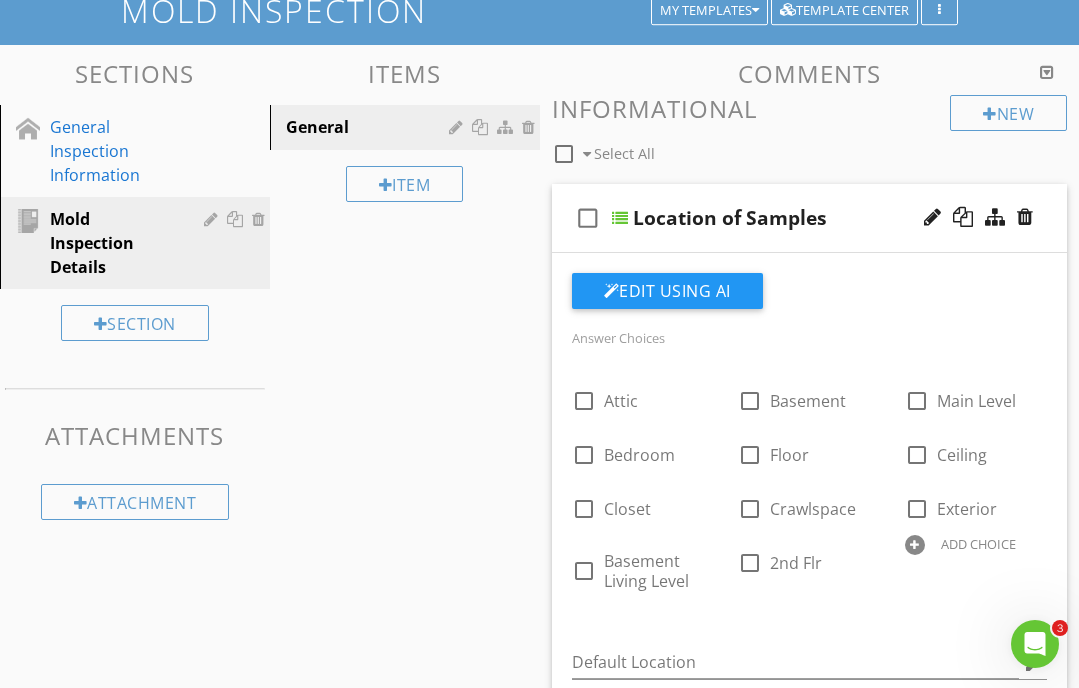 scroll, scrollTop: 0, scrollLeft: 0, axis: both 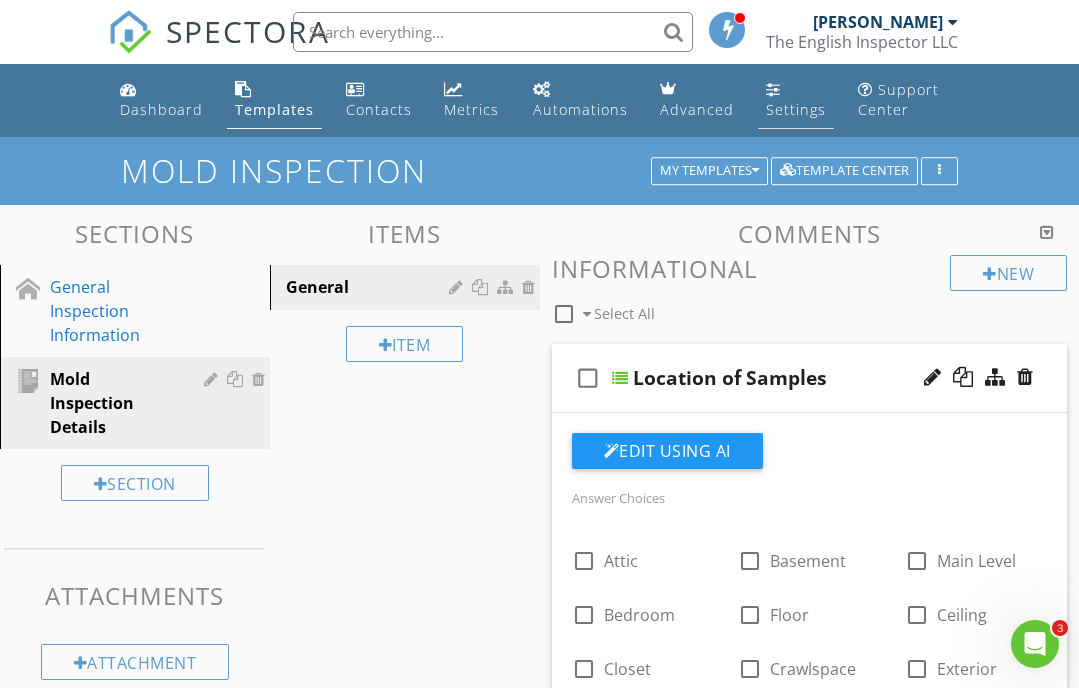 click on "Settings" at bounding box center (796, 109) 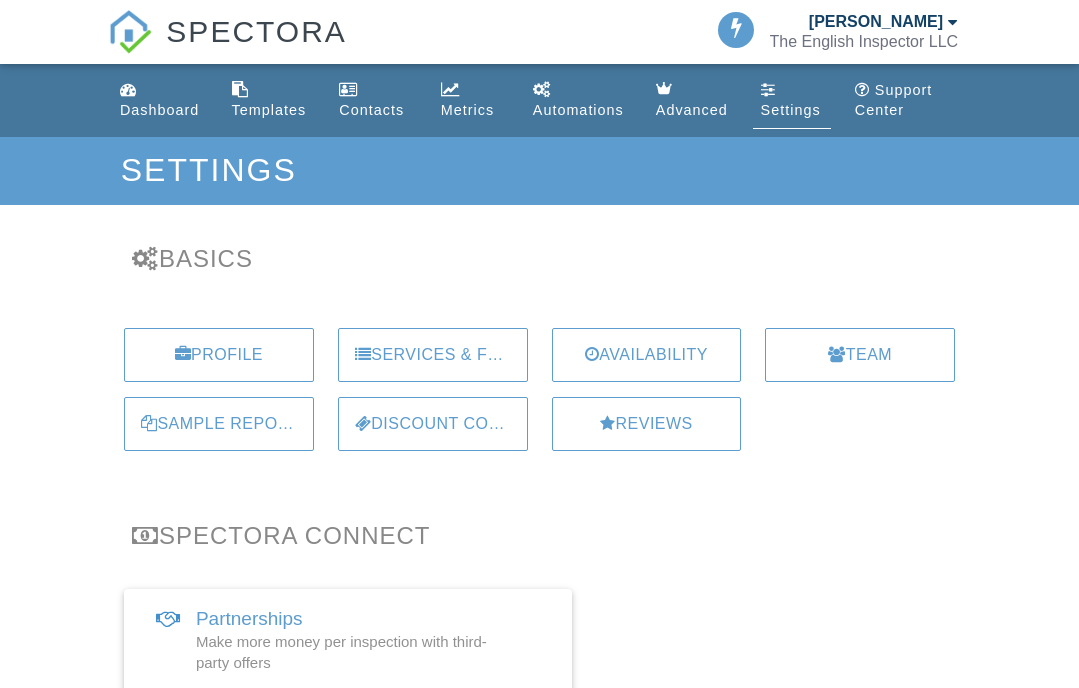 scroll, scrollTop: 0, scrollLeft: 0, axis: both 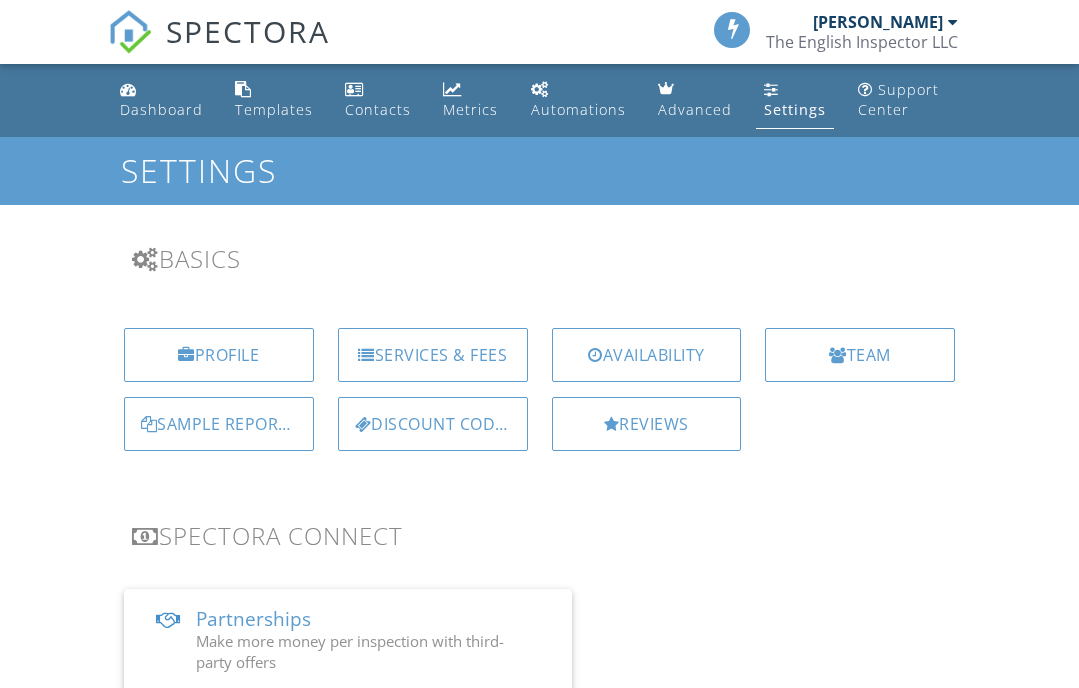 click on "Services & Fees" at bounding box center (433, 355) 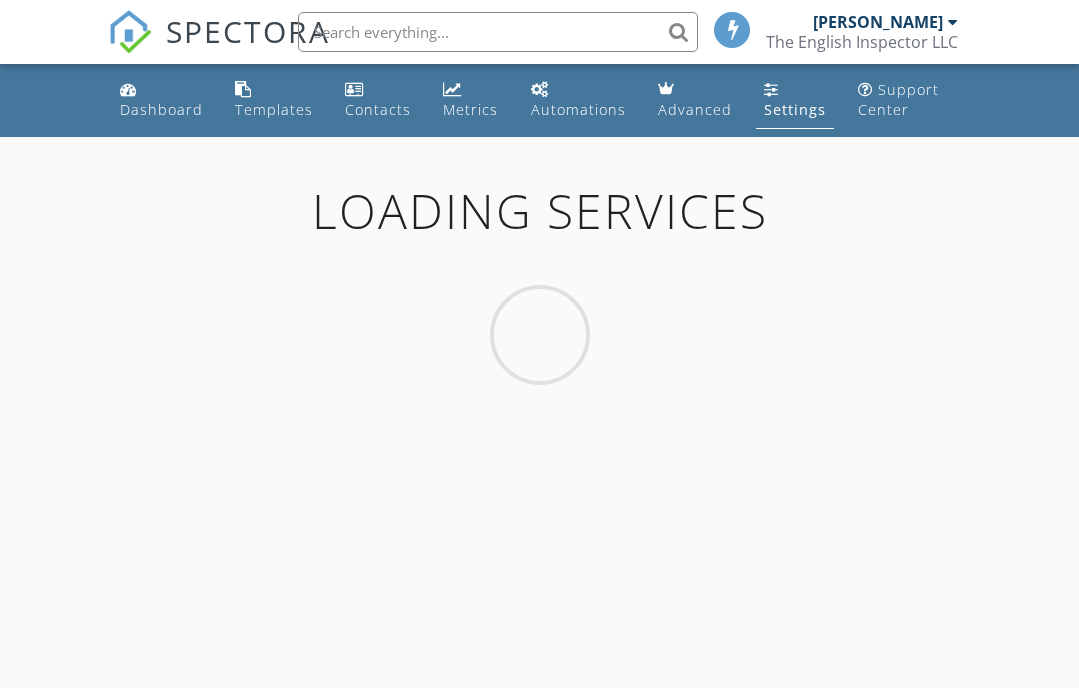 scroll, scrollTop: 0, scrollLeft: 0, axis: both 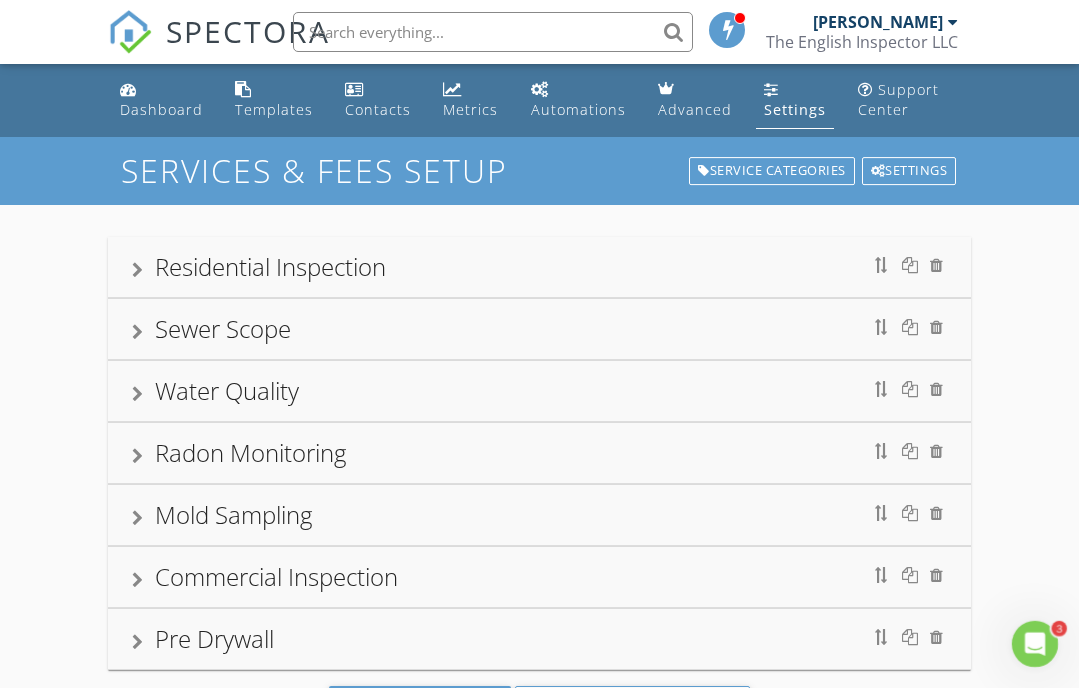 click on "Mold Sampling" at bounding box center [539, 515] 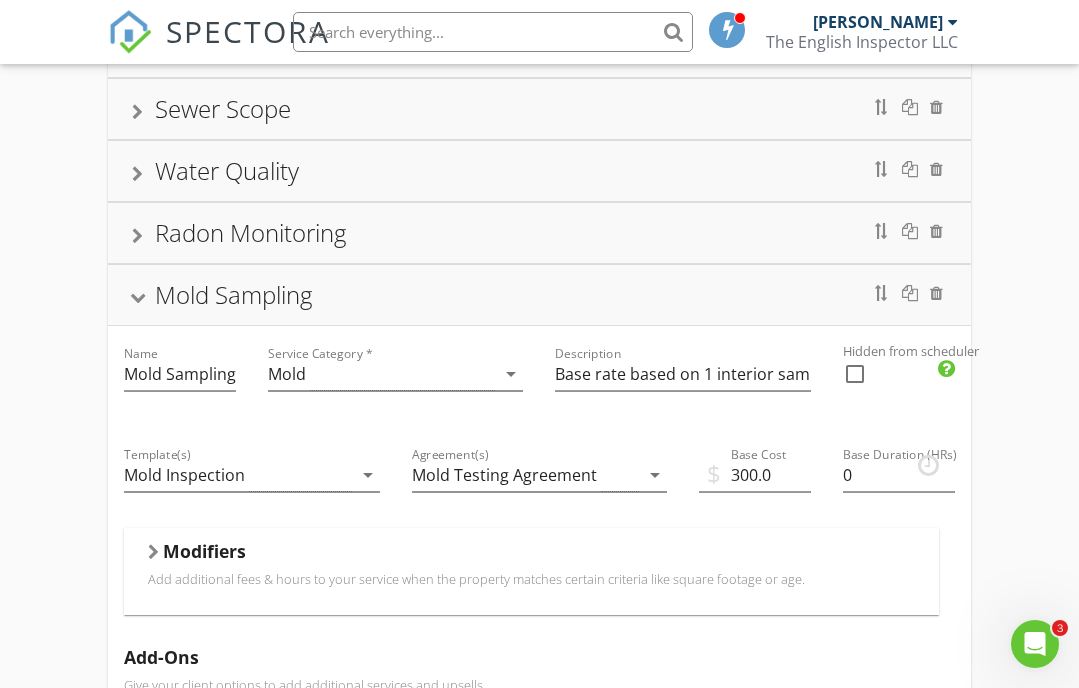 scroll, scrollTop: 224, scrollLeft: 0, axis: vertical 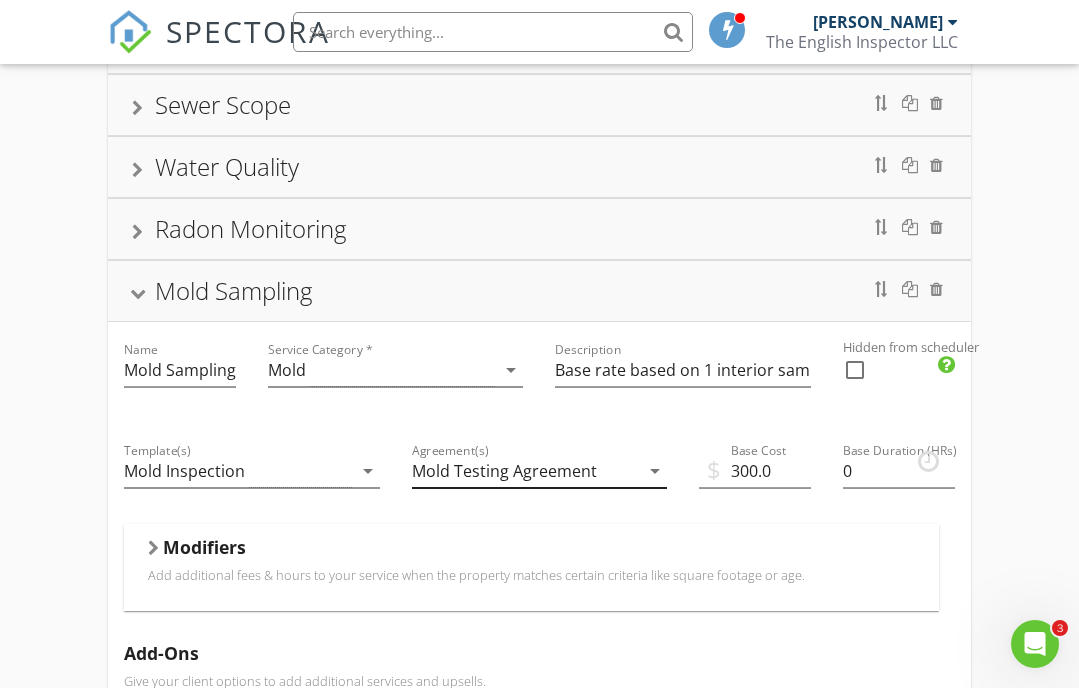 click on "arrow_drop_down" at bounding box center (655, 471) 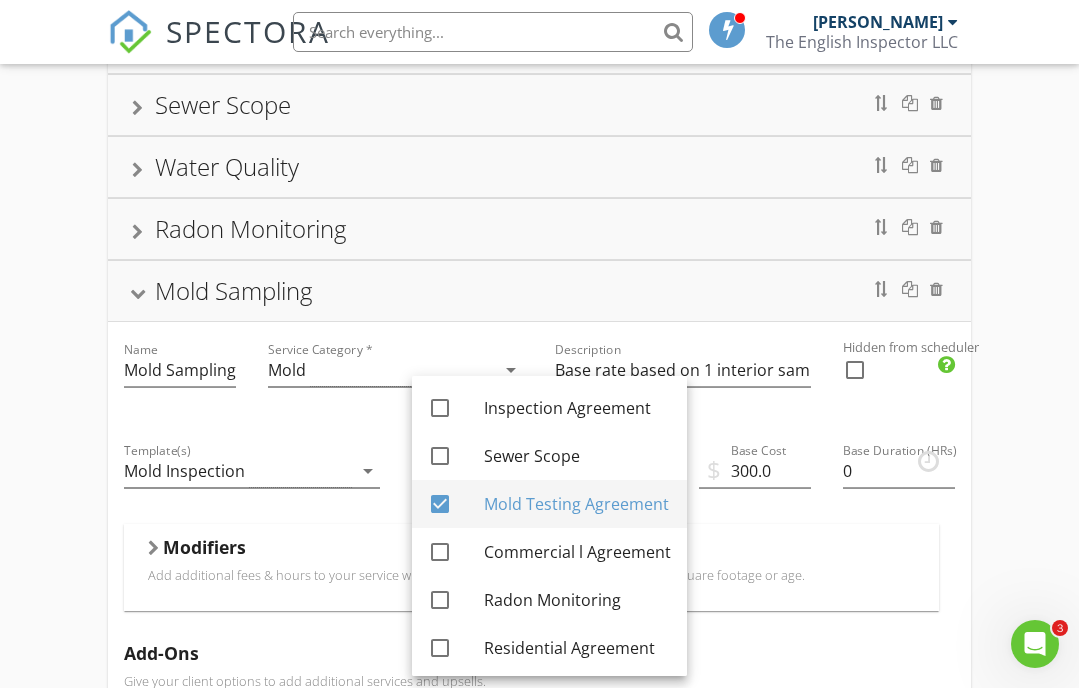 click on "Mold Testing Agreement" at bounding box center (577, 504) 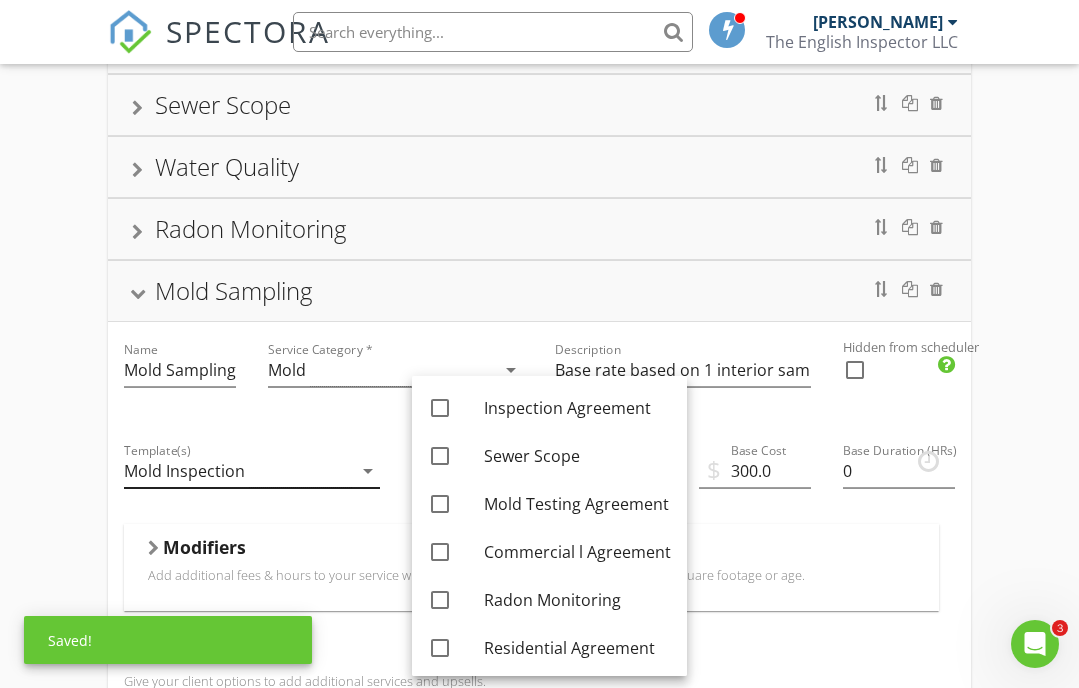 click on "arrow_drop_down" at bounding box center (368, 471) 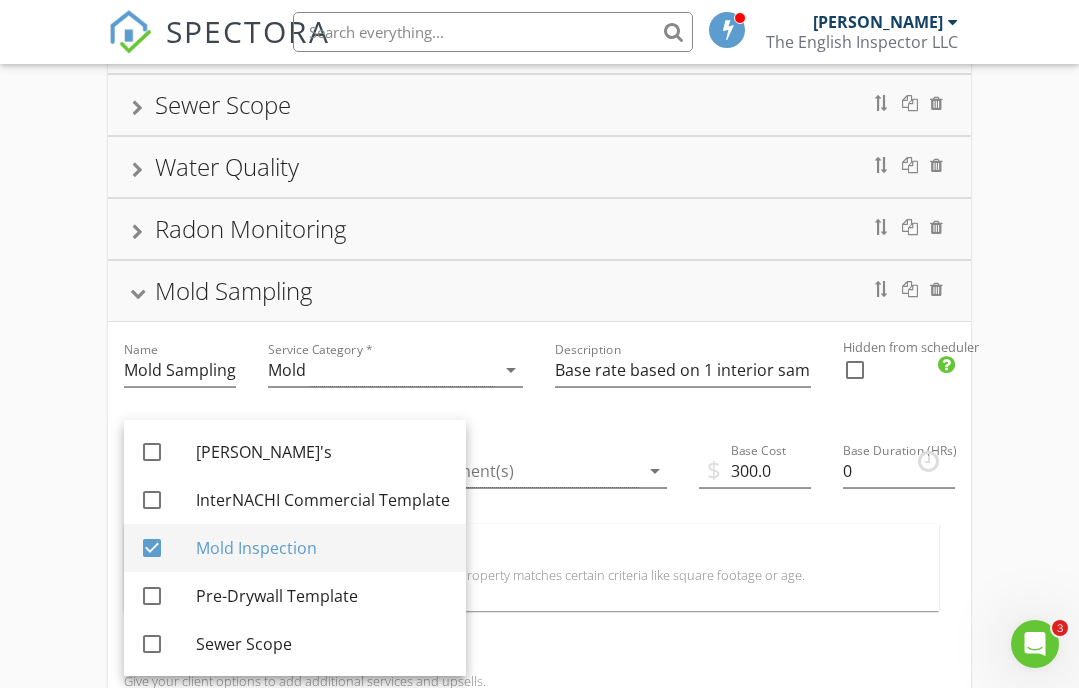 click on "Mold Inspection" at bounding box center [323, 548] 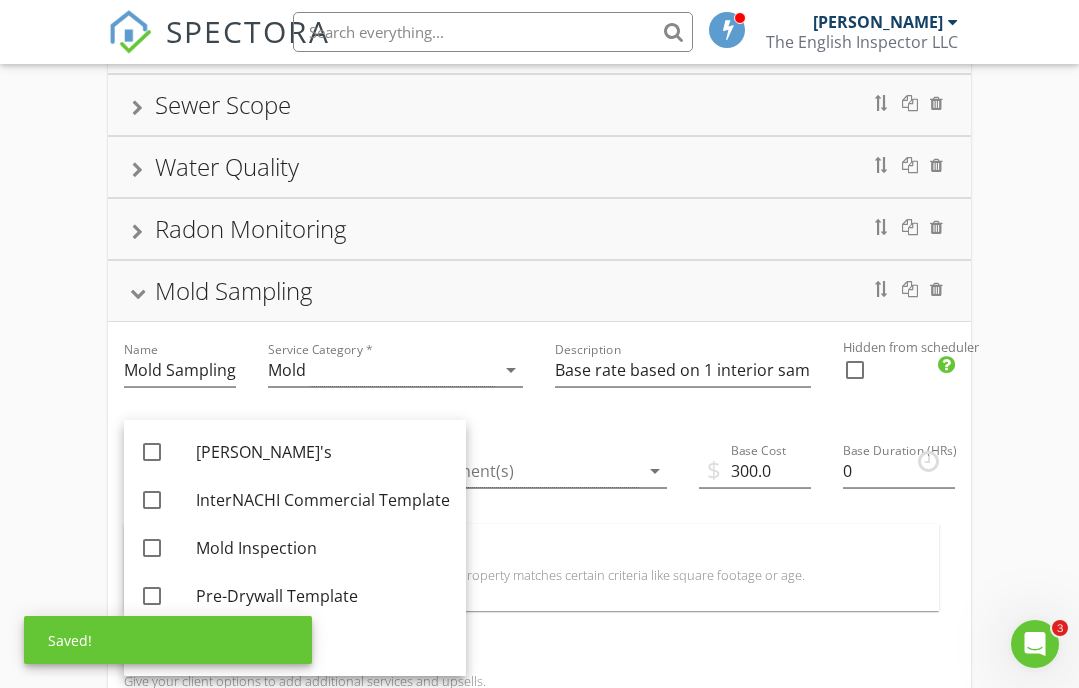 click on "Modifiers
Add additional fees & hours to your service when the
property matches certain criteria like square footage or age." at bounding box center (531, 567) 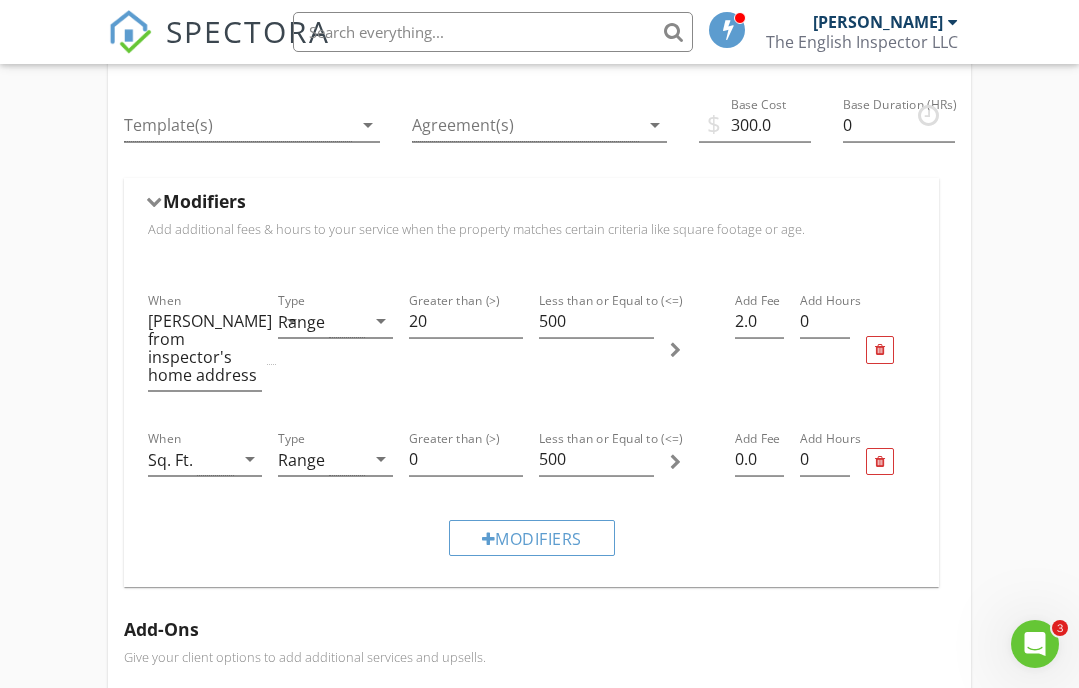 scroll, scrollTop: 572, scrollLeft: 0, axis: vertical 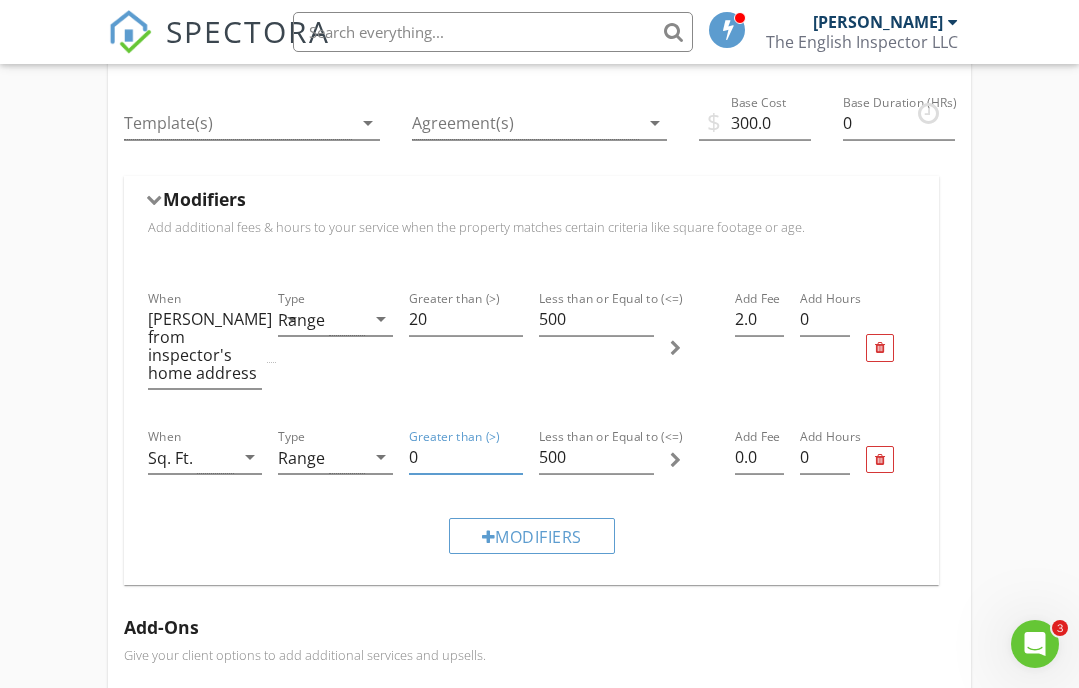 click on "0" at bounding box center [466, 457] 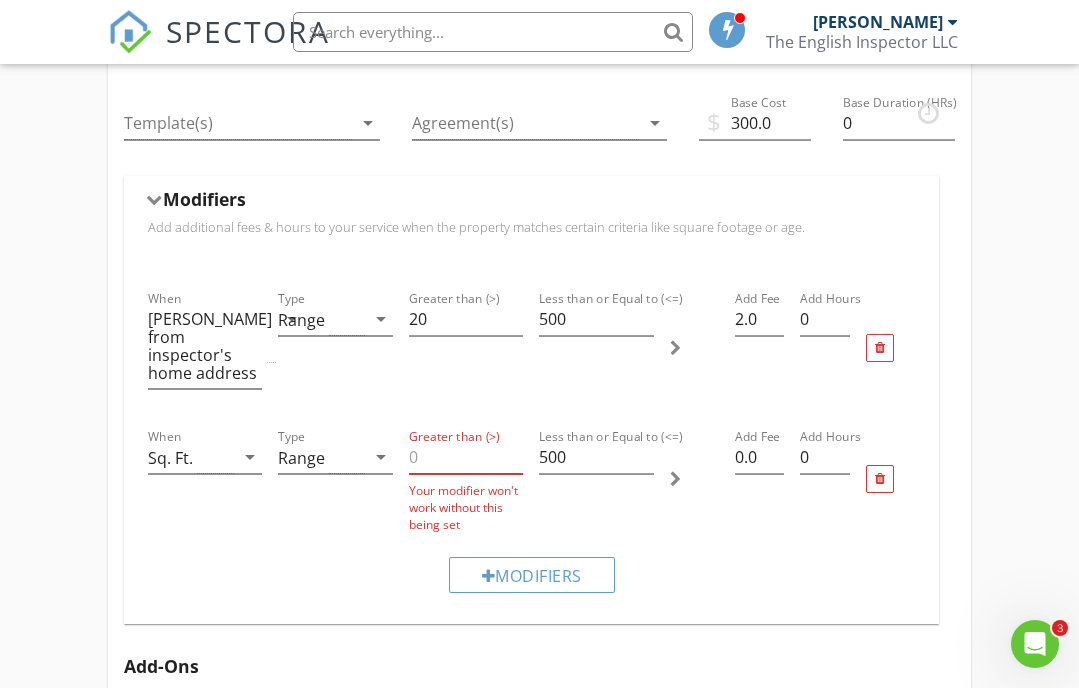 type on "1" 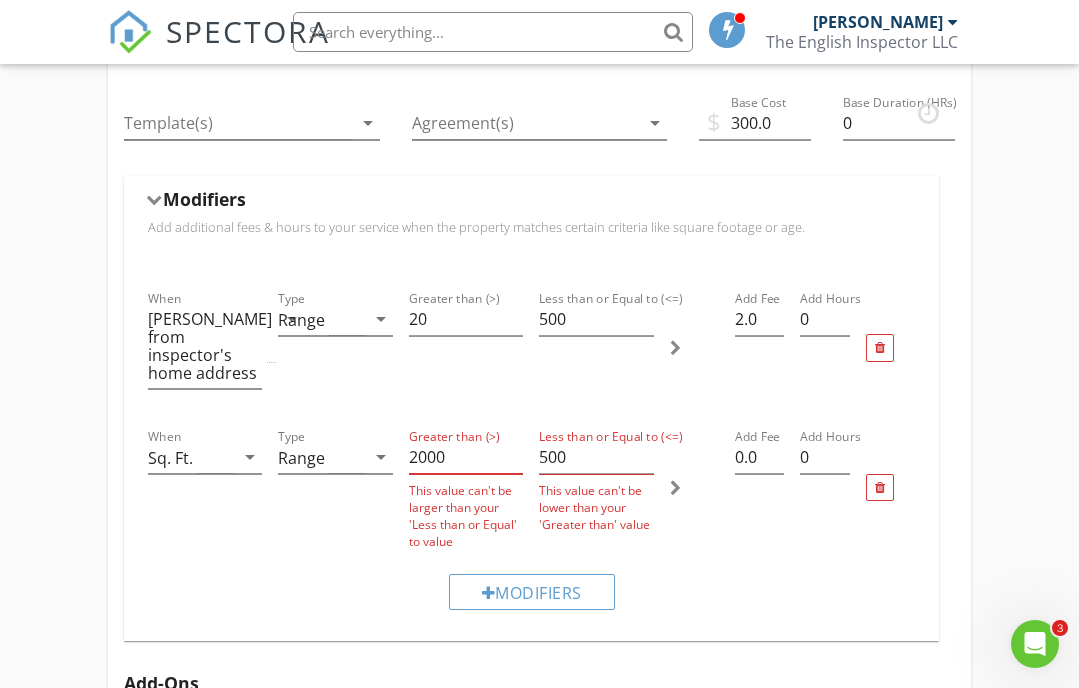 type on "2000" 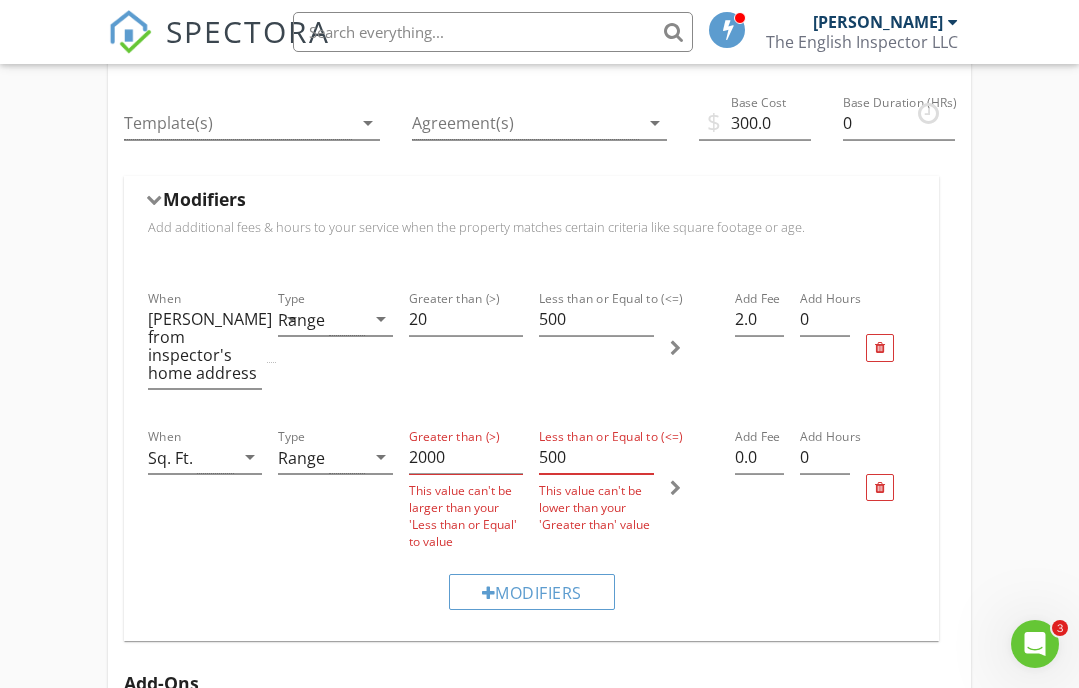 click on "500" at bounding box center [596, 457] 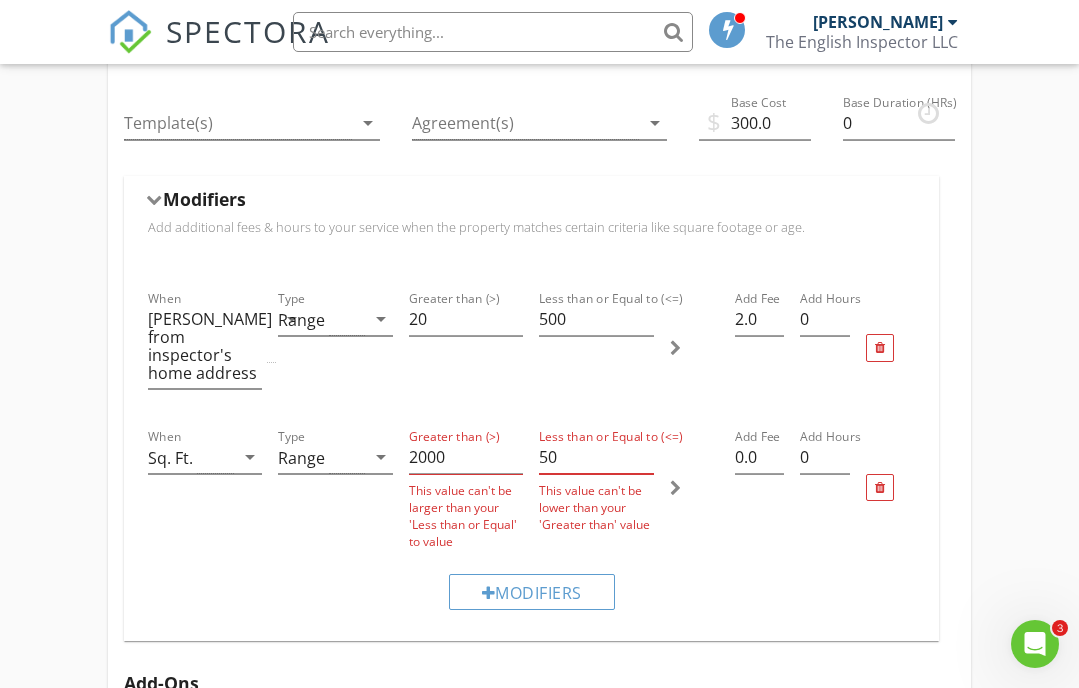 type on "5" 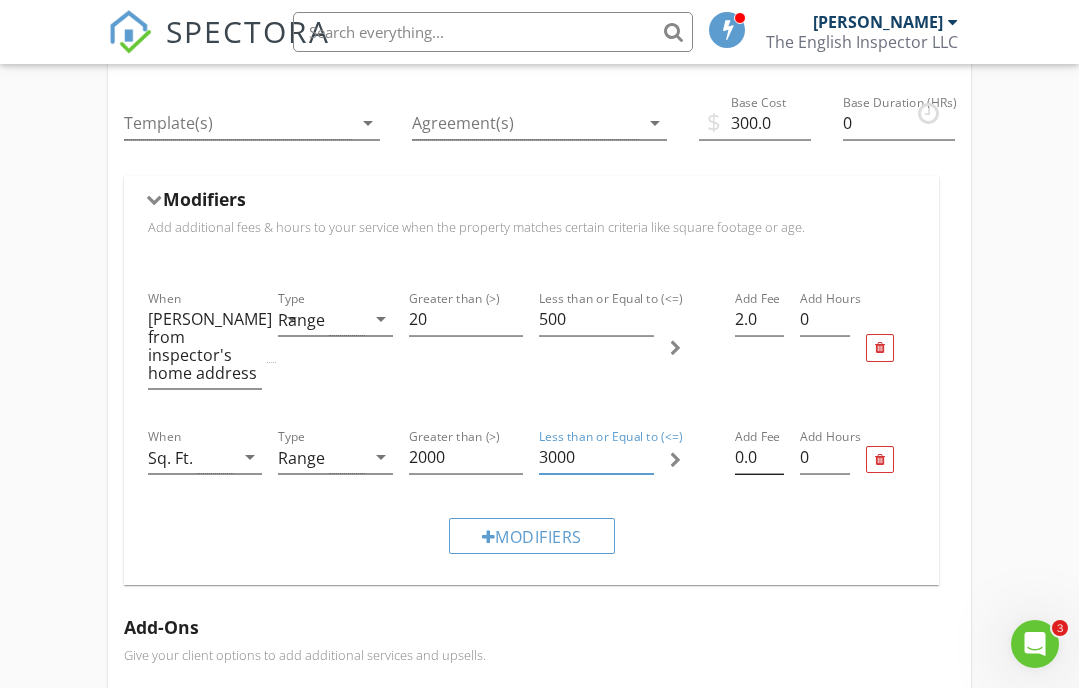 type on "3000" 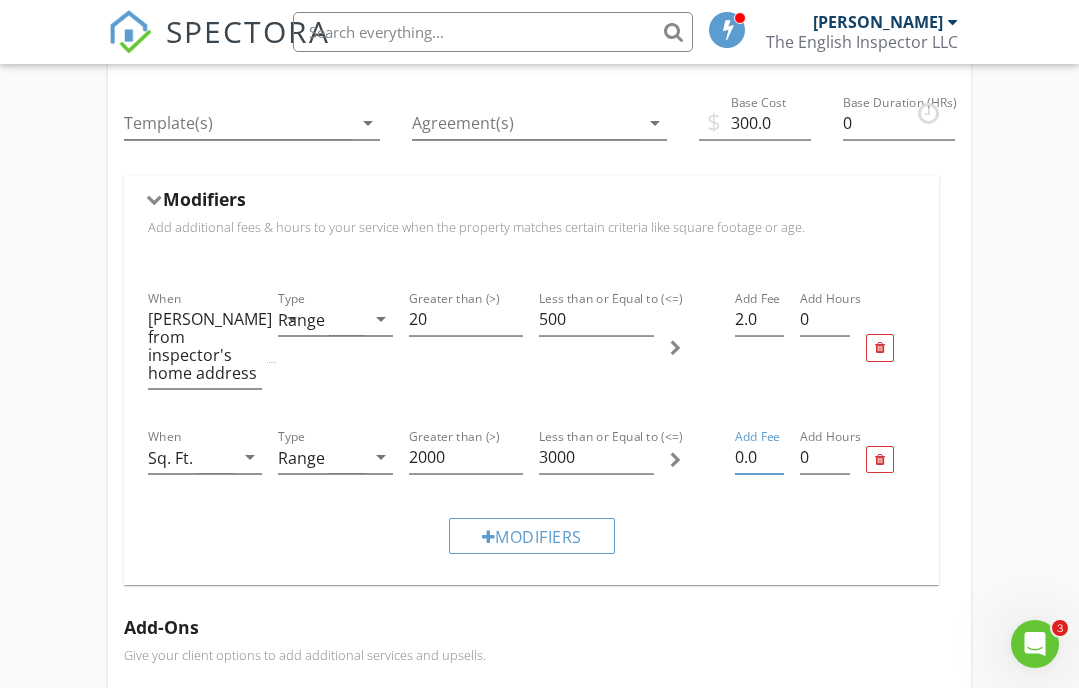 click on "0.0" at bounding box center [759, 457] 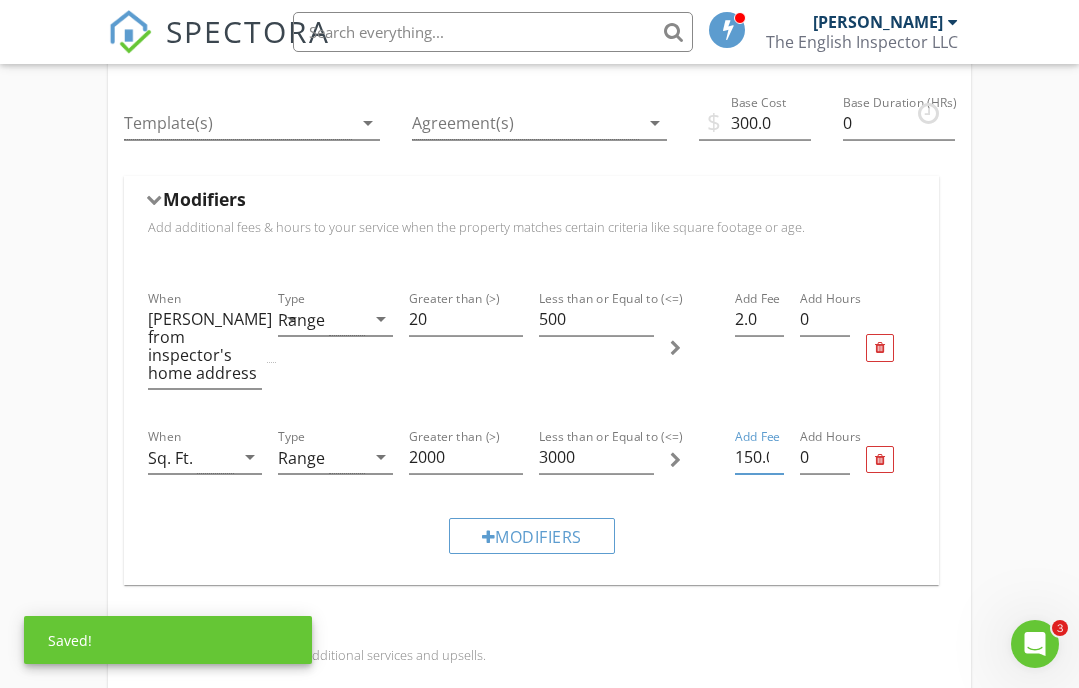 type on "150.0" 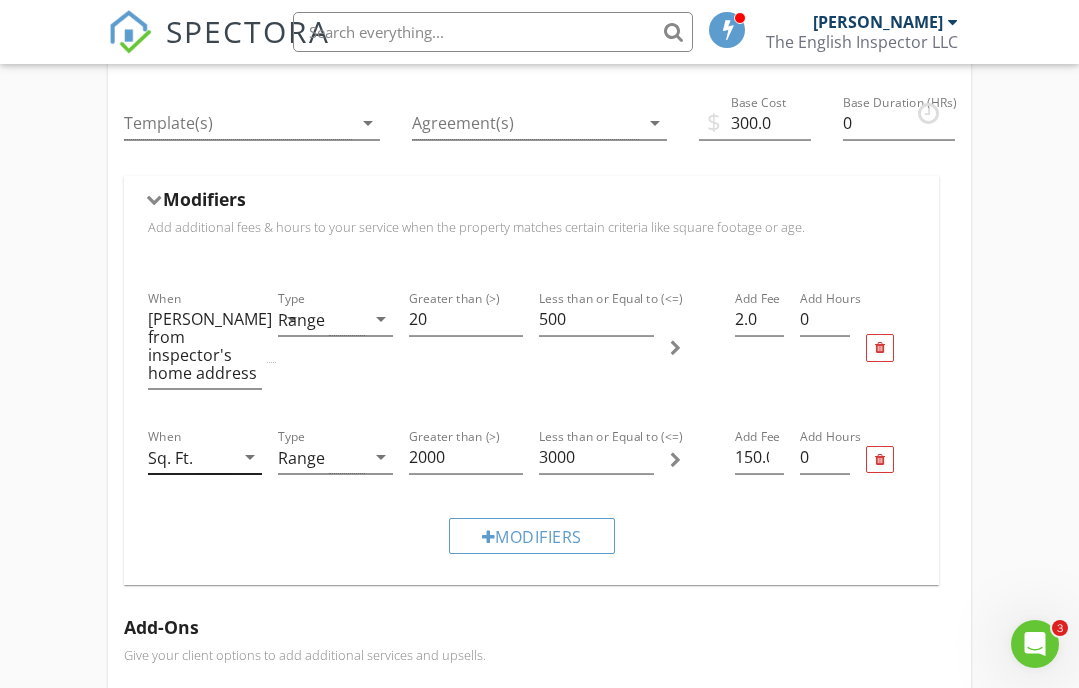 click on "arrow_drop_down" at bounding box center [250, 457] 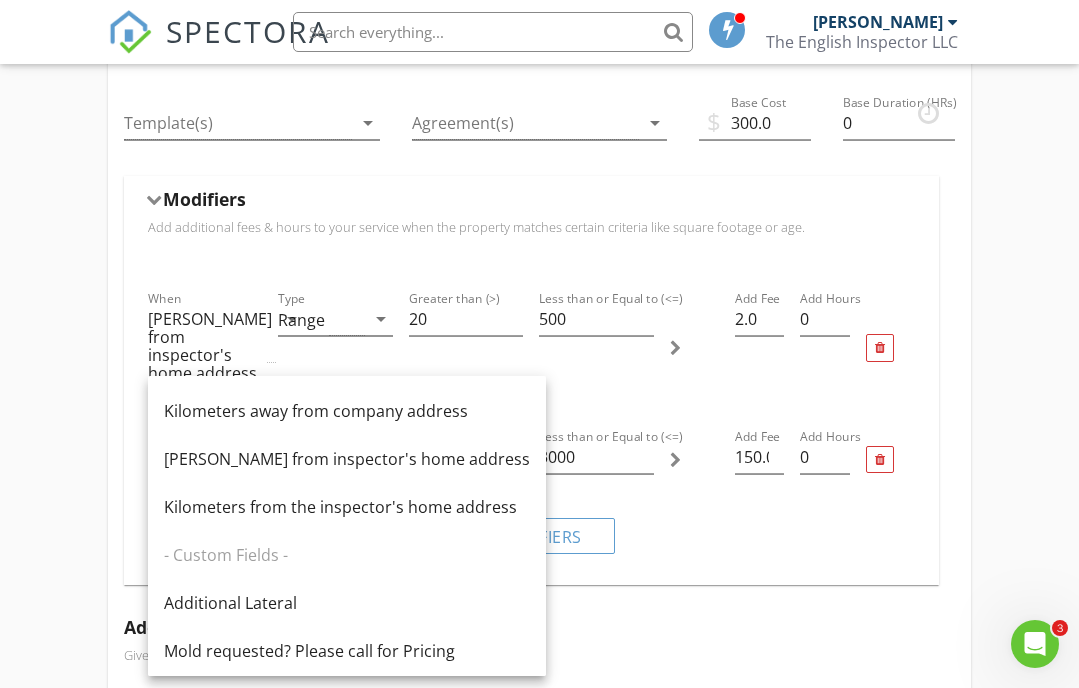 scroll, scrollTop: 388, scrollLeft: 0, axis: vertical 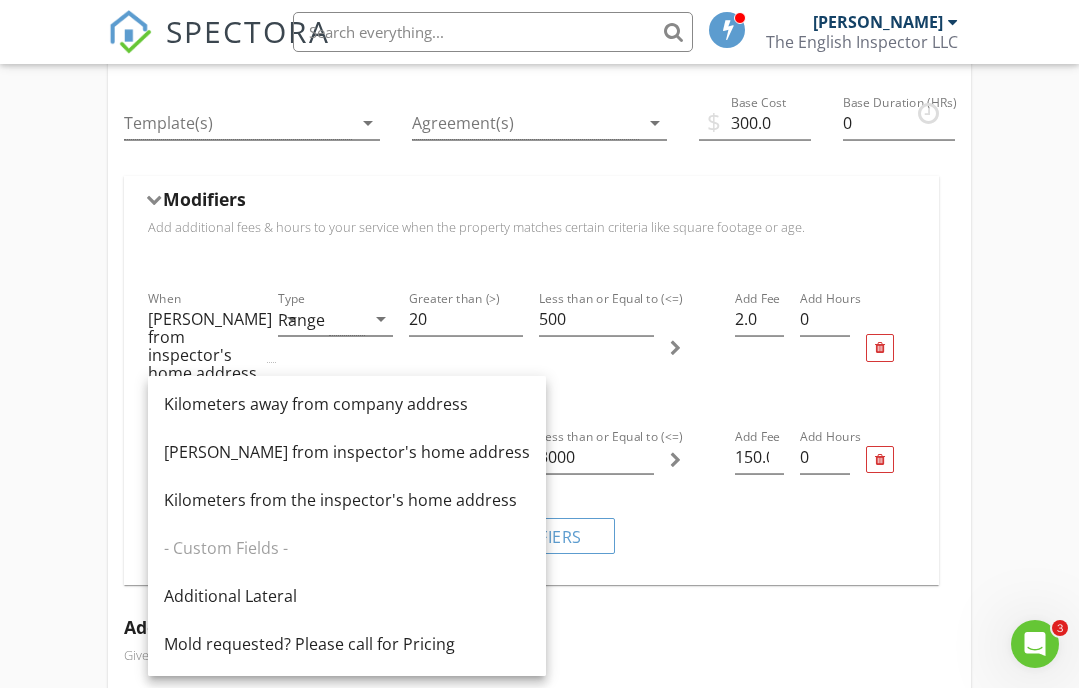 click on "Sq. Ft. Square meters (m²) Age of Home Year Built Zip/Postal Code County Foundation Miles away from company address Kilometers away from company address Miles from inspector's home address Kilometers from the inspector's home address - Custom Fields - Additional Lateral Mold requested? Please call for Pricing" at bounding box center [347, 332] 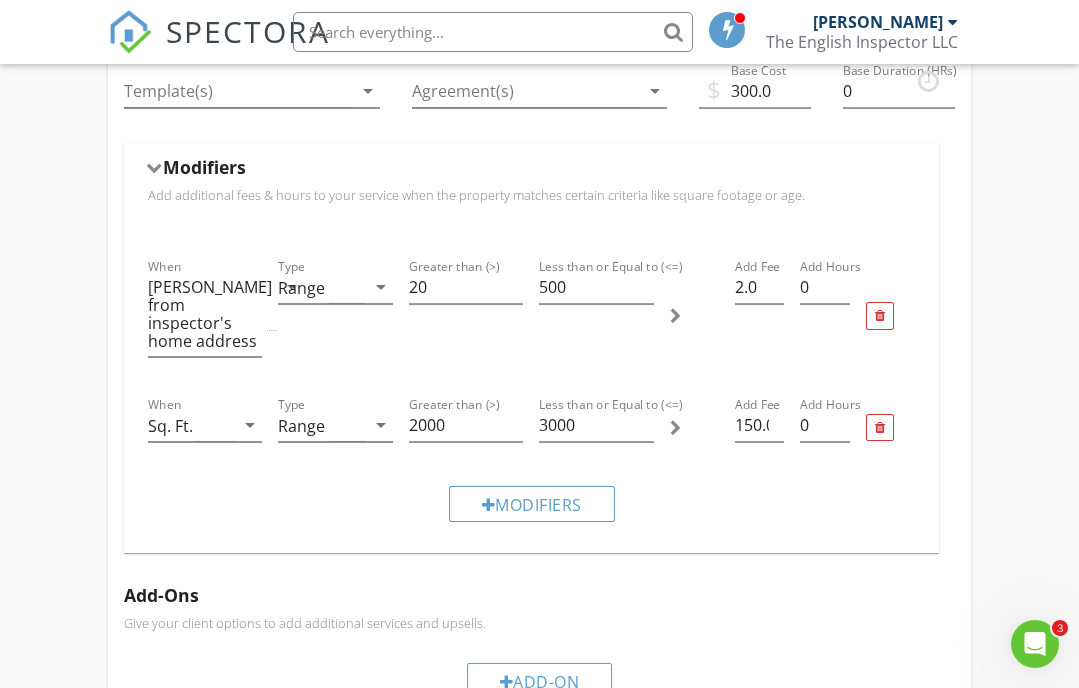 scroll, scrollTop: 587, scrollLeft: 0, axis: vertical 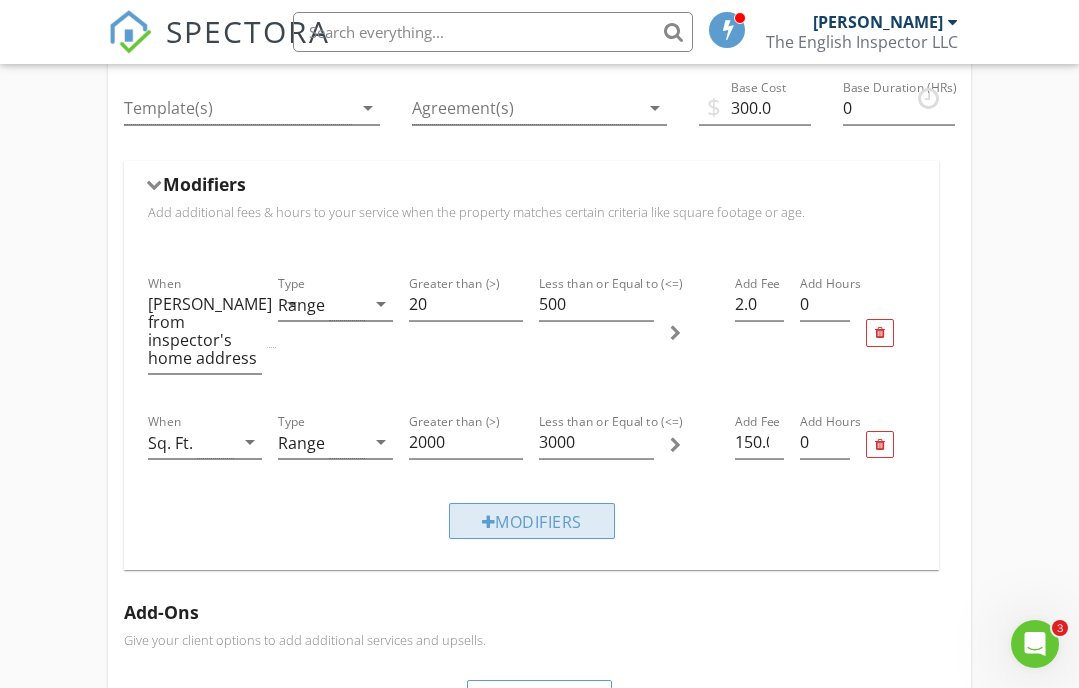 click on "Modifiers" at bounding box center [532, 521] 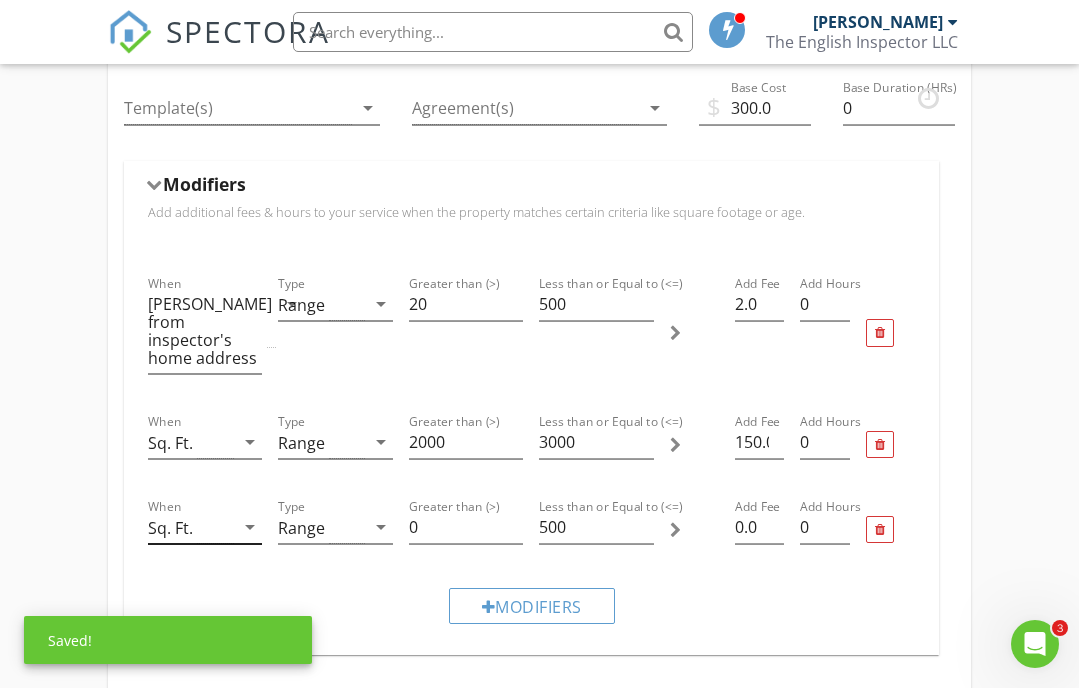 click on "arrow_drop_down" at bounding box center [250, 527] 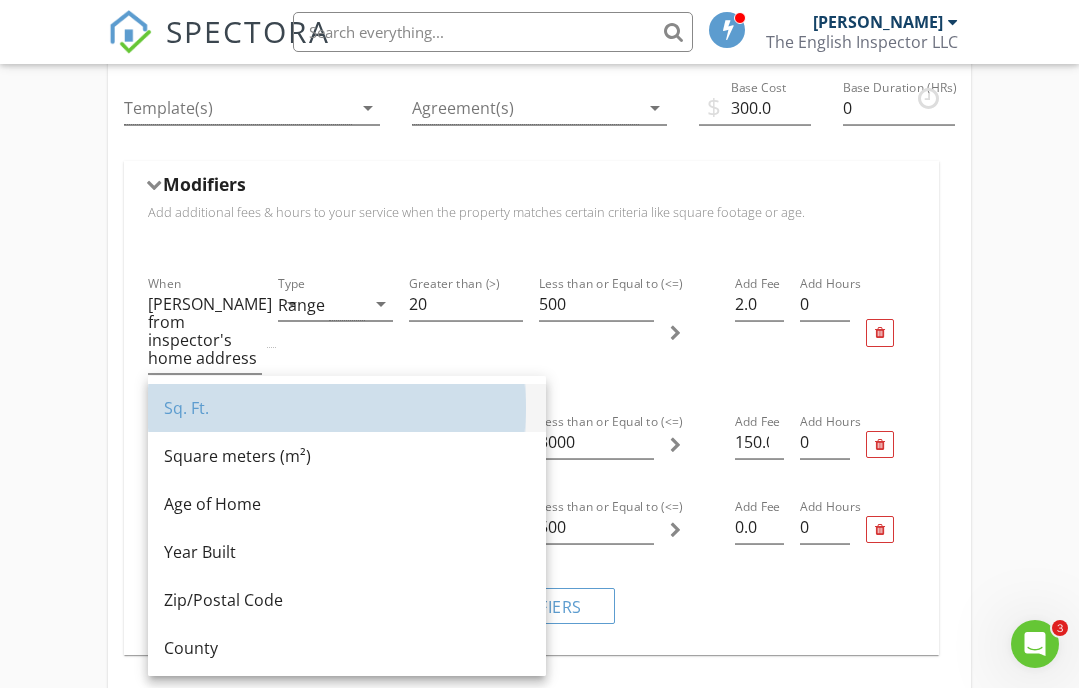 click on "Sq. Ft." at bounding box center (347, 408) 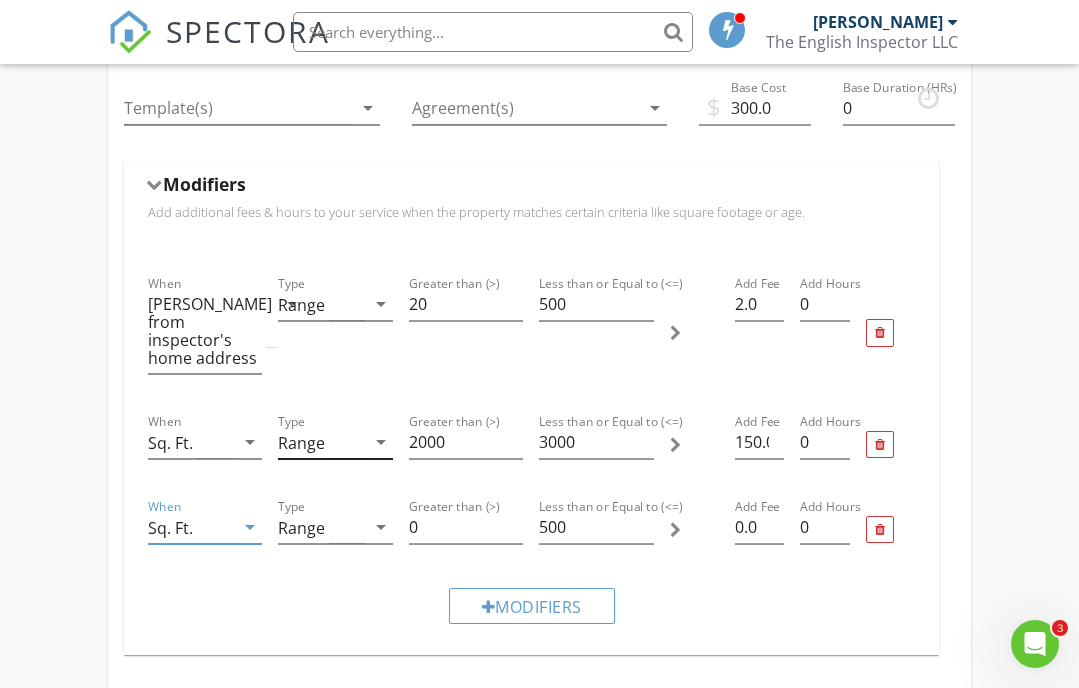 click on "arrow_drop_down" at bounding box center (381, 442) 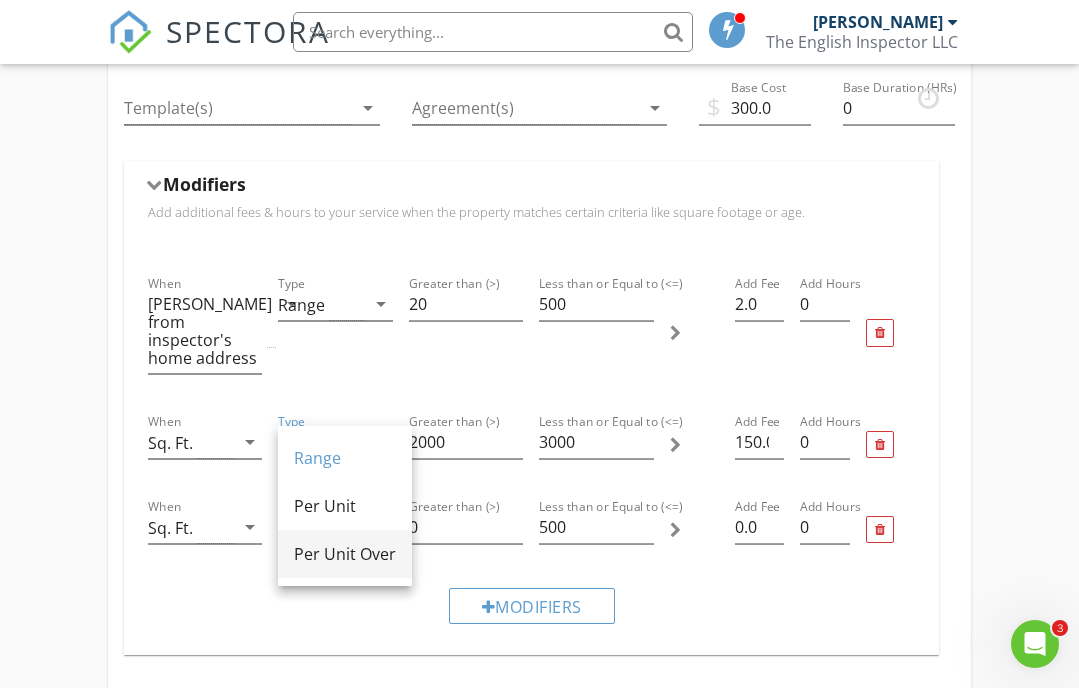 click on "Per Unit Over" at bounding box center [345, 554] 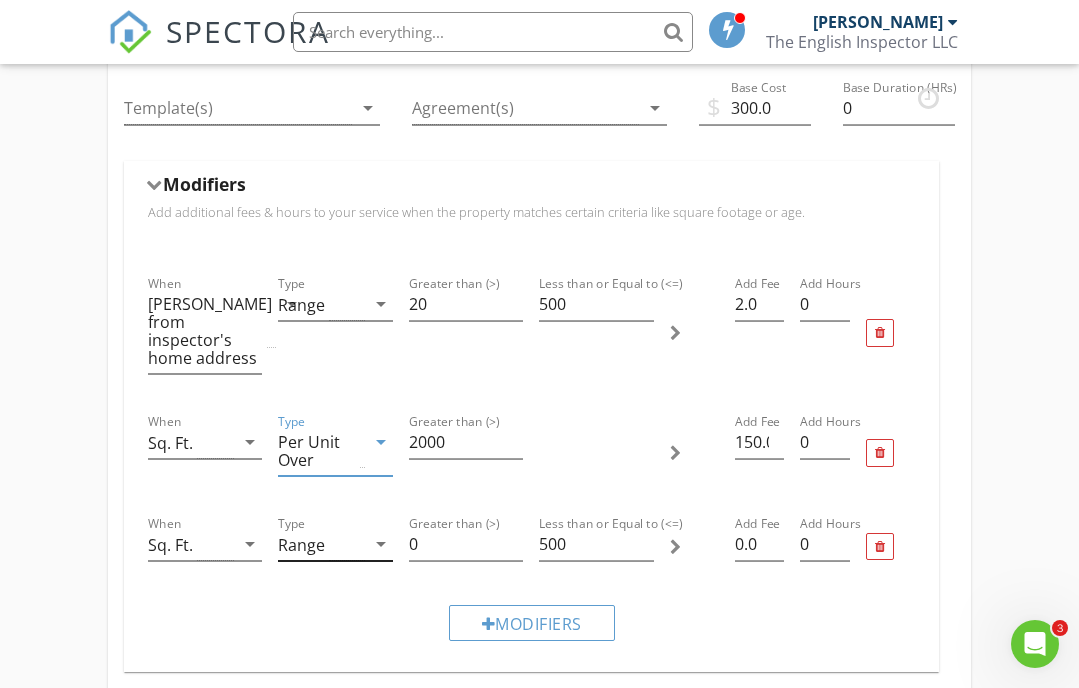 click on "arrow_drop_down" at bounding box center [381, 544] 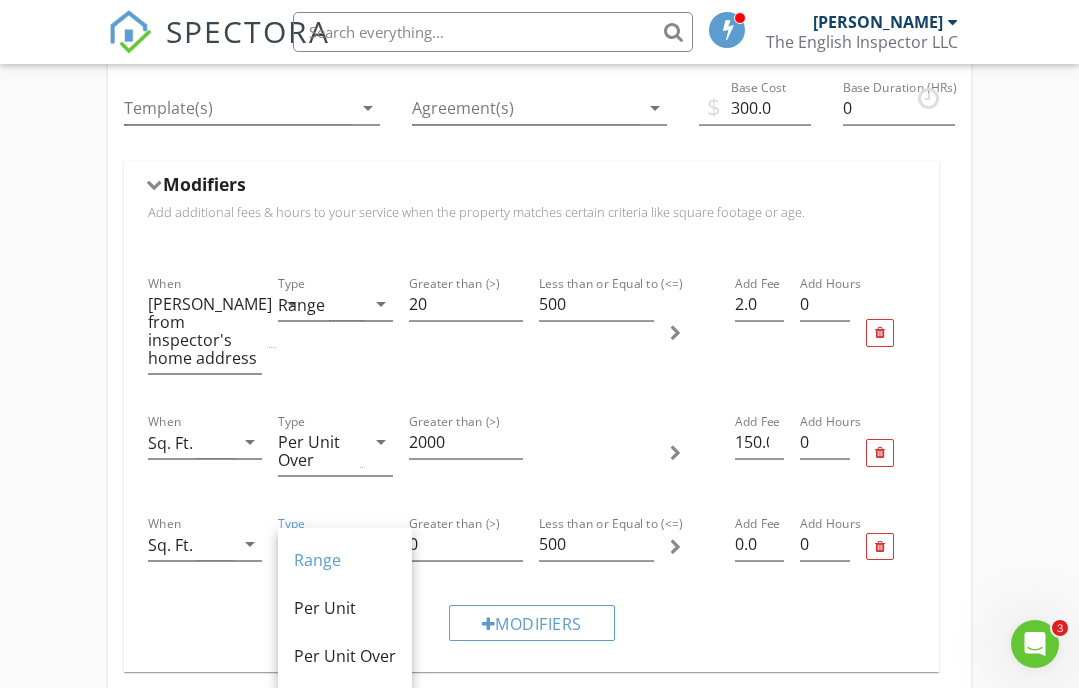 click on "Per Unit Over" at bounding box center (345, 656) 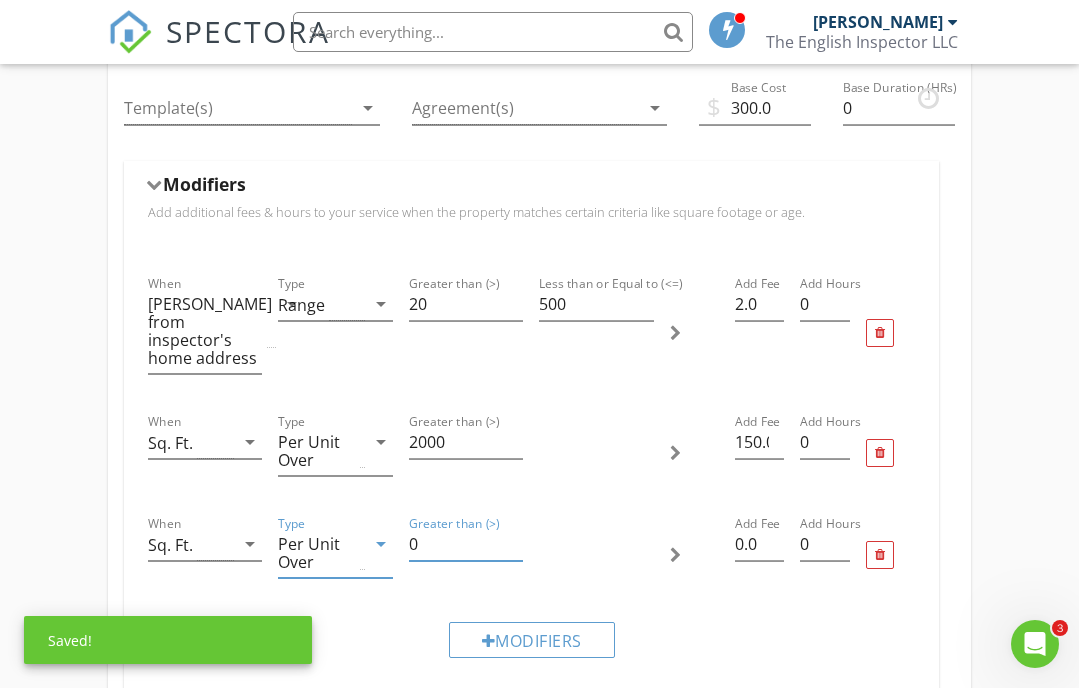 click on "0" at bounding box center [466, 544] 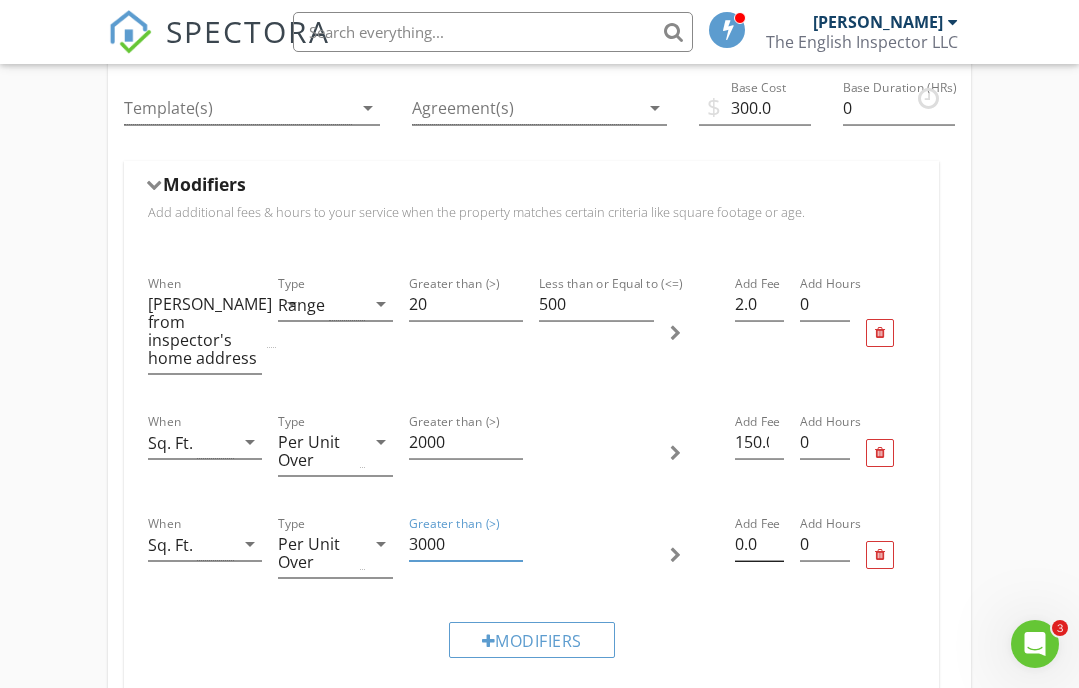 type on "3000" 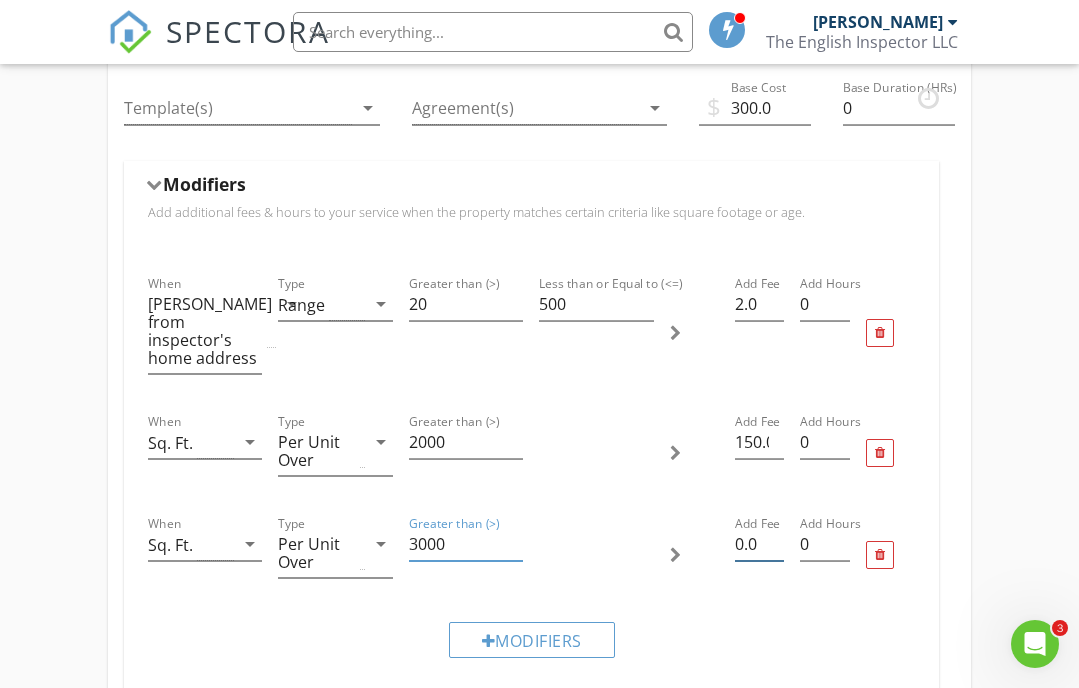 click on "0.0" at bounding box center (759, 544) 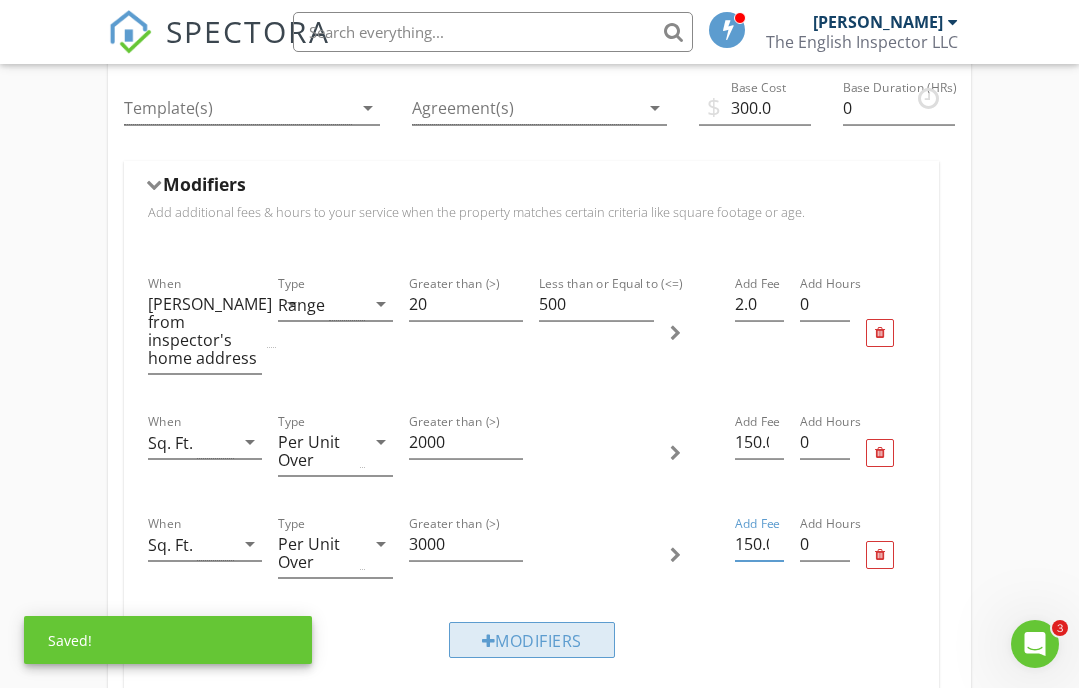type on "150.0" 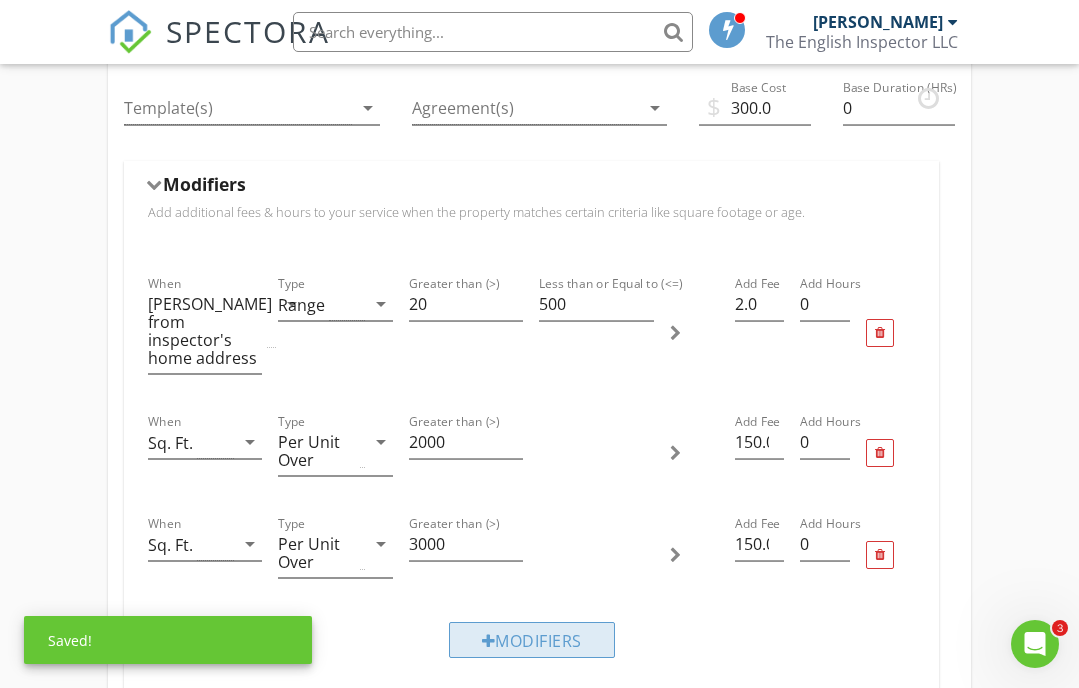 click on "Modifiers" at bounding box center [532, 640] 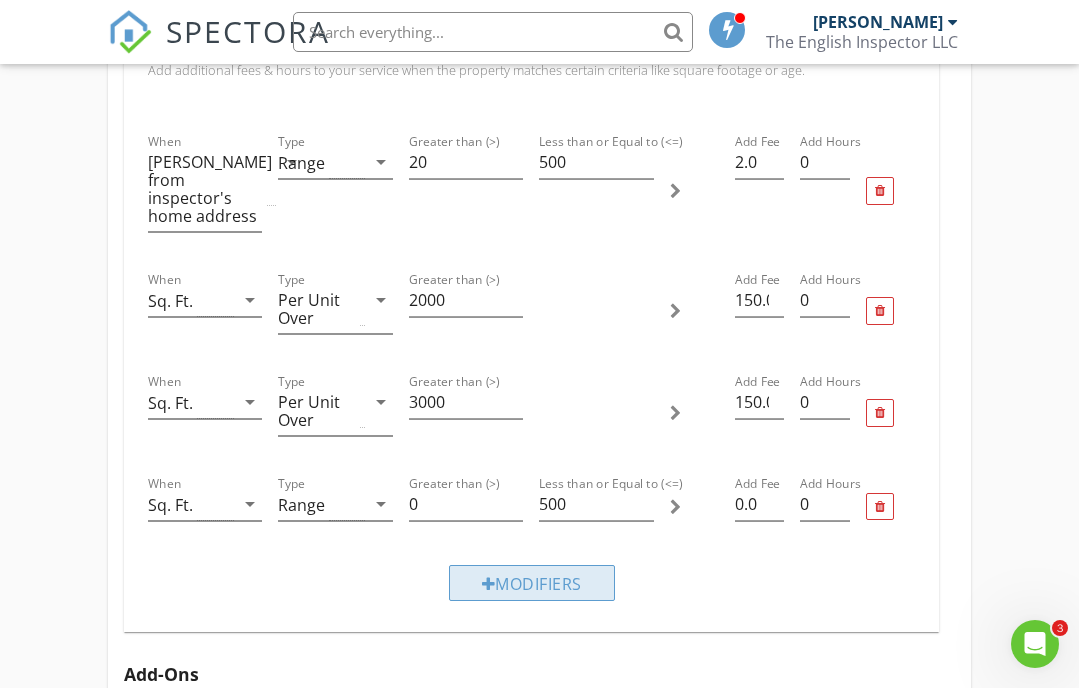 scroll, scrollTop: 740, scrollLeft: 0, axis: vertical 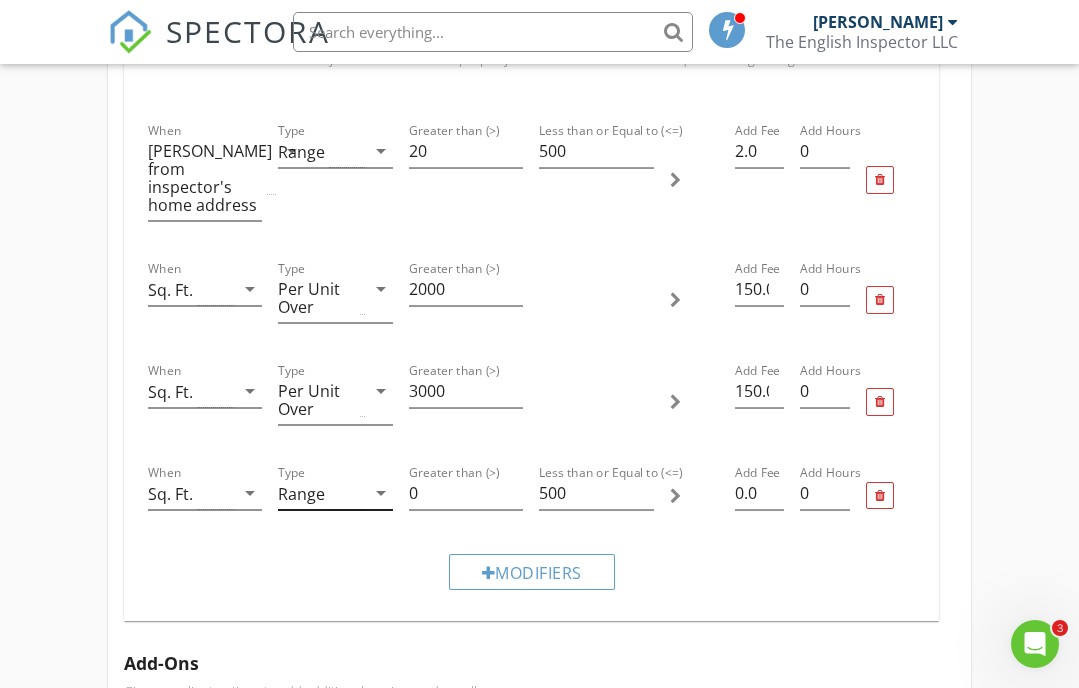 click on "arrow_drop_down" at bounding box center [381, 493] 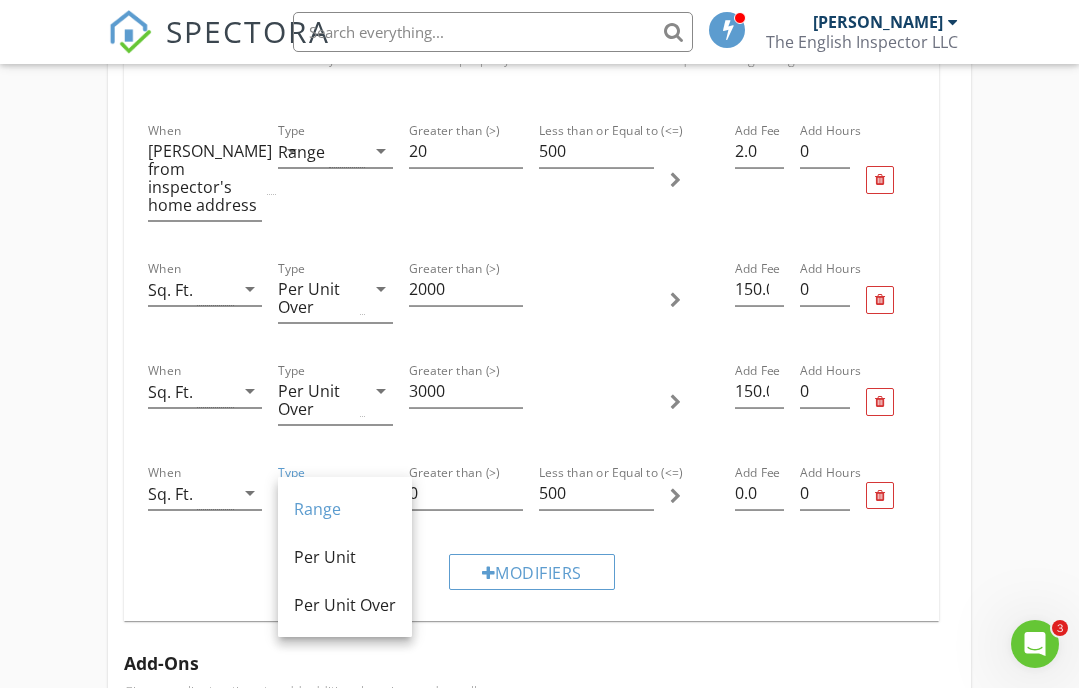 click on "Per Unit Over" at bounding box center (345, 605) 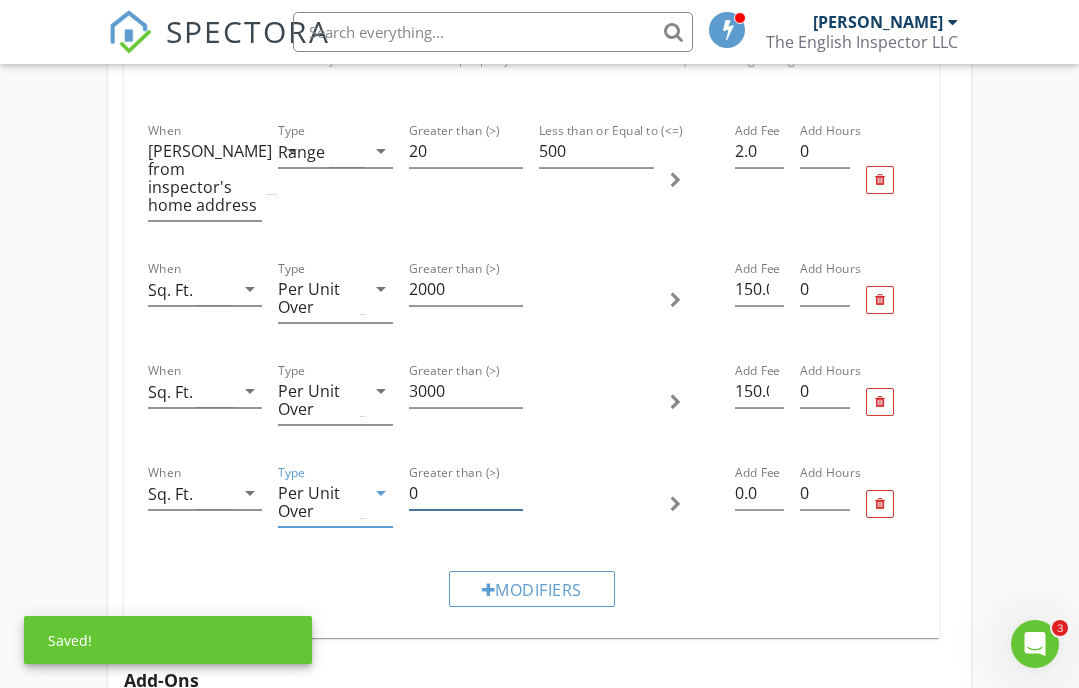 click on "0" at bounding box center [466, 493] 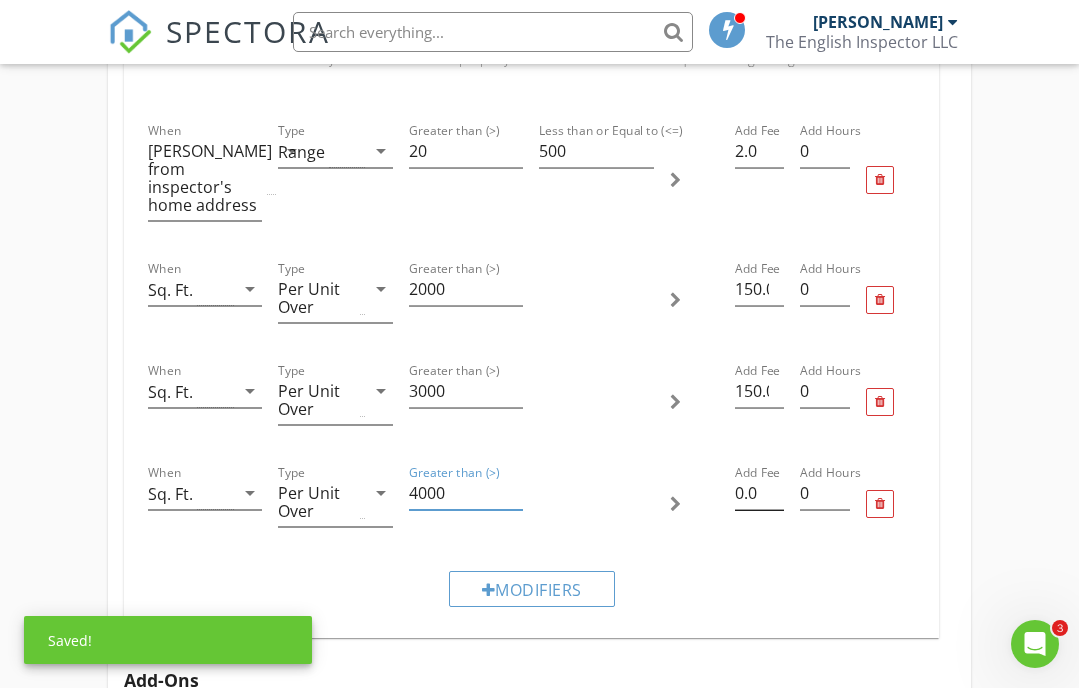 type on "4000" 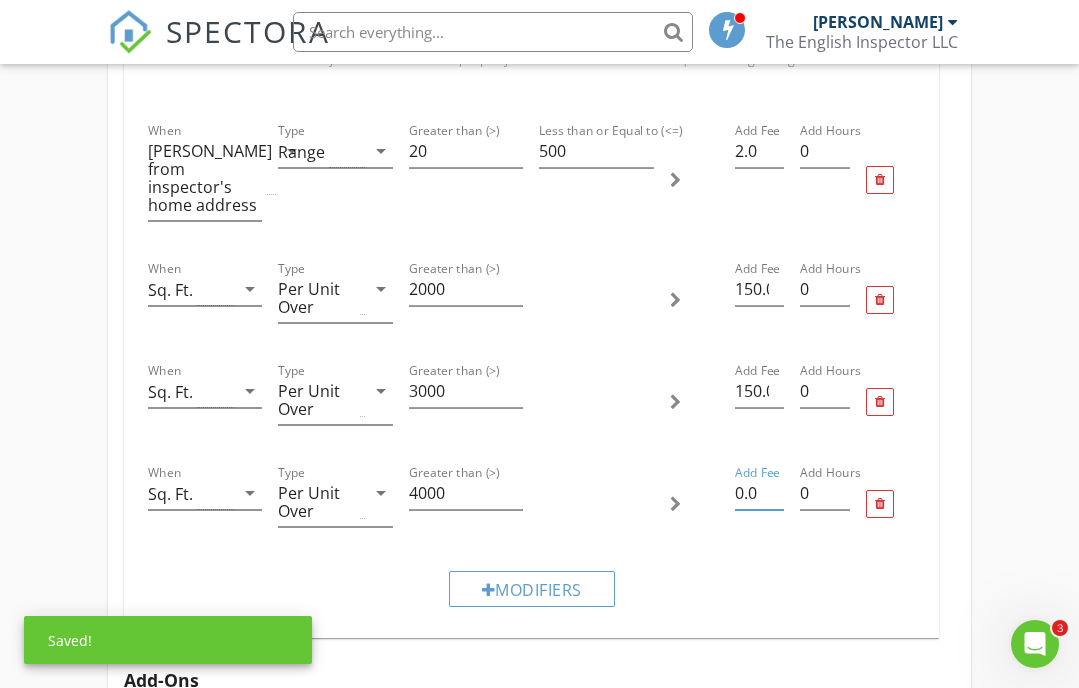 click on "0.0" at bounding box center [759, 493] 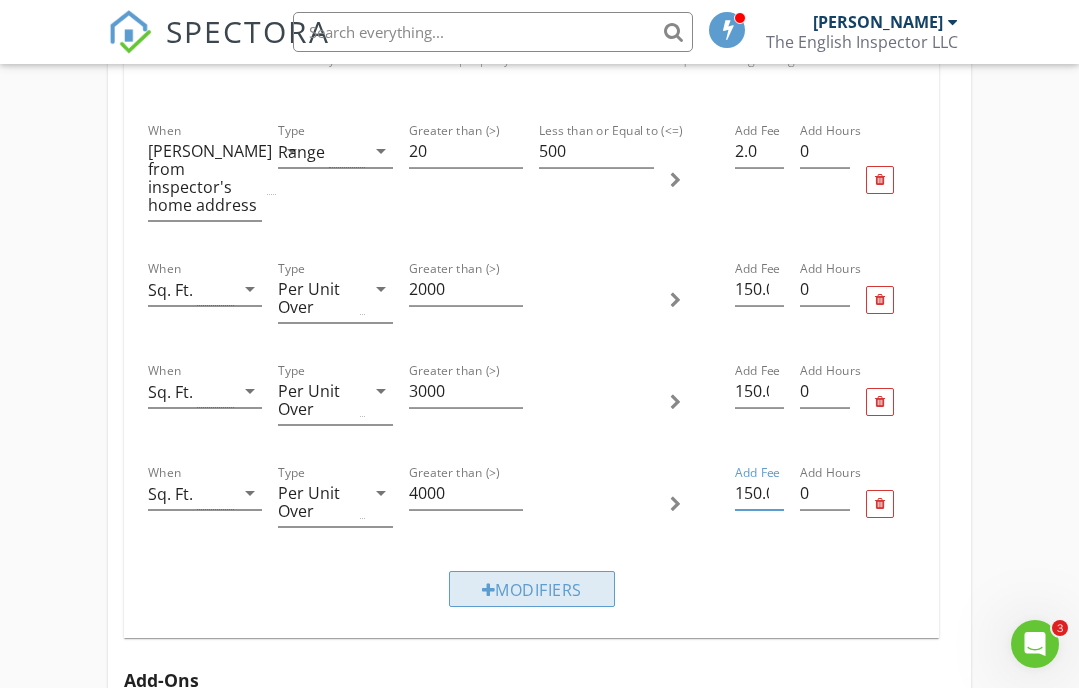 type on "150.0" 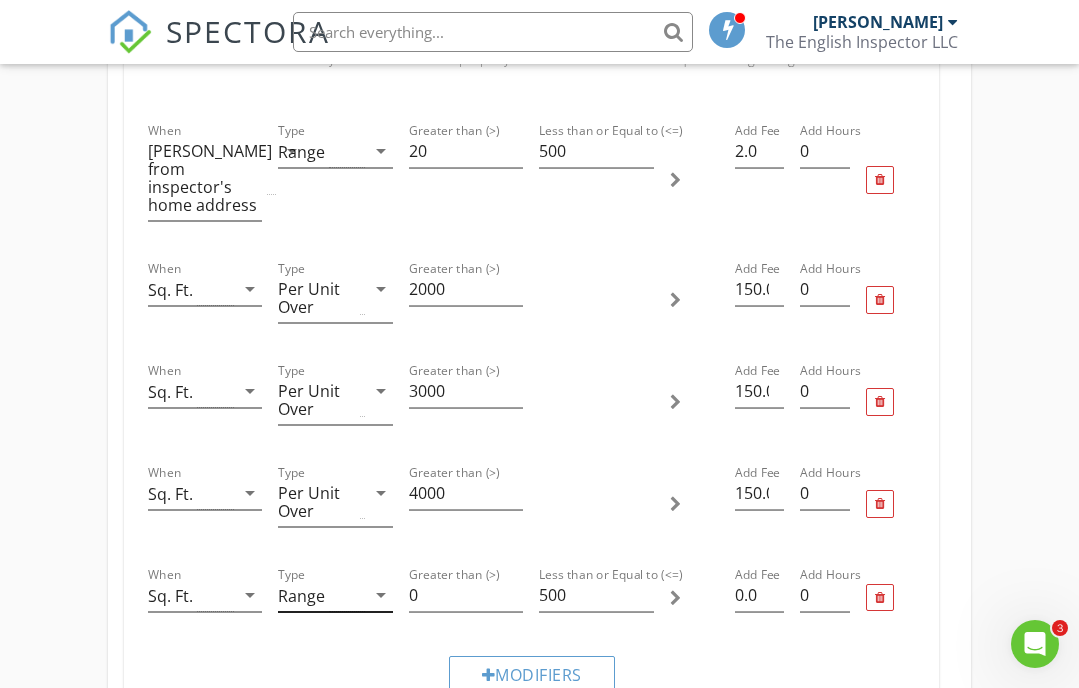 click on "arrow_drop_down" at bounding box center (381, 595) 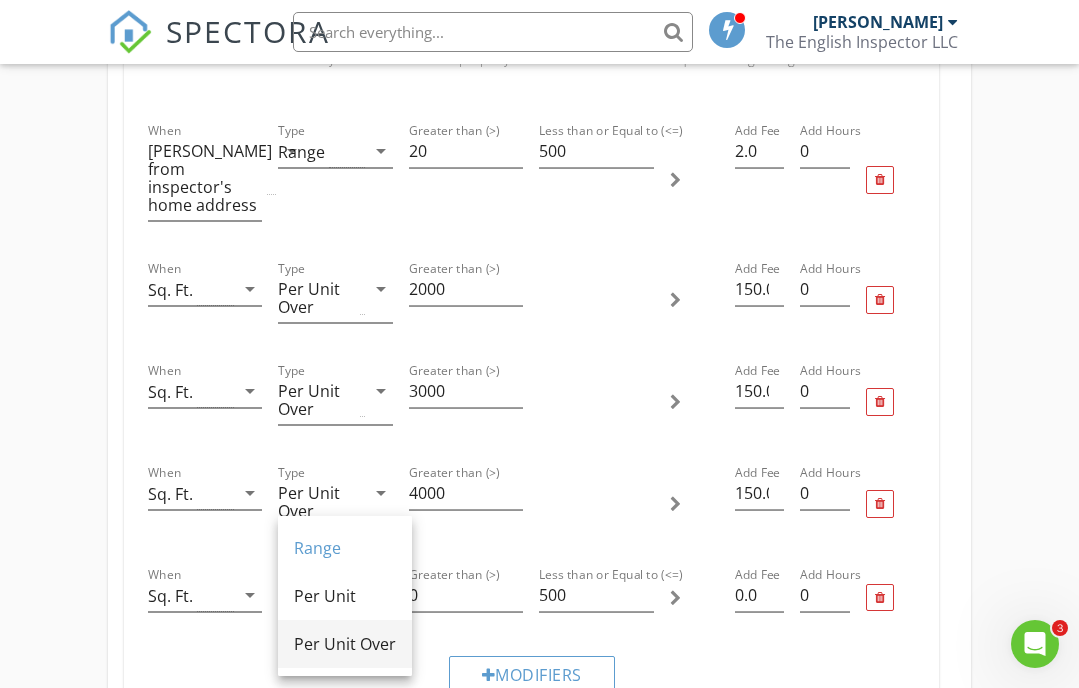 click on "Per Unit Over" at bounding box center (345, 644) 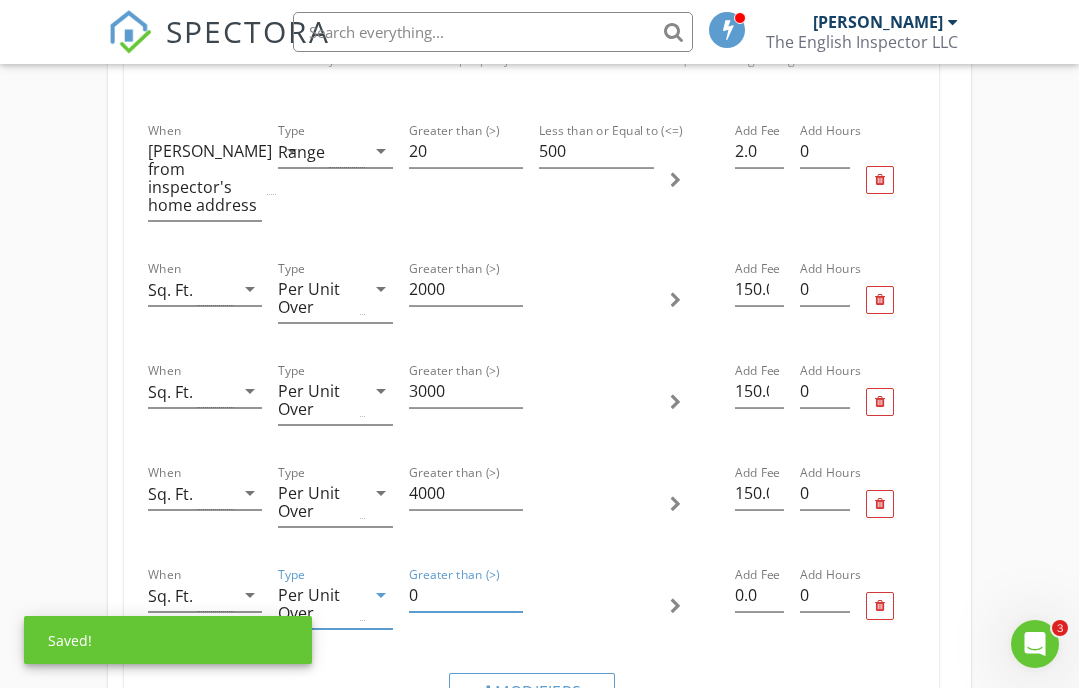 click on "0" at bounding box center (466, 595) 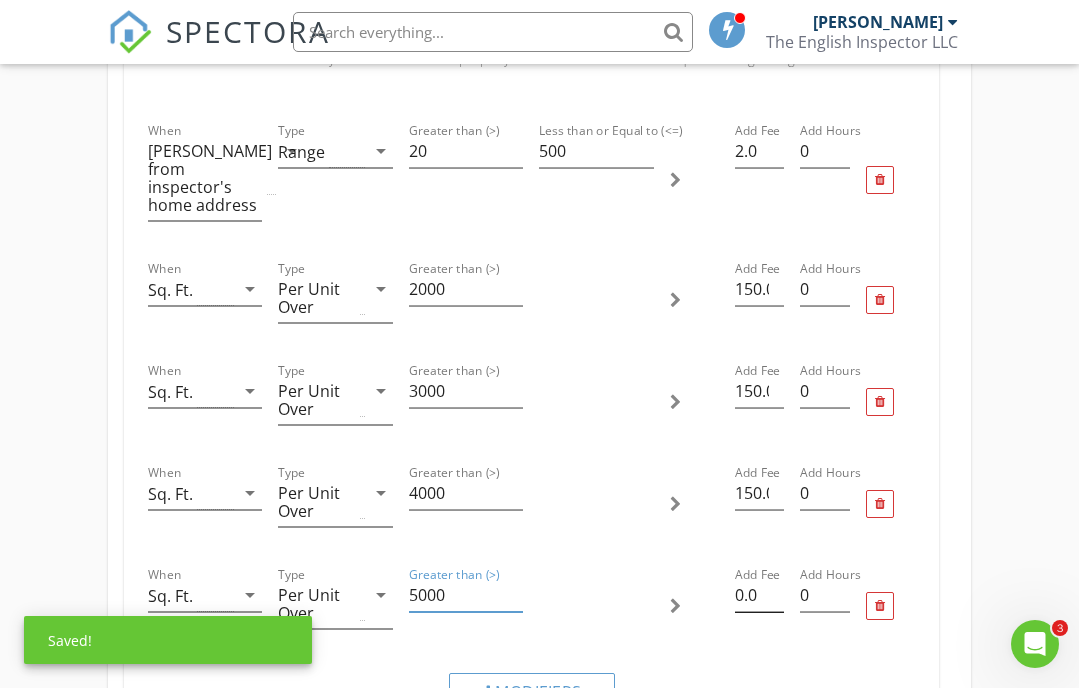 type on "5000" 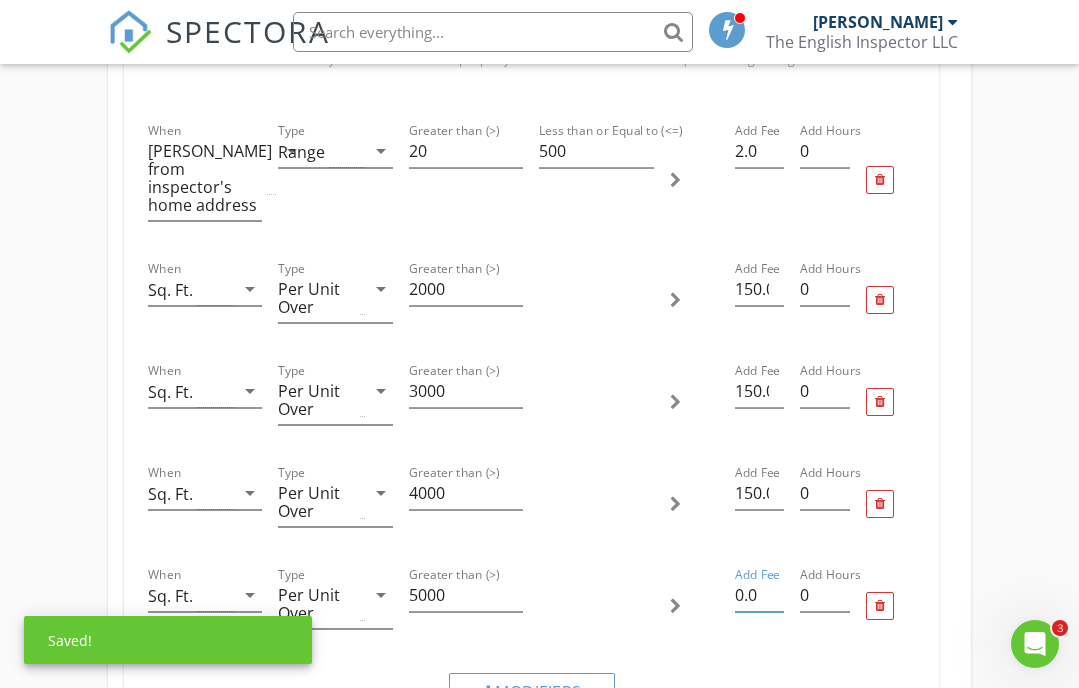 click on "0.0" at bounding box center (759, 595) 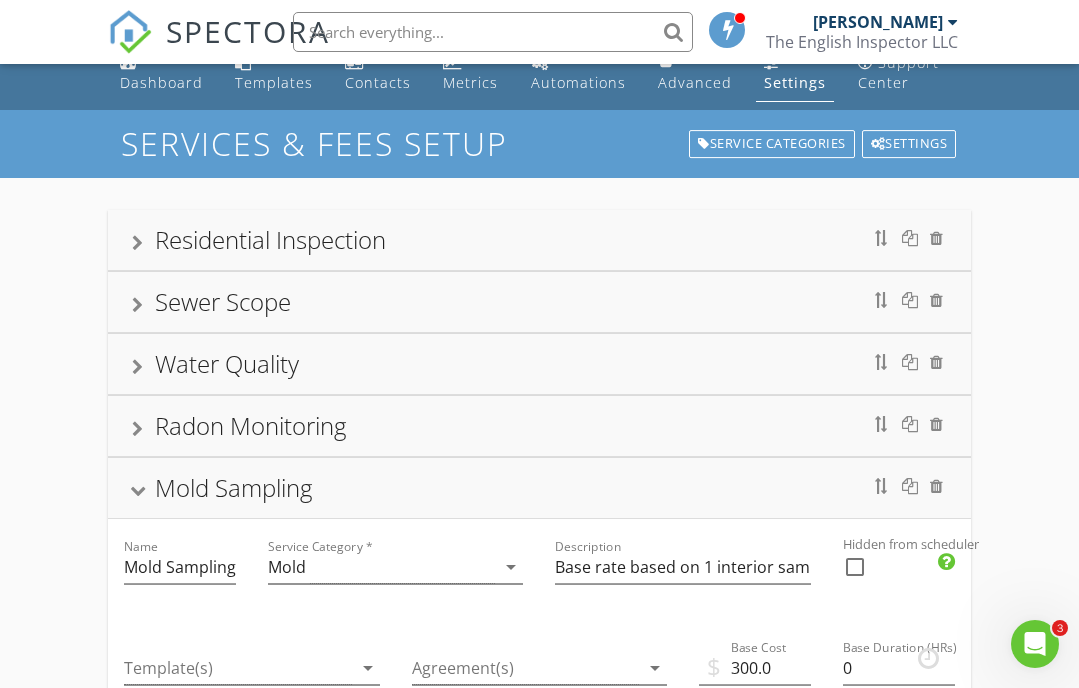 scroll, scrollTop: 0, scrollLeft: 0, axis: both 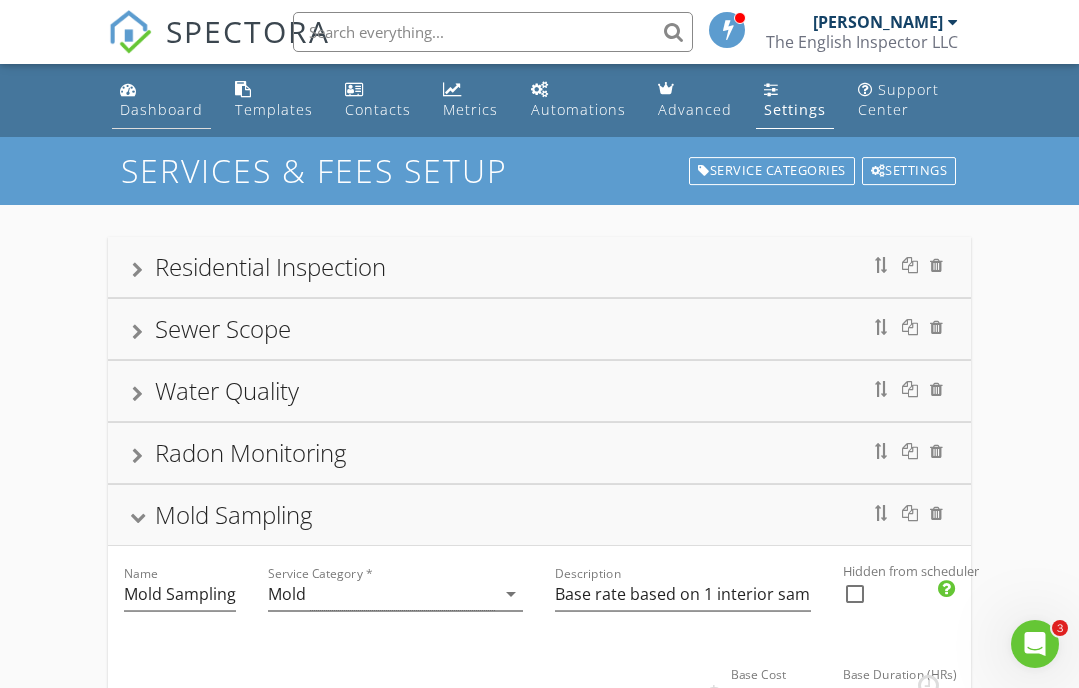 type on "150.0" 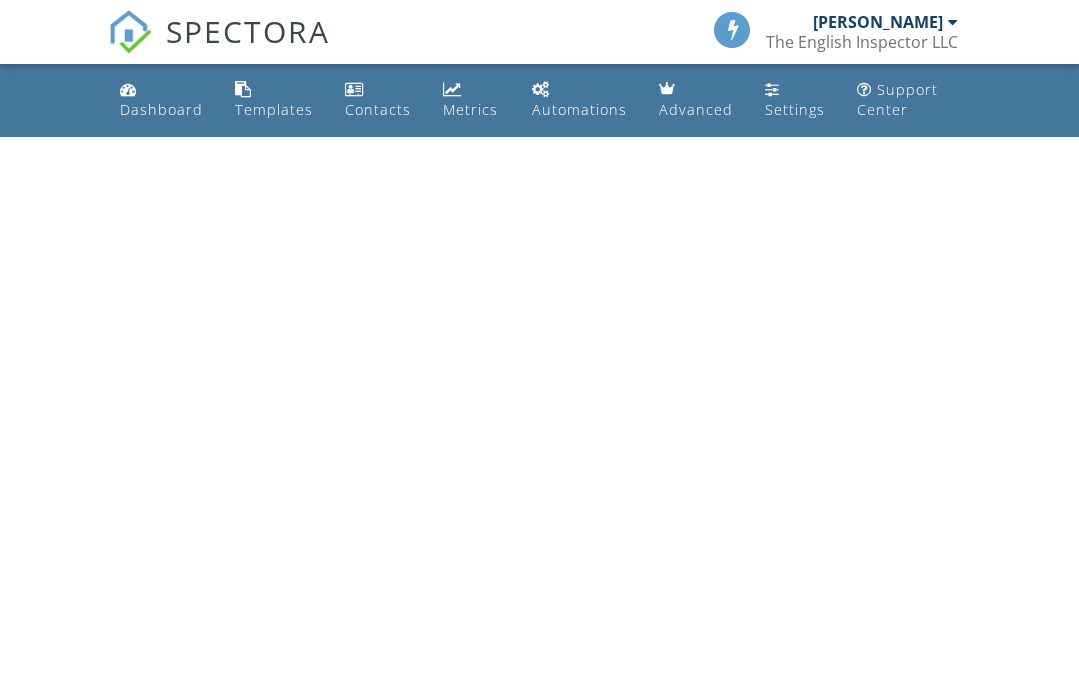 scroll, scrollTop: 0, scrollLeft: 0, axis: both 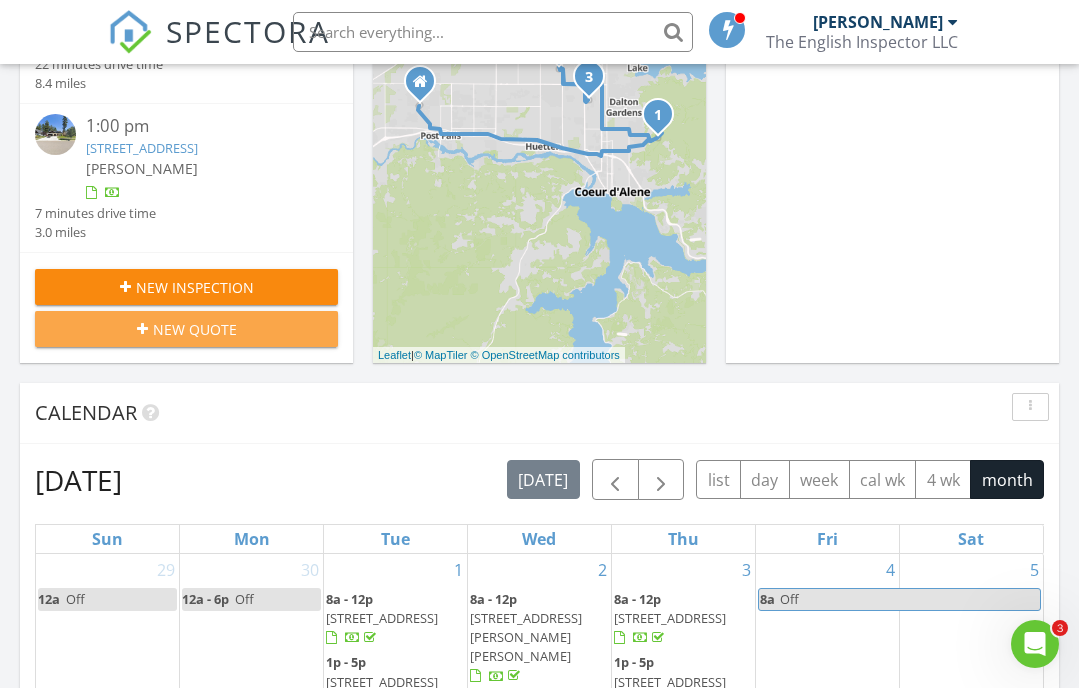 click on "New Quote" at bounding box center (195, 329) 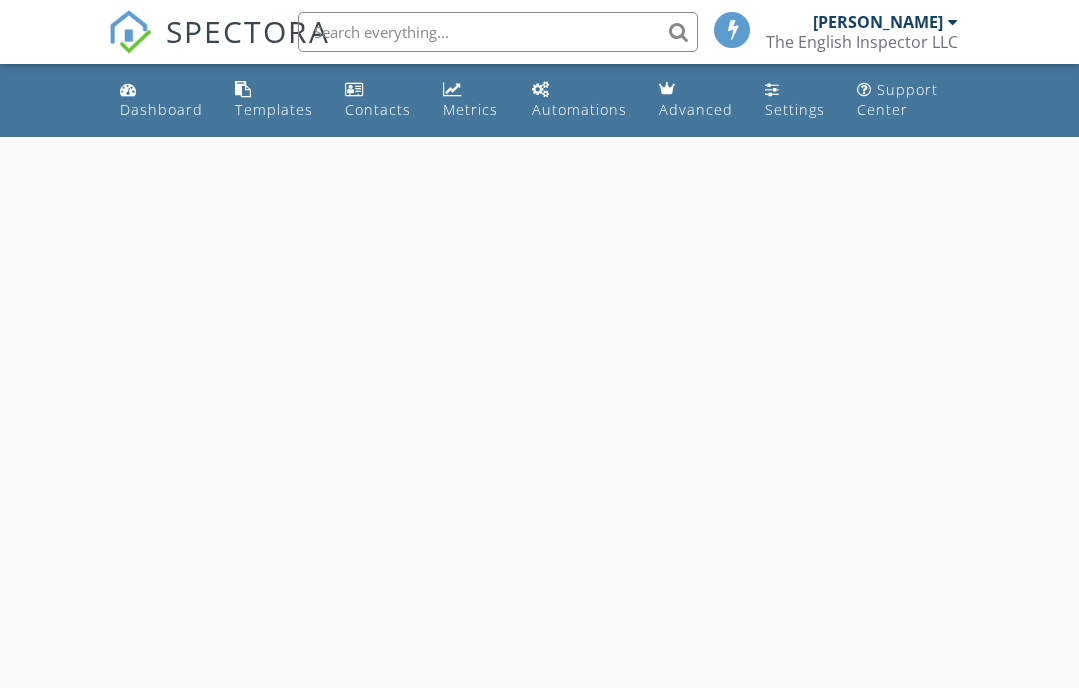 scroll, scrollTop: 0, scrollLeft: 0, axis: both 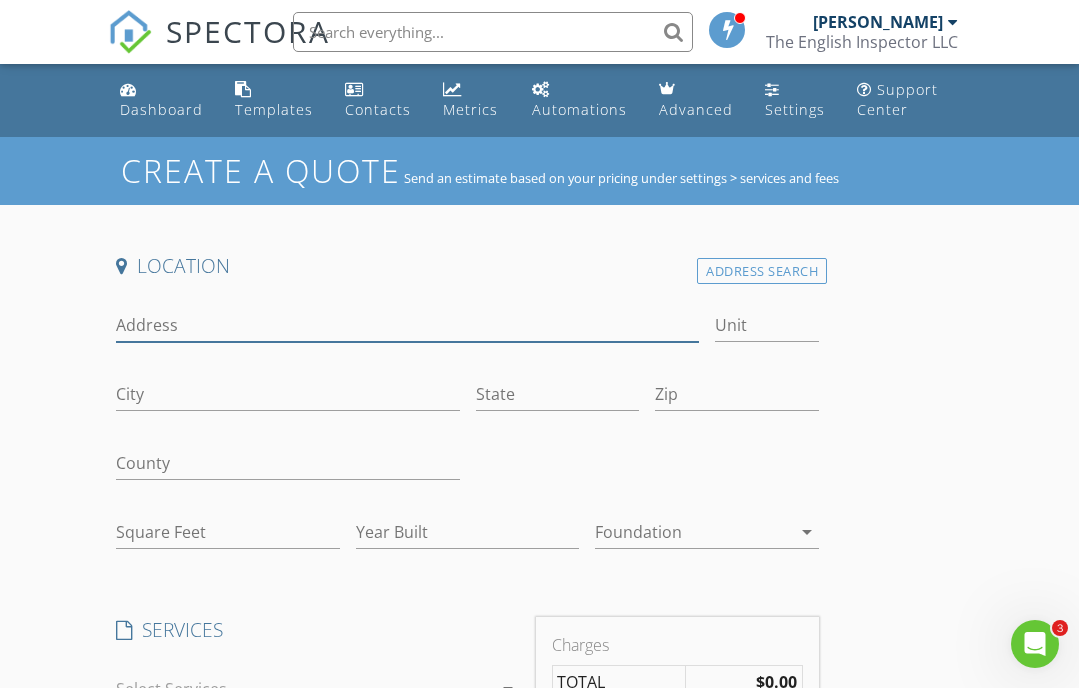click on "Address" at bounding box center (407, 325) 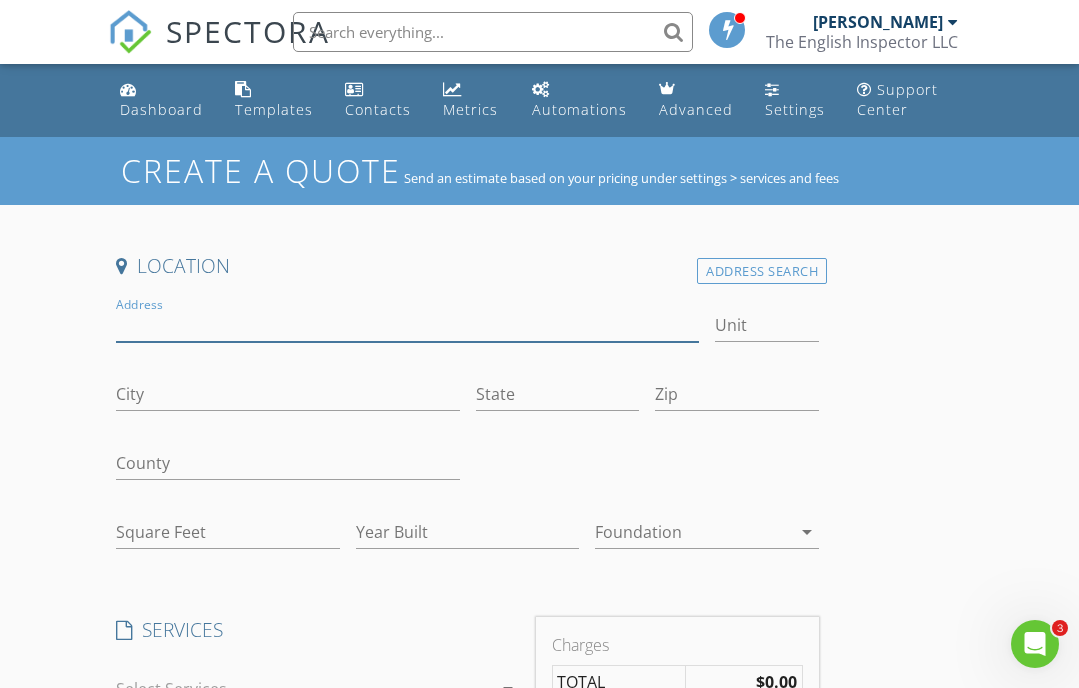 type on "[STREET_ADDRESS]" 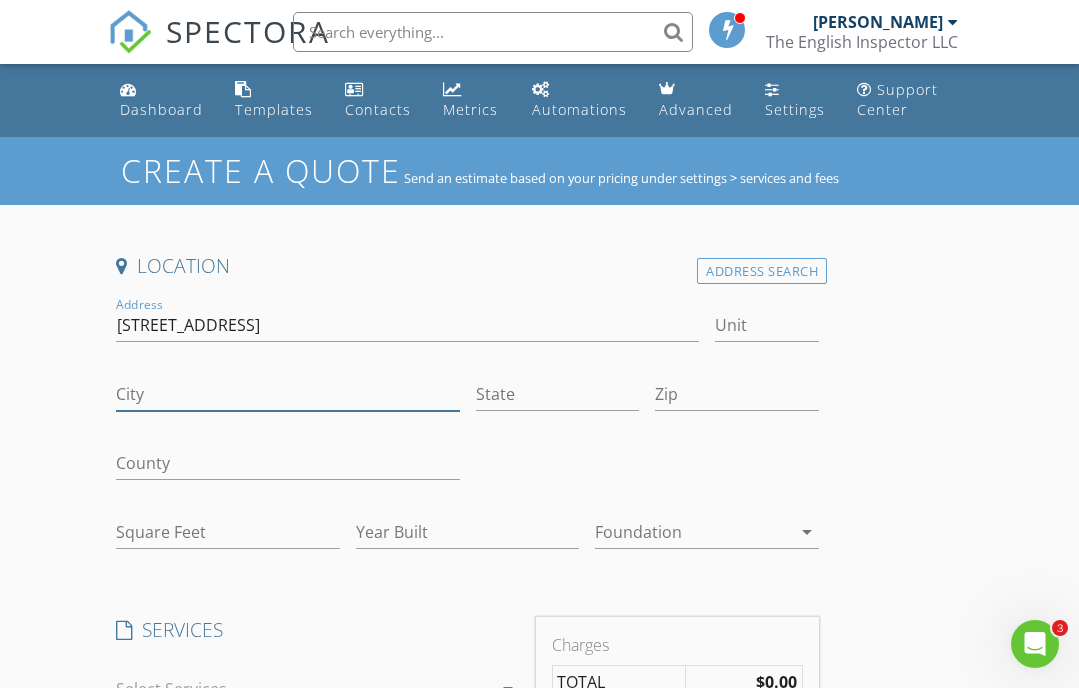 type on "Post Falls" 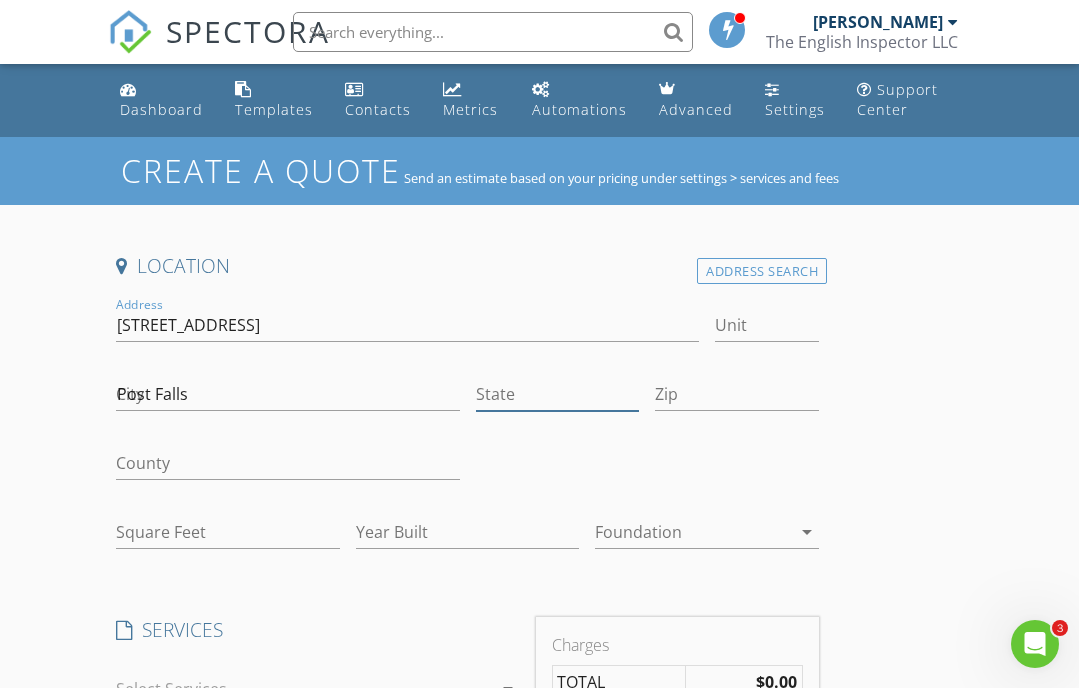 type on "ID" 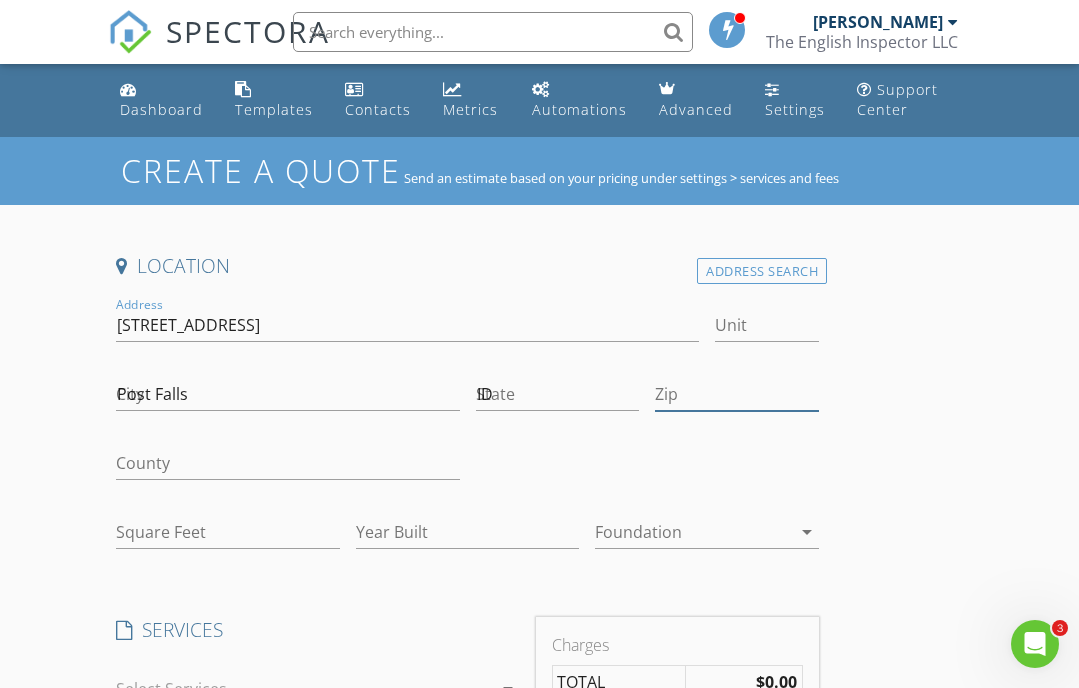 type on "83854" 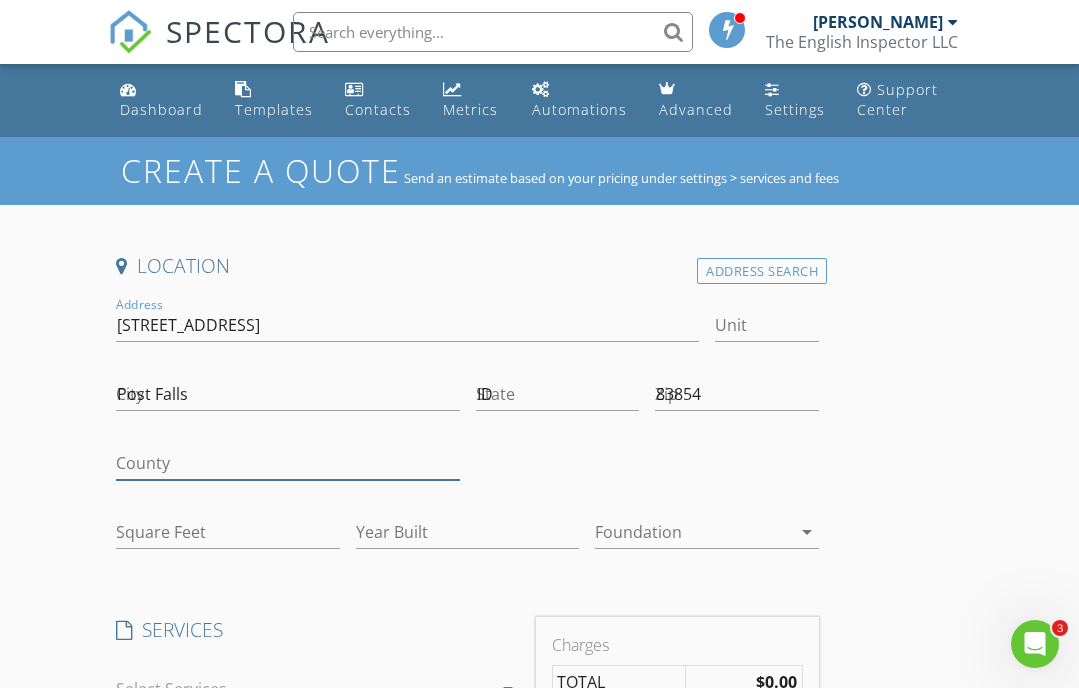 type on "ID" 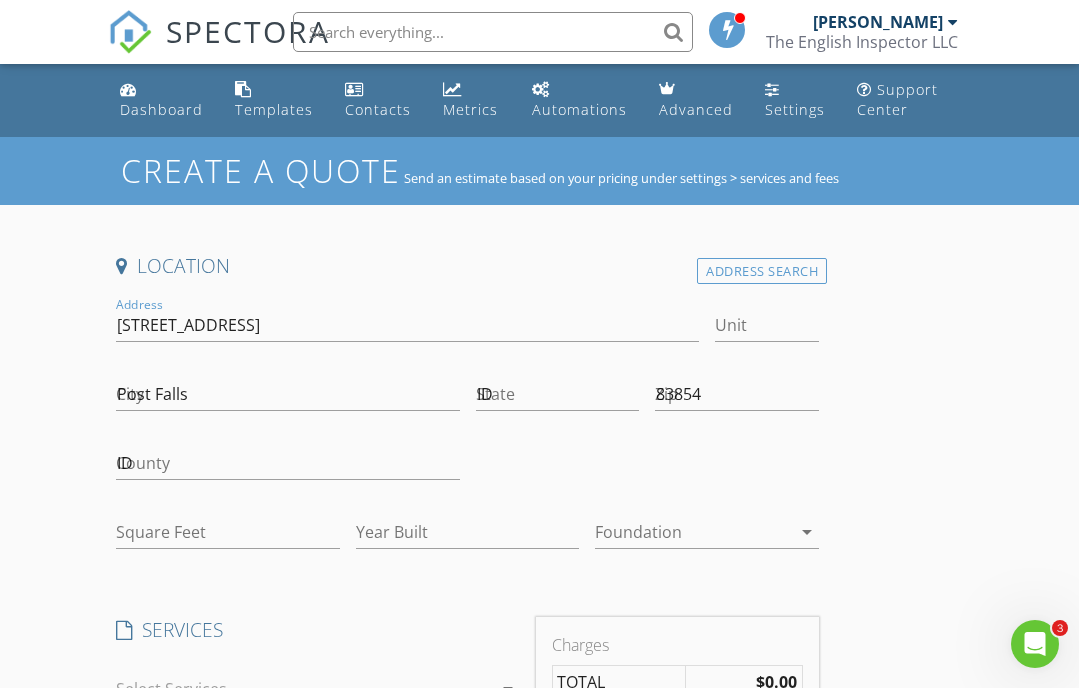 type on "[PERSON_NAME]" 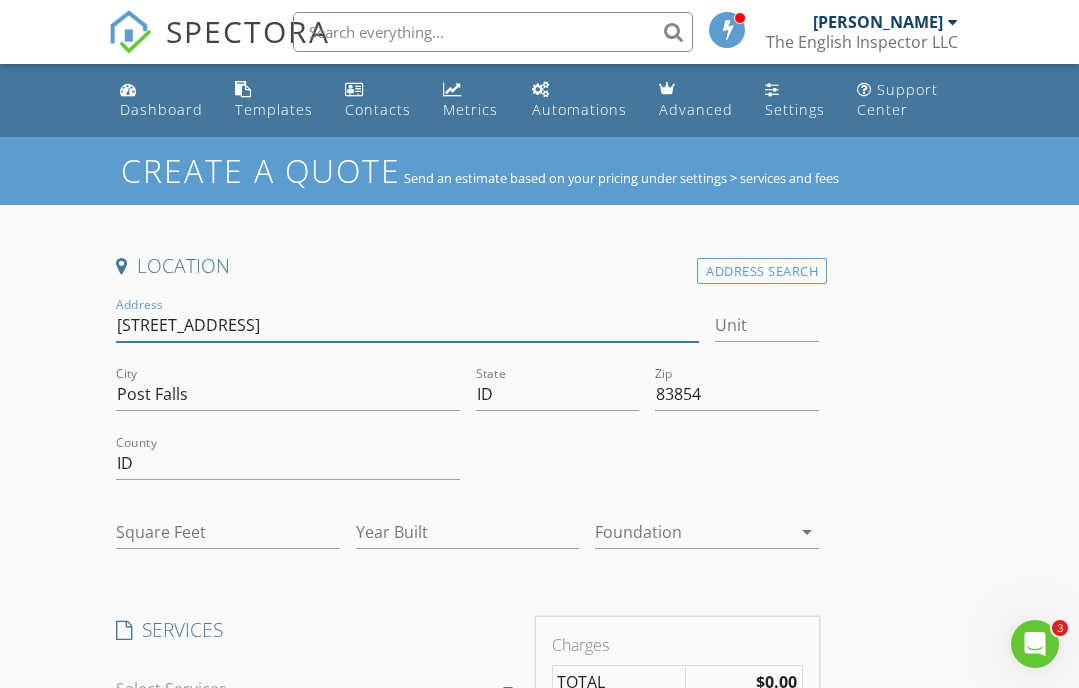 type on "3104" 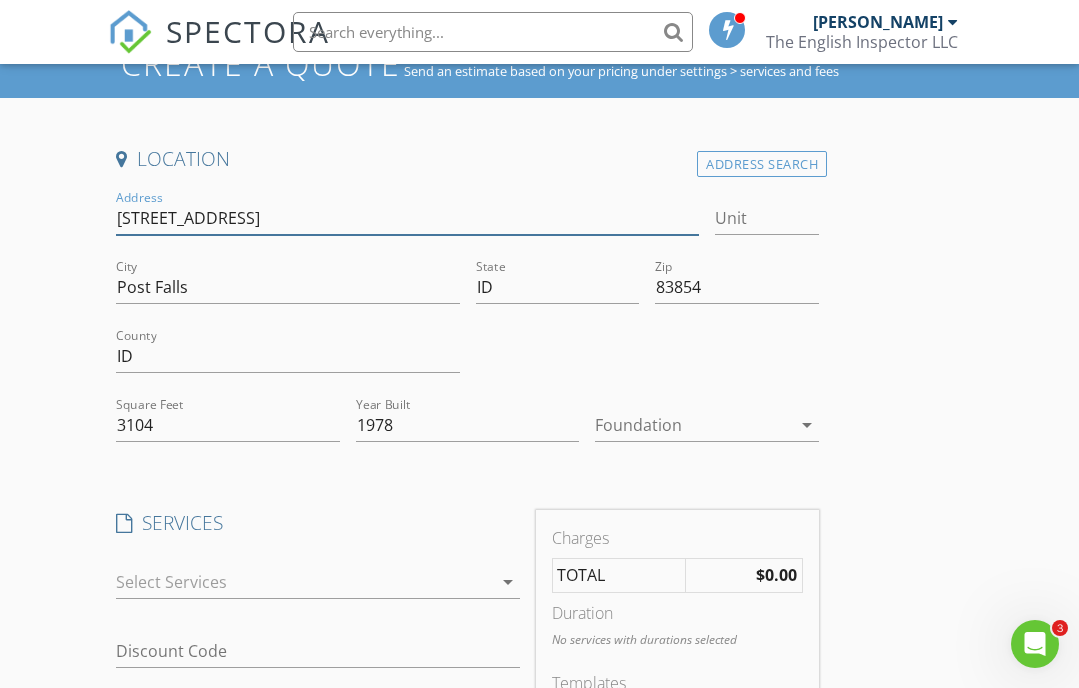 scroll, scrollTop: 113, scrollLeft: 0, axis: vertical 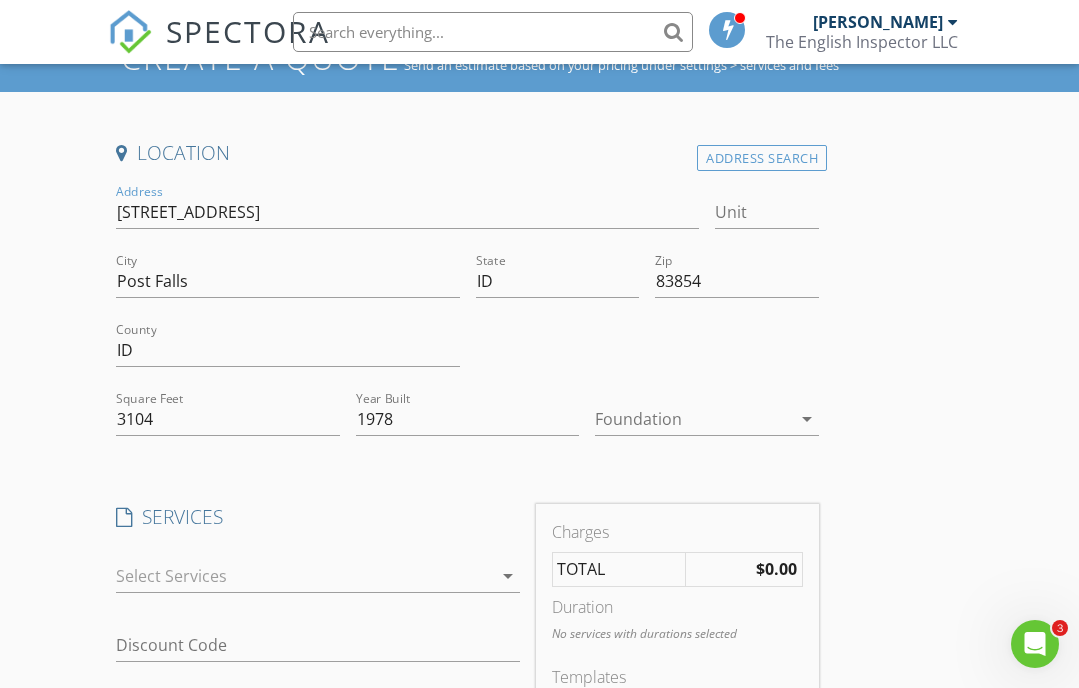 click on "arrow_drop_down" at bounding box center [807, 419] 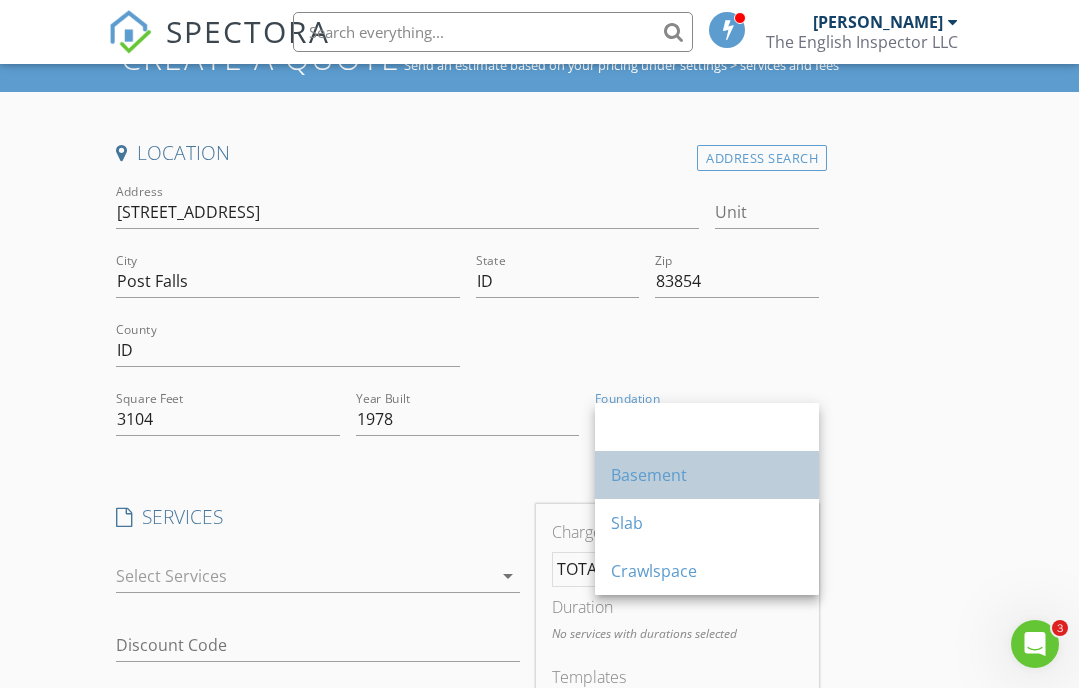 click on "Basement" at bounding box center (707, 475) 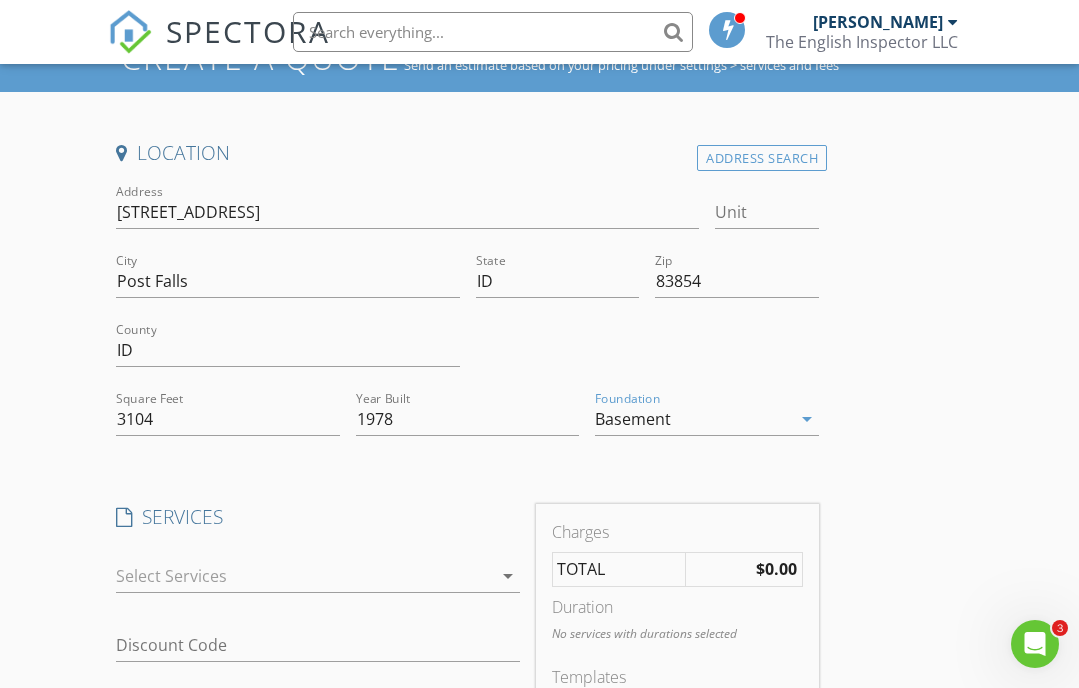 click on "arrow_drop_down" at bounding box center (508, 576) 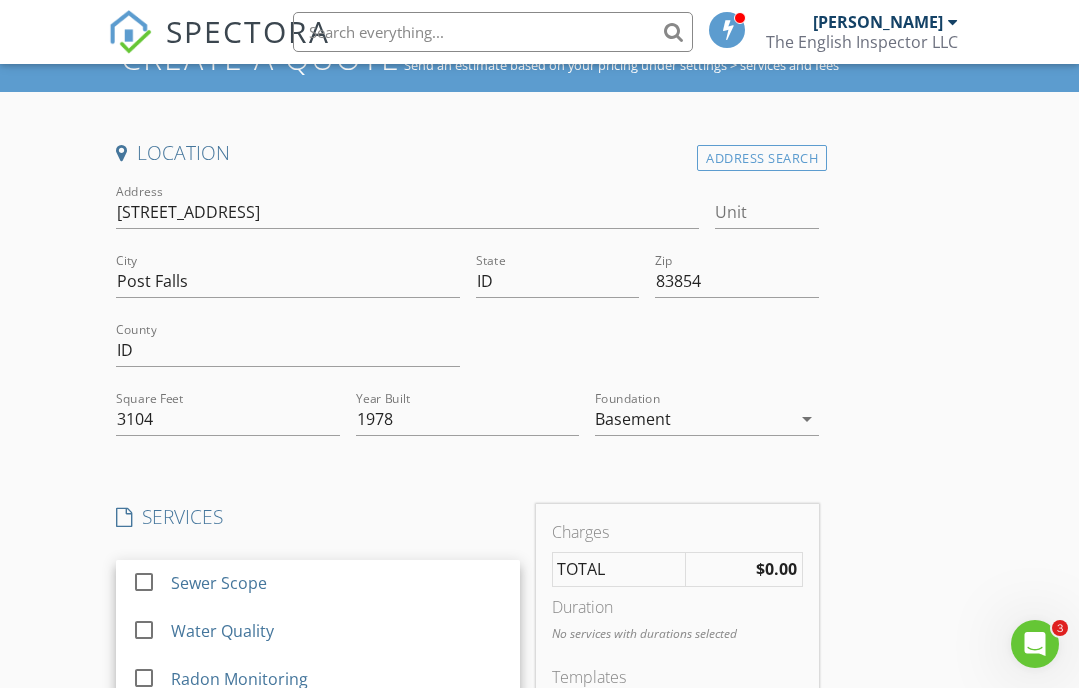 scroll, scrollTop: 62, scrollLeft: 0, axis: vertical 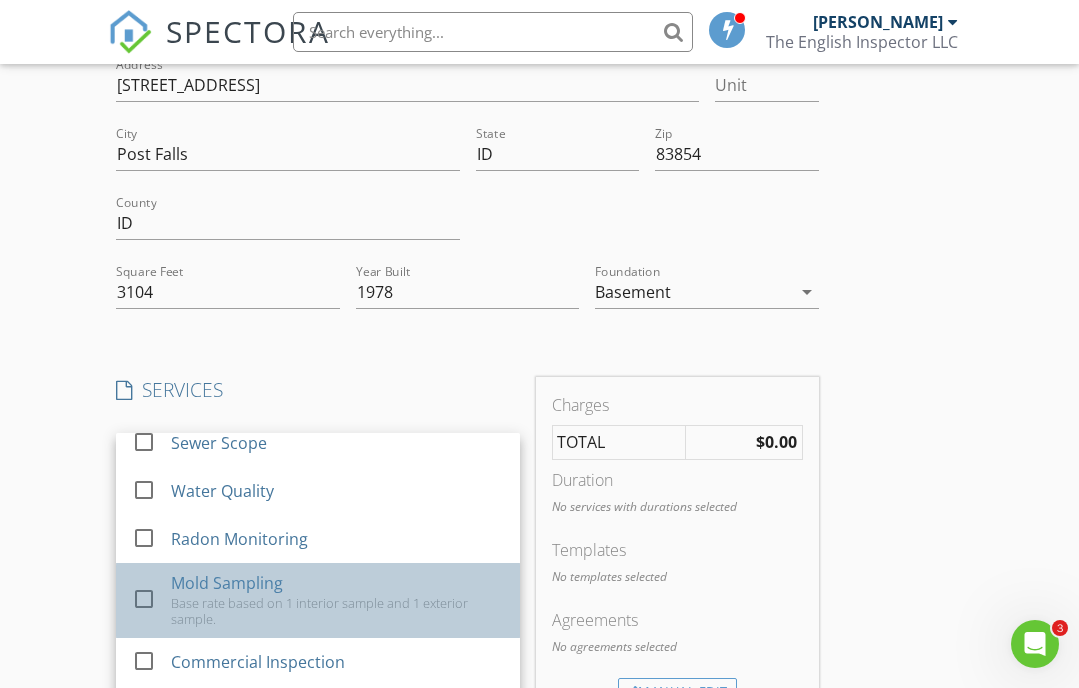 click on "Mold Sampling" at bounding box center [227, 583] 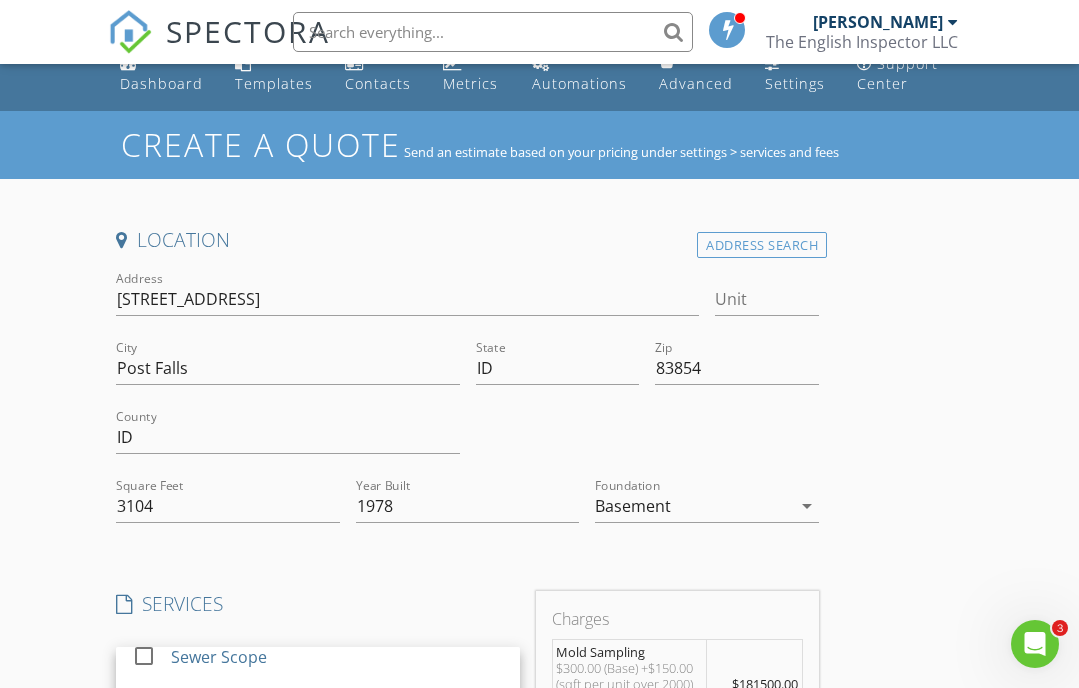 scroll, scrollTop: 0, scrollLeft: 0, axis: both 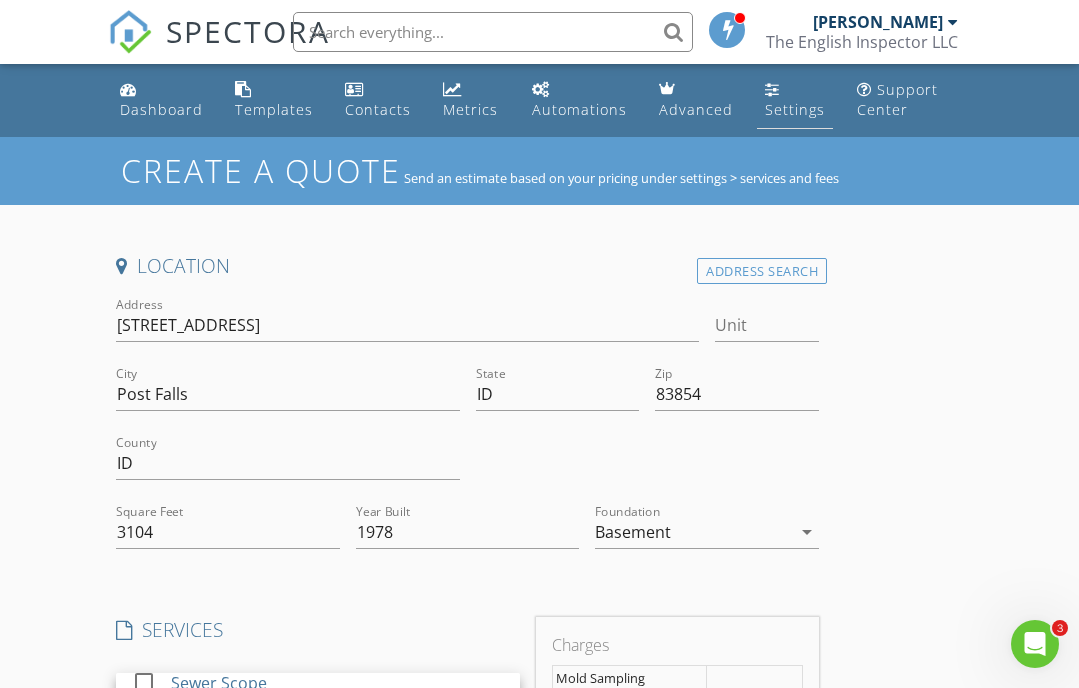 click on "Settings" at bounding box center [795, 109] 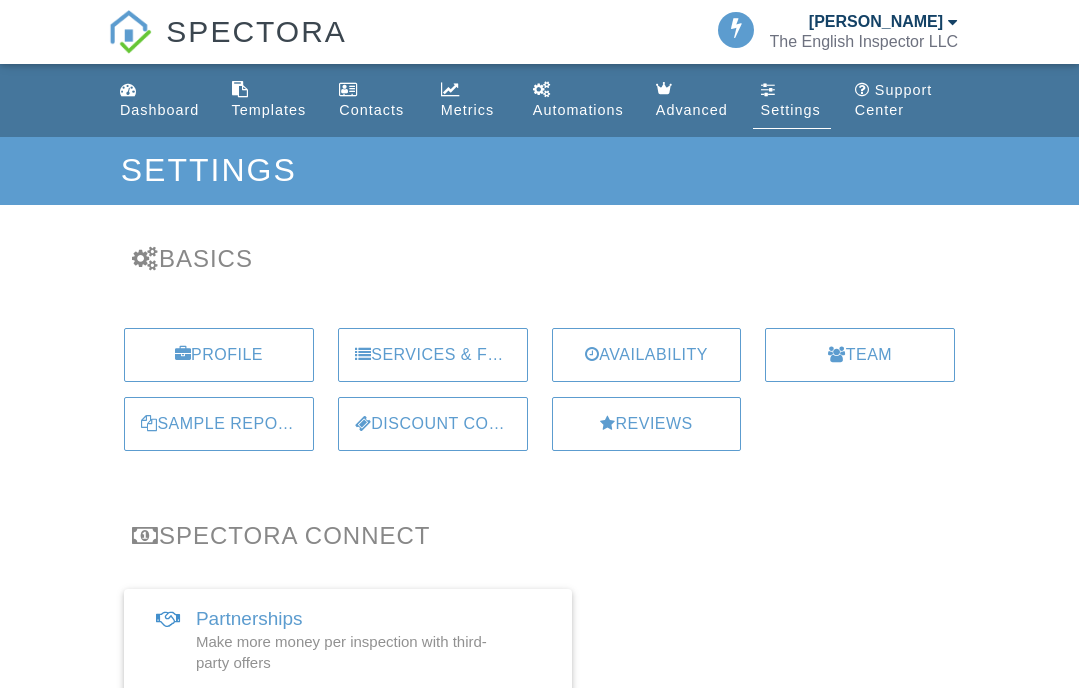 scroll, scrollTop: 0, scrollLeft: 0, axis: both 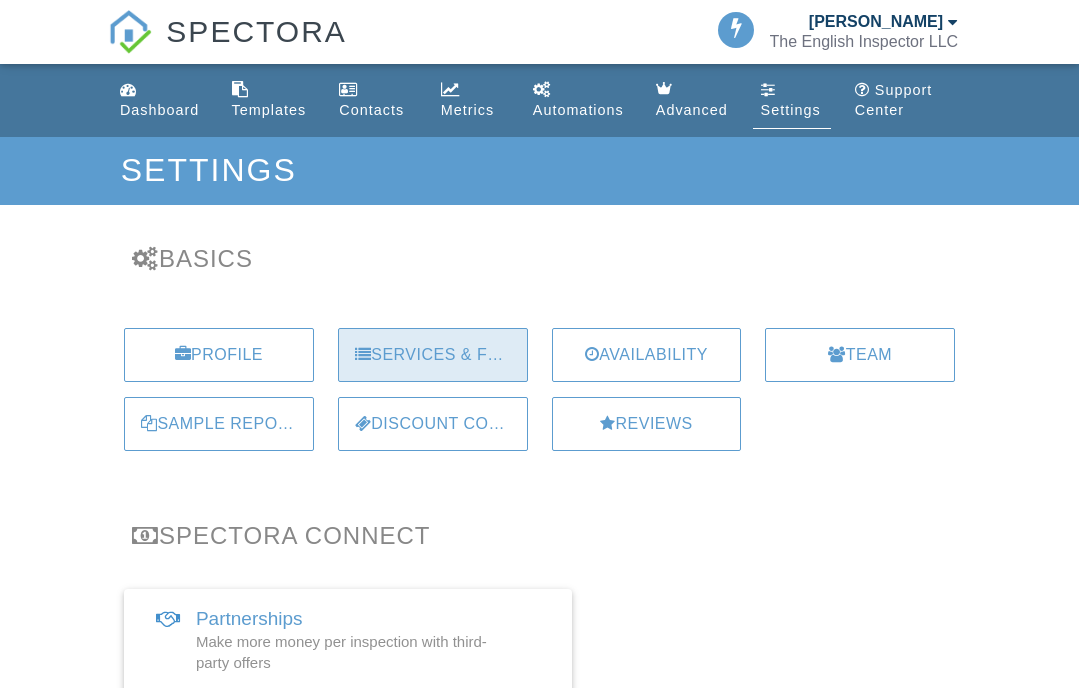 click on "Services & Fees" at bounding box center (433, 355) 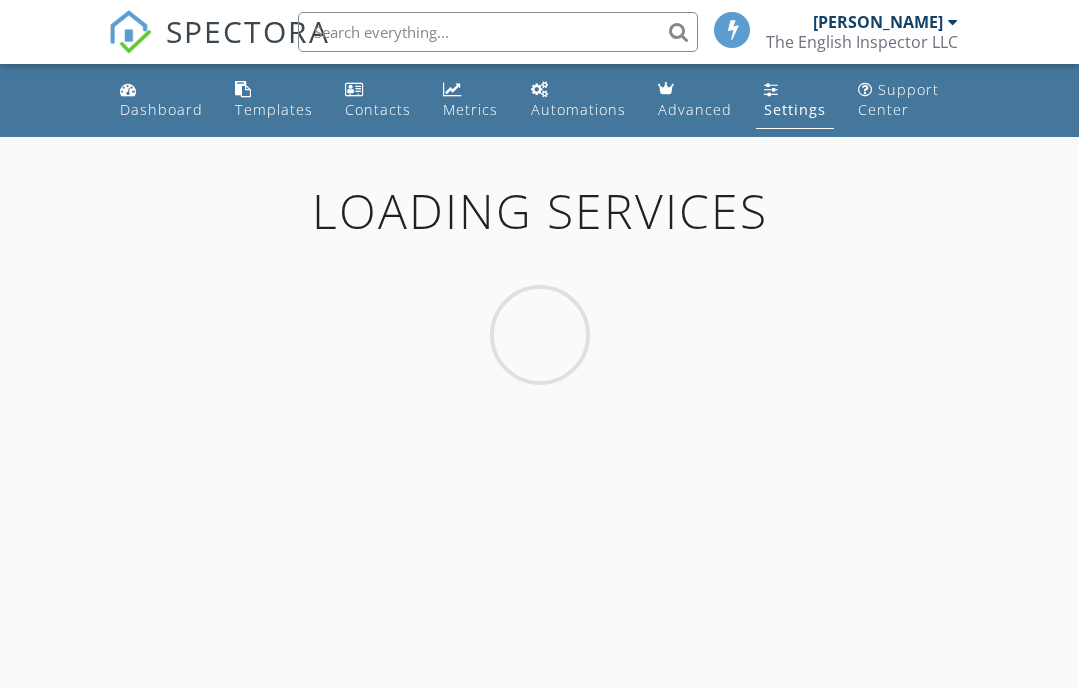 scroll, scrollTop: 0, scrollLeft: 0, axis: both 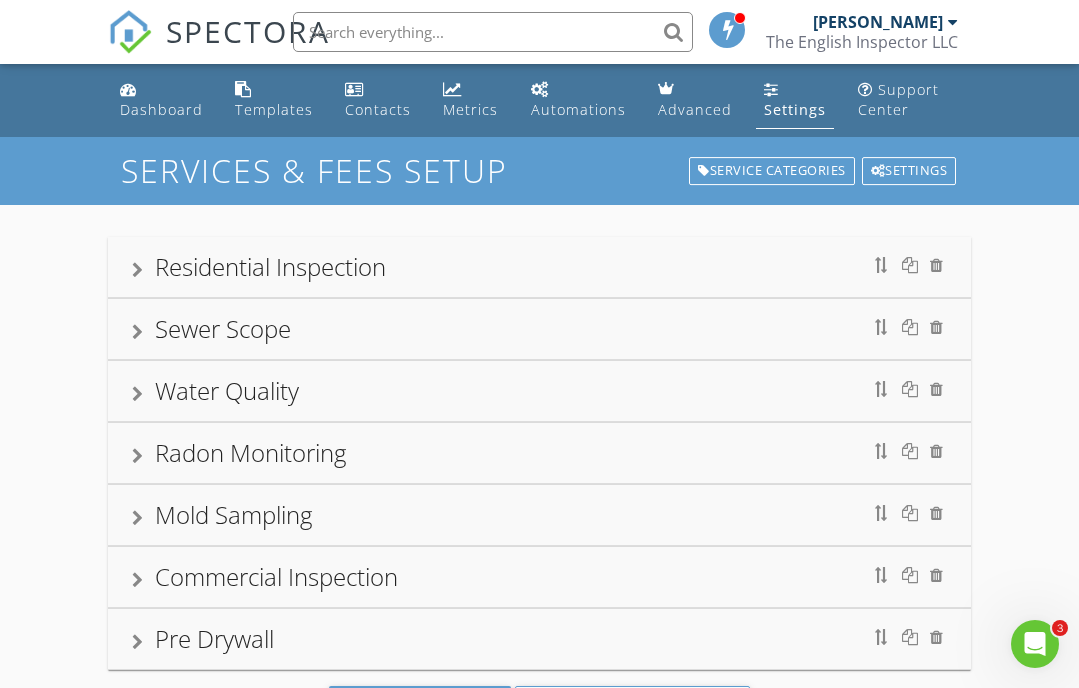 click on "Mold Sampling" at bounding box center (539, 515) 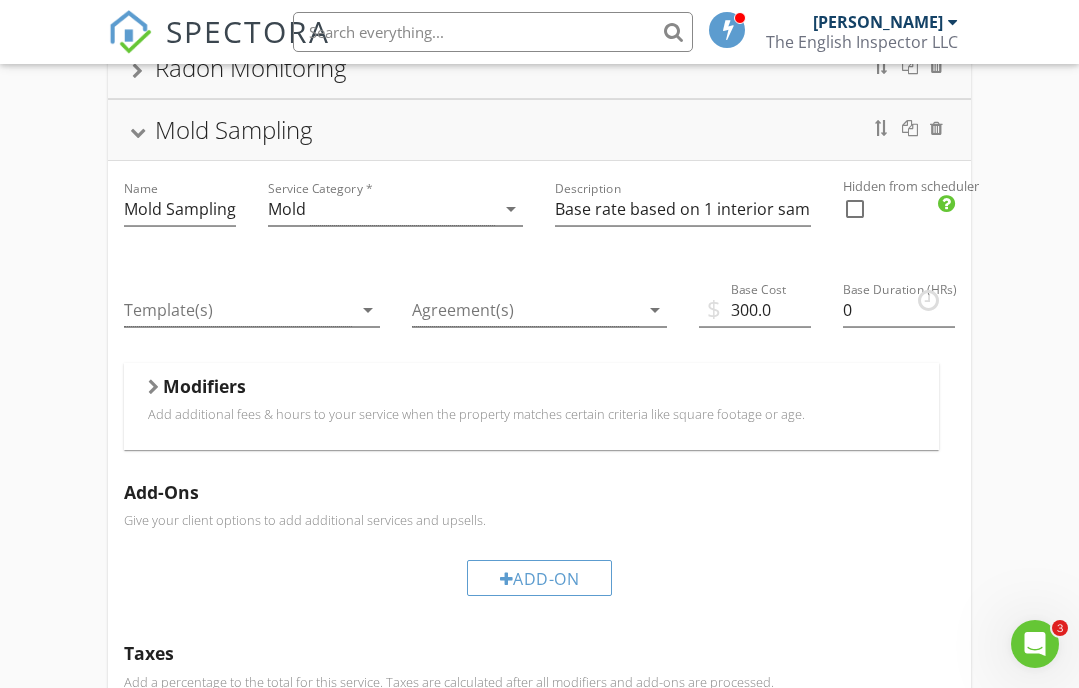 scroll, scrollTop: 396, scrollLeft: 0, axis: vertical 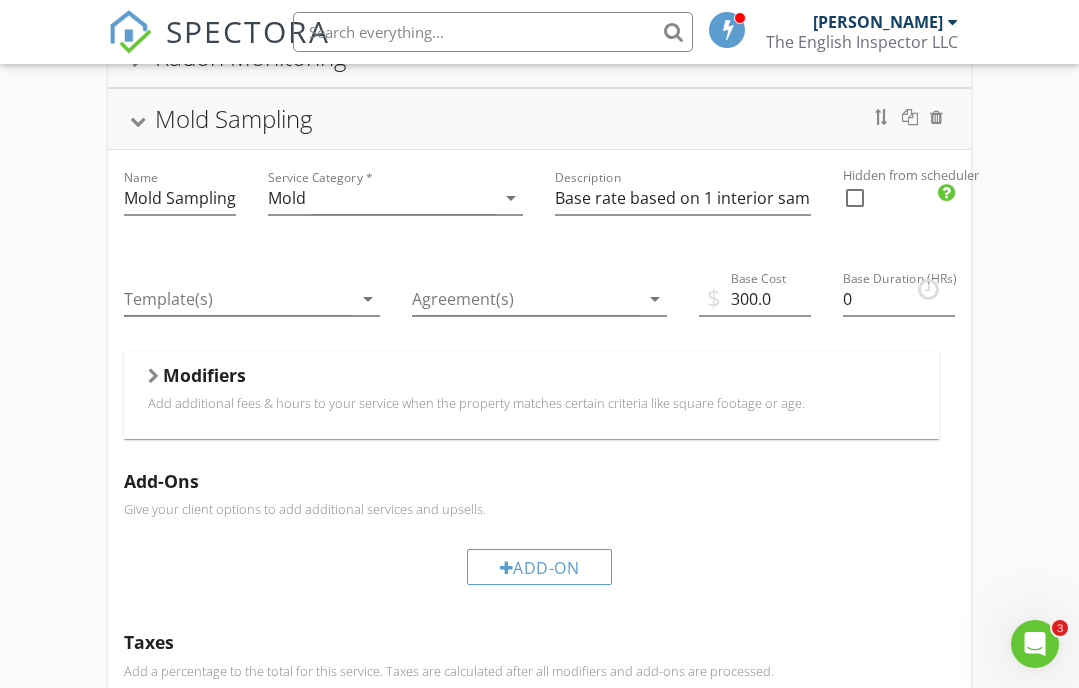 click on "Add additional fees & hours to your service when the
property matches certain criteria like square footage or age." at bounding box center [531, 403] 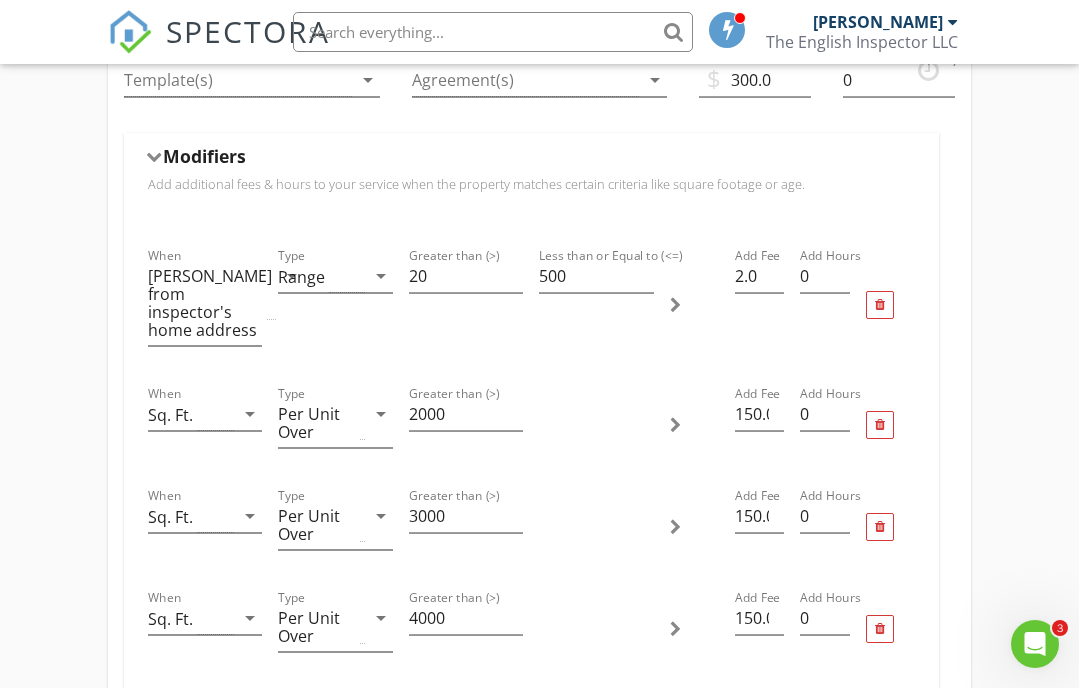 scroll, scrollTop: 624, scrollLeft: 0, axis: vertical 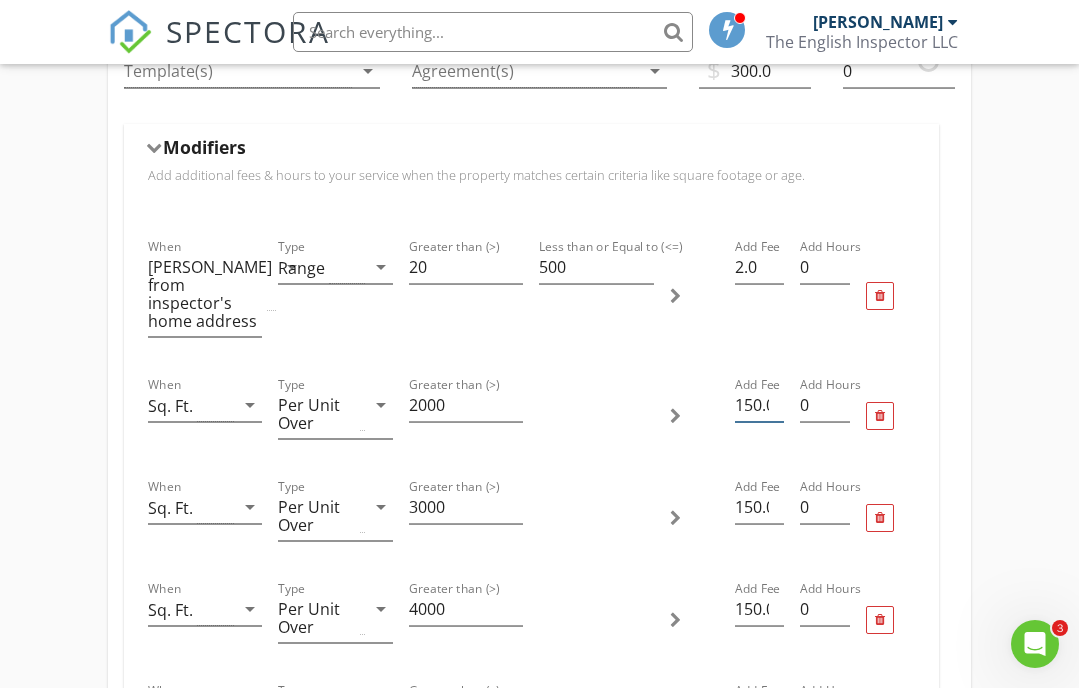 click on "150.0" at bounding box center [759, 405] 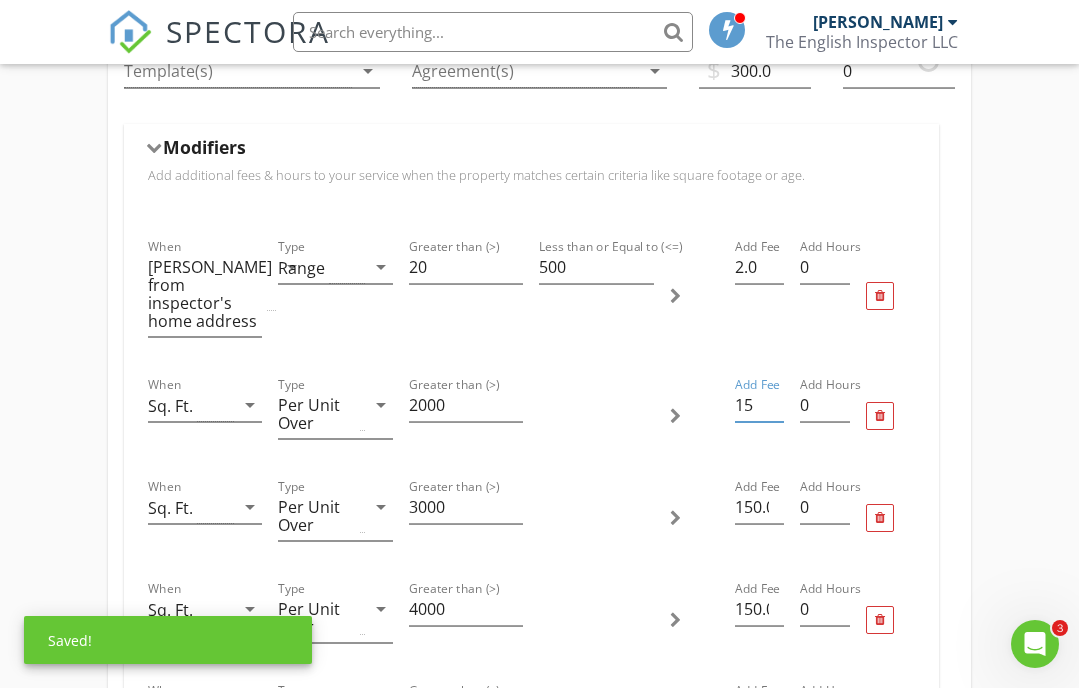 type on "1" 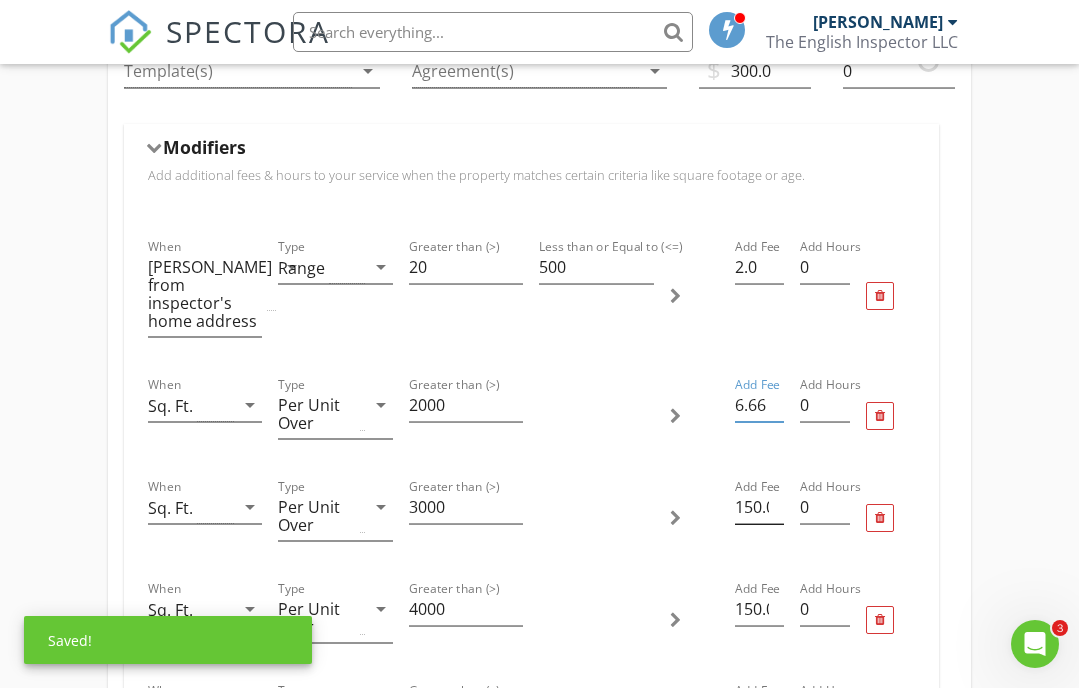 type on "6.66" 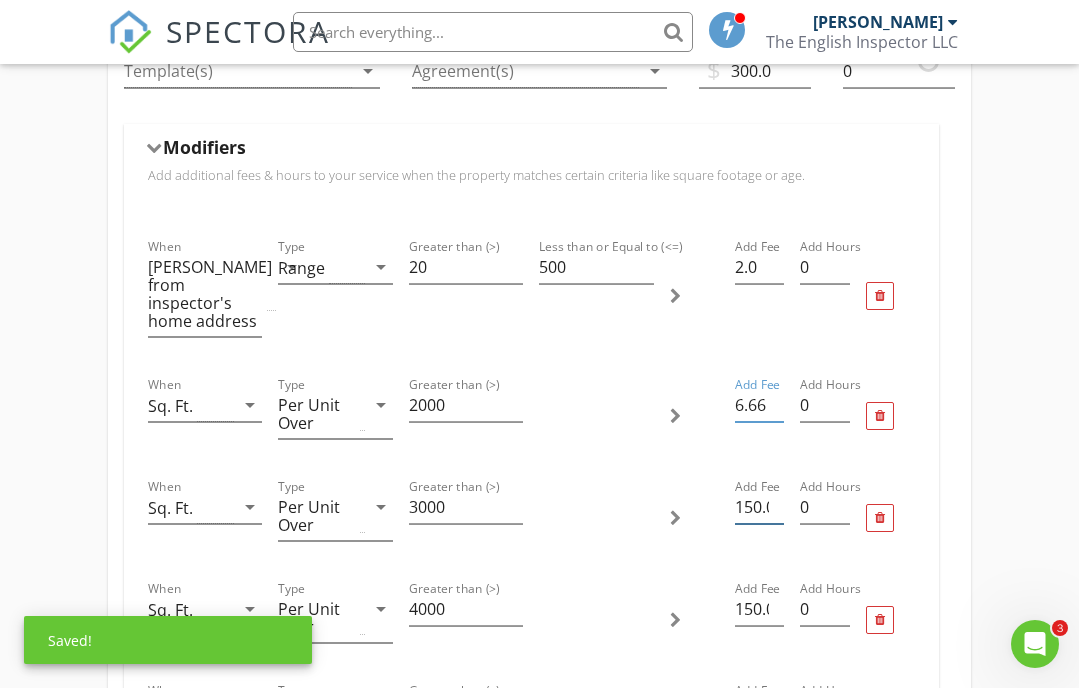 click on "150.01" at bounding box center (759, 507) 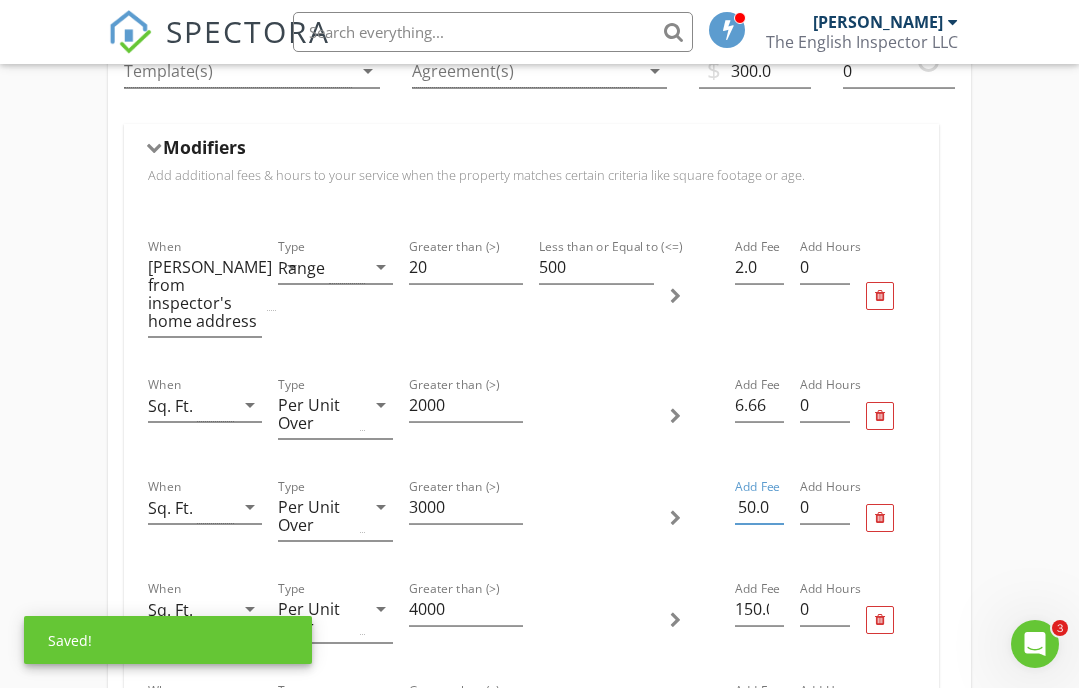 click on "150.01" at bounding box center [759, 507] 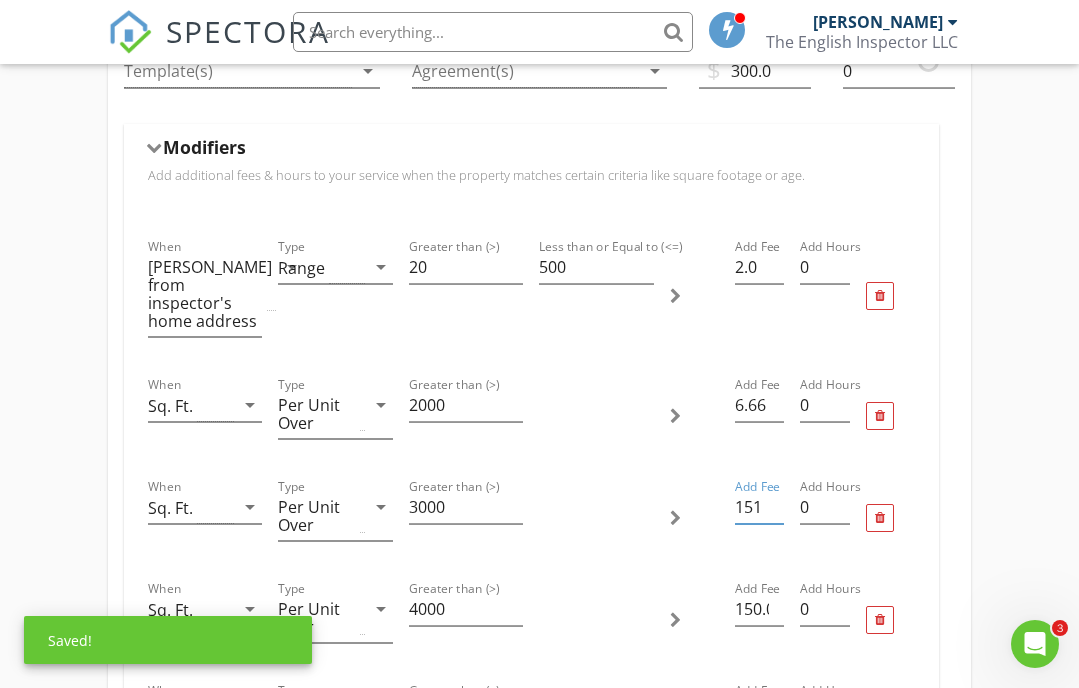 scroll, scrollTop: 0, scrollLeft: 0, axis: both 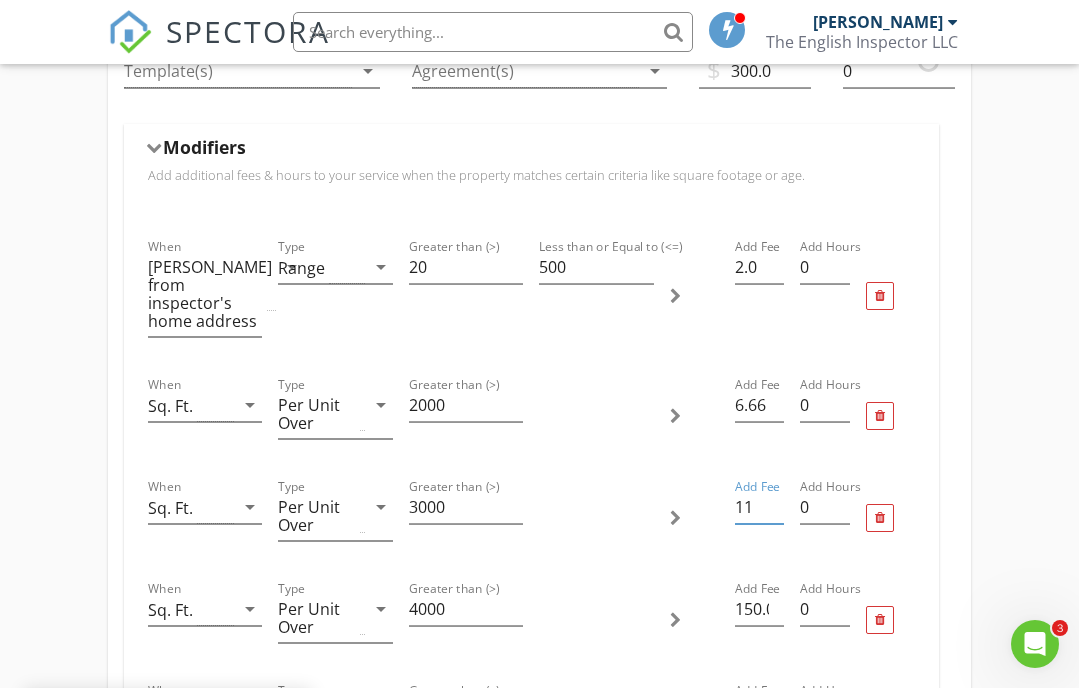 type on "1" 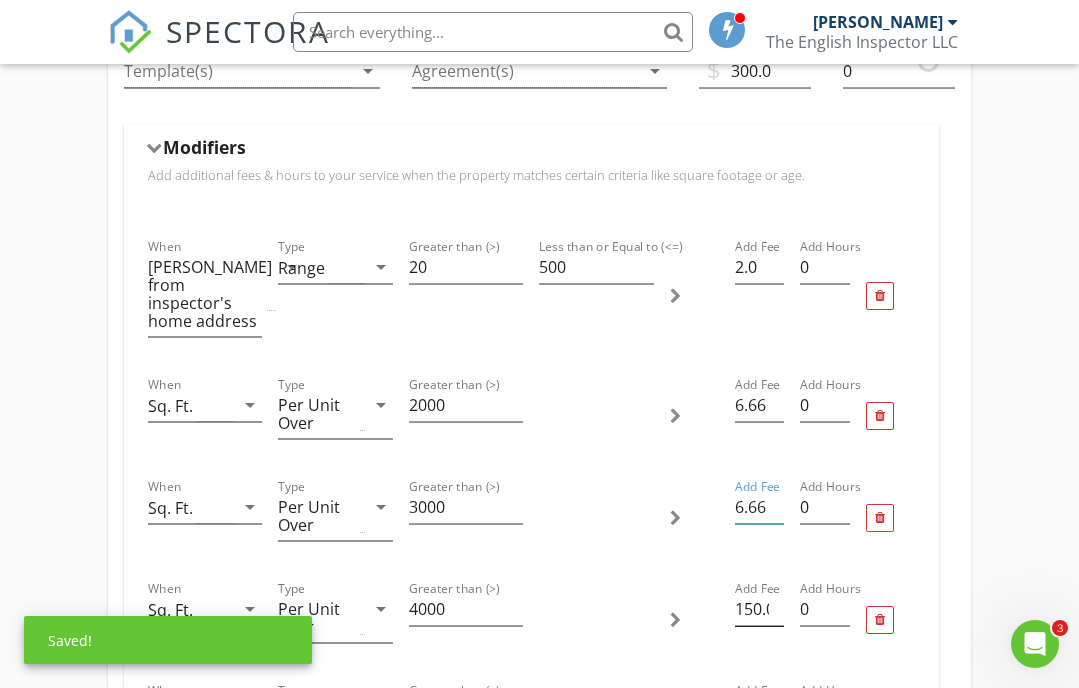 type on "6.66" 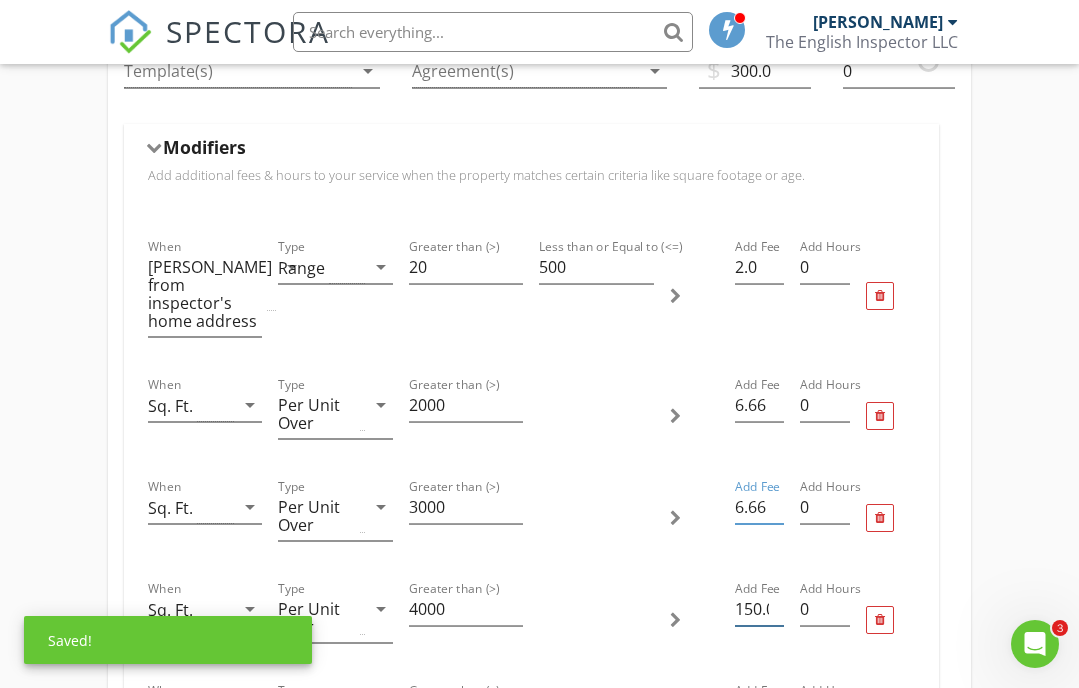 click on "150.0" at bounding box center [759, 609] 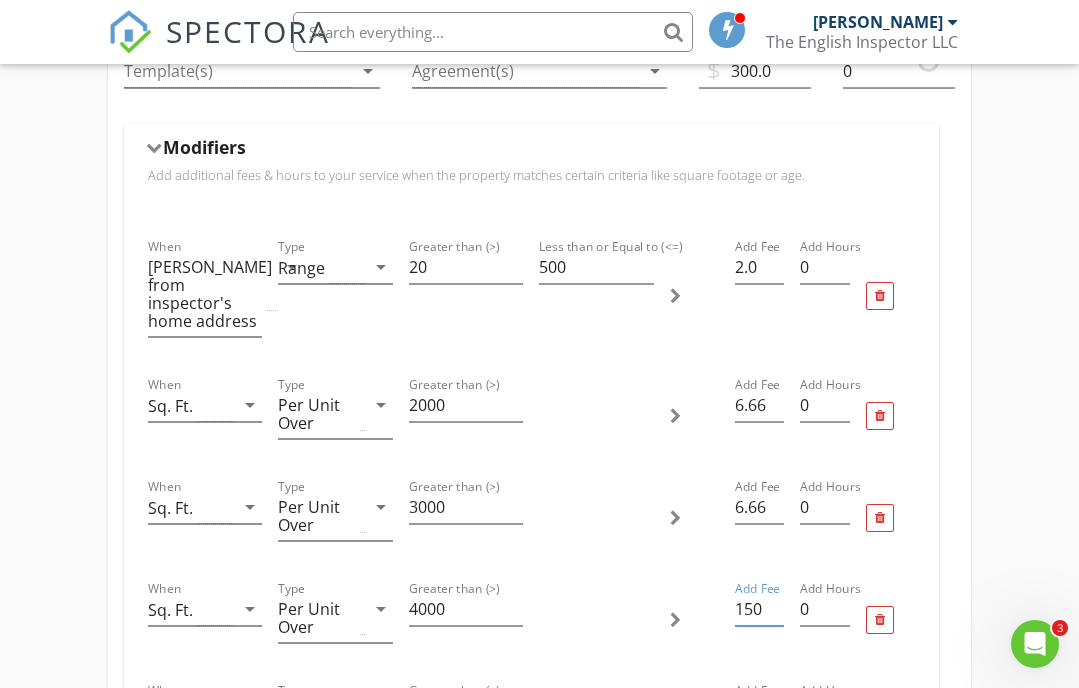 scroll, scrollTop: 0, scrollLeft: 0, axis: both 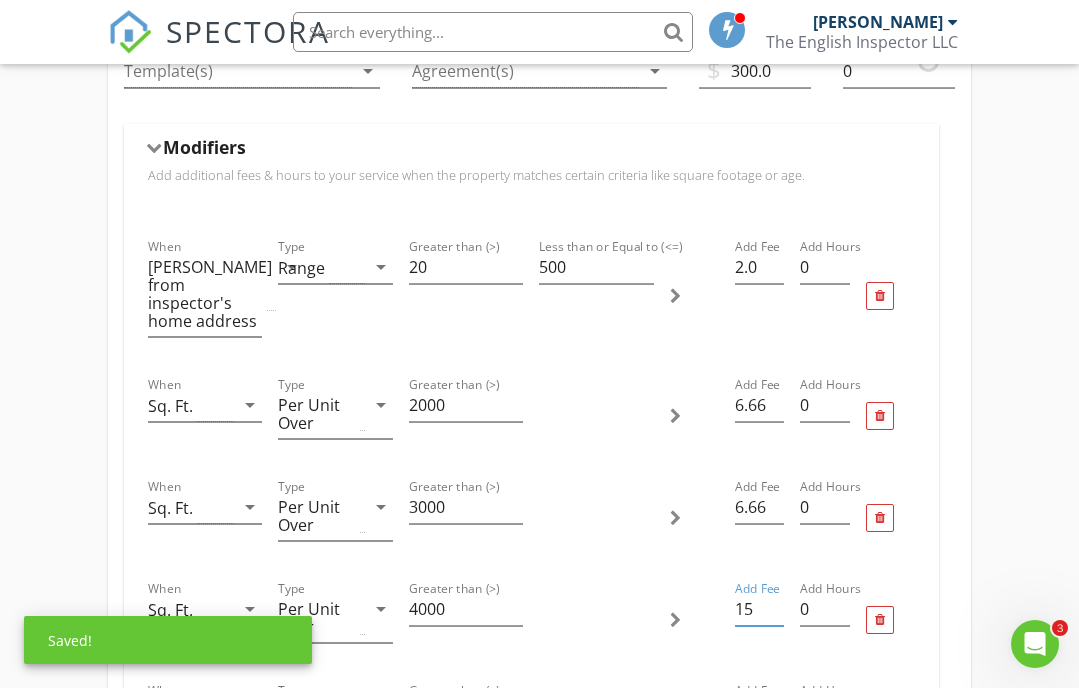 type on "1" 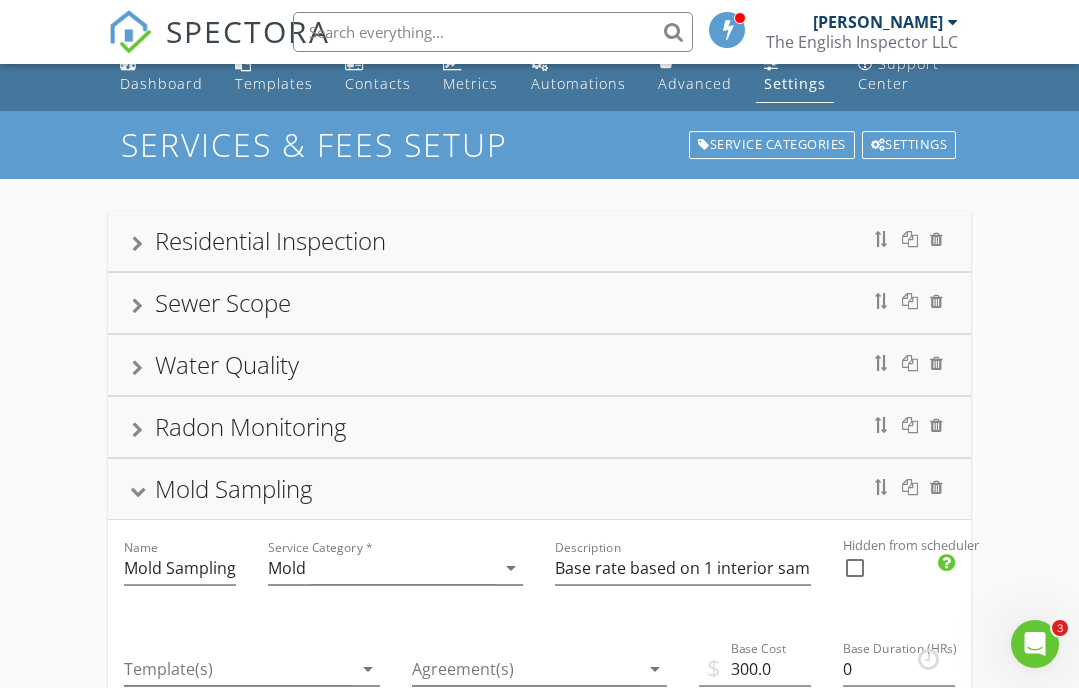 scroll, scrollTop: 0, scrollLeft: 0, axis: both 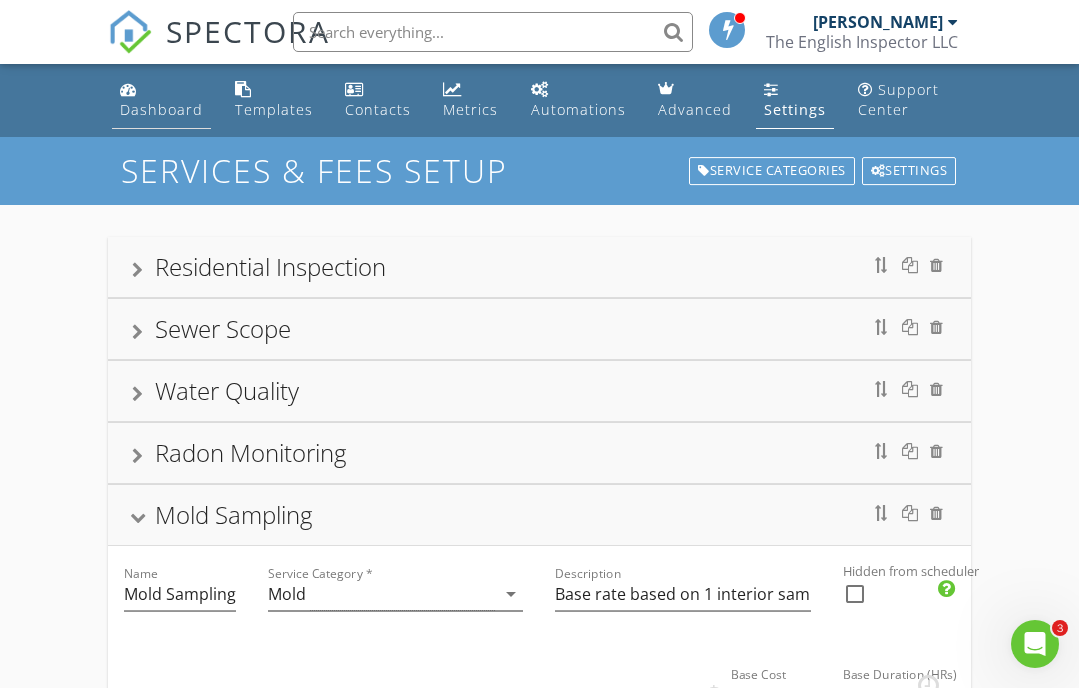 type on "6.66" 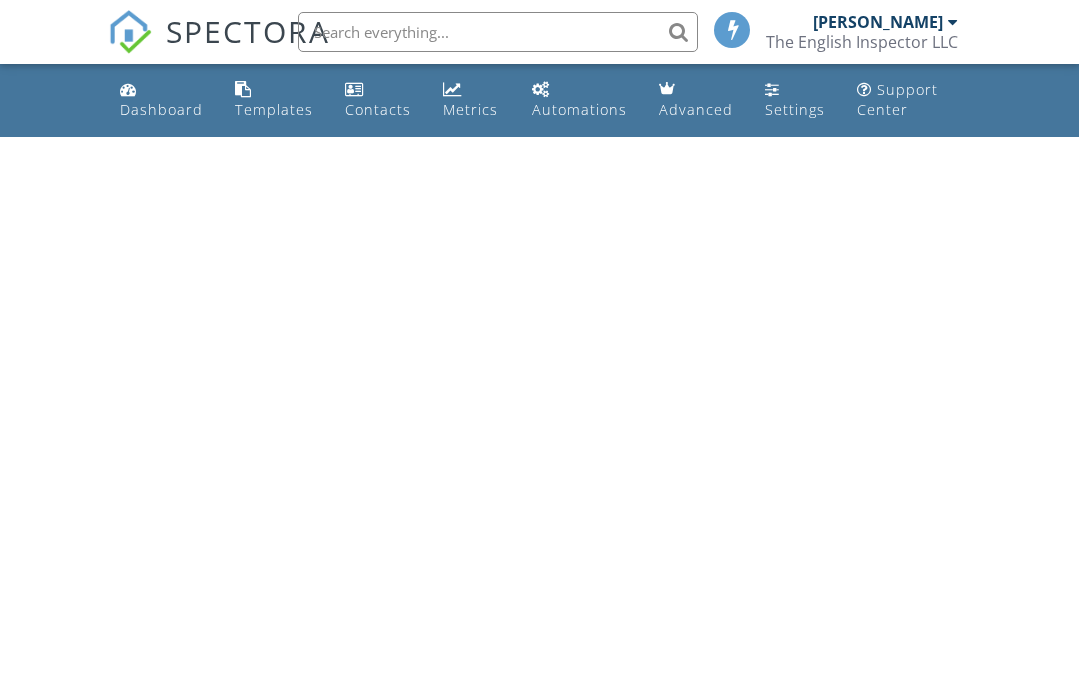 scroll, scrollTop: 0, scrollLeft: 0, axis: both 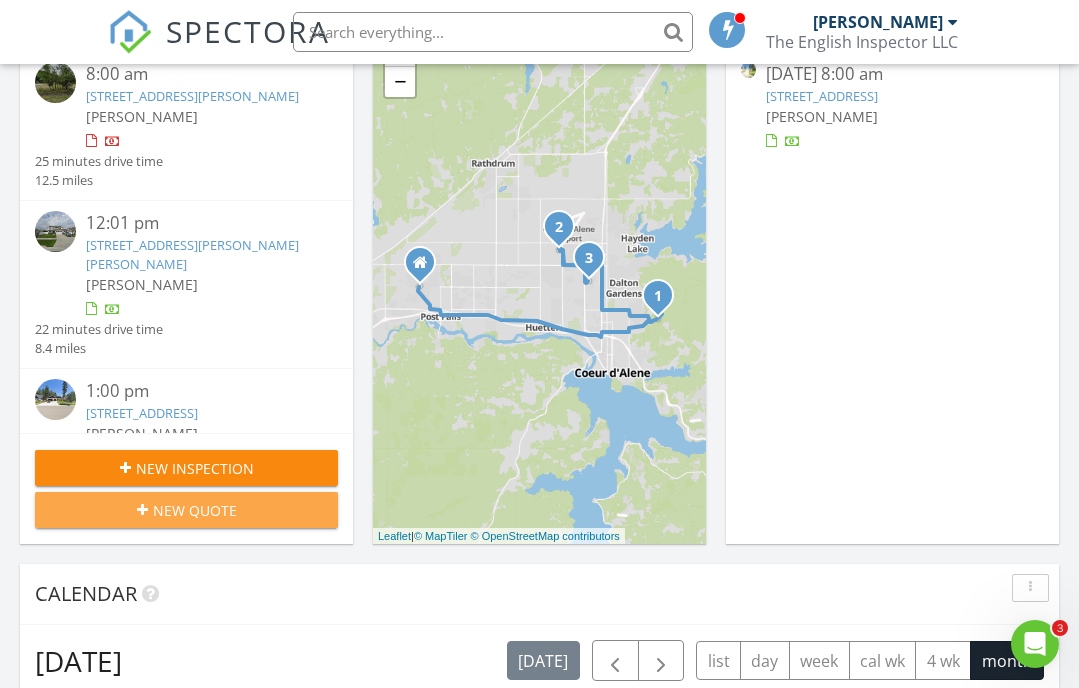 click on "New Quote" at bounding box center [186, 510] 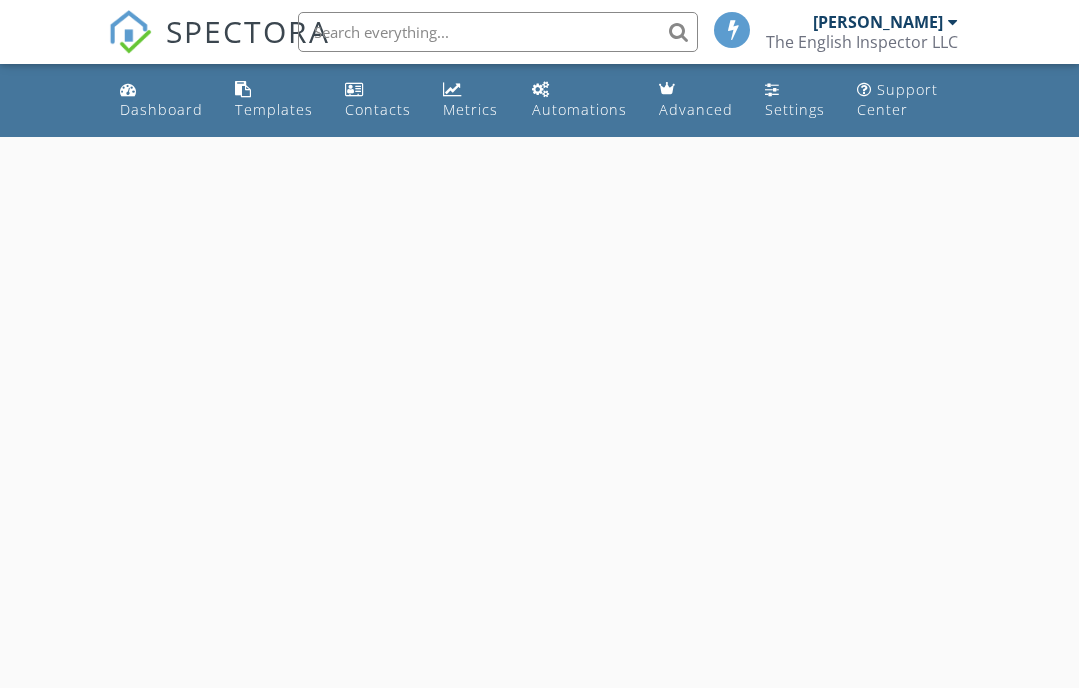 scroll, scrollTop: 0, scrollLeft: 0, axis: both 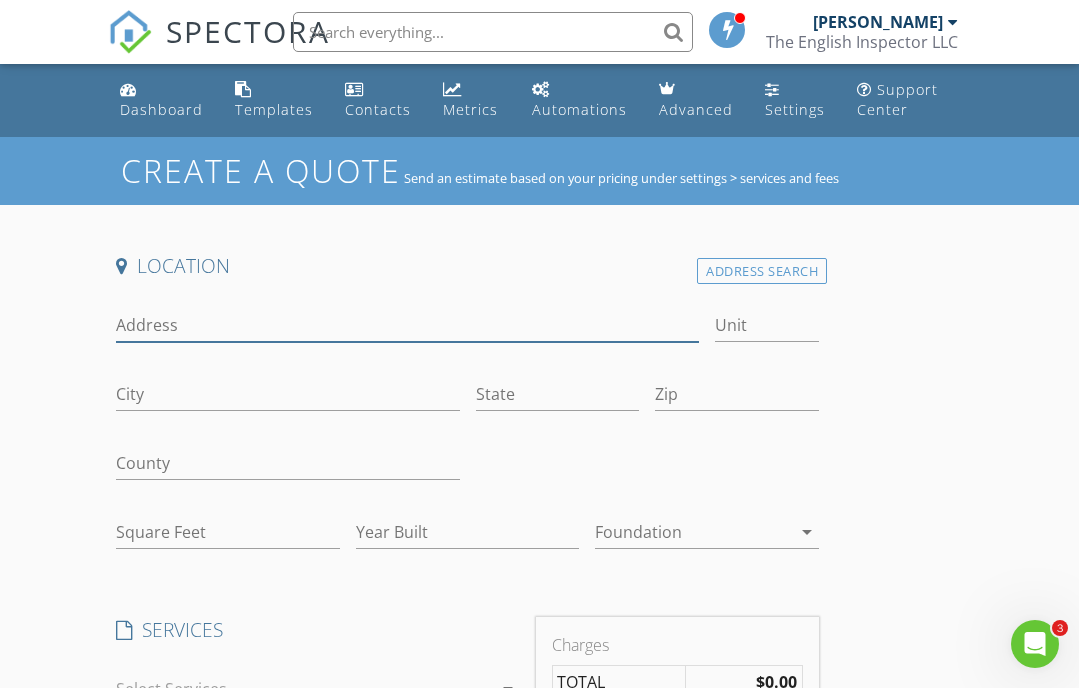 click on "Address" at bounding box center (407, 325) 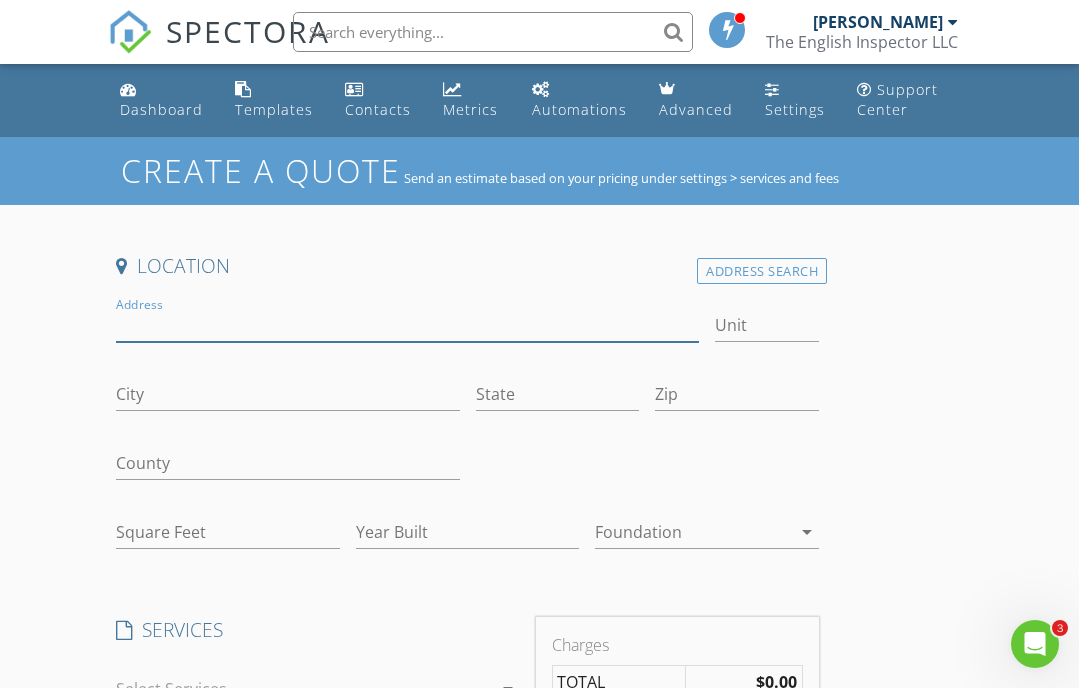 type on "[STREET_ADDRESS]" 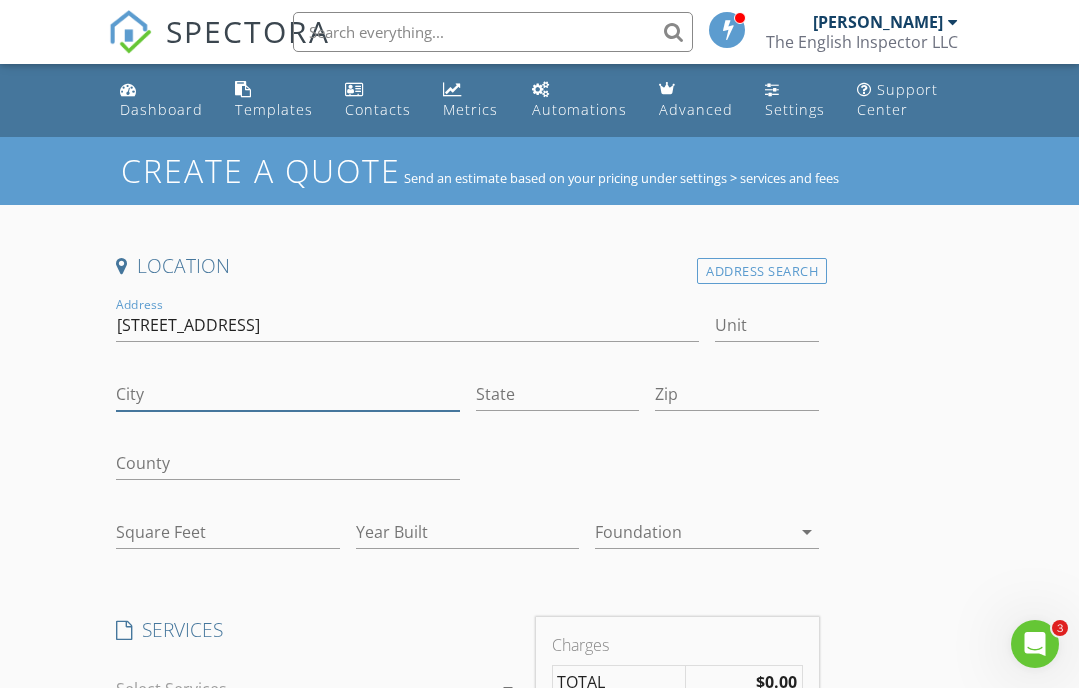 type on "Post Falls" 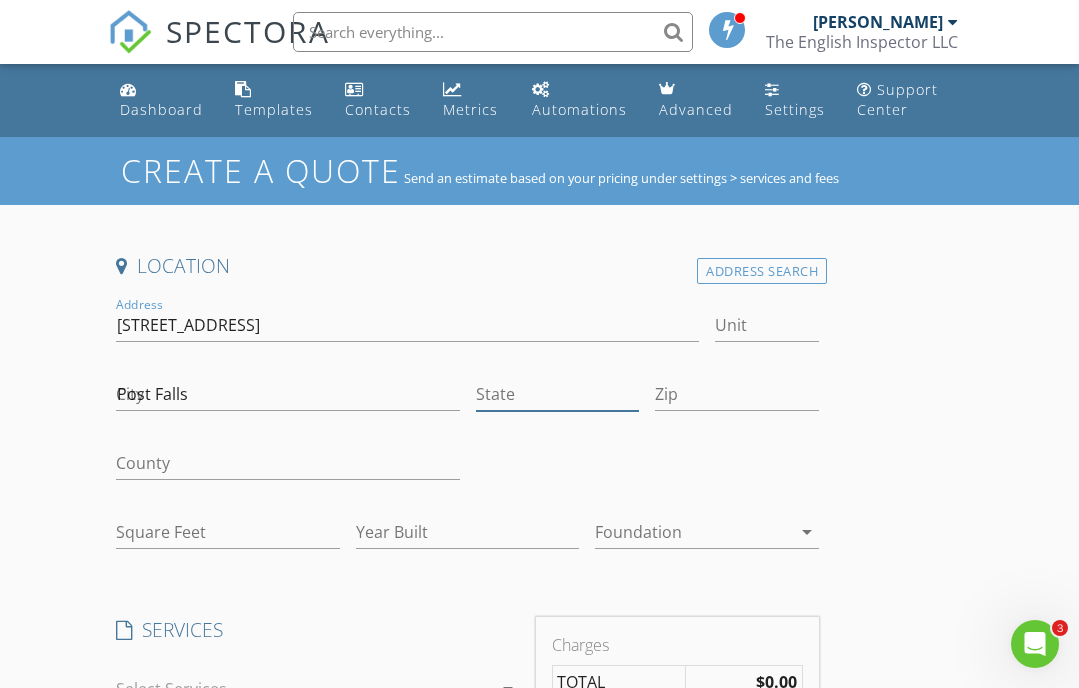 type on "ID" 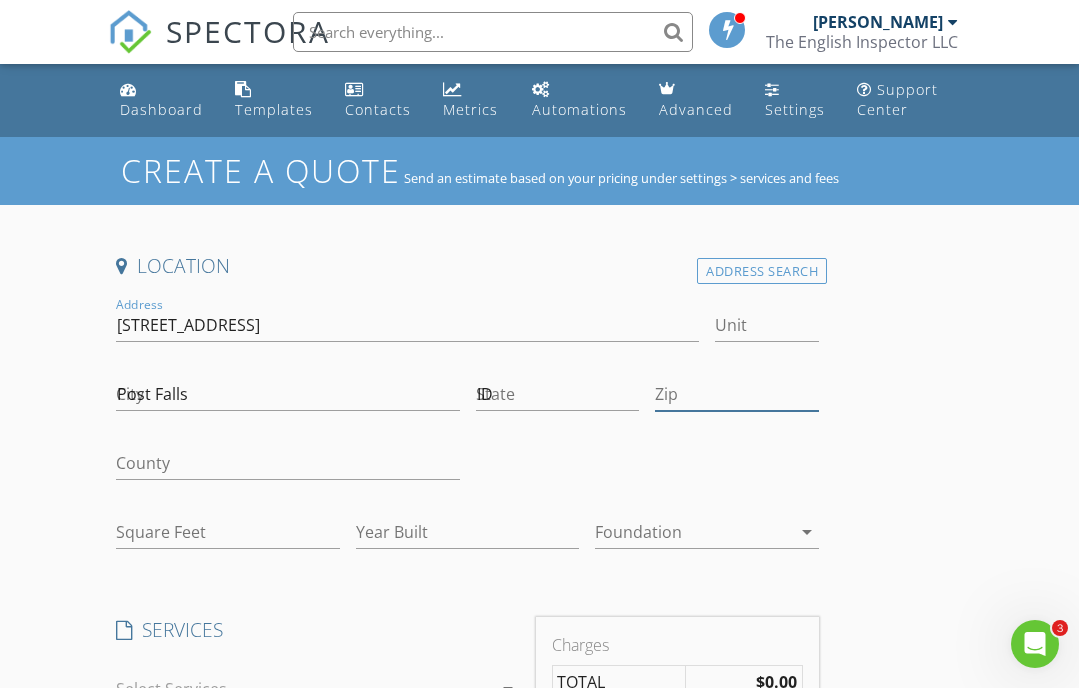 type on "83854" 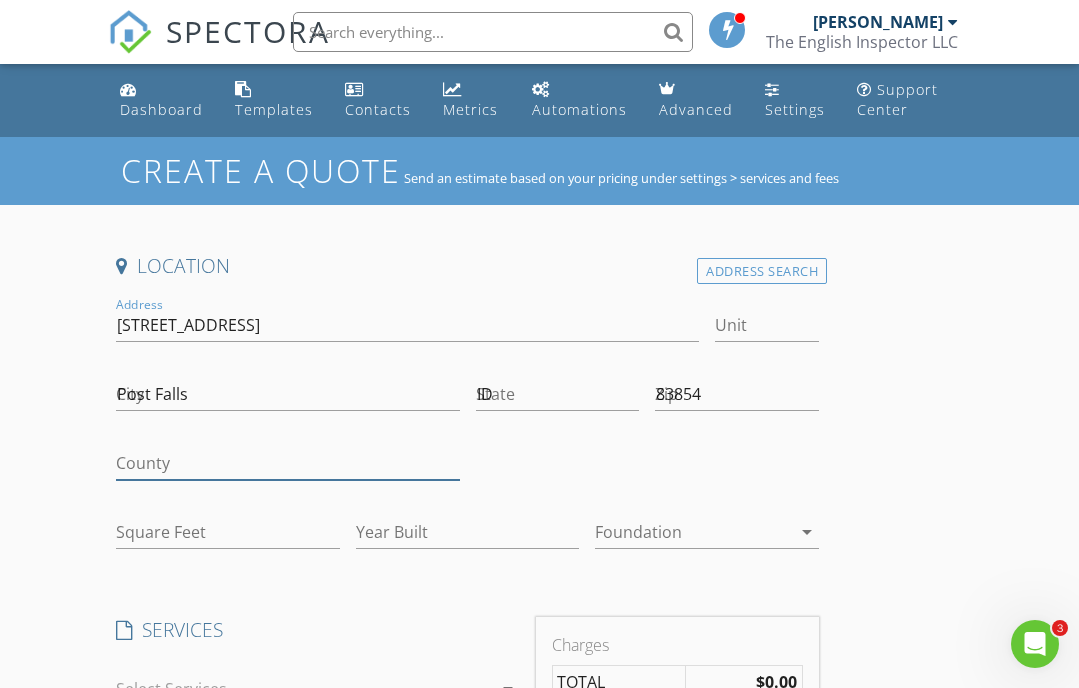 type on "ID" 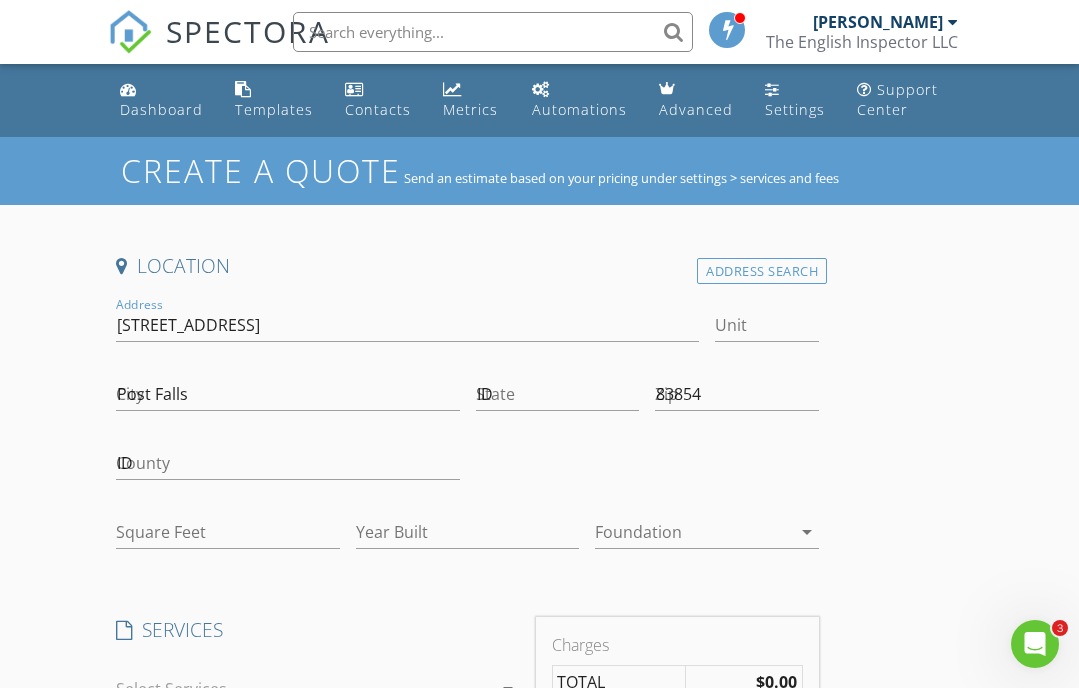 type on "[PERSON_NAME]" 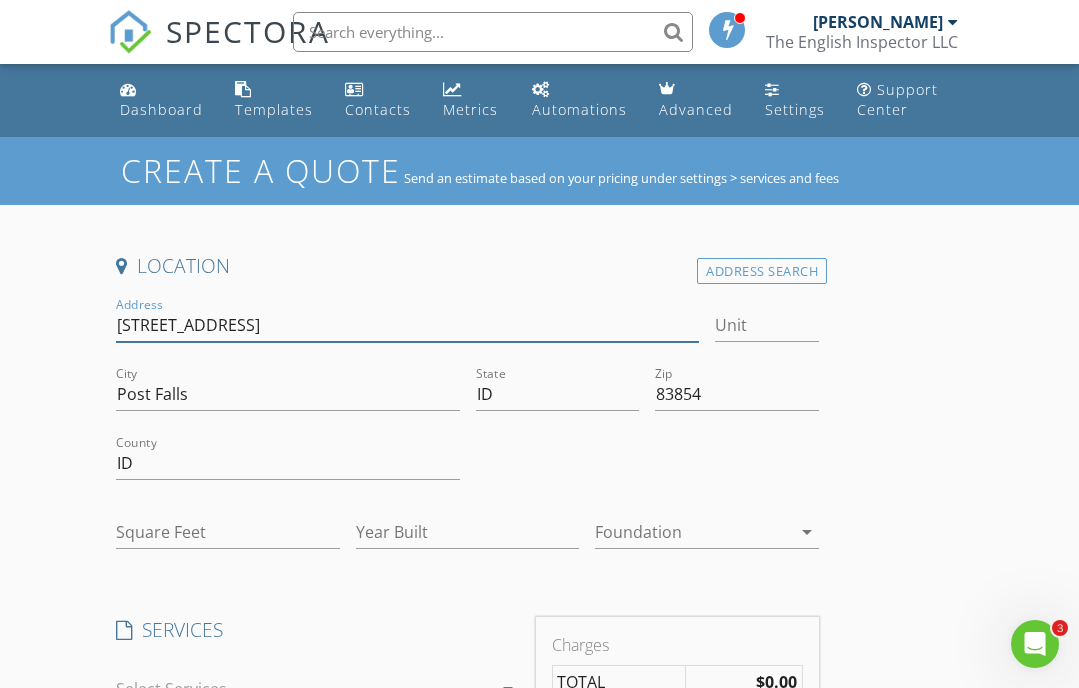 type on "3104" 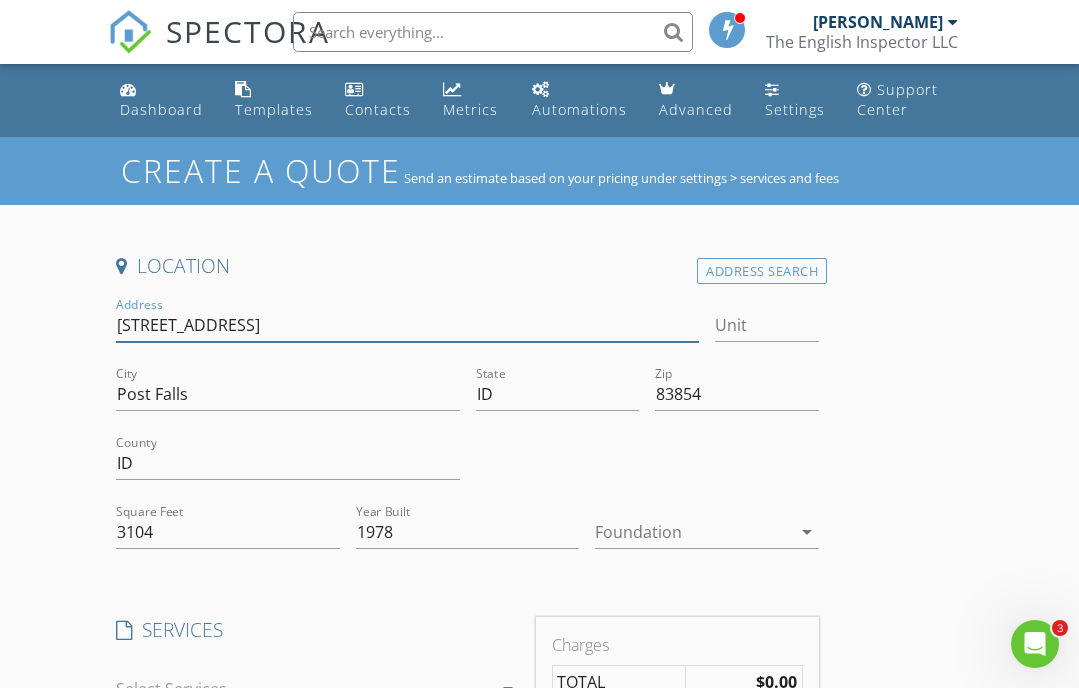 scroll, scrollTop: 102, scrollLeft: 0, axis: vertical 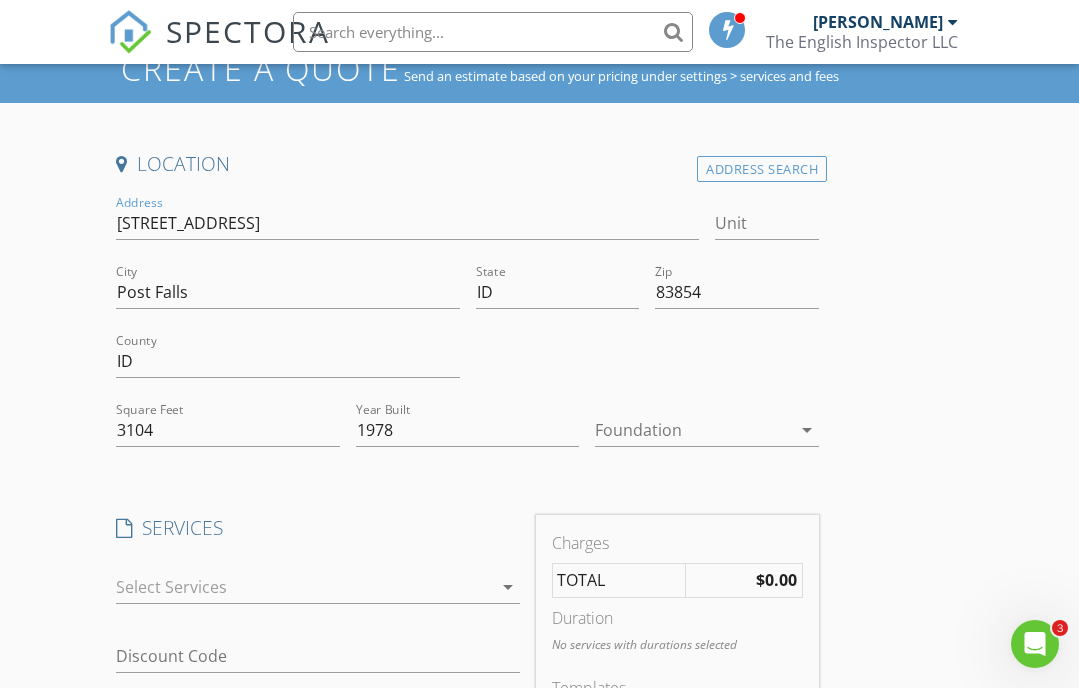 click on "arrow_drop_down" at bounding box center (807, 430) 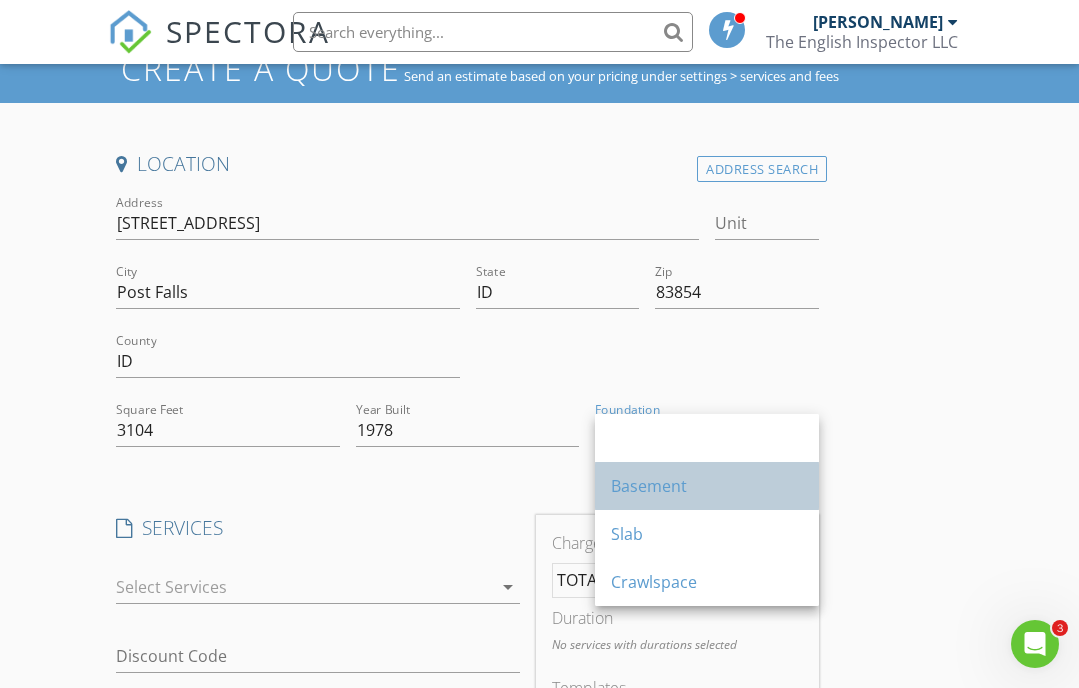 click on "Basement" at bounding box center (707, 486) 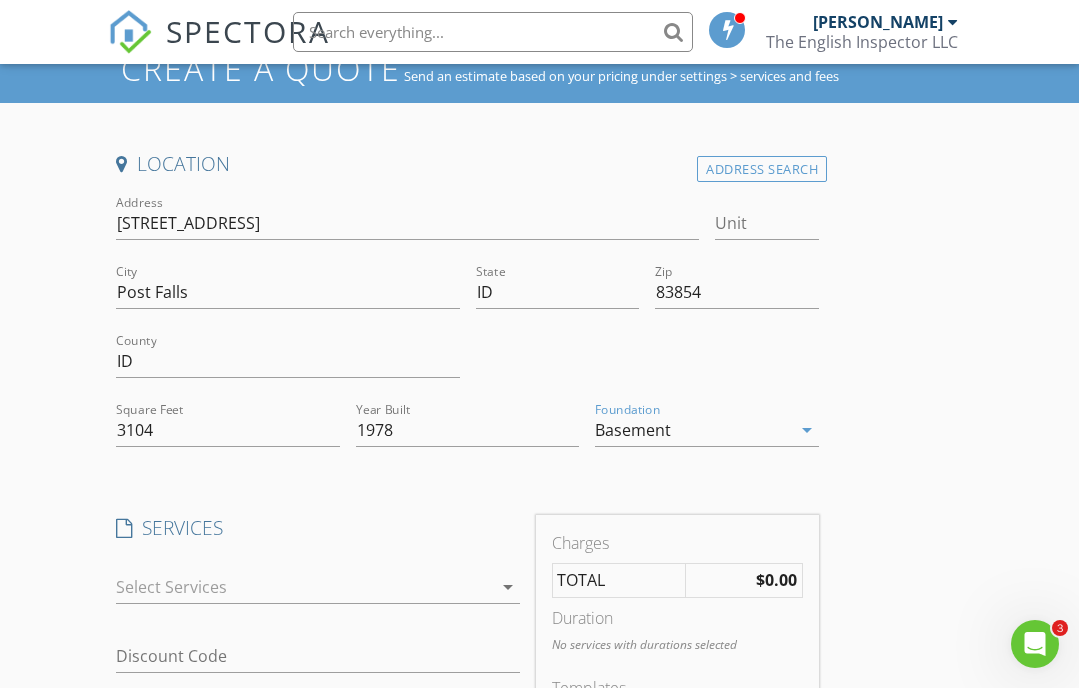 click on "arrow_drop_down" at bounding box center [508, 587] 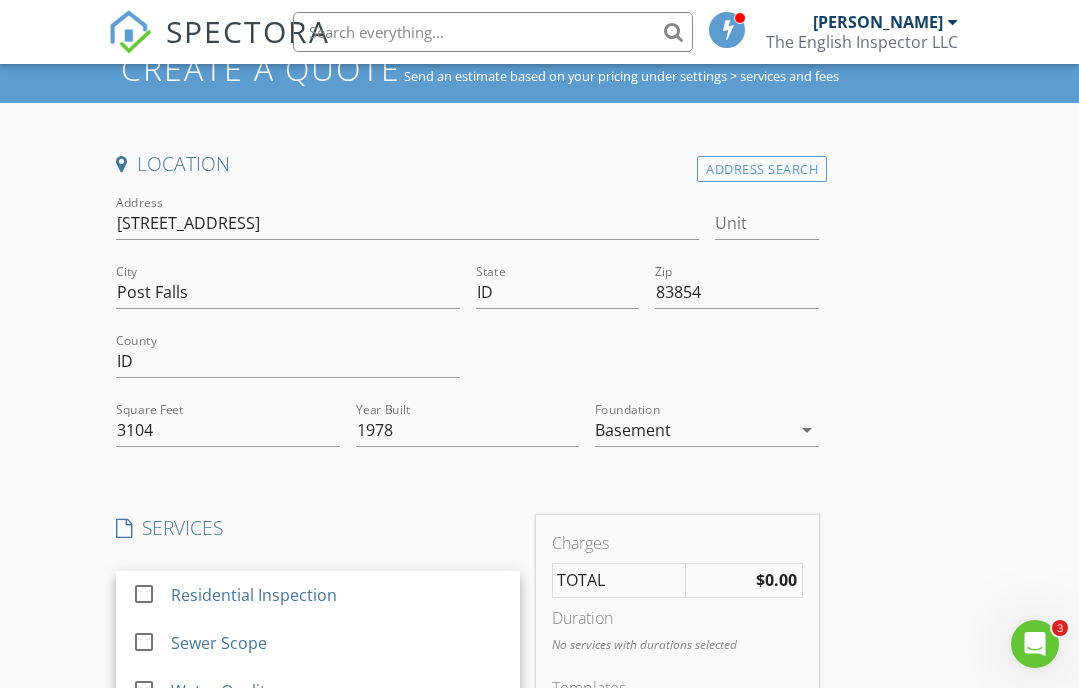 scroll, scrollTop: 62, scrollLeft: 0, axis: vertical 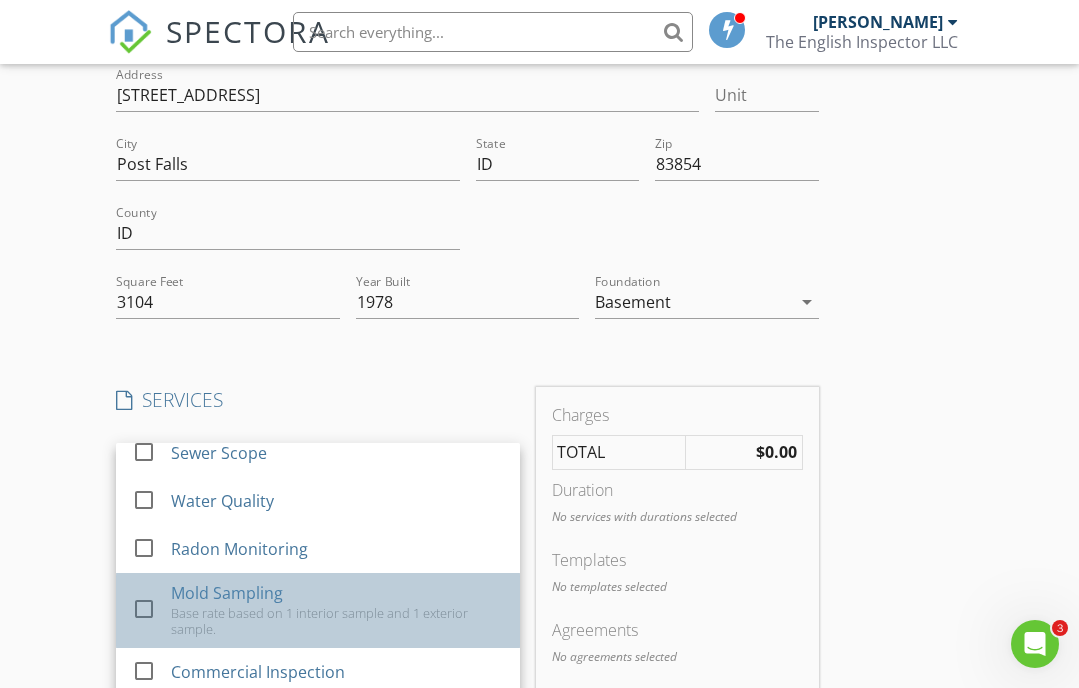 click on "Base rate based on 1 interior sample and 1 exterior sample." at bounding box center (337, 621) 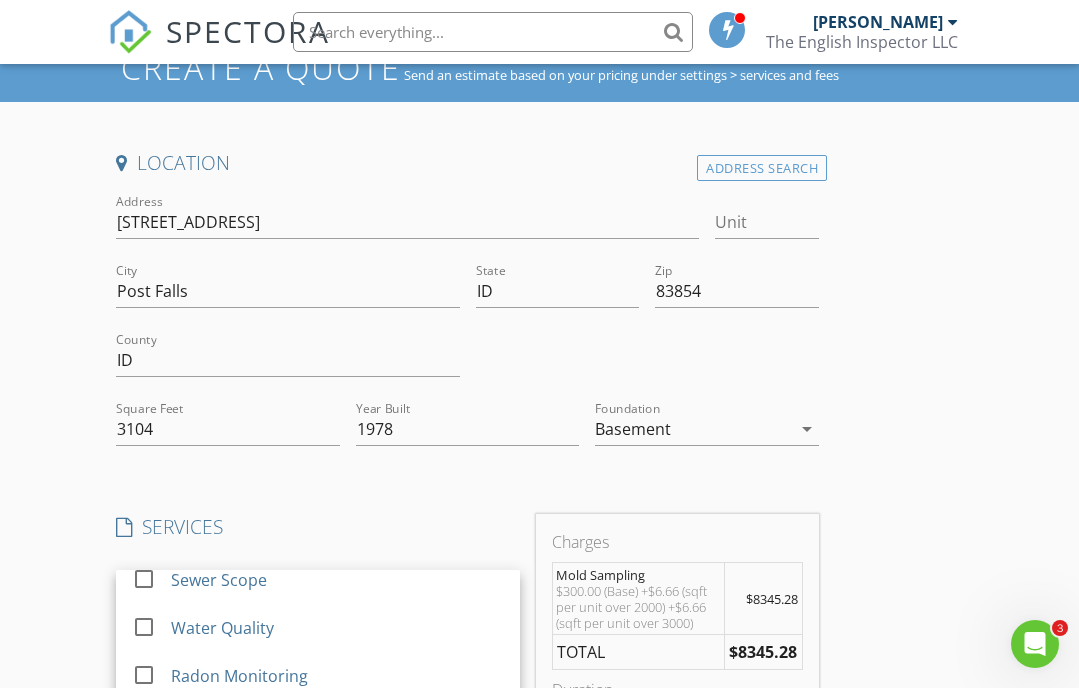 scroll, scrollTop: 0, scrollLeft: 0, axis: both 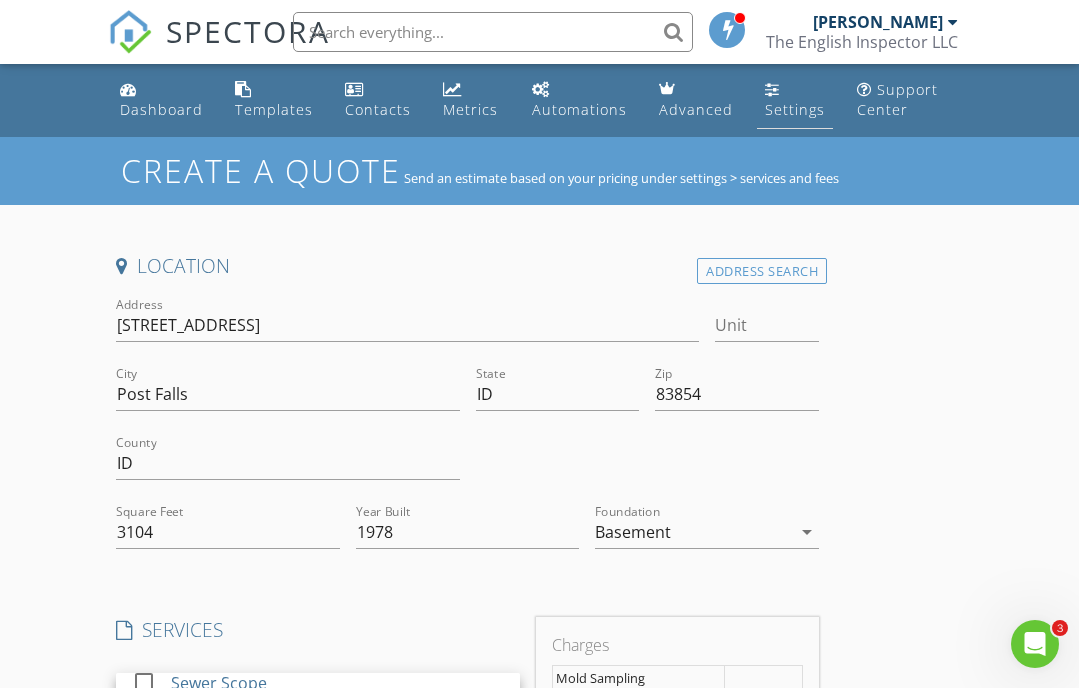 click on "Settings" at bounding box center (795, 109) 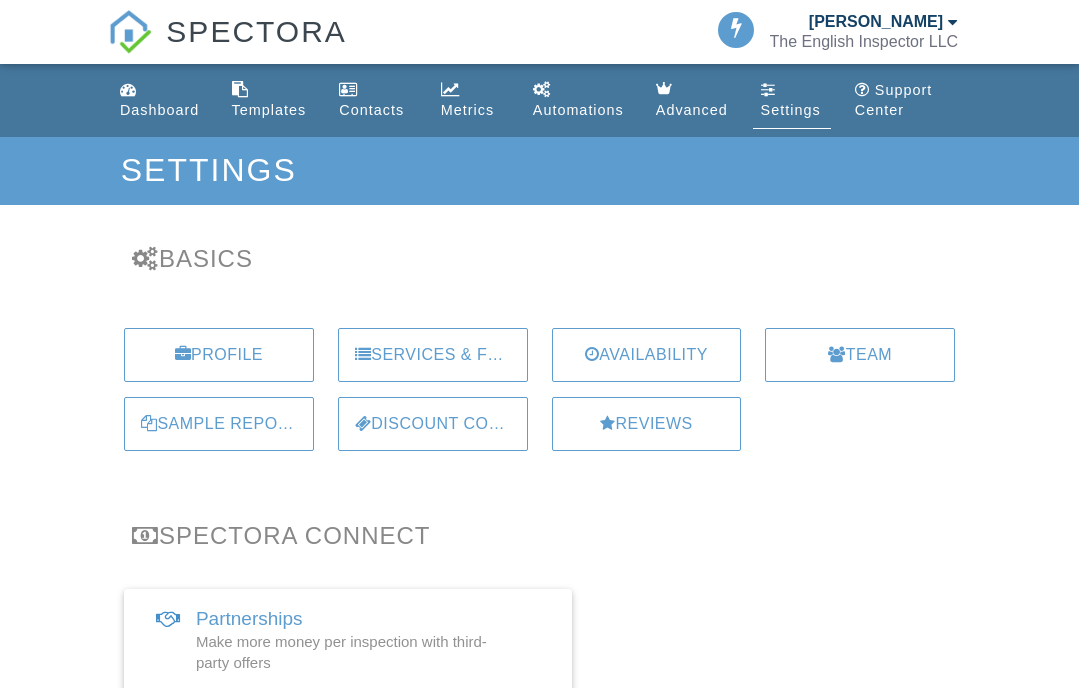 click on "Services & Fees" at bounding box center (433, 355) 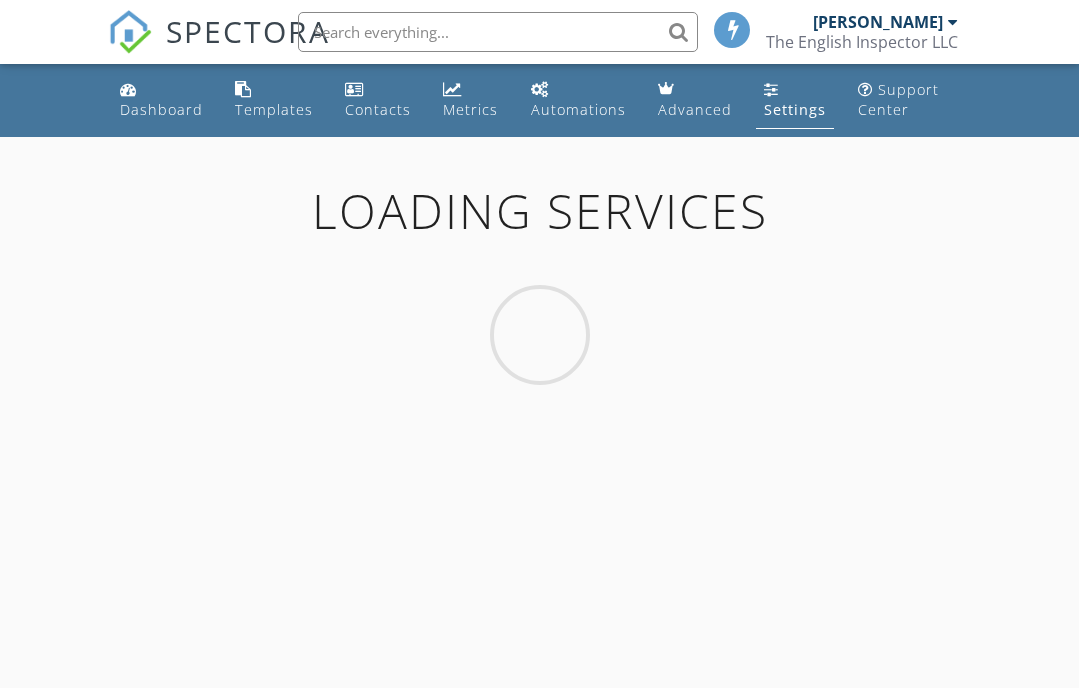 scroll, scrollTop: 0, scrollLeft: 0, axis: both 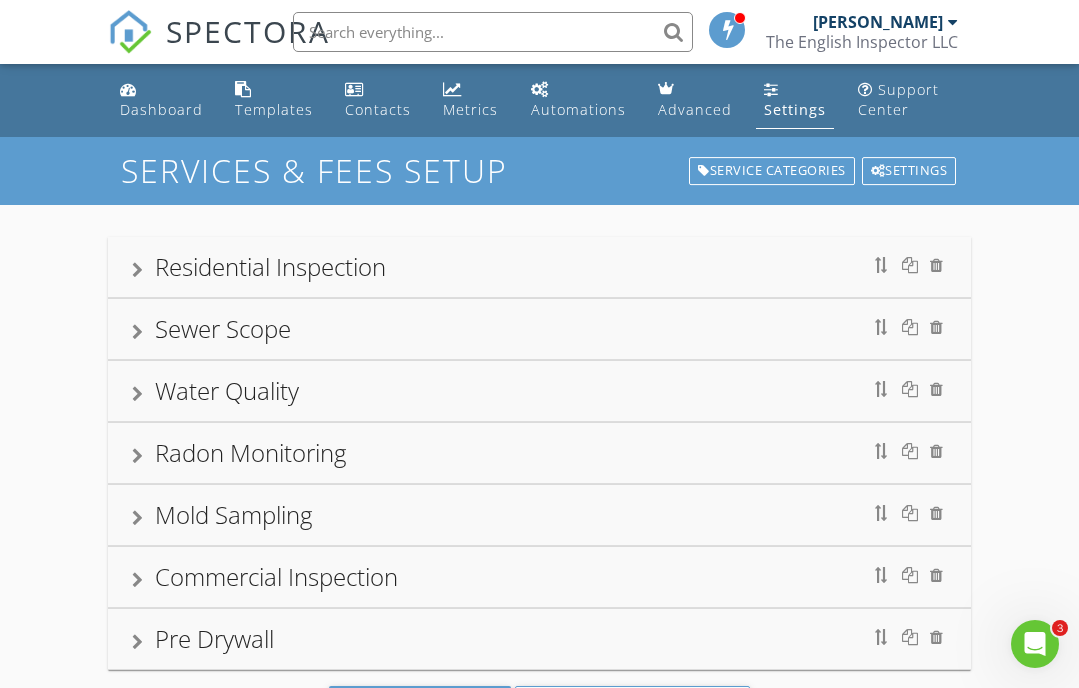 click on "Mold Sampling" at bounding box center (539, 515) 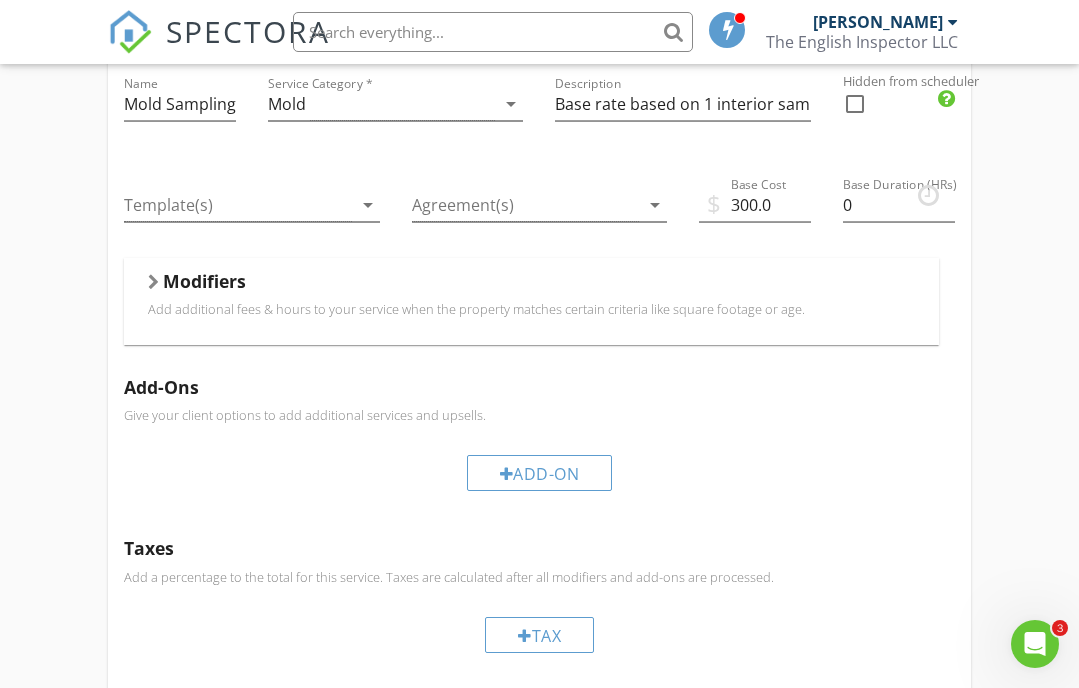 scroll, scrollTop: 507, scrollLeft: 0, axis: vertical 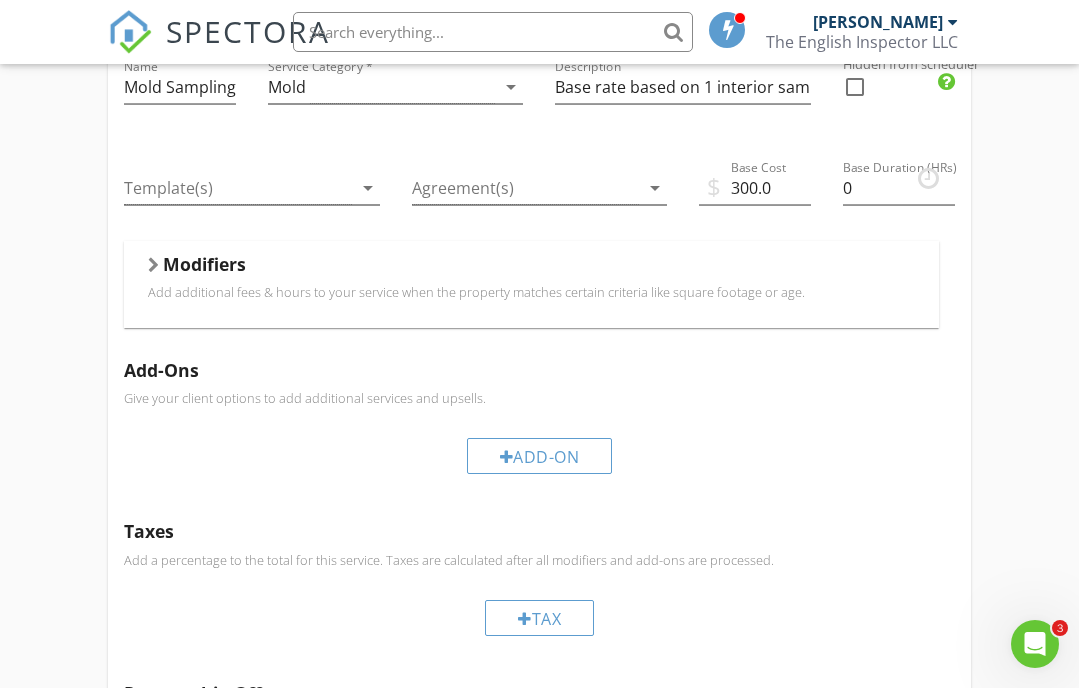 click on "Modifiers" at bounding box center [531, 268] 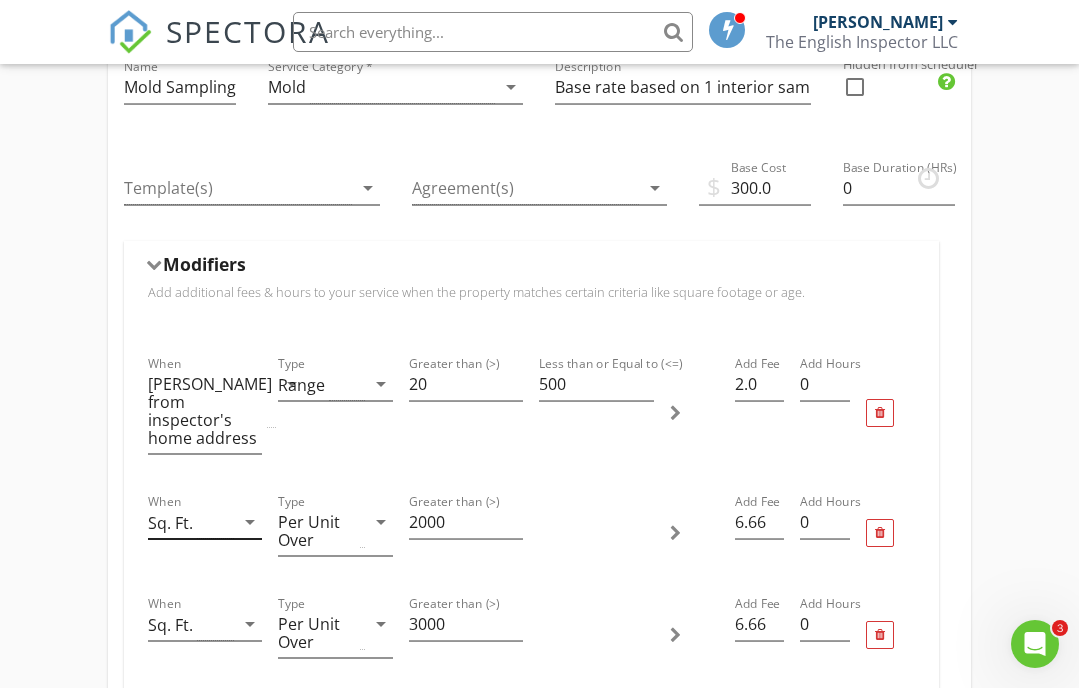 click on "arrow_drop_down" at bounding box center [250, 522] 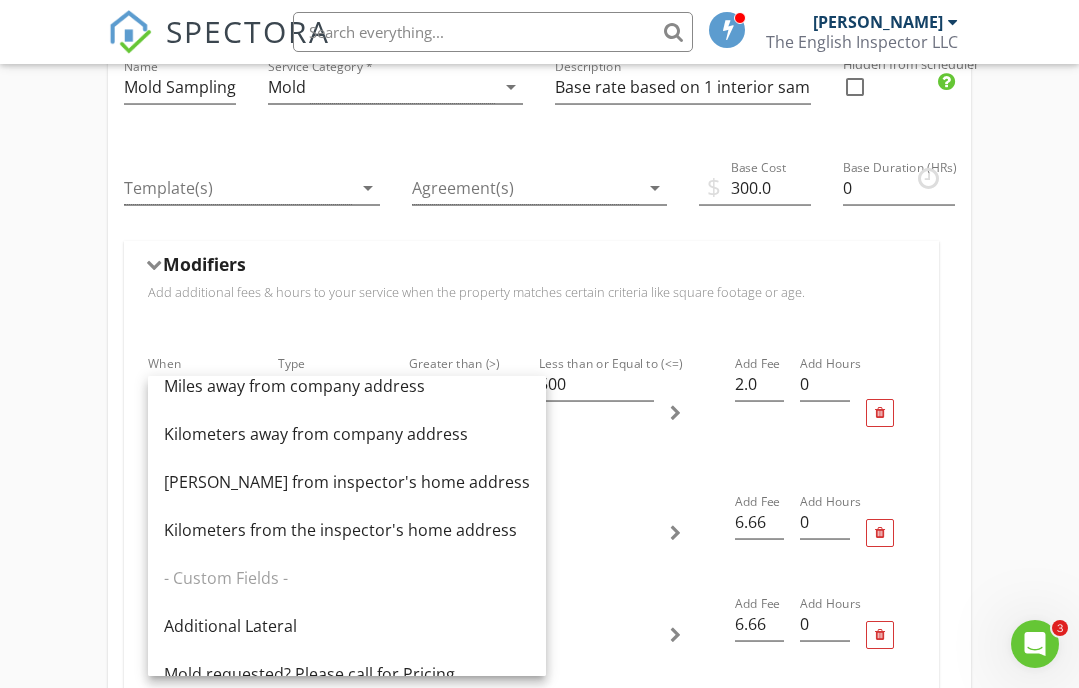 scroll, scrollTop: 388, scrollLeft: 0, axis: vertical 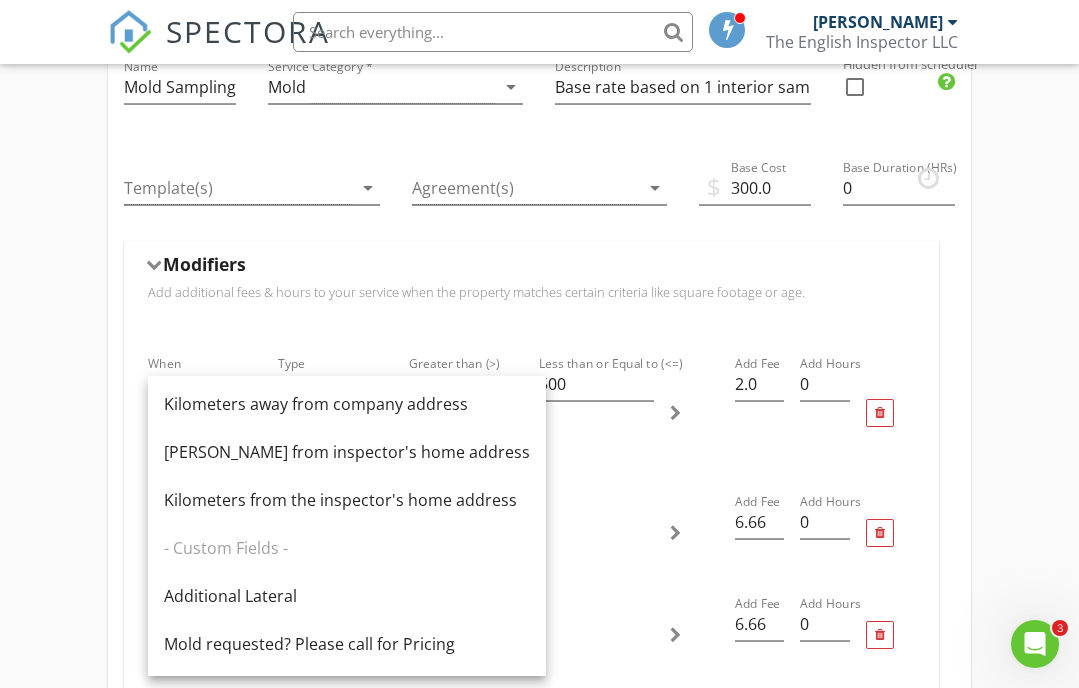 click on "Sq. Ft. Square meters (m²) Age of Home Year Built Zip/Postal Code County Foundation Miles away from company address Kilometers away from company address Miles from inspector's home address Kilometers from the inspector's home address - Custom Fields - Additional Lateral Mold requested? Please call for Pricing" at bounding box center (347, 332) 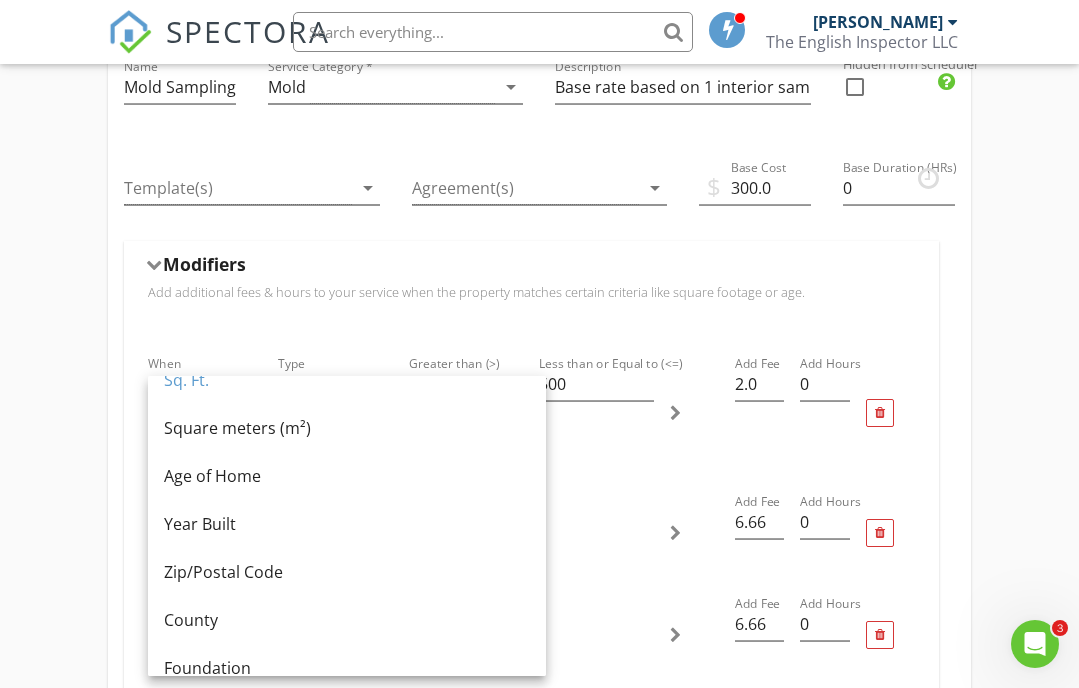 scroll, scrollTop: 0, scrollLeft: 0, axis: both 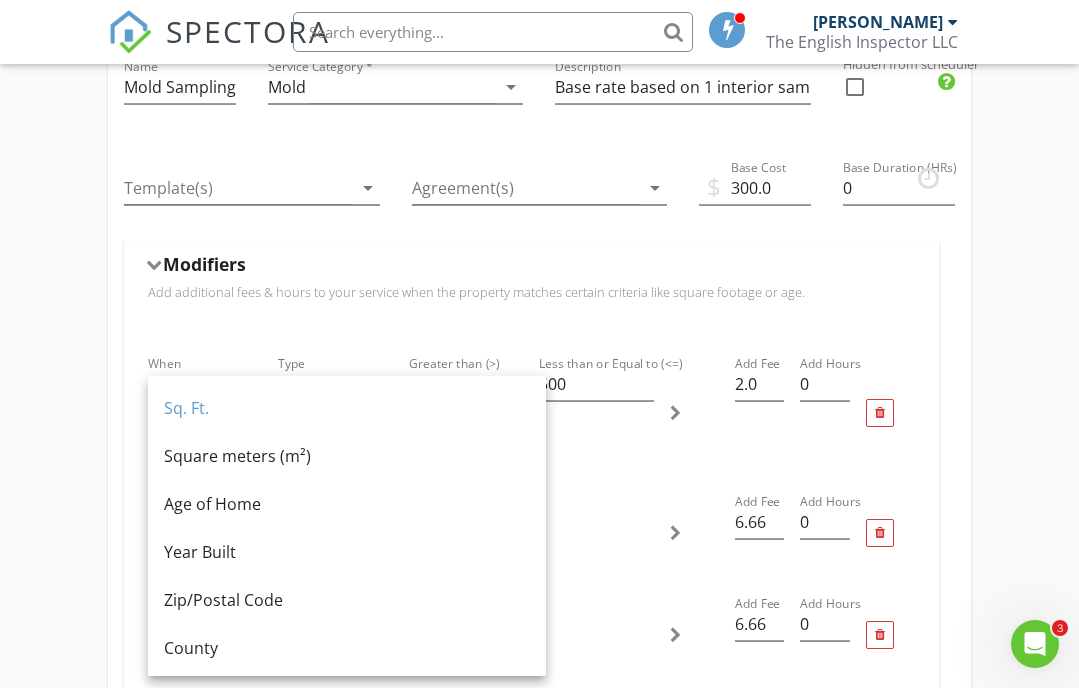 click on "Modifiers
Add additional fees & hours to your service when the
property matches certain criteria like square footage or age.
When [PERSON_NAME] from inspector's home address arrow_drop_down   Type Range arrow_drop_down   Greater than (>) 20   Less than or Equal to (<=) 500       Add Fee 2.0   Add Hours 0   When Sq. Ft. arrow_drop_down   Type Per Unit Over arrow_drop_down   Greater than (>) 2000       Add Fee 6.66   Add Hours 0   When Sq. Ft. arrow_drop_down   Type Per Unit Over arrow_drop_down   Greater than (>) 3000       Add Fee 6.66   Add Hours 0   When Sq. Ft. arrow_drop_down   Type Per Unit Over arrow_drop_down   Greater than (>) 4000       Add Fee 6.66   Add Hours 0   When Sq. Ft. arrow_drop_down   Type Per Unit Over arrow_drop_down   Greater than (>) 5000       Add Fee 150.0   Add Hours 0
Modifiers" at bounding box center (531, 615) 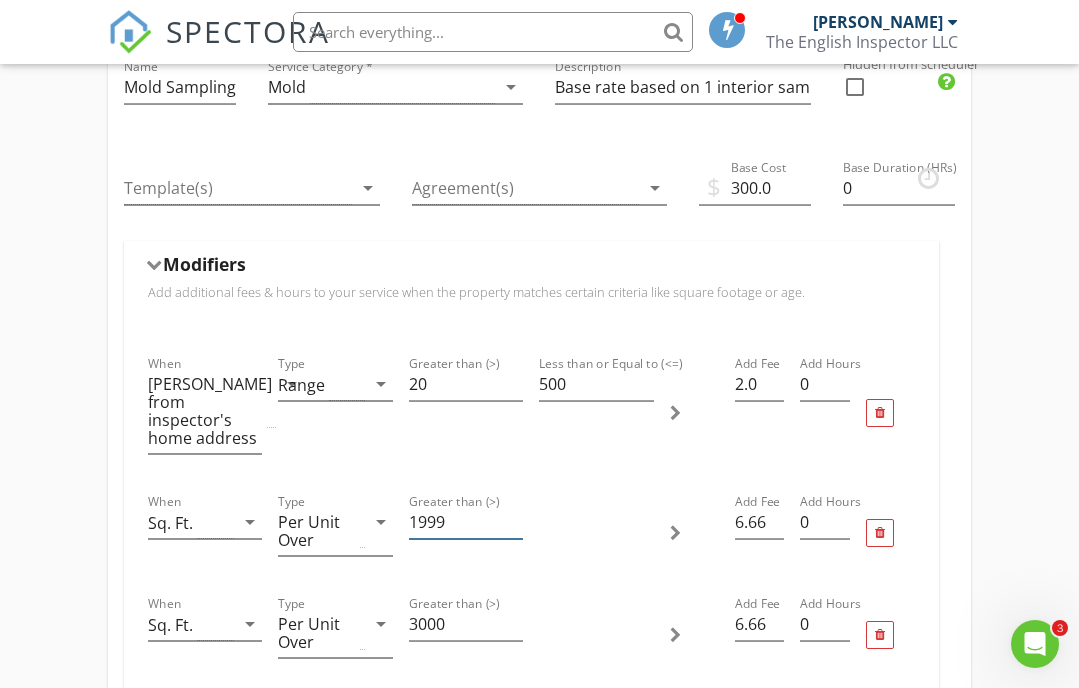 click on "1999" at bounding box center [466, 522] 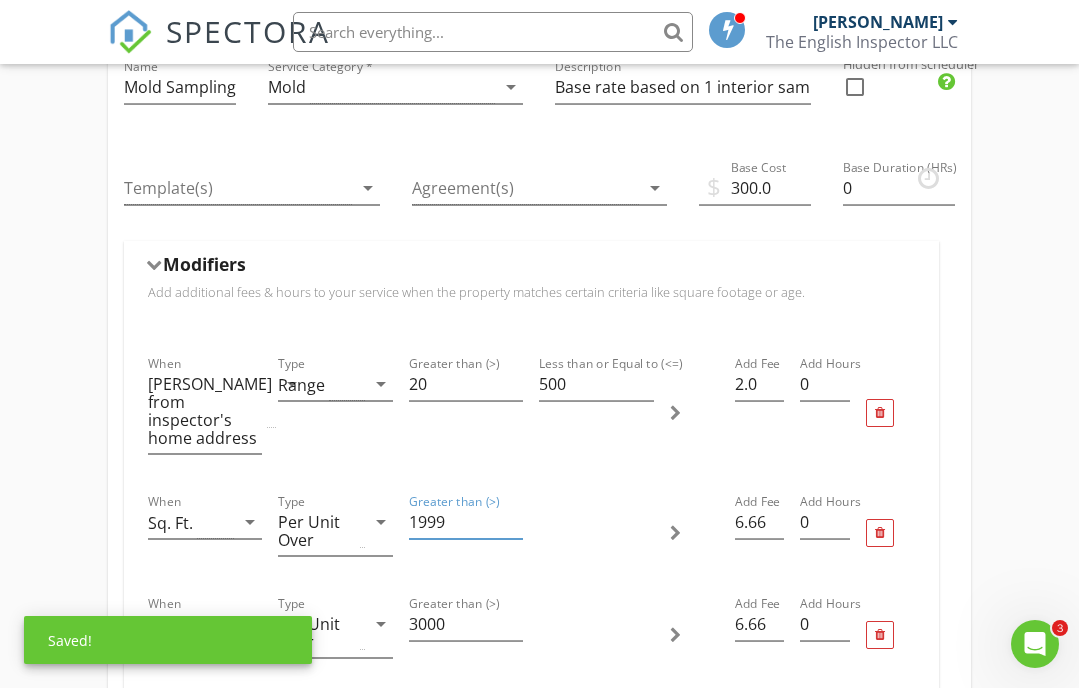 click on "1999" at bounding box center (466, 522) 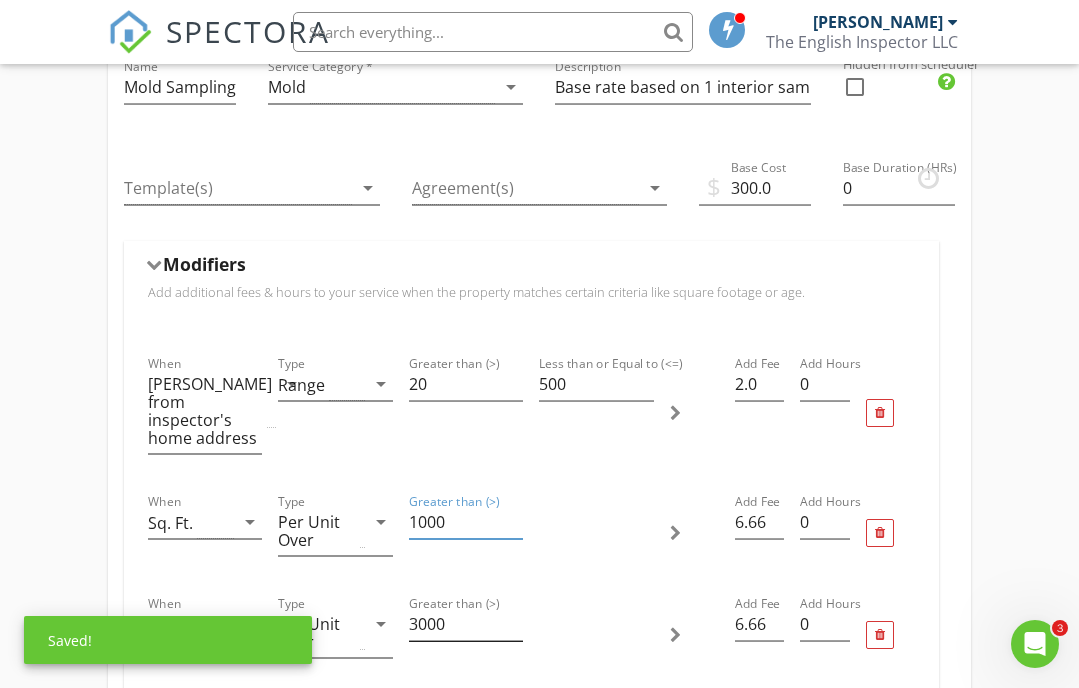type on "1000" 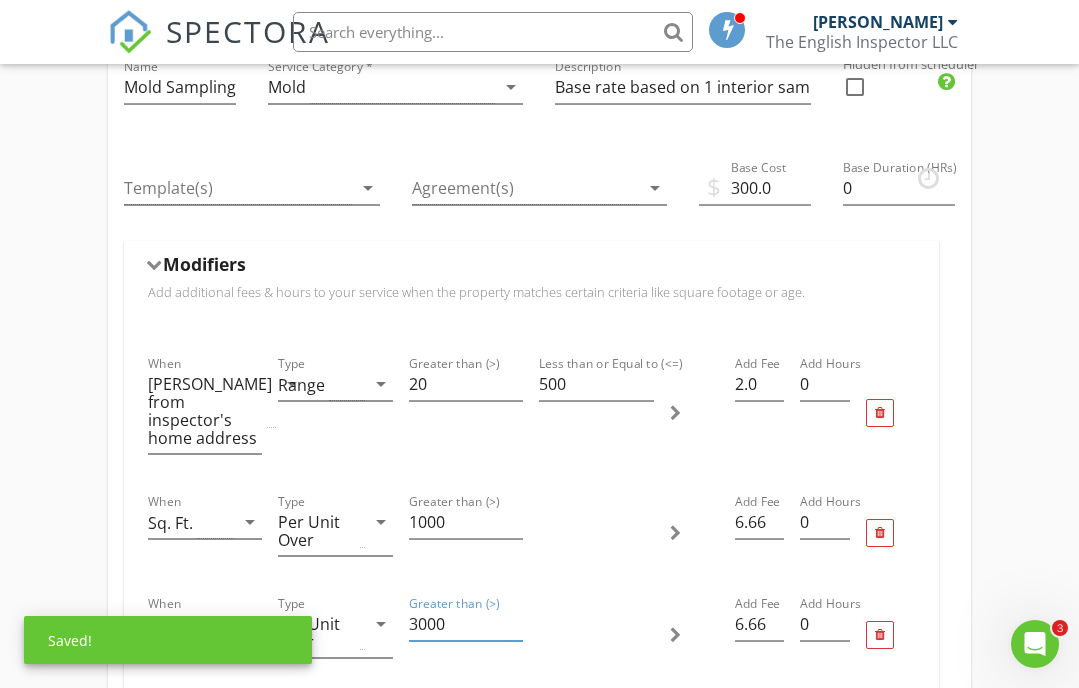 click on "3000" at bounding box center (466, 624) 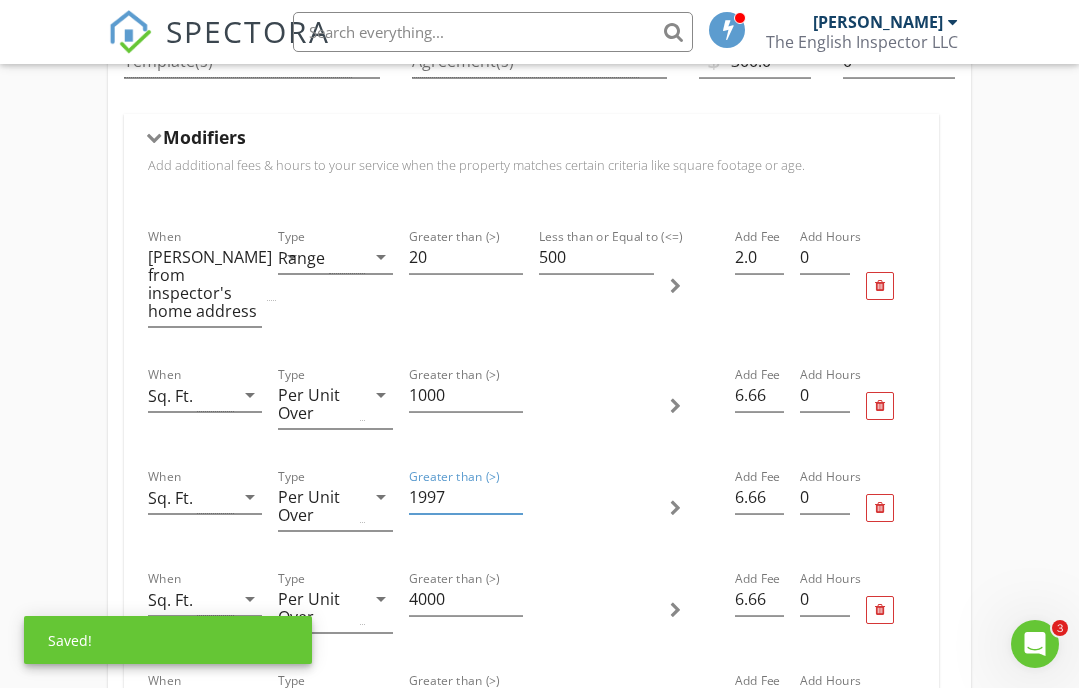 scroll, scrollTop: 640, scrollLeft: 0, axis: vertical 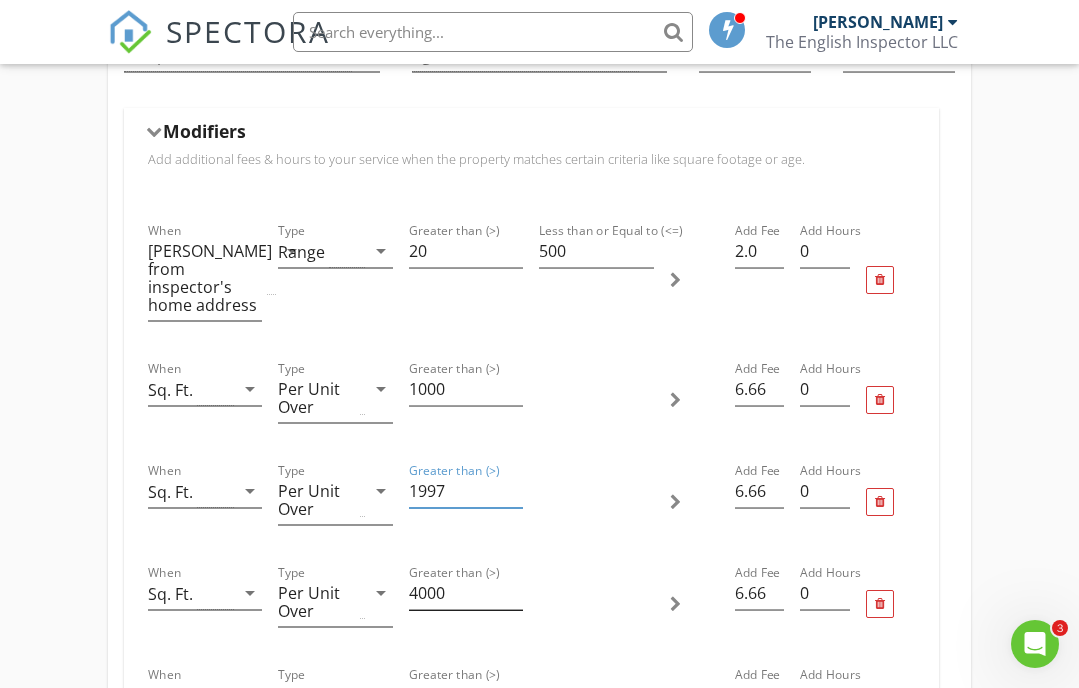 type on "1997" 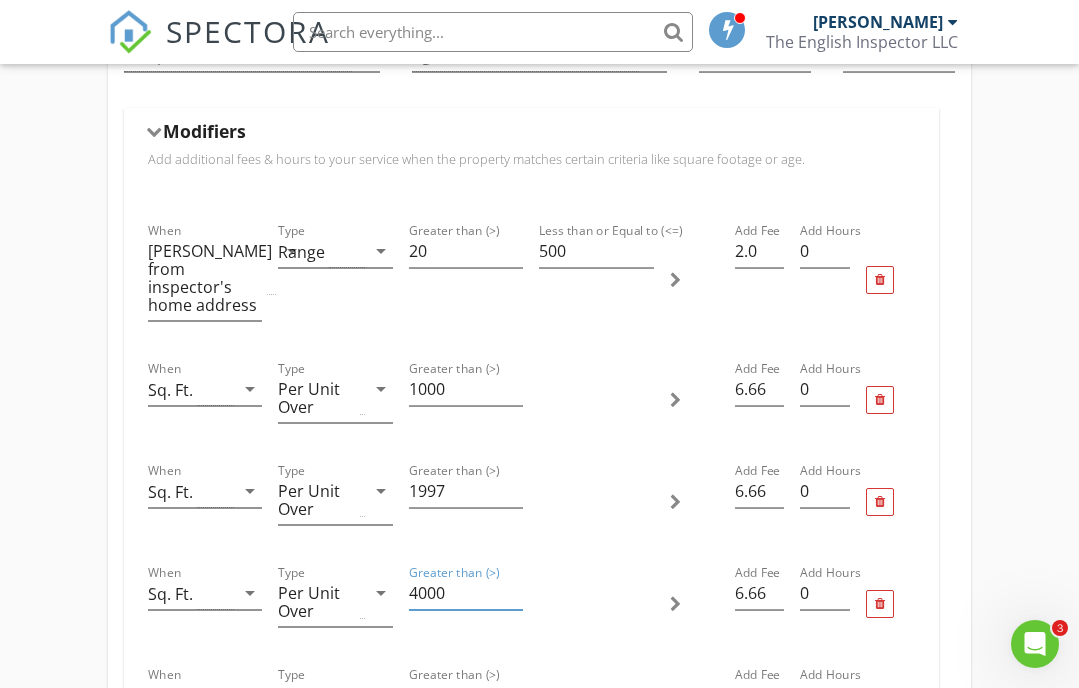 click on "4000" at bounding box center [466, 593] 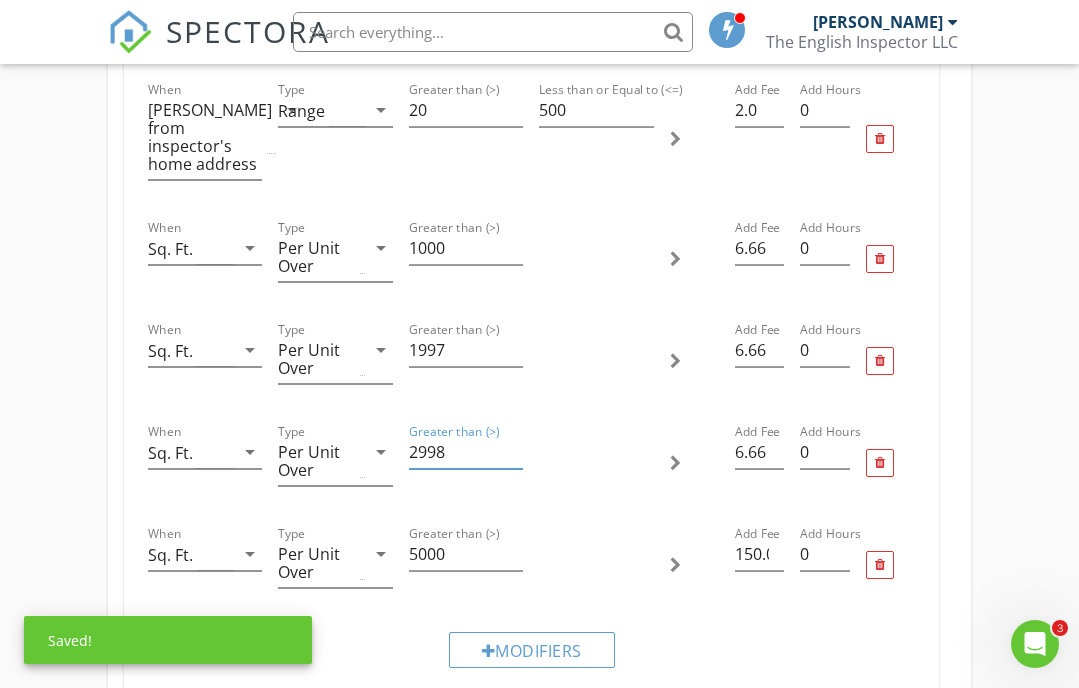 scroll, scrollTop: 782, scrollLeft: 0, axis: vertical 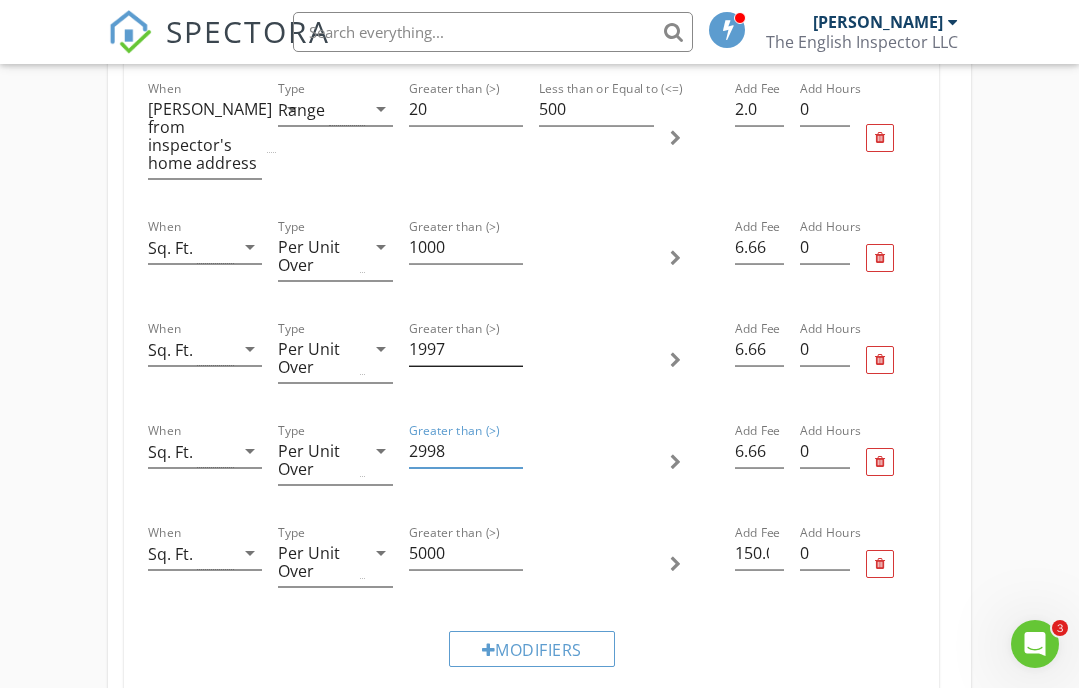 type on "2998" 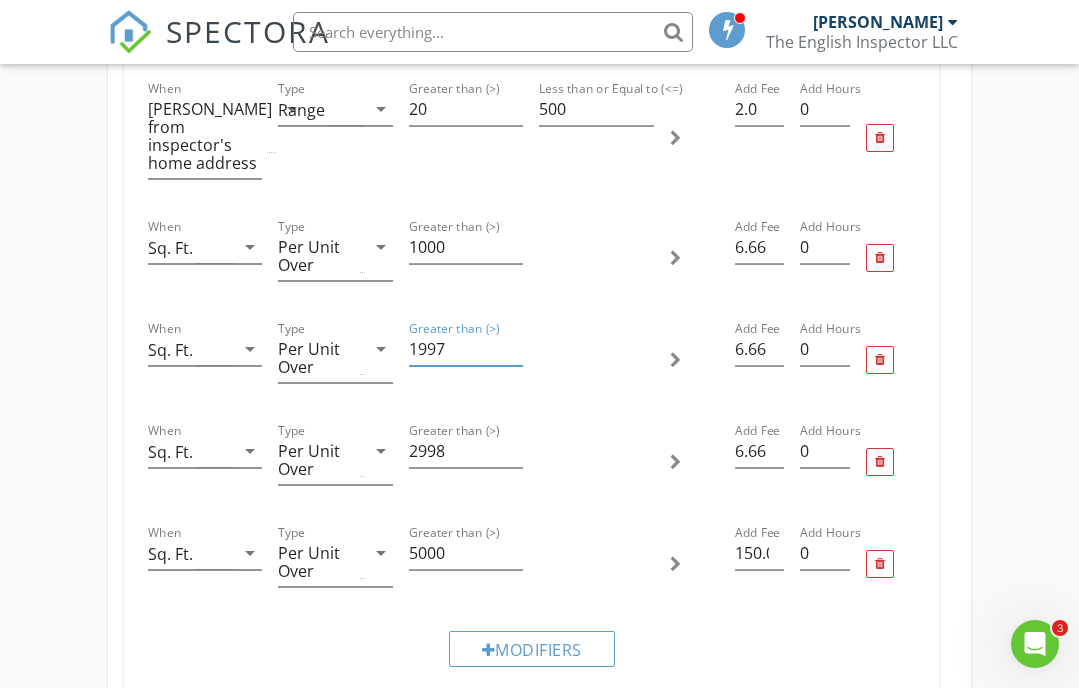 drag, startPoint x: 446, startPoint y: 349, endPoint x: 412, endPoint y: 349, distance: 34 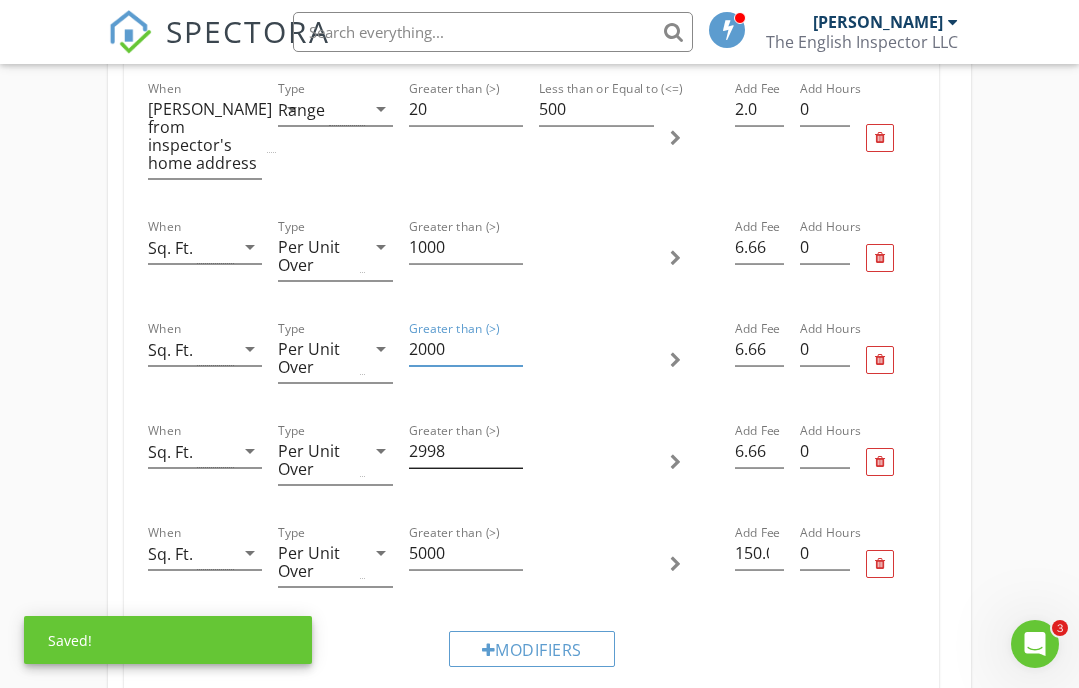 type on "2000" 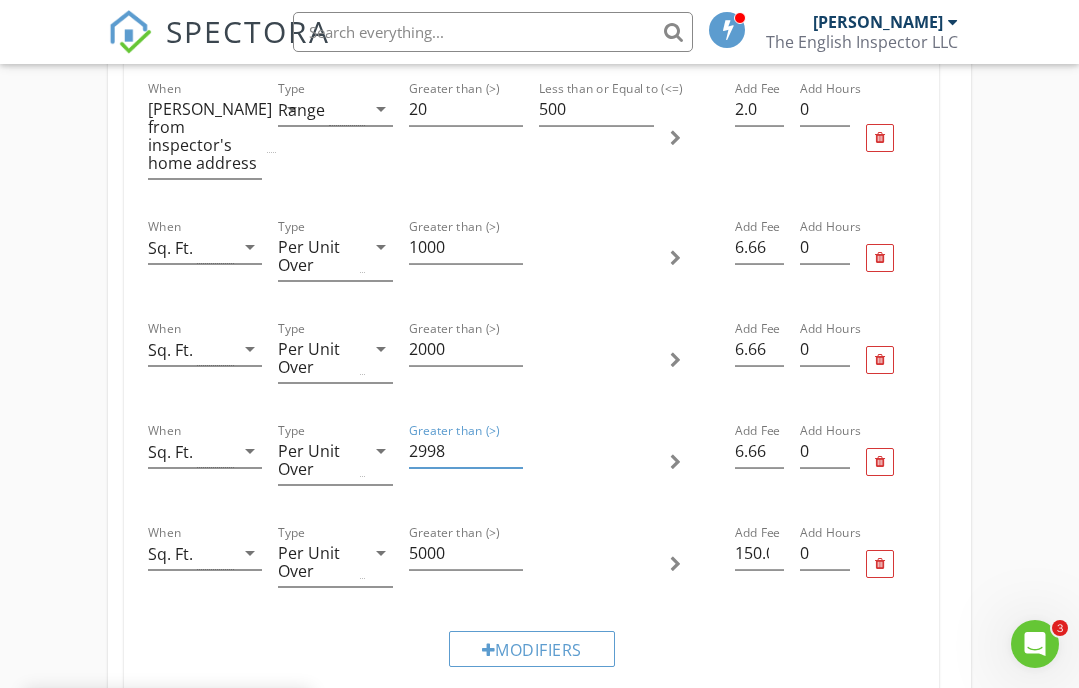 drag, startPoint x: 451, startPoint y: 453, endPoint x: 410, endPoint y: 452, distance: 41.01219 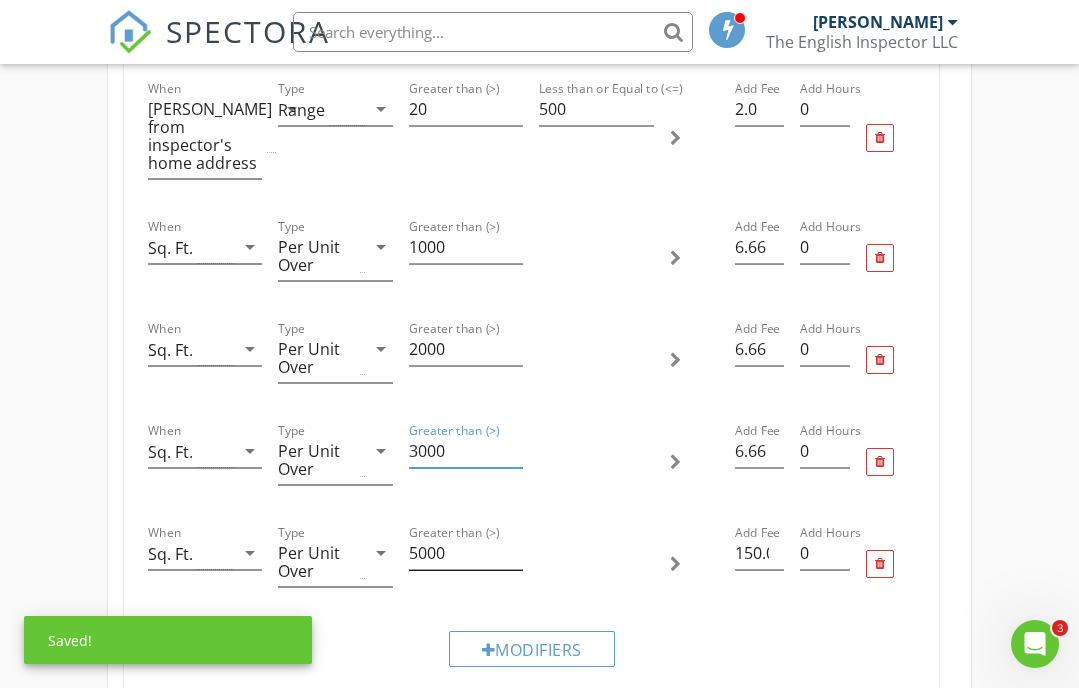 type on "3000" 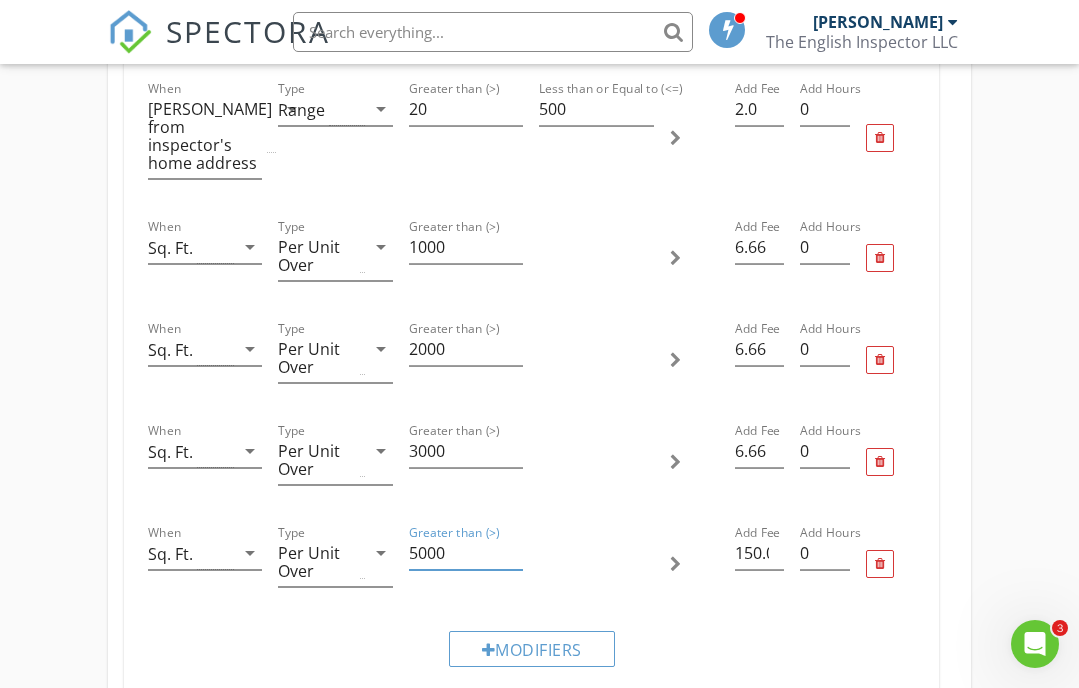 drag, startPoint x: 447, startPoint y: 551, endPoint x: 410, endPoint y: 551, distance: 37 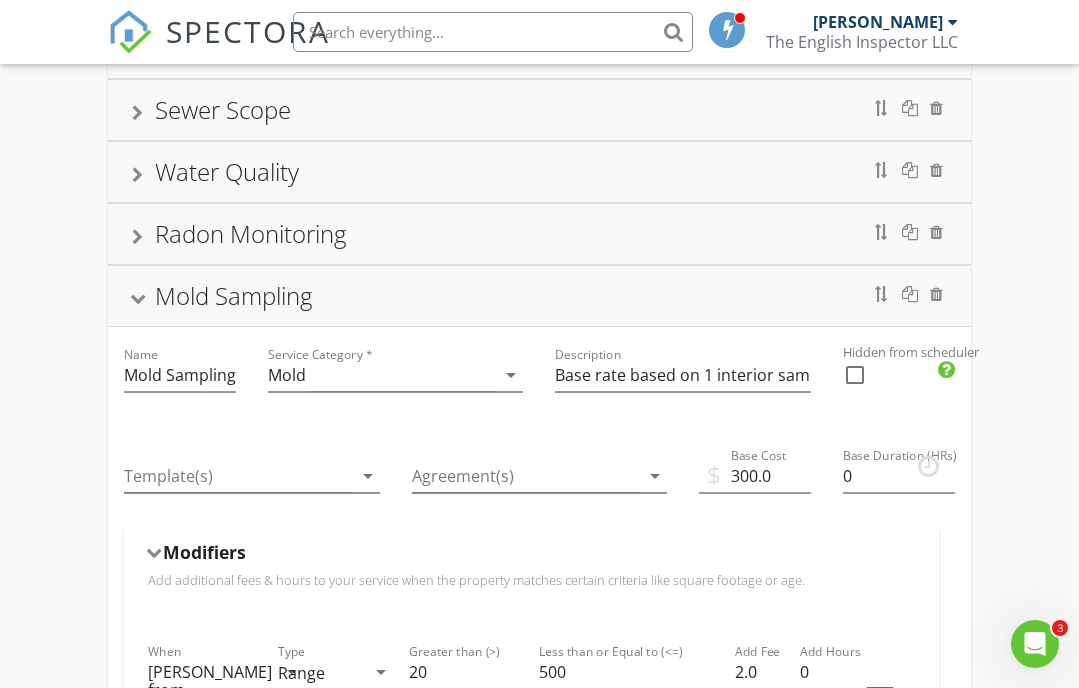 scroll, scrollTop: 0, scrollLeft: 0, axis: both 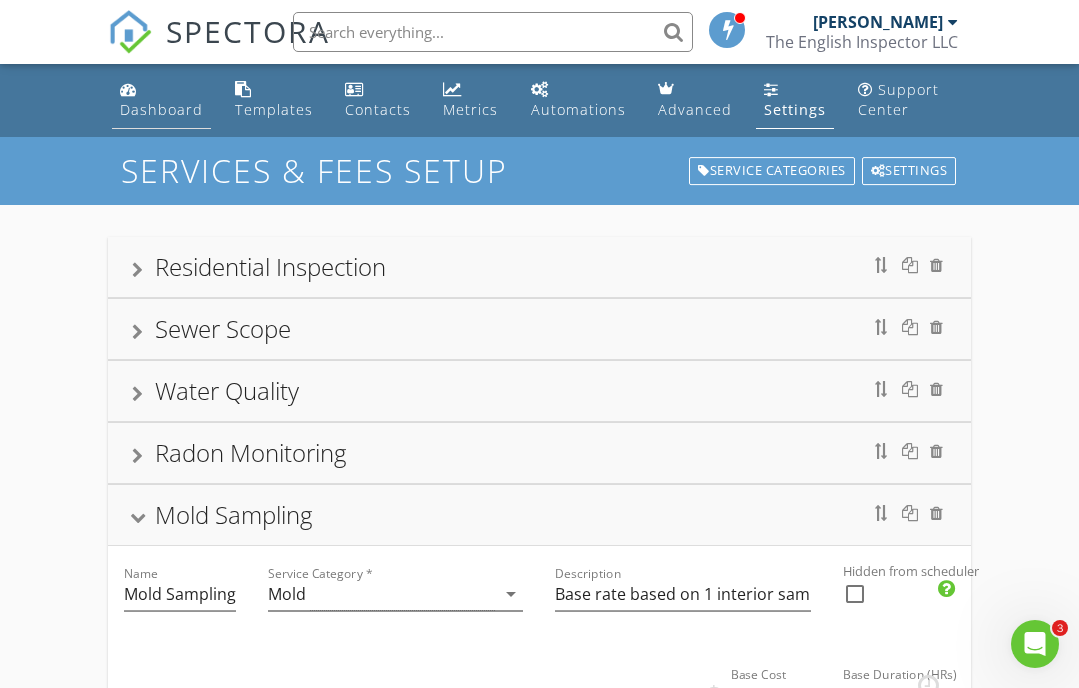 type on "4000" 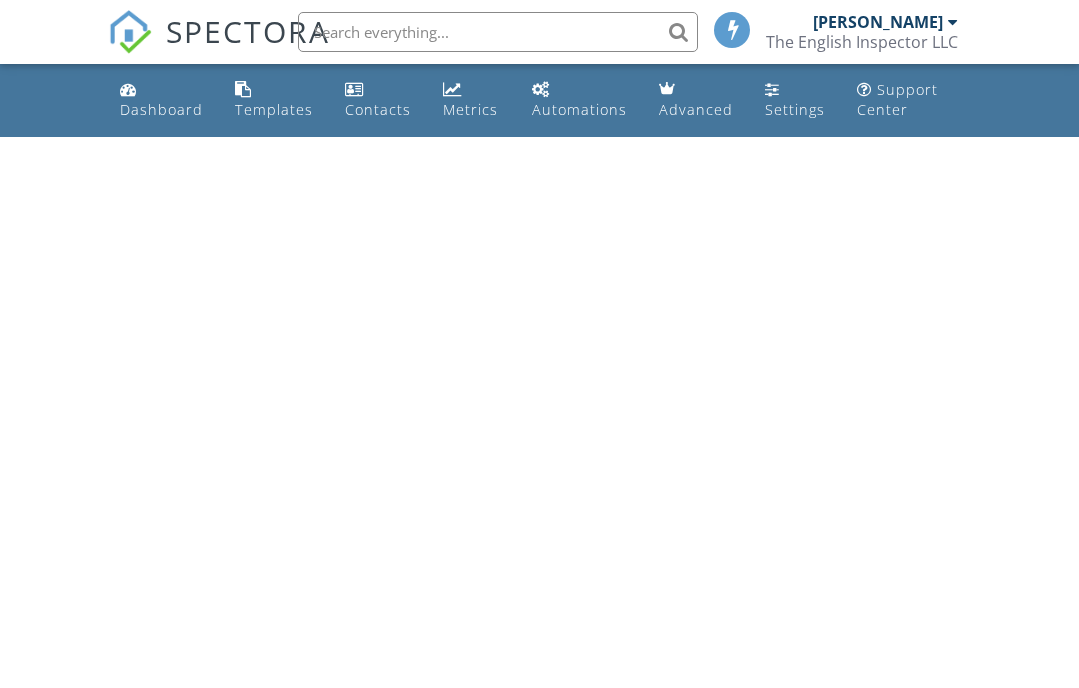scroll, scrollTop: 0, scrollLeft: 0, axis: both 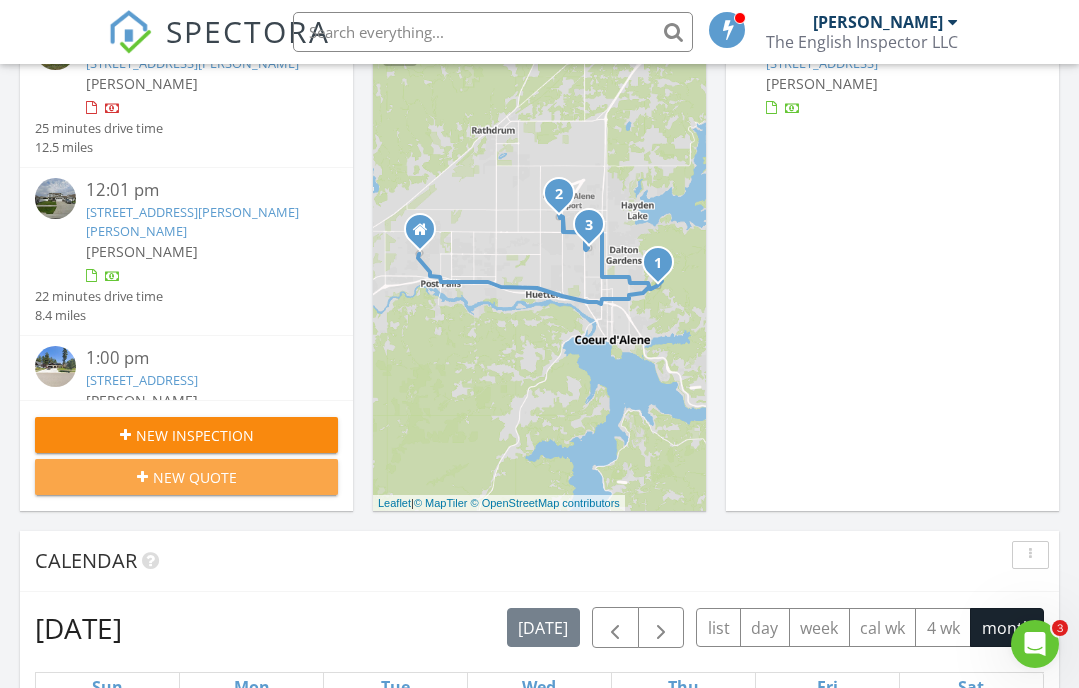 click on "New Quote" at bounding box center [186, 477] 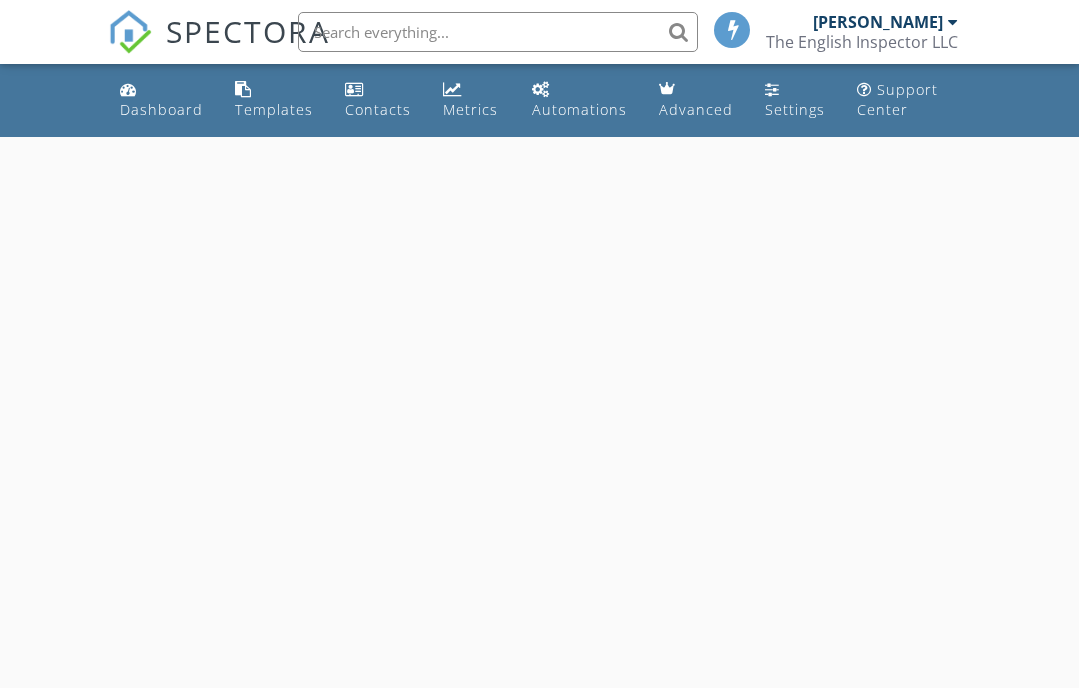 scroll, scrollTop: 0, scrollLeft: 0, axis: both 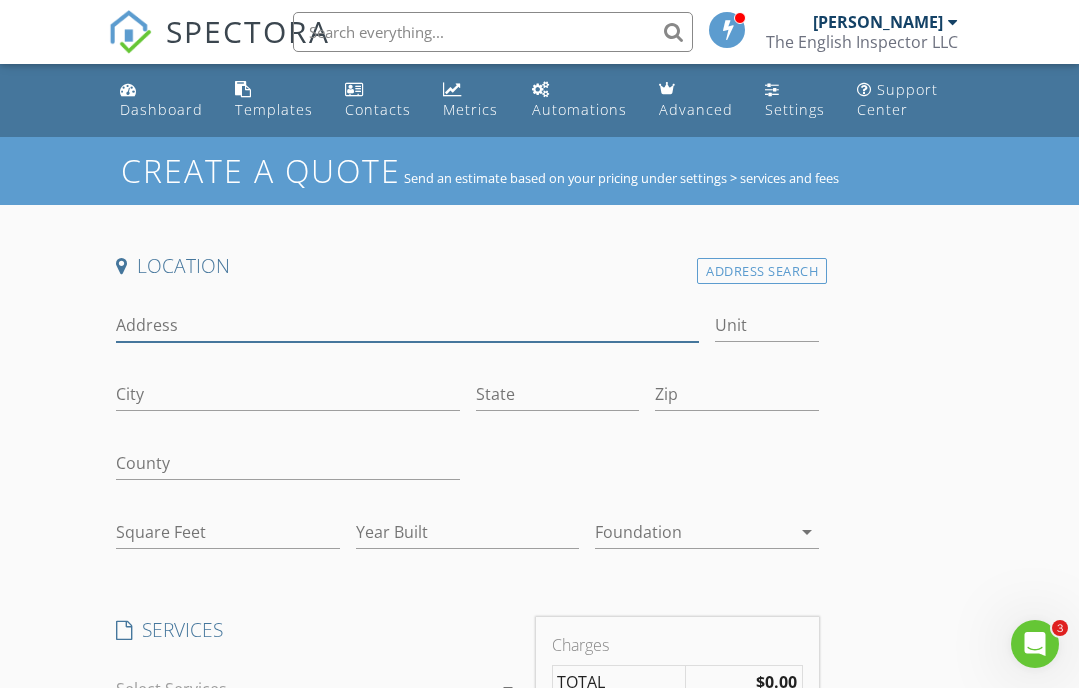 click on "Address" at bounding box center [407, 325] 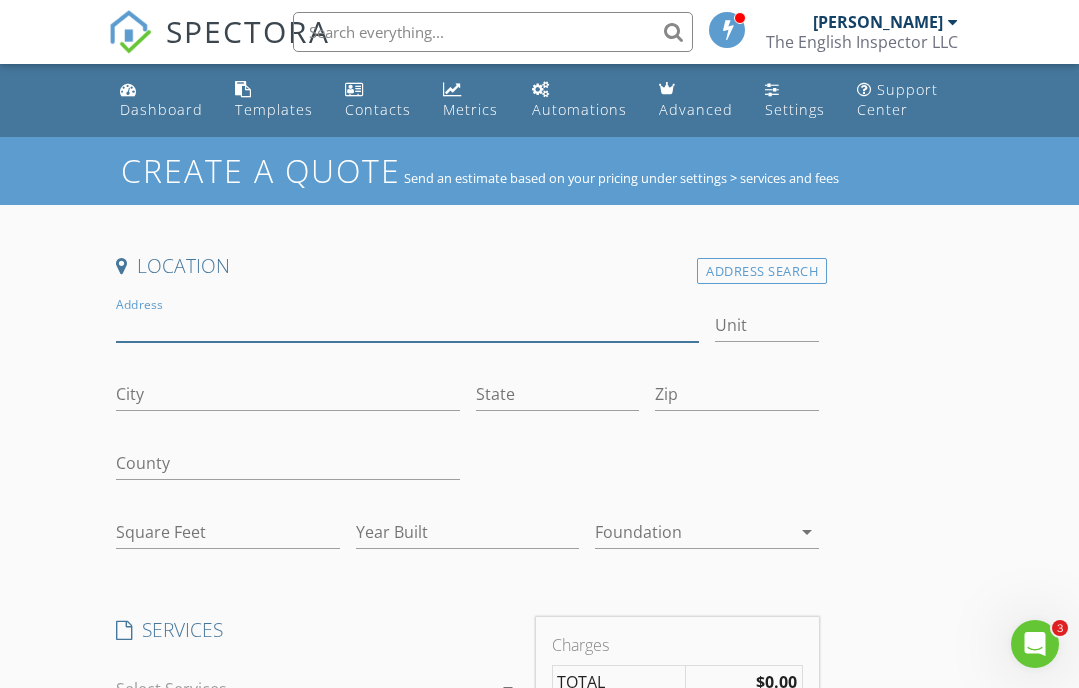 type on "[STREET_ADDRESS]" 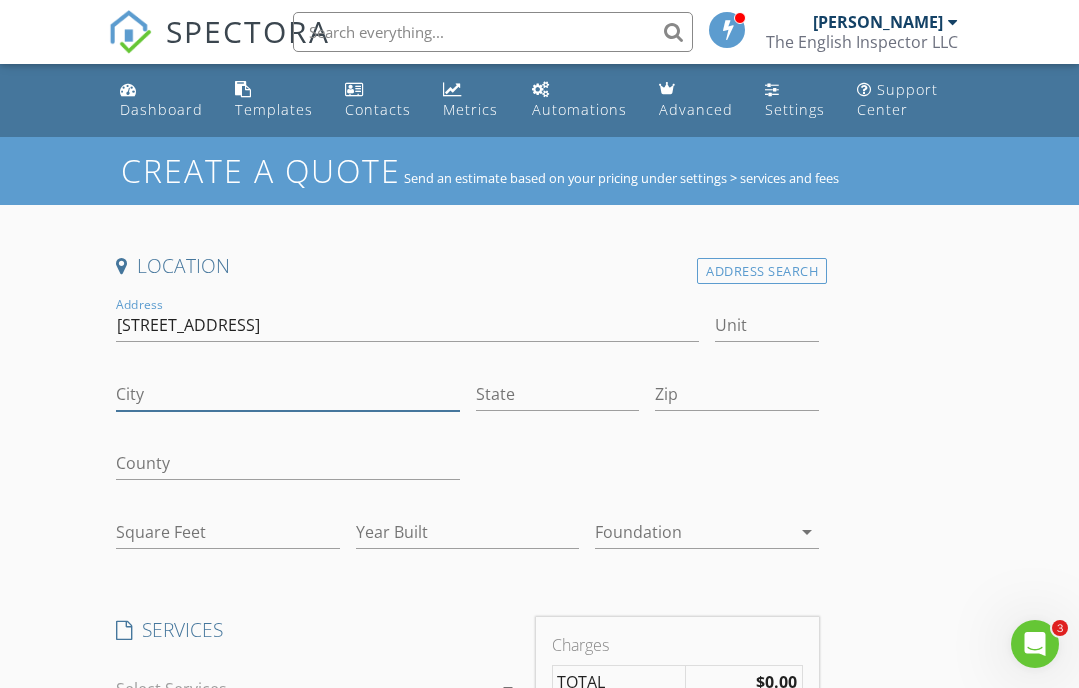type on "Post Falls" 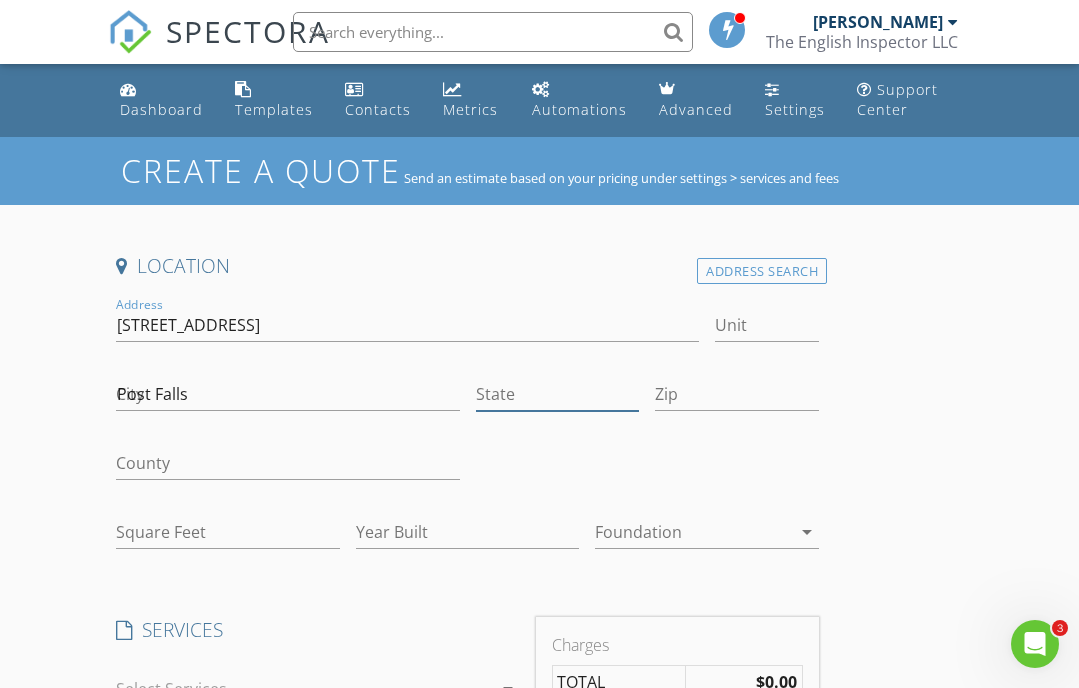 type on "ID" 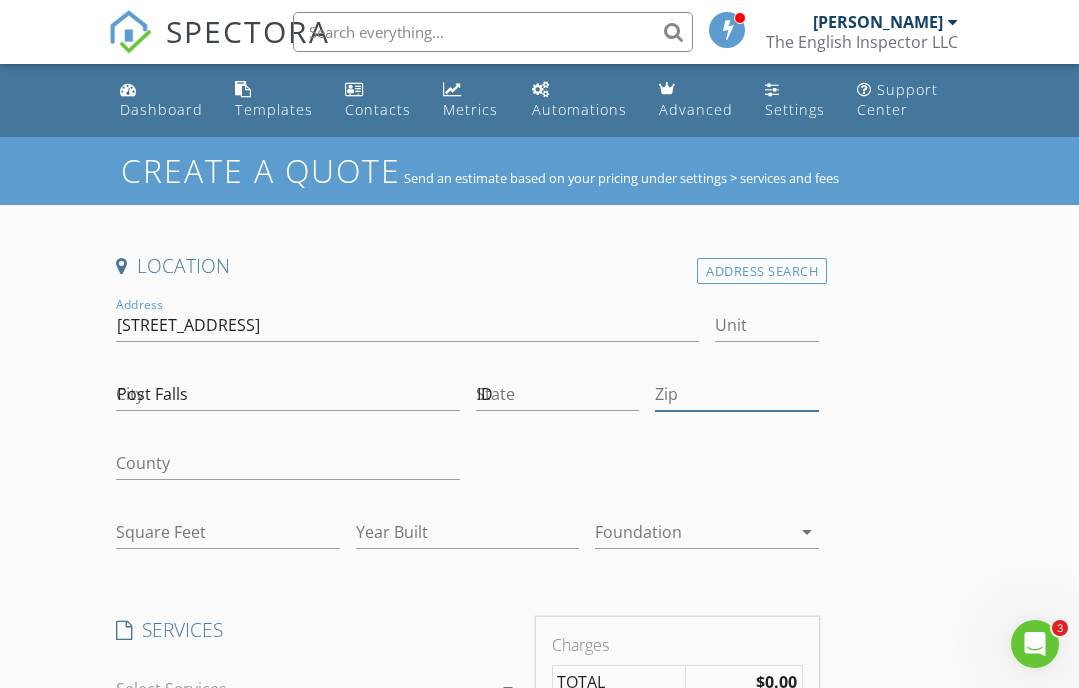type on "83854" 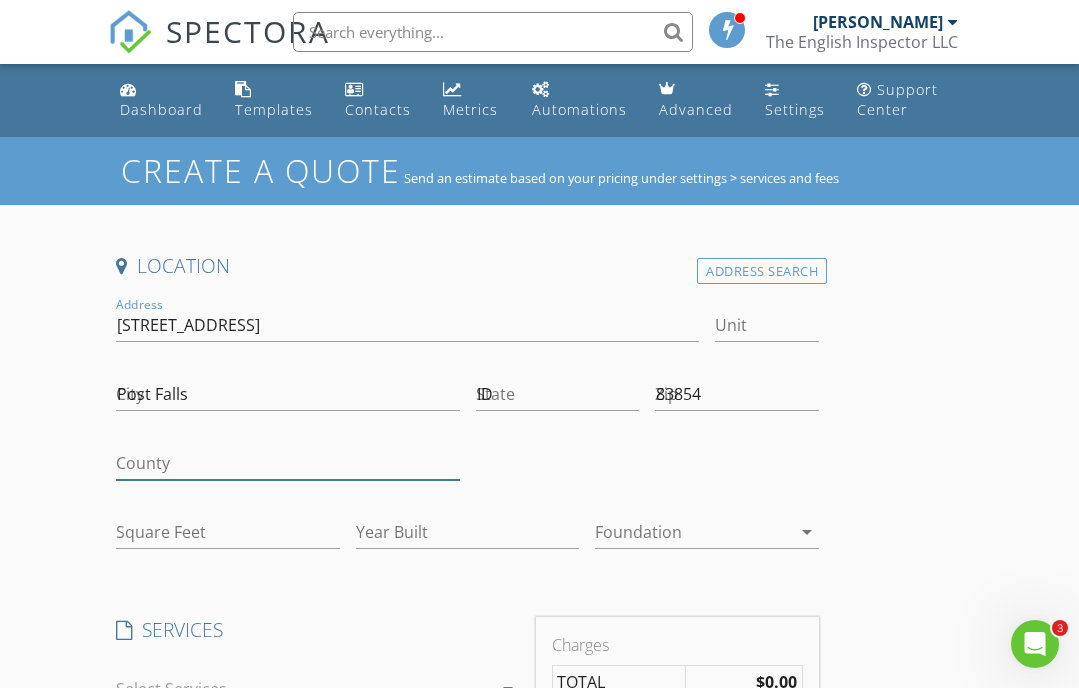 type on "ID" 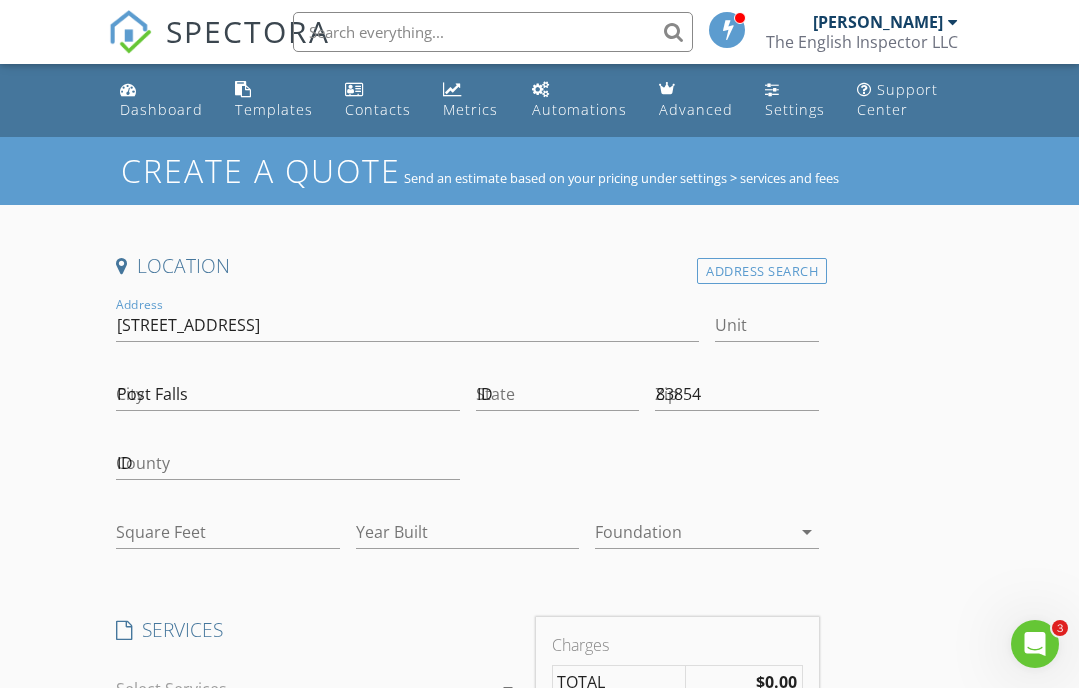 type on "[PERSON_NAME]" 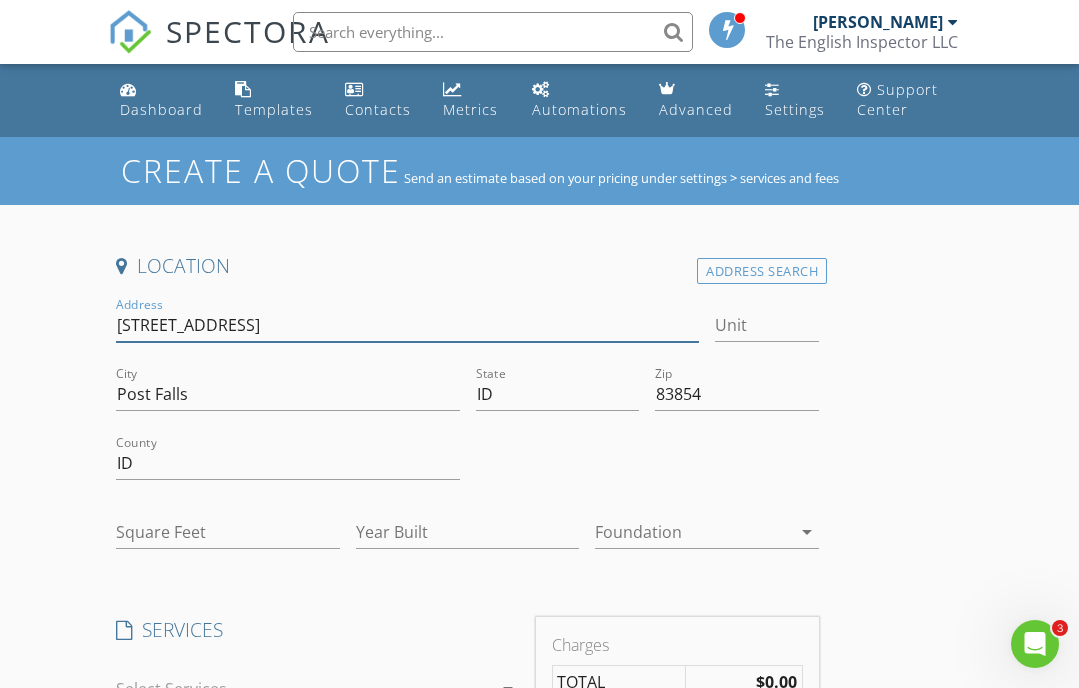 type on "3104" 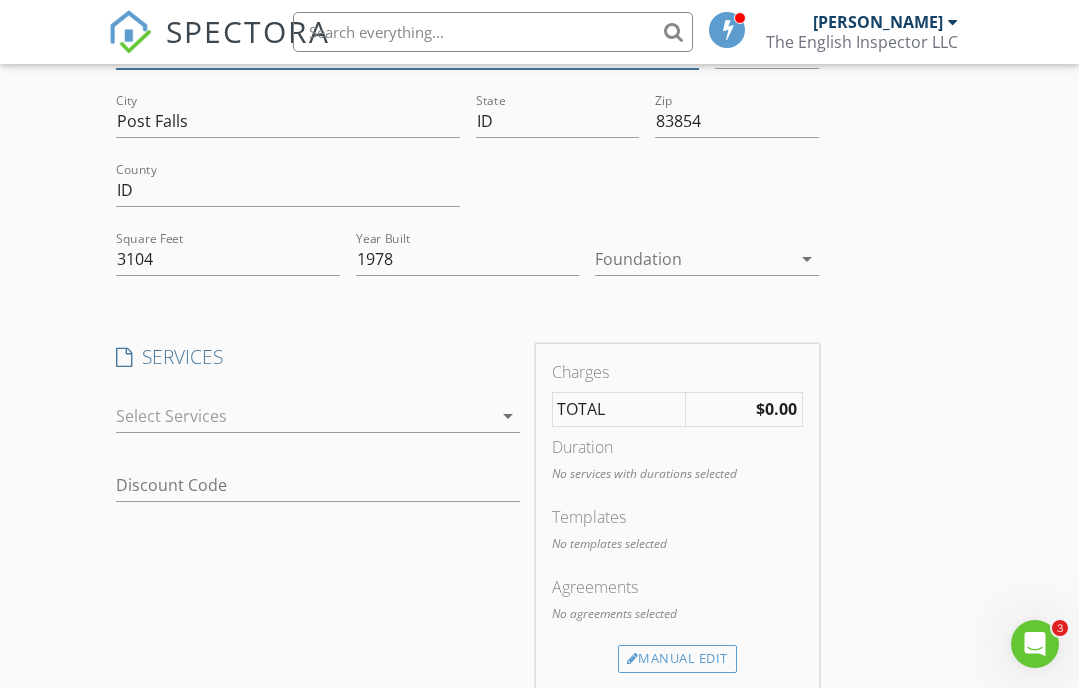 scroll, scrollTop: 283, scrollLeft: 0, axis: vertical 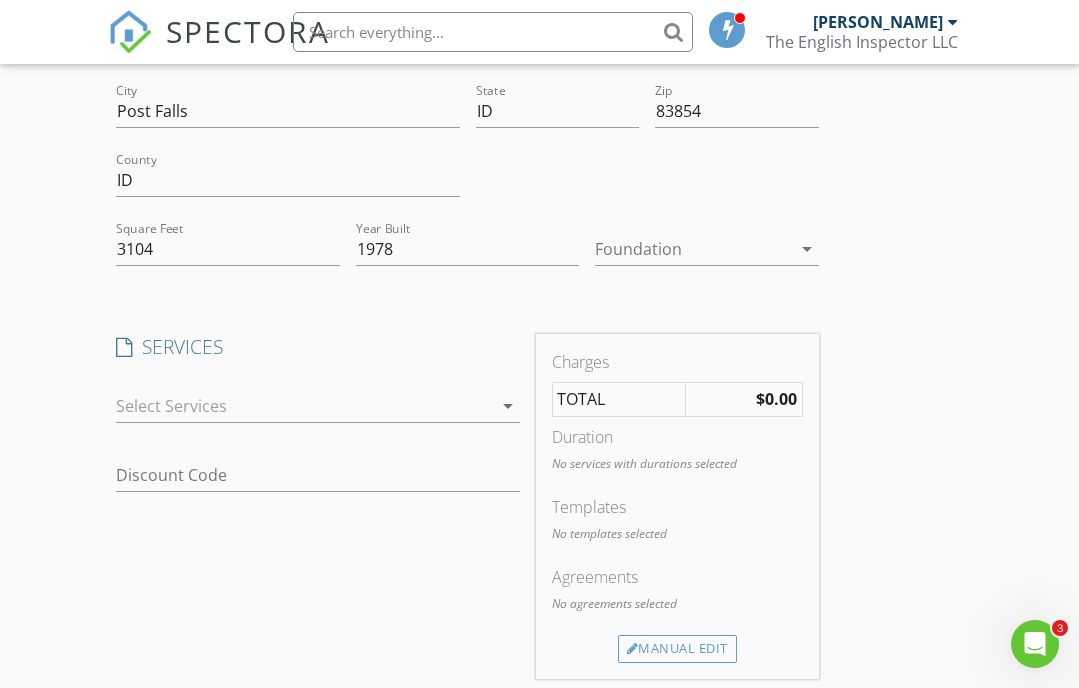 click at bounding box center [304, 406] 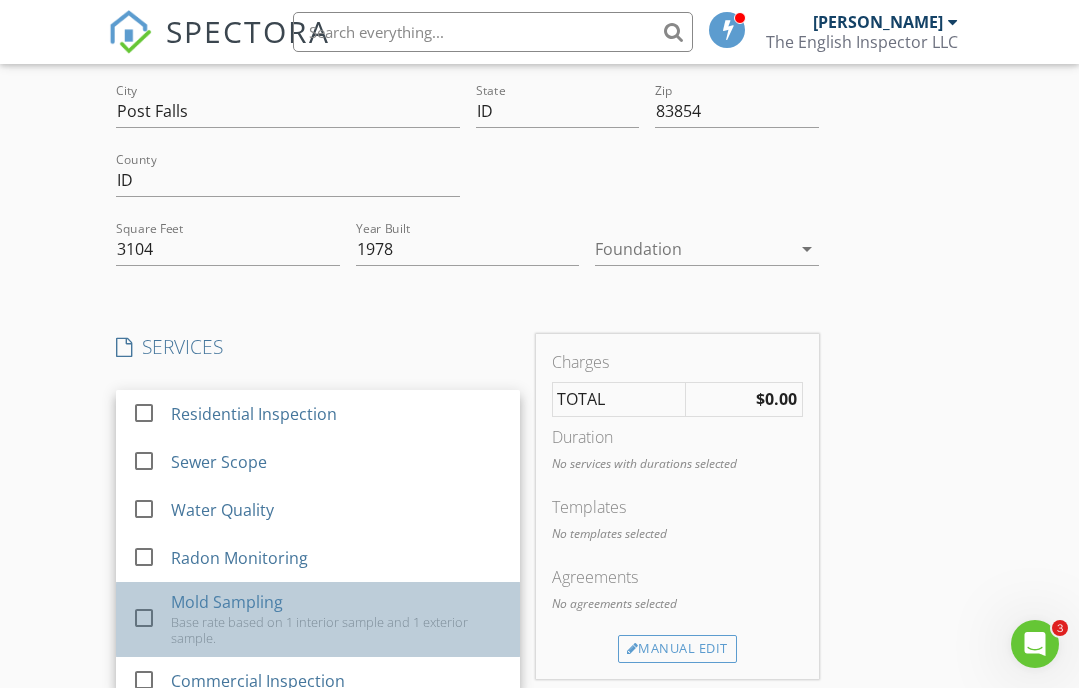 click on "Base rate based on 1 interior sample and 1 exterior sample." at bounding box center [337, 630] 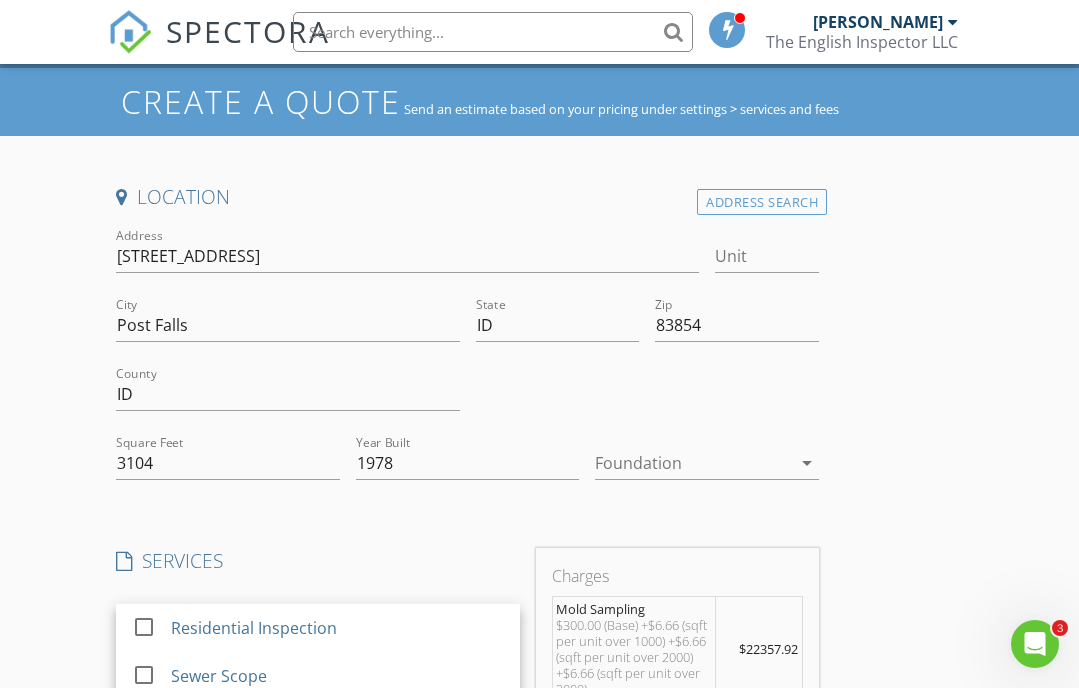 scroll, scrollTop: 0, scrollLeft: 0, axis: both 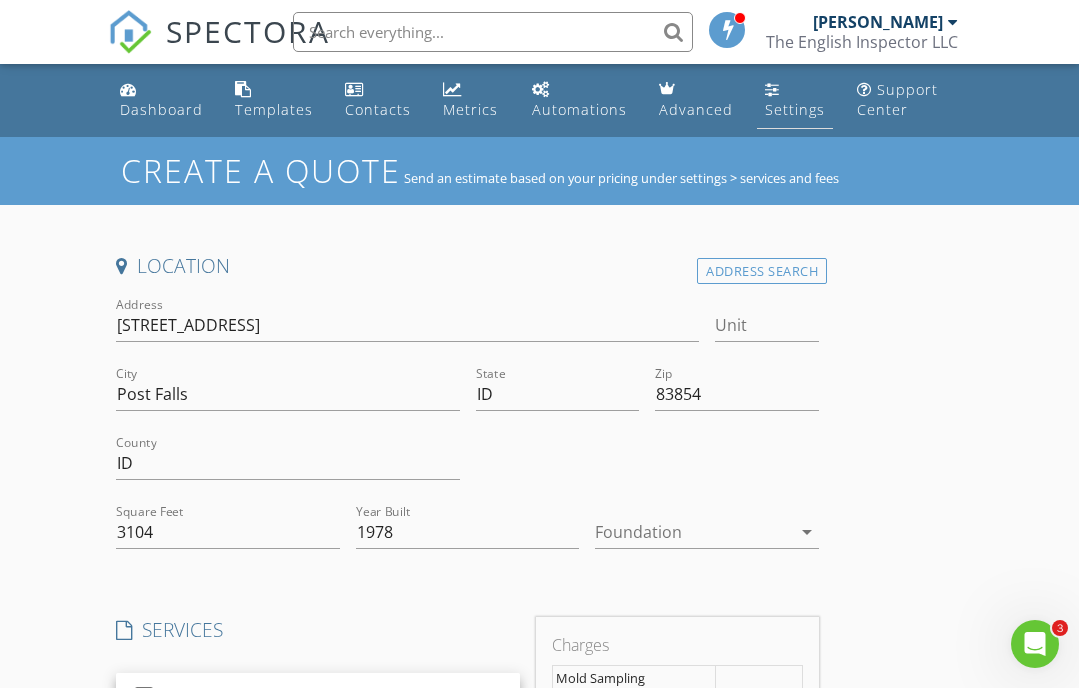 click on "Settings" at bounding box center (795, 109) 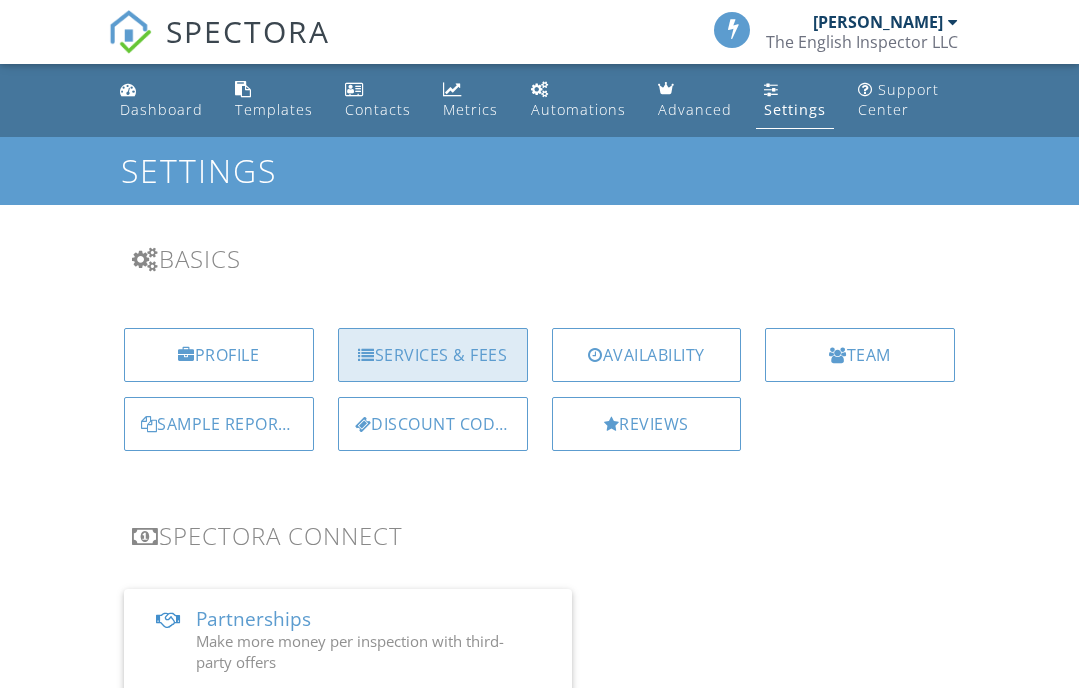 click on "Services & Fees" at bounding box center [433, 355] 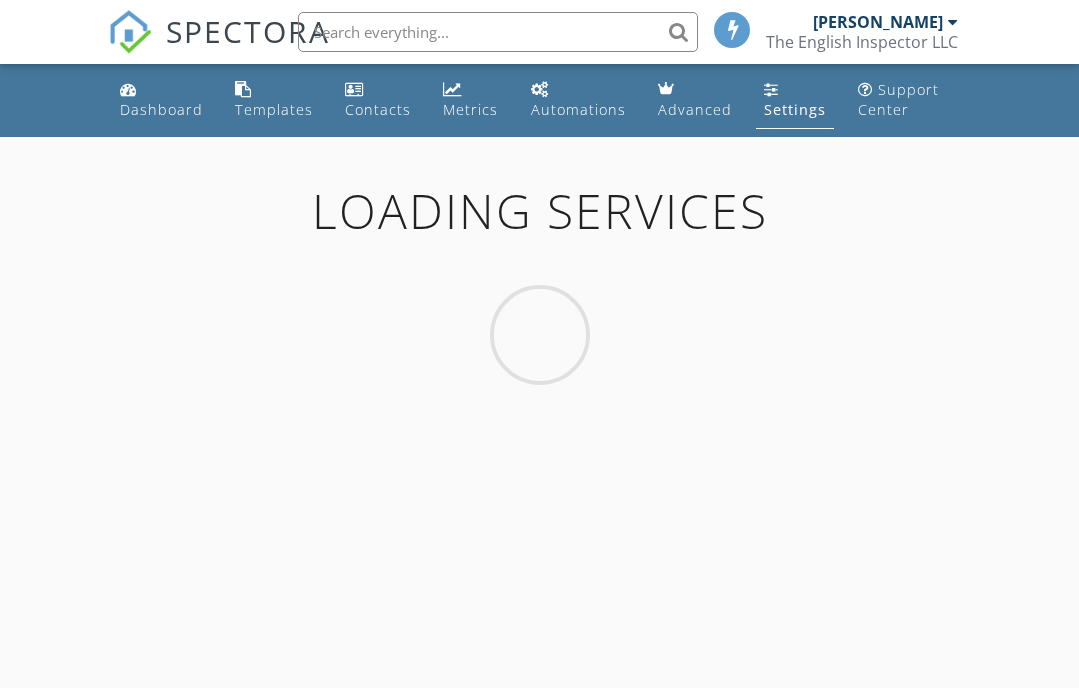 scroll, scrollTop: 0, scrollLeft: 0, axis: both 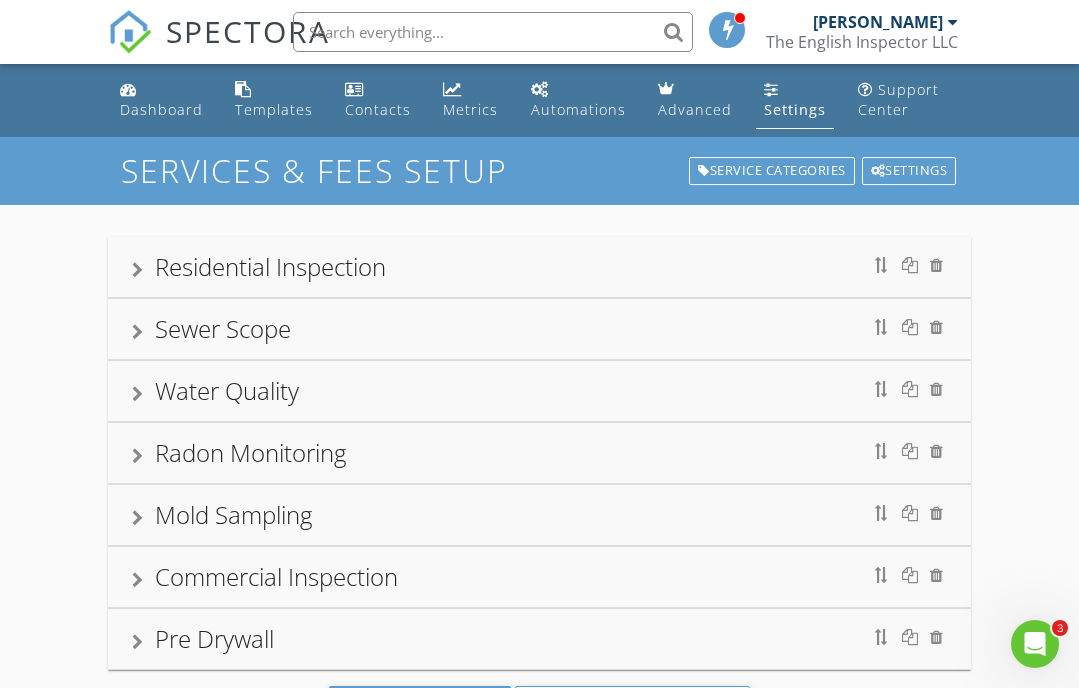 click on "Mold Sampling" at bounding box center (539, 515) 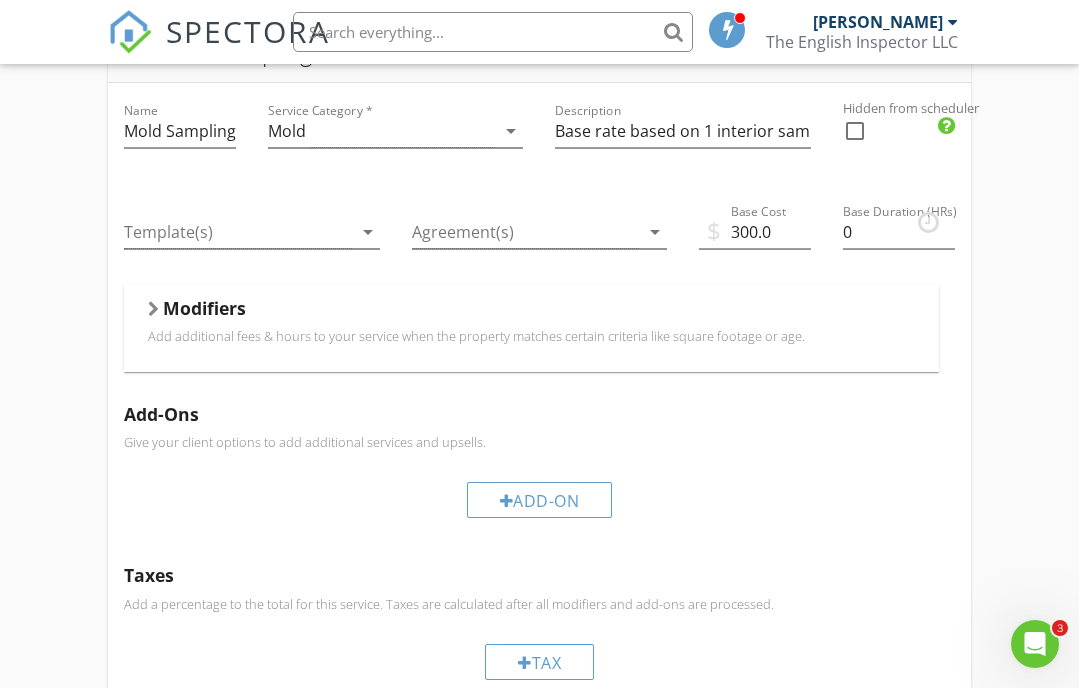 scroll, scrollTop: 469, scrollLeft: 0, axis: vertical 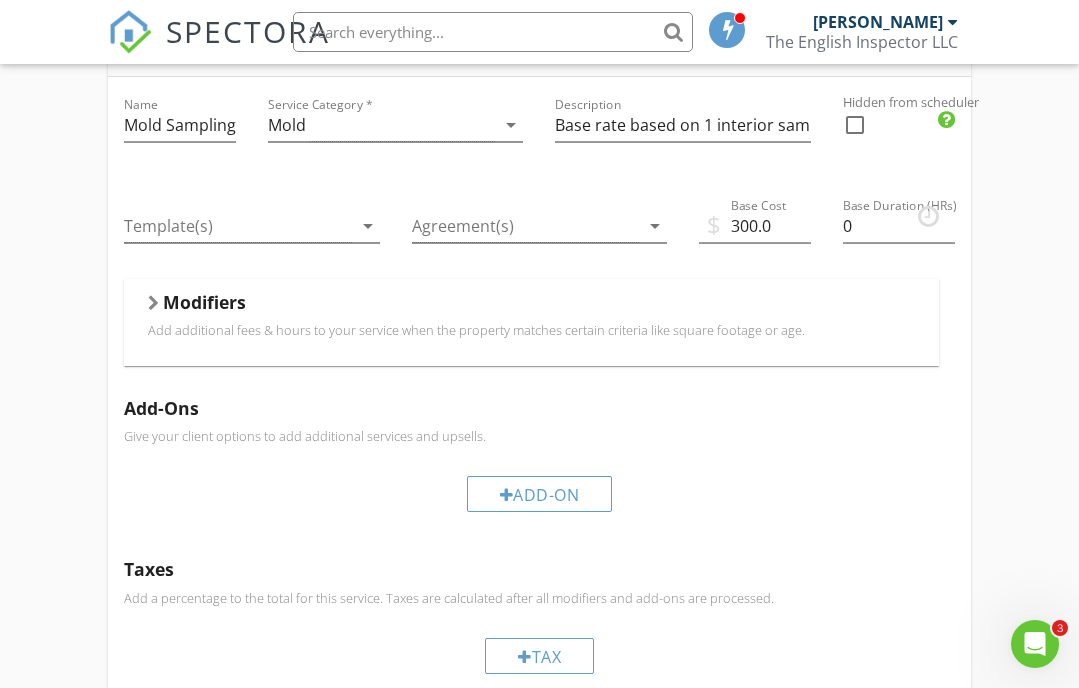 click on "Modifiers" at bounding box center (204, 302) 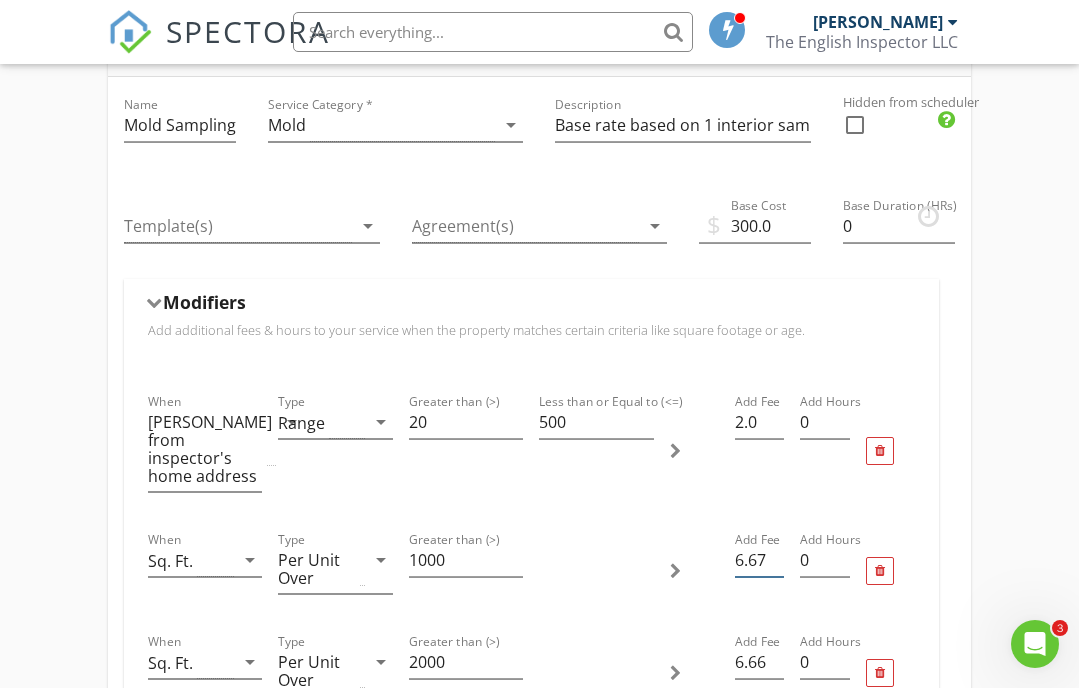 click on "6.67" at bounding box center [759, 560] 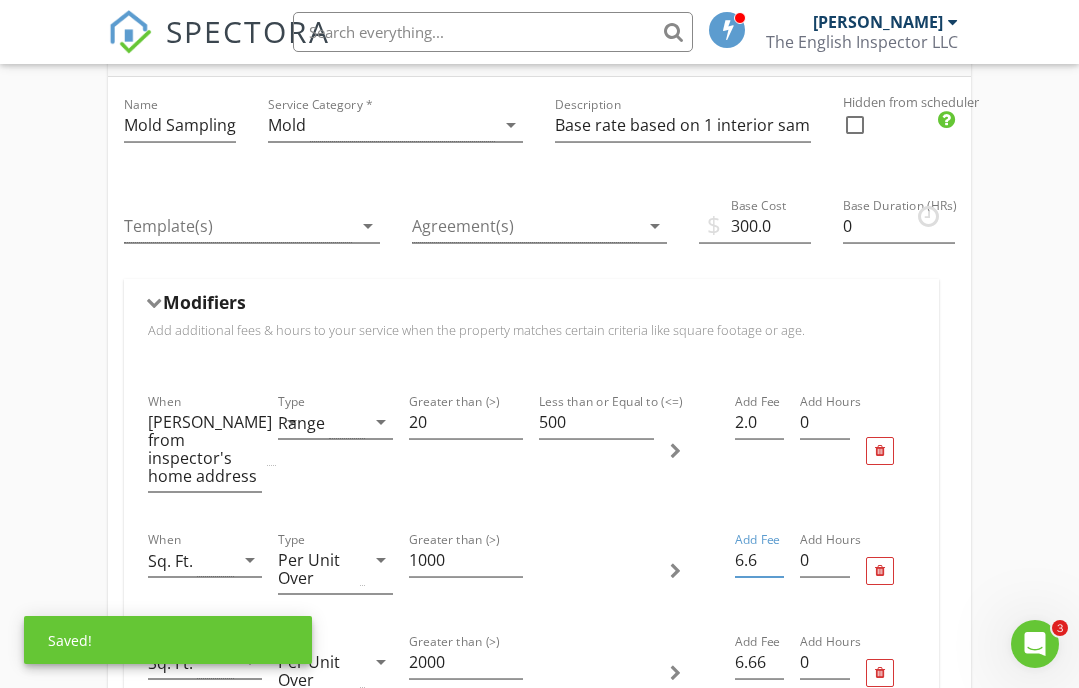 type on "6" 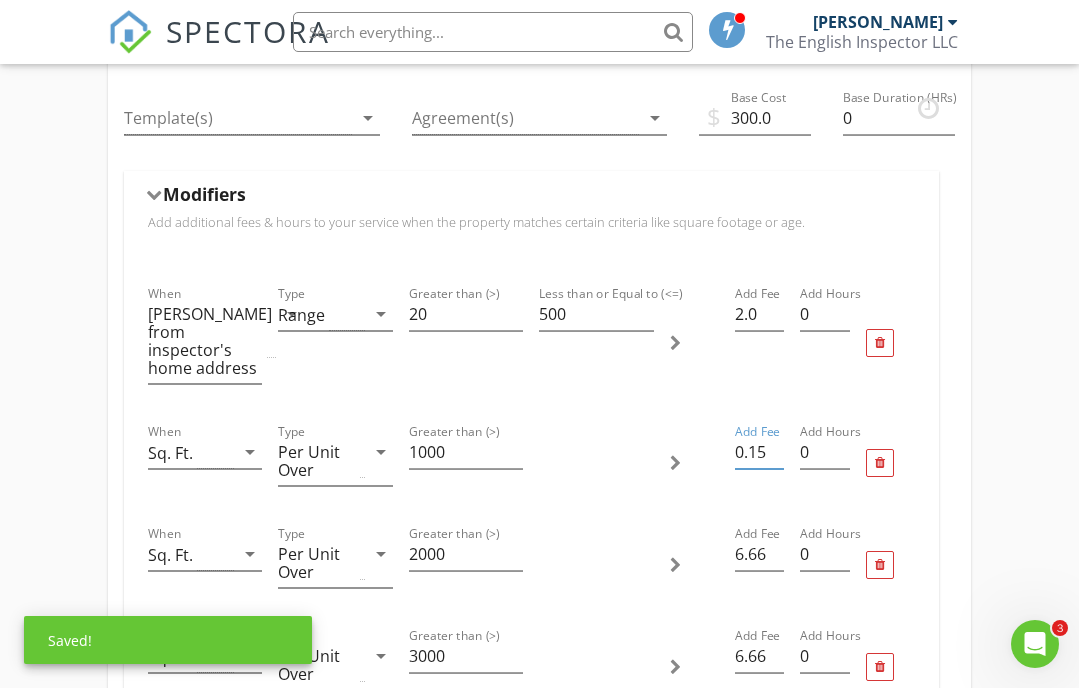 scroll, scrollTop: 581, scrollLeft: 0, axis: vertical 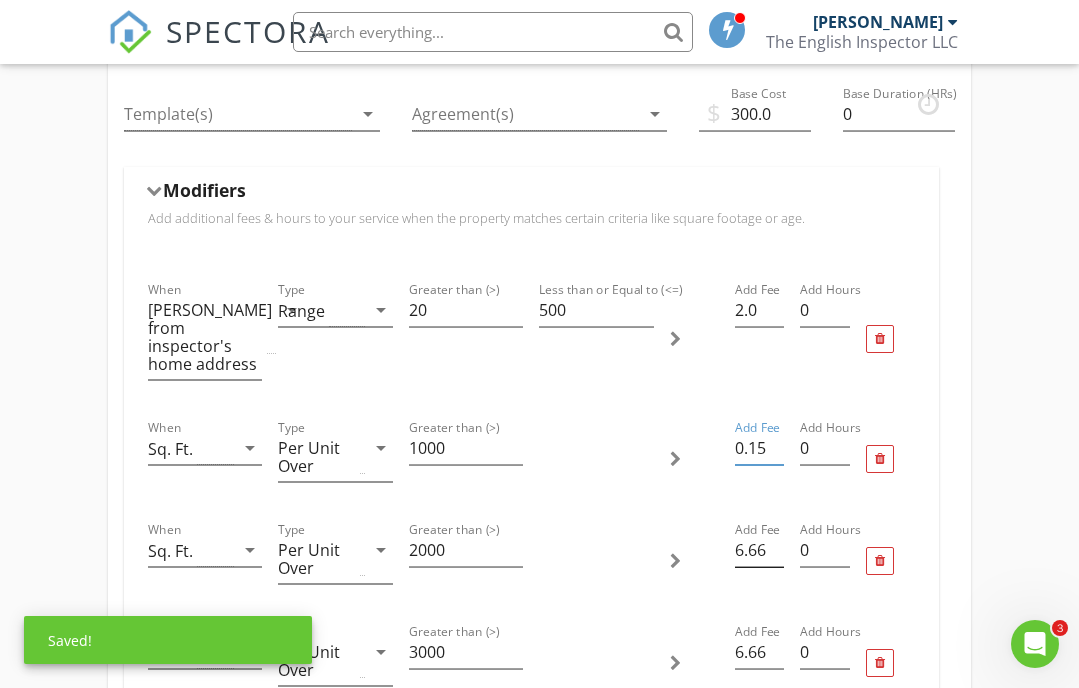 type on "0.15" 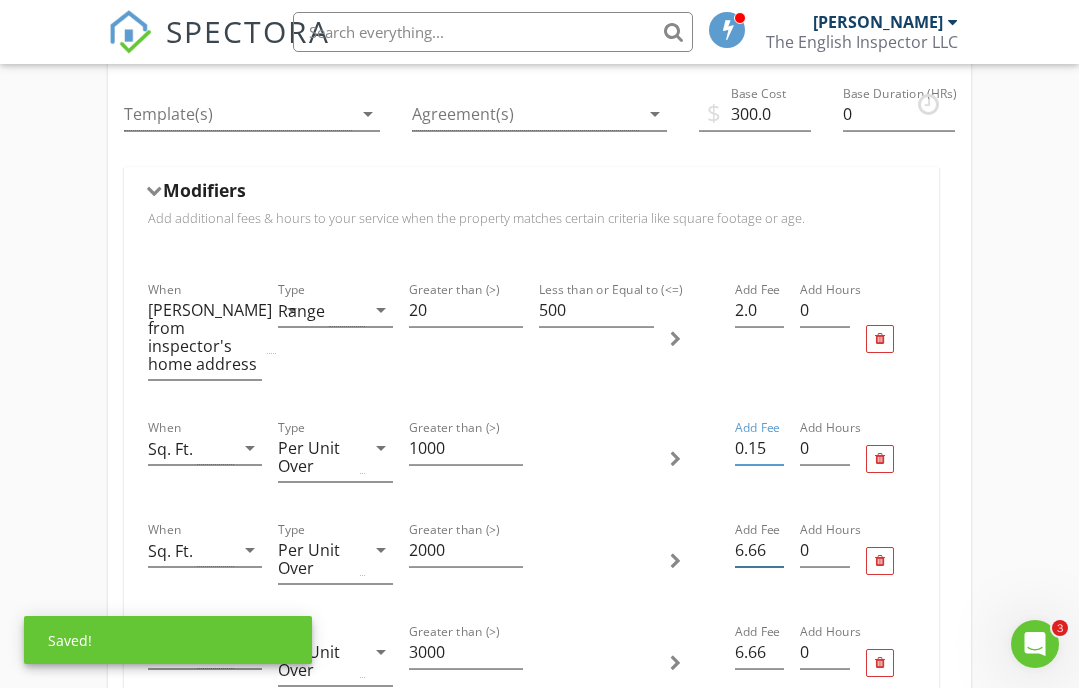 click on "6.66" at bounding box center (759, 550) 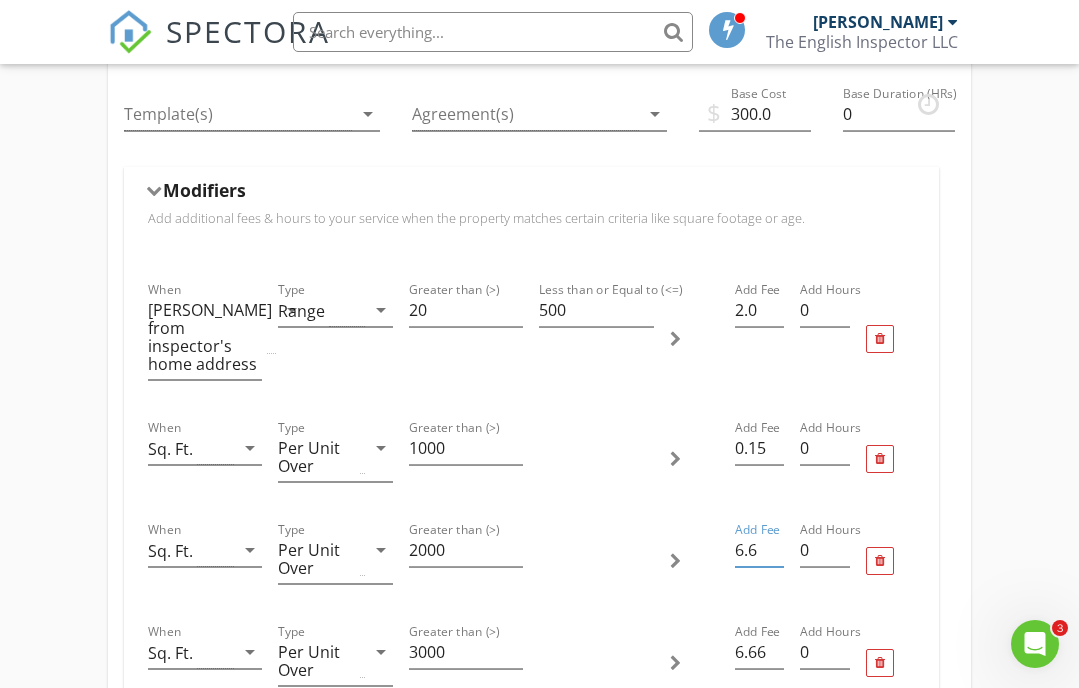 type on "6" 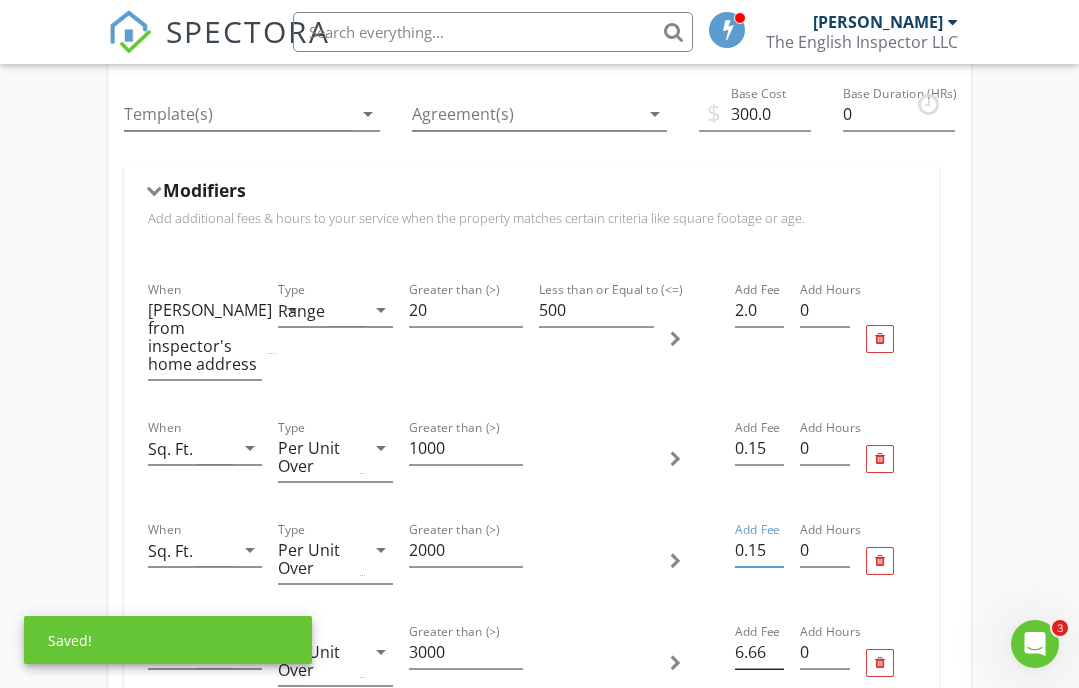 type on "0.15" 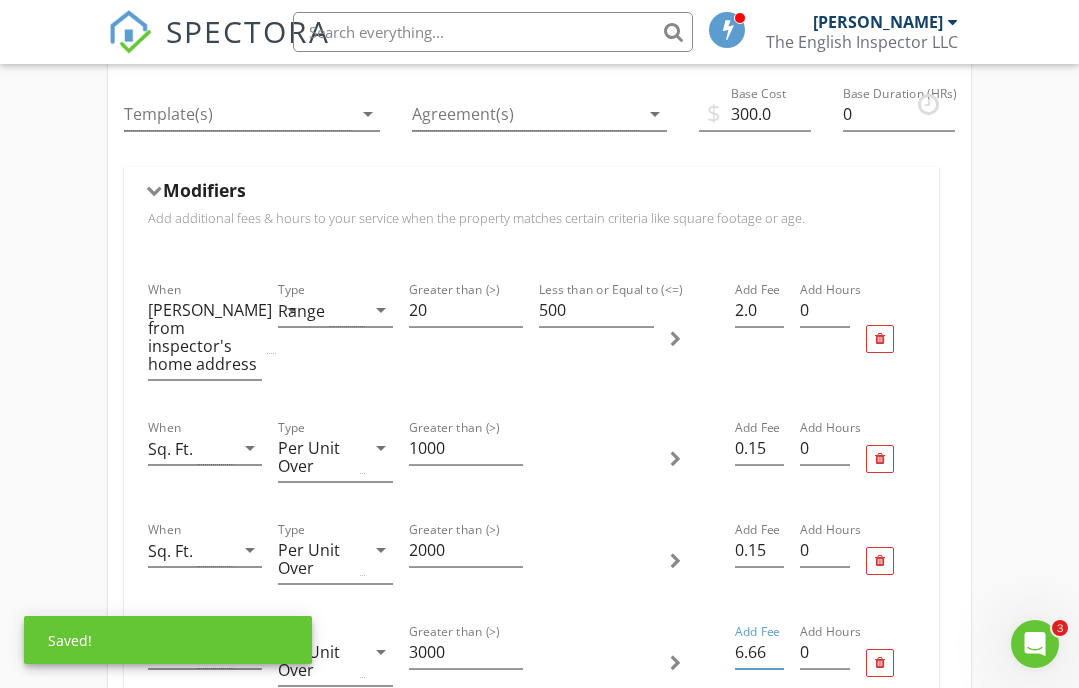 click on "6.66" at bounding box center [759, 652] 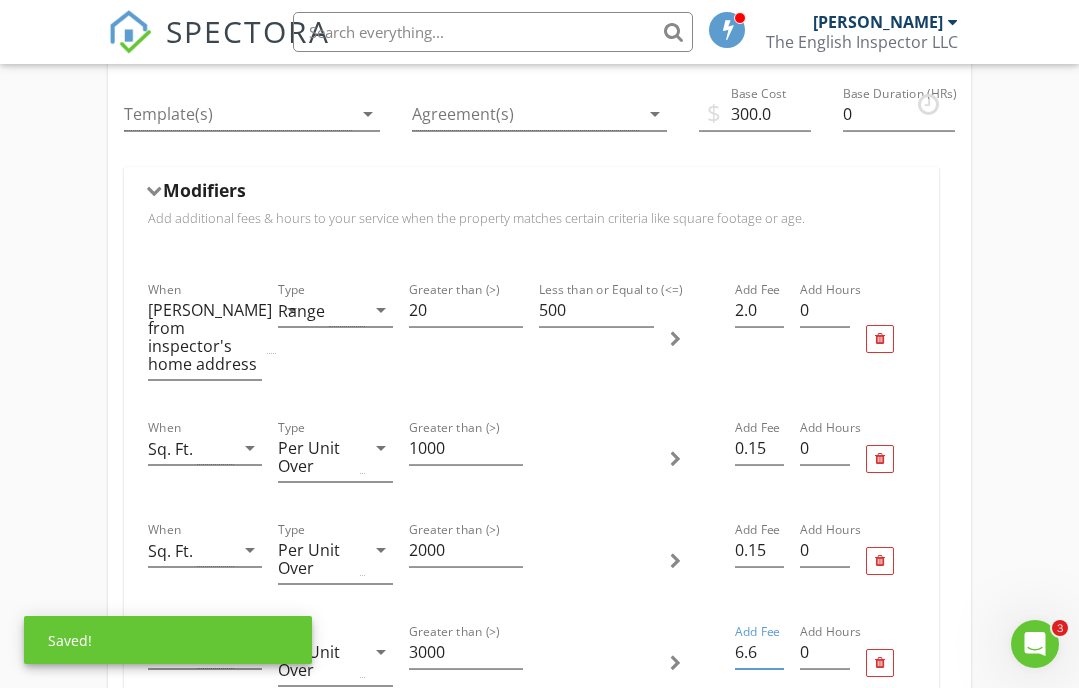 type on "6" 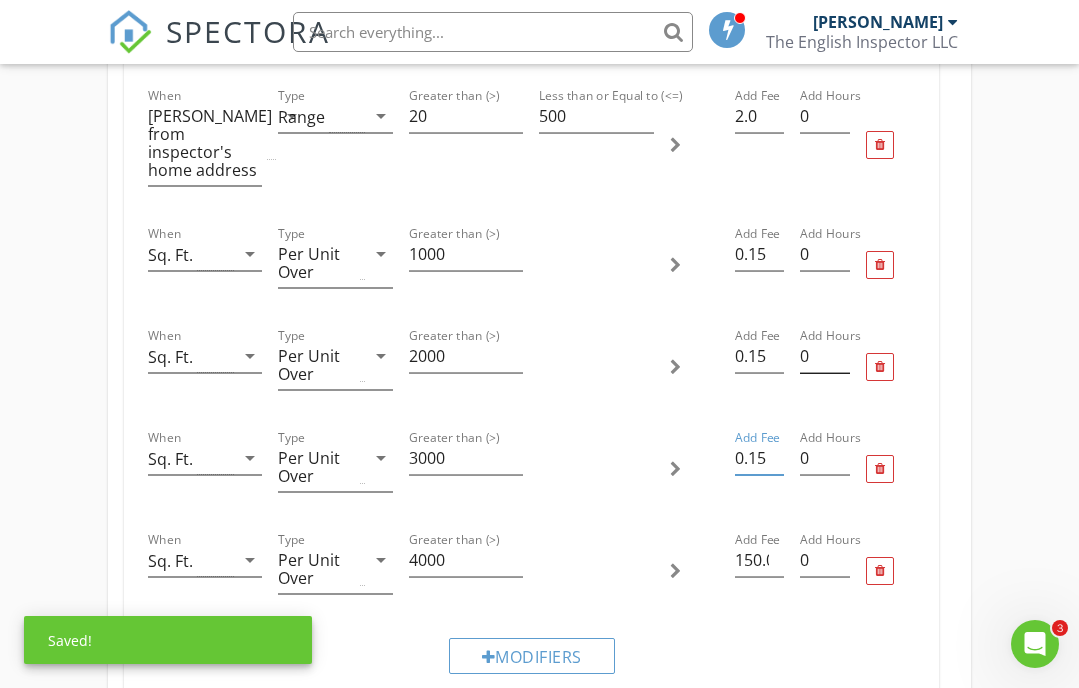 scroll, scrollTop: 780, scrollLeft: 0, axis: vertical 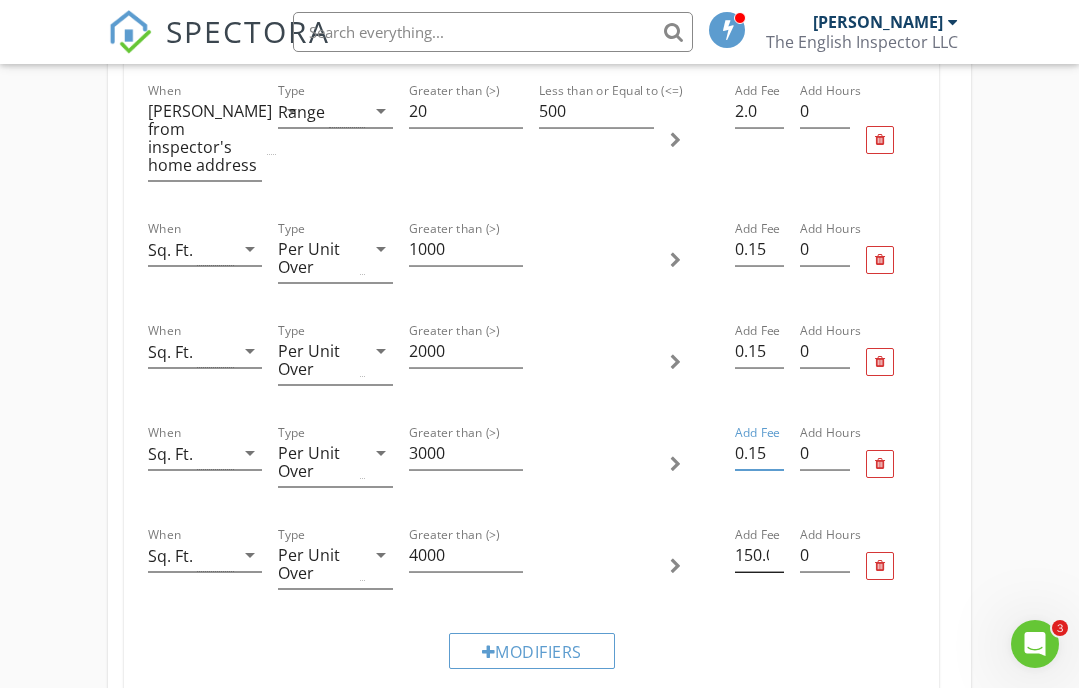 type on "0.15" 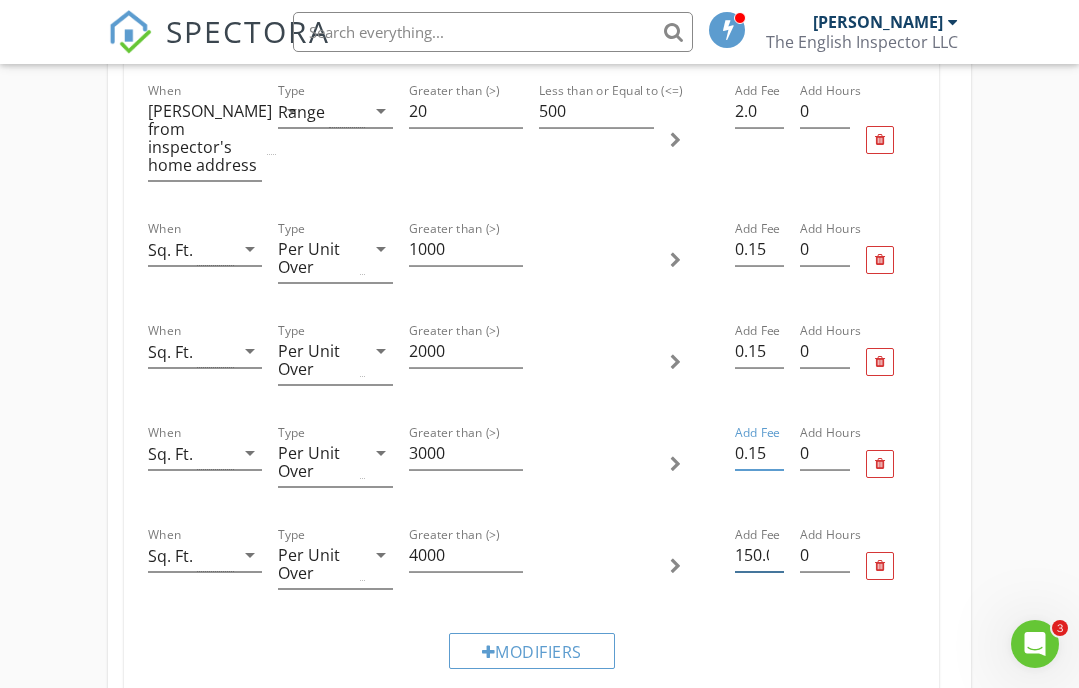 click on "150.0" at bounding box center (759, 555) 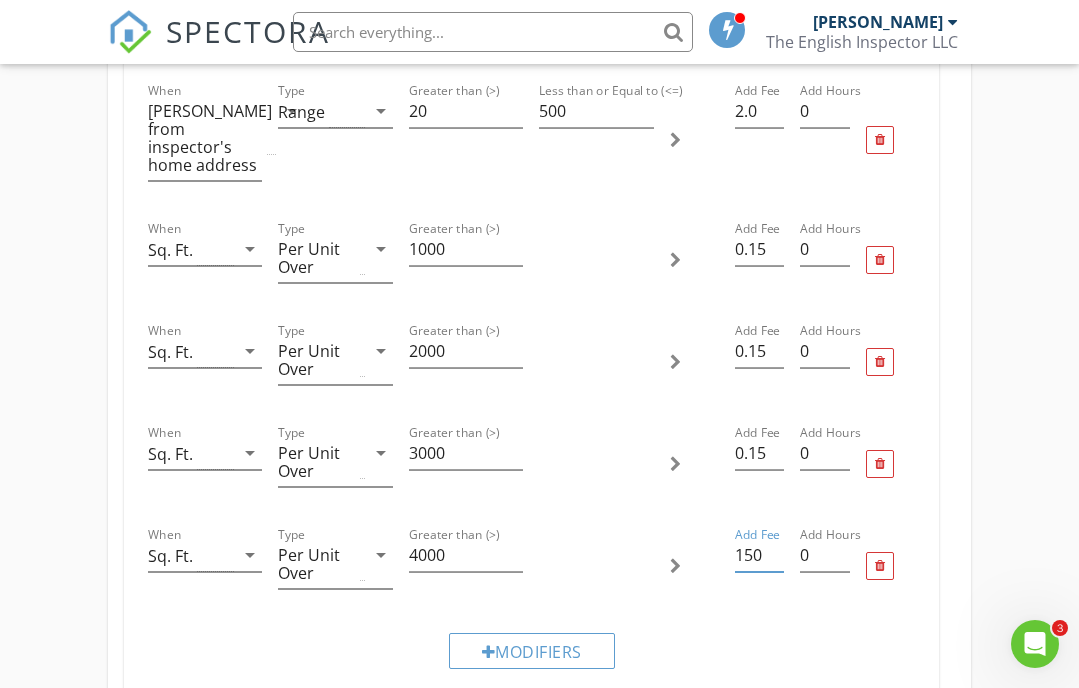 scroll, scrollTop: 0, scrollLeft: 0, axis: both 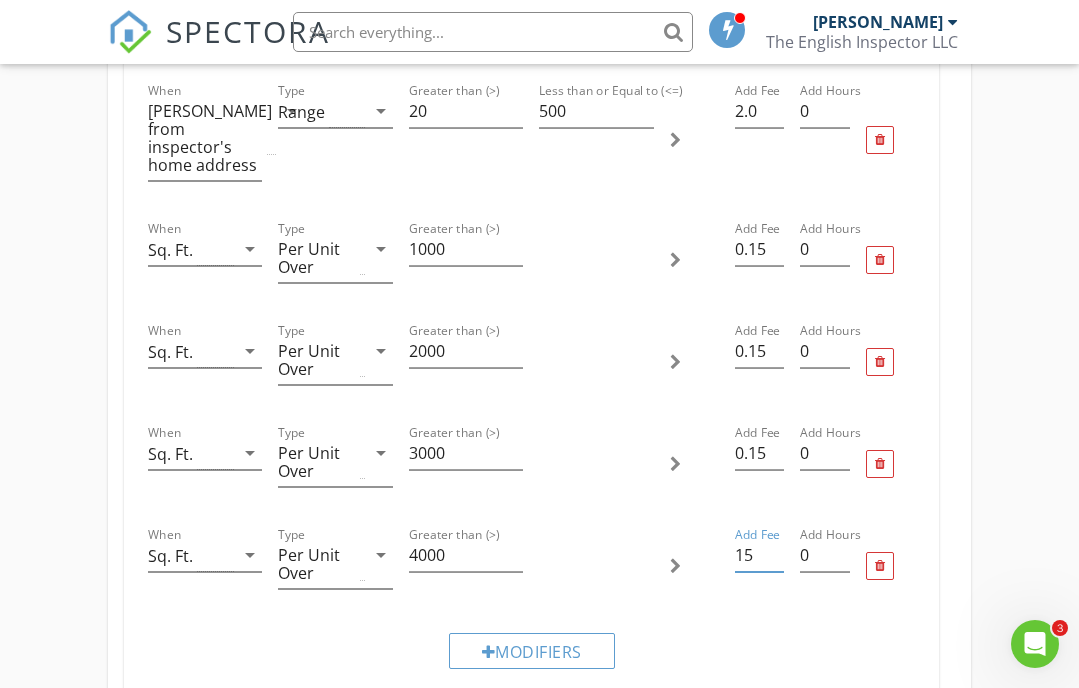 type on "1" 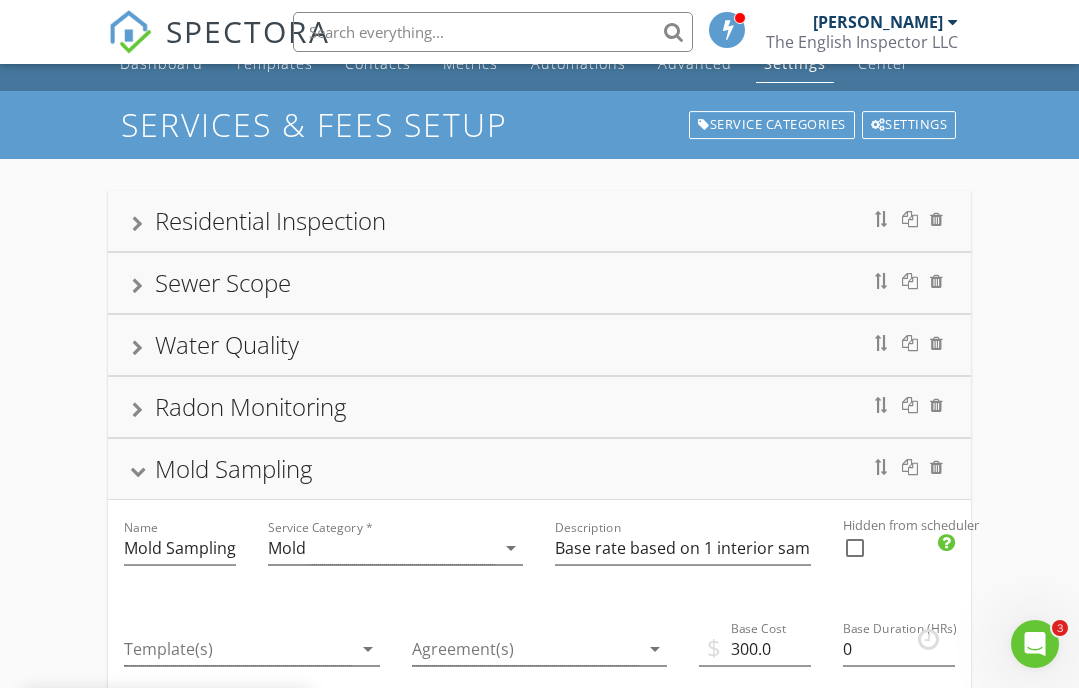 scroll, scrollTop: 0, scrollLeft: 0, axis: both 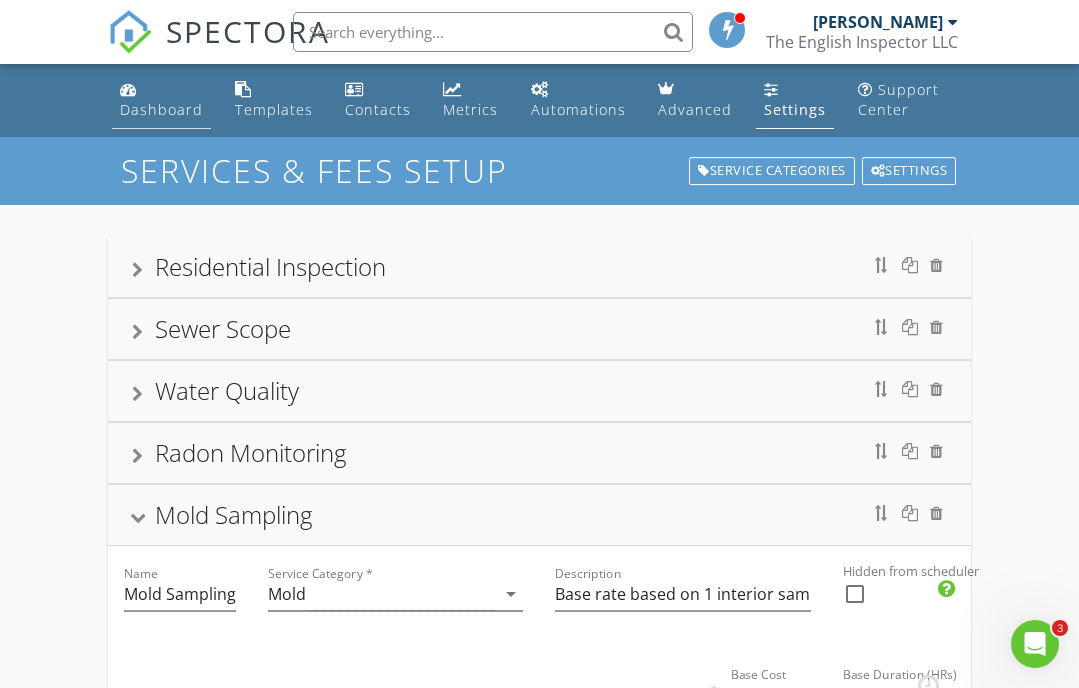 type on "0.15" 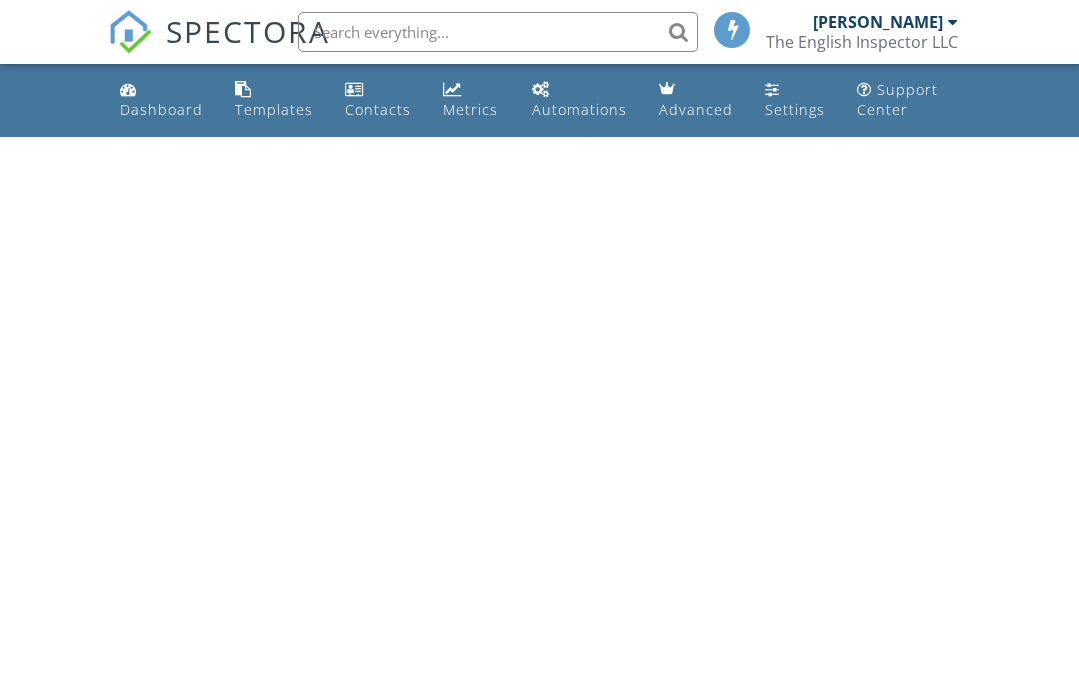 scroll, scrollTop: 0, scrollLeft: 0, axis: both 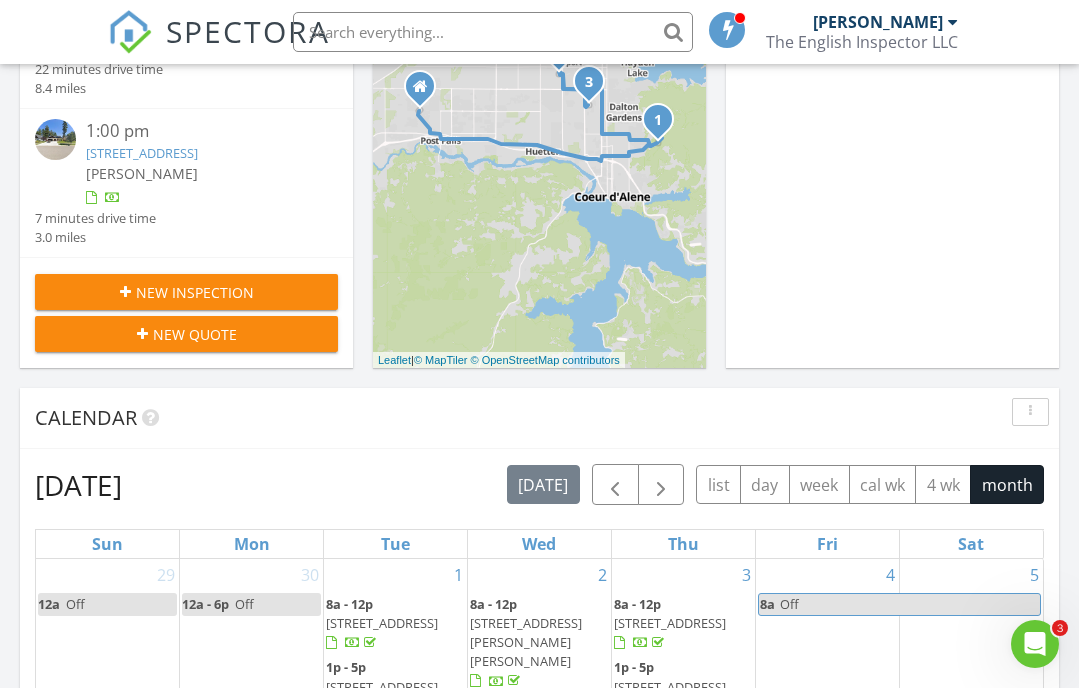 click on "New Quote" at bounding box center [195, 334] 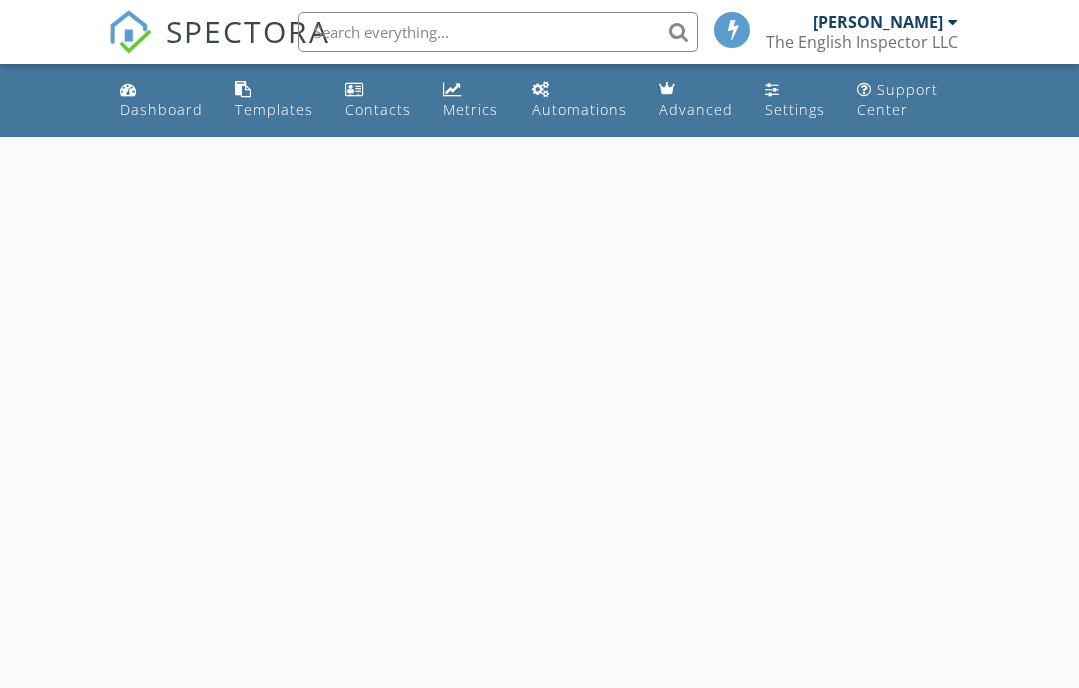 scroll, scrollTop: 0, scrollLeft: 0, axis: both 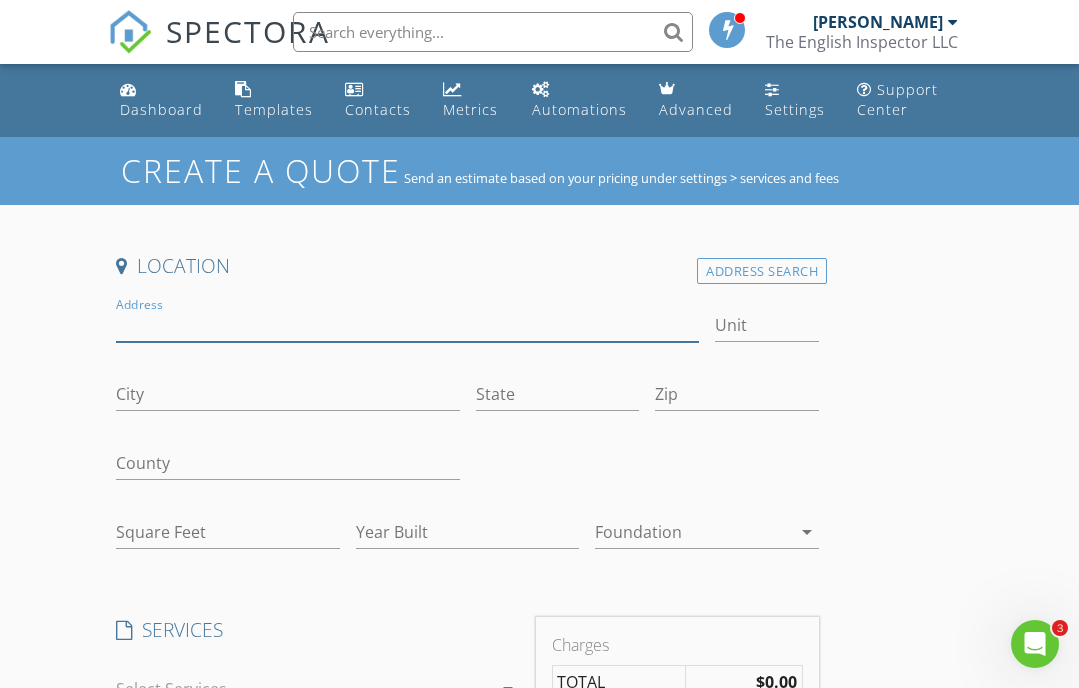 click on "Address" at bounding box center [407, 325] 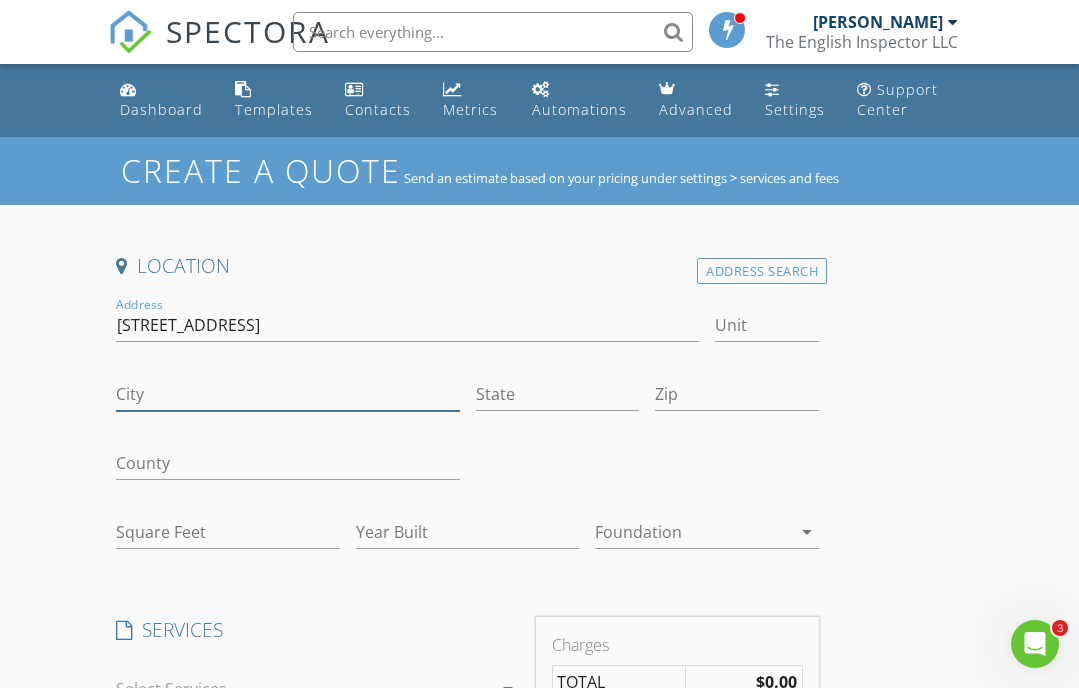 type on "Post Falls" 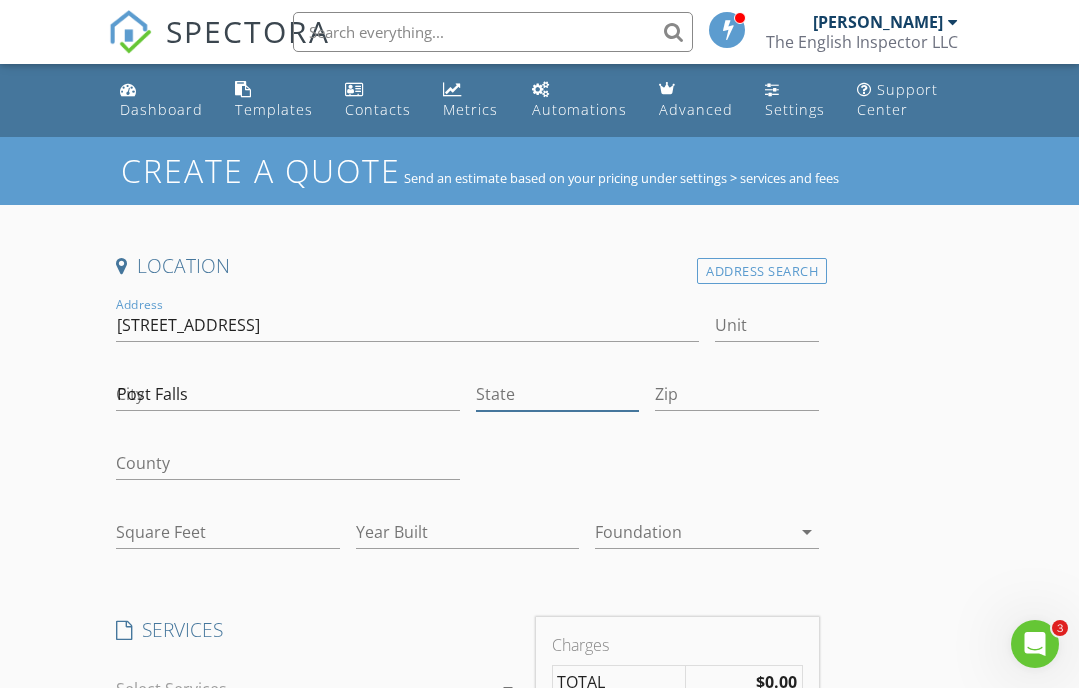 type on "ID" 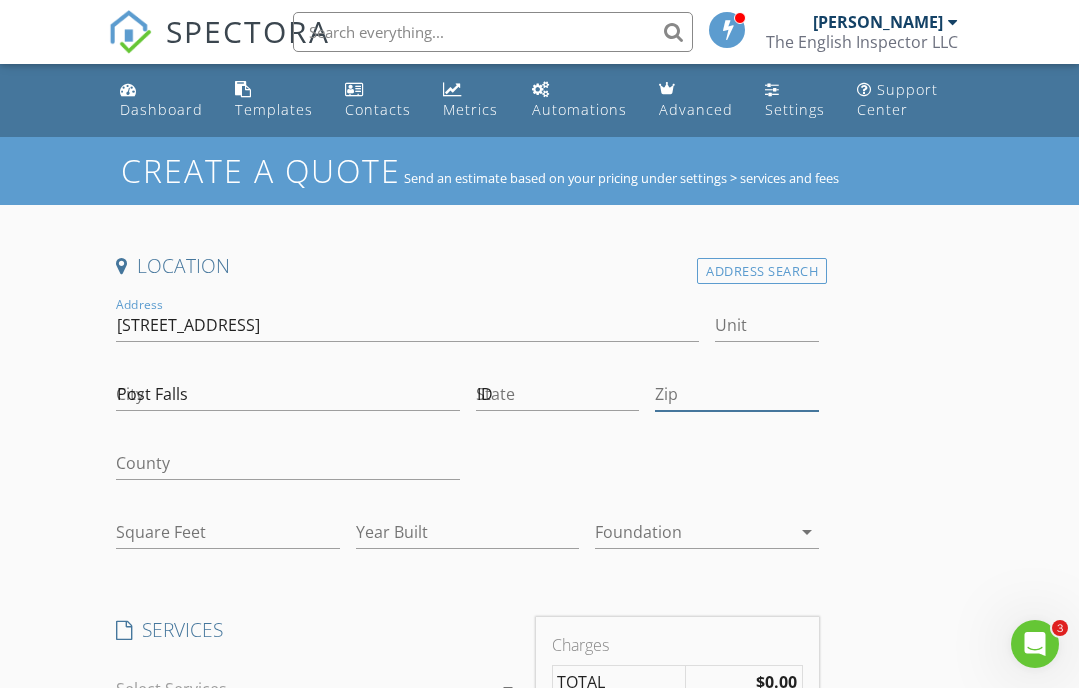 type on "83854" 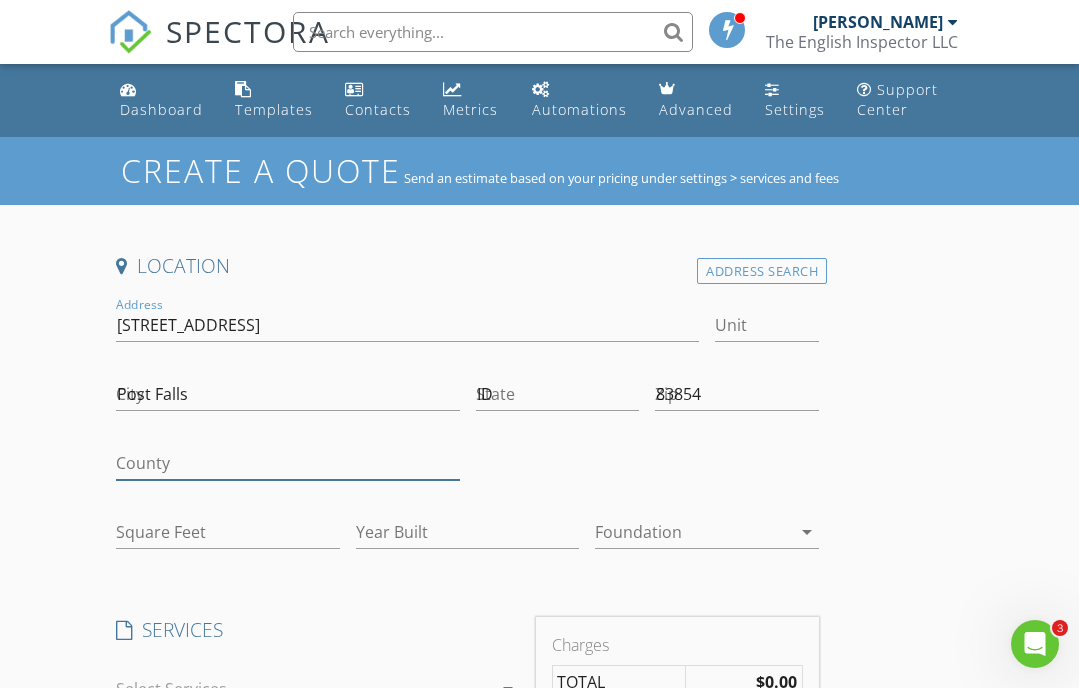type on "ID" 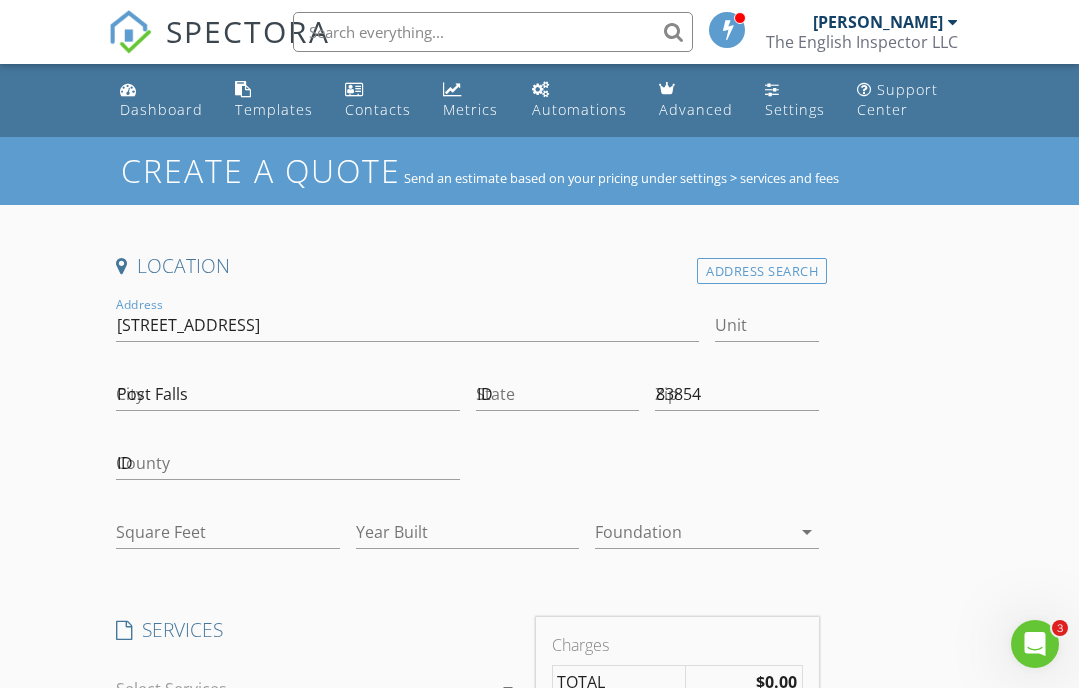 type on "[PERSON_NAME]" 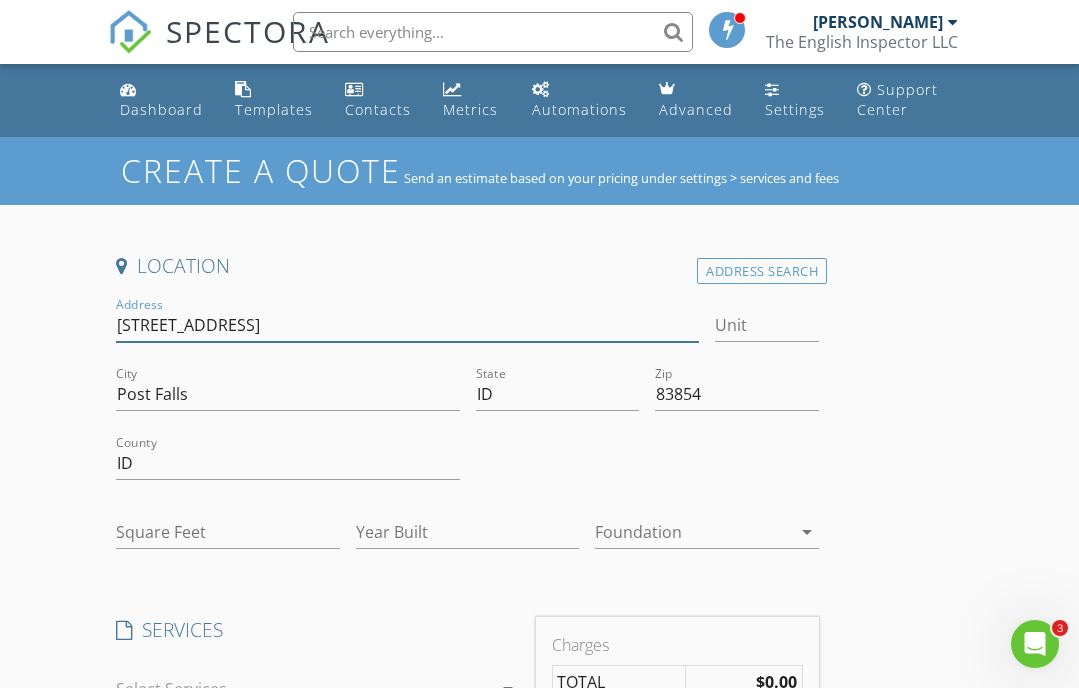 type on "3104" 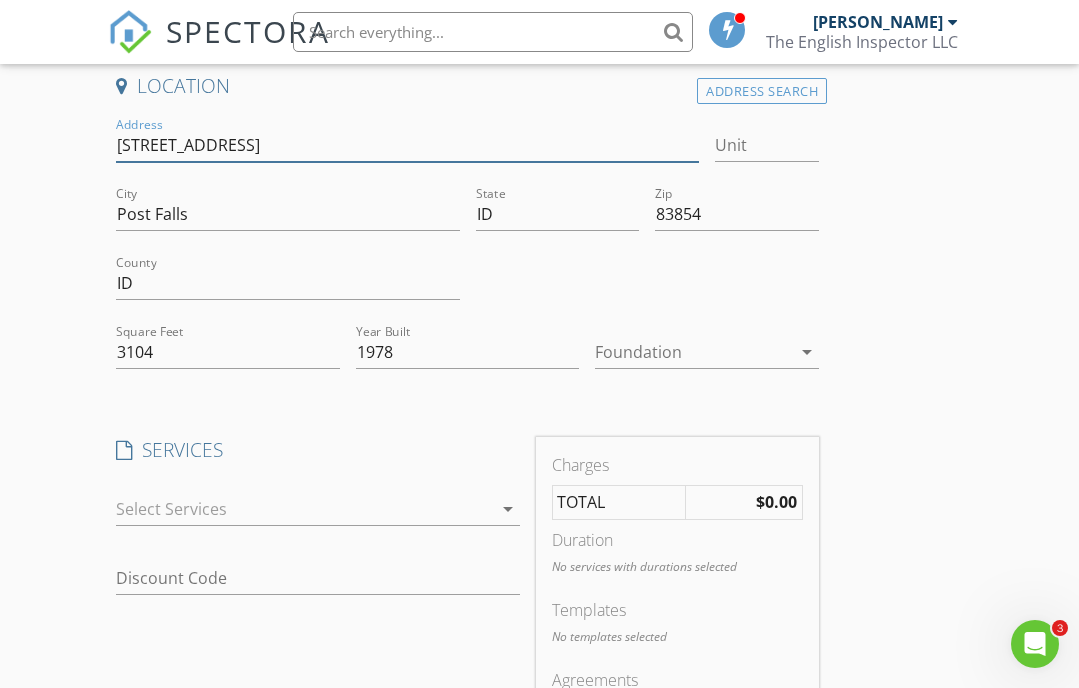 scroll, scrollTop: 201, scrollLeft: 0, axis: vertical 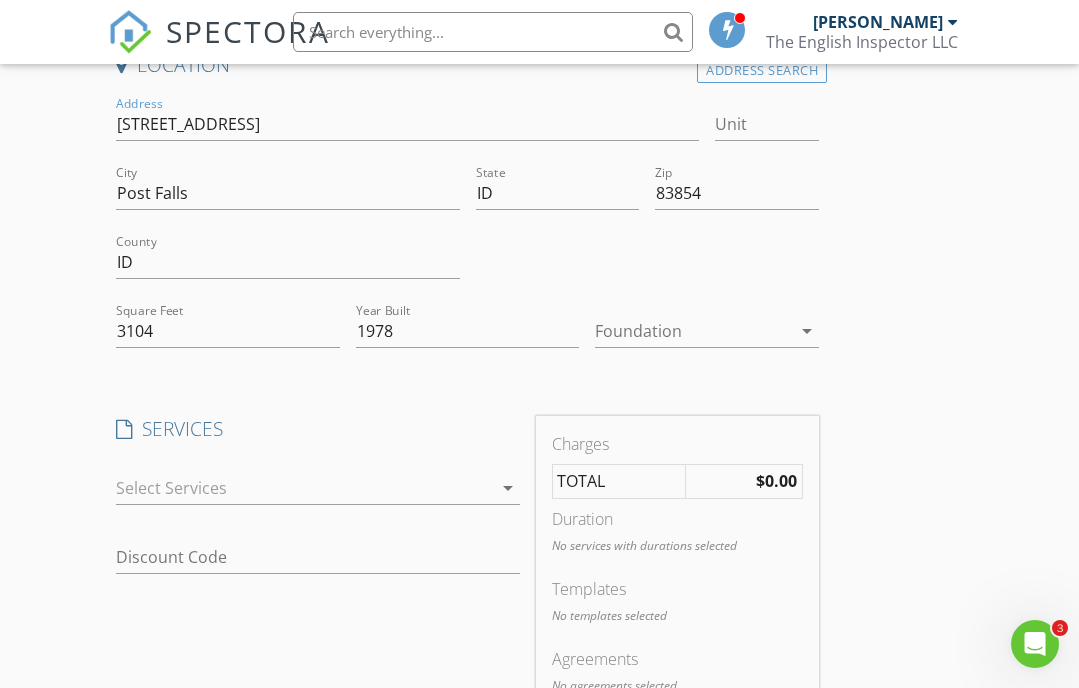 click on "arrow_drop_down" at bounding box center [508, 488] 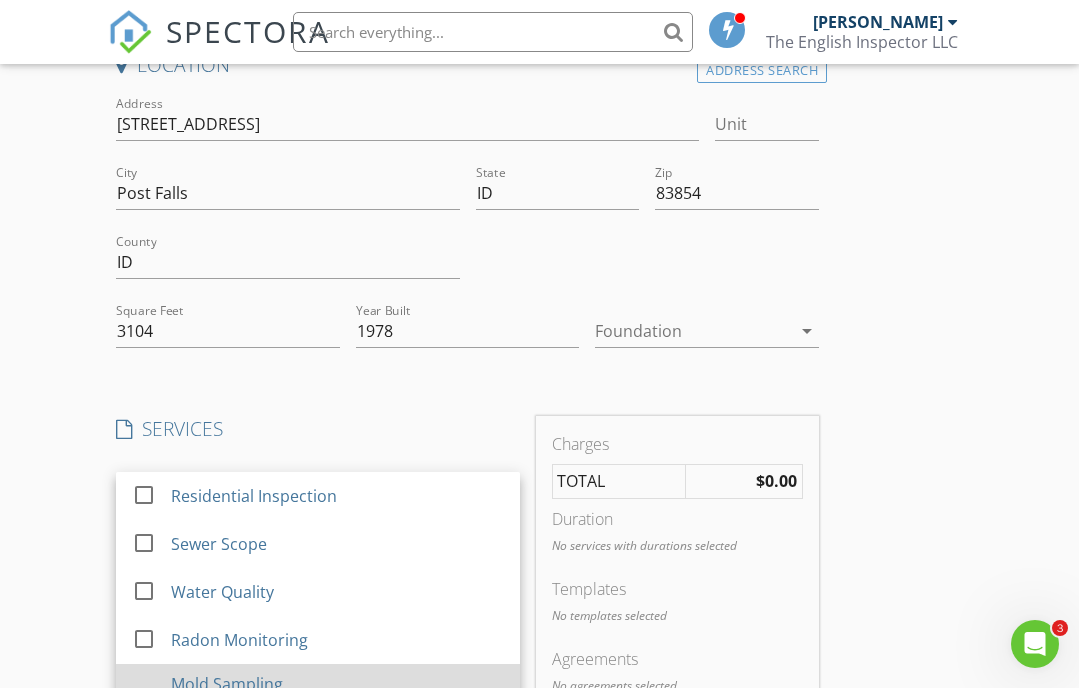 click on "Mold Sampling   Base rate based on 1 interior sample and 1 exterior sample." at bounding box center (337, 701) 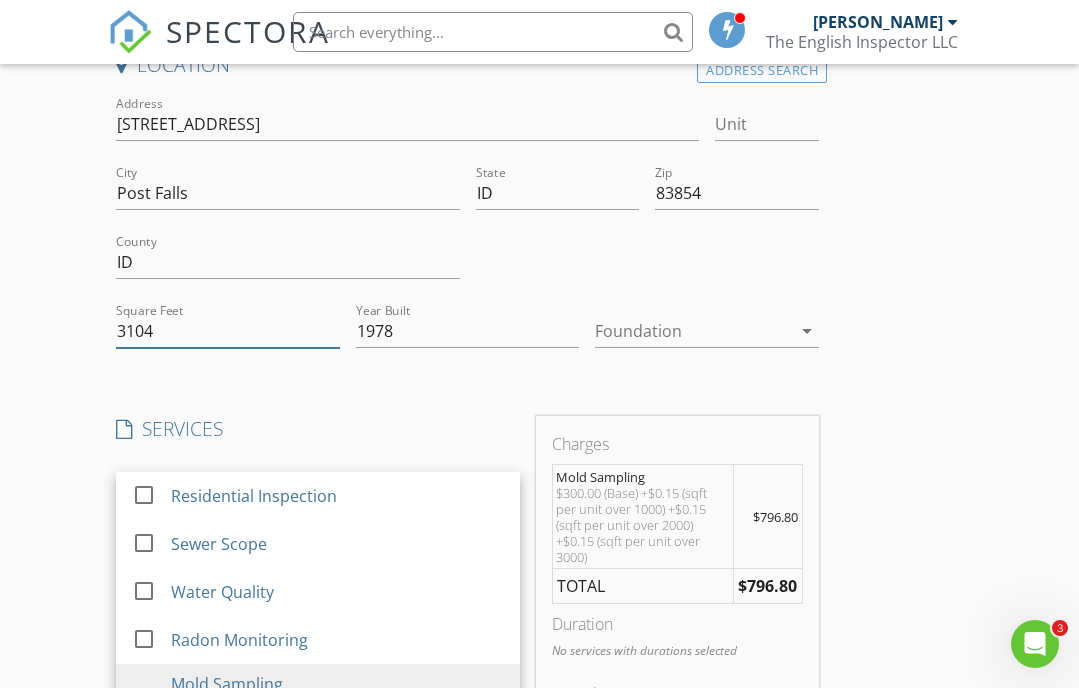 click on "3104" at bounding box center (228, 331) 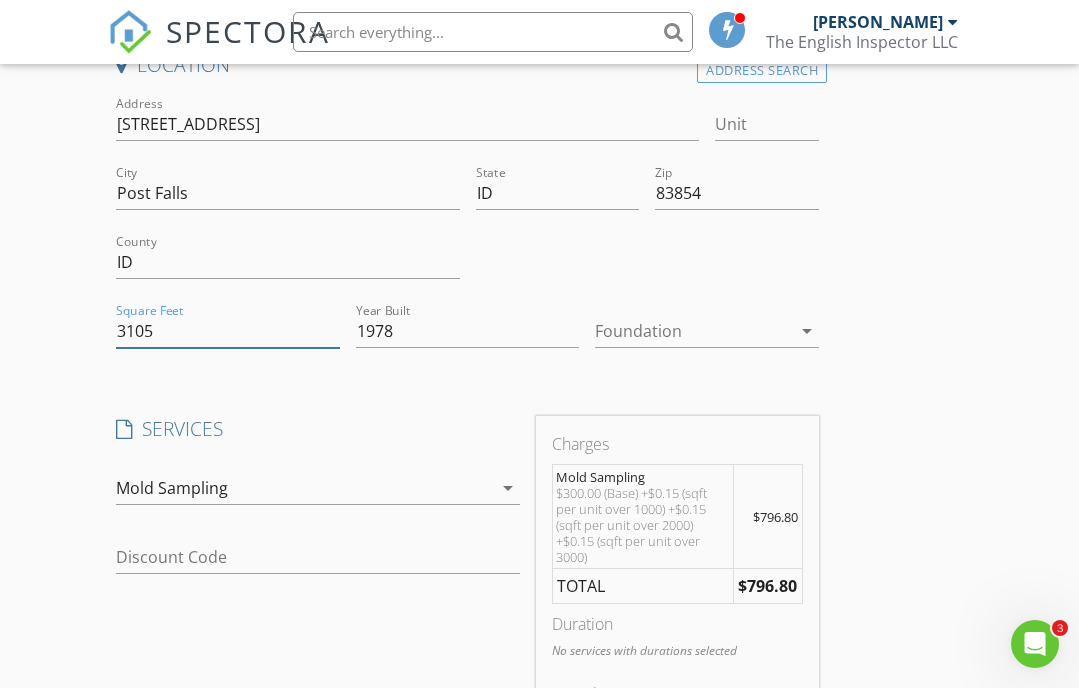click on "3105" at bounding box center (228, 331) 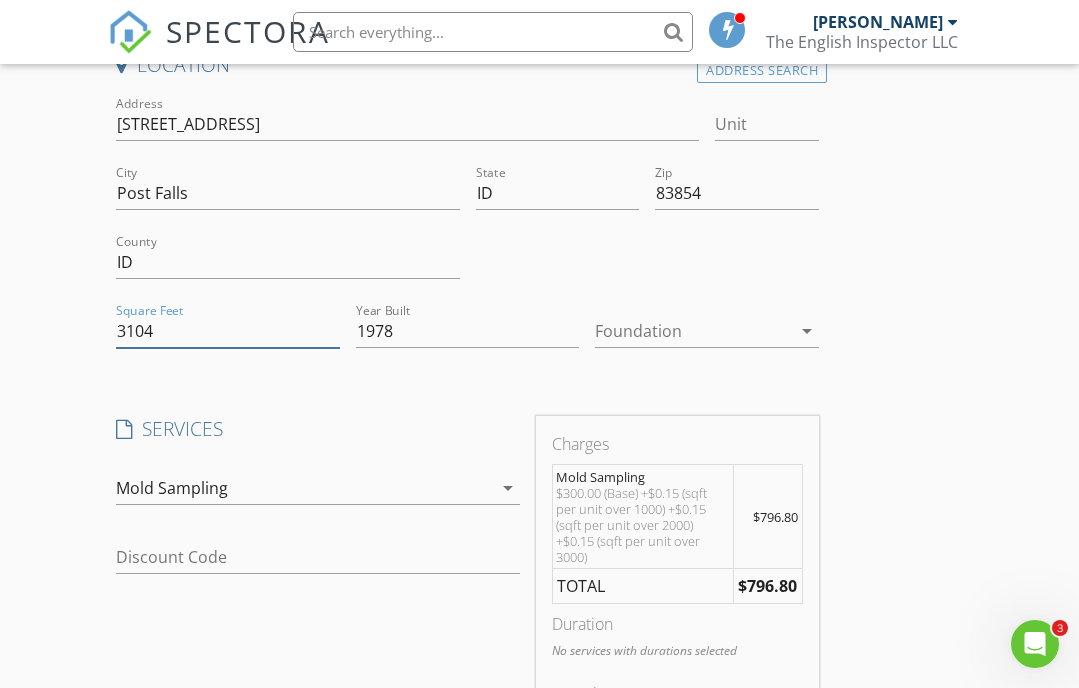 click on "3104" at bounding box center (228, 331) 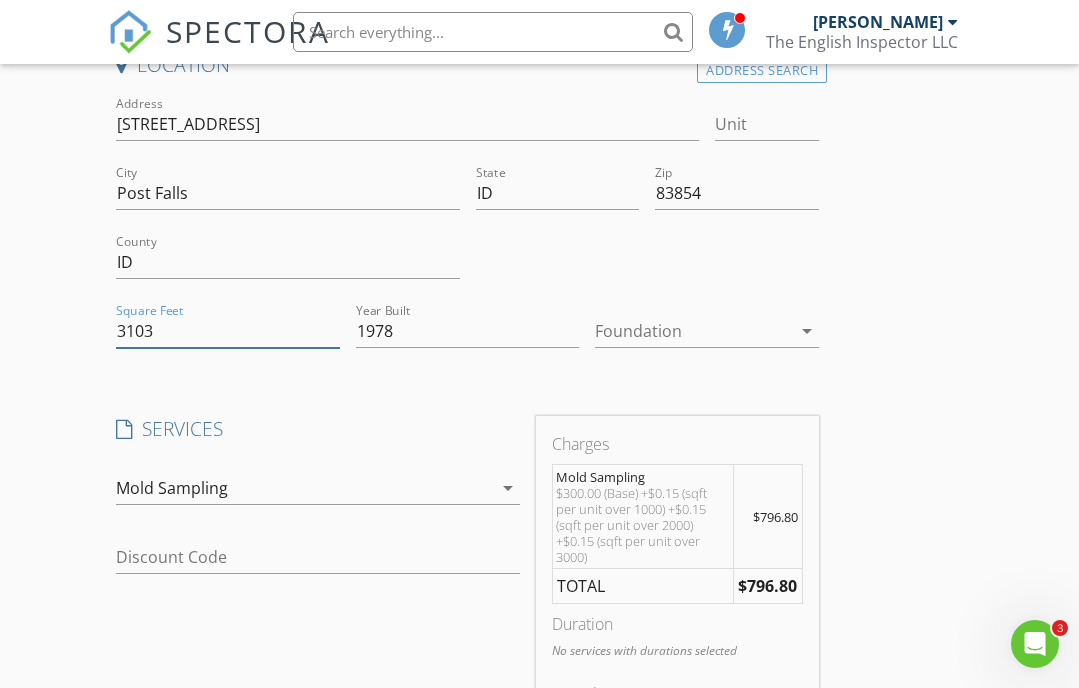 click on "3103" at bounding box center [228, 331] 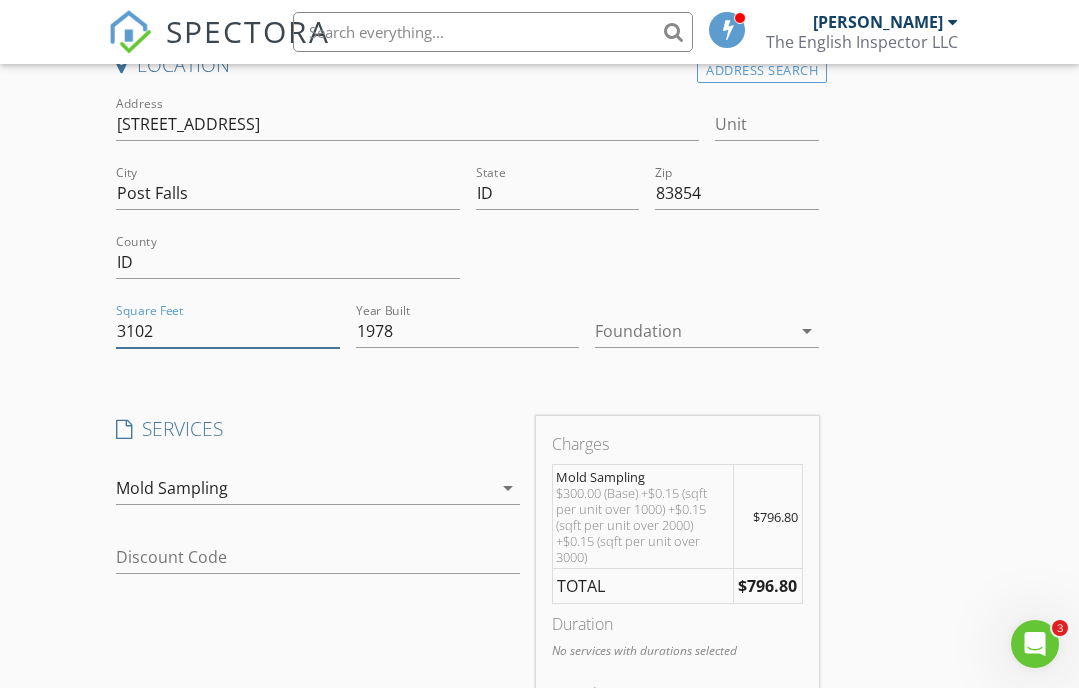 click on "3102" at bounding box center [228, 331] 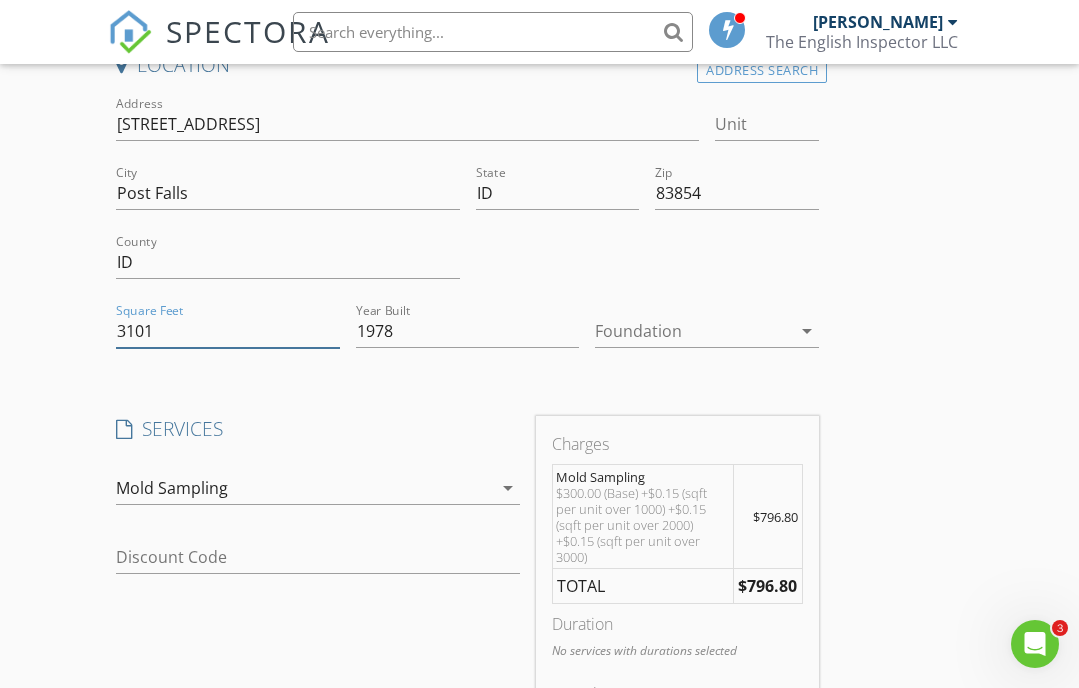 click on "3101" at bounding box center (228, 331) 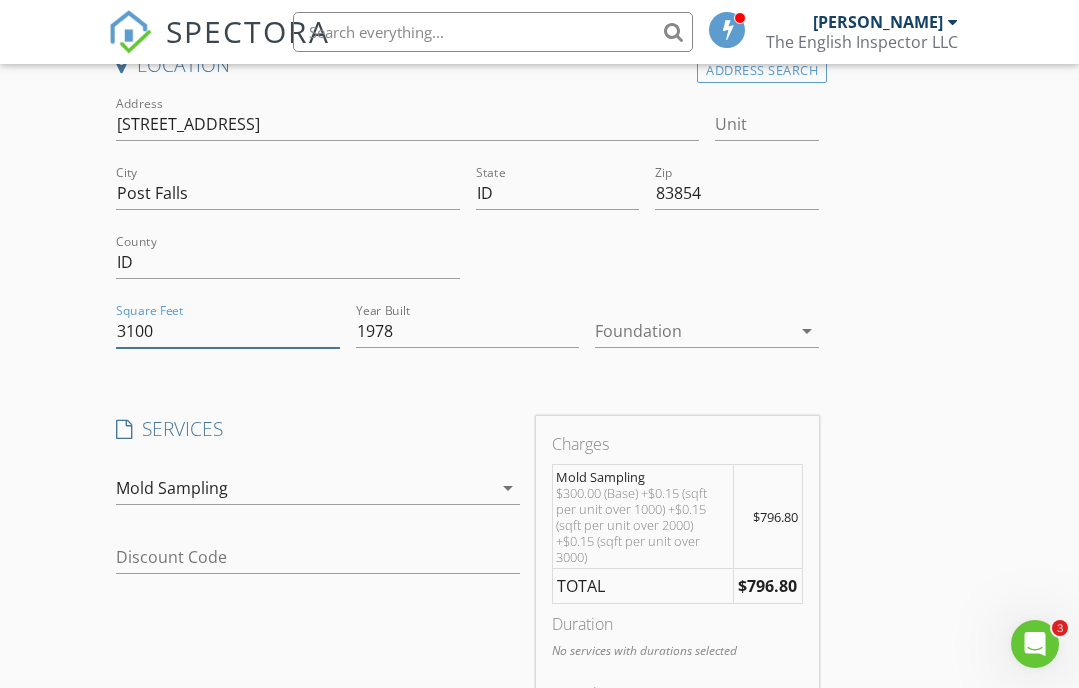 click on "3100" at bounding box center (228, 331) 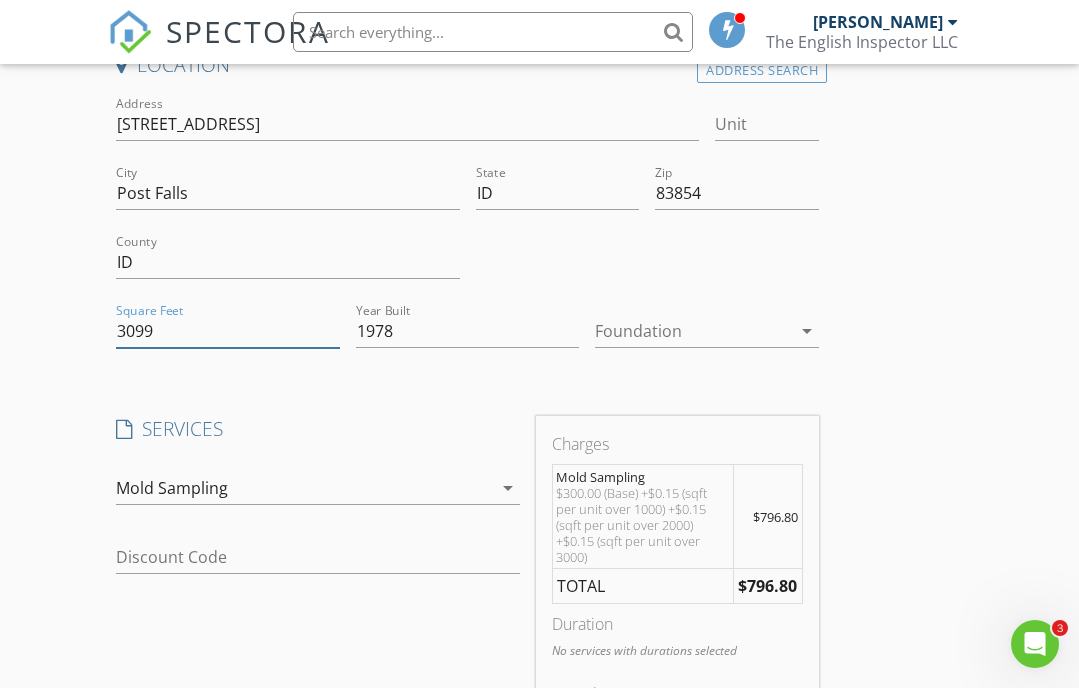 click on "3099" at bounding box center (228, 331) 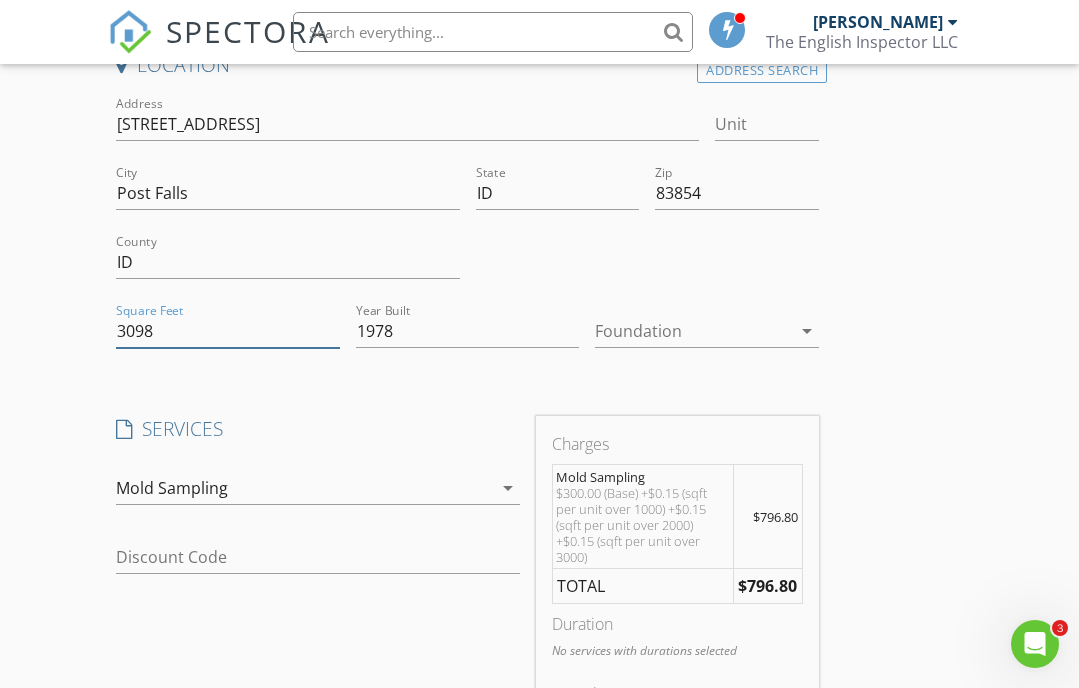 click on "3098" at bounding box center (228, 331) 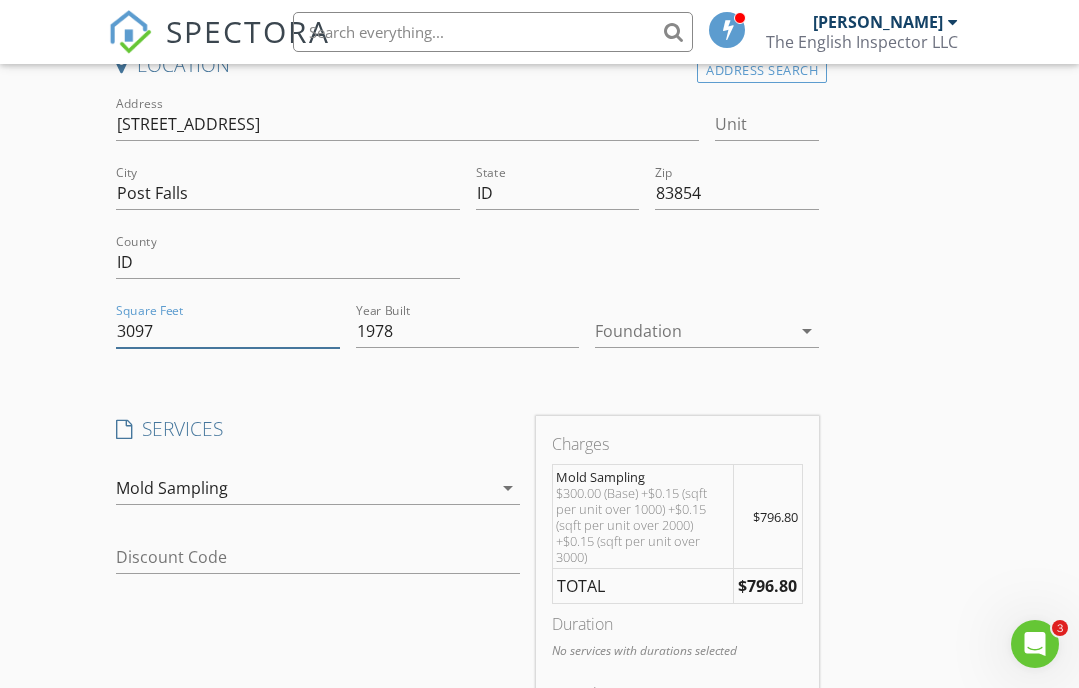 click on "3097" at bounding box center (228, 331) 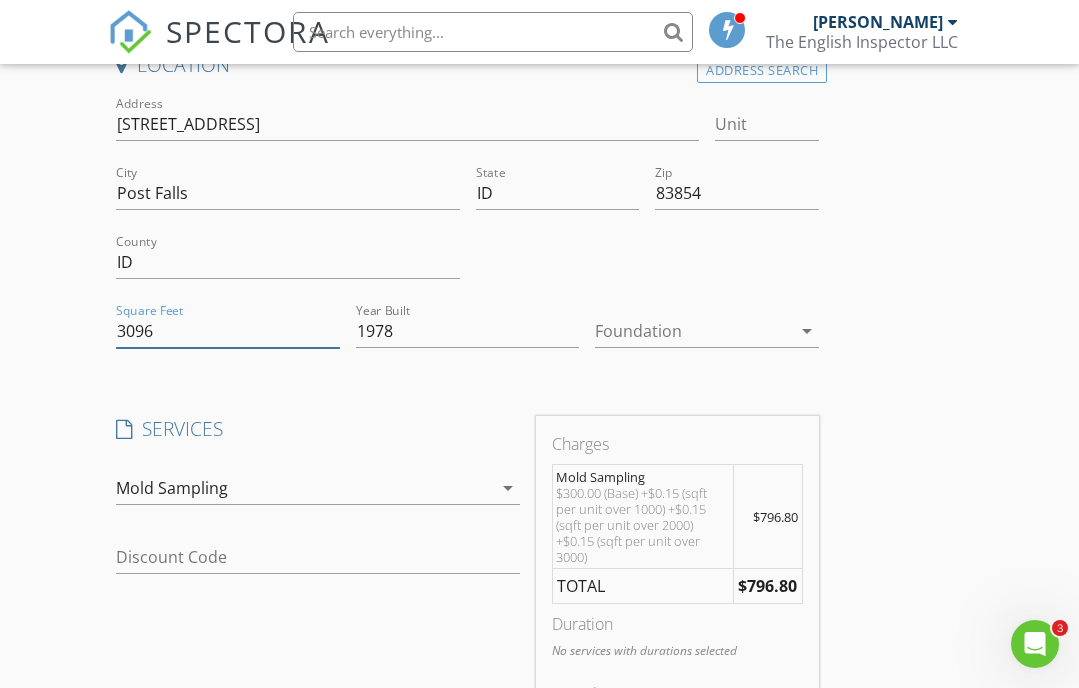 click on "3096" at bounding box center (228, 331) 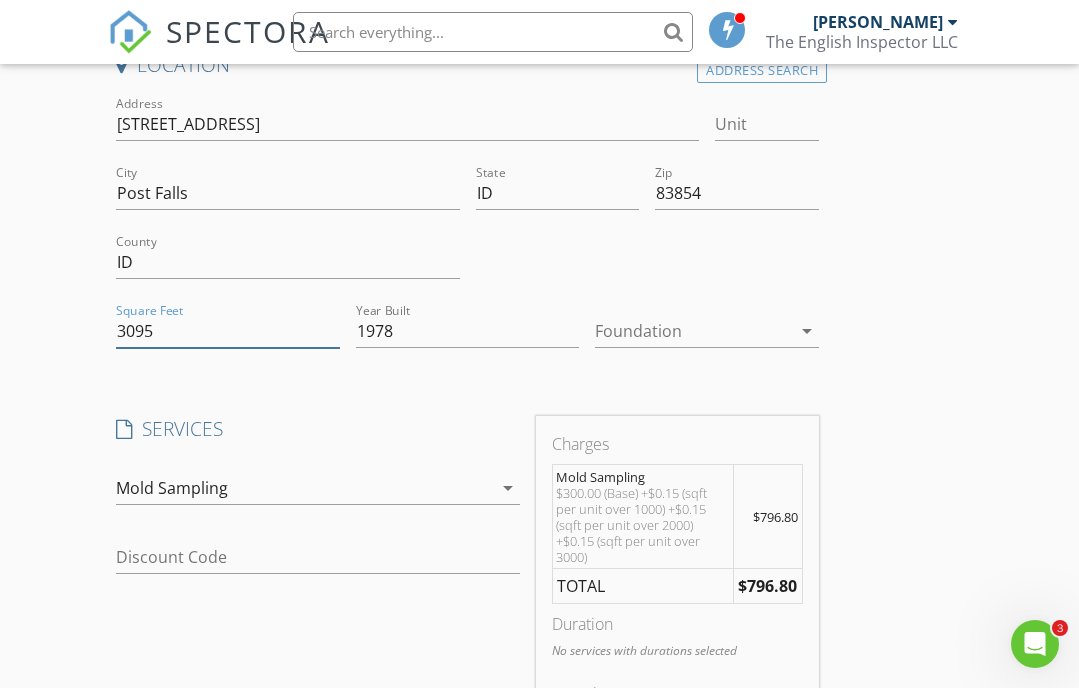 click on "3095" at bounding box center (228, 331) 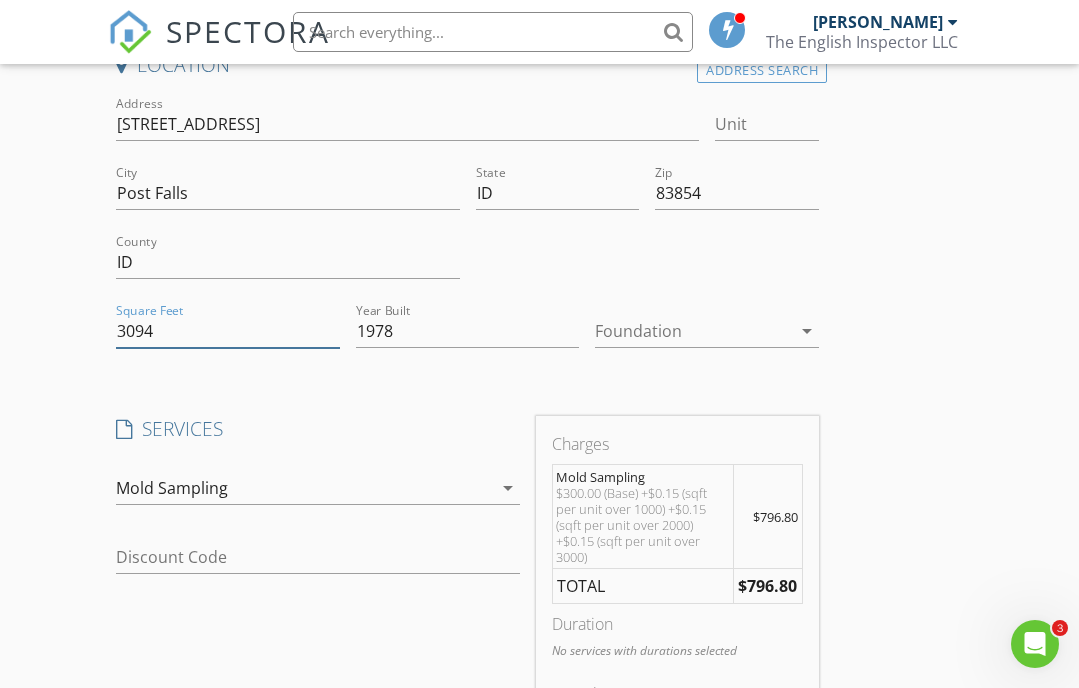 click on "3094" at bounding box center (228, 331) 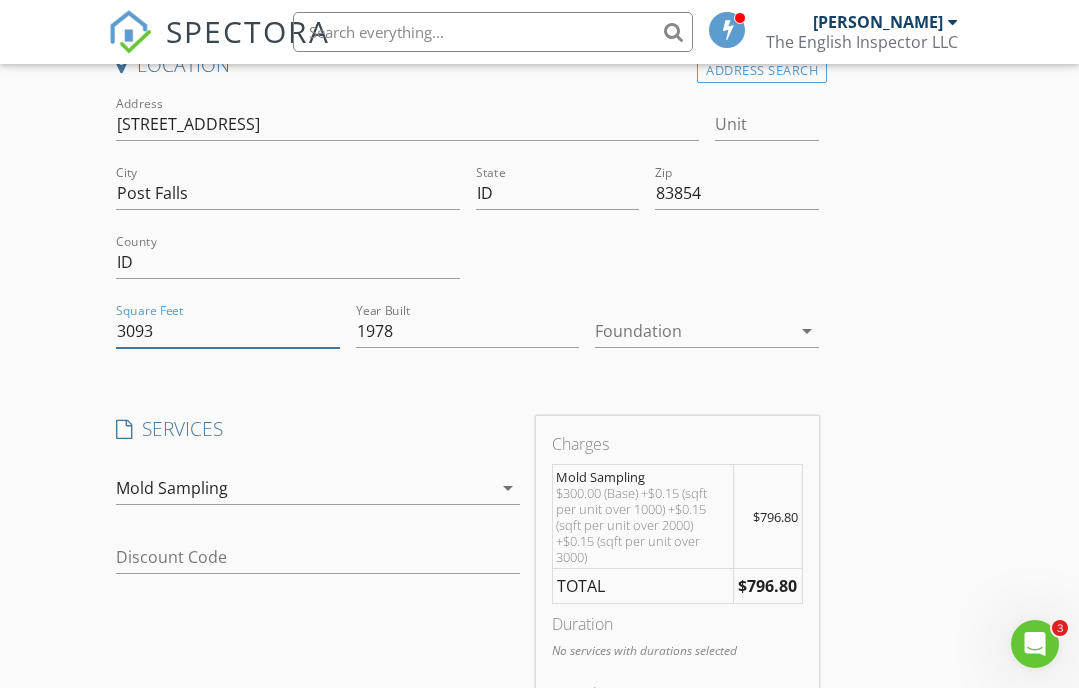 click on "3093" at bounding box center (228, 331) 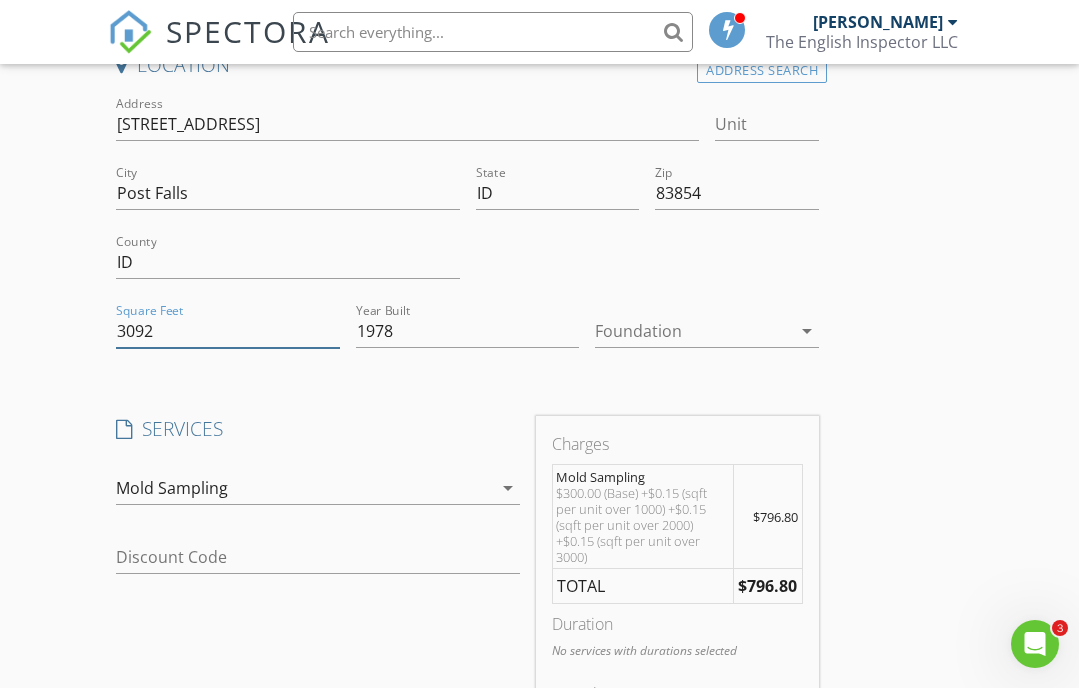 click on "3092" at bounding box center (228, 331) 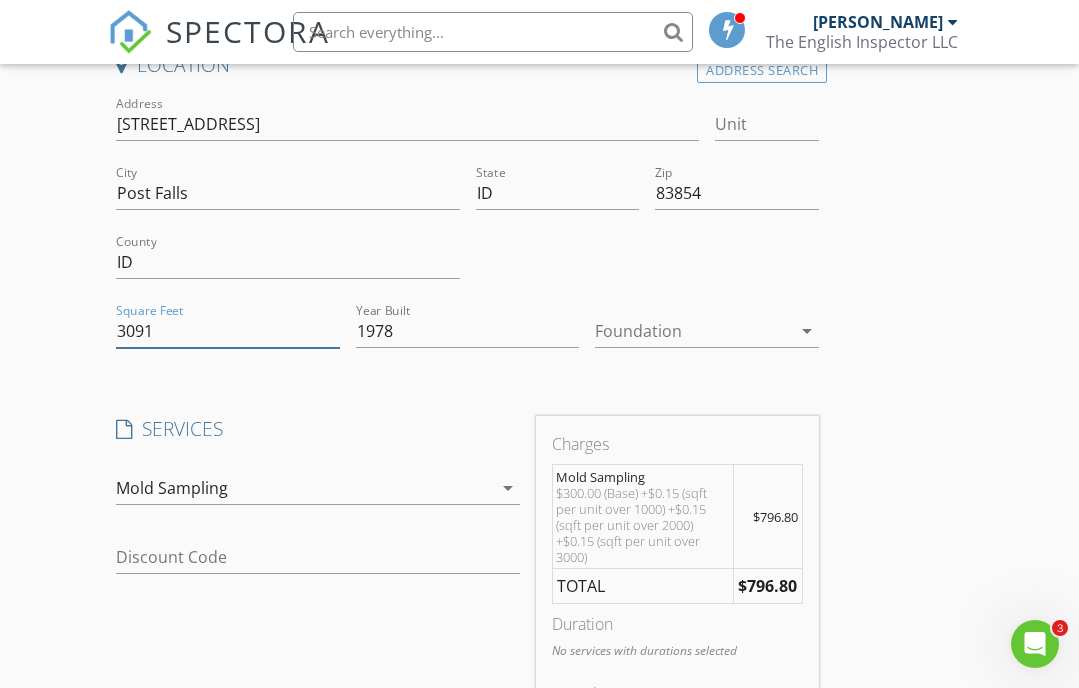 click on "3091" at bounding box center (228, 331) 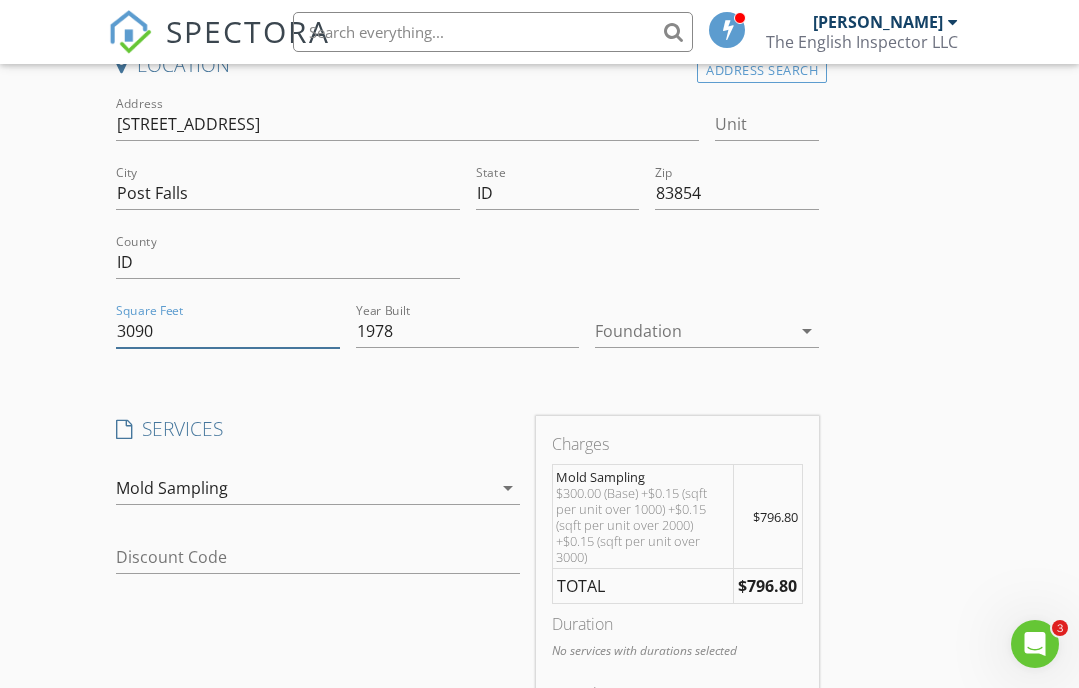 click on "3090" at bounding box center (228, 331) 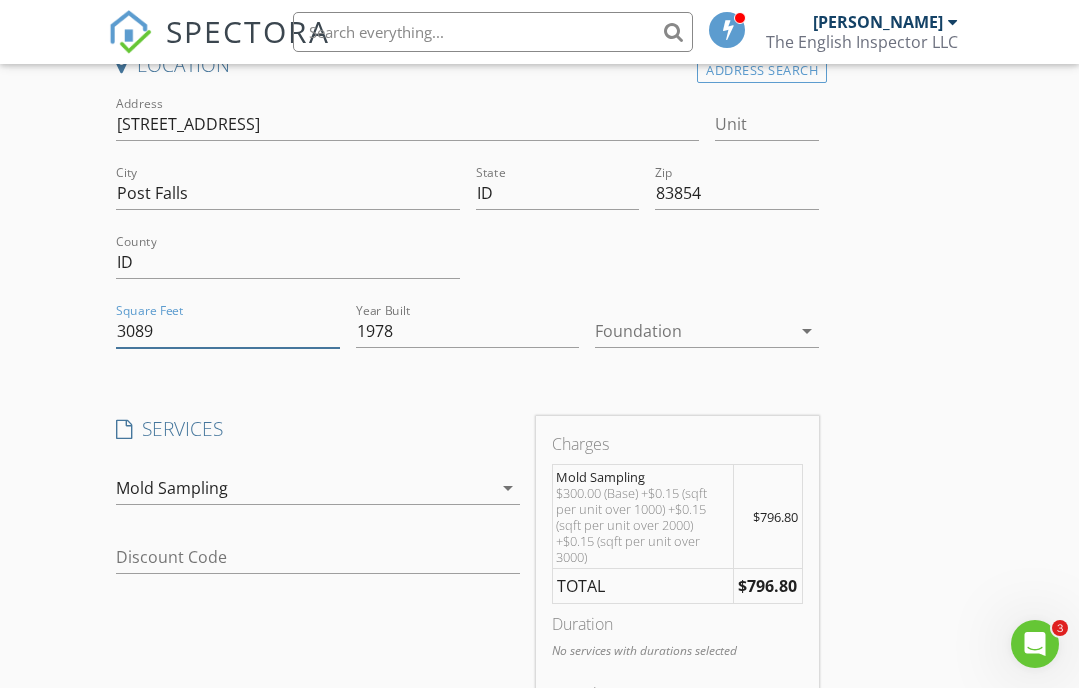 click on "3089" at bounding box center (228, 331) 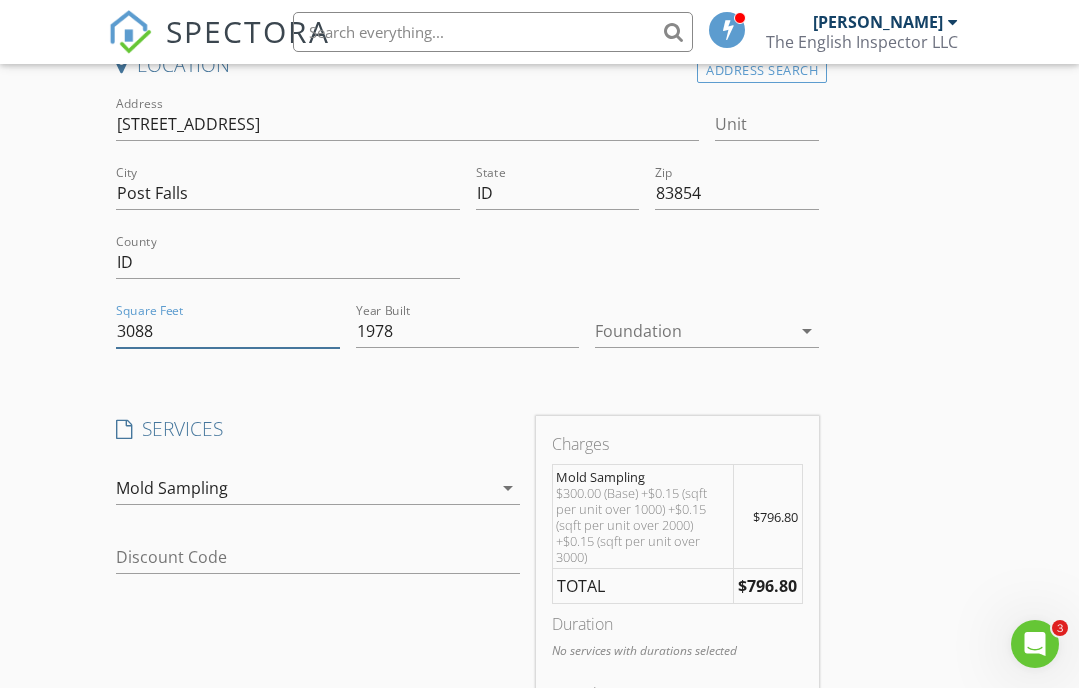 click on "3088" at bounding box center (228, 331) 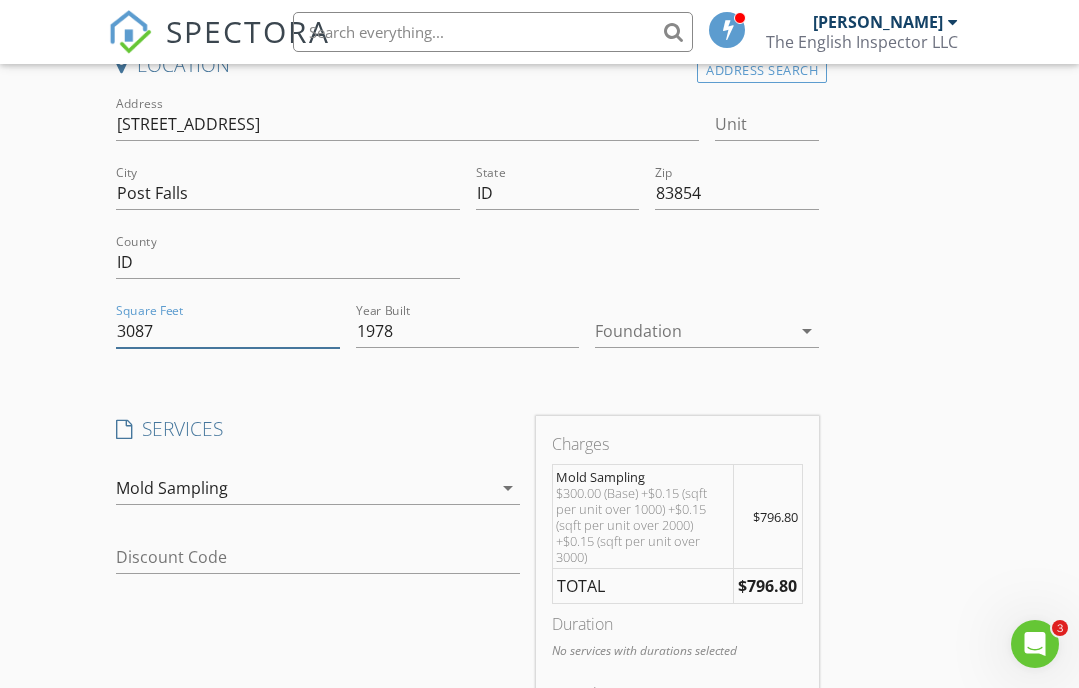 click on "3087" at bounding box center [228, 331] 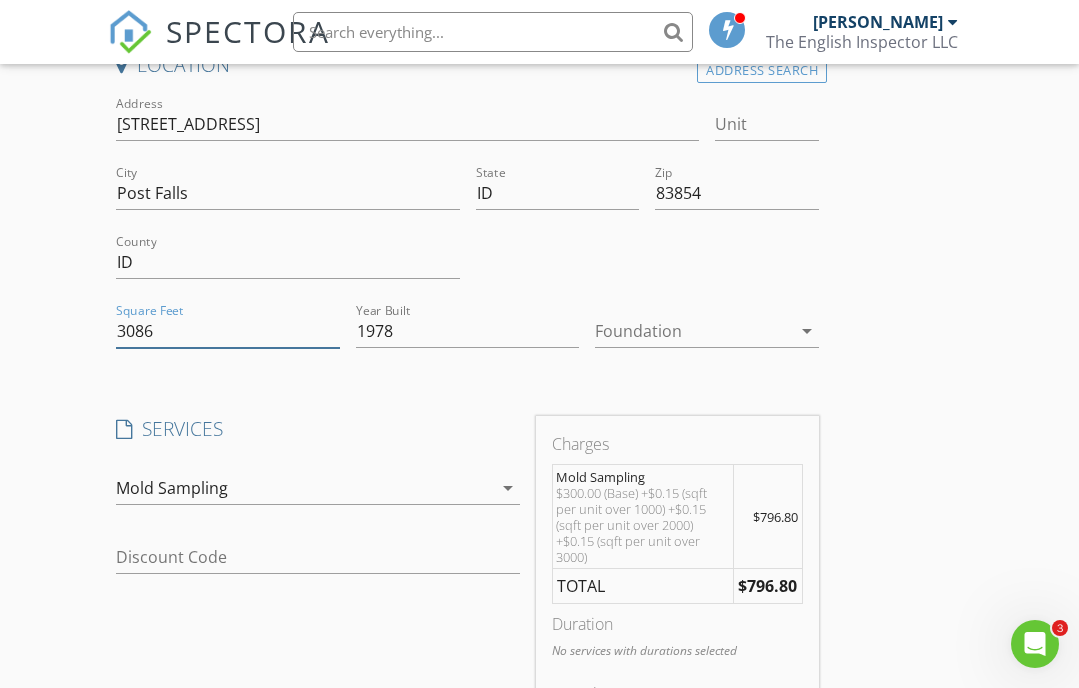 click on "3086" at bounding box center [228, 331] 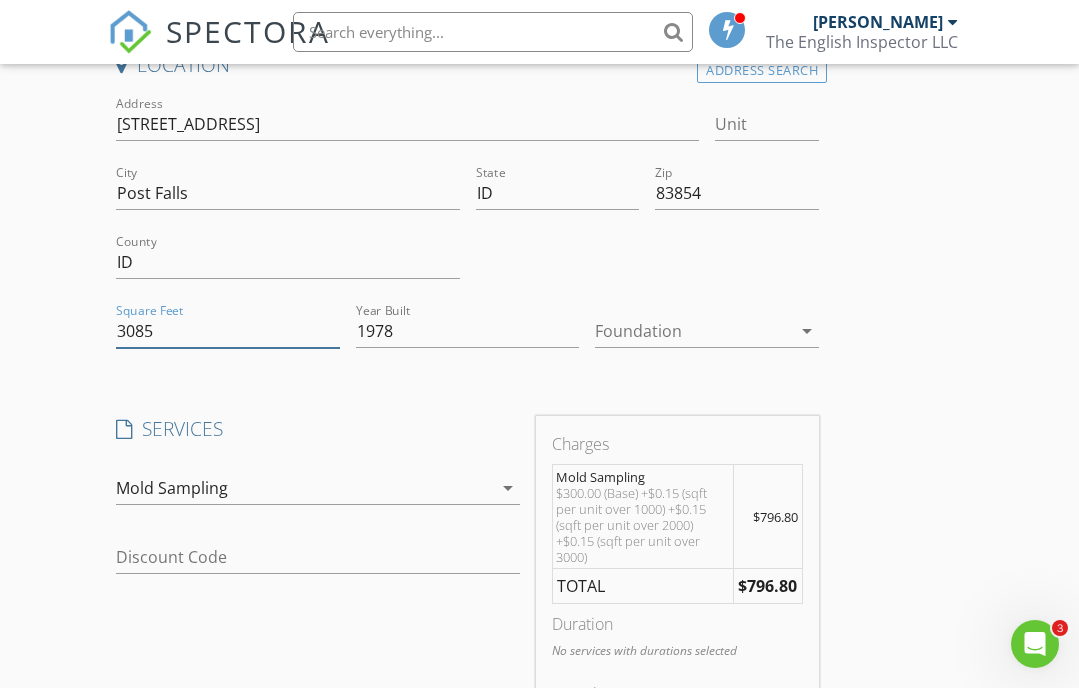 click on "3085" at bounding box center [228, 331] 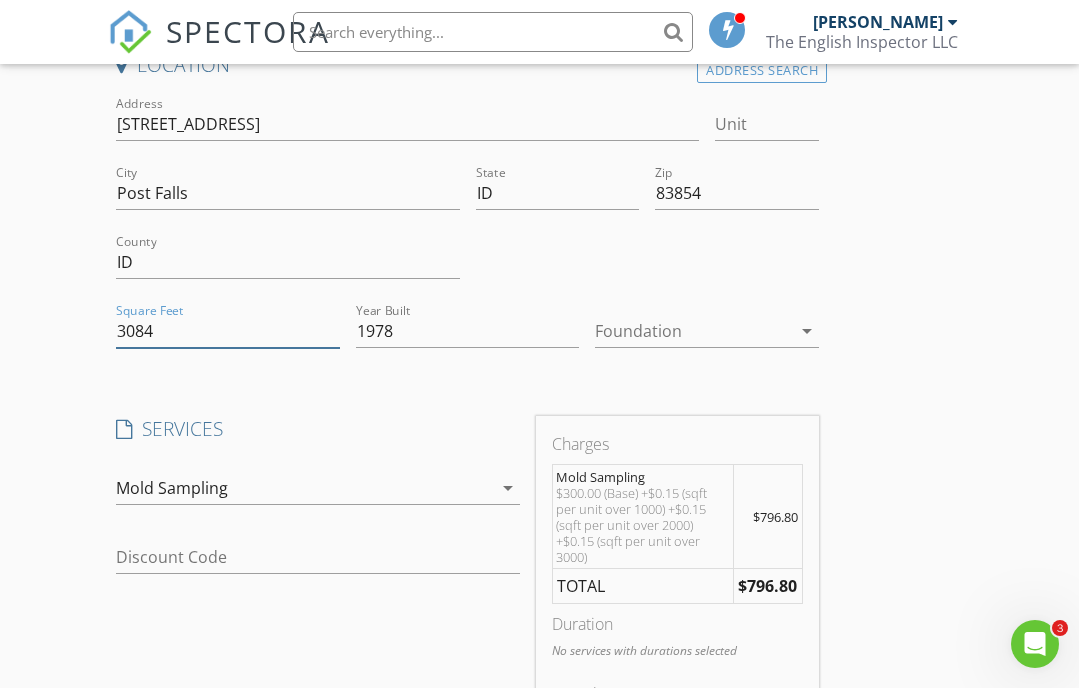 click on "3084" at bounding box center (228, 331) 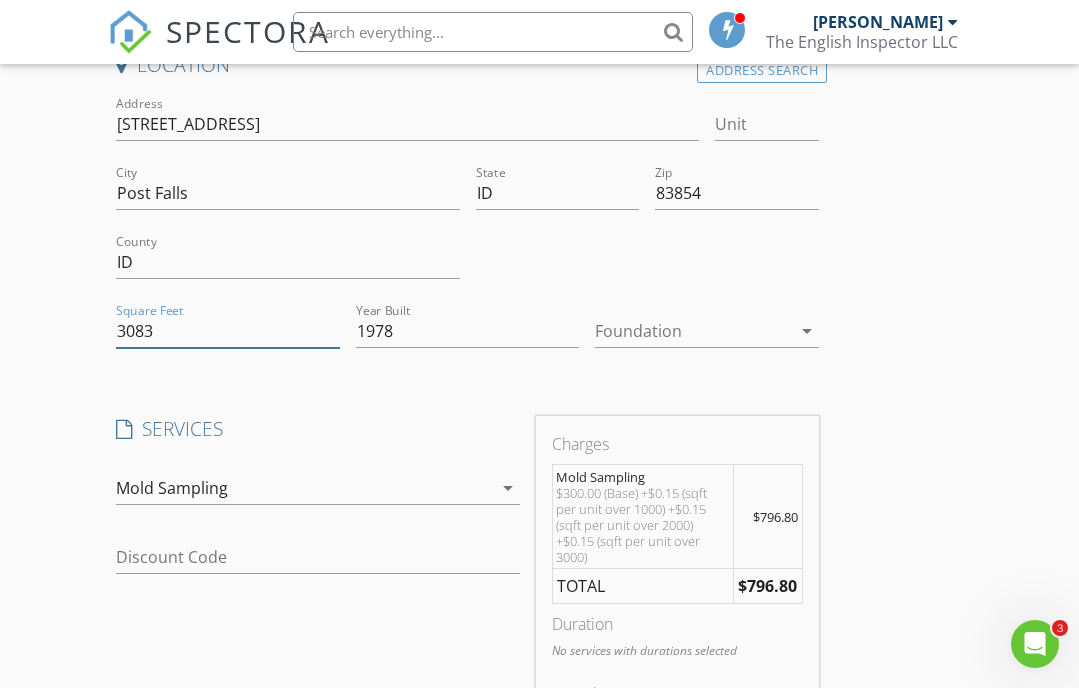 click on "3083" at bounding box center [228, 331] 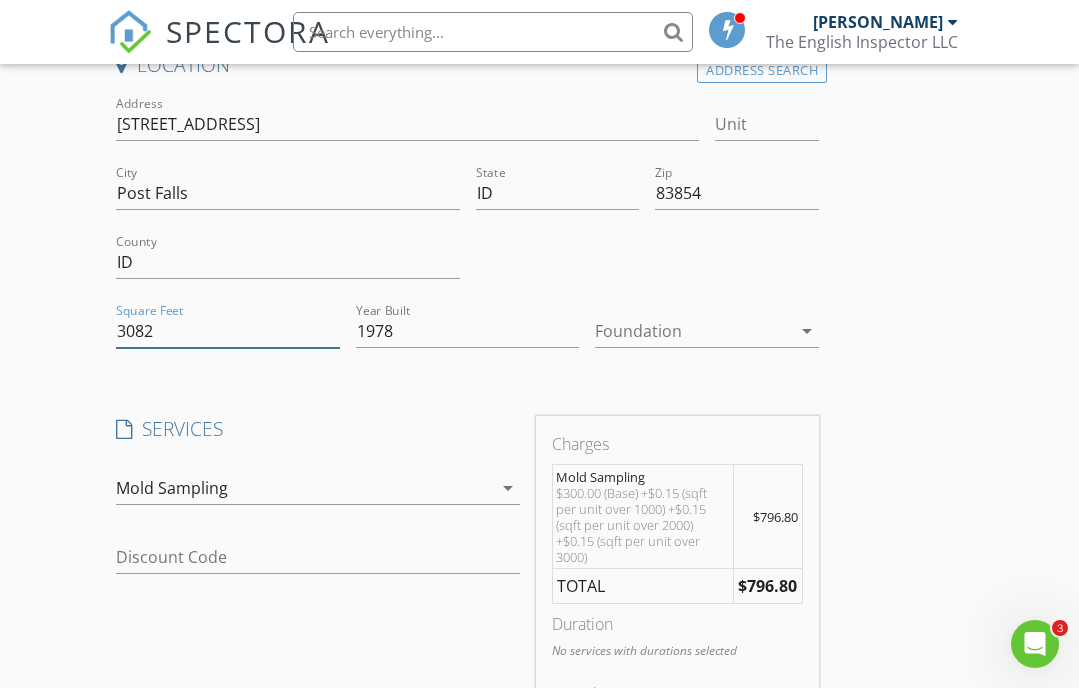click on "3082" at bounding box center [228, 331] 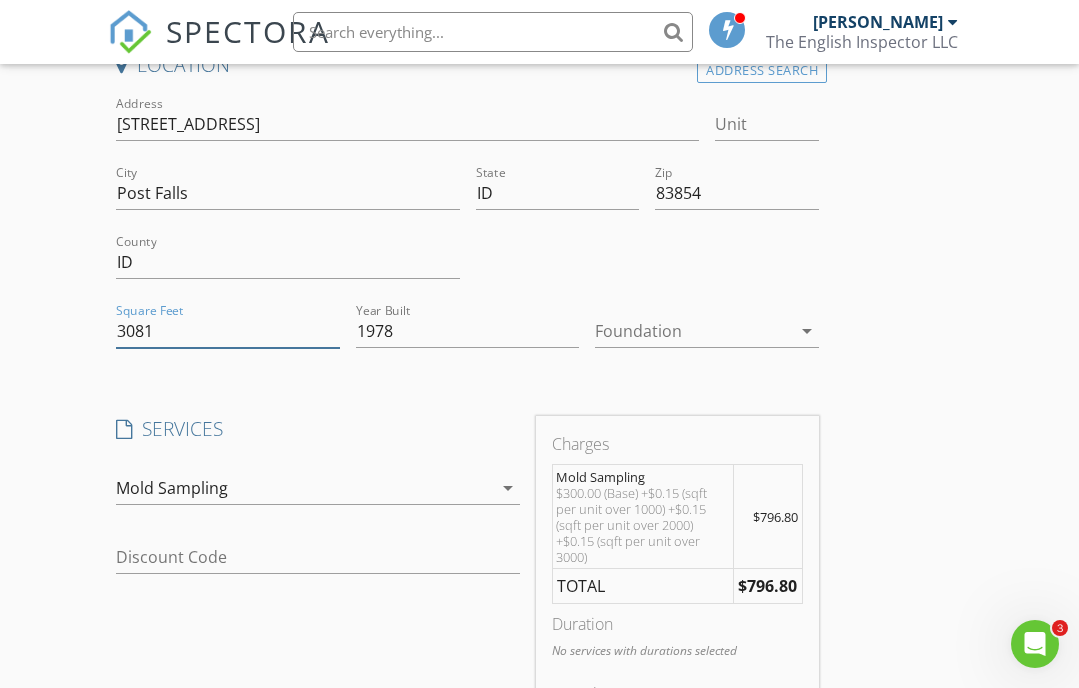 click on "3081" at bounding box center (228, 331) 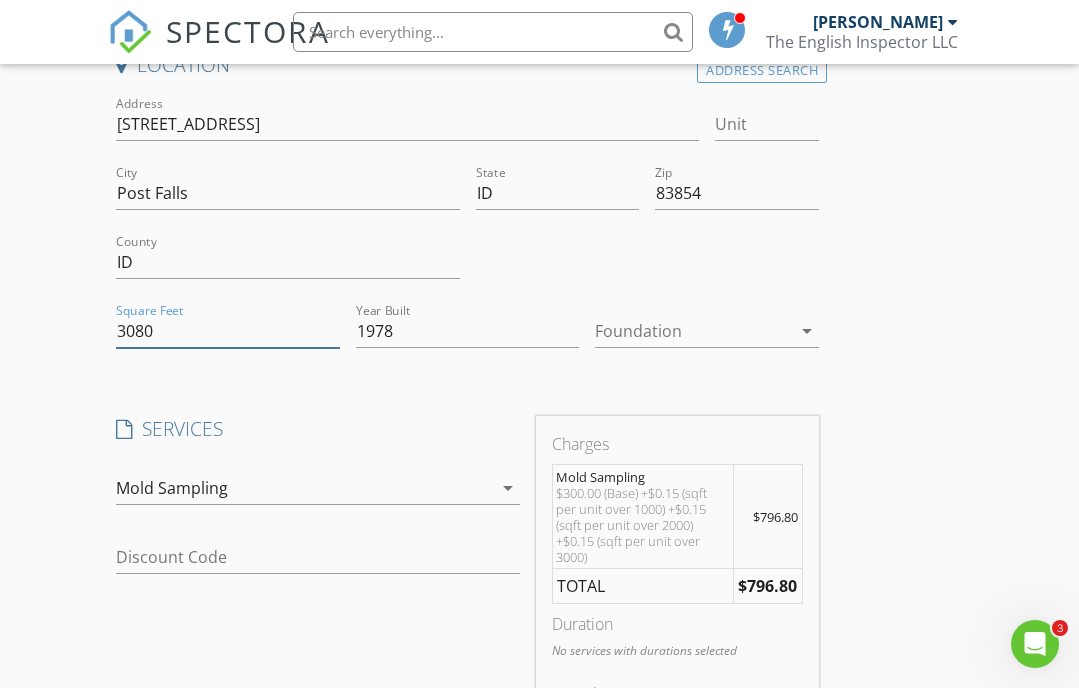 click on "3080" at bounding box center [228, 331] 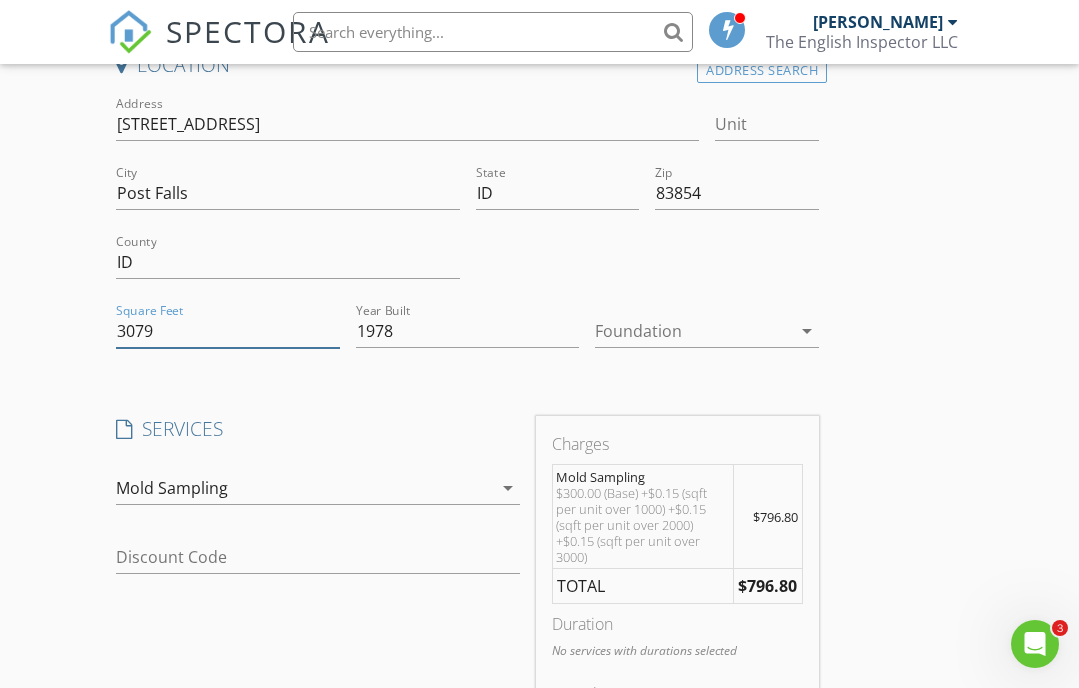 click on "3079" at bounding box center (228, 331) 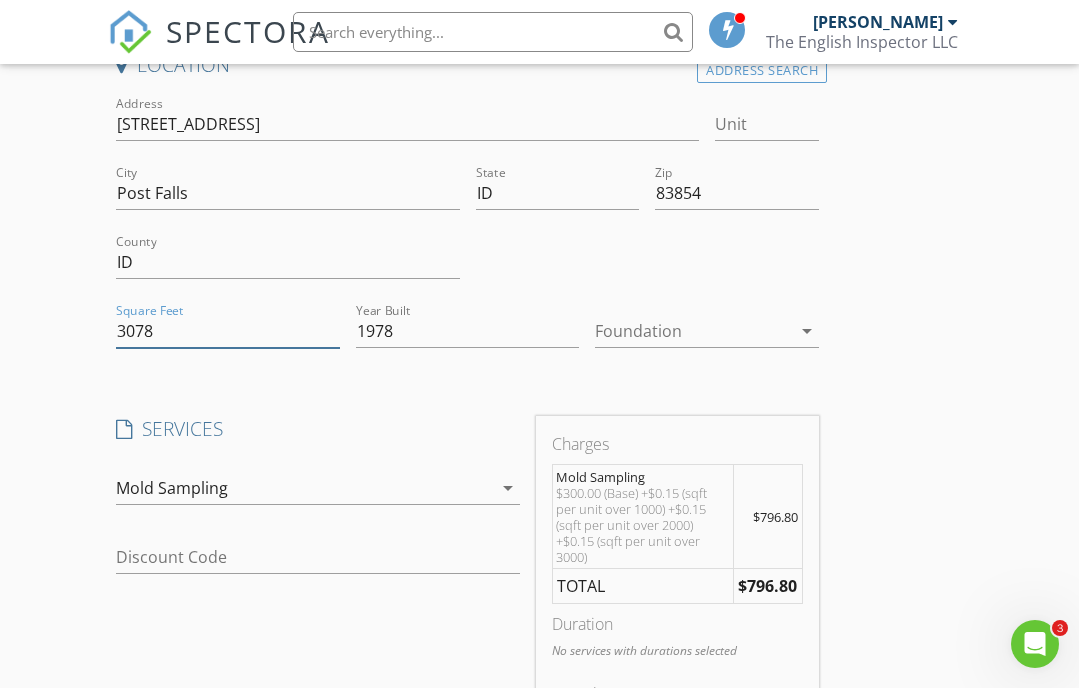 click on "3078" at bounding box center [228, 331] 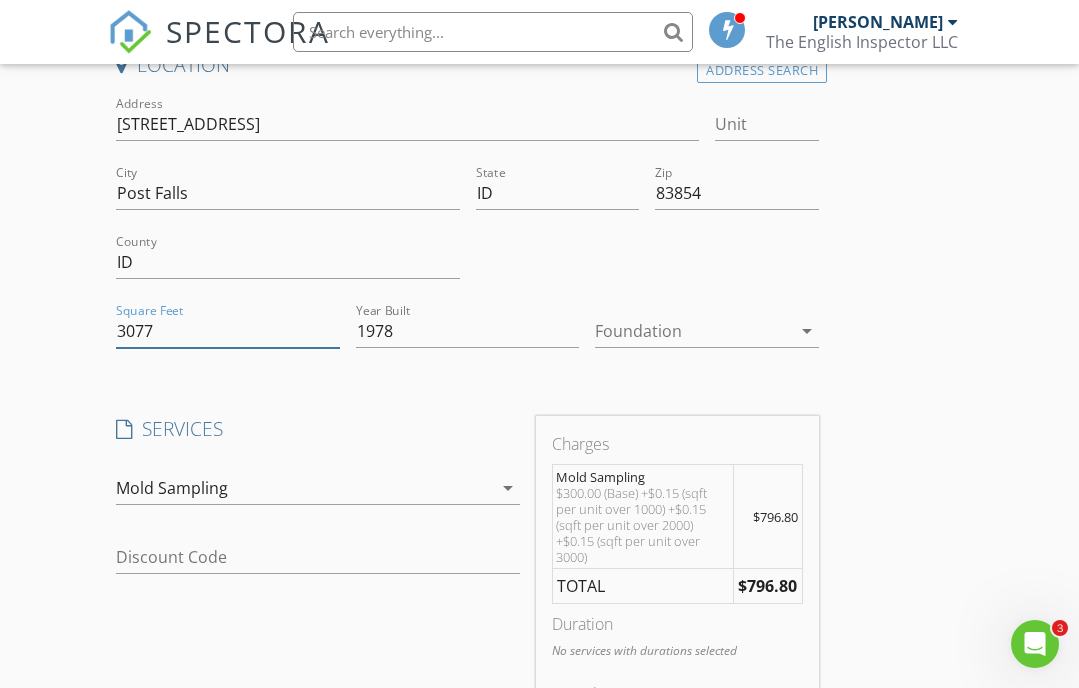 click on "3077" at bounding box center [228, 331] 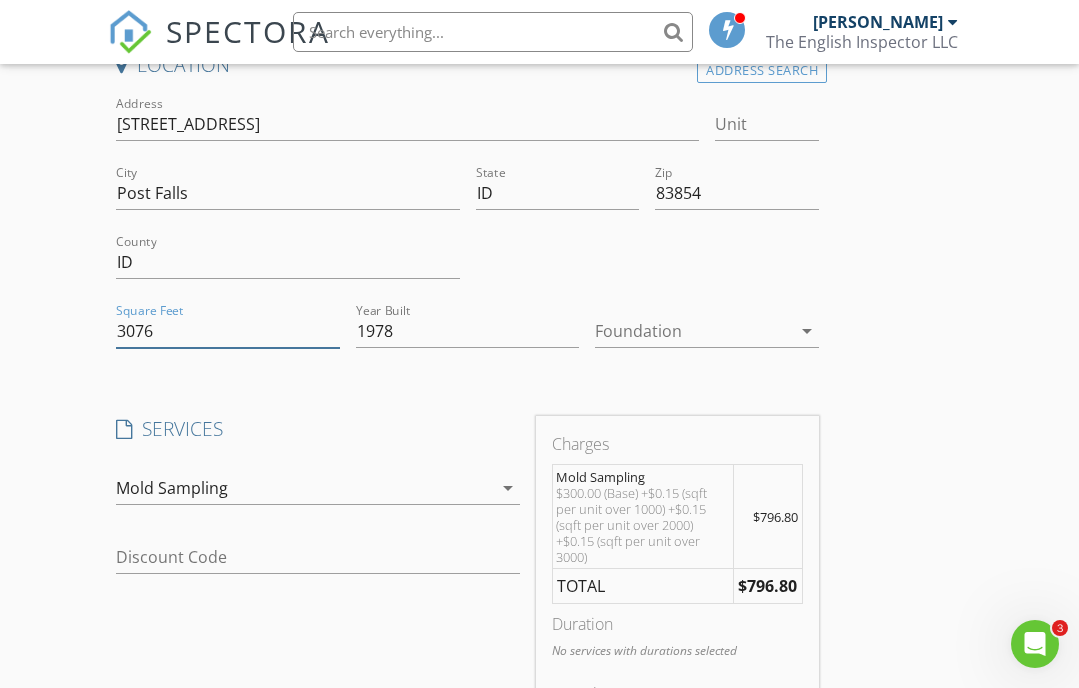 click on "3076" at bounding box center (228, 331) 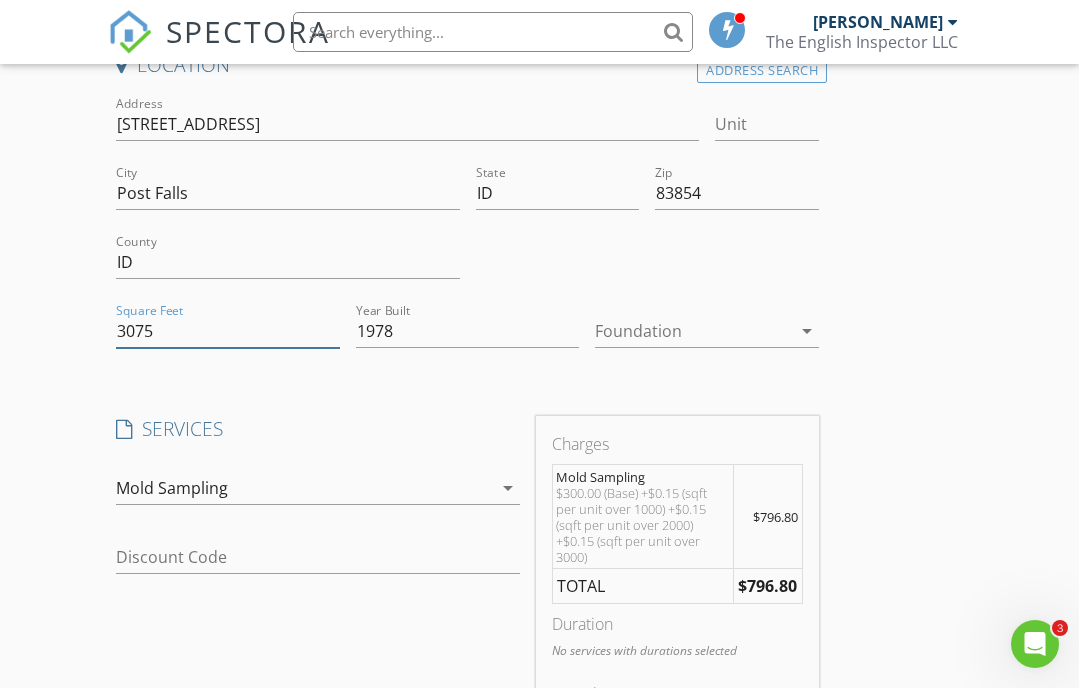 click on "3075" at bounding box center (228, 331) 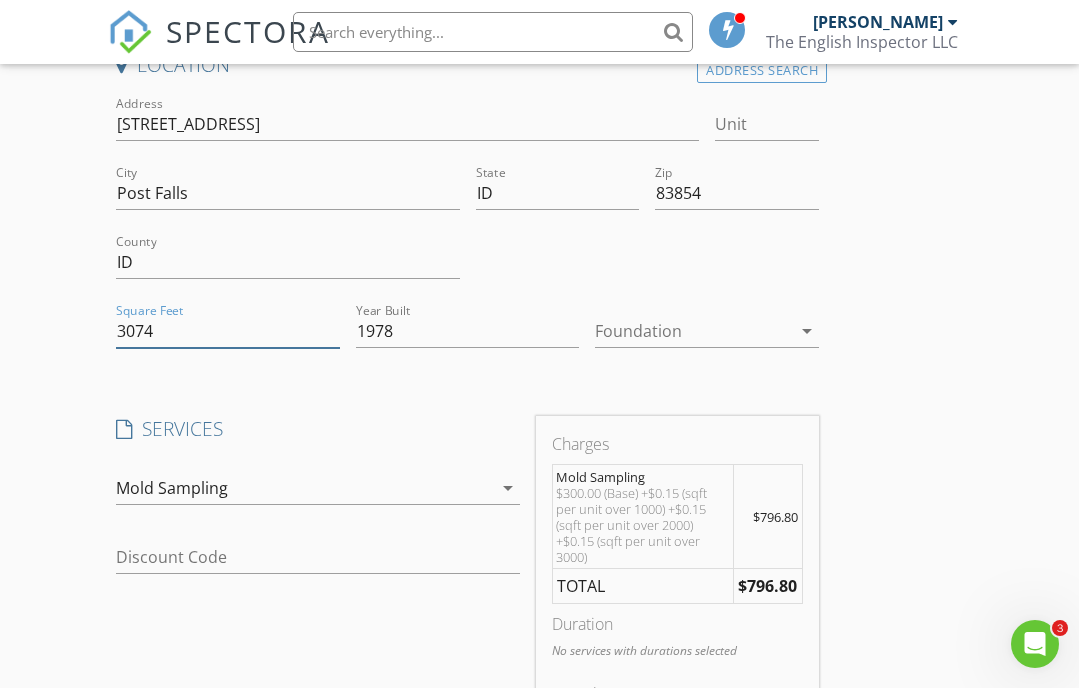 click on "3074" at bounding box center [228, 331] 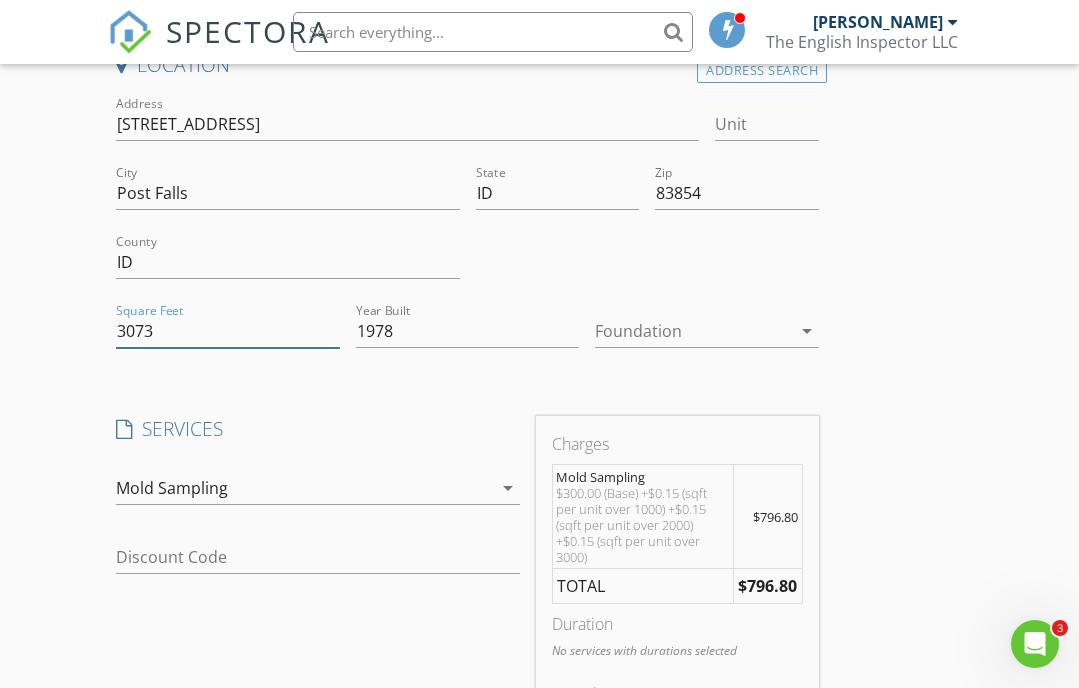 click on "3073" at bounding box center (228, 331) 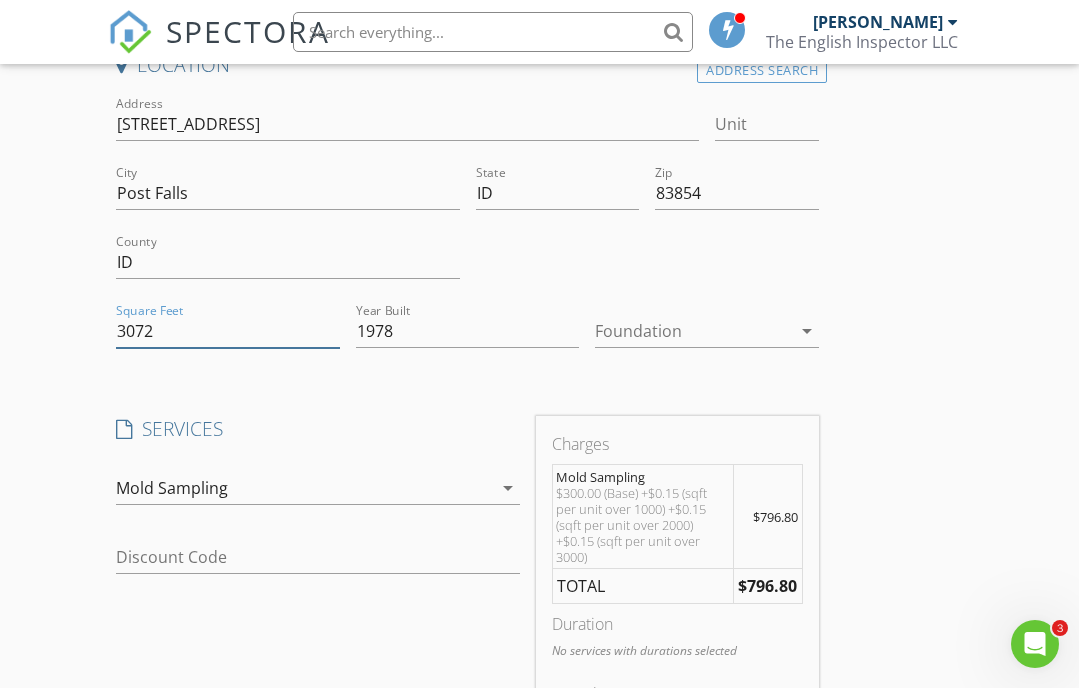 click on "3072" at bounding box center [228, 331] 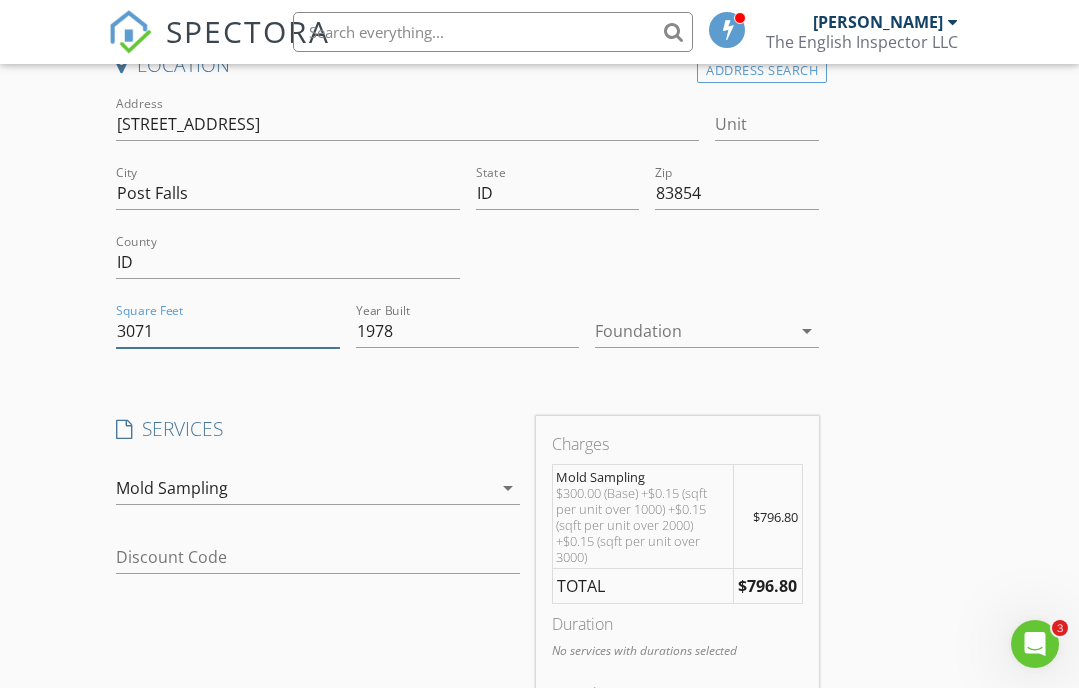 click on "3071" at bounding box center [228, 331] 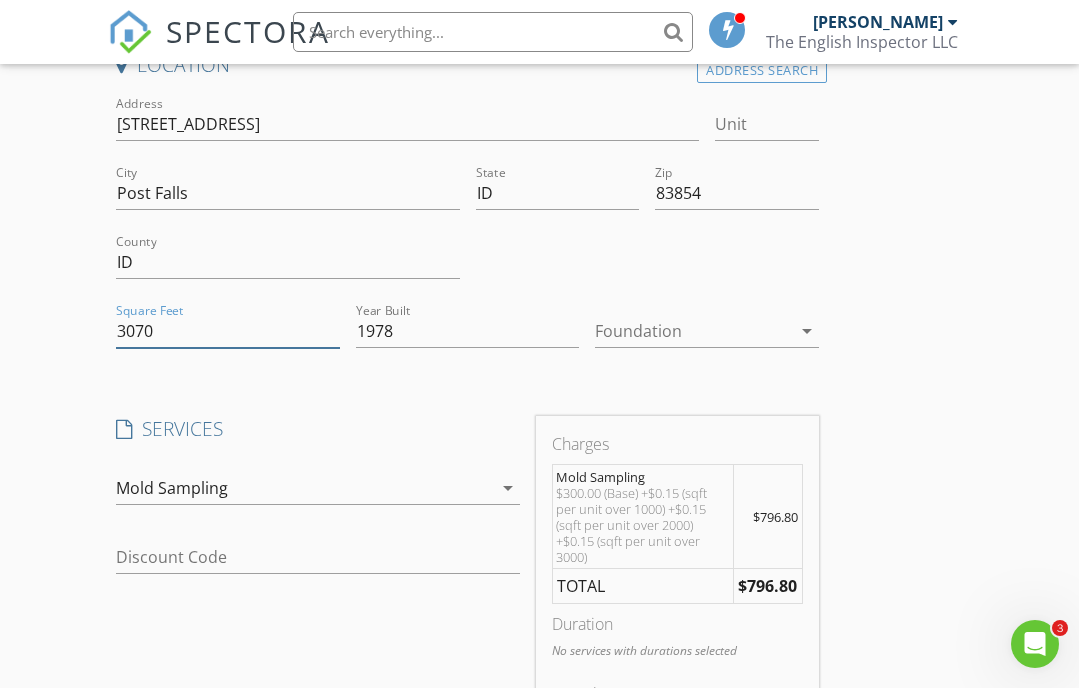 click on "3070" at bounding box center (228, 331) 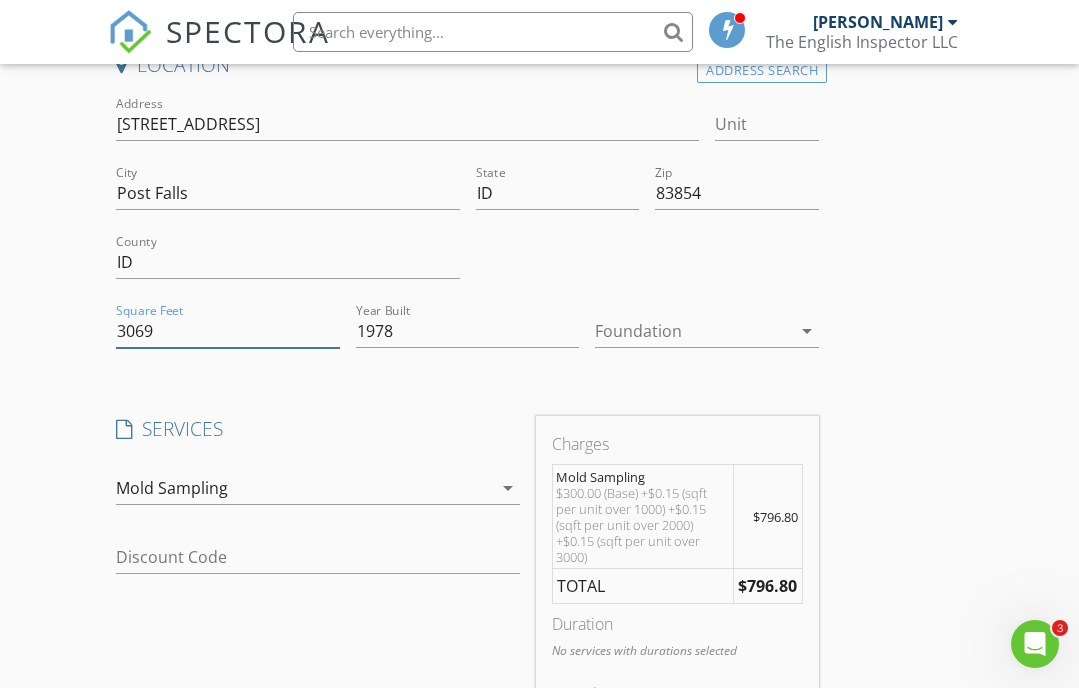 click on "3069" at bounding box center [228, 331] 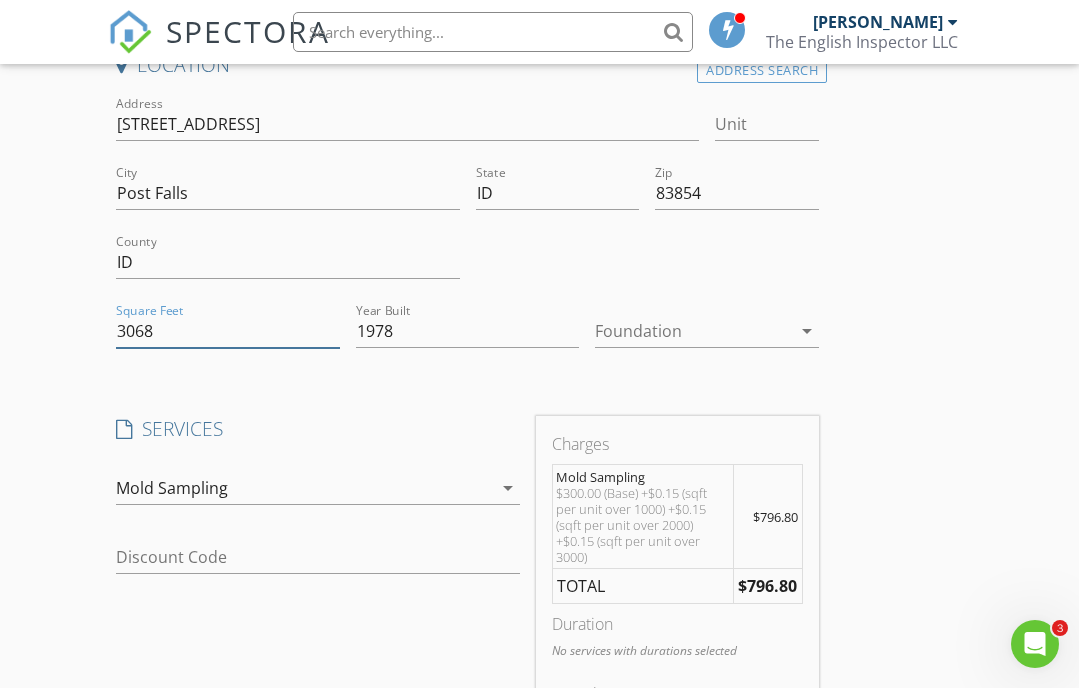 click on "3068" at bounding box center [228, 331] 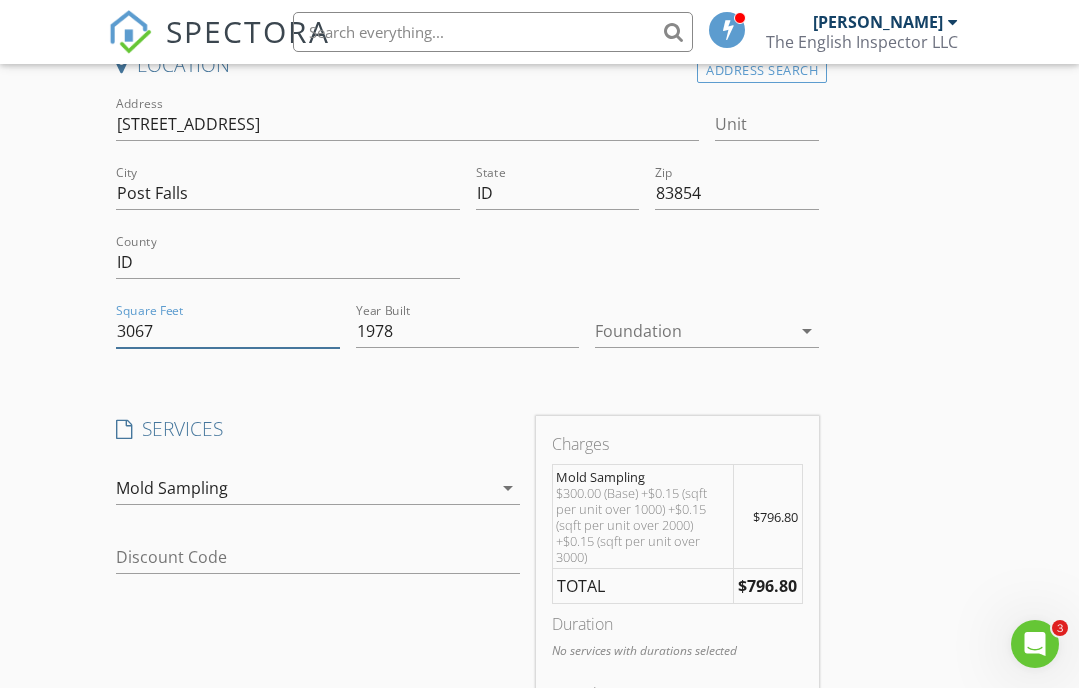 click on "3067" at bounding box center [228, 331] 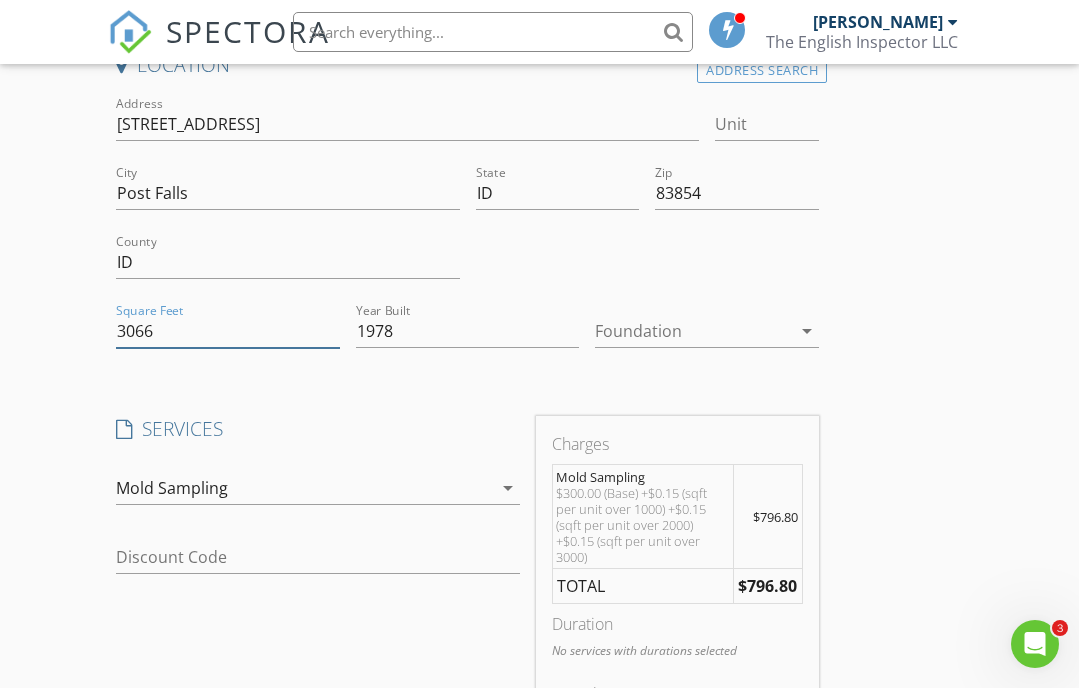 click on "3066" at bounding box center (228, 331) 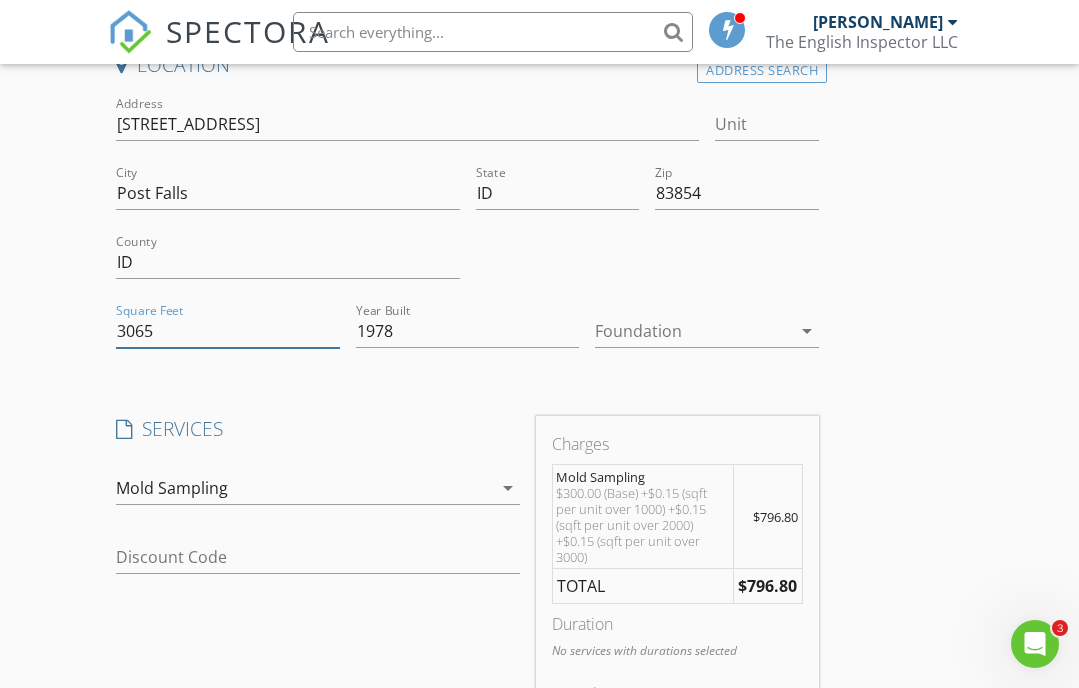 click on "3065" at bounding box center (228, 331) 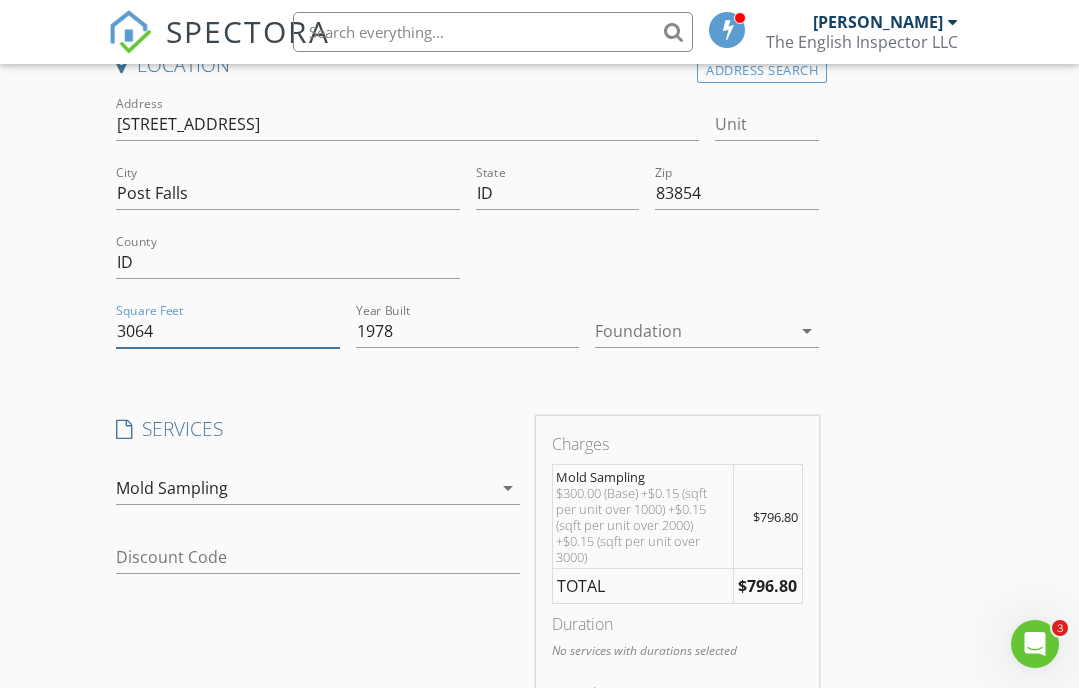 click on "3064" at bounding box center [228, 331] 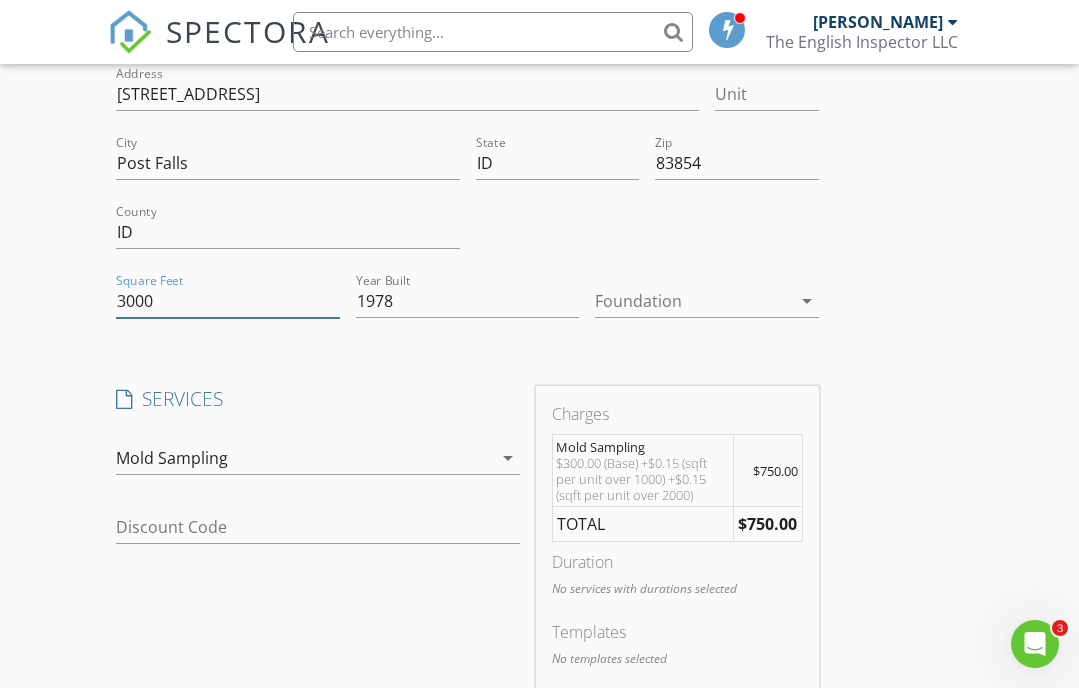 scroll, scrollTop: 233, scrollLeft: 0, axis: vertical 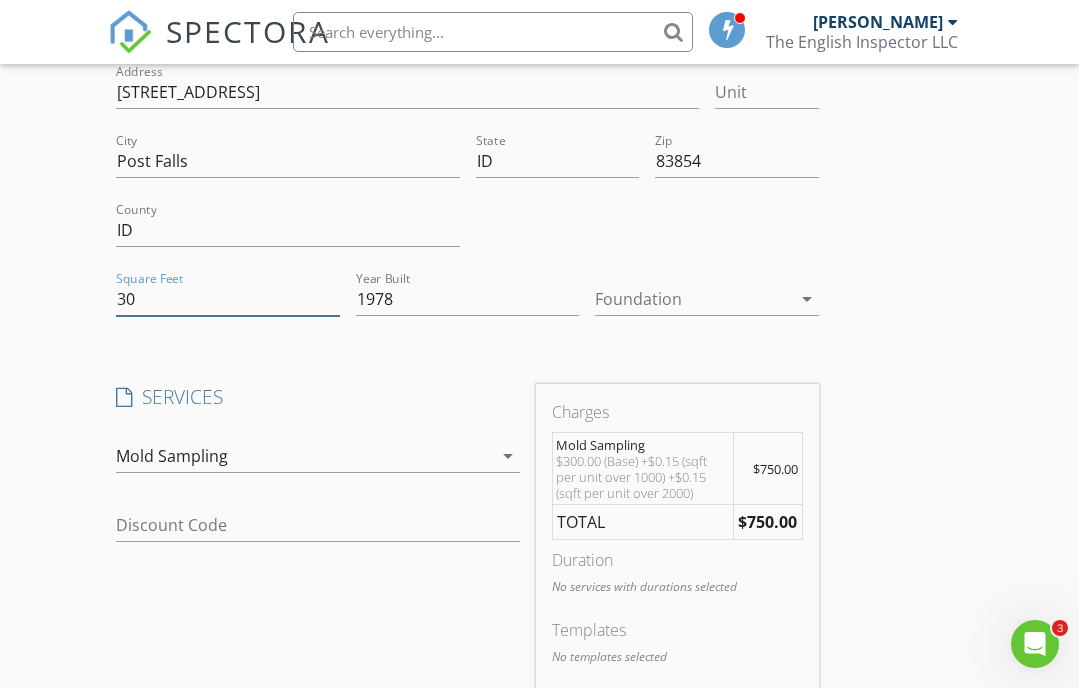 type on "3" 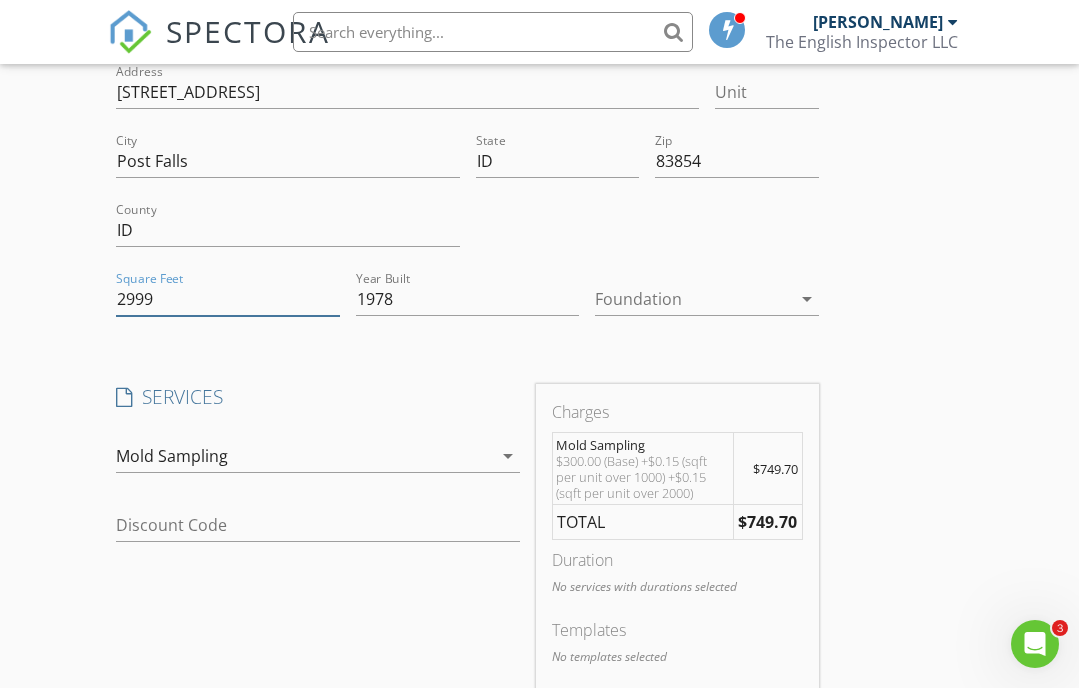 drag, startPoint x: 156, startPoint y: 301, endPoint x: 128, endPoint y: 301, distance: 28 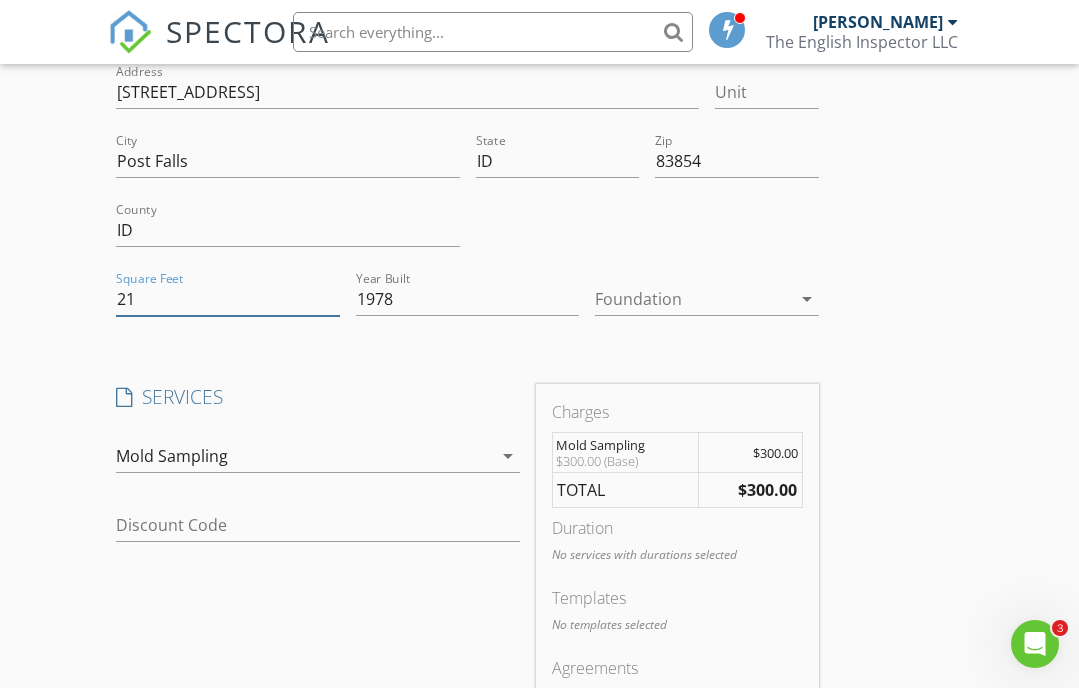 type on "2" 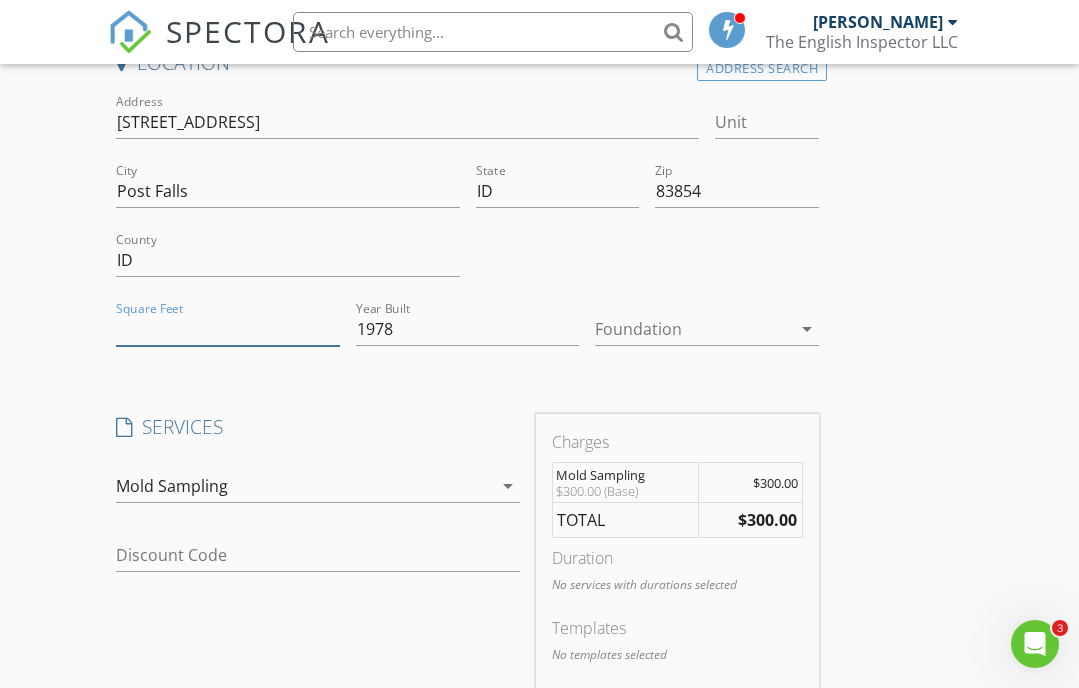 scroll, scrollTop: 196, scrollLeft: 0, axis: vertical 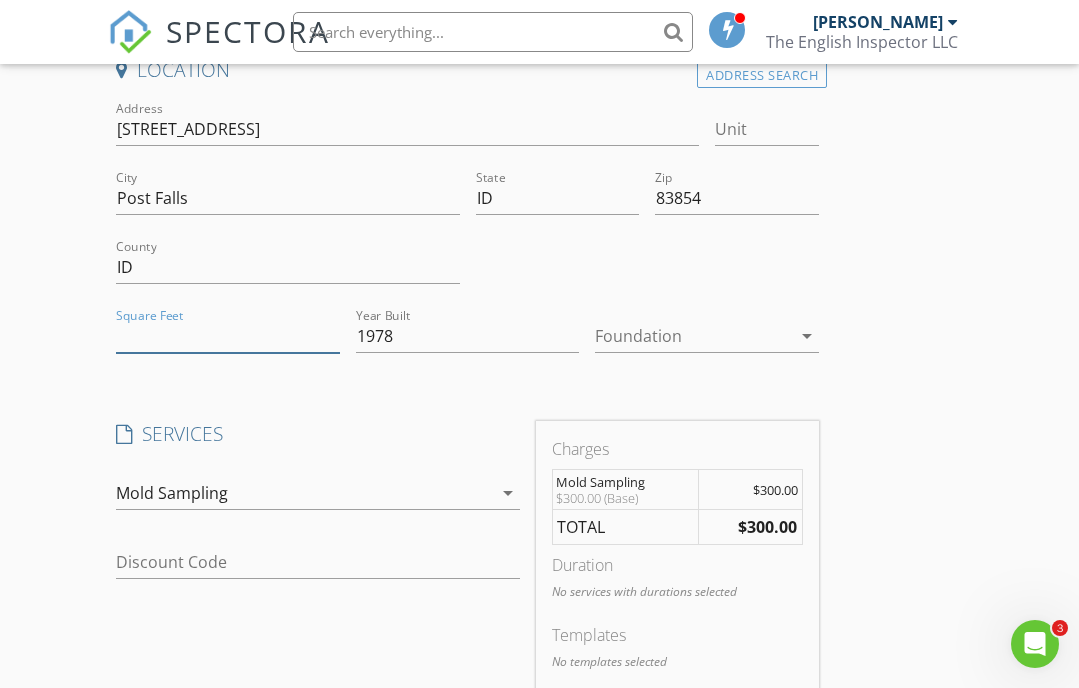 type 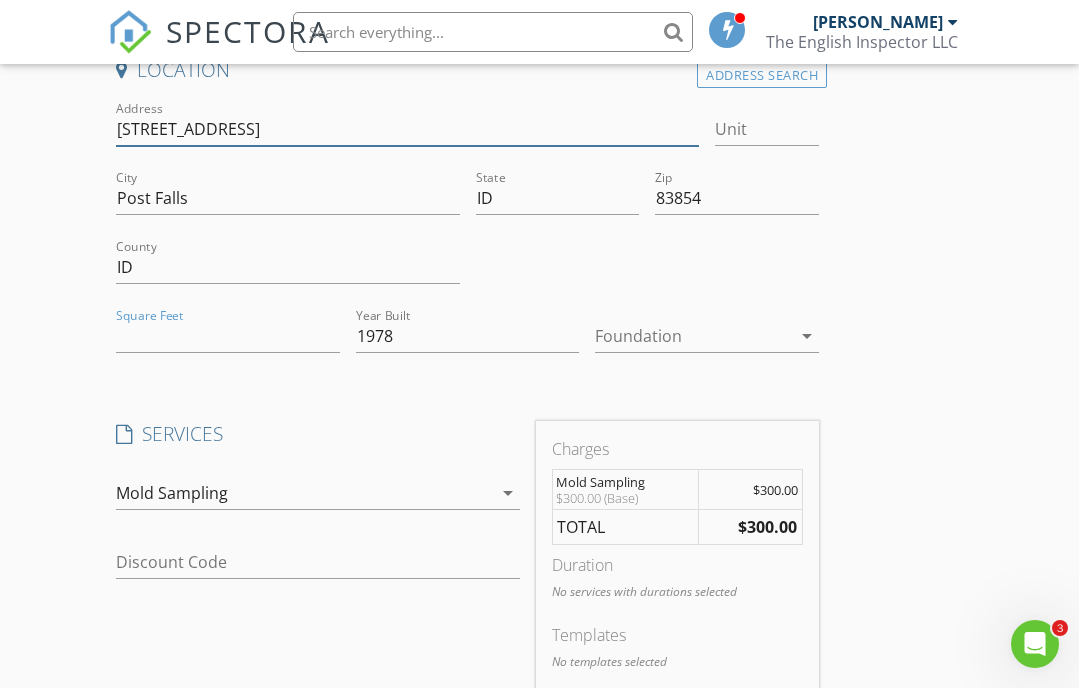 click on "[STREET_ADDRESS]" at bounding box center (407, 129) 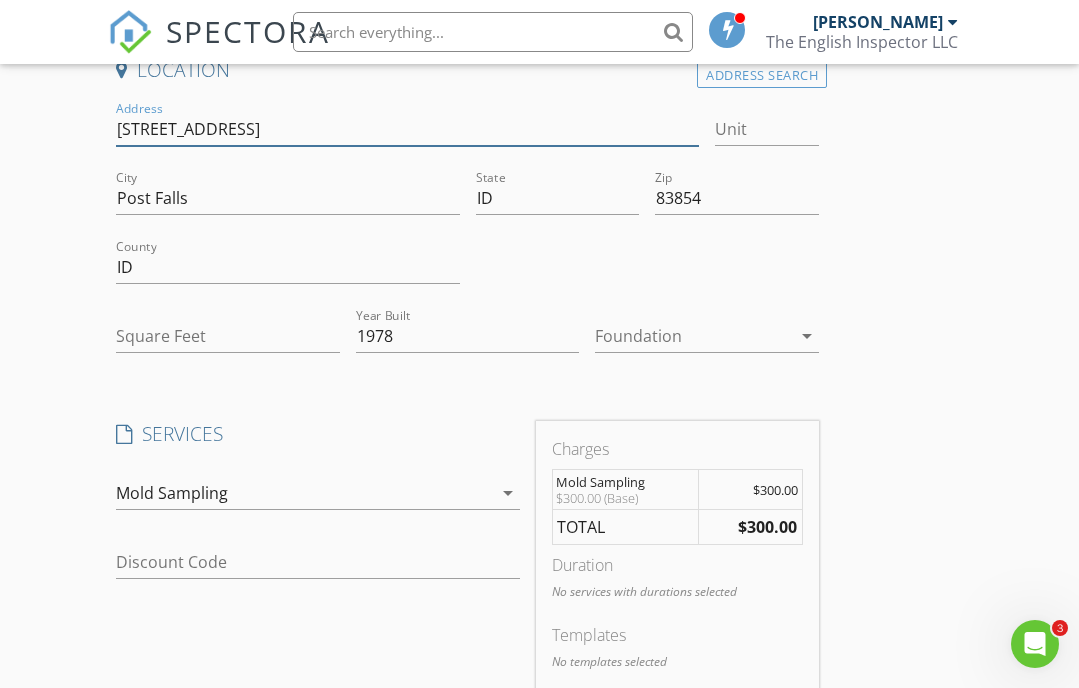 type 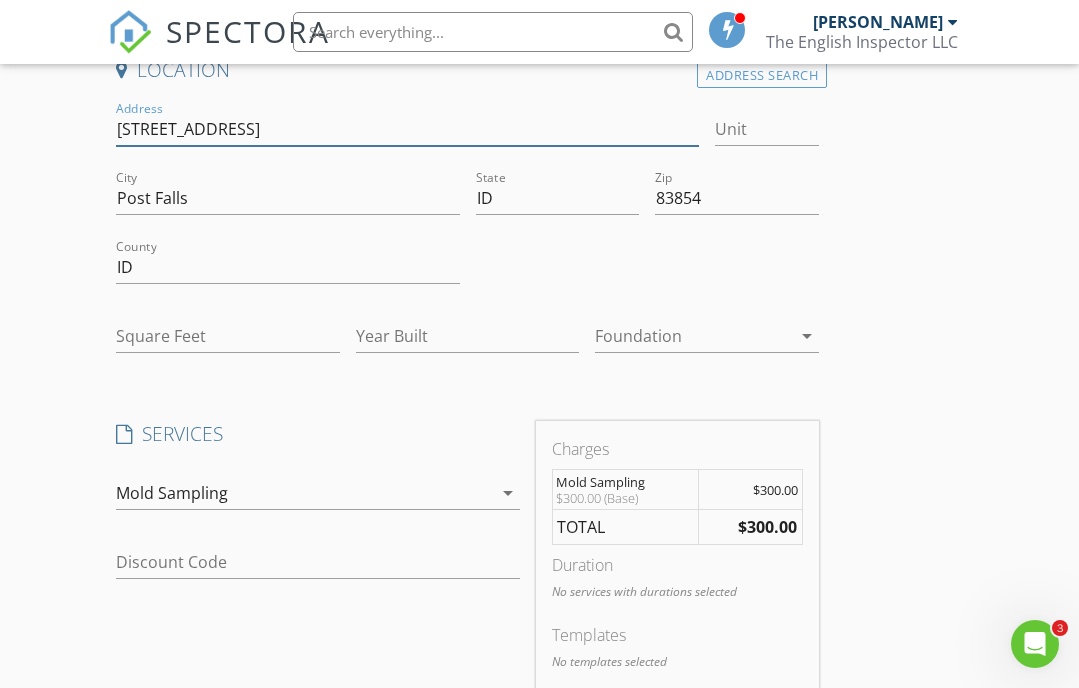 type on "3104" 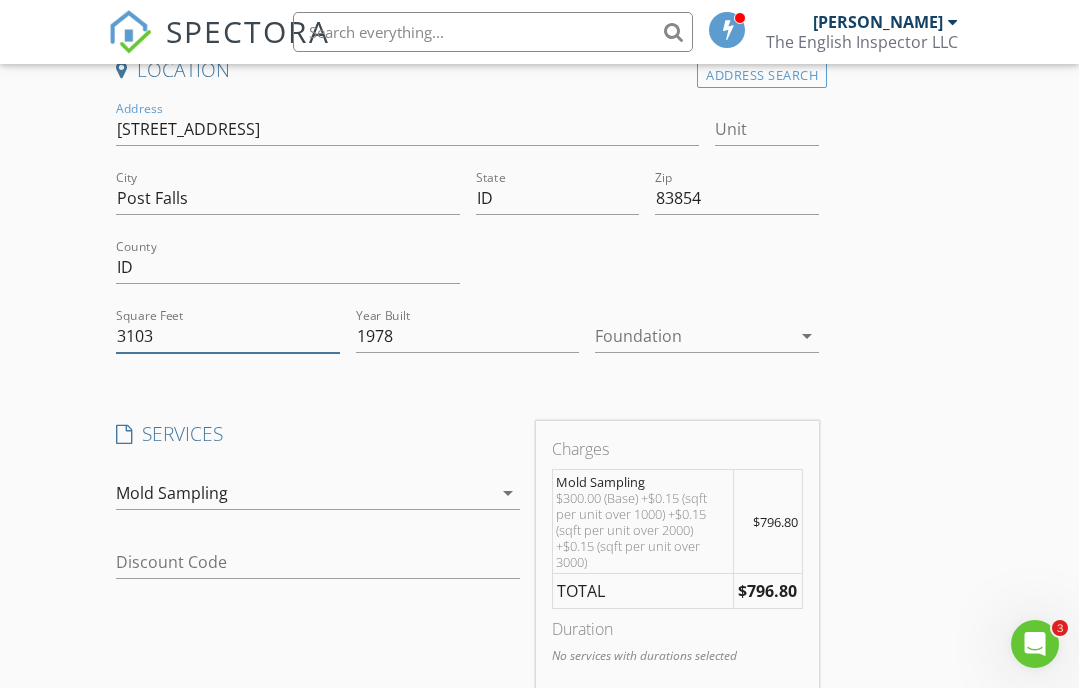 click on "3103" at bounding box center (228, 336) 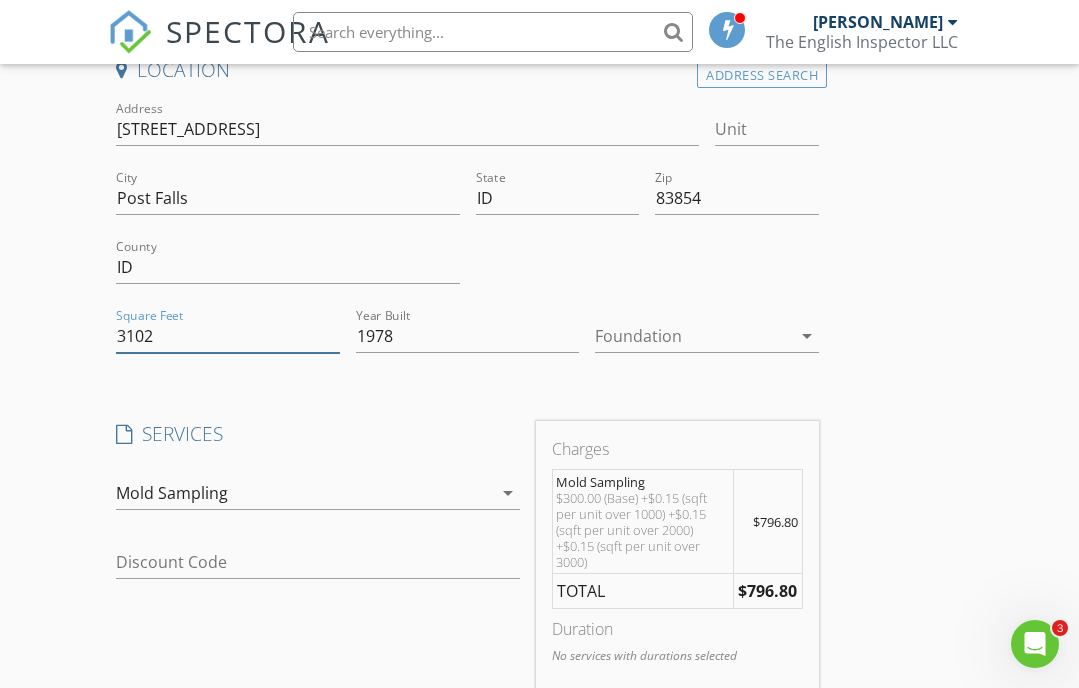 click on "3102" at bounding box center [228, 336] 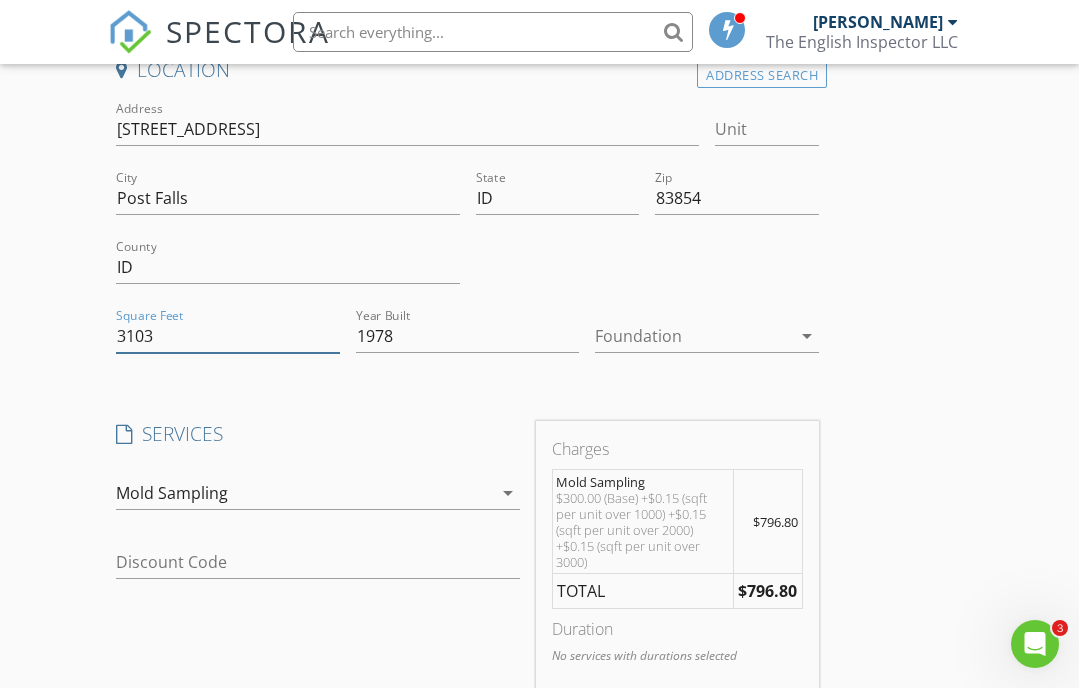 click on "3103" at bounding box center (228, 336) 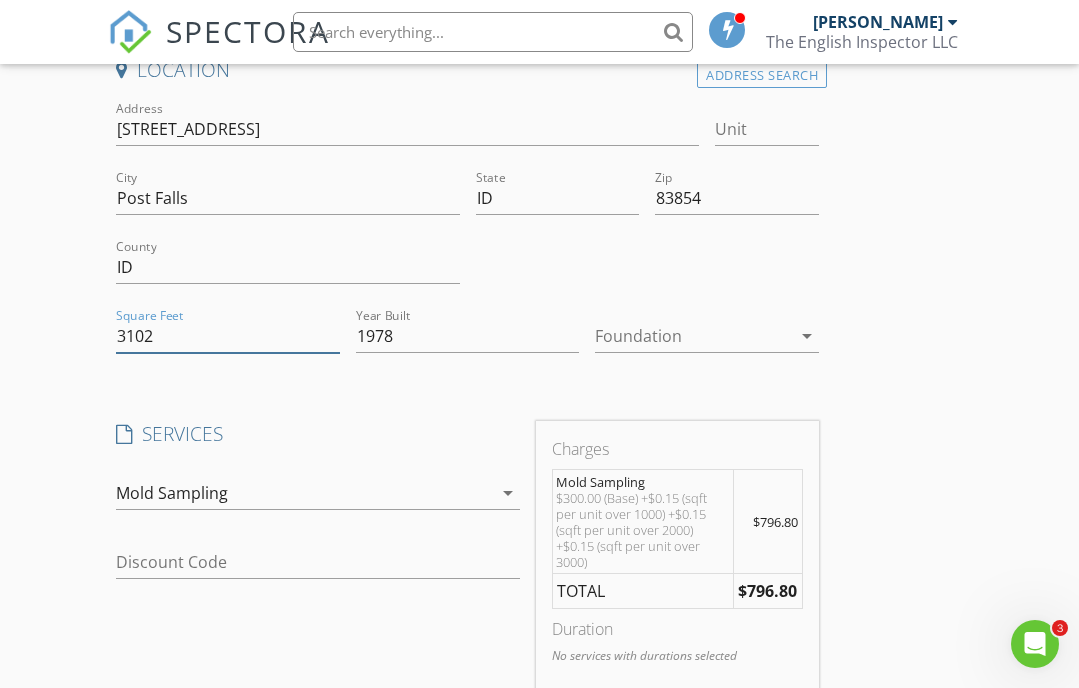 click on "3102" at bounding box center [228, 336] 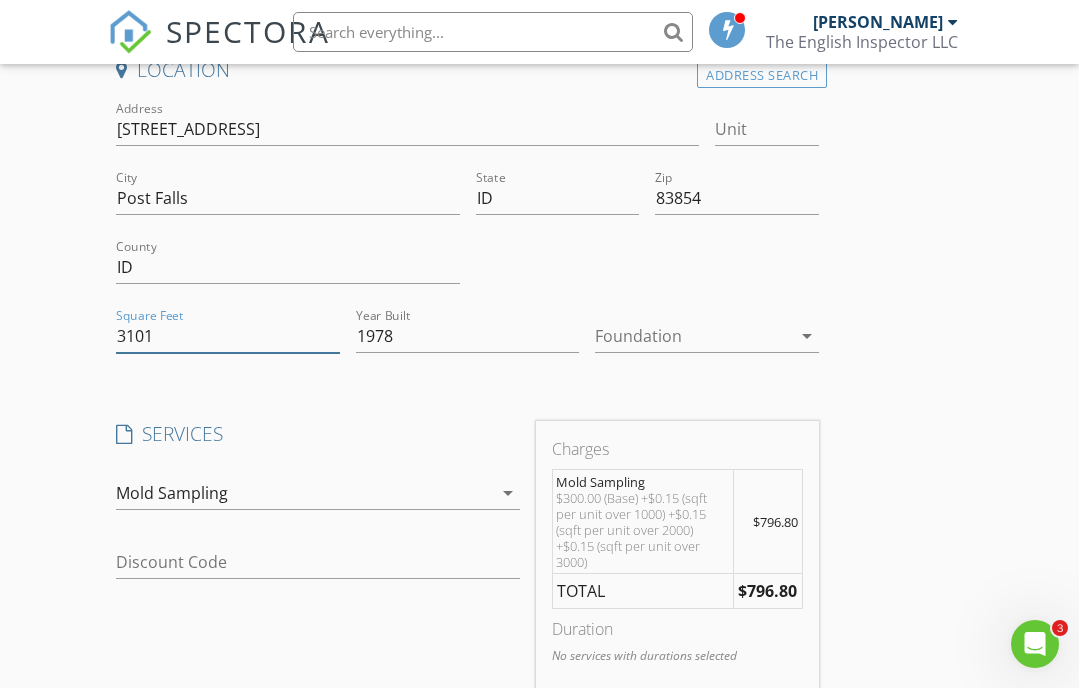 type on "3101" 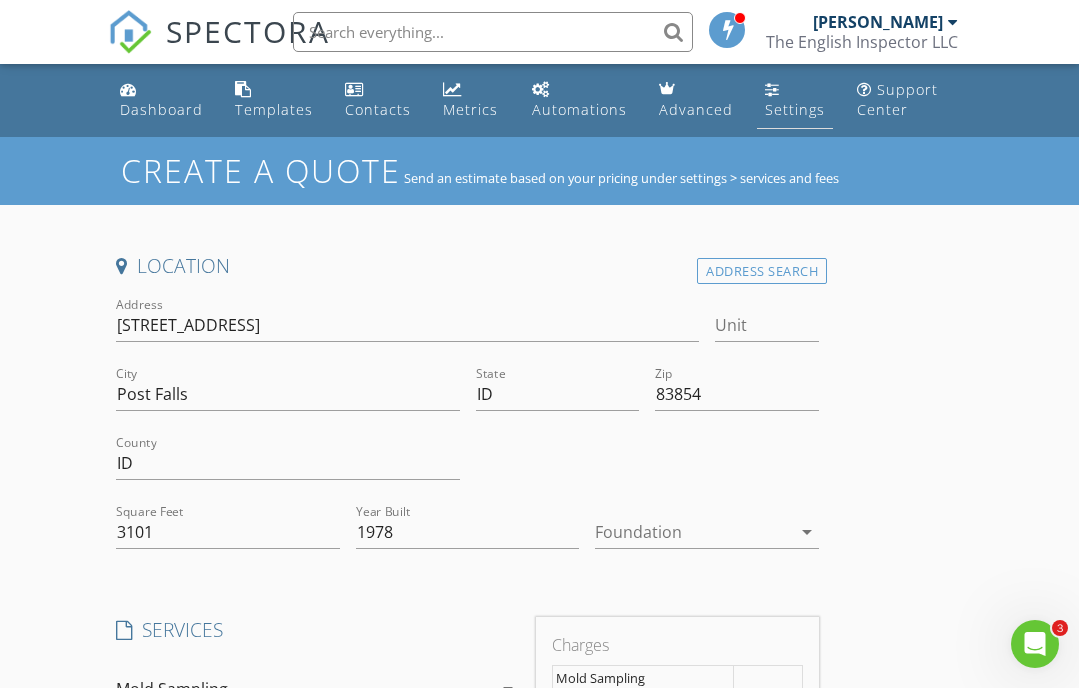 click on "Settings" at bounding box center [795, 109] 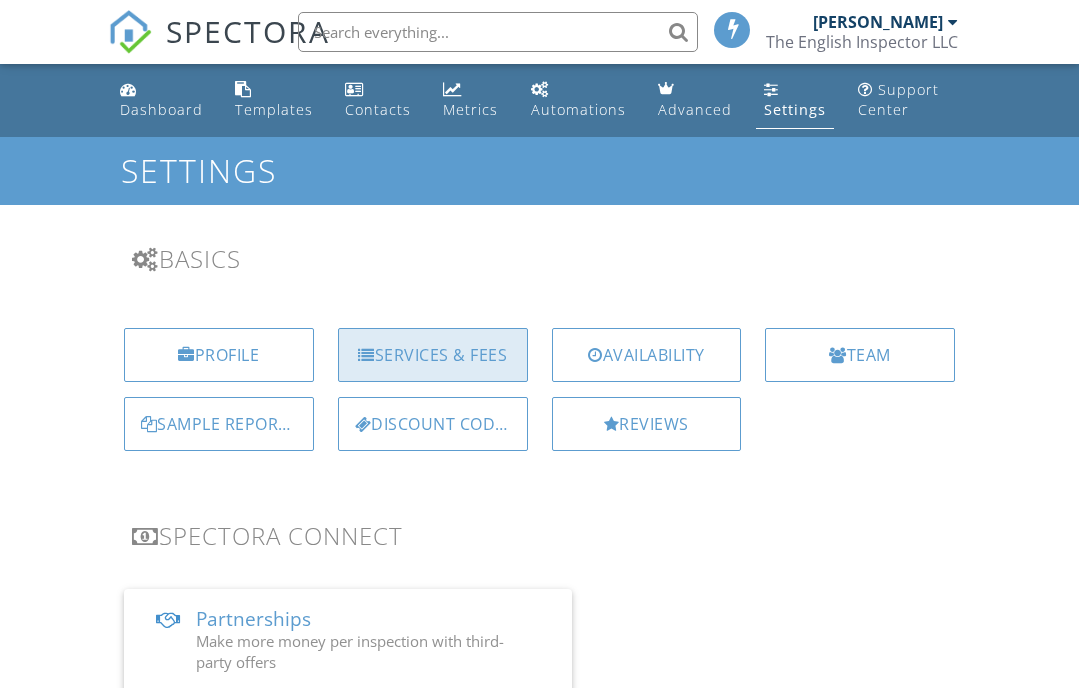 scroll, scrollTop: 0, scrollLeft: 0, axis: both 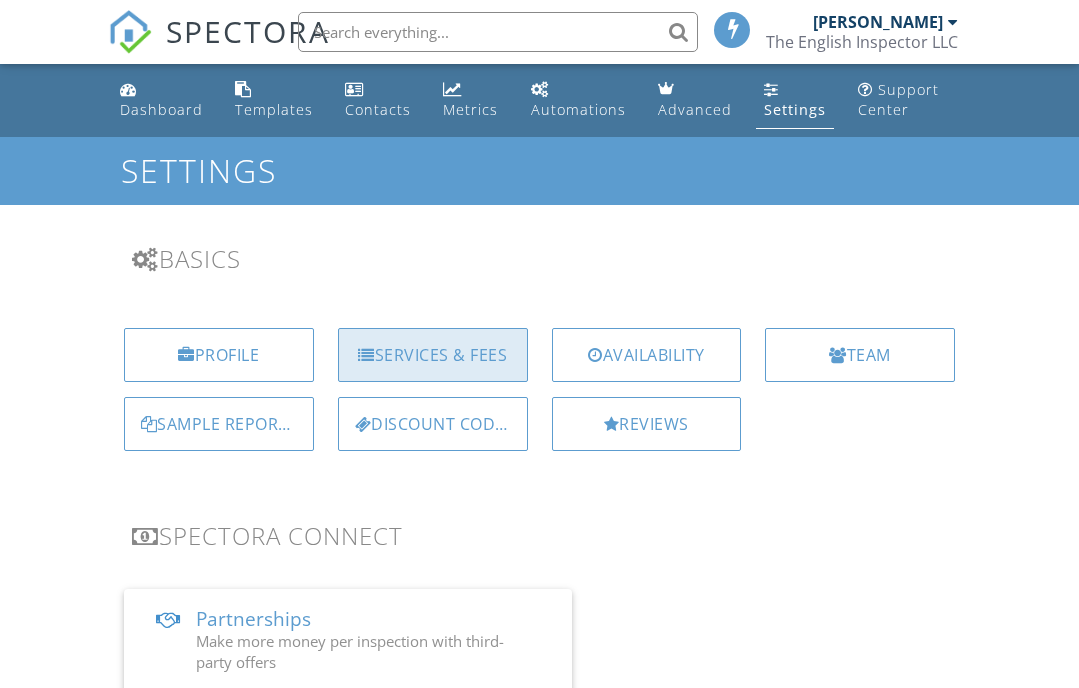 click on "Services & Fees" at bounding box center [433, 355] 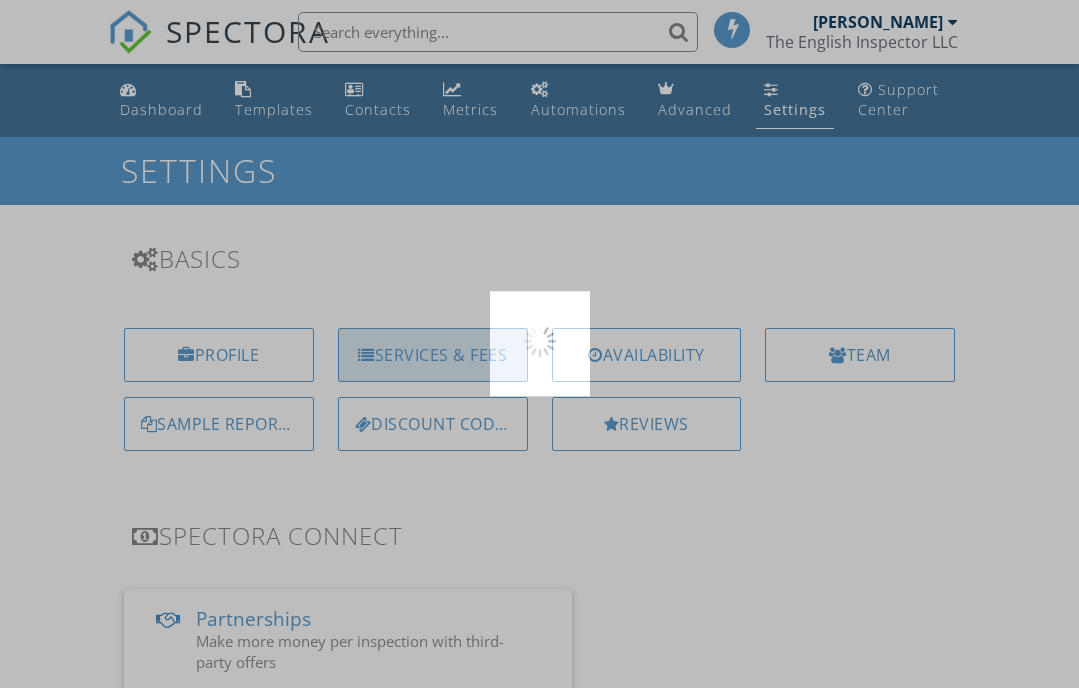 scroll, scrollTop: 0, scrollLeft: 0, axis: both 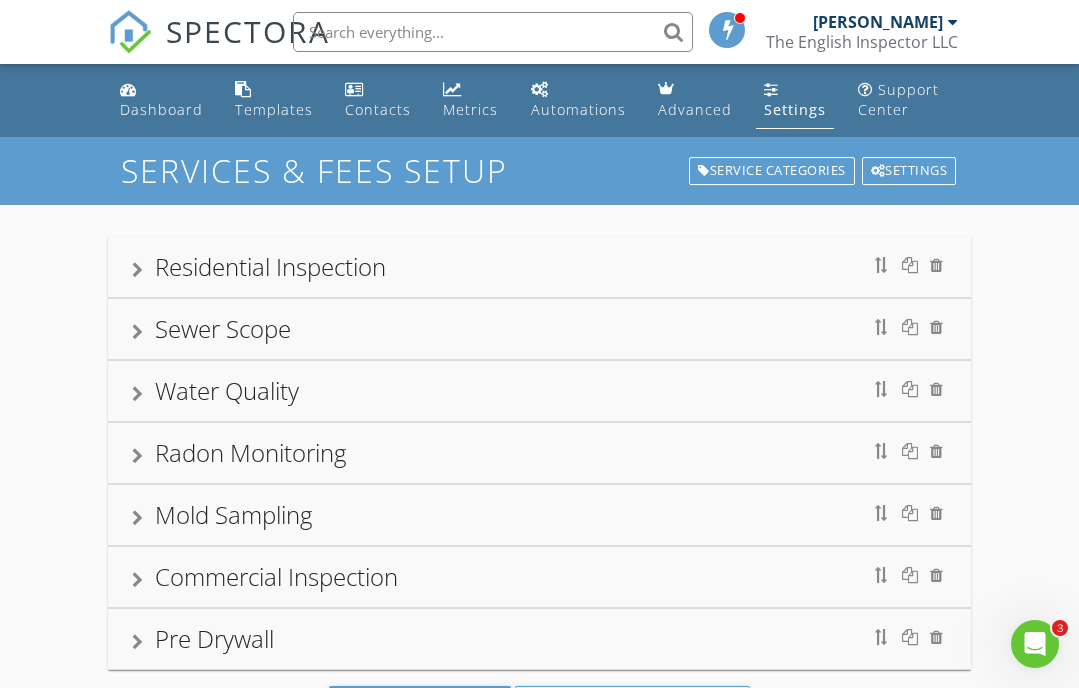 click on "Mold Sampling" at bounding box center (539, 515) 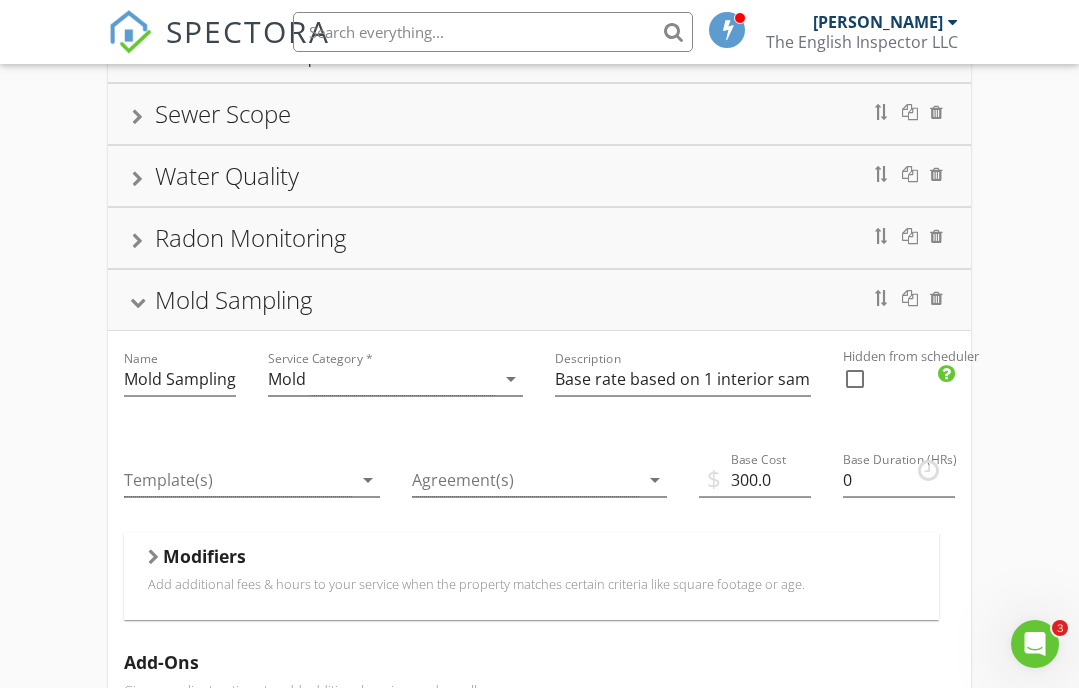 scroll, scrollTop: 223, scrollLeft: 0, axis: vertical 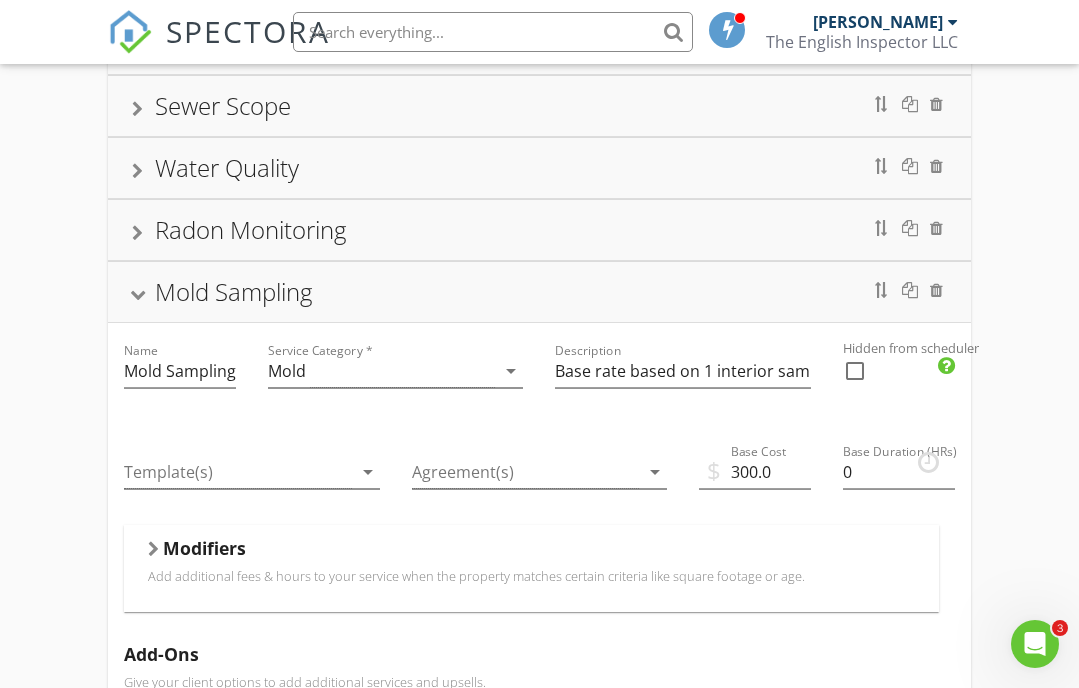 click on "Add additional fees & hours to your service when the
property matches certain criteria like square footage or age." at bounding box center (531, 576) 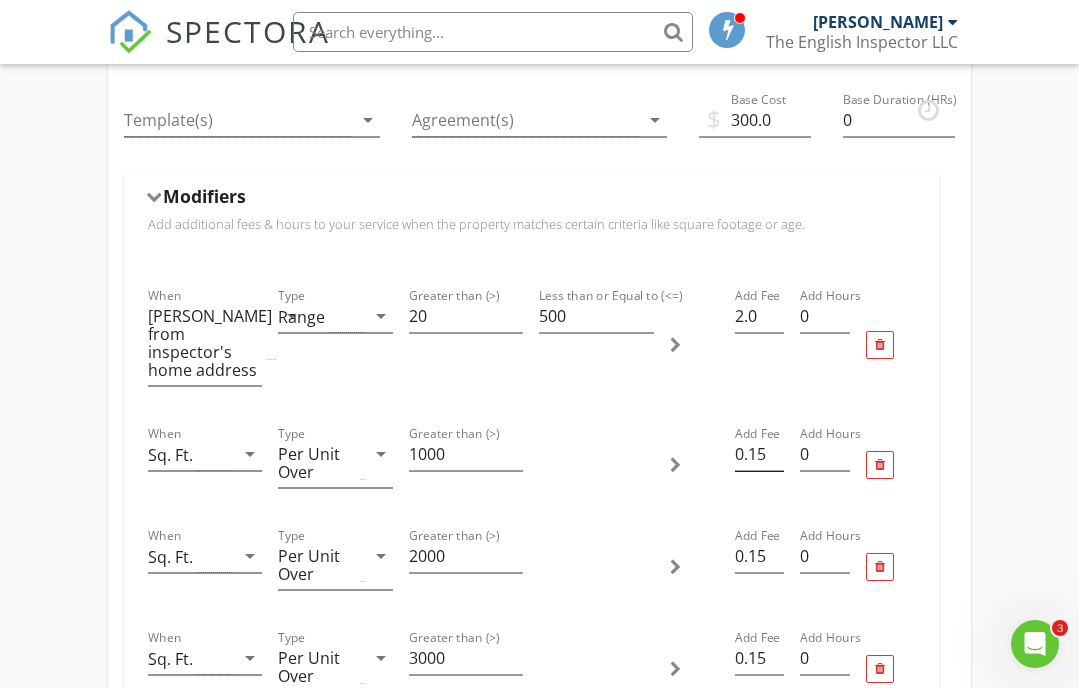 scroll, scrollTop: 577, scrollLeft: 0, axis: vertical 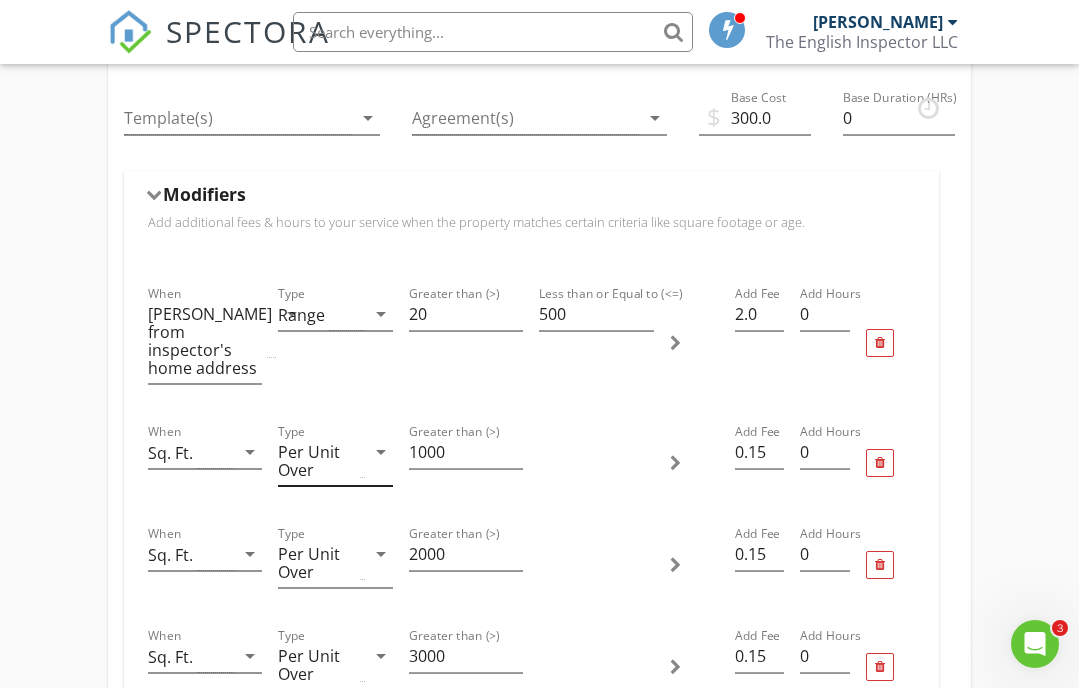 click on "Type Per Unit Over arrow_drop_down" at bounding box center [335, 461] 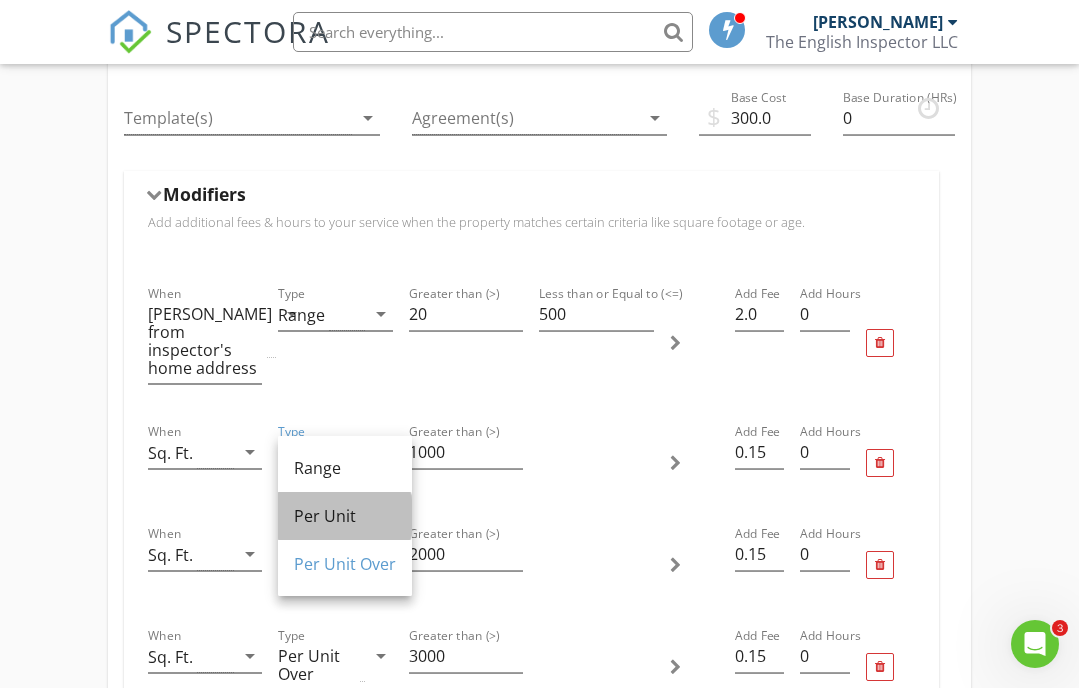 click on "Per Unit" at bounding box center [345, 516] 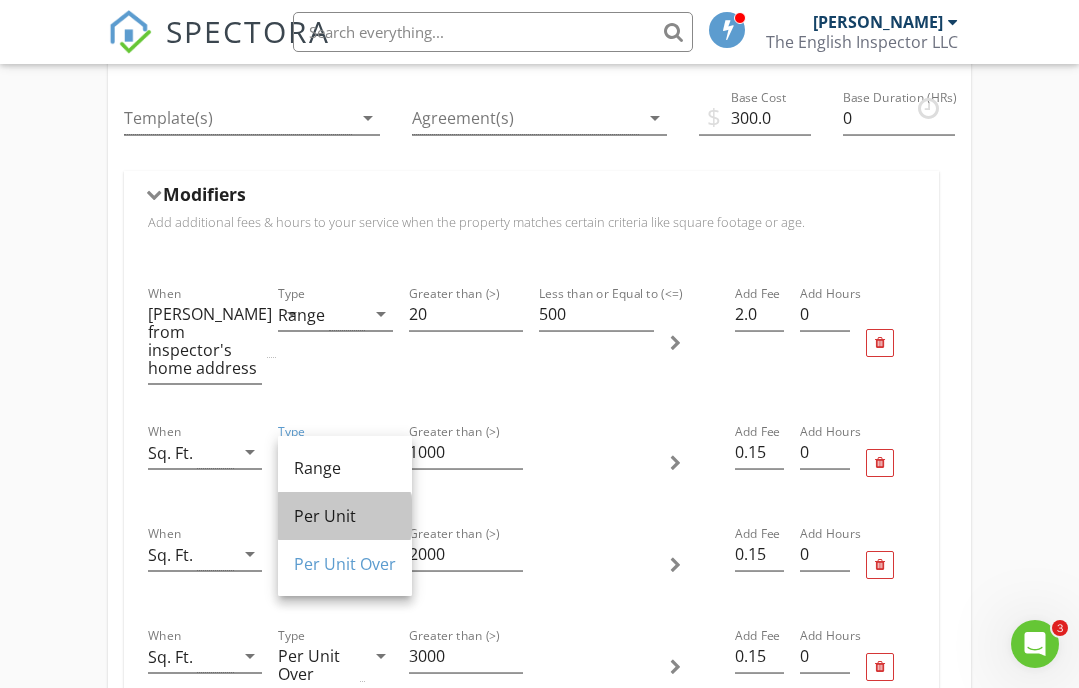 type on "0" 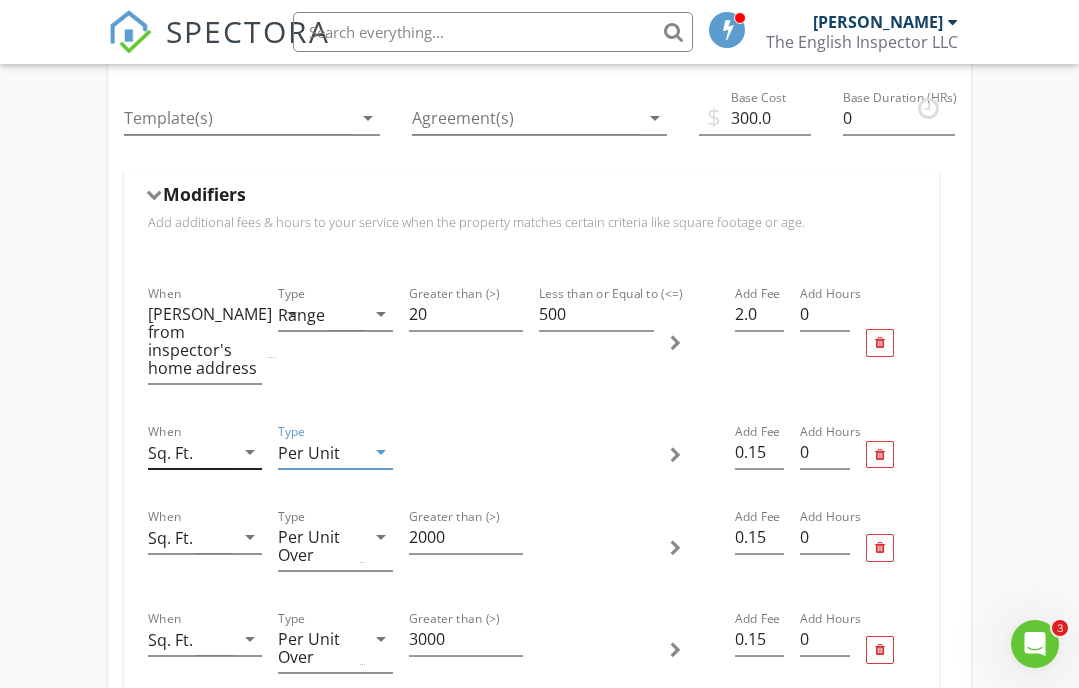 click on "arrow_drop_down" at bounding box center [250, 452] 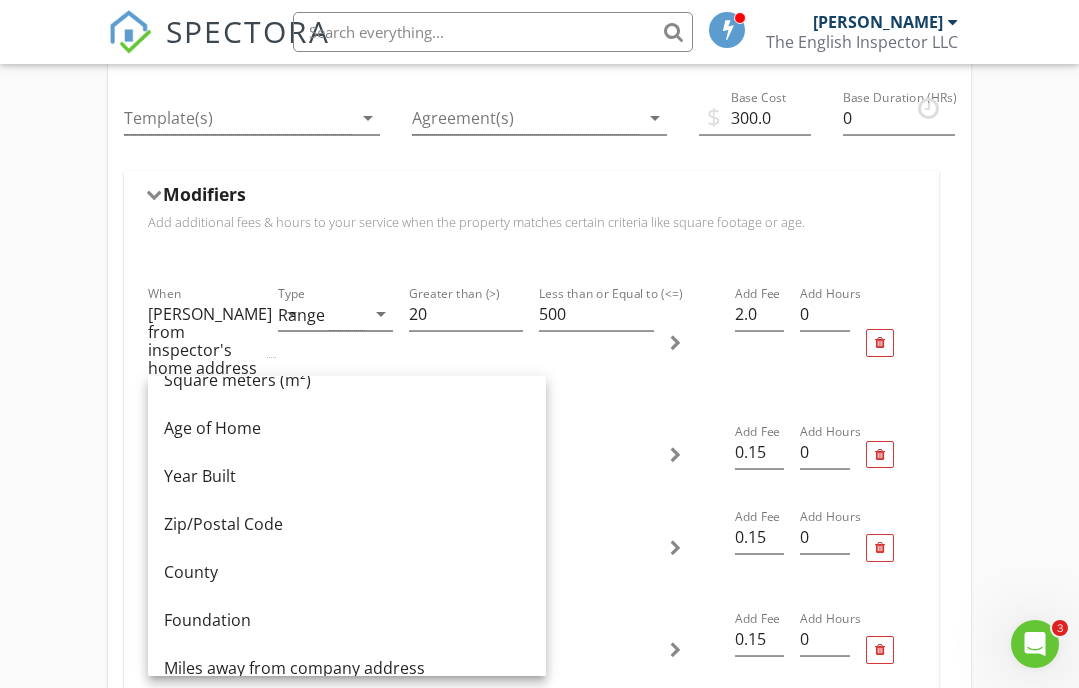 scroll, scrollTop: 65, scrollLeft: 0, axis: vertical 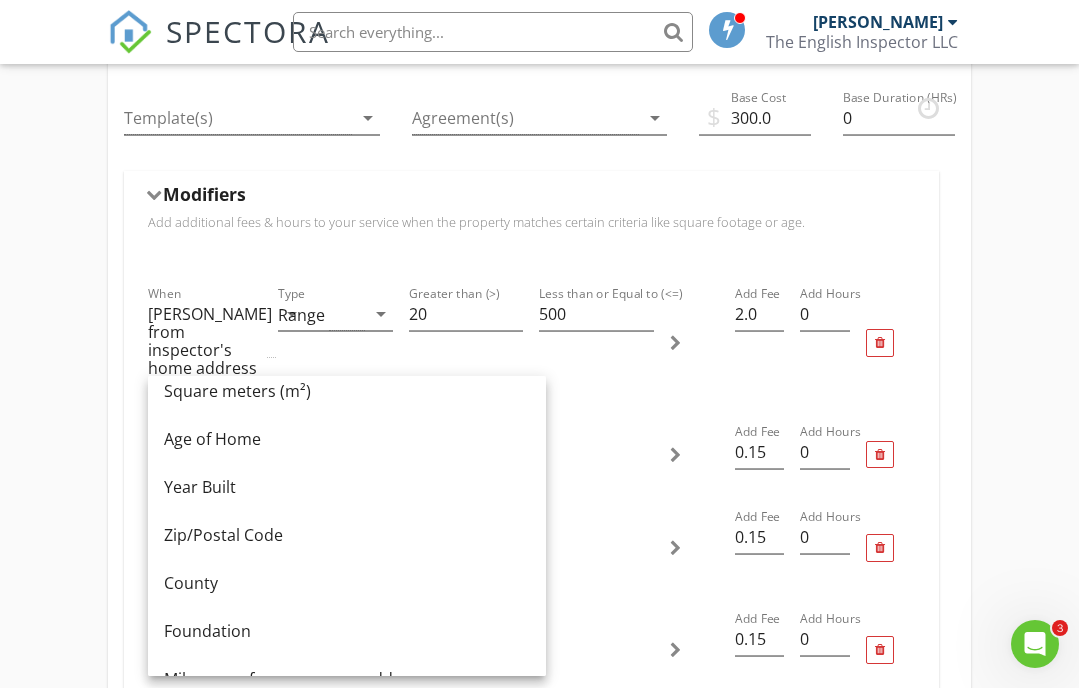 click on "Less than or Equal to (<=) 500" at bounding box center [596, 343] 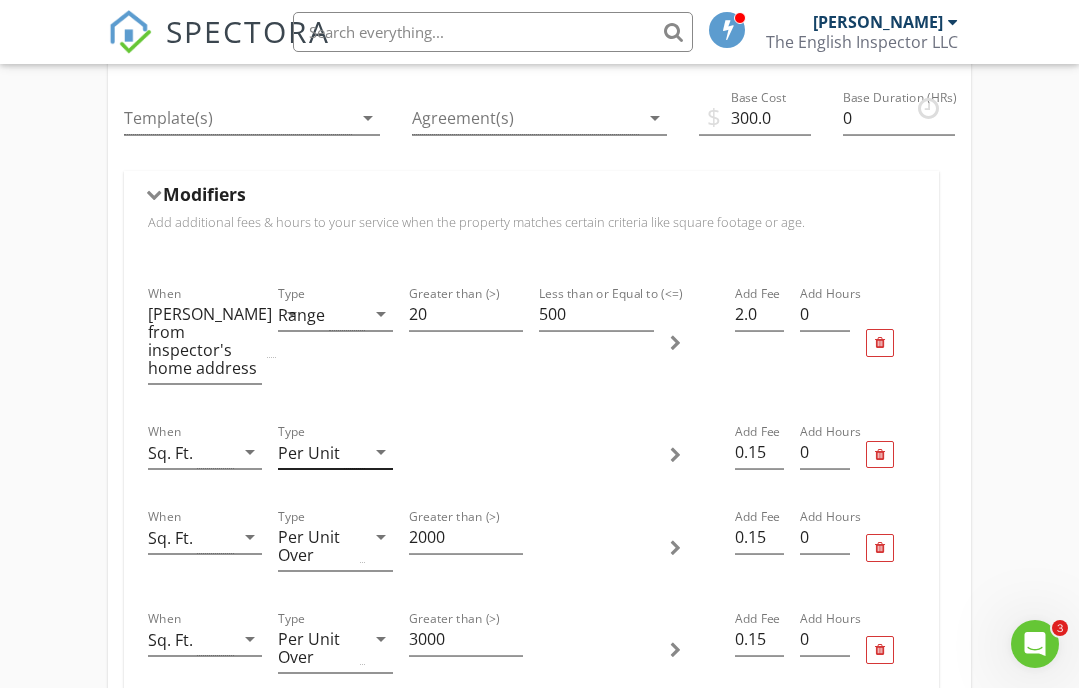 click on "arrow_drop_down" at bounding box center (381, 452) 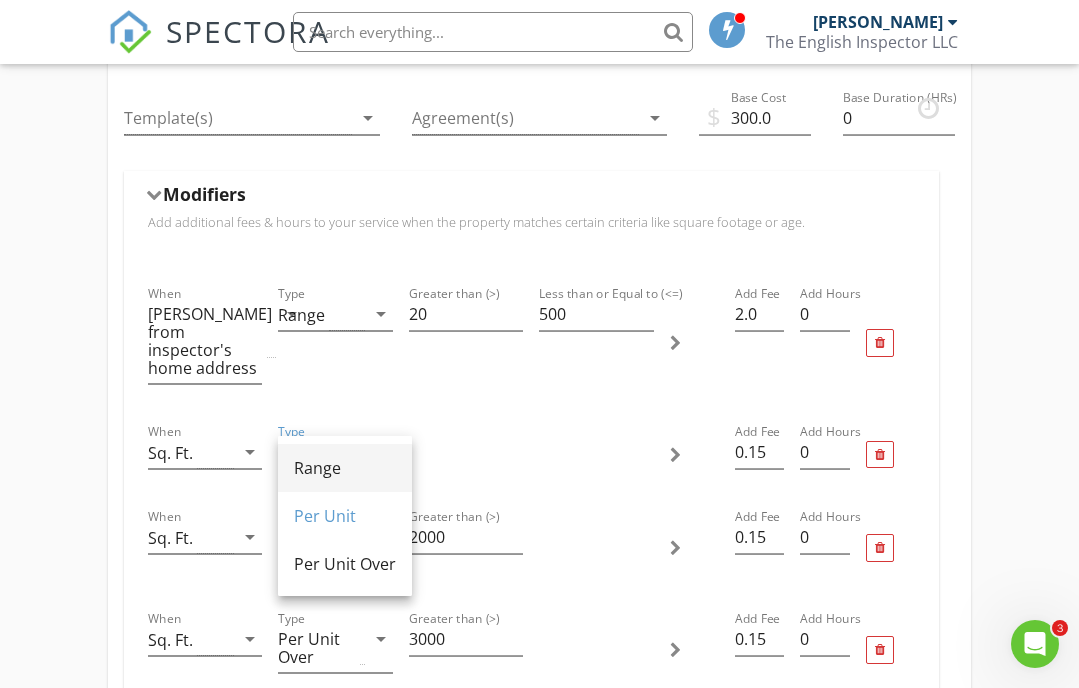 click on "Range" at bounding box center [345, 468] 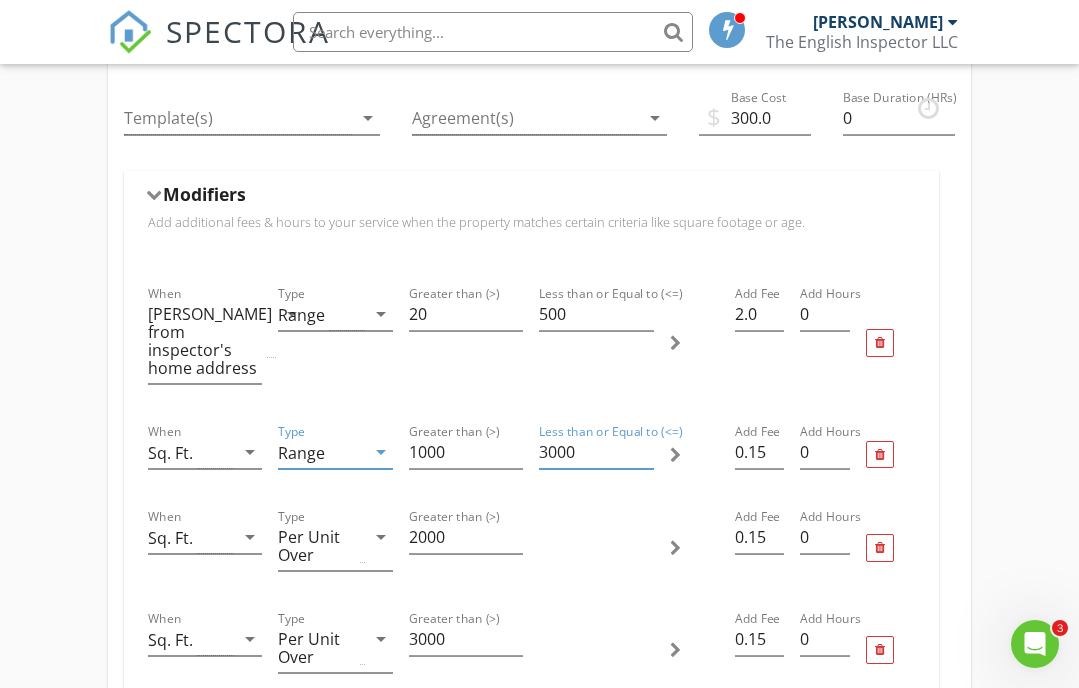 click on "3000" at bounding box center [596, 452] 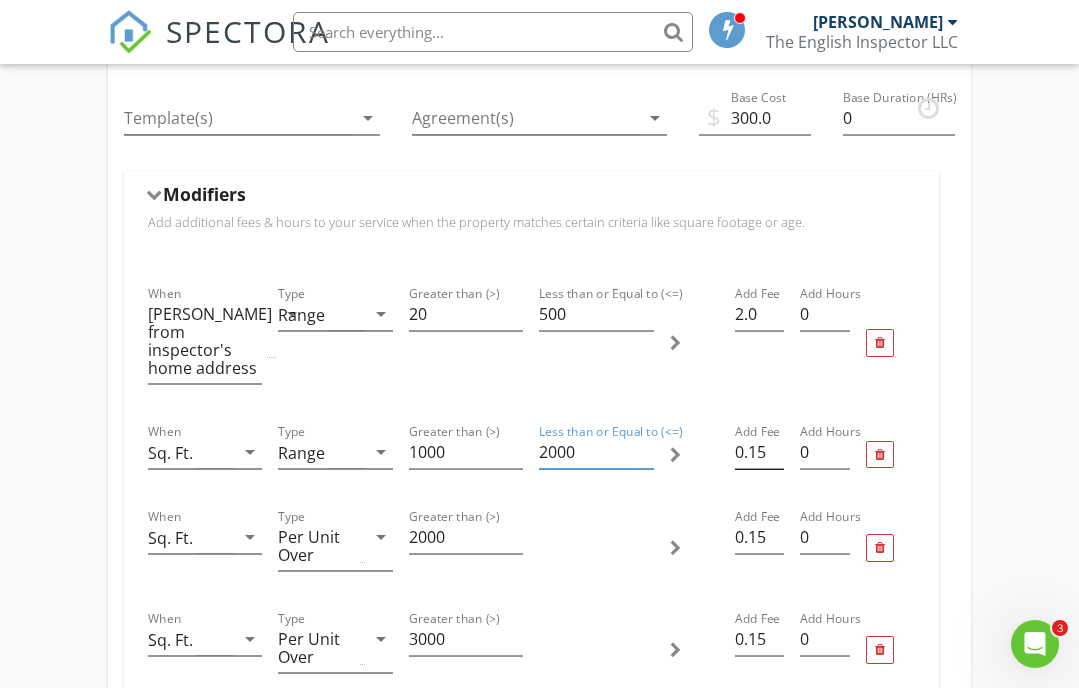 type on "2000" 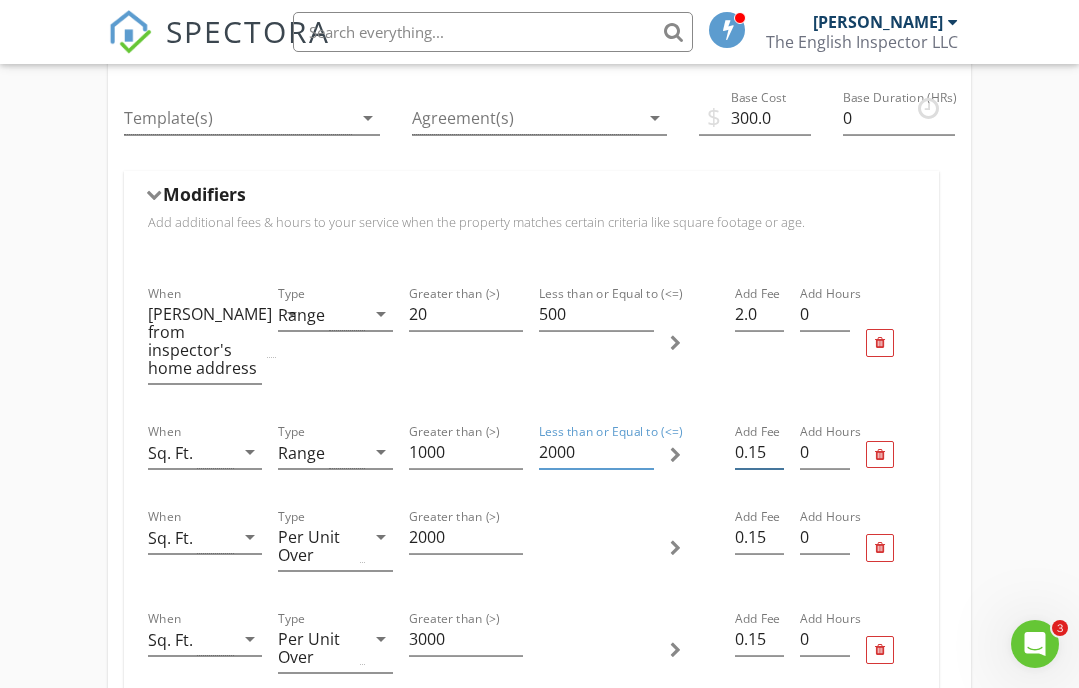 click on "0.15" at bounding box center (759, 452) 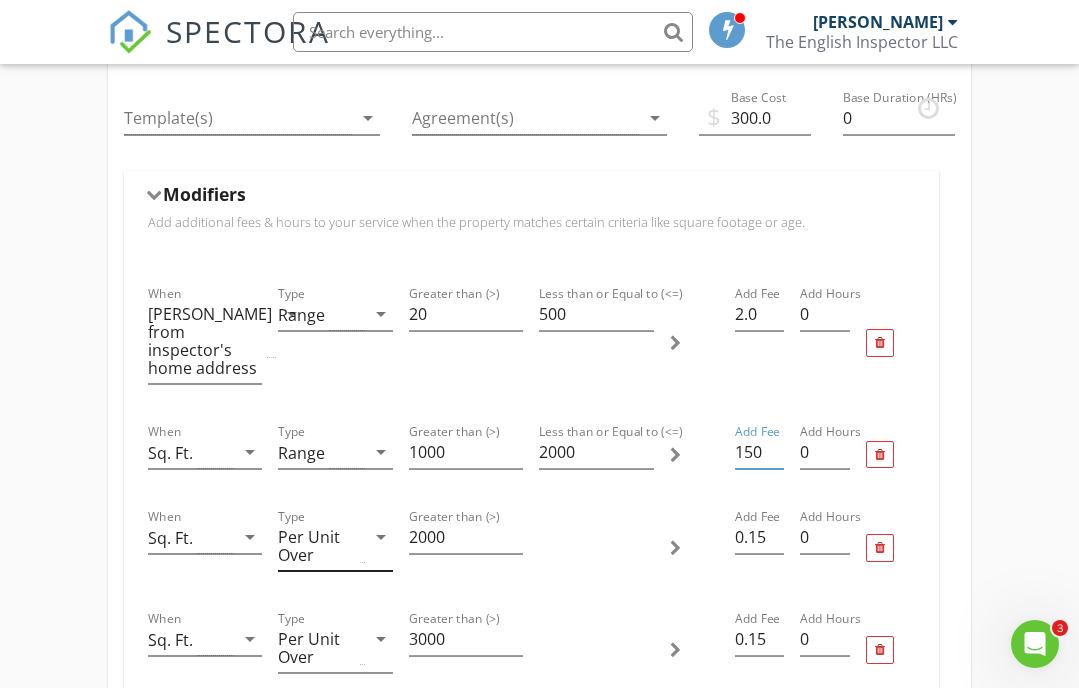 type on "150" 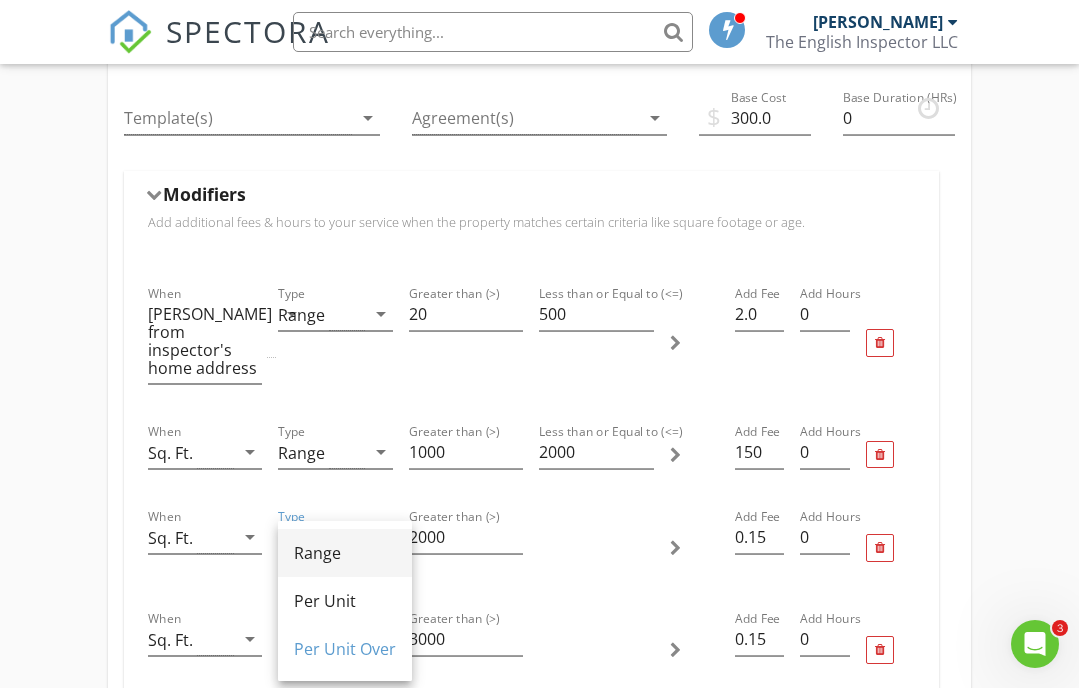 click on "Range" at bounding box center (345, 553) 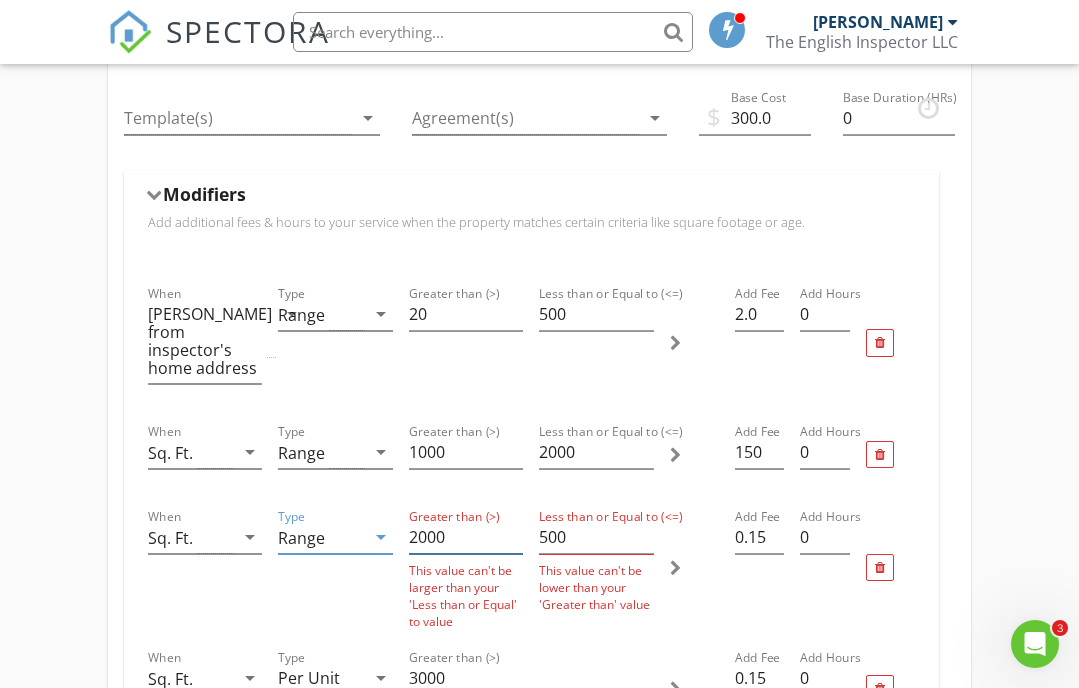 click on "2000" at bounding box center (466, 537) 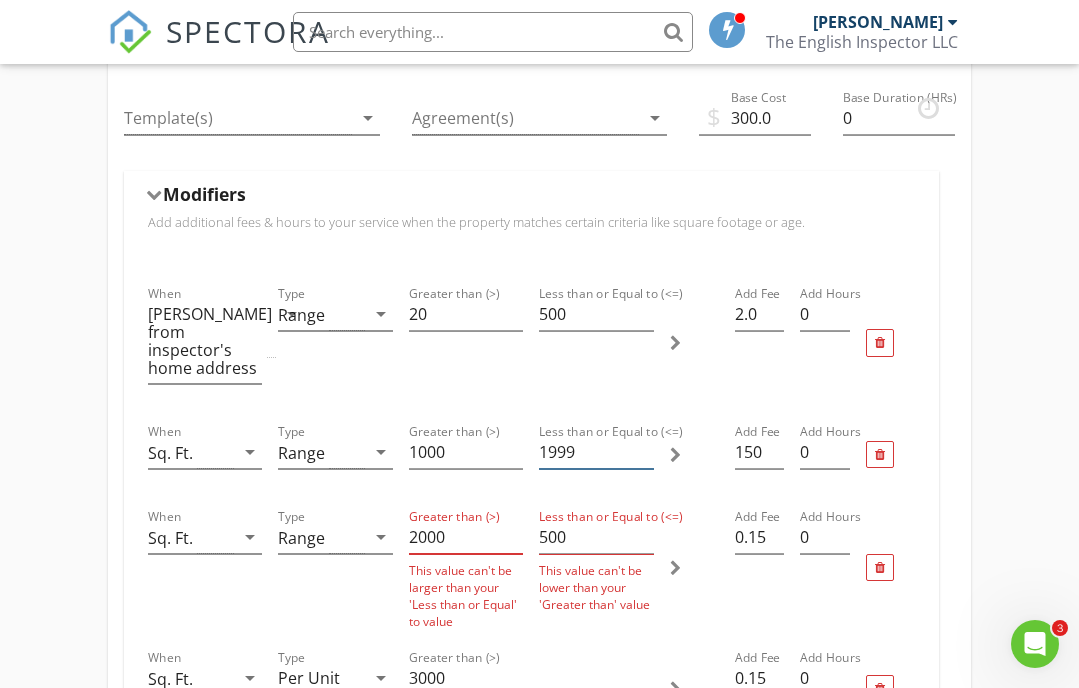 type on "1999" 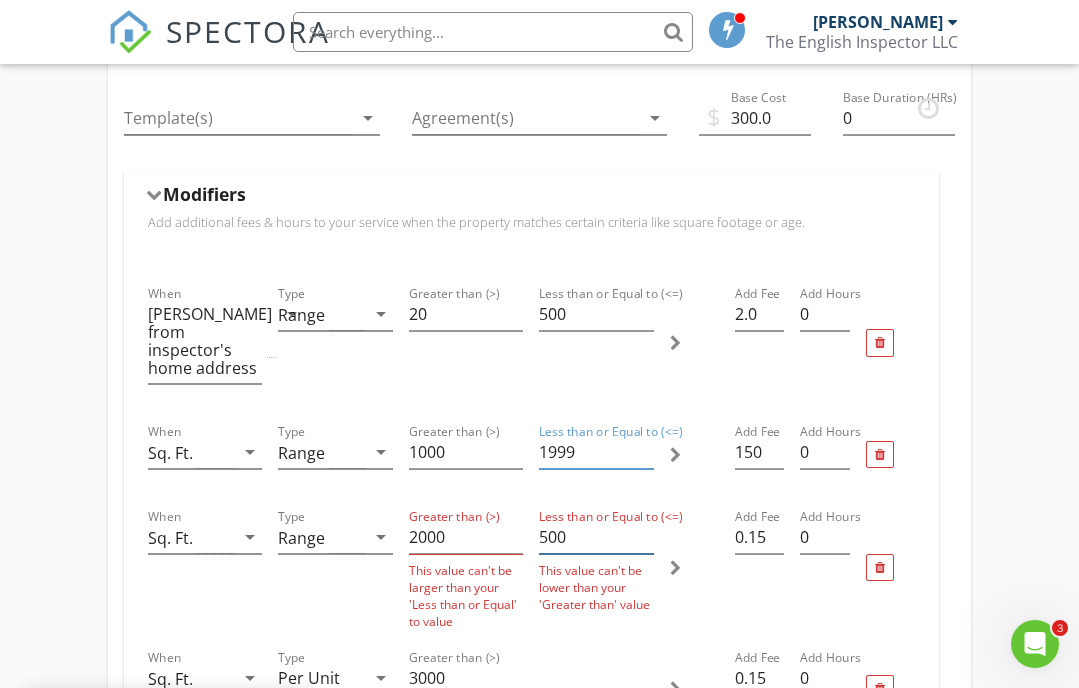 click on "500" at bounding box center (596, 537) 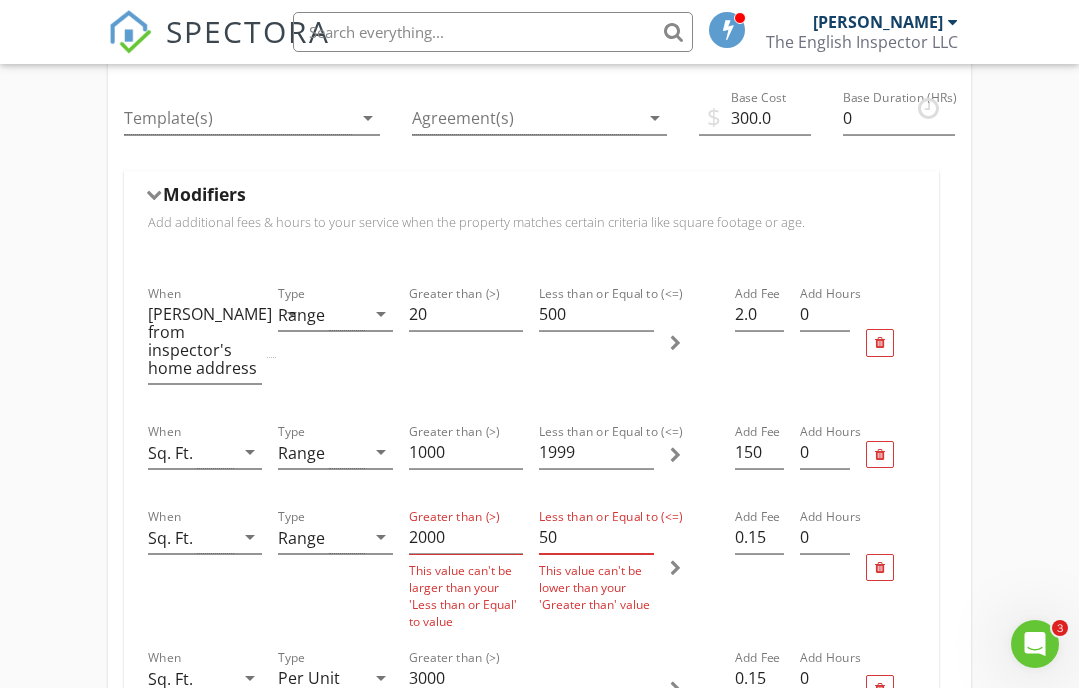 type on "5" 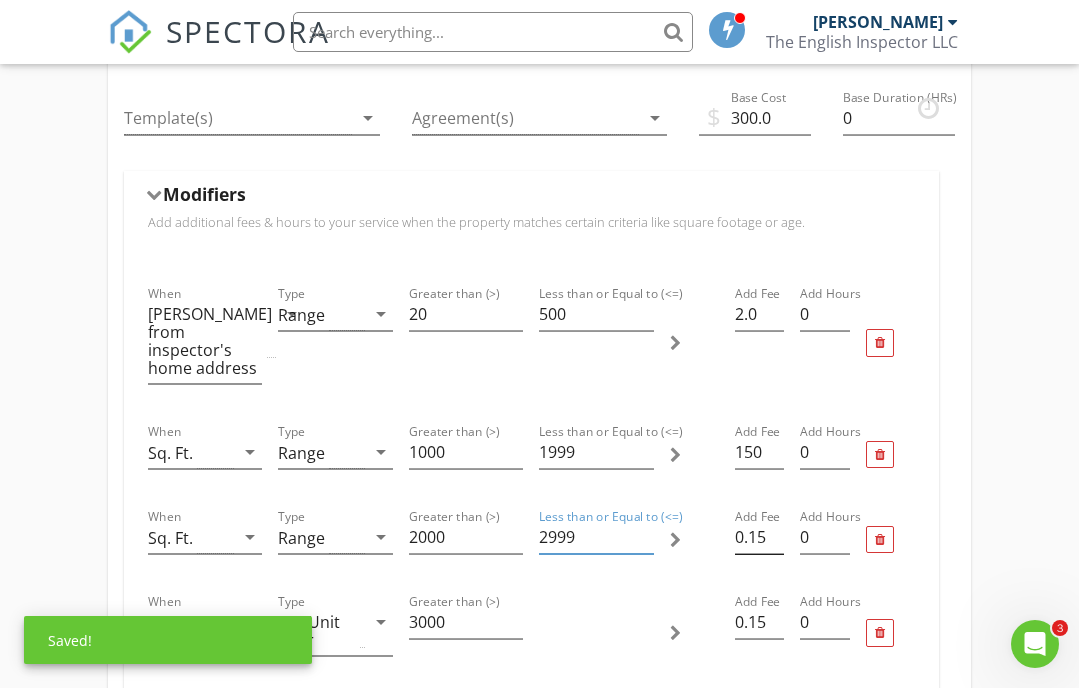 type on "2999" 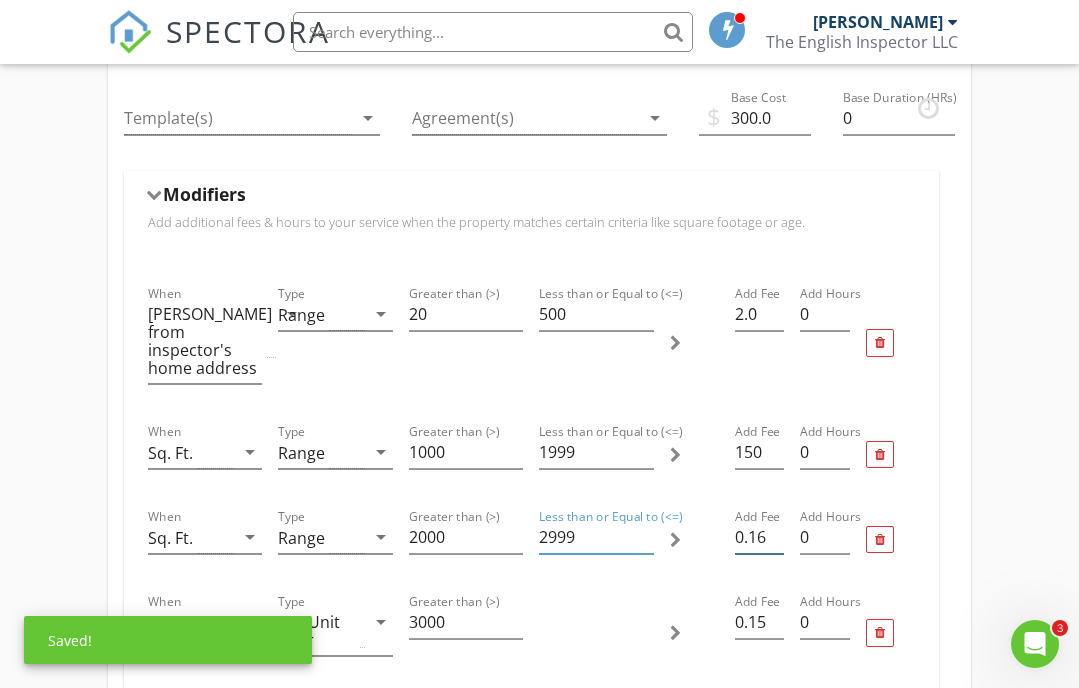 click on "0.16" at bounding box center [759, 537] 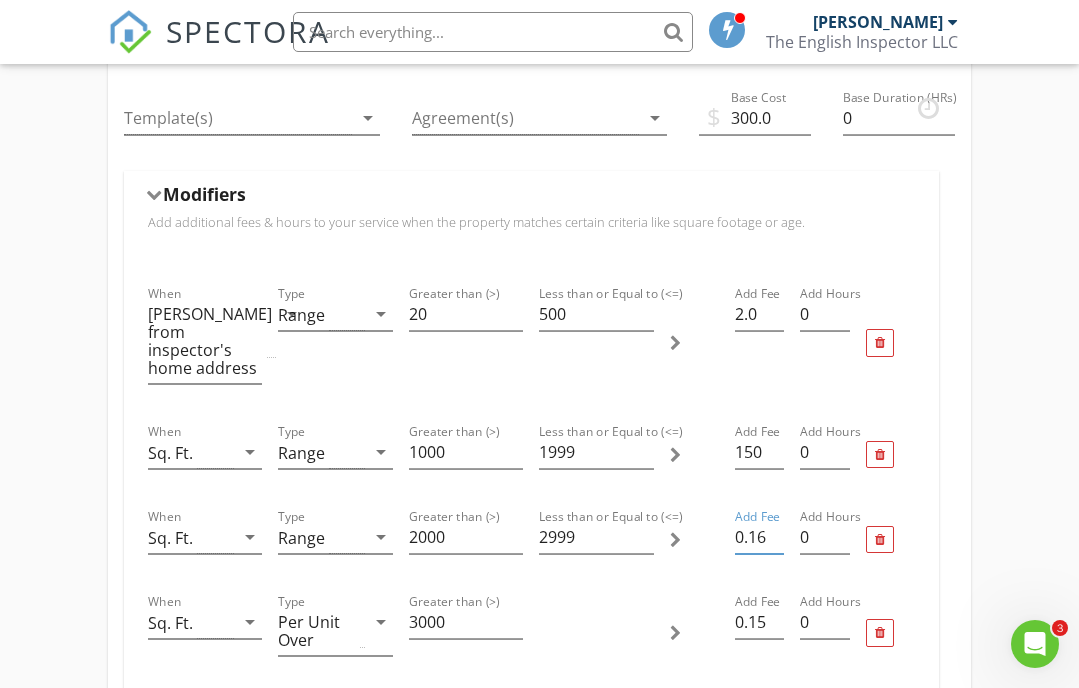 click on "0.16" at bounding box center (759, 537) 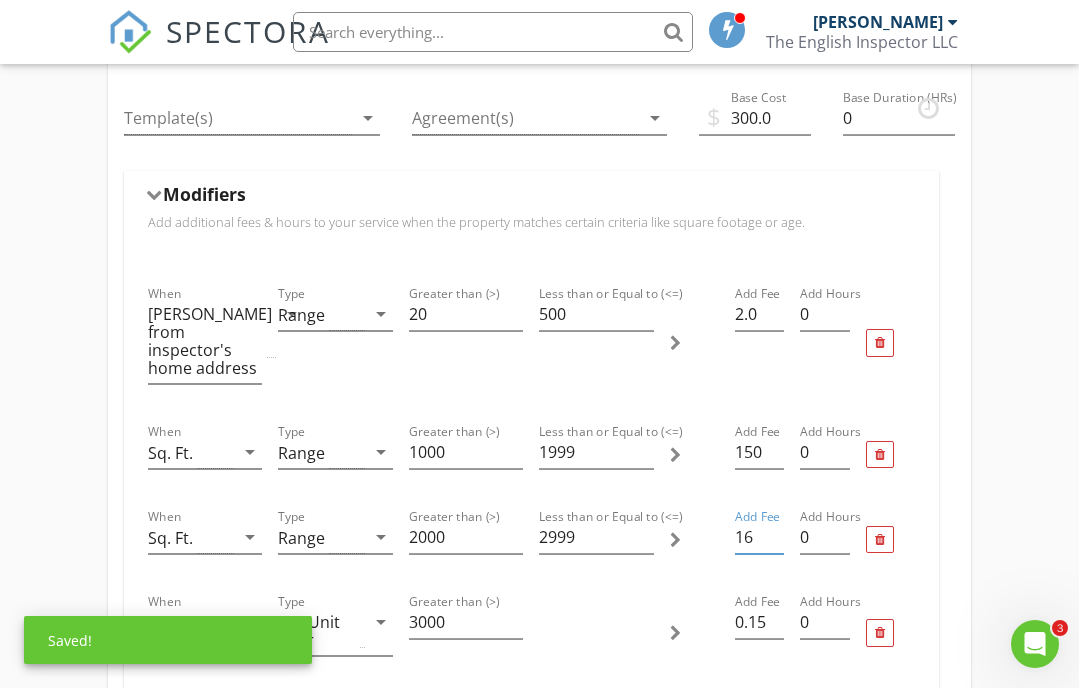 click on "16" at bounding box center [759, 537] 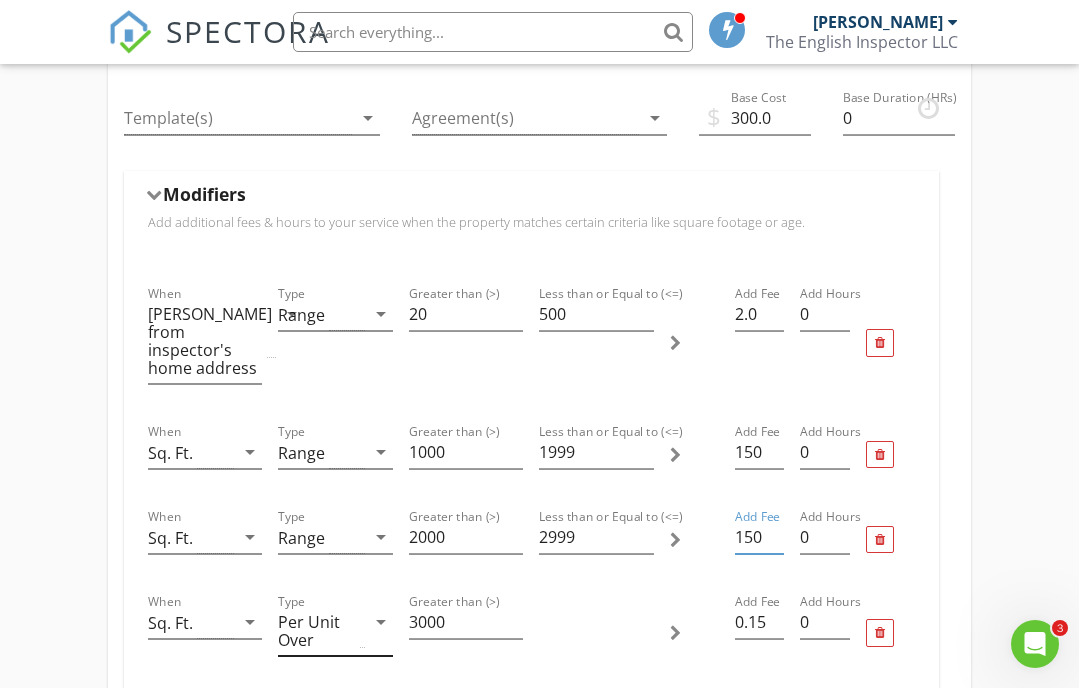 type on "150" 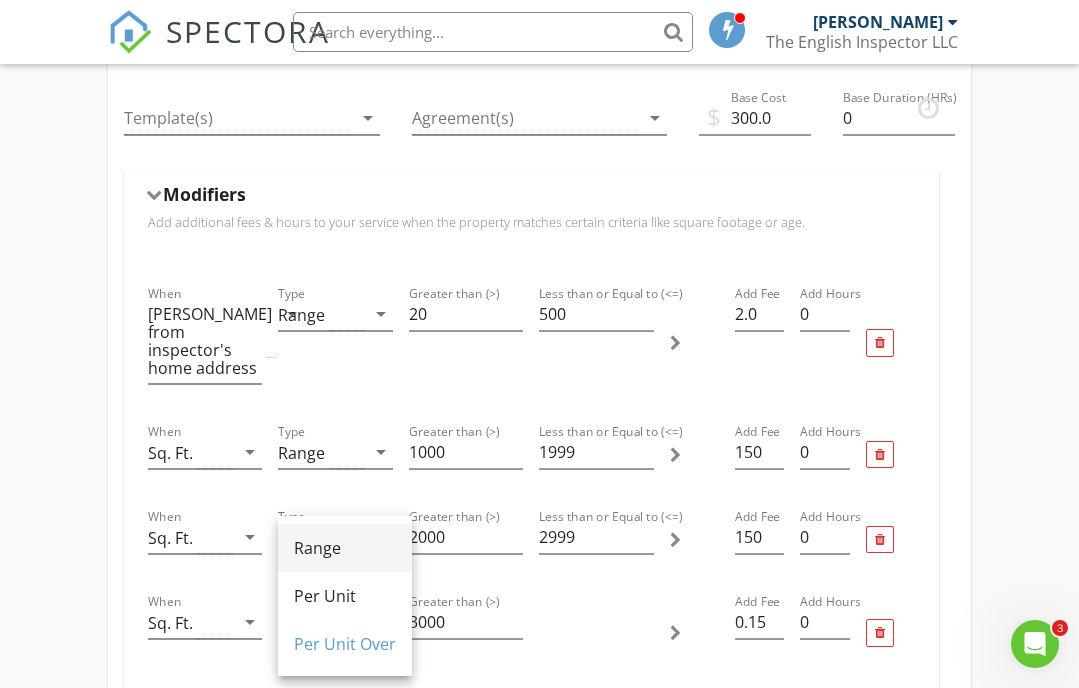click on "Range" at bounding box center (345, 548) 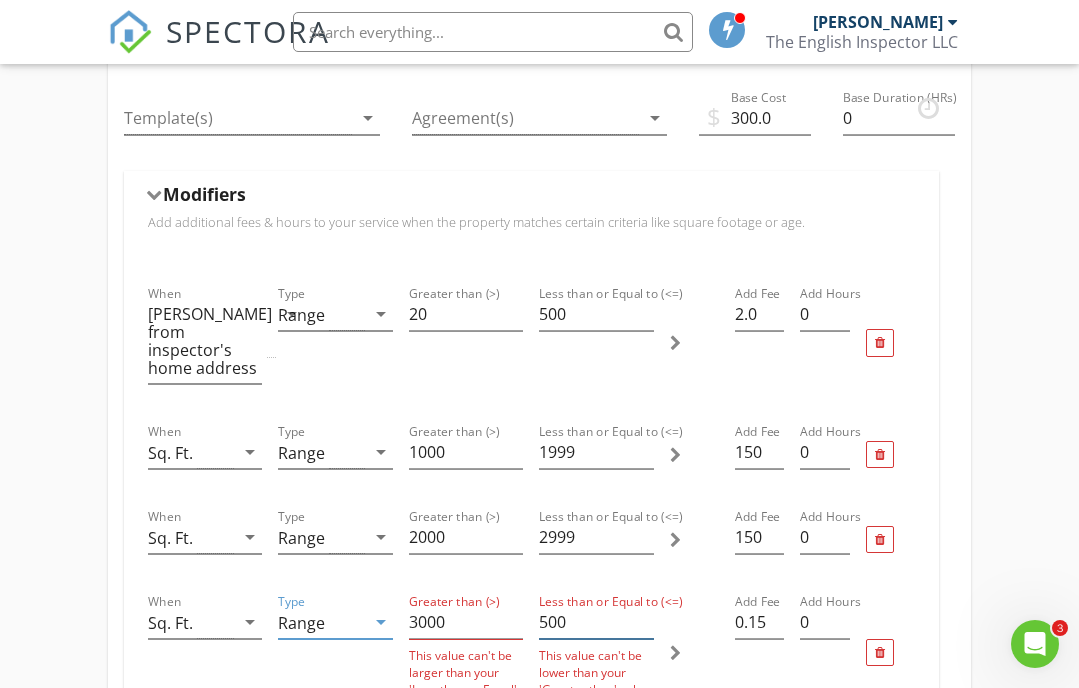 click on "500" at bounding box center (596, 622) 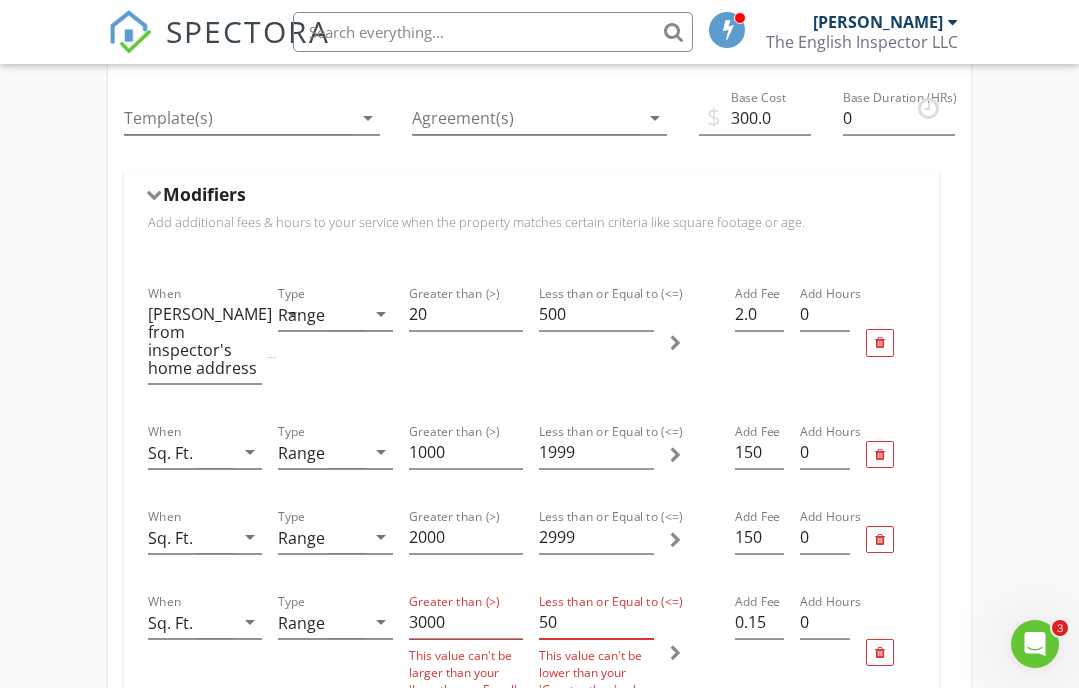 type on "5" 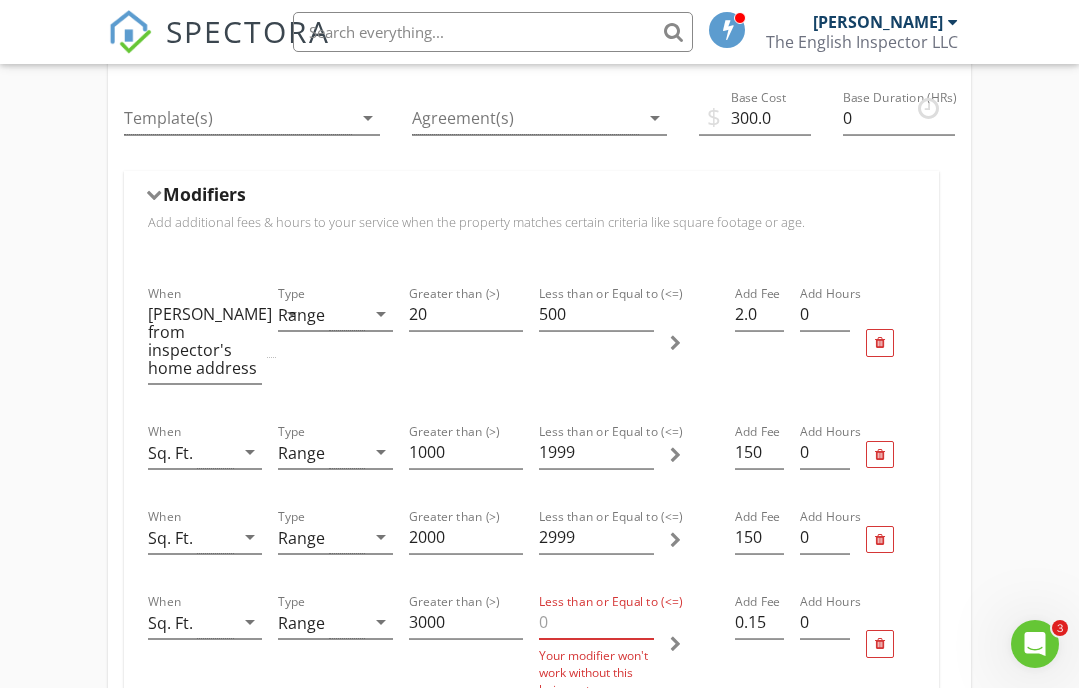 type on "4" 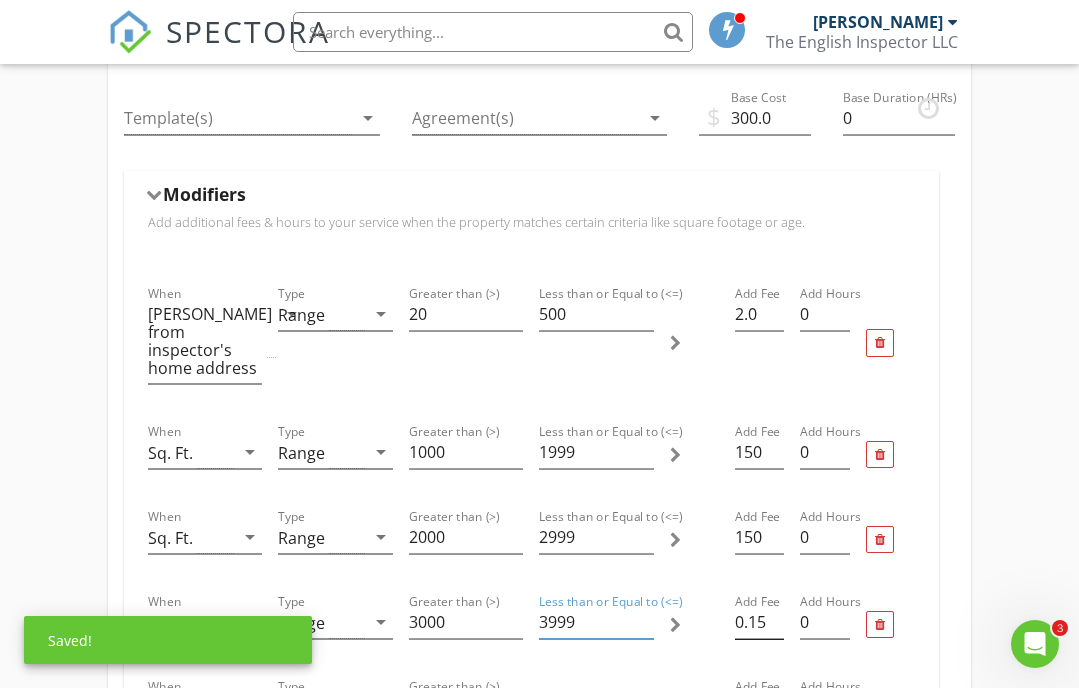 type on "3999" 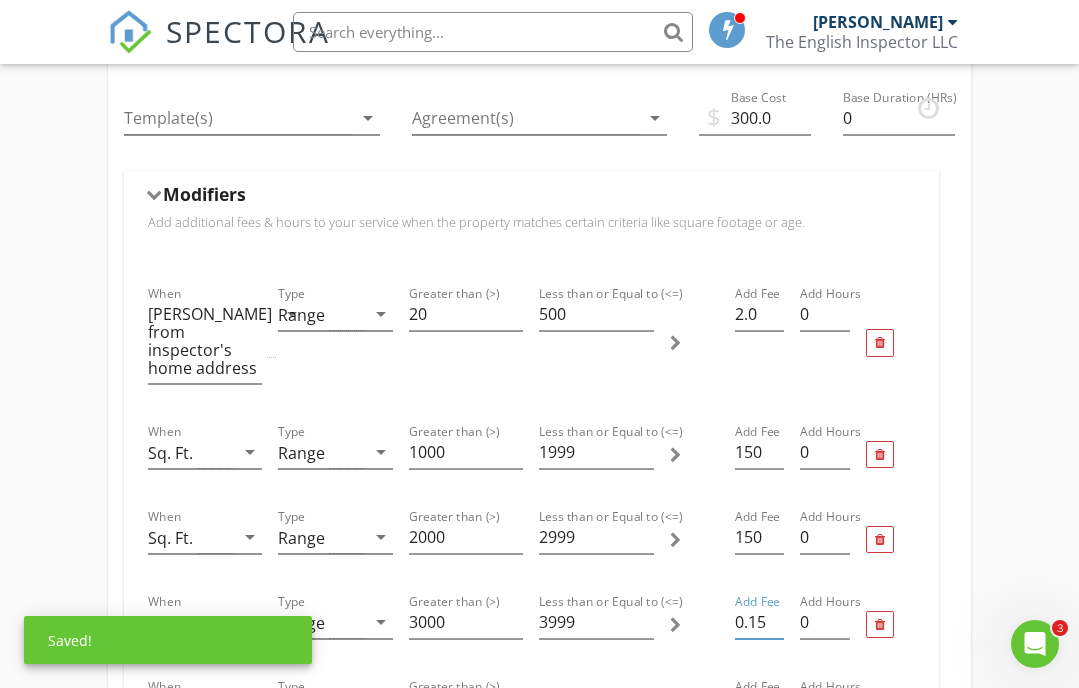 click on "0.15" at bounding box center (759, 622) 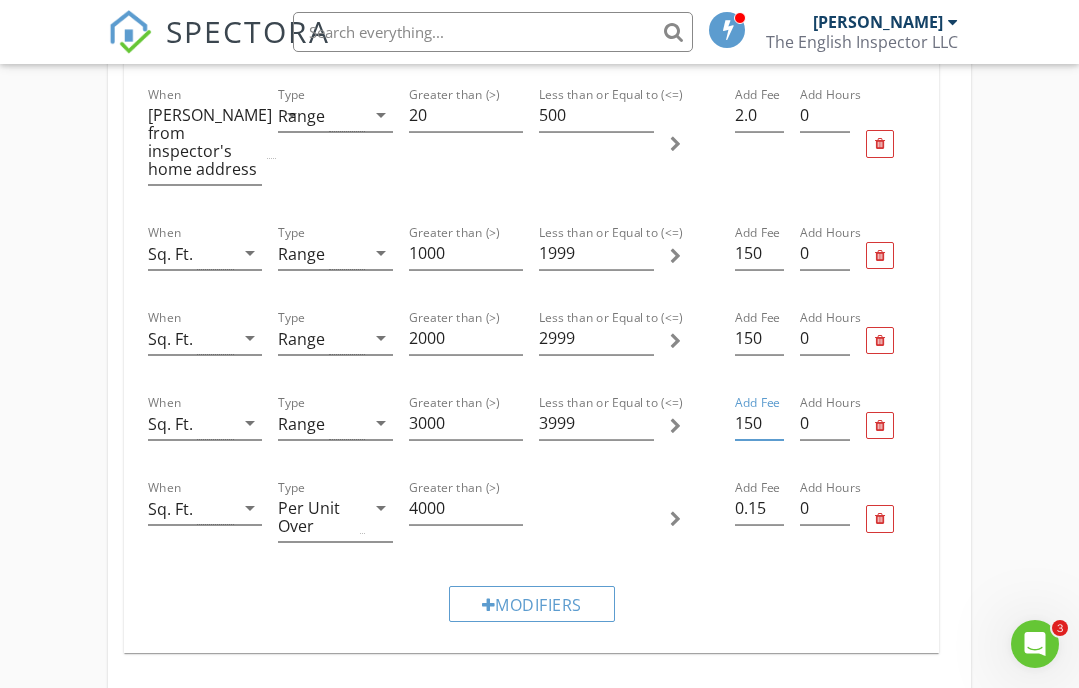scroll, scrollTop: 781, scrollLeft: 0, axis: vertical 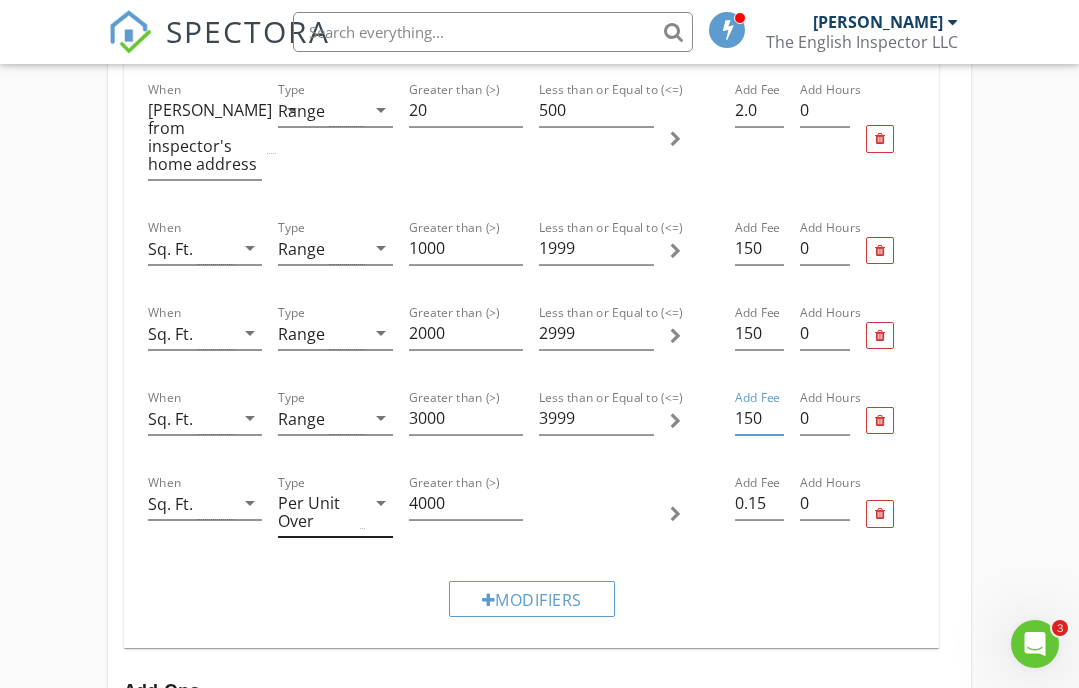 type on "150" 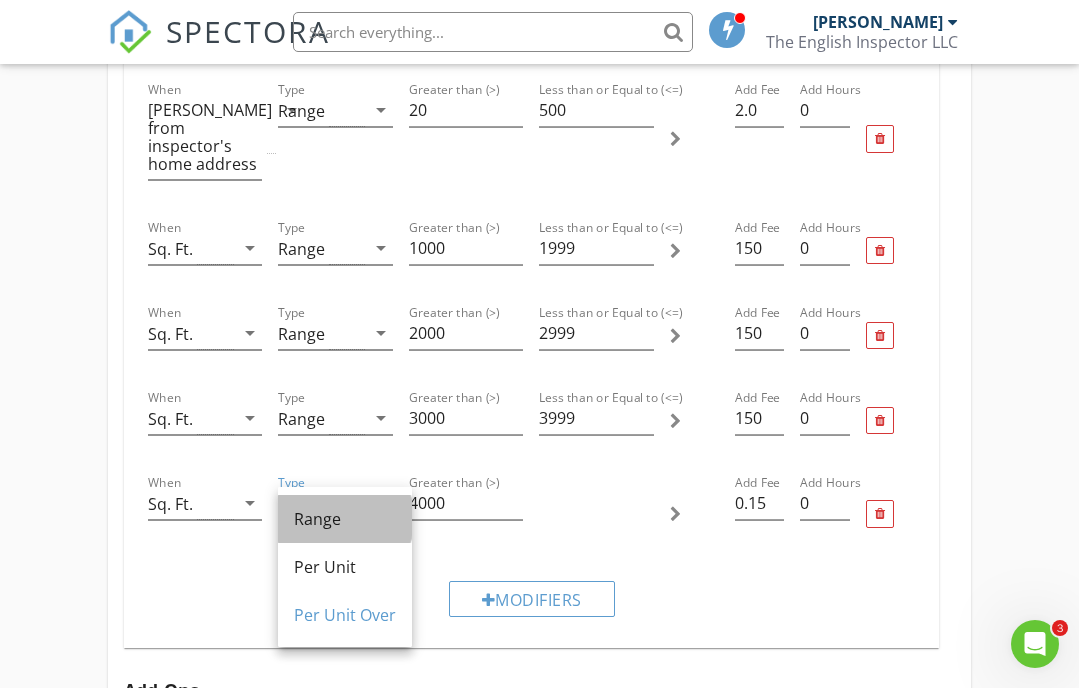 click on "Range" at bounding box center [345, 519] 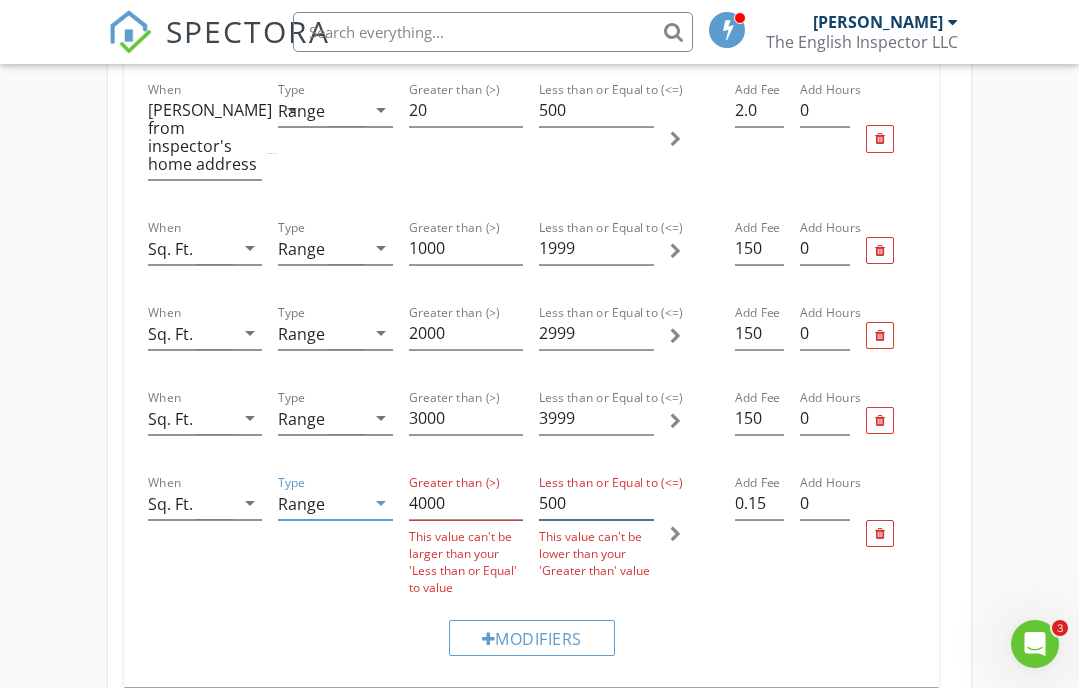 click on "500" at bounding box center (596, 503) 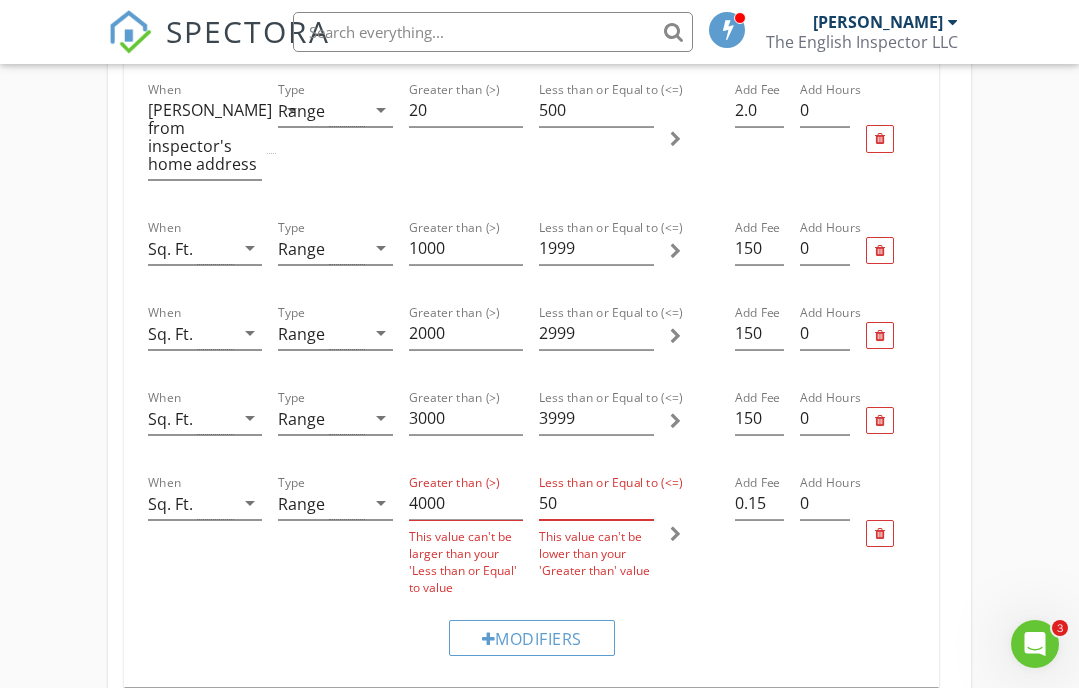 type on "5" 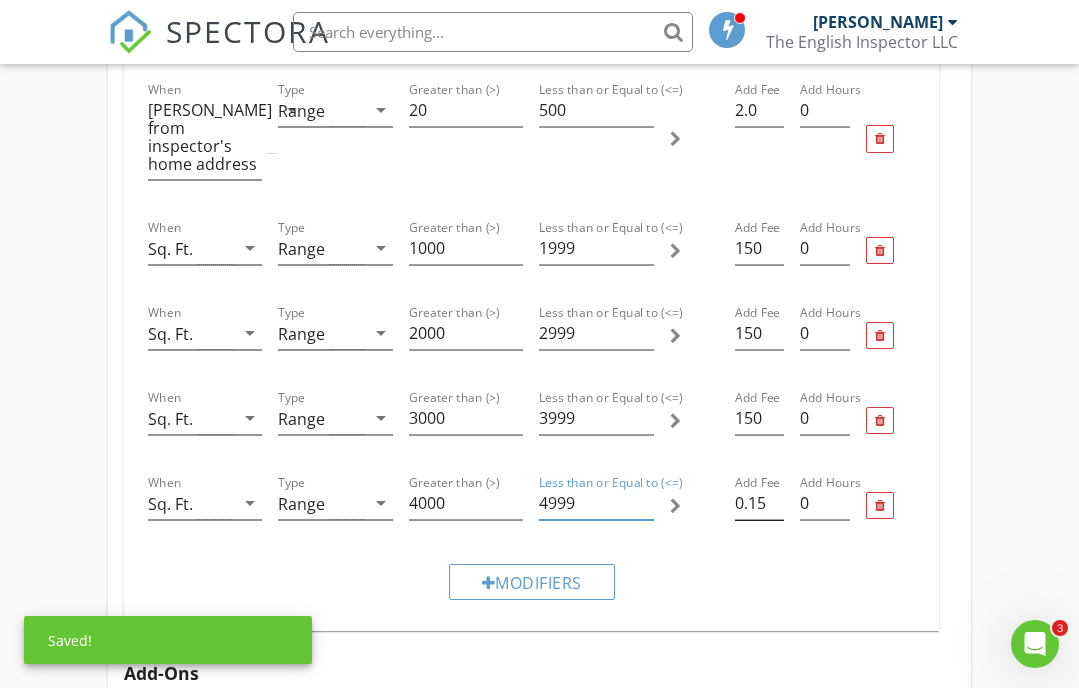type on "4999" 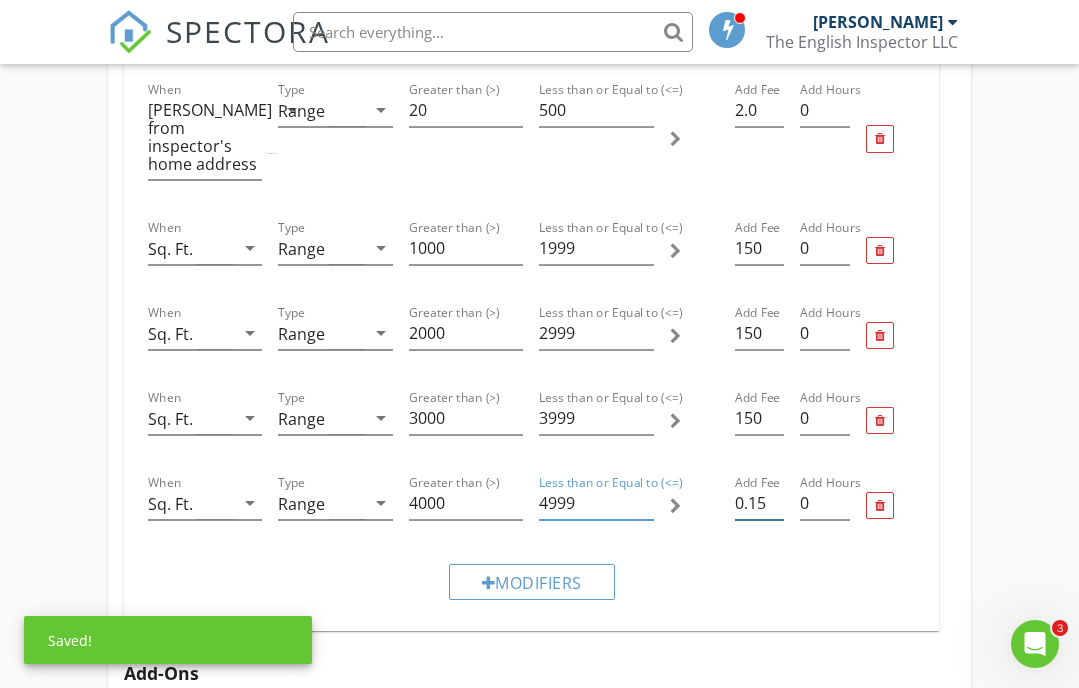 click on "0.15" at bounding box center [759, 503] 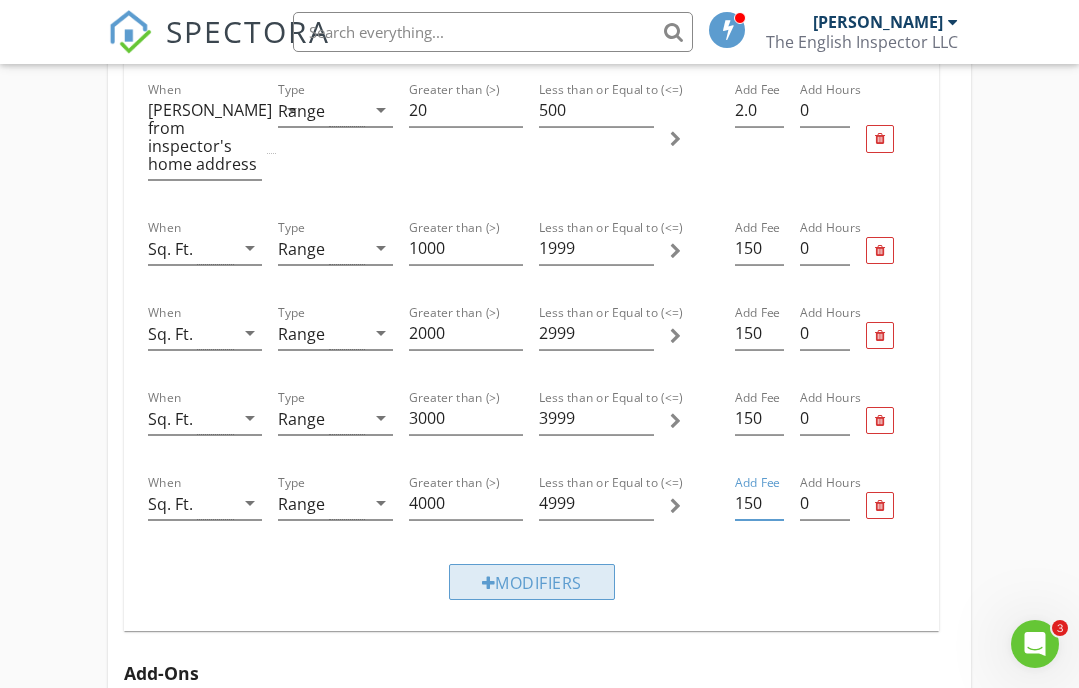 type on "150" 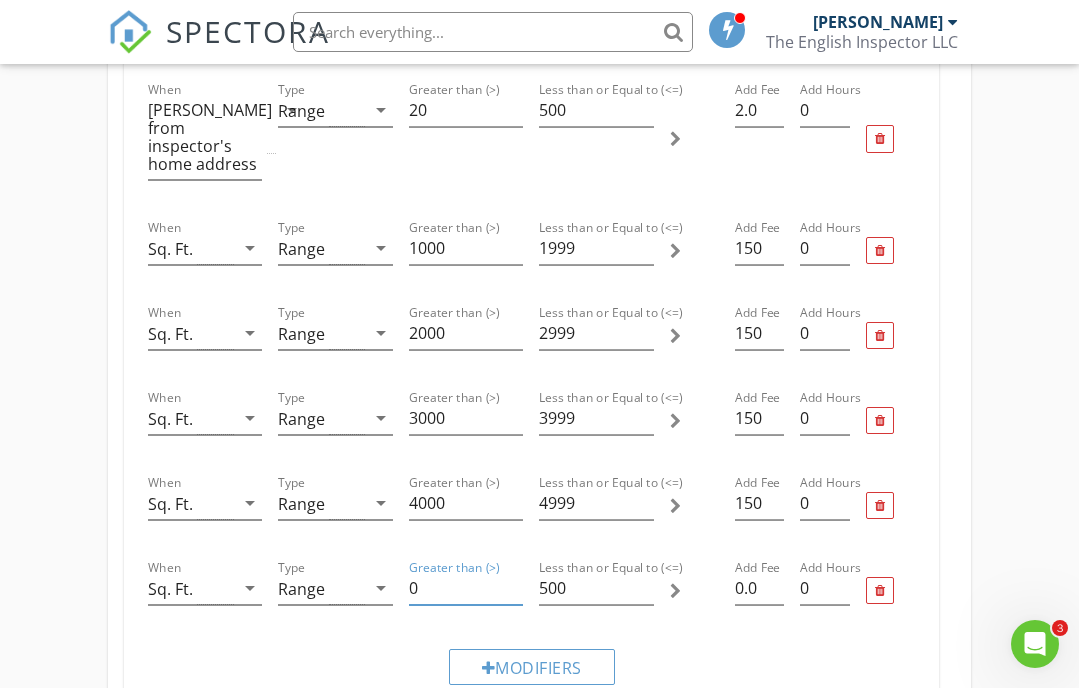click on "0" at bounding box center [466, 588] 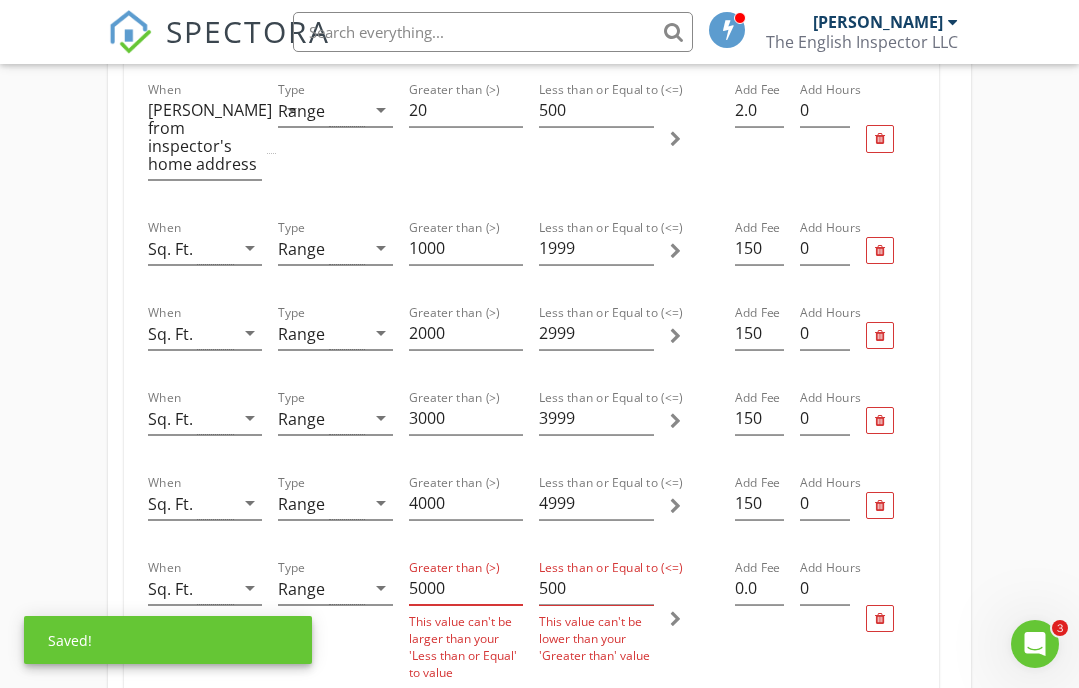 type on "5000" 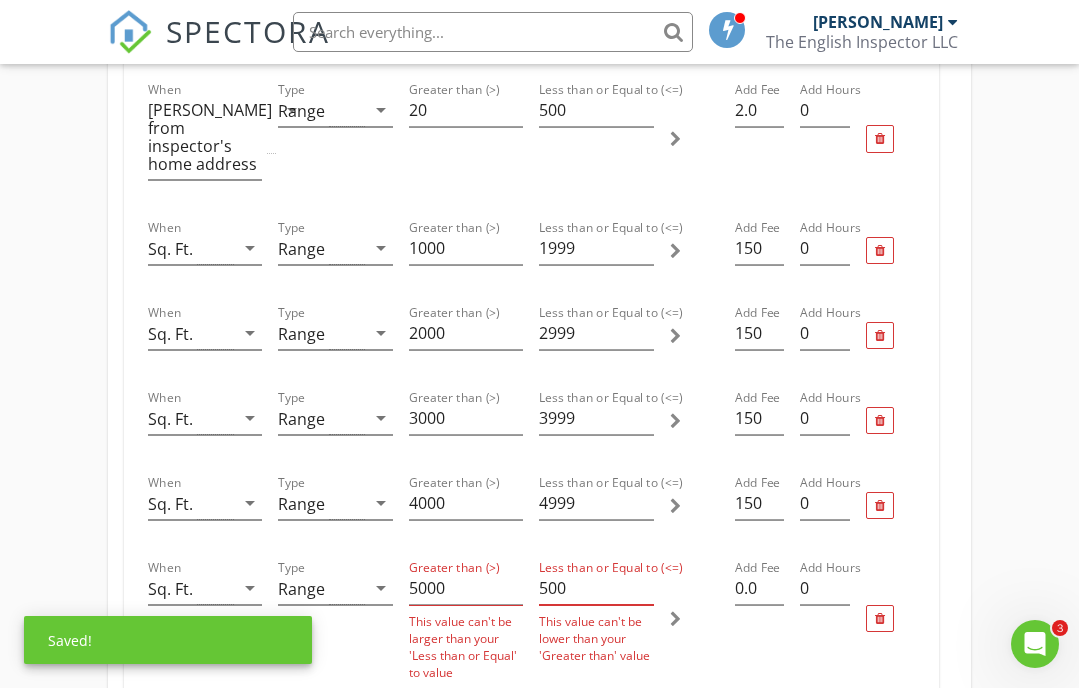 click on "500" at bounding box center (596, 588) 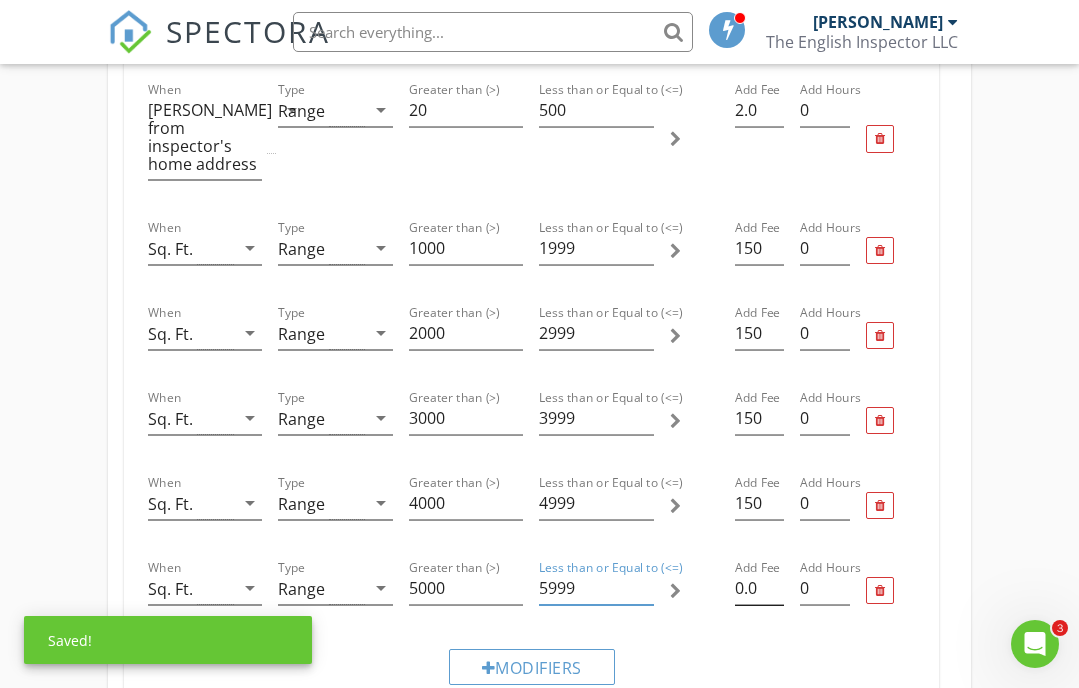 type on "5999" 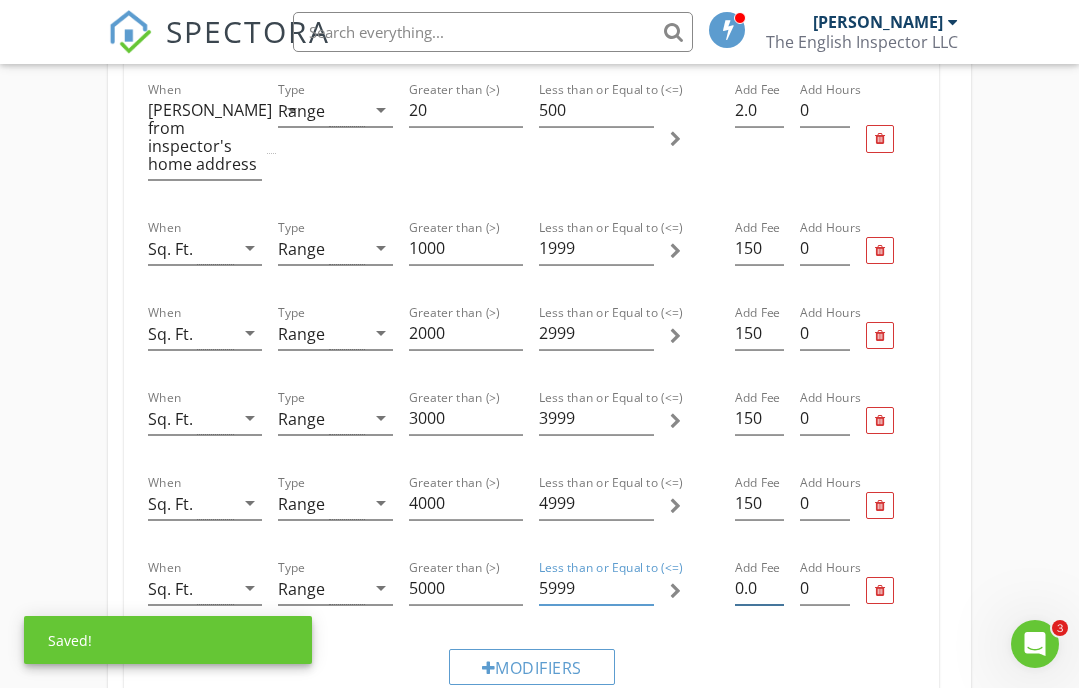 click on "0.0" at bounding box center [759, 588] 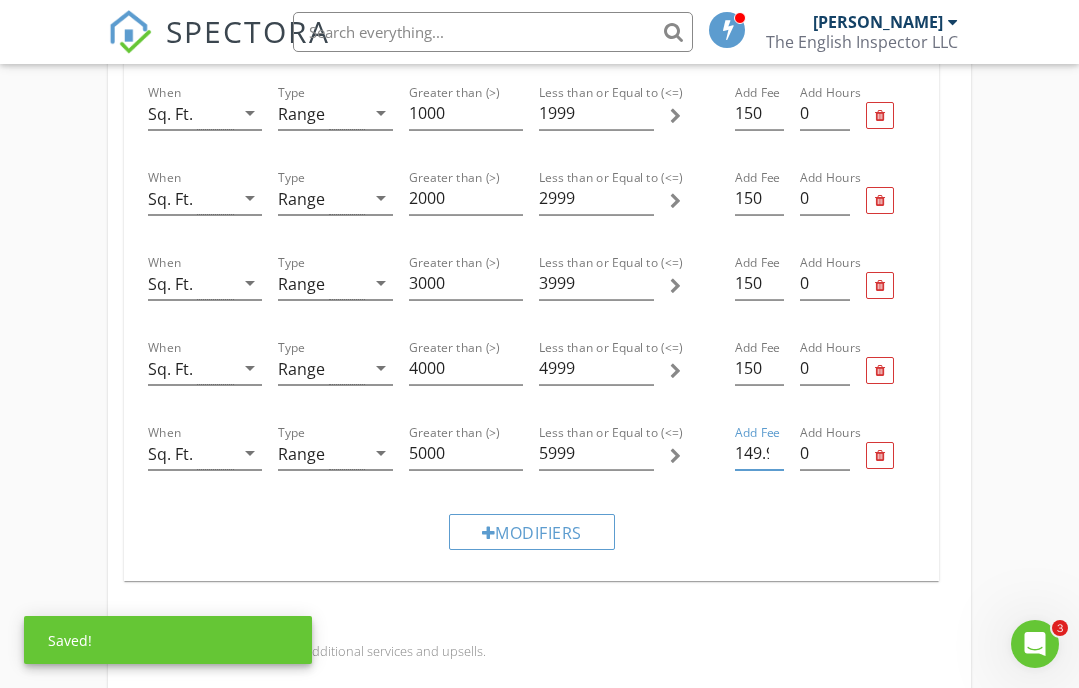 scroll, scrollTop: 922, scrollLeft: 0, axis: vertical 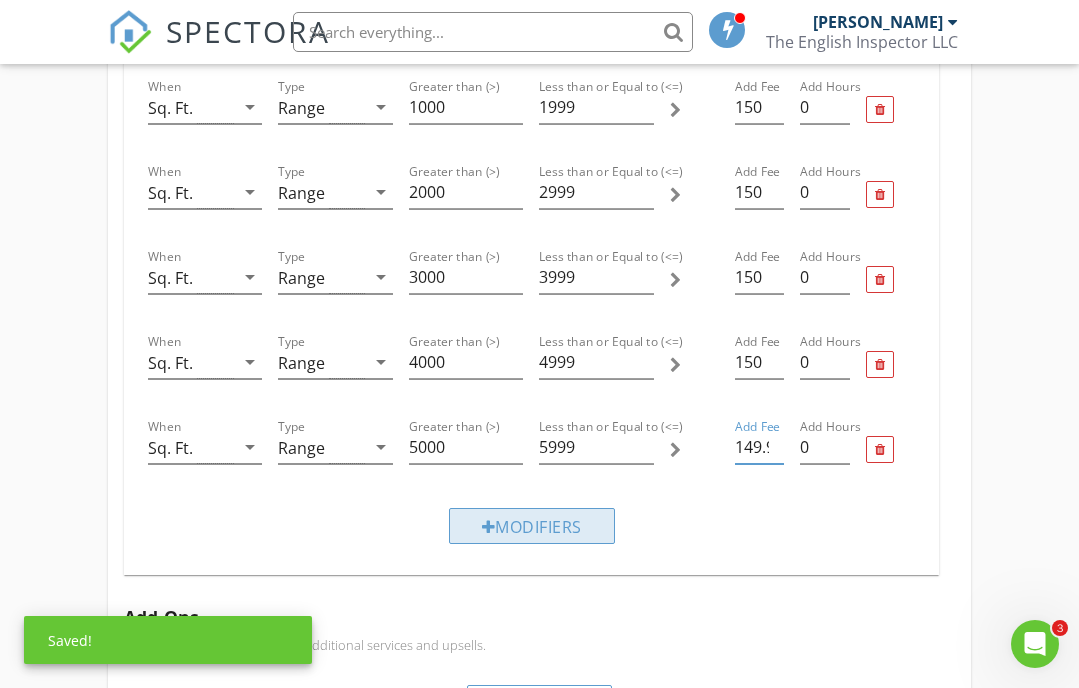 type on "149.97" 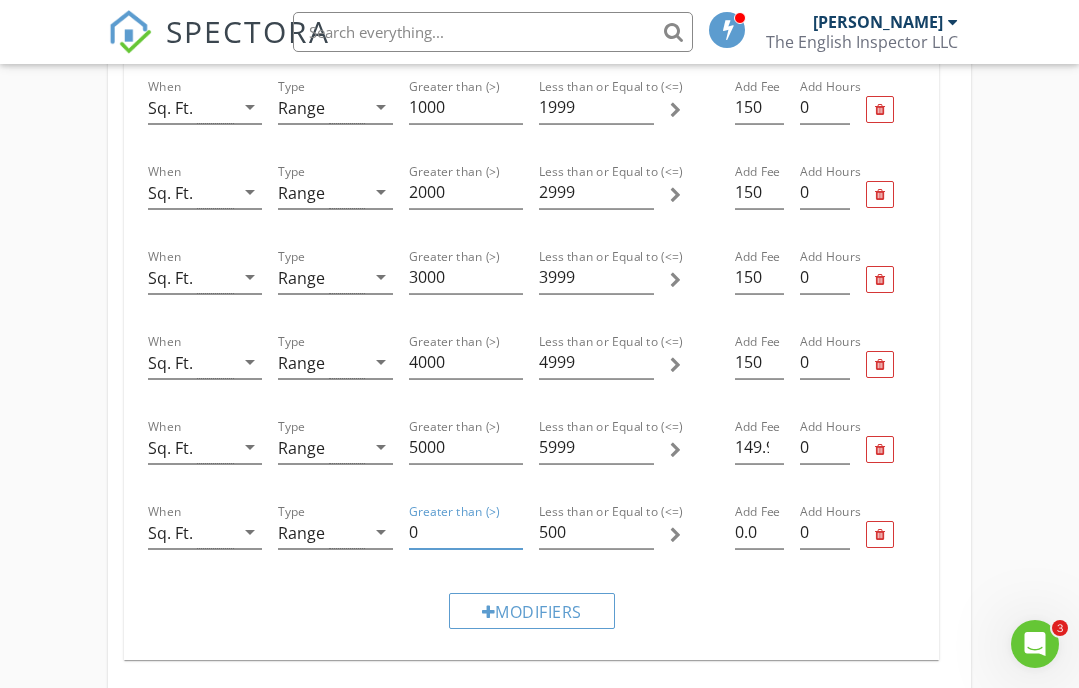 click on "0" at bounding box center (466, 532) 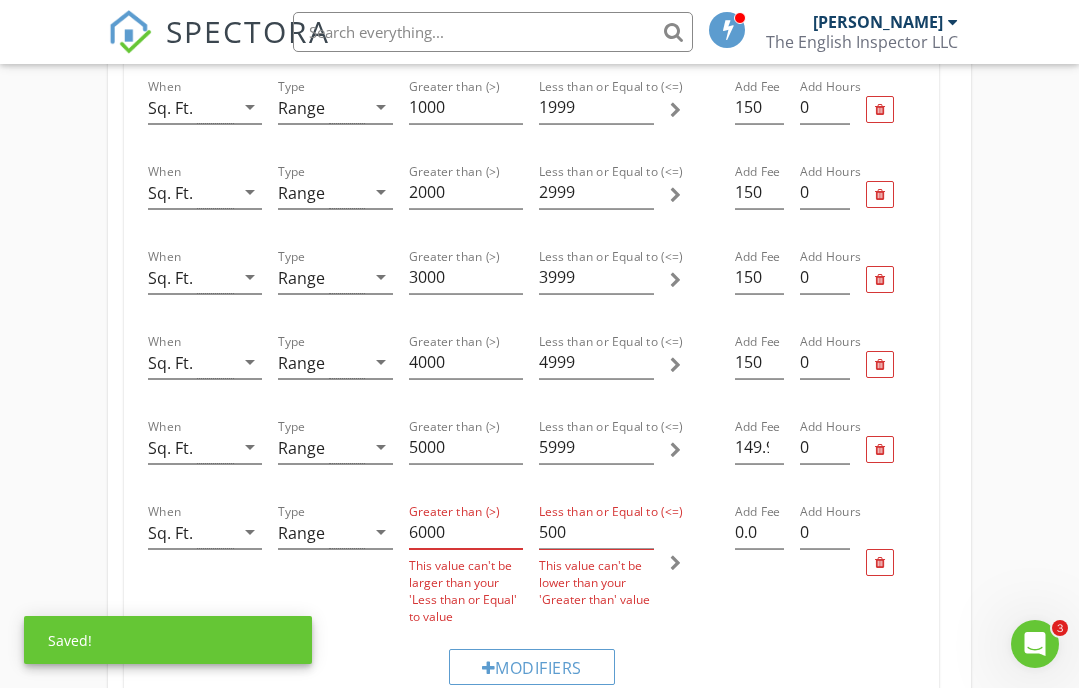 type on "6000" 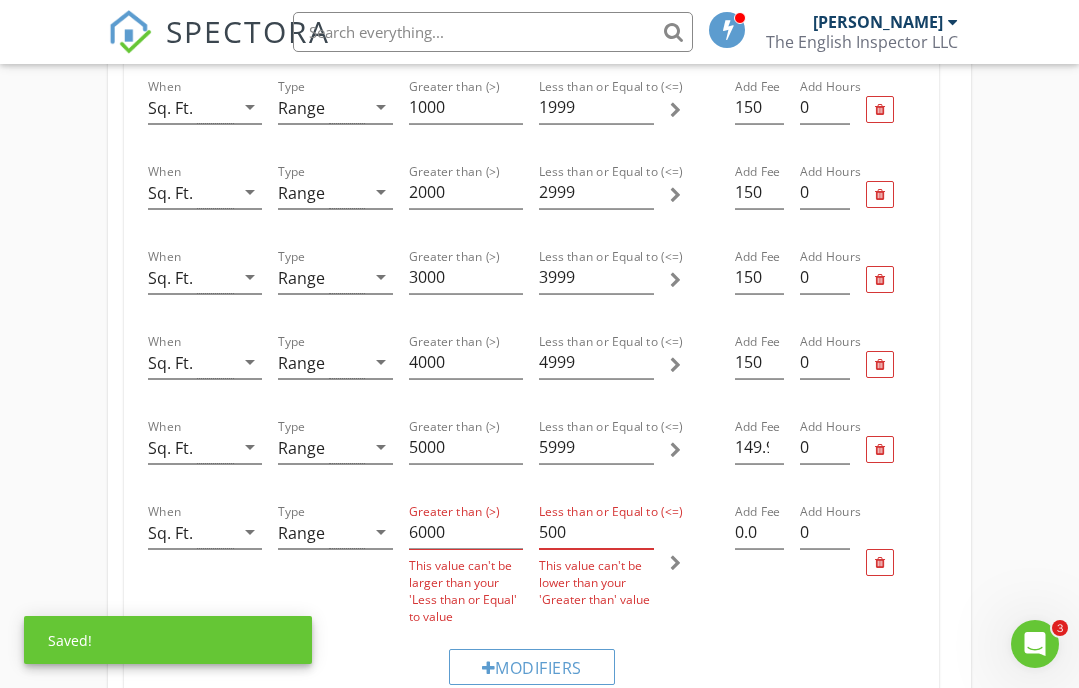 click on "500" at bounding box center (596, 532) 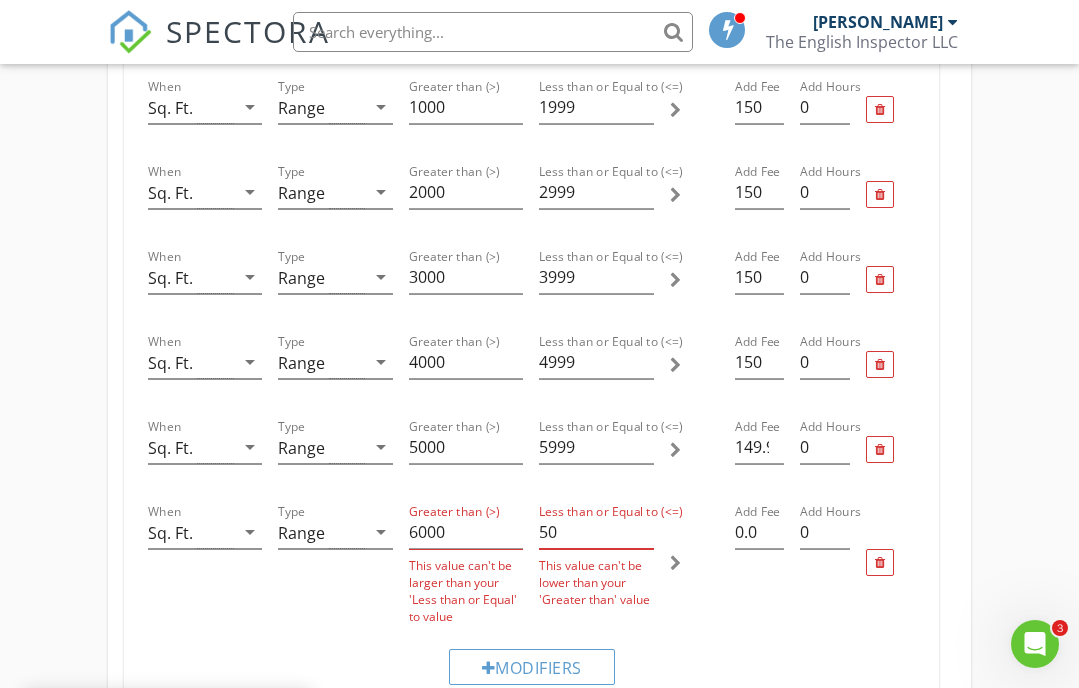type on "5" 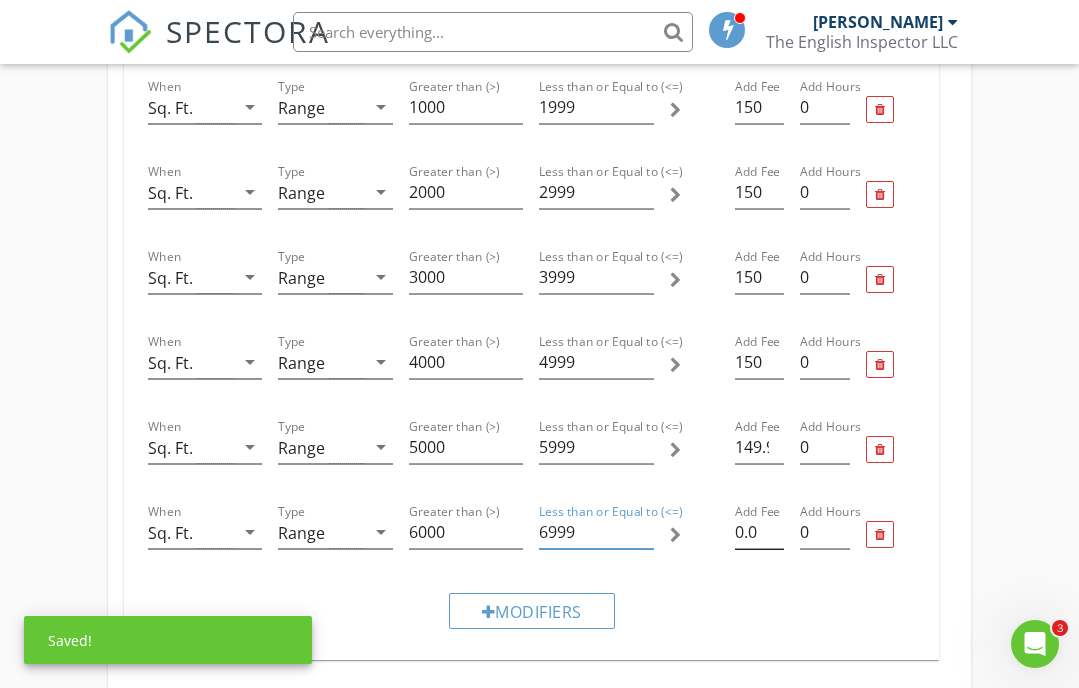 type on "6999" 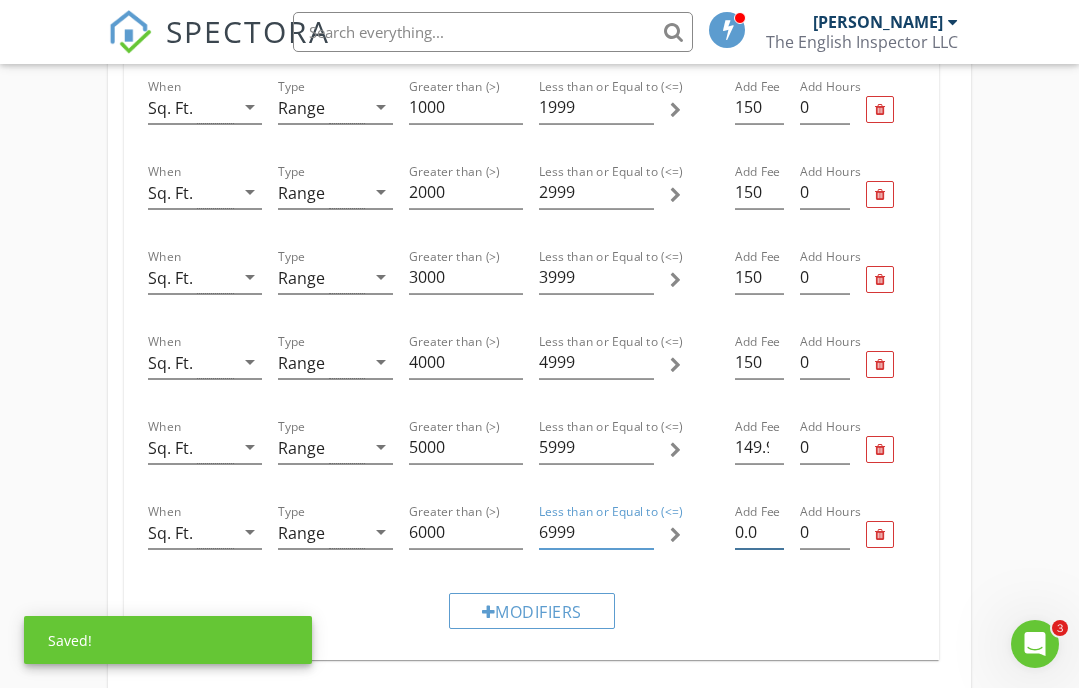 click on "0.0" at bounding box center [759, 532] 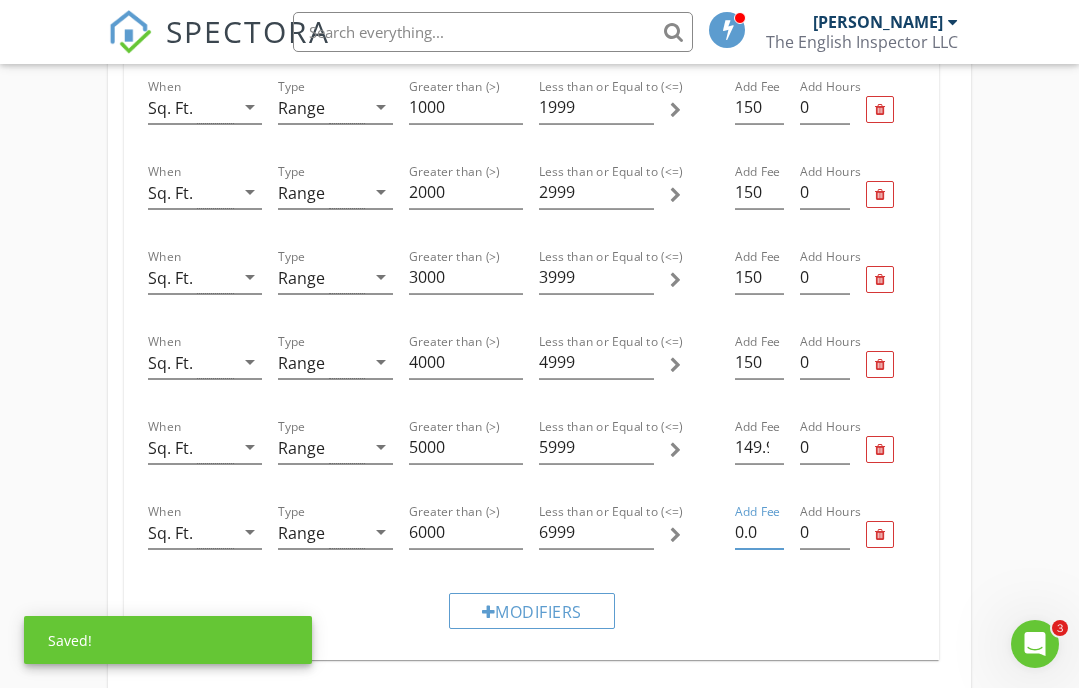 type on "0" 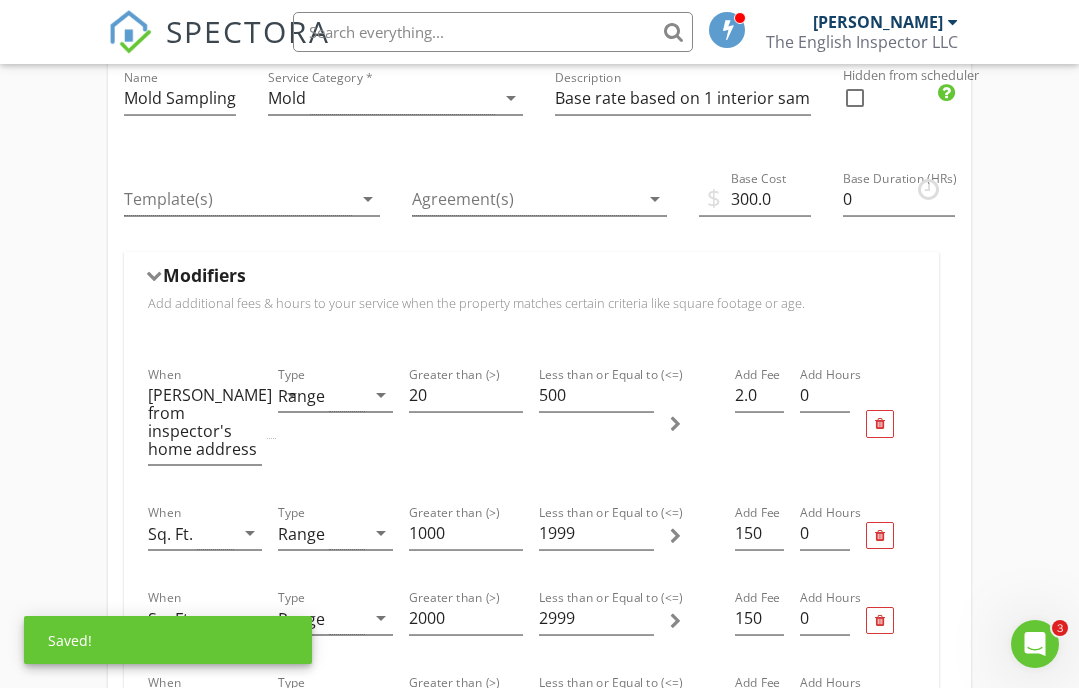scroll, scrollTop: 0, scrollLeft: 0, axis: both 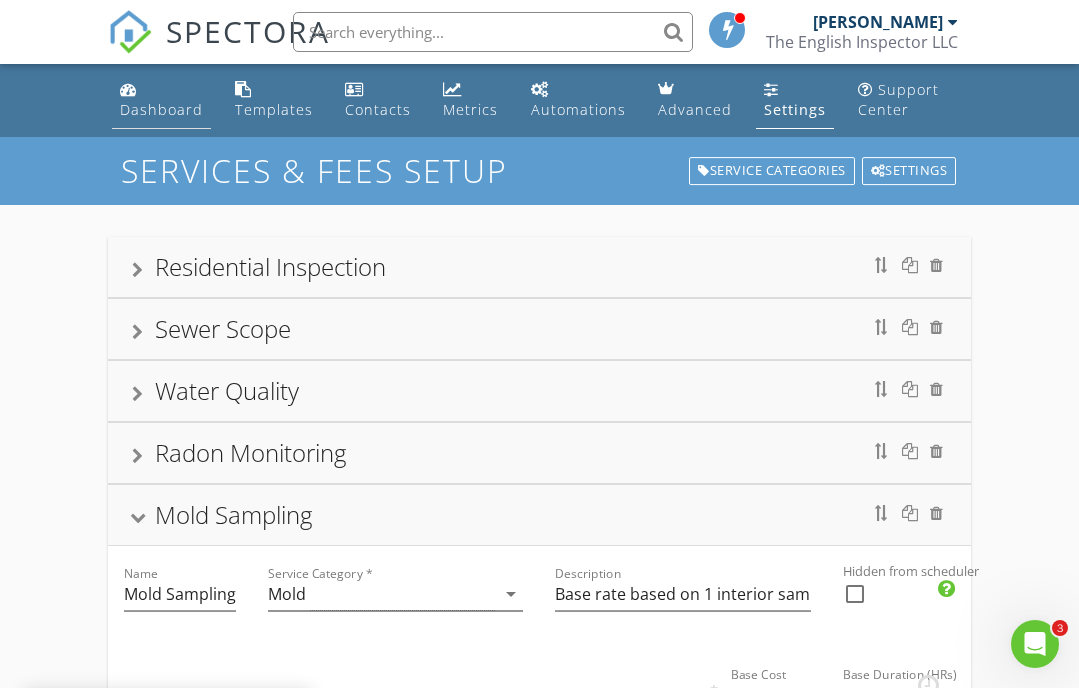 type on "150" 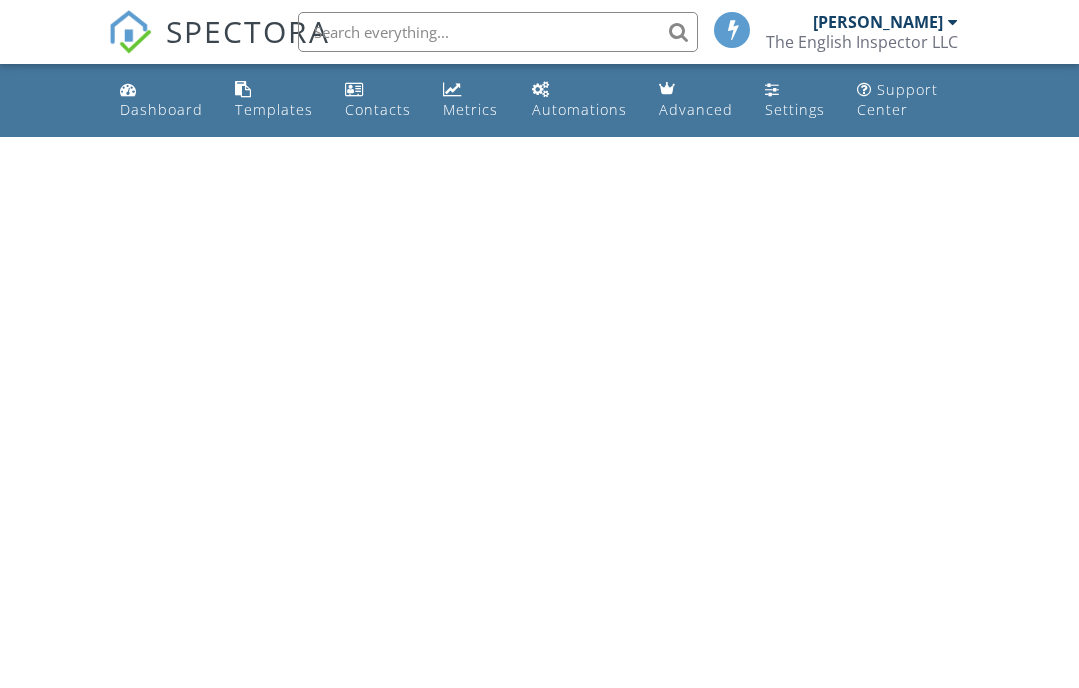 scroll, scrollTop: 0, scrollLeft: 0, axis: both 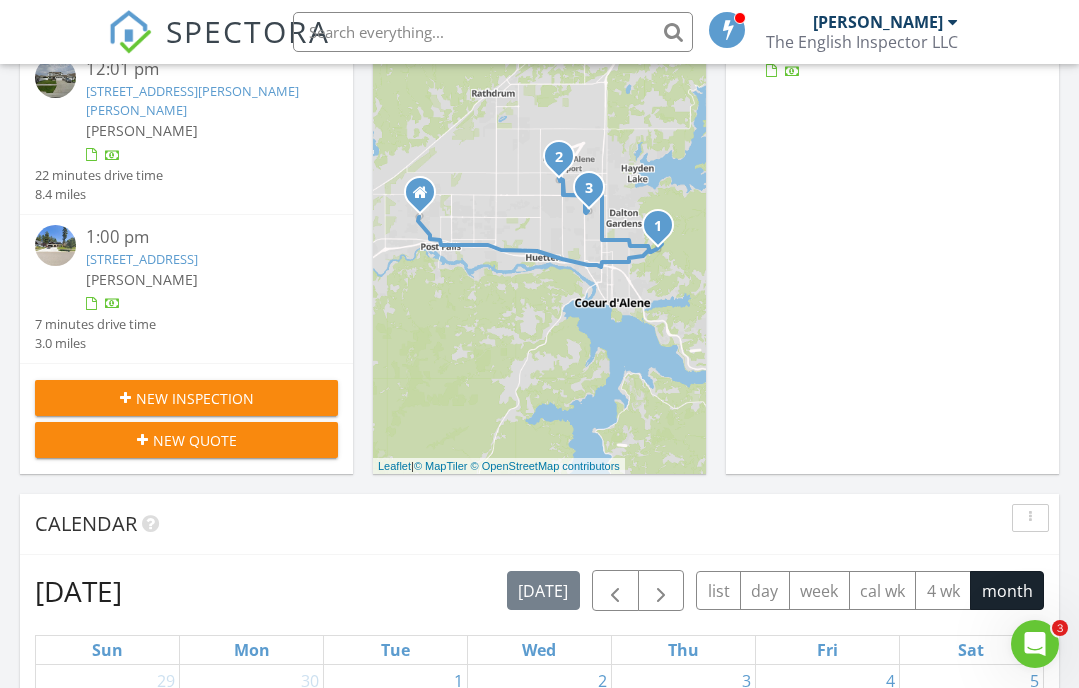 click on "New Quote" at bounding box center (195, 440) 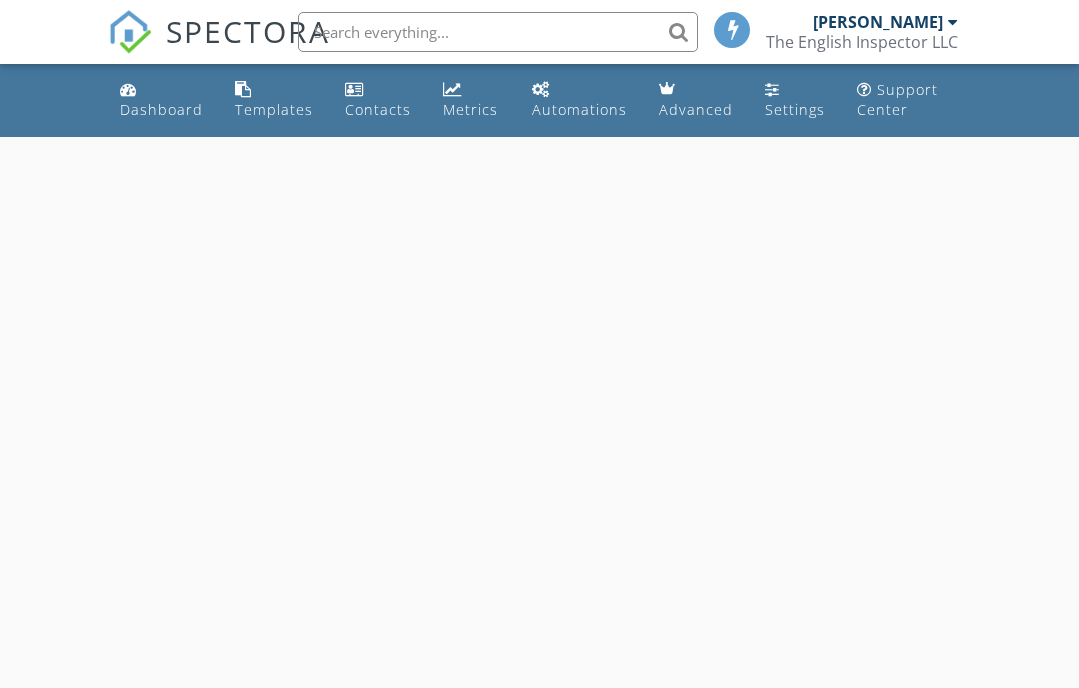 scroll, scrollTop: 0, scrollLeft: 0, axis: both 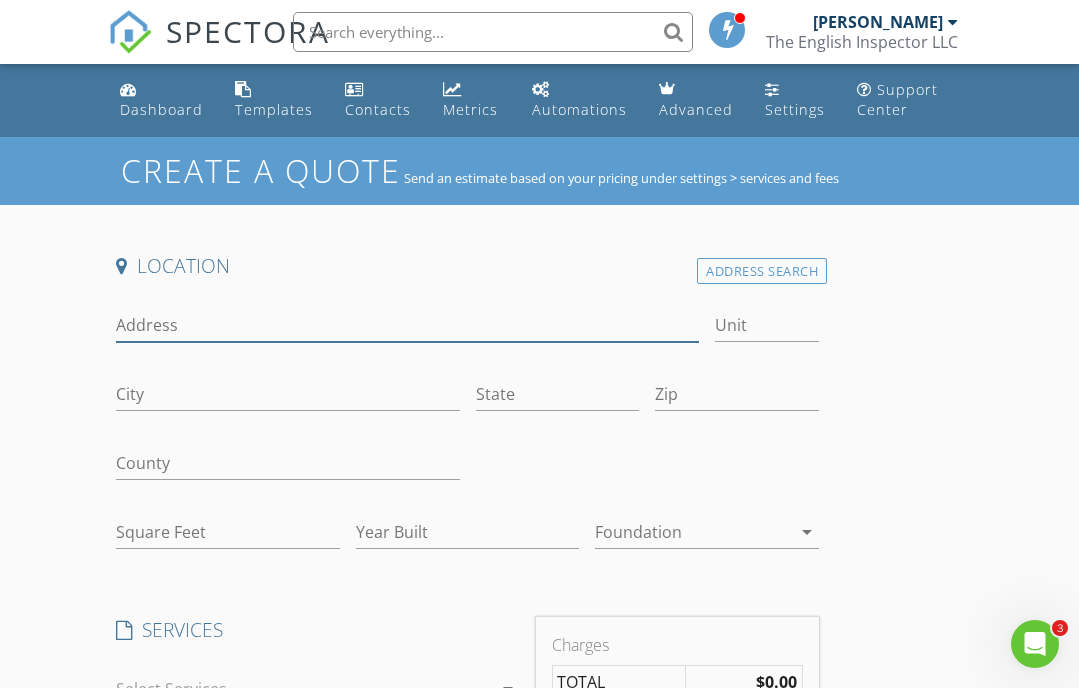 click on "Address" at bounding box center [407, 325] 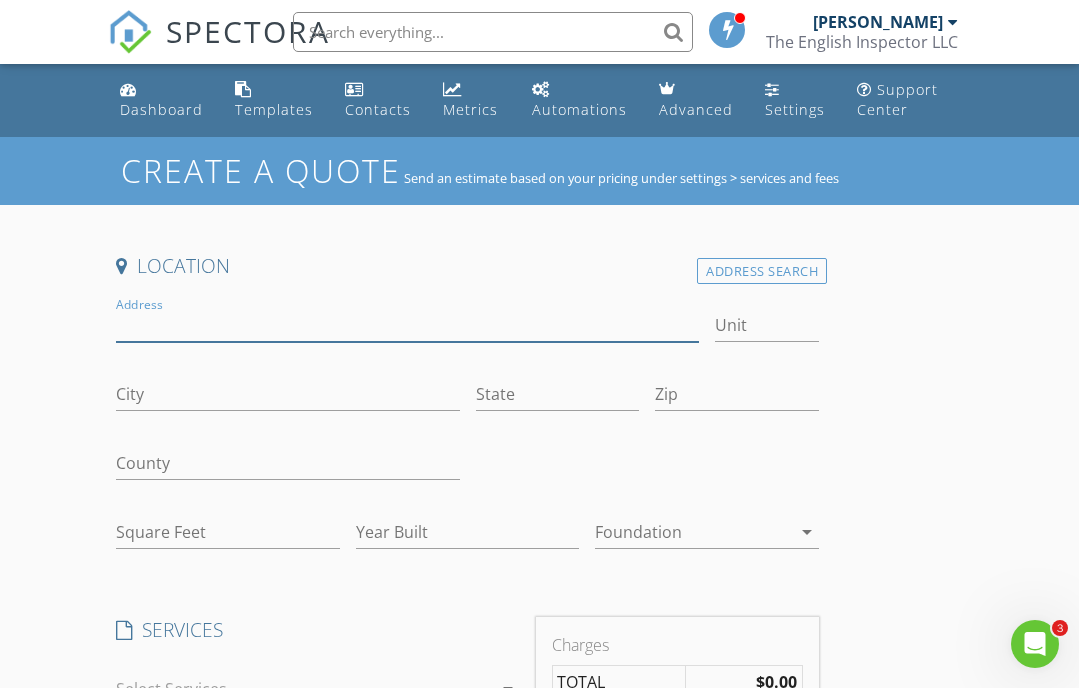 type on "[STREET_ADDRESS]" 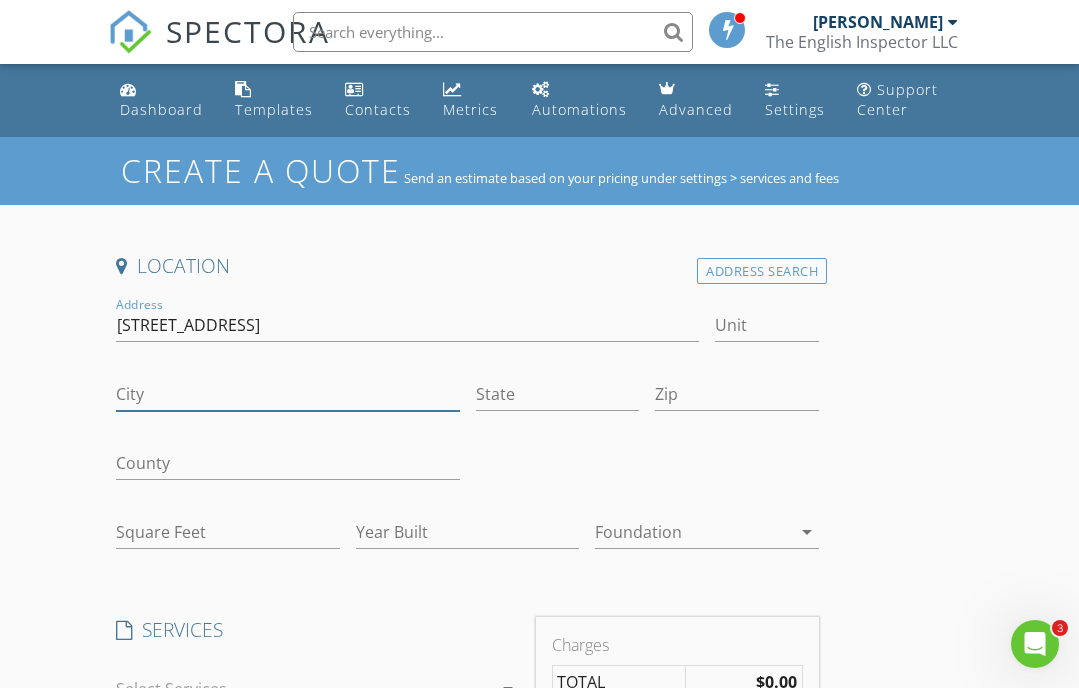 type on "Post Falls" 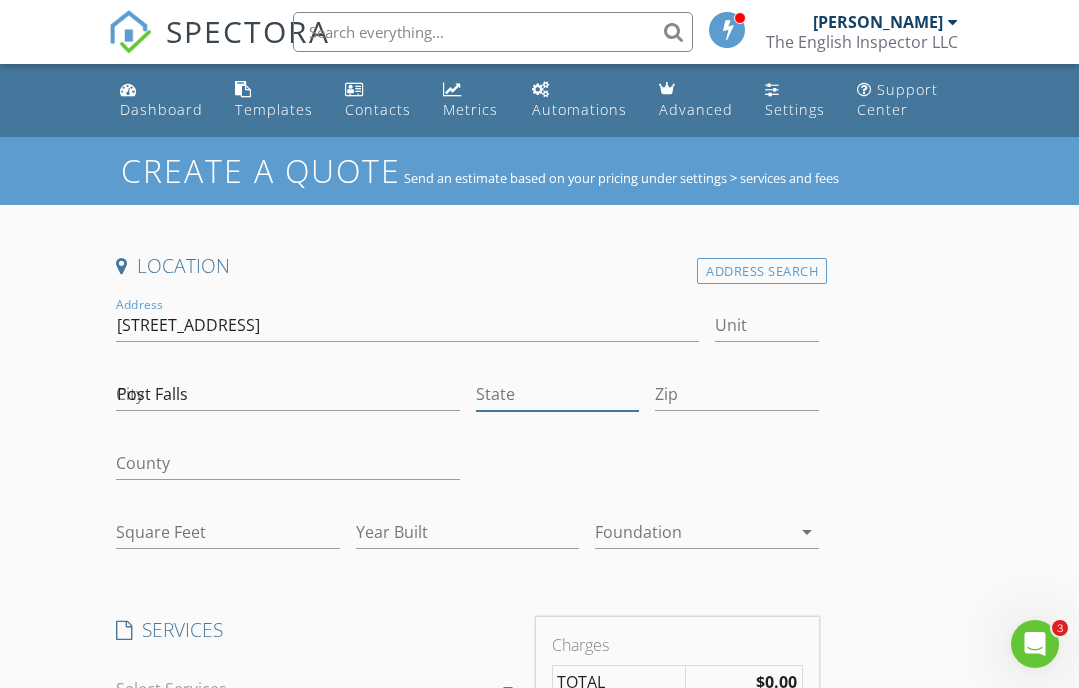 type on "ID" 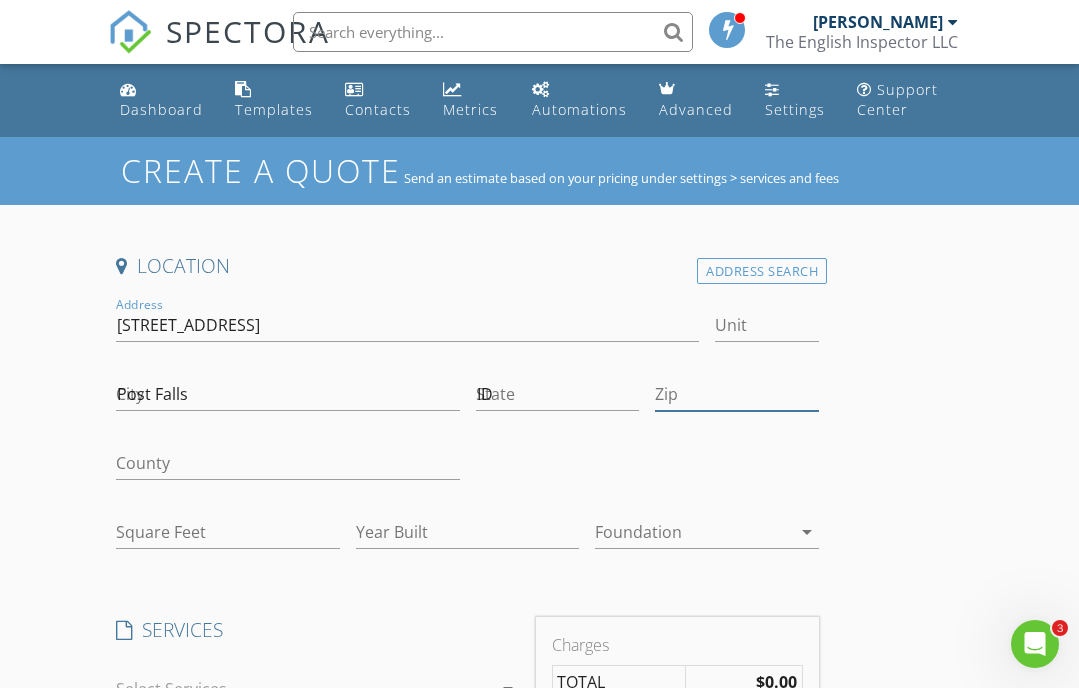 type on "83854" 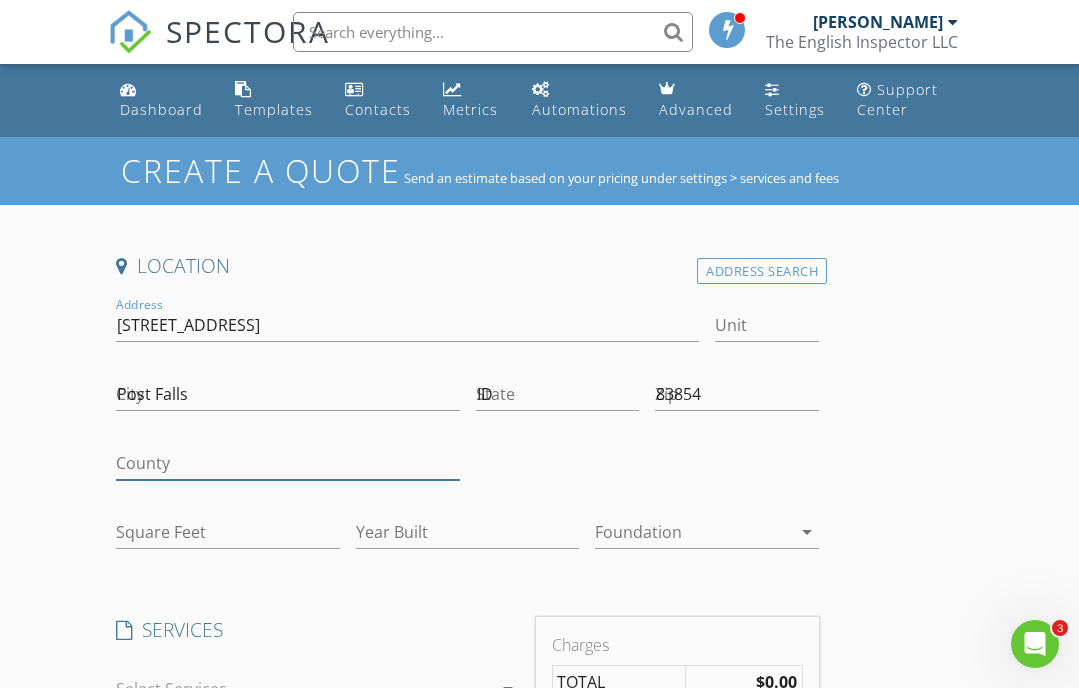type on "ID" 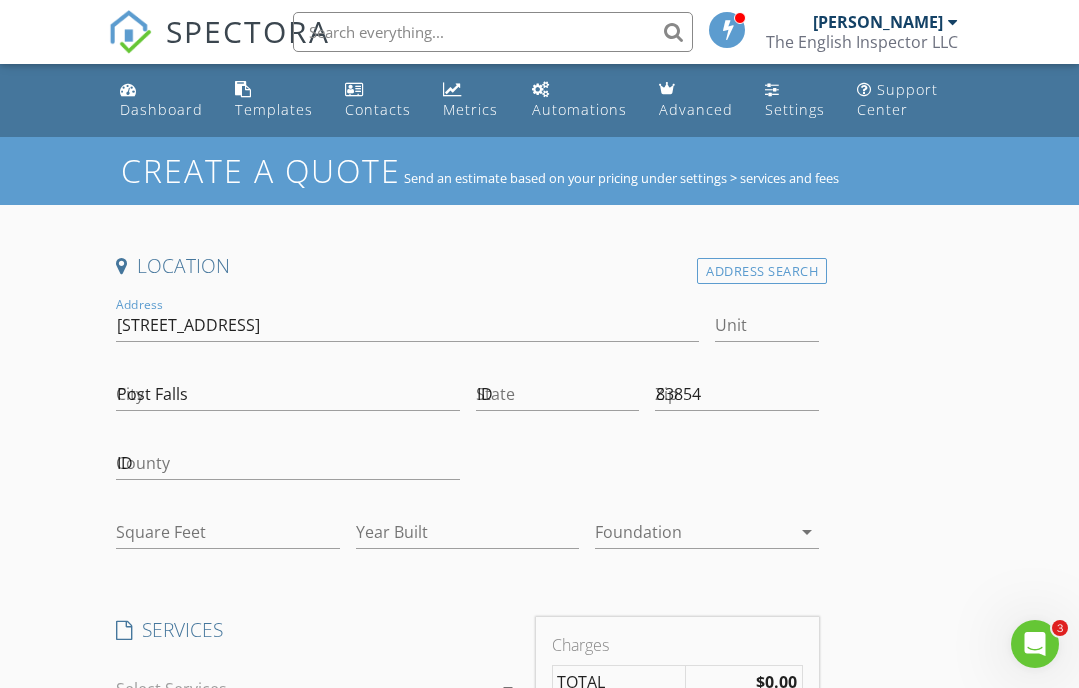 type on "[PERSON_NAME]" 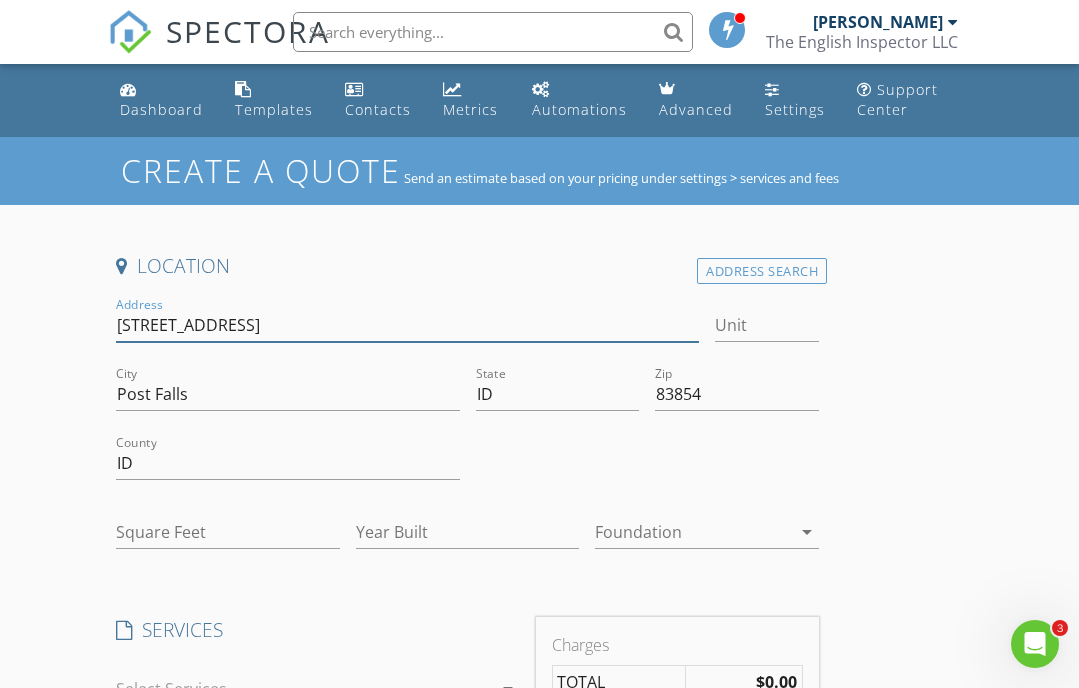 type on "3104" 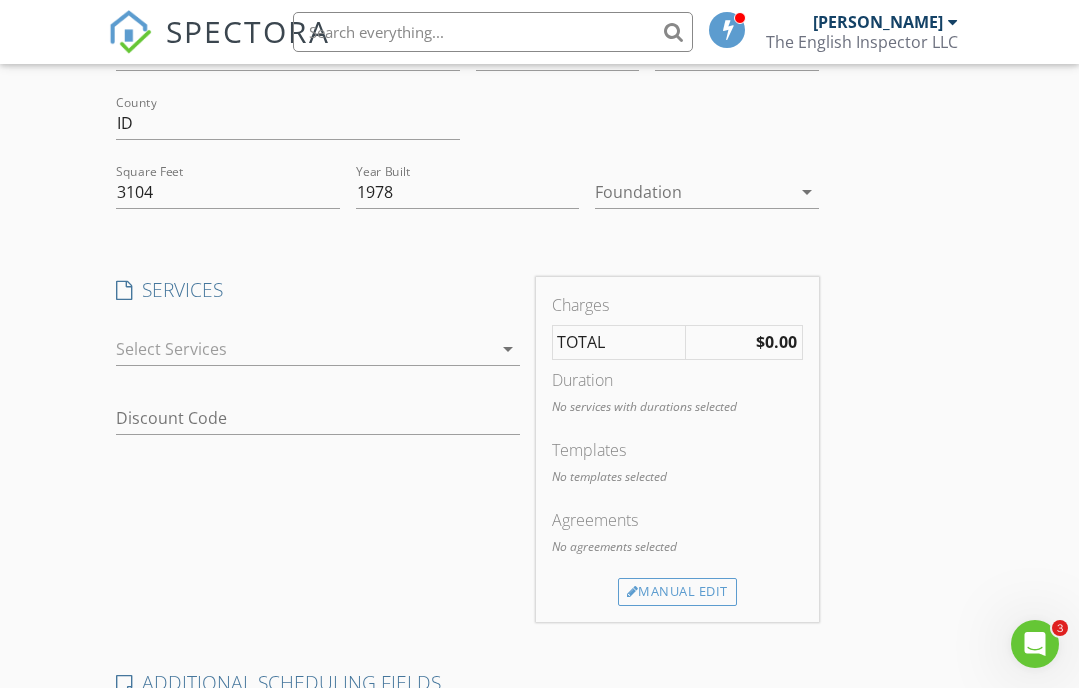 scroll, scrollTop: 343, scrollLeft: 0, axis: vertical 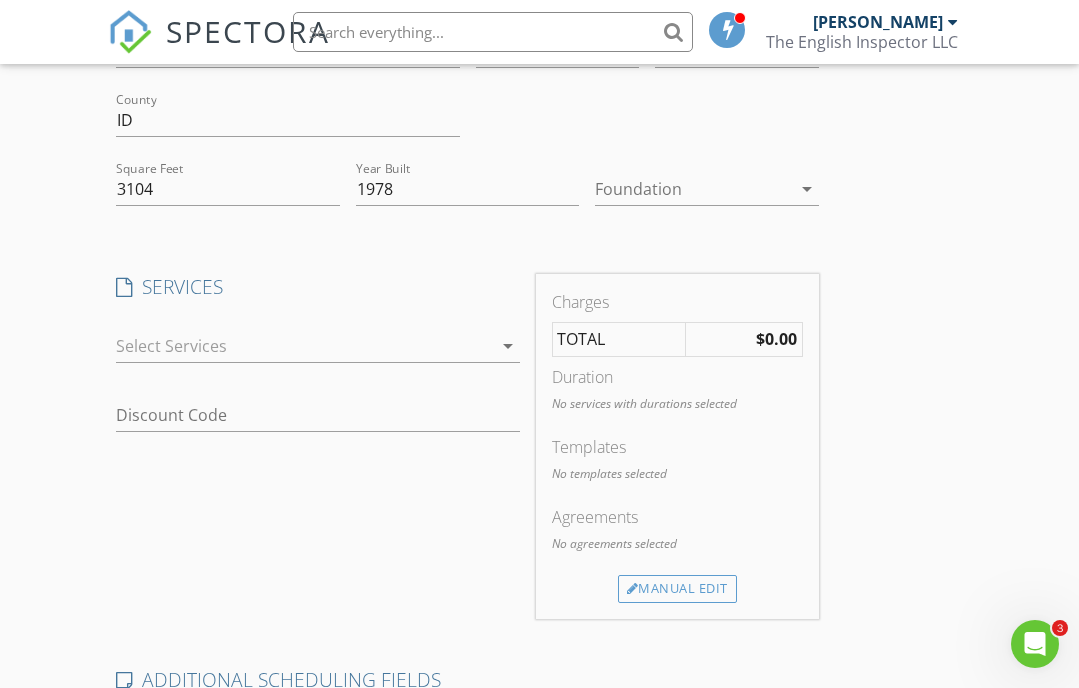 click at bounding box center [304, 346] 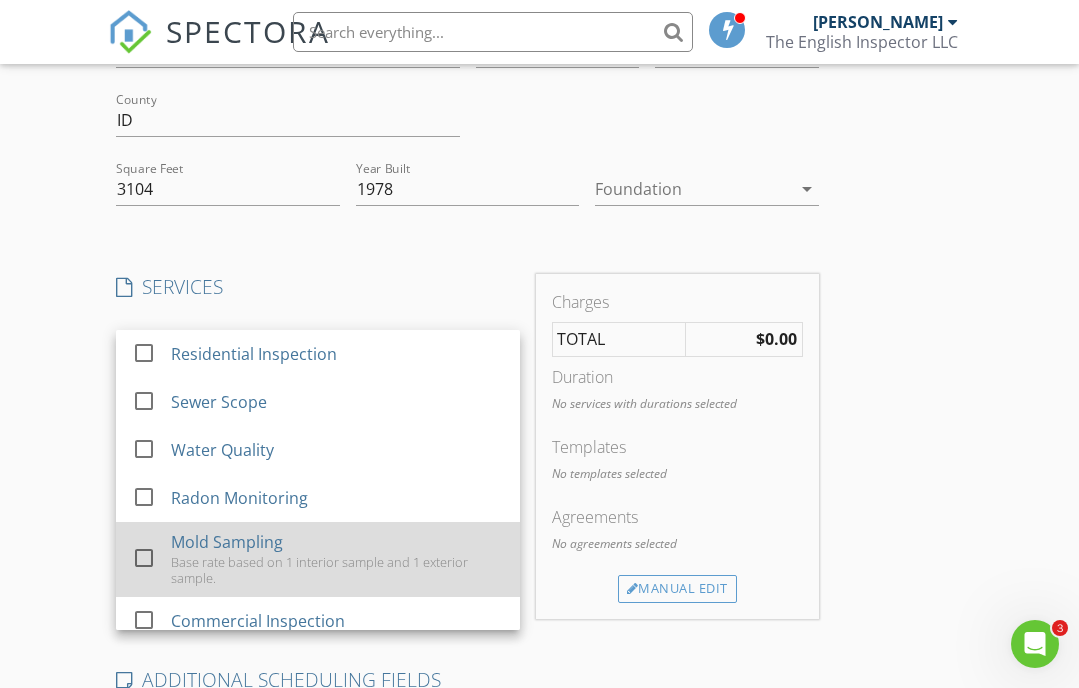 click on "Mold Sampling   Base rate based on 1 interior sample and 1 exterior sample." at bounding box center (337, 559) 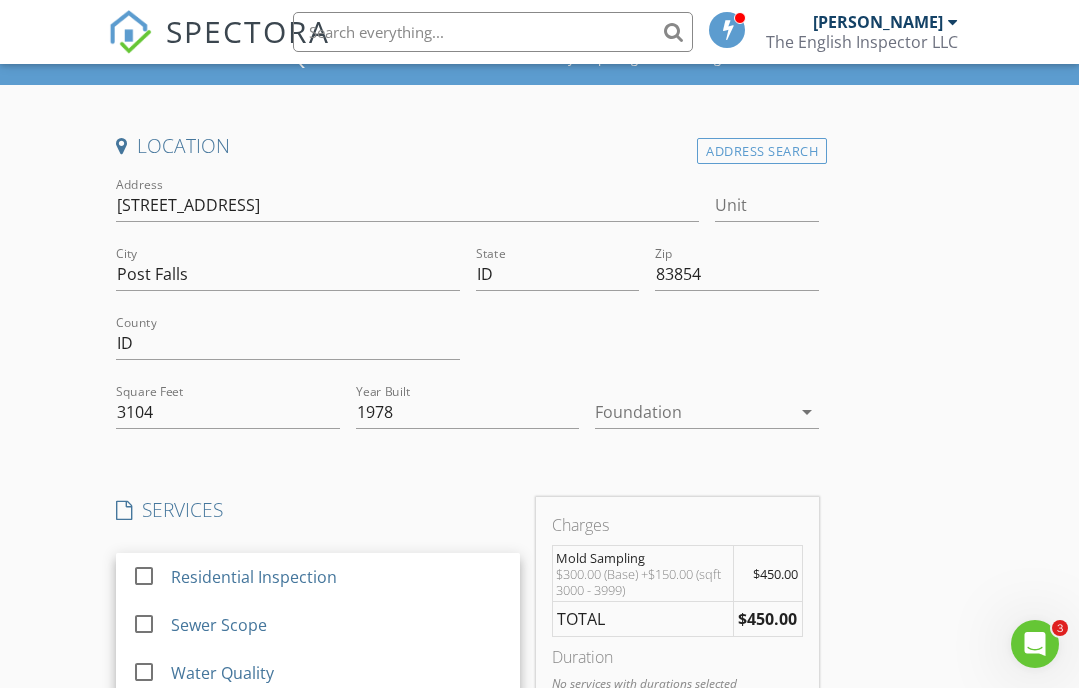 scroll, scrollTop: 0, scrollLeft: 0, axis: both 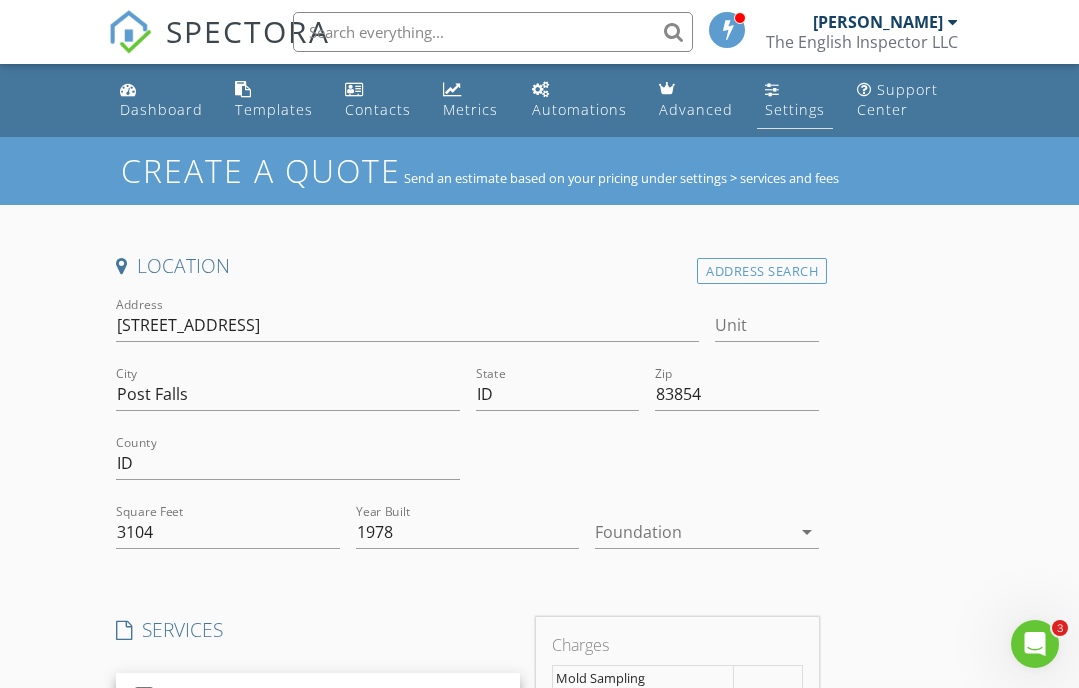 click on "Settings" at bounding box center (795, 109) 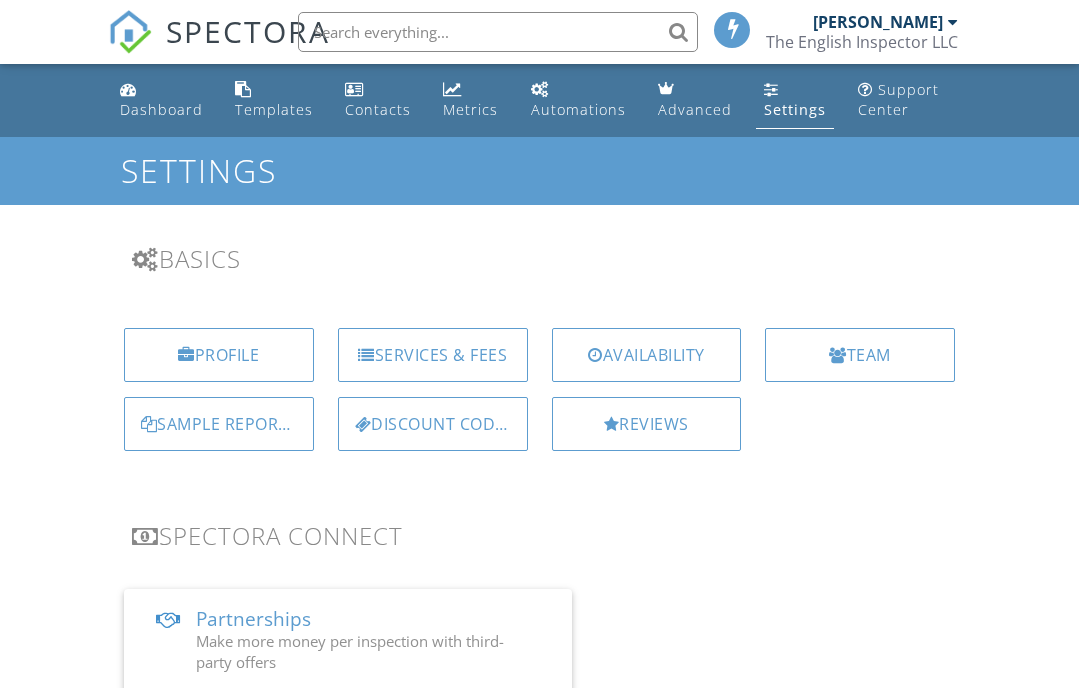 scroll, scrollTop: 0, scrollLeft: 0, axis: both 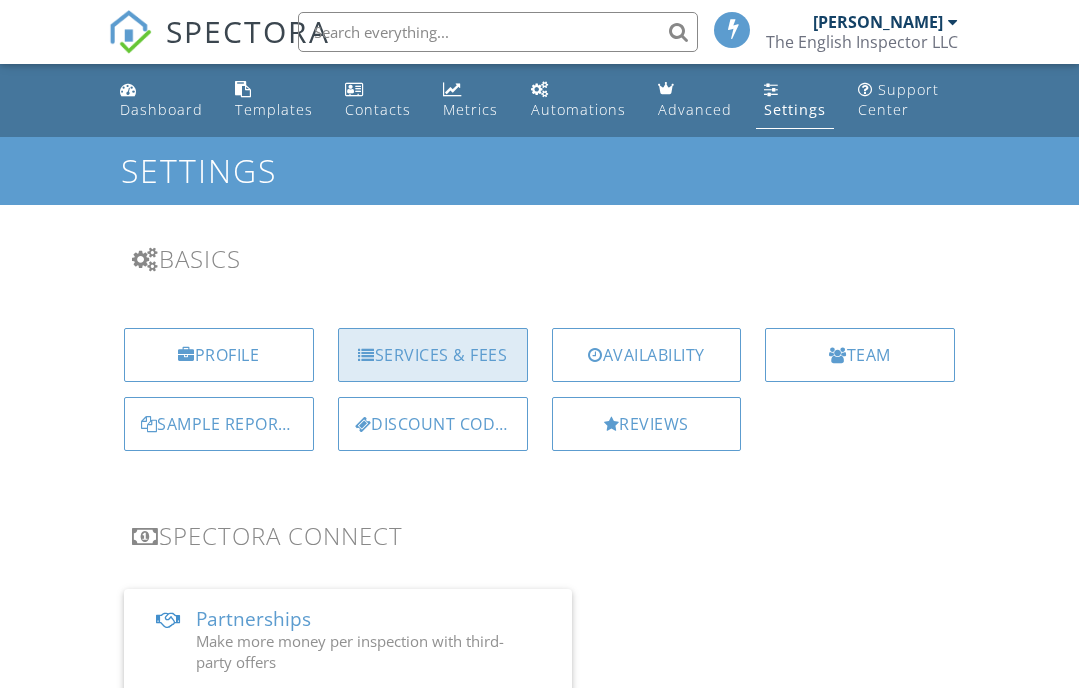 click on "Services & Fees" at bounding box center (433, 355) 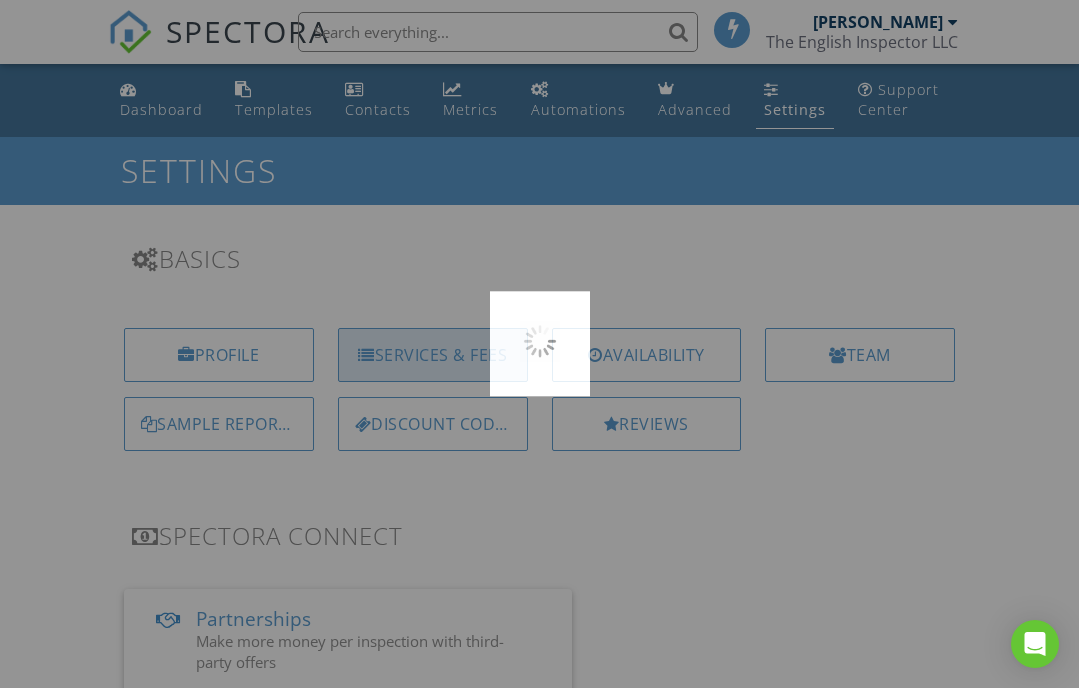 scroll, scrollTop: 0, scrollLeft: 0, axis: both 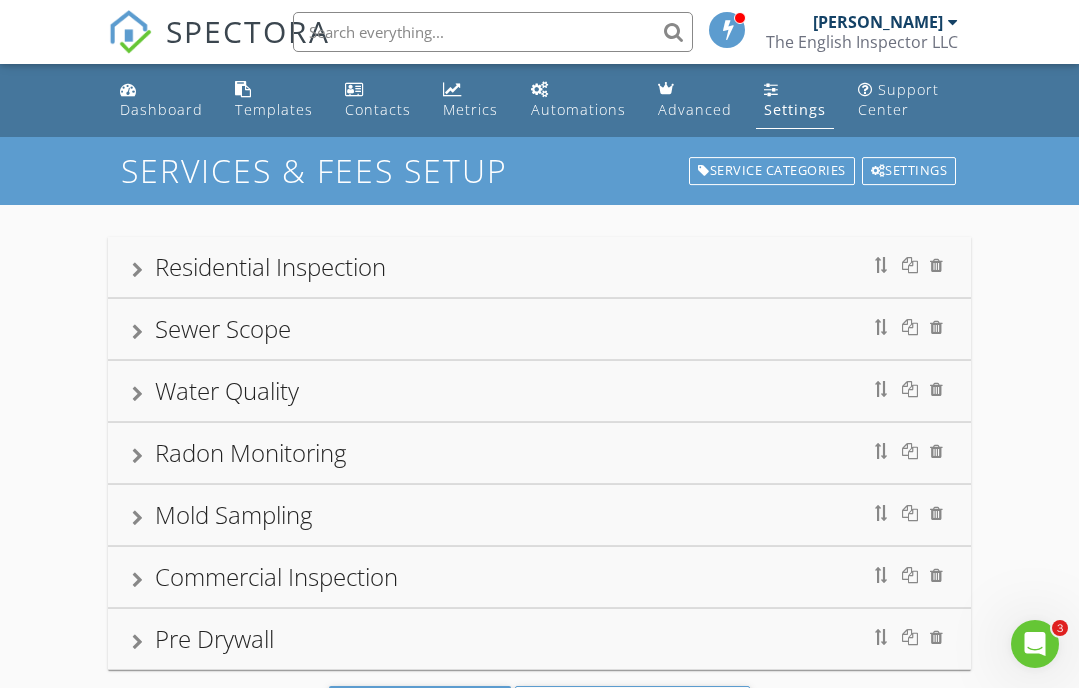 click on "Mold Sampling" at bounding box center [233, 514] 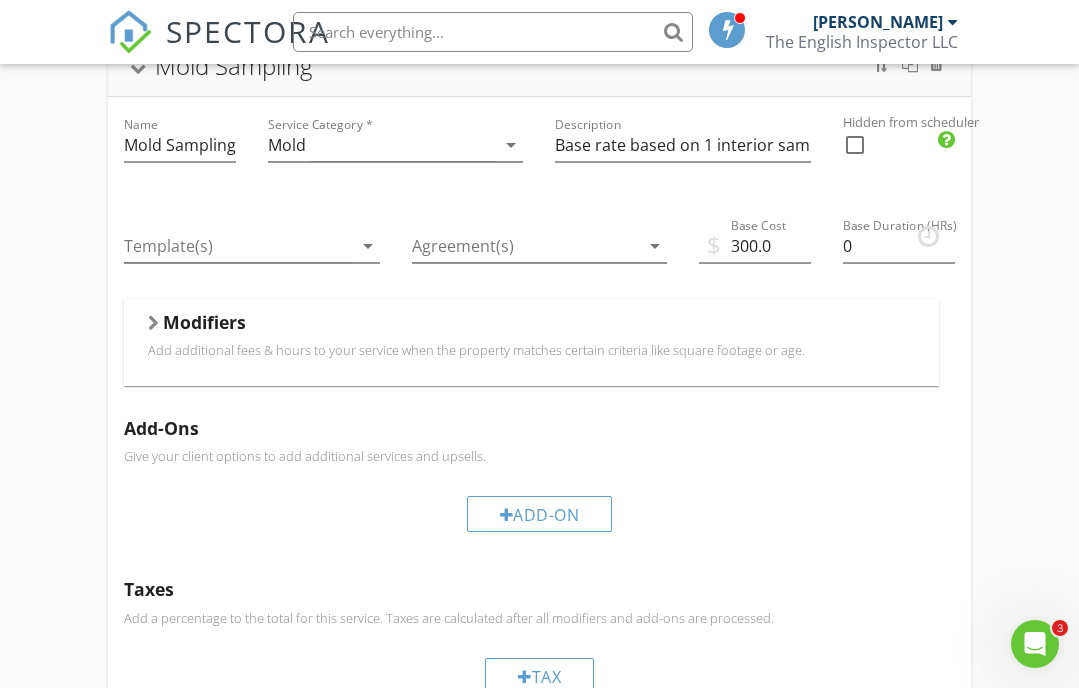 scroll, scrollTop: 460, scrollLeft: 0, axis: vertical 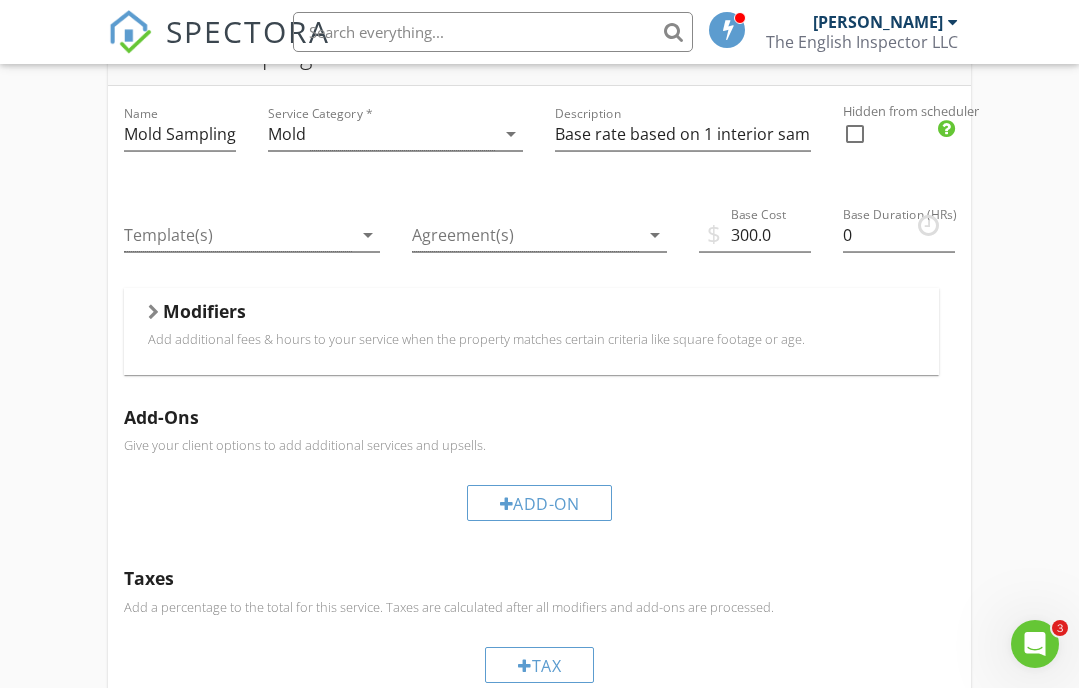 click on "Add additional fees & hours to your service when the
property matches certain criteria like square footage or age." at bounding box center (531, 339) 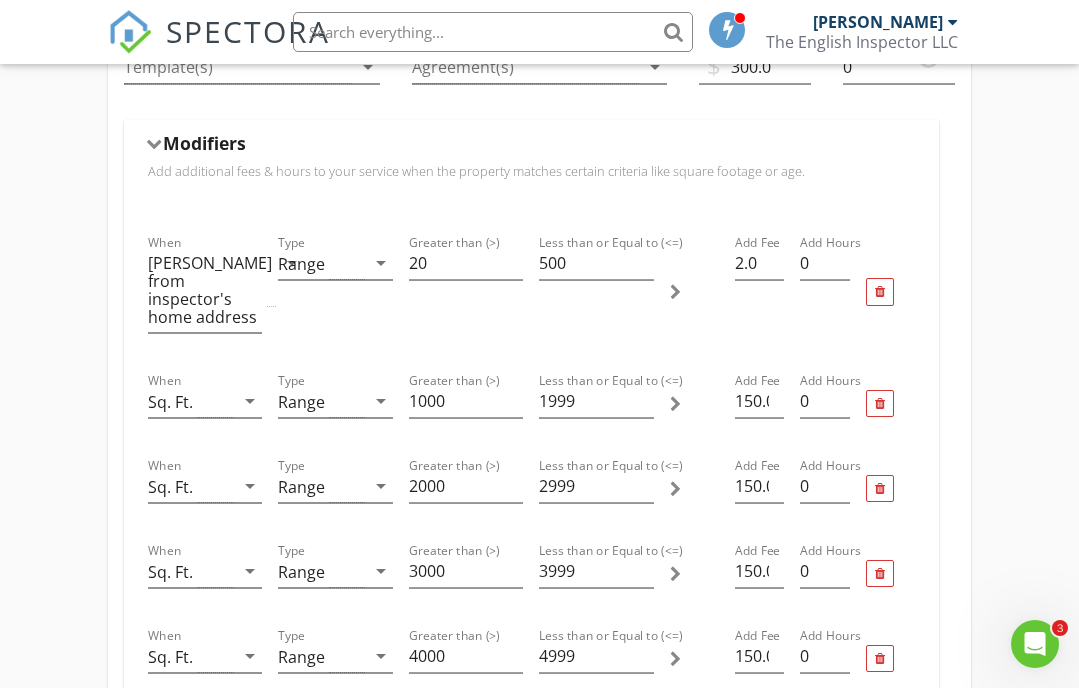 scroll, scrollTop: 630, scrollLeft: 0, axis: vertical 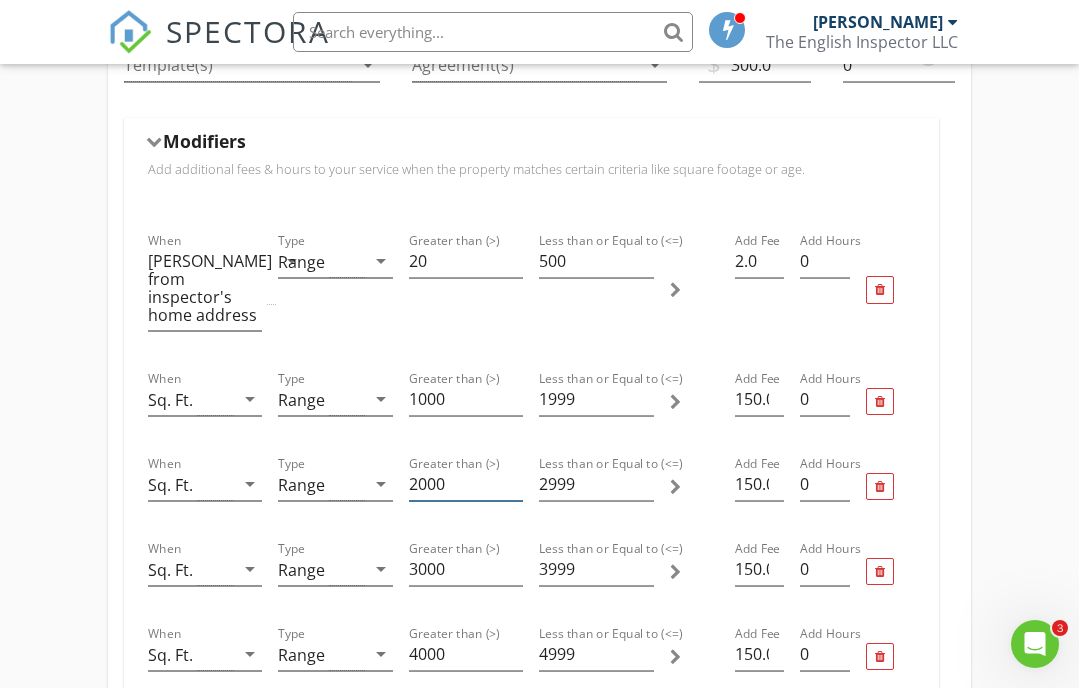 click on "2000" at bounding box center [466, 484] 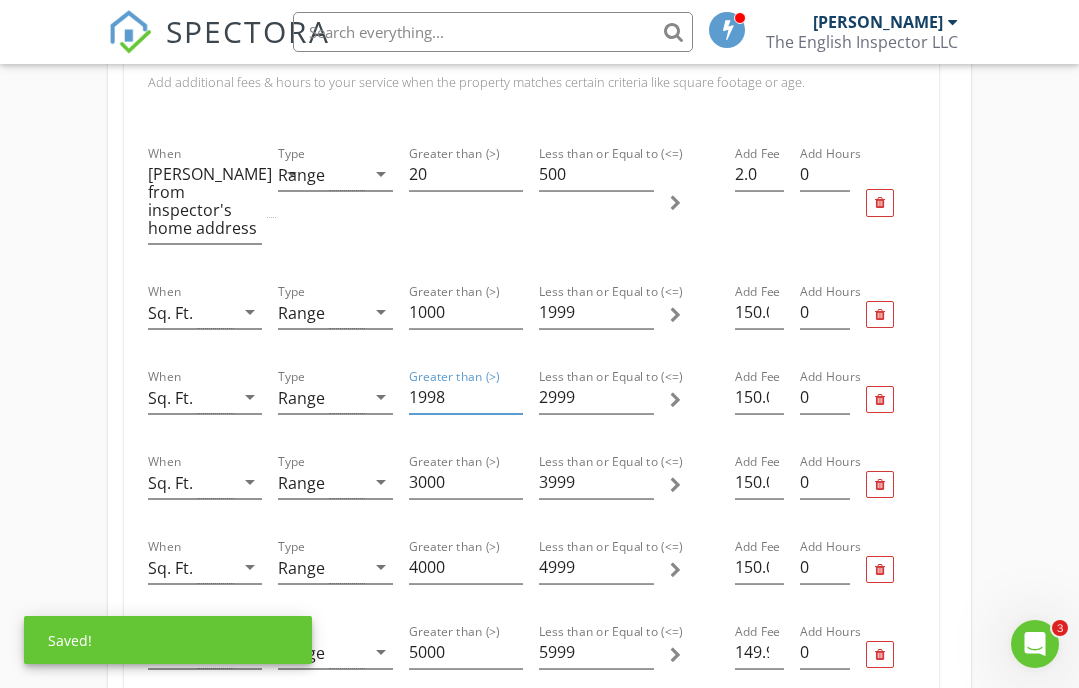 scroll, scrollTop: 720, scrollLeft: 0, axis: vertical 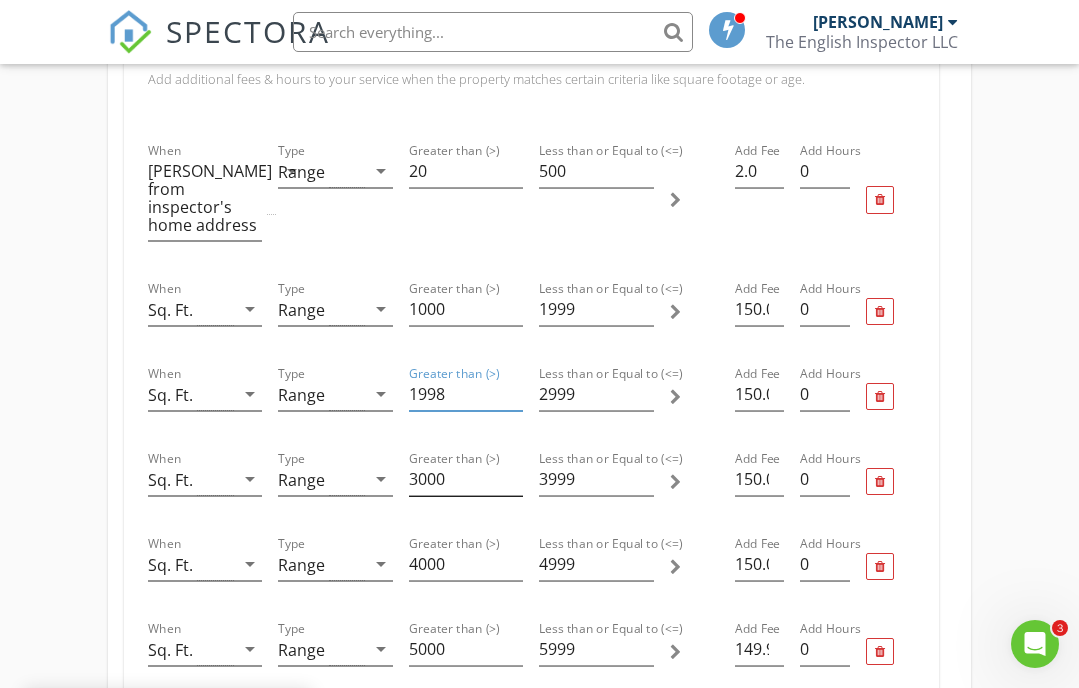 type on "1998" 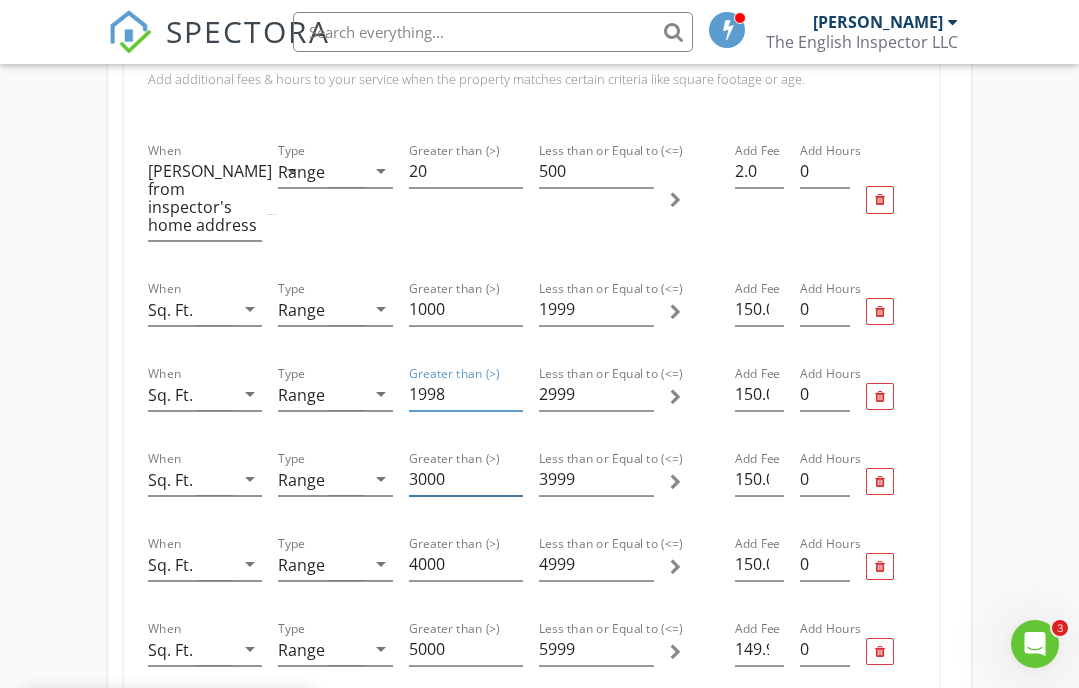 click on "3000" at bounding box center [466, 479] 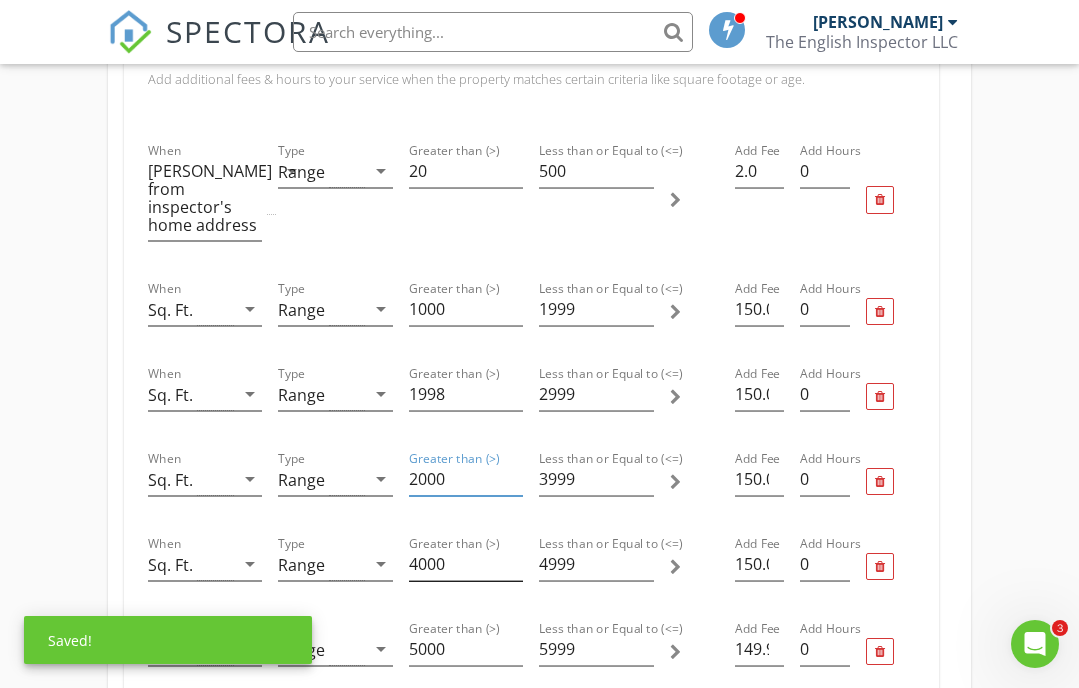 type on "2000" 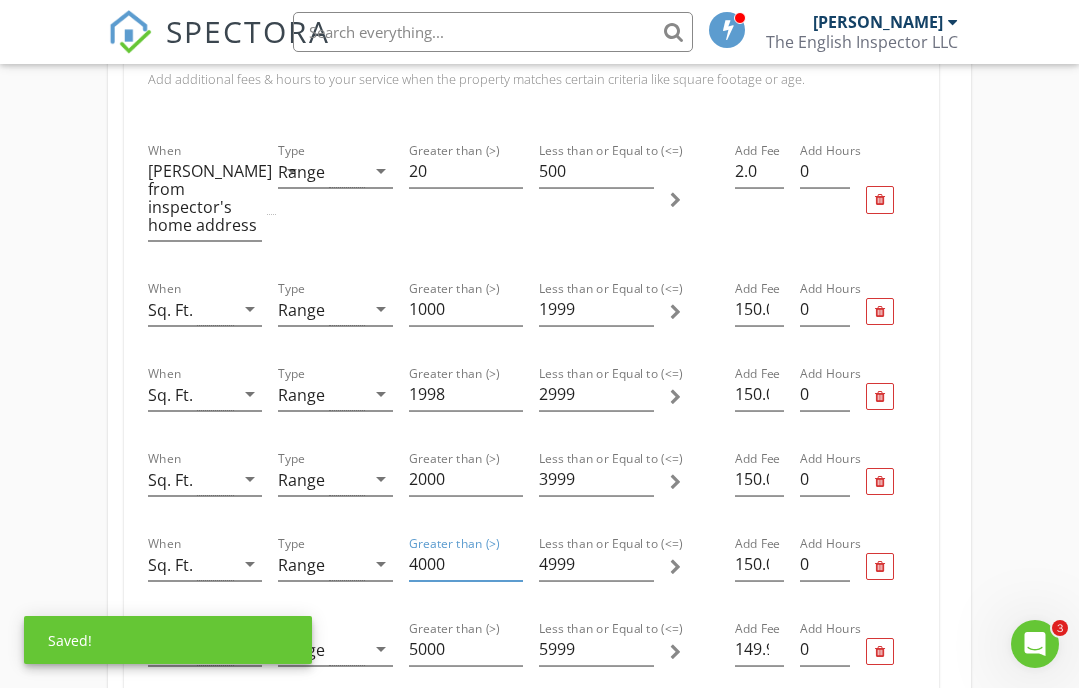 click on "4000" at bounding box center [466, 564] 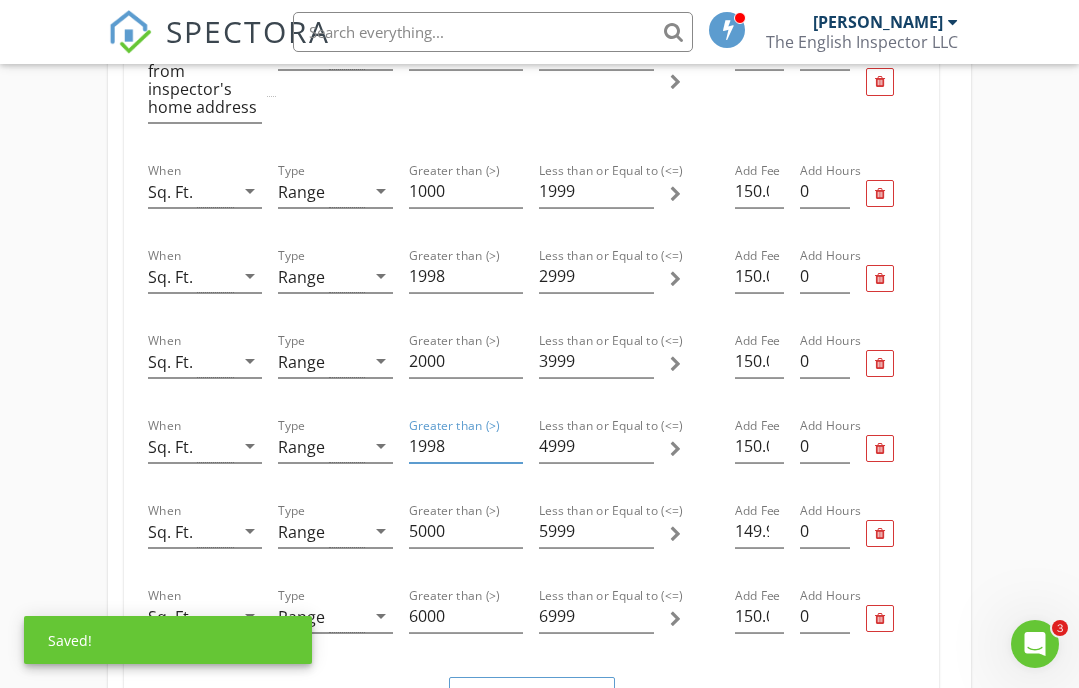 scroll, scrollTop: 842, scrollLeft: 0, axis: vertical 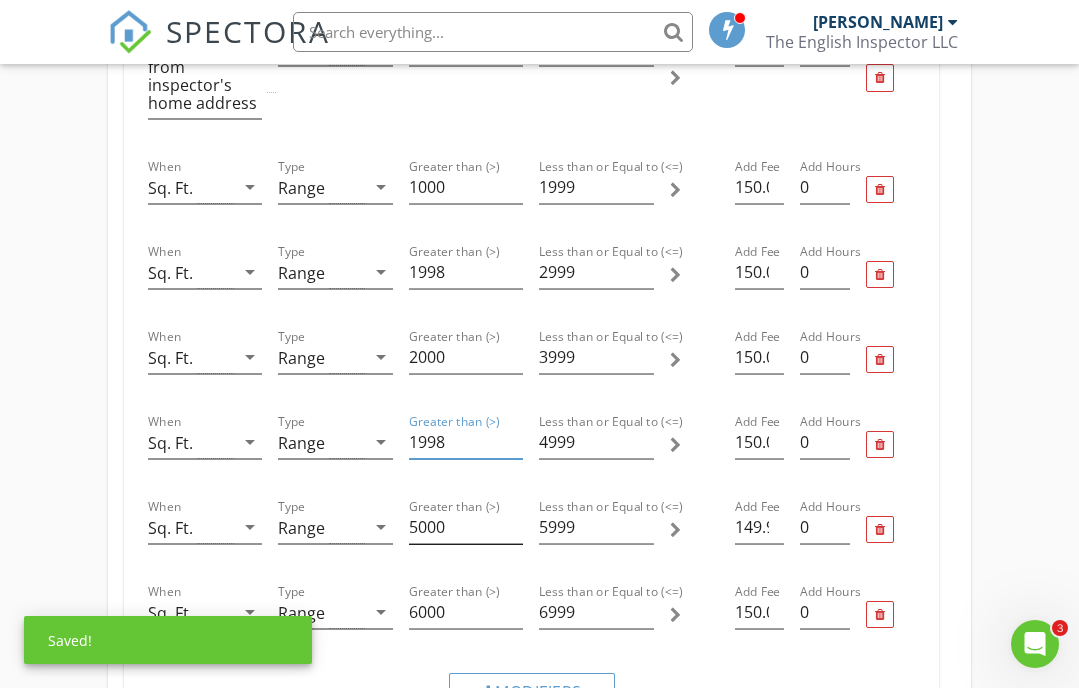 type on "1998" 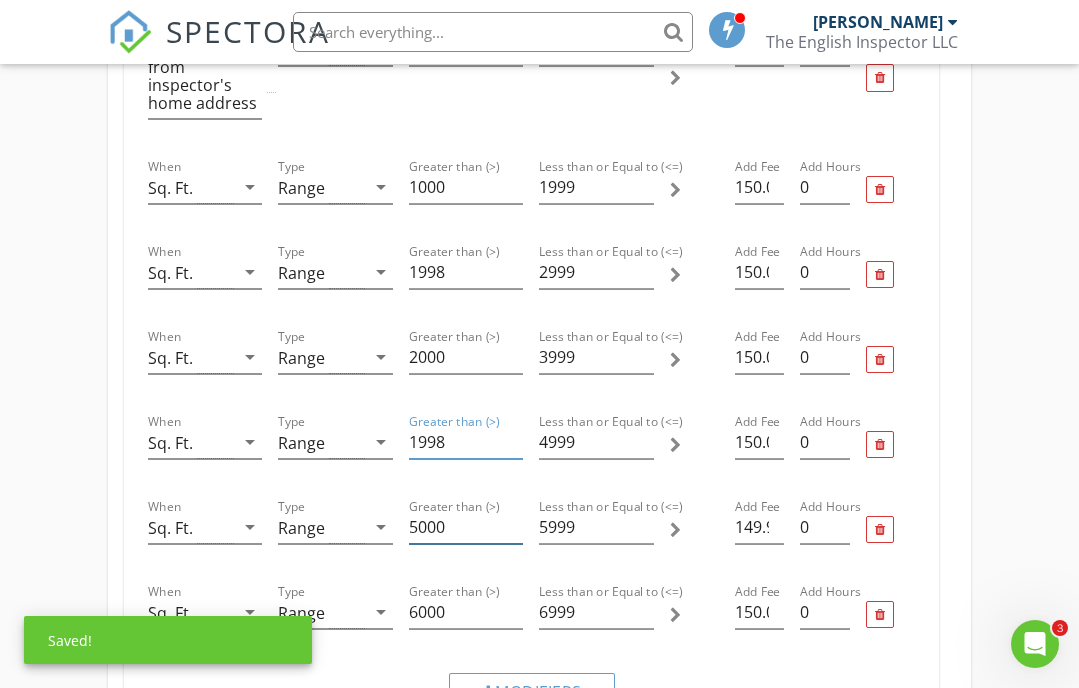 click on "5000" at bounding box center (466, 527) 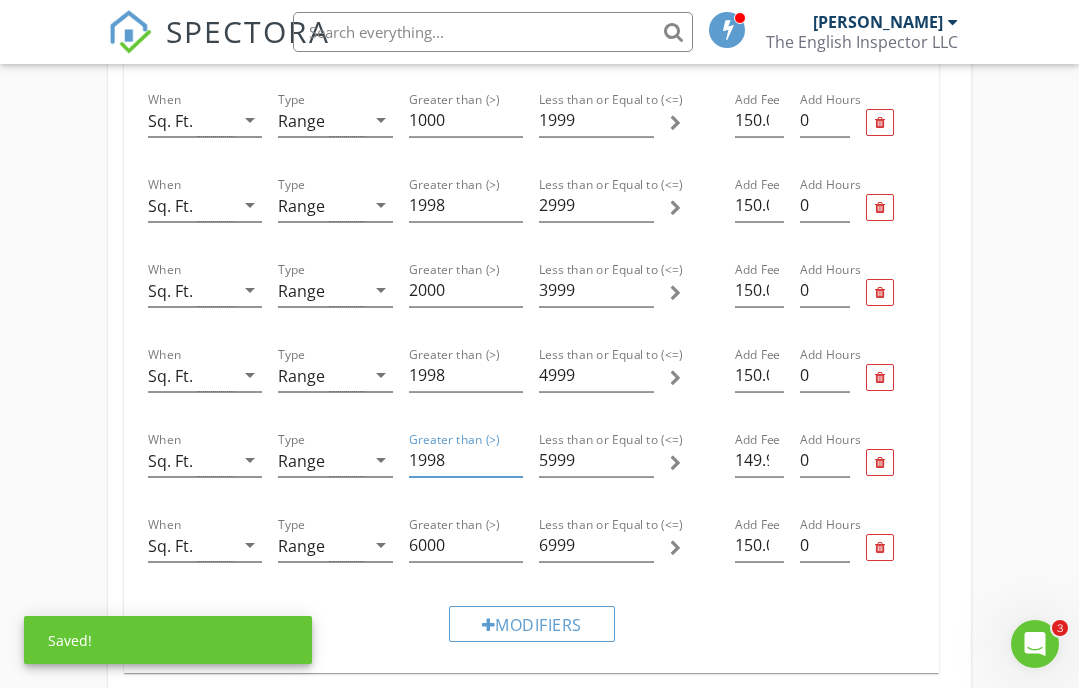 scroll, scrollTop: 912, scrollLeft: 0, axis: vertical 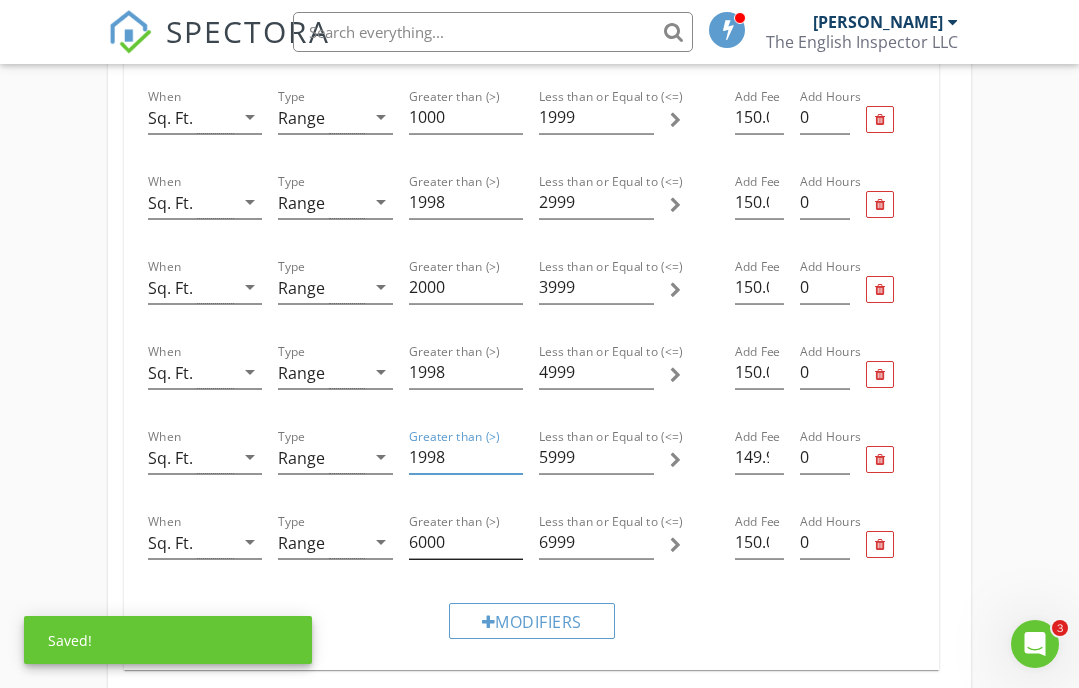 type on "1998" 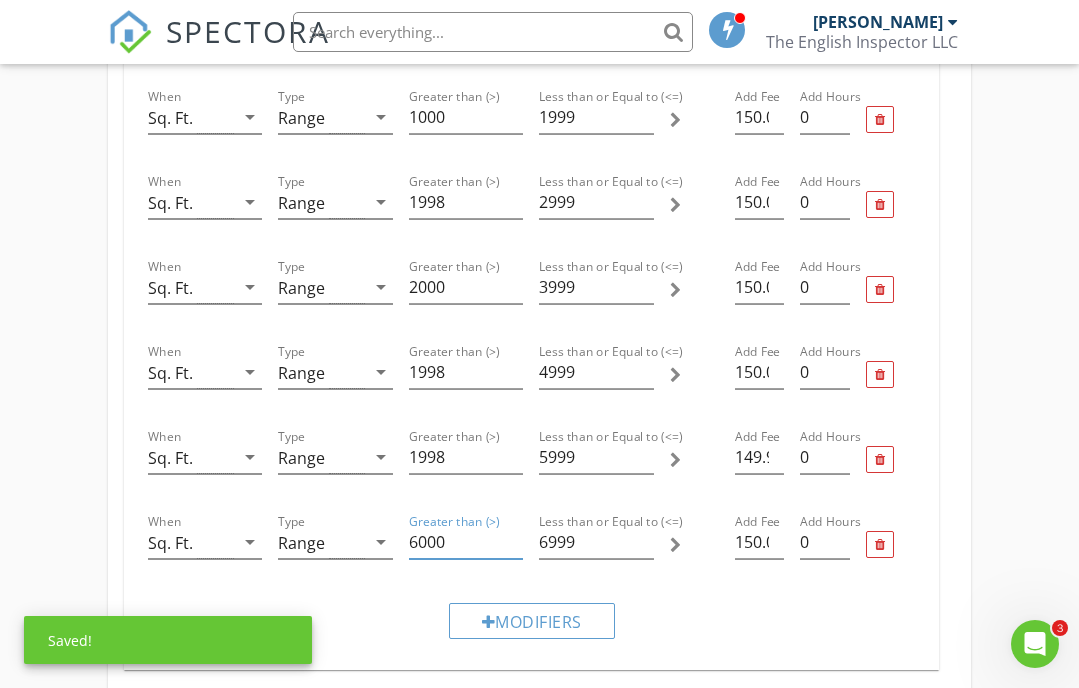 click on "6000" at bounding box center [466, 542] 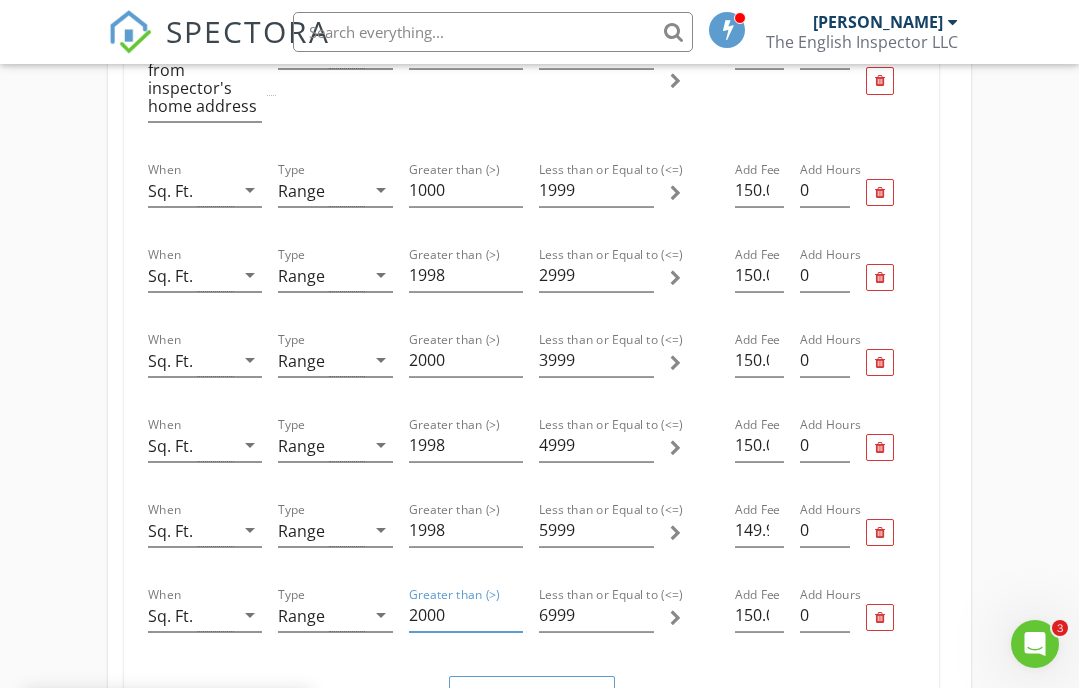 scroll, scrollTop: 829, scrollLeft: 0, axis: vertical 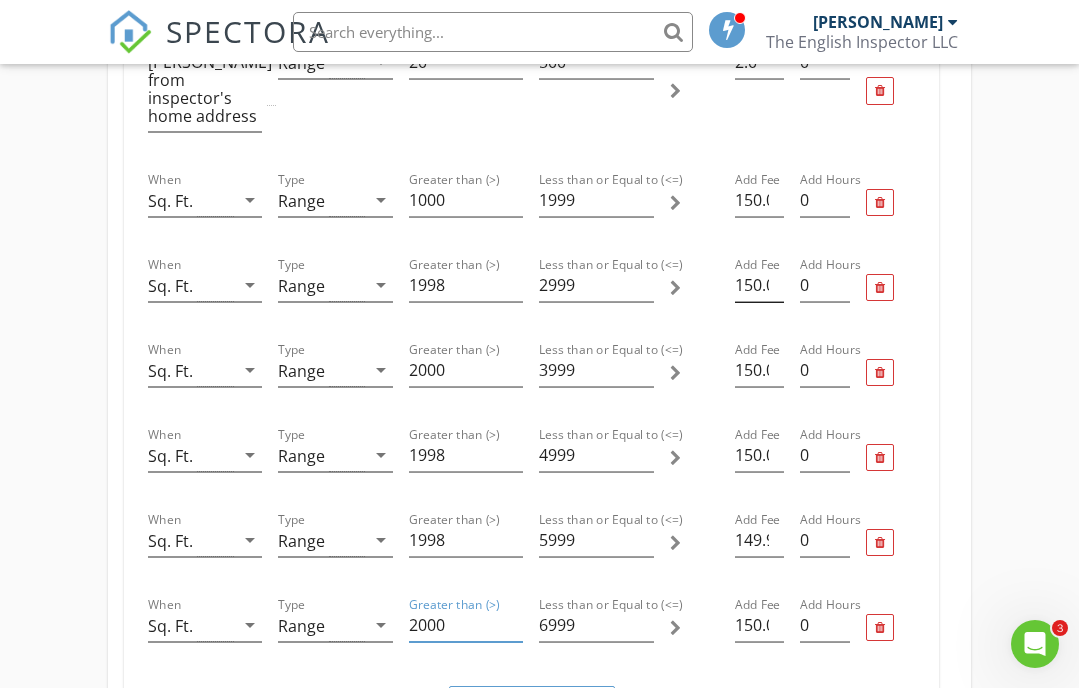 type on "2000" 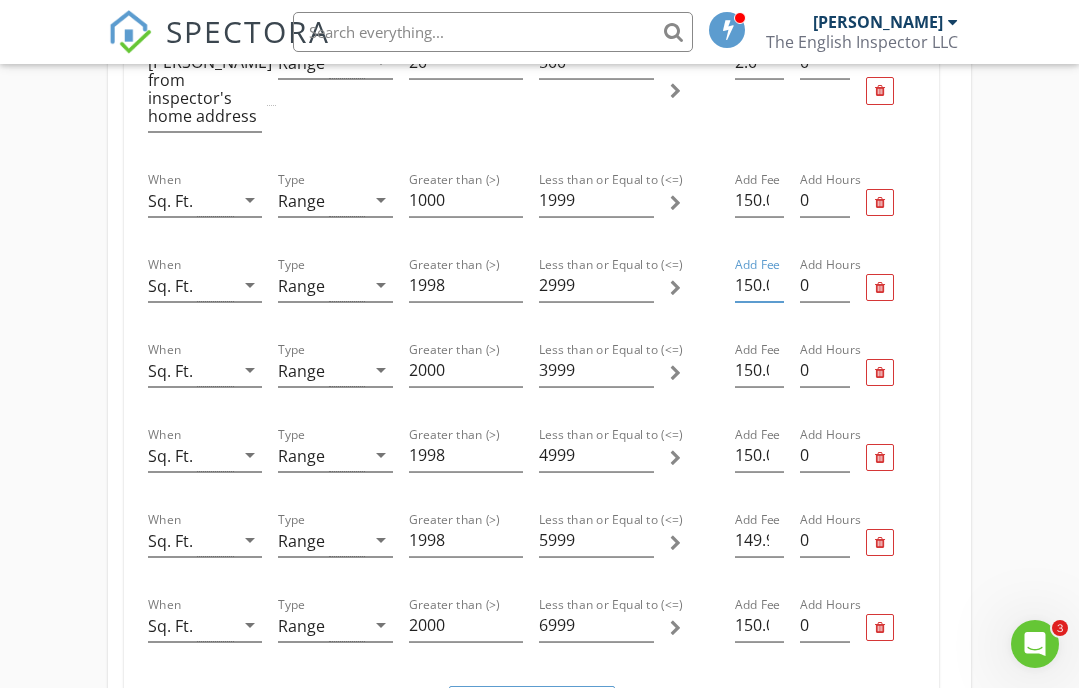 scroll, scrollTop: 0, scrollLeft: 6, axis: horizontal 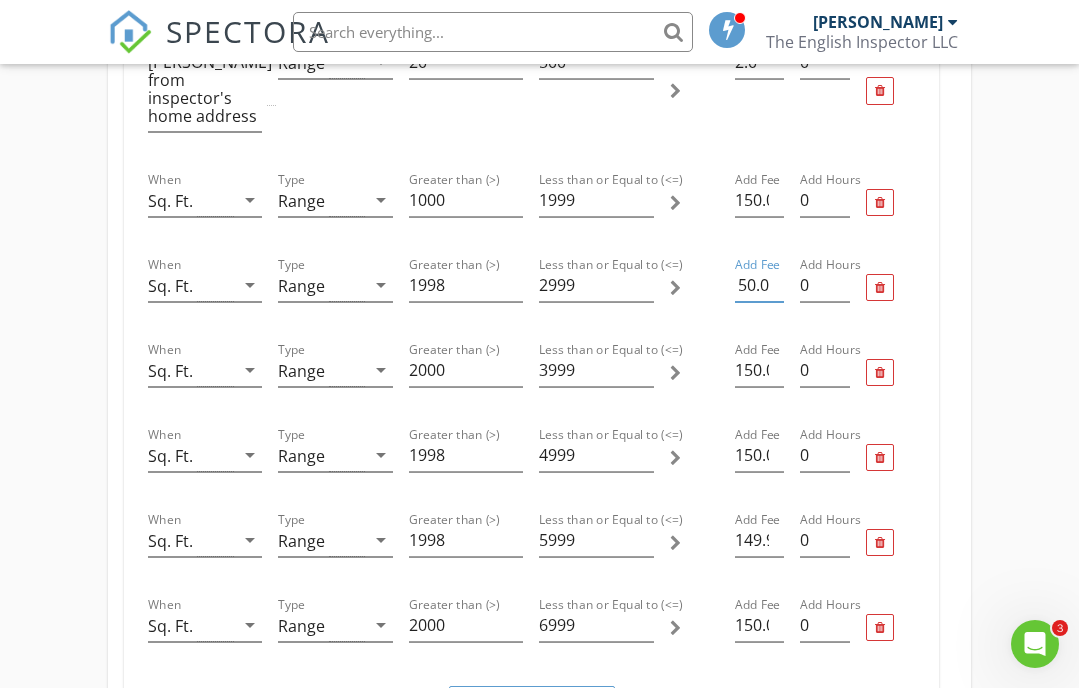 drag, startPoint x: 736, startPoint y: 287, endPoint x: 778, endPoint y: 286, distance: 42.0119 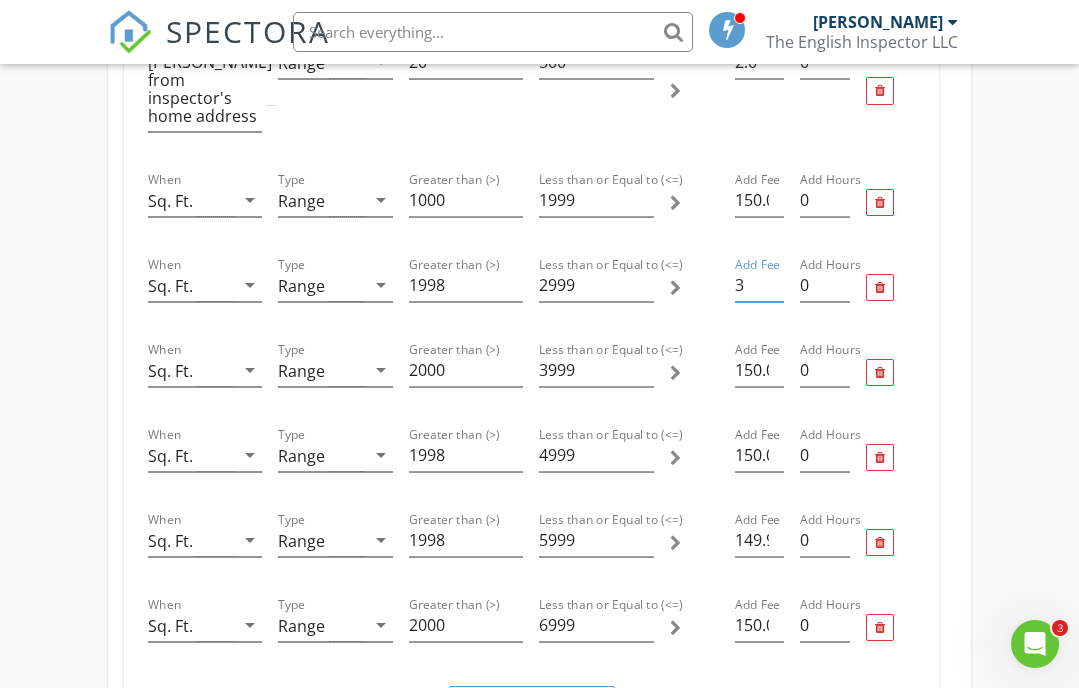 scroll, scrollTop: 0, scrollLeft: 0, axis: both 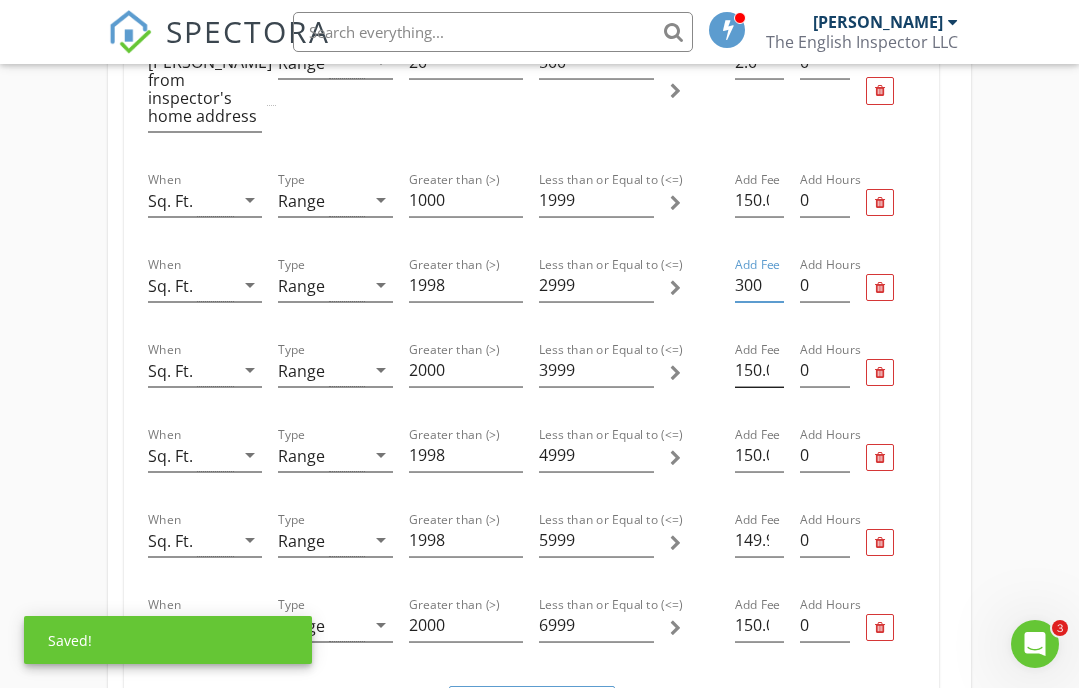 type on "300" 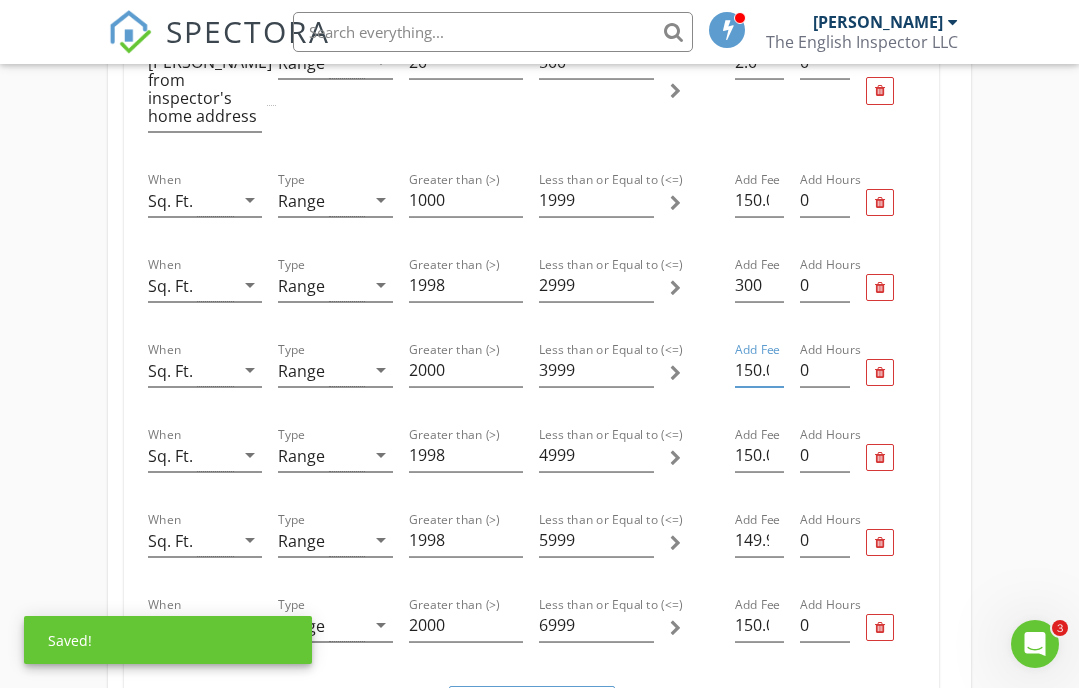 scroll, scrollTop: 0, scrollLeft: 6, axis: horizontal 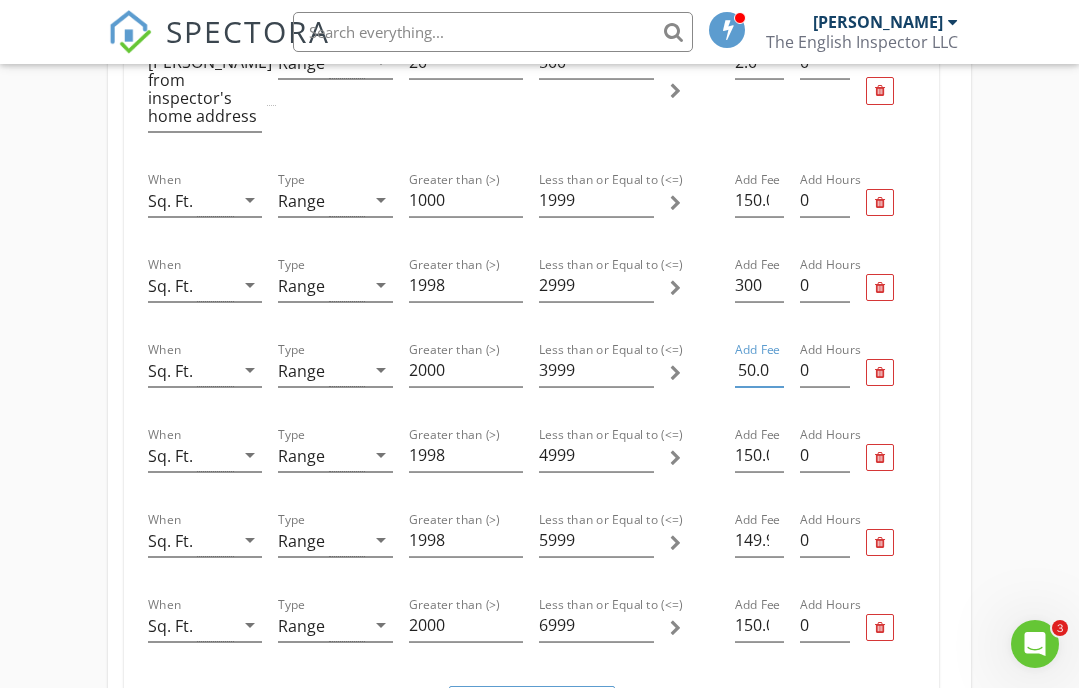drag, startPoint x: 737, startPoint y: 367, endPoint x: 777, endPoint y: 367, distance: 40 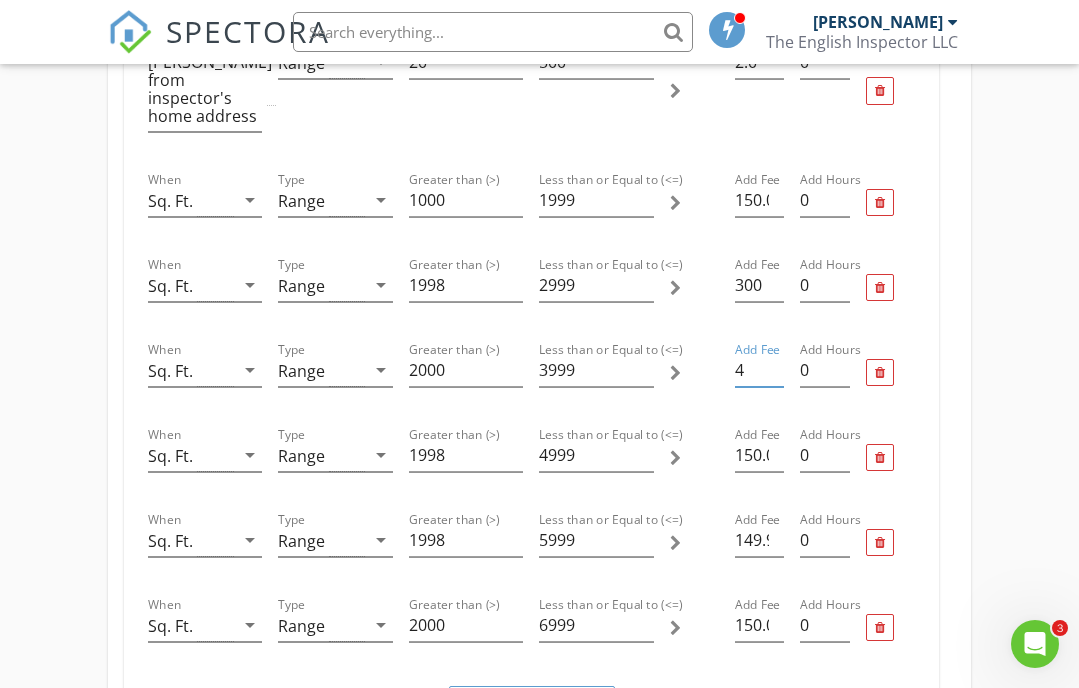 scroll, scrollTop: 0, scrollLeft: 0, axis: both 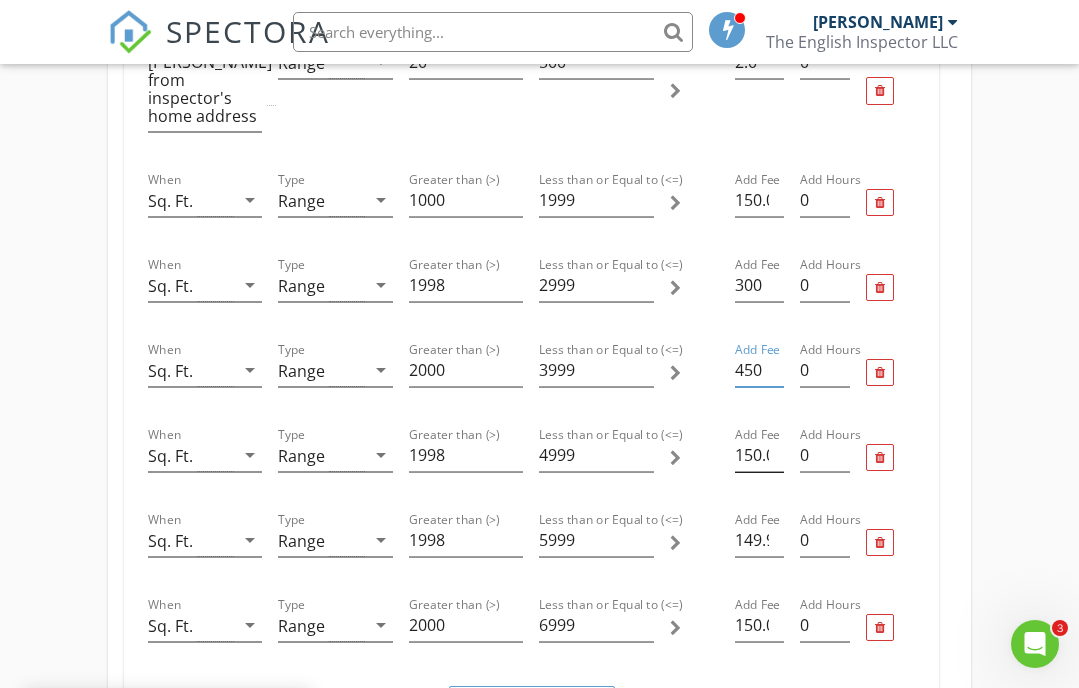 type on "450" 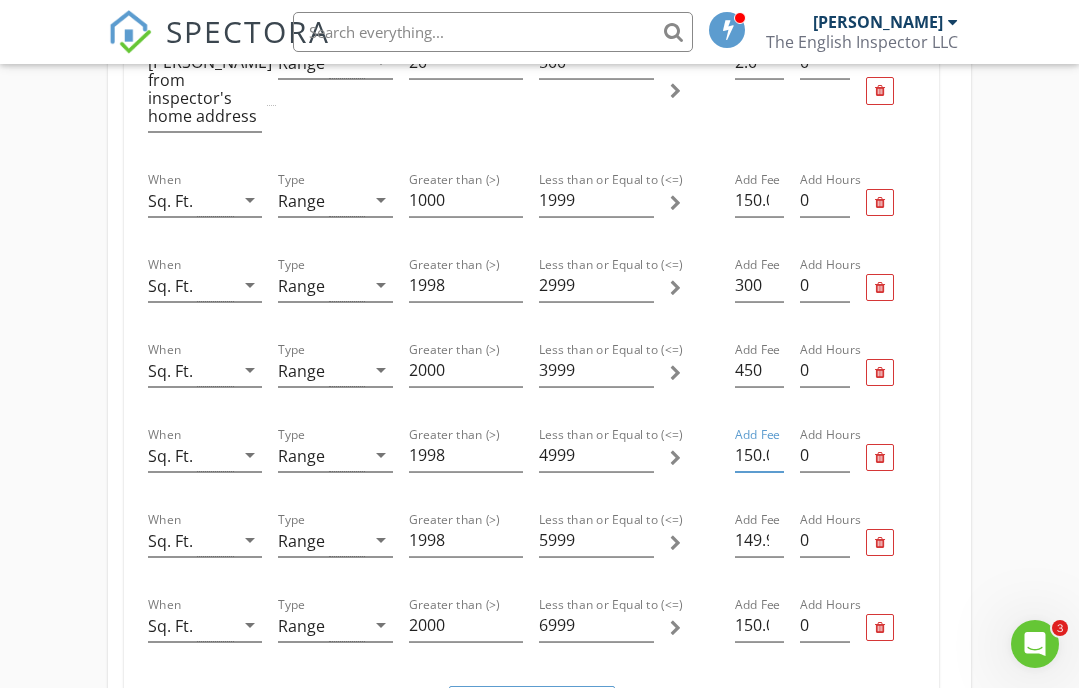 scroll, scrollTop: 0, scrollLeft: 6, axis: horizontal 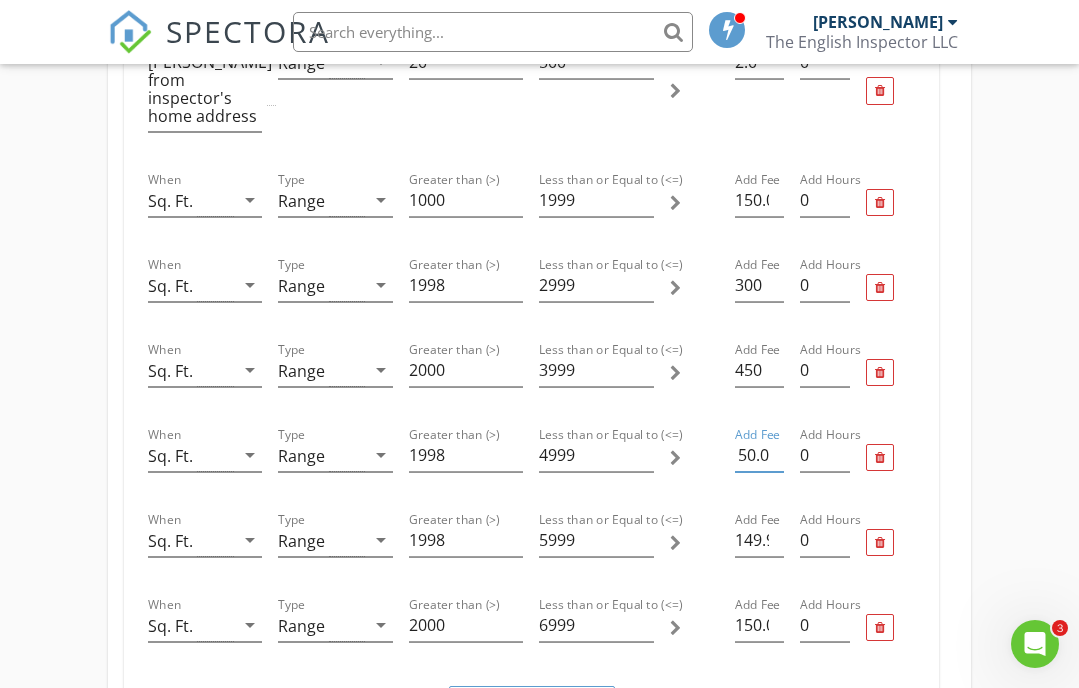 drag, startPoint x: 740, startPoint y: 448, endPoint x: 791, endPoint y: 447, distance: 51.009804 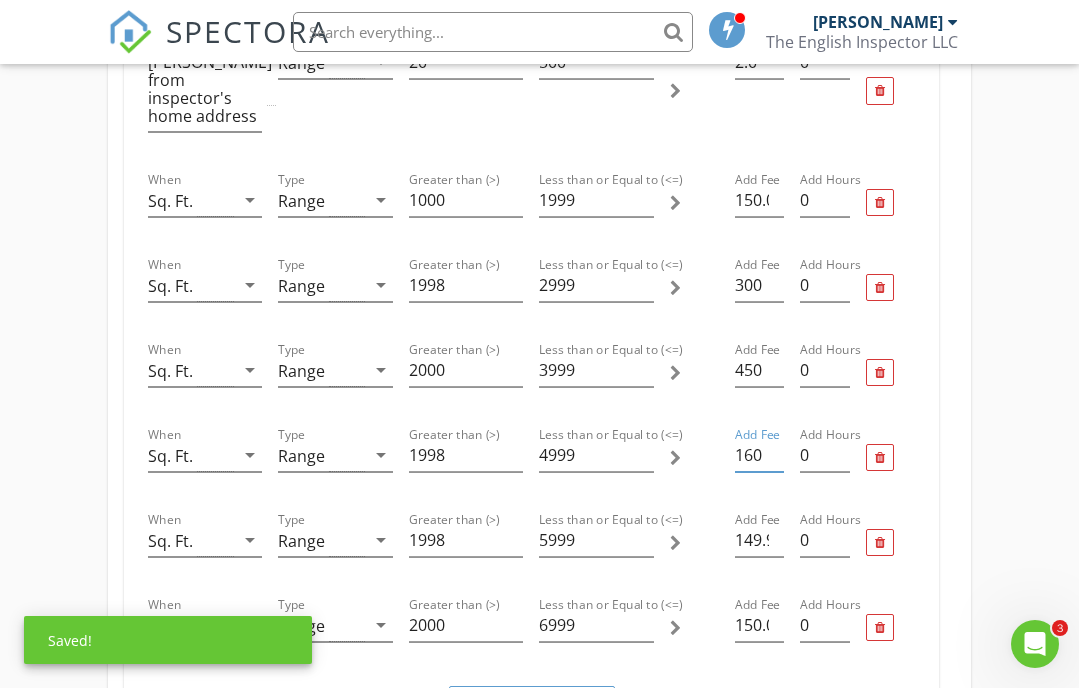 scroll, scrollTop: 0, scrollLeft: 0, axis: both 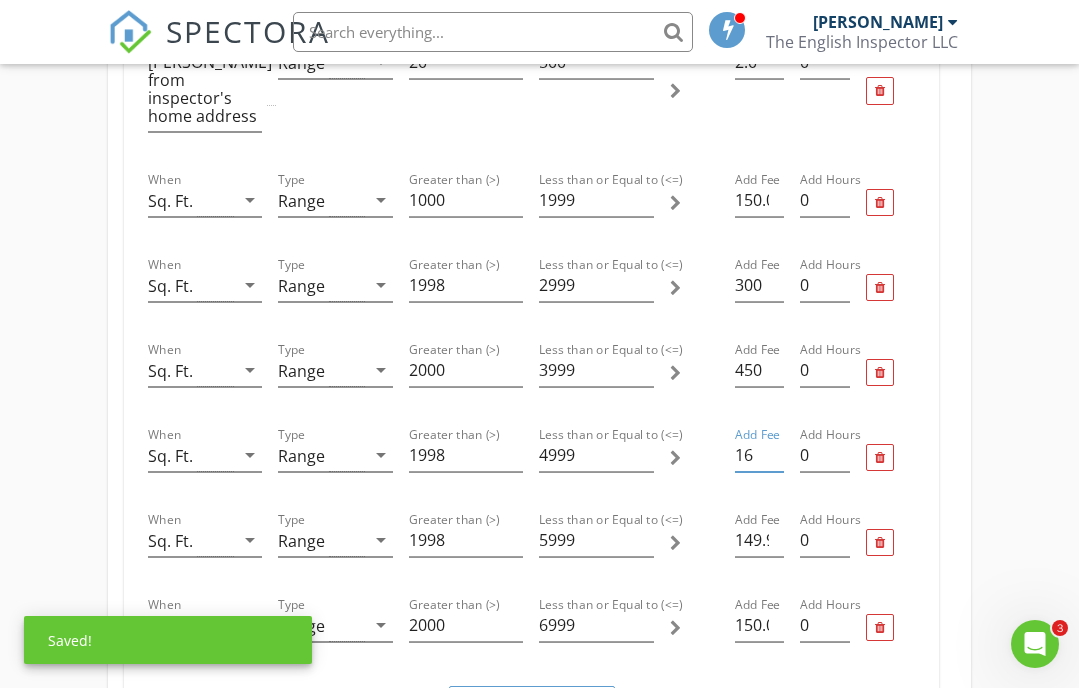 type on "1" 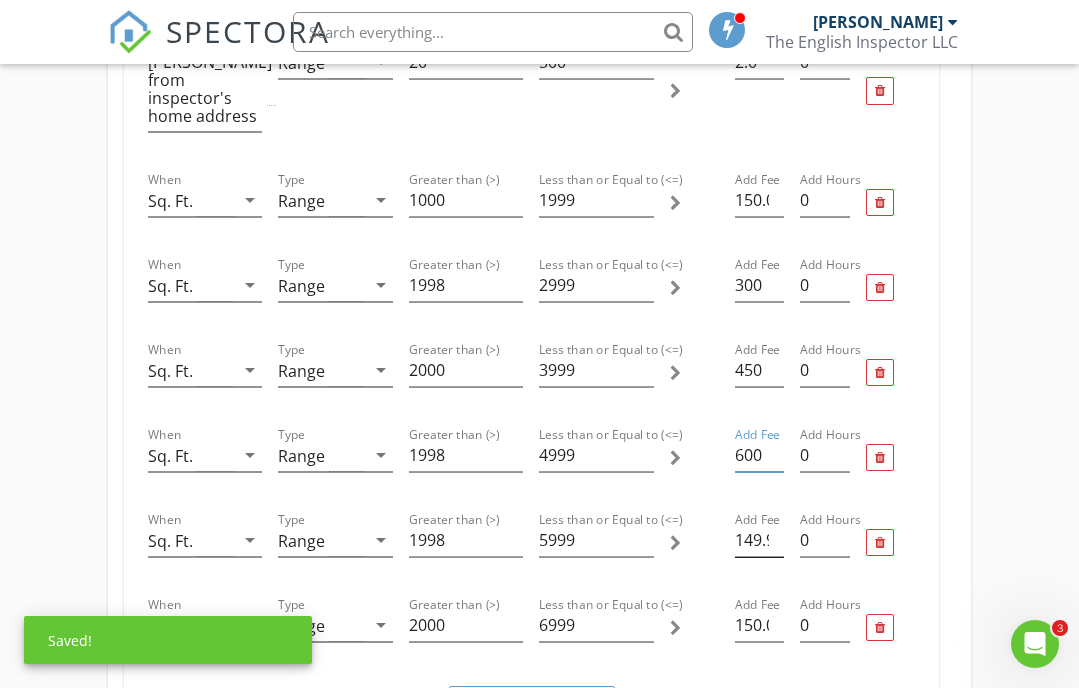 type on "600" 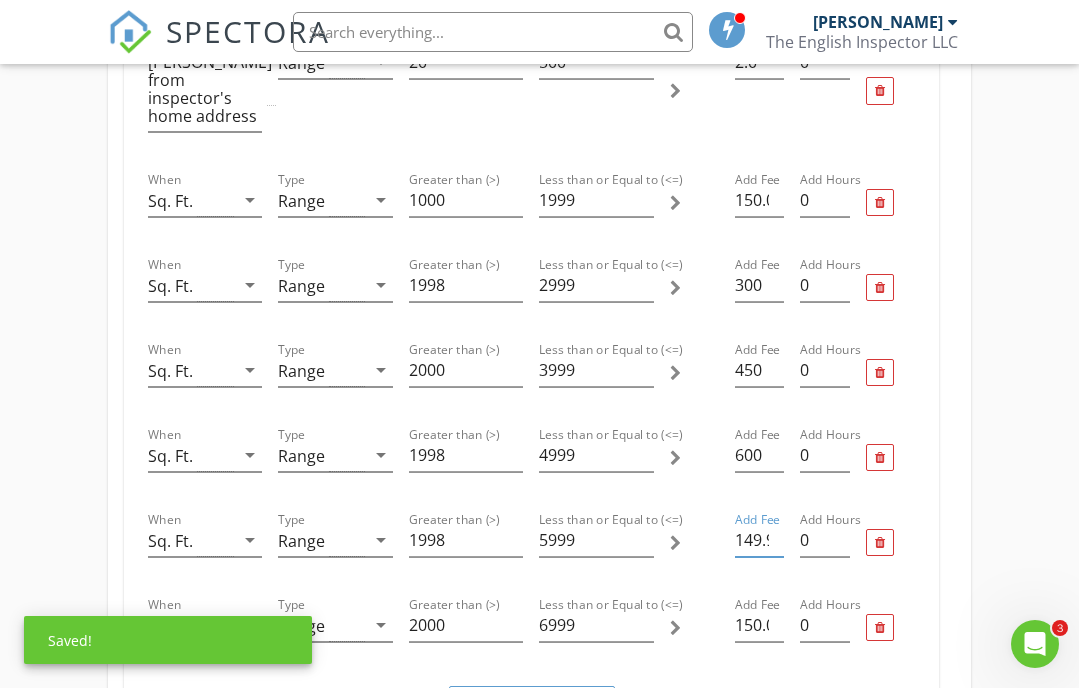 scroll, scrollTop: 0, scrollLeft: 15, axis: horizontal 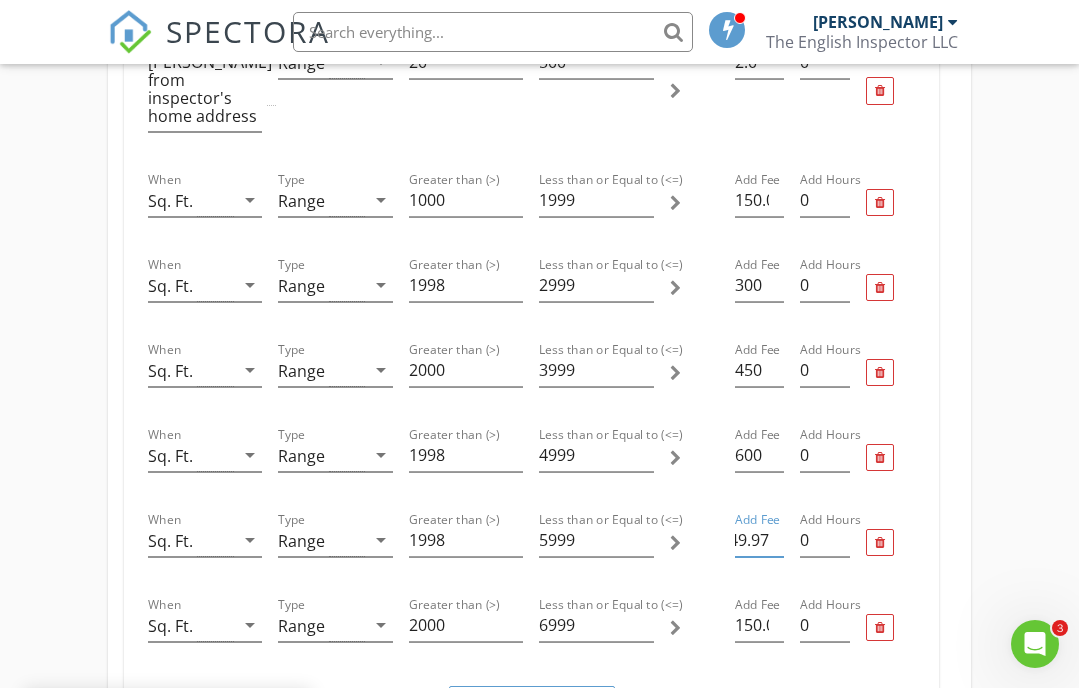 drag, startPoint x: 738, startPoint y: 542, endPoint x: 786, endPoint y: 536, distance: 48.373547 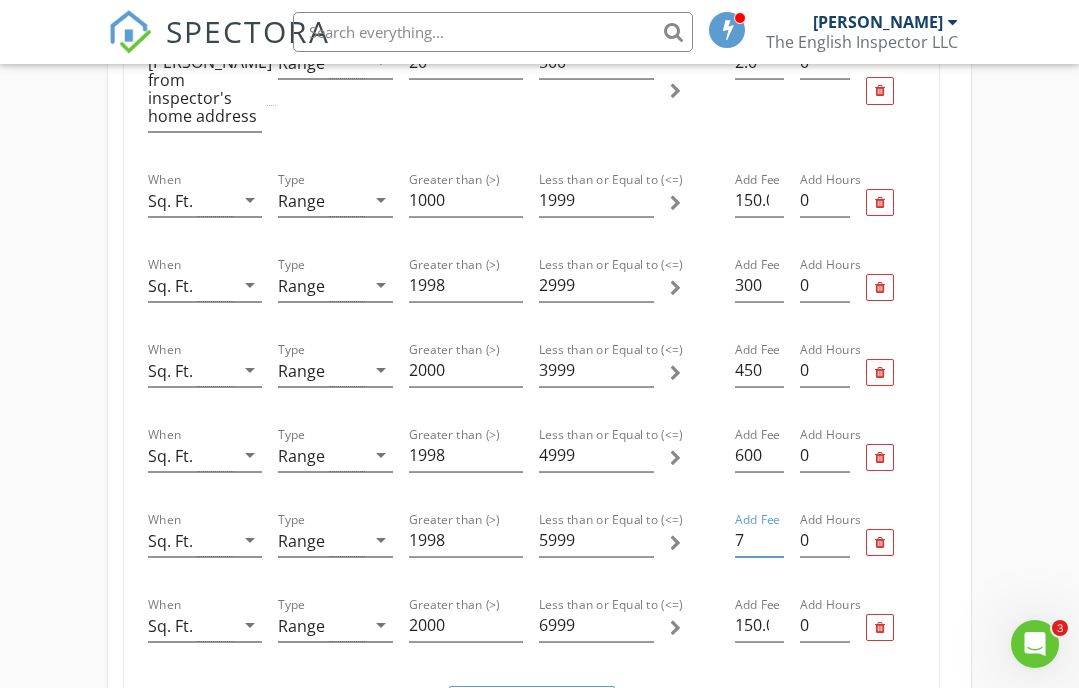 scroll, scrollTop: 0, scrollLeft: 0, axis: both 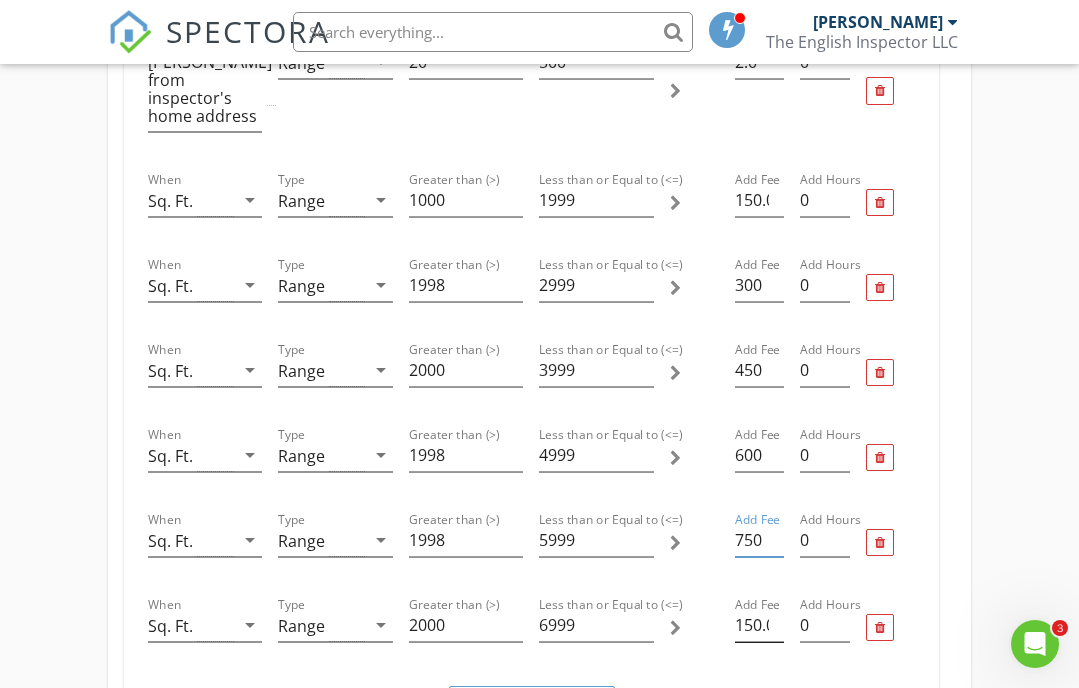 type on "750" 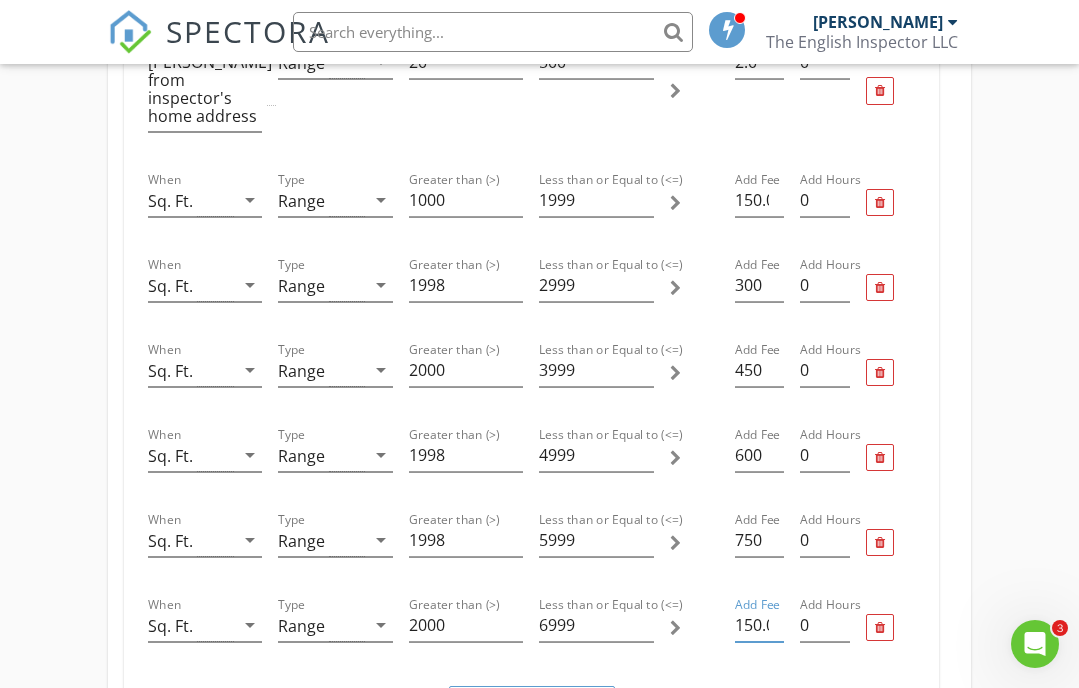 scroll, scrollTop: 0, scrollLeft: 6, axis: horizontal 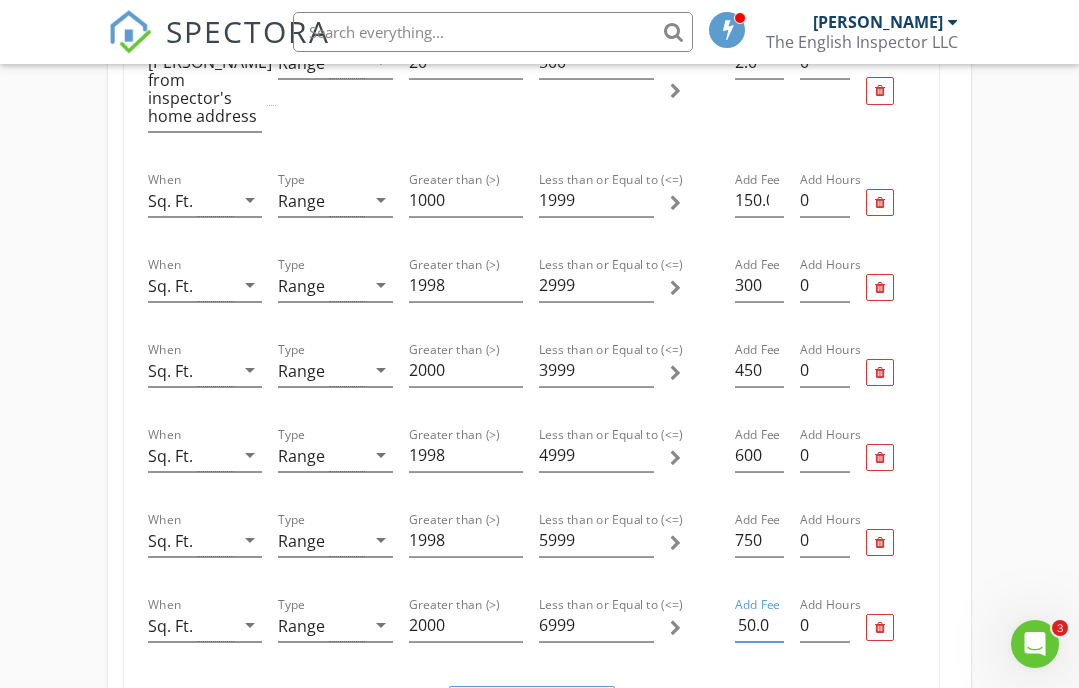 drag, startPoint x: 738, startPoint y: 624, endPoint x: 787, endPoint y: 623, distance: 49.010204 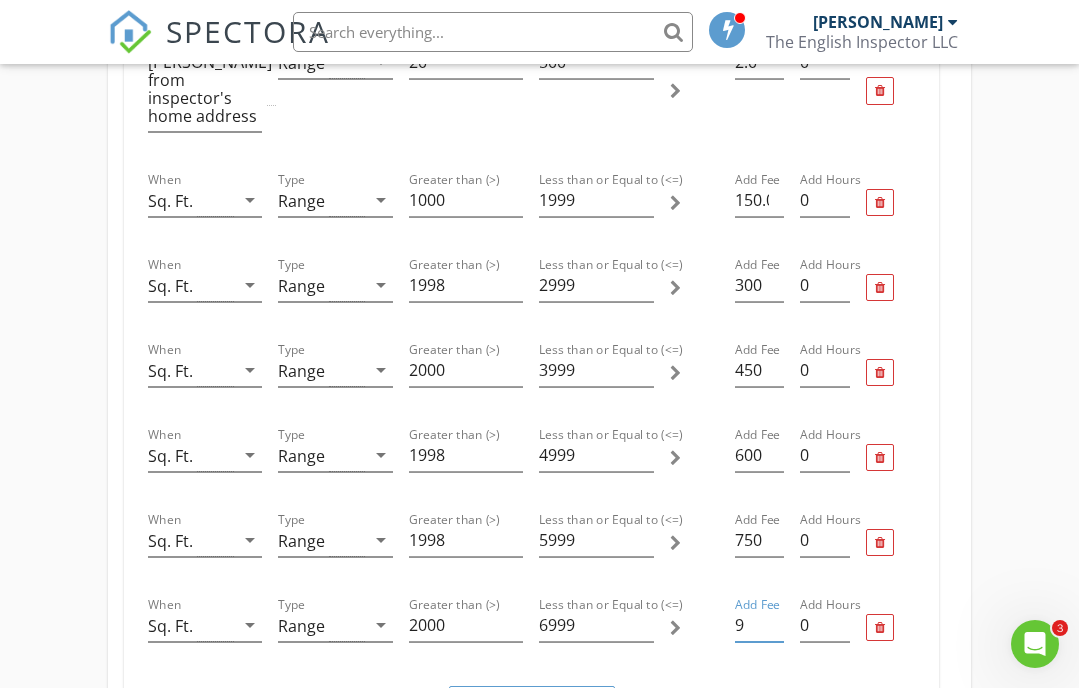 scroll, scrollTop: 0, scrollLeft: 0, axis: both 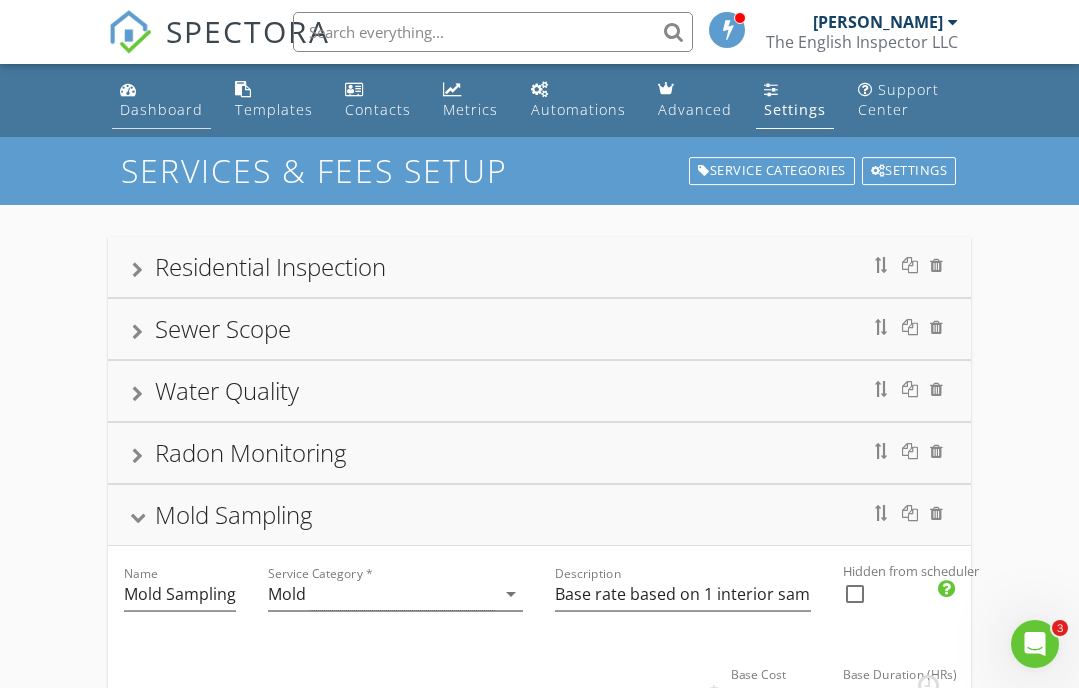 type on "900" 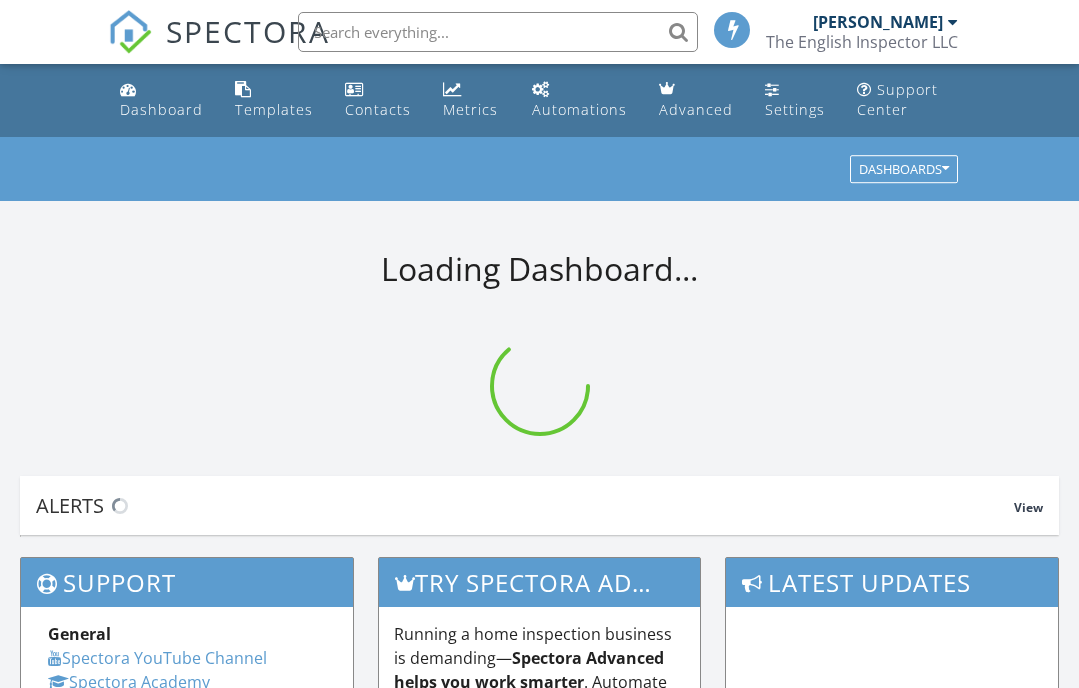 scroll, scrollTop: 0, scrollLeft: 0, axis: both 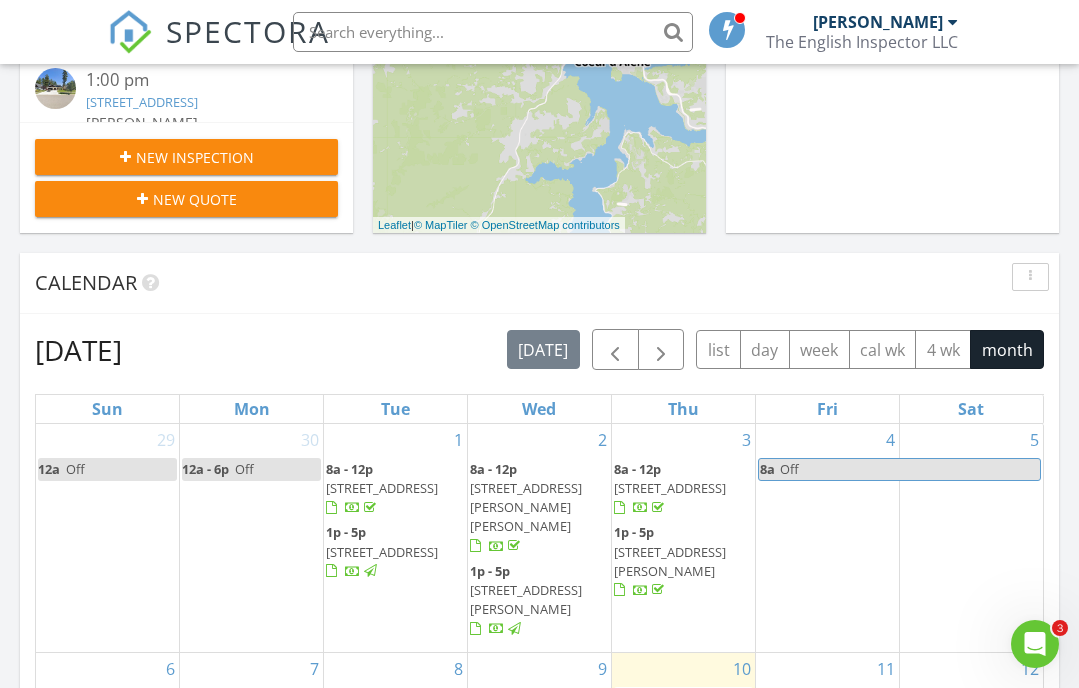 click on "New Quote" at bounding box center (186, 199) 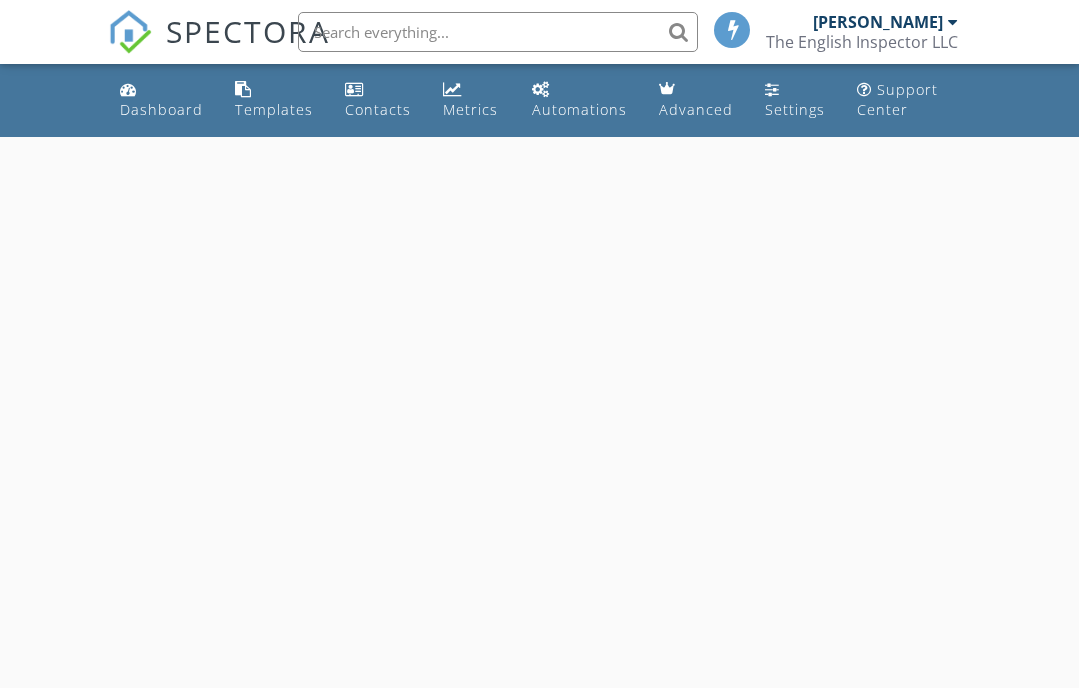 scroll, scrollTop: 0, scrollLeft: 0, axis: both 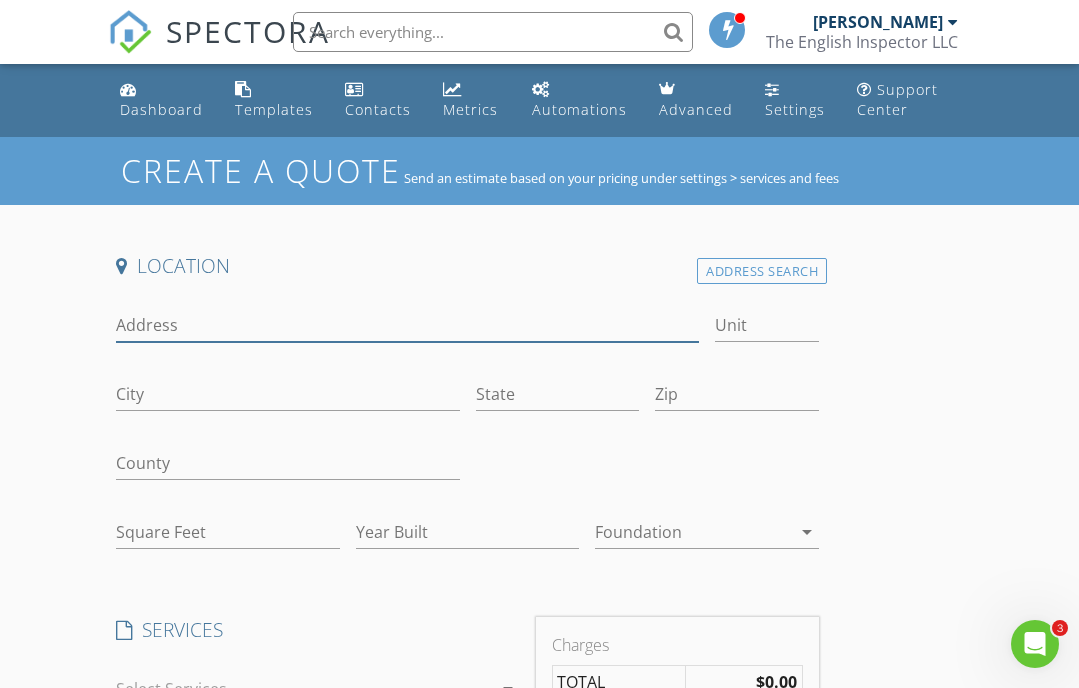click on "Address" at bounding box center [407, 325] 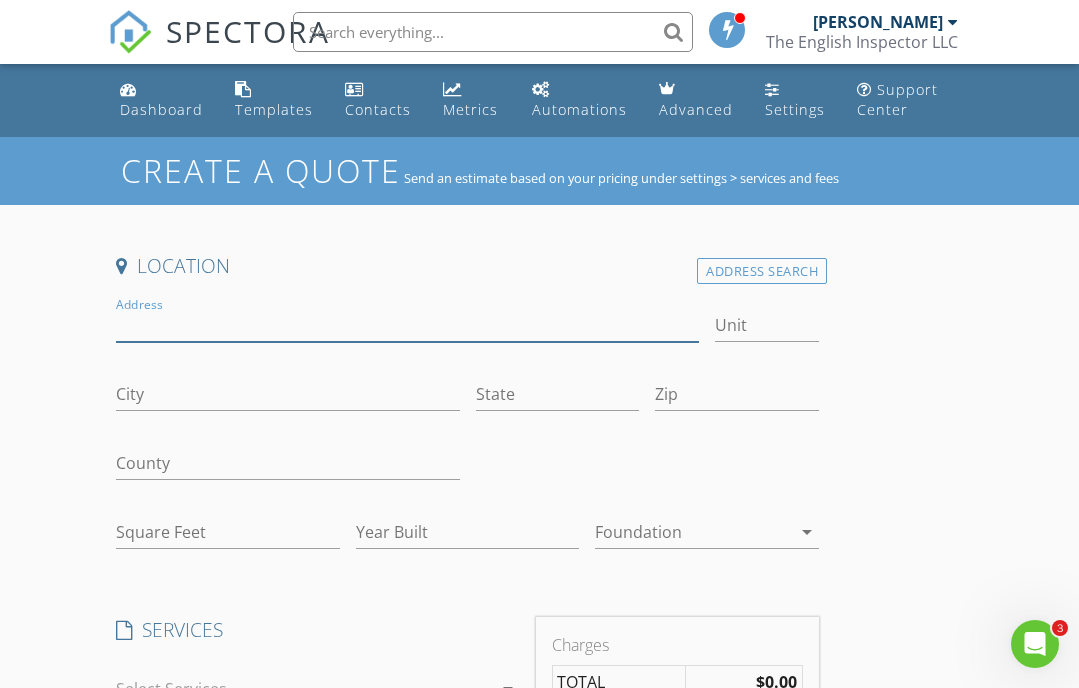 type on "[STREET_ADDRESS]" 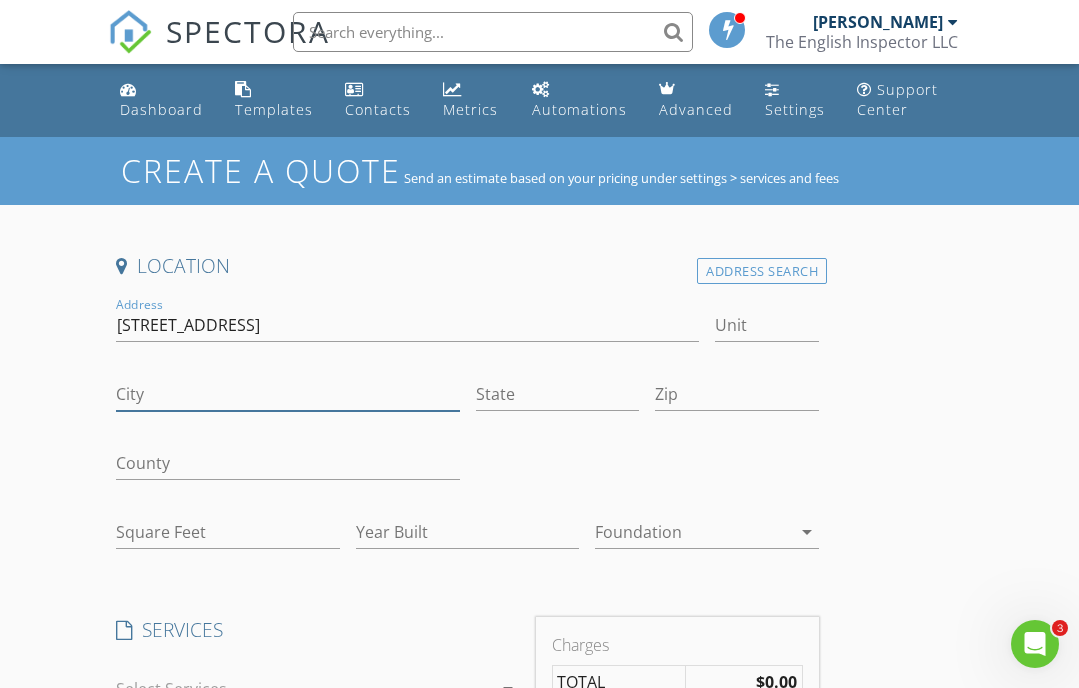 type on "Post Falls" 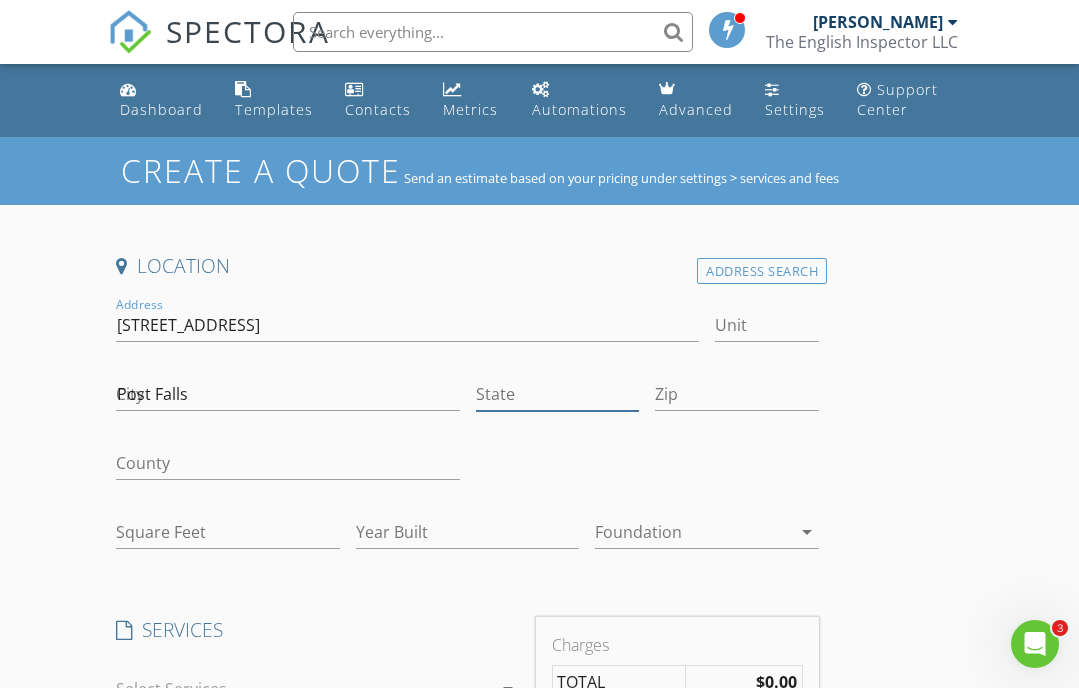 type on "ID" 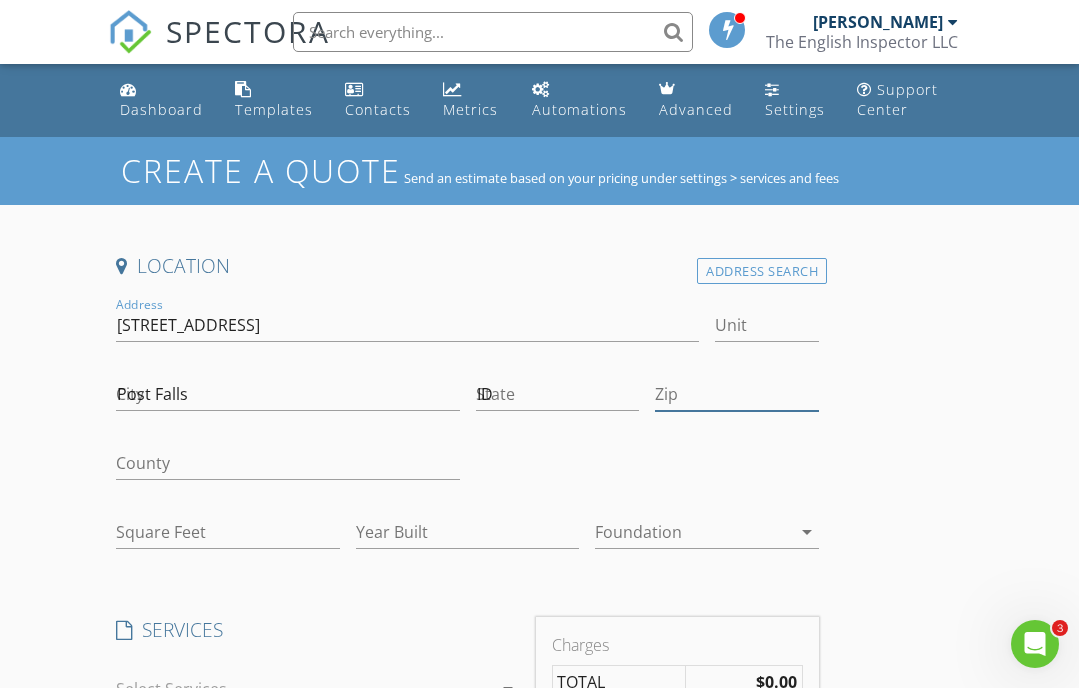 type on "83854" 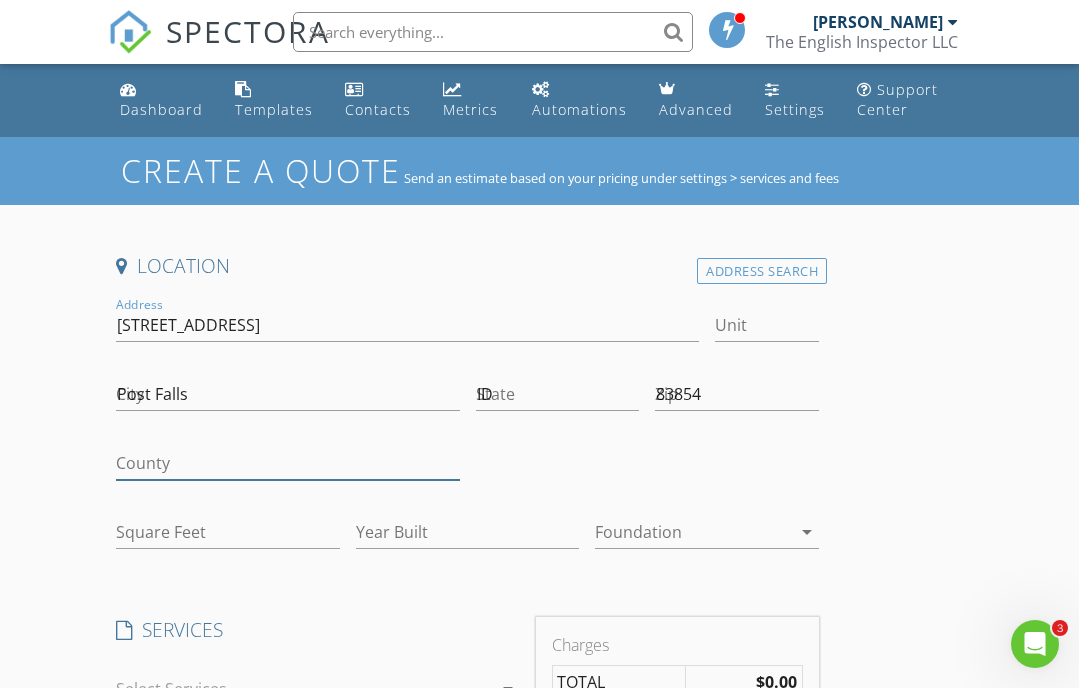 type on "ID" 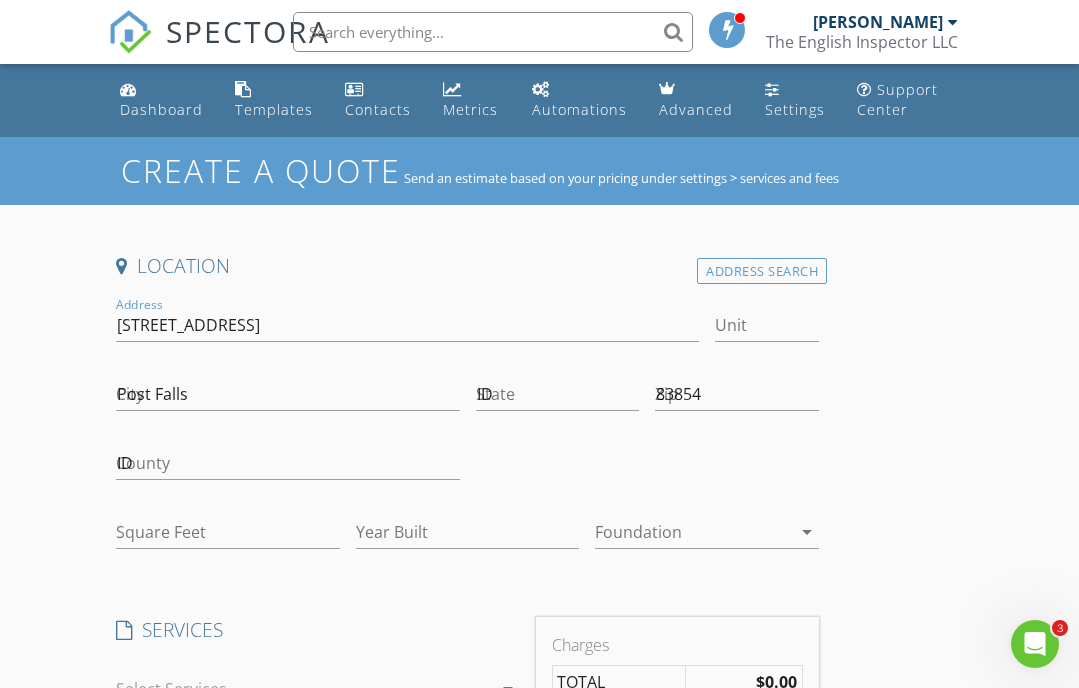 type on "[PERSON_NAME]" 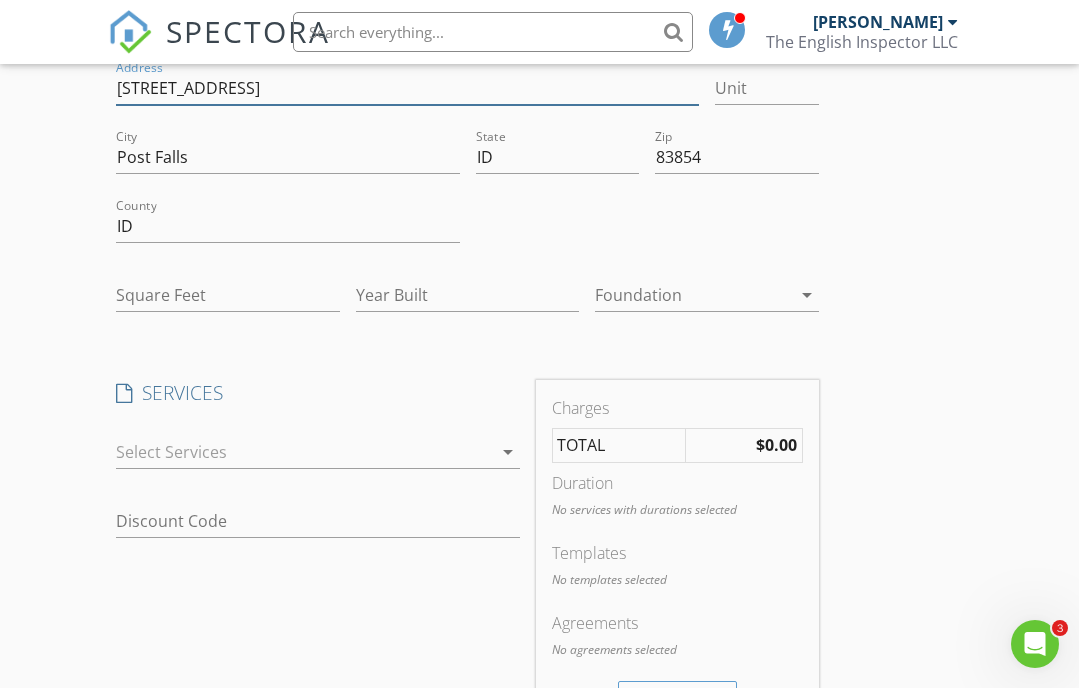 scroll, scrollTop: 242, scrollLeft: 0, axis: vertical 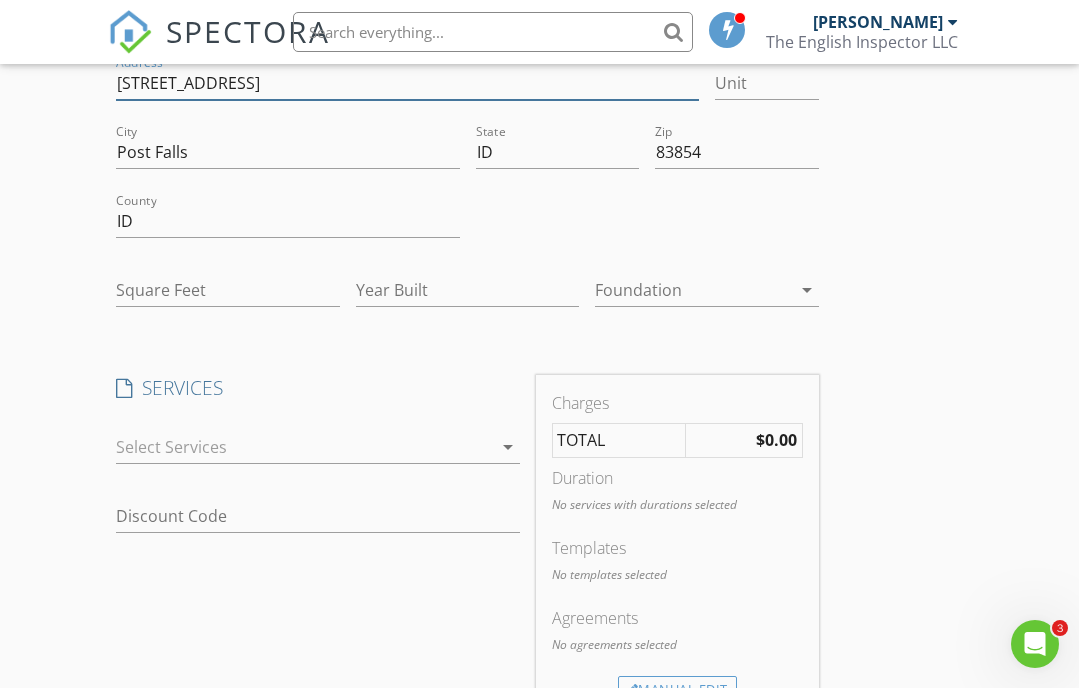 type on "3104" 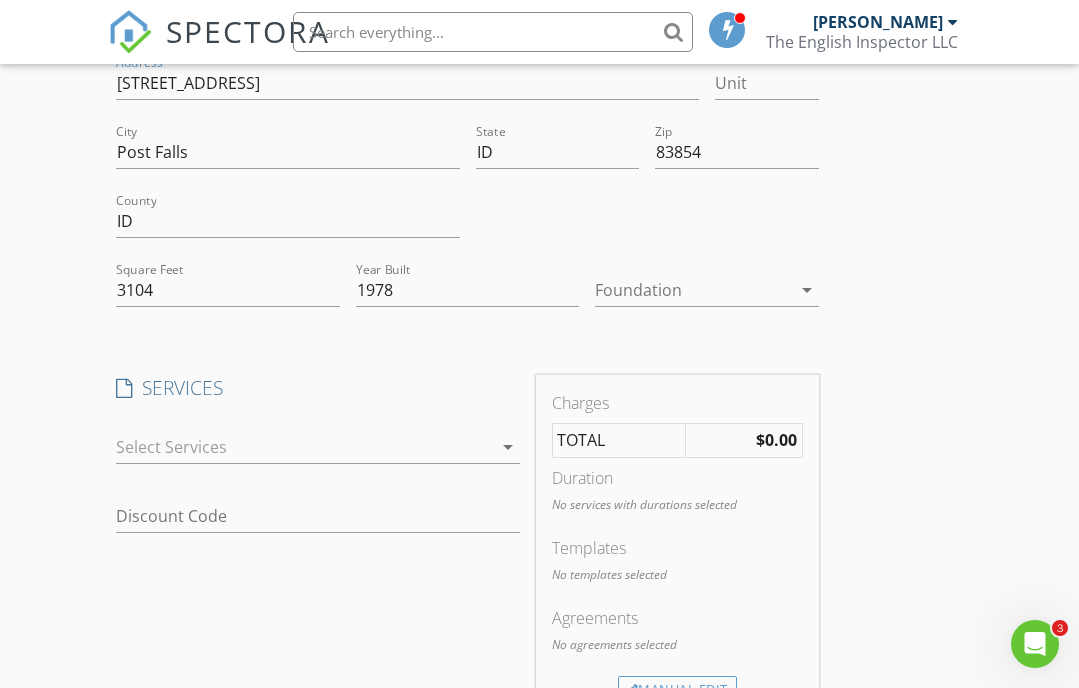 click at bounding box center (304, 447) 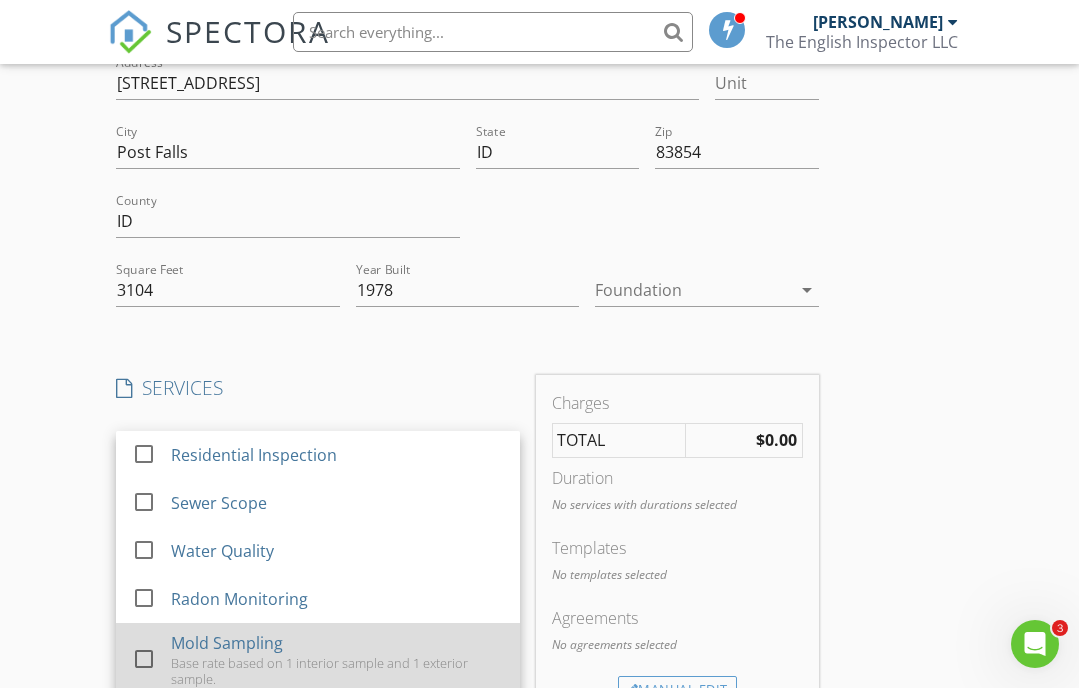 click on "Mold Sampling" at bounding box center (227, 643) 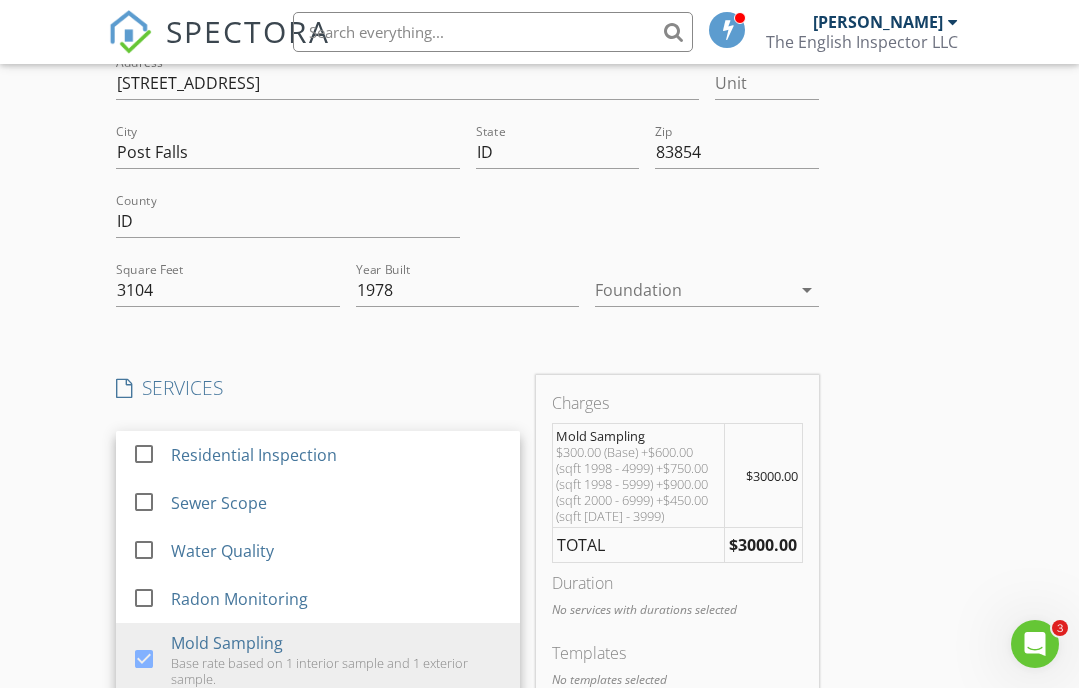 scroll, scrollTop: 0, scrollLeft: 0, axis: both 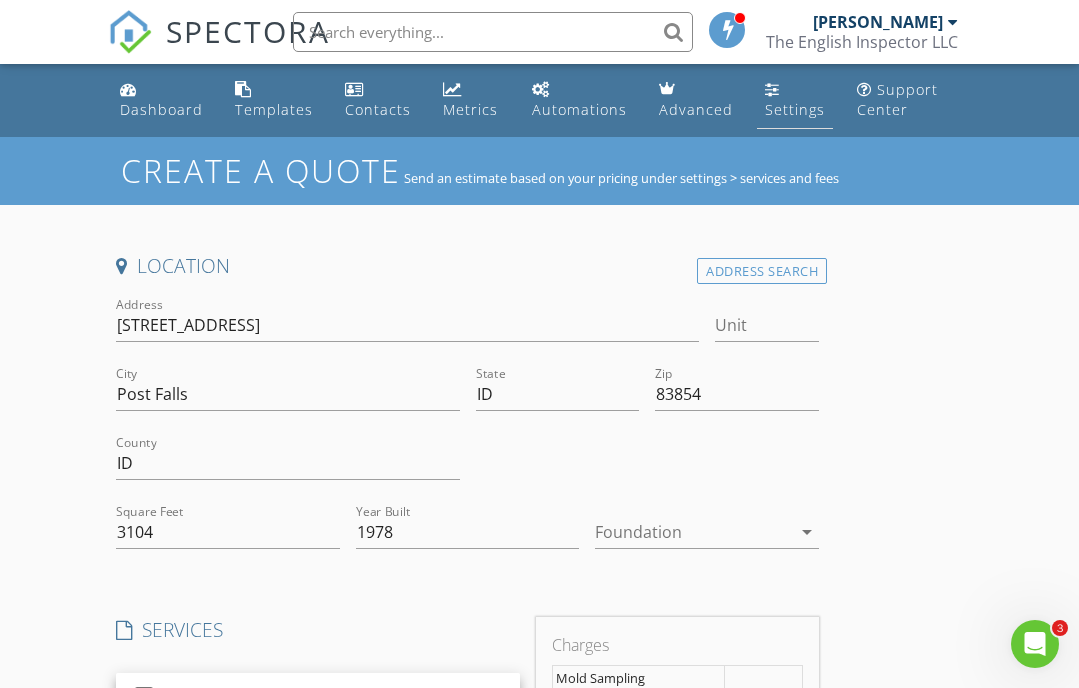 click on "Settings" at bounding box center [795, 109] 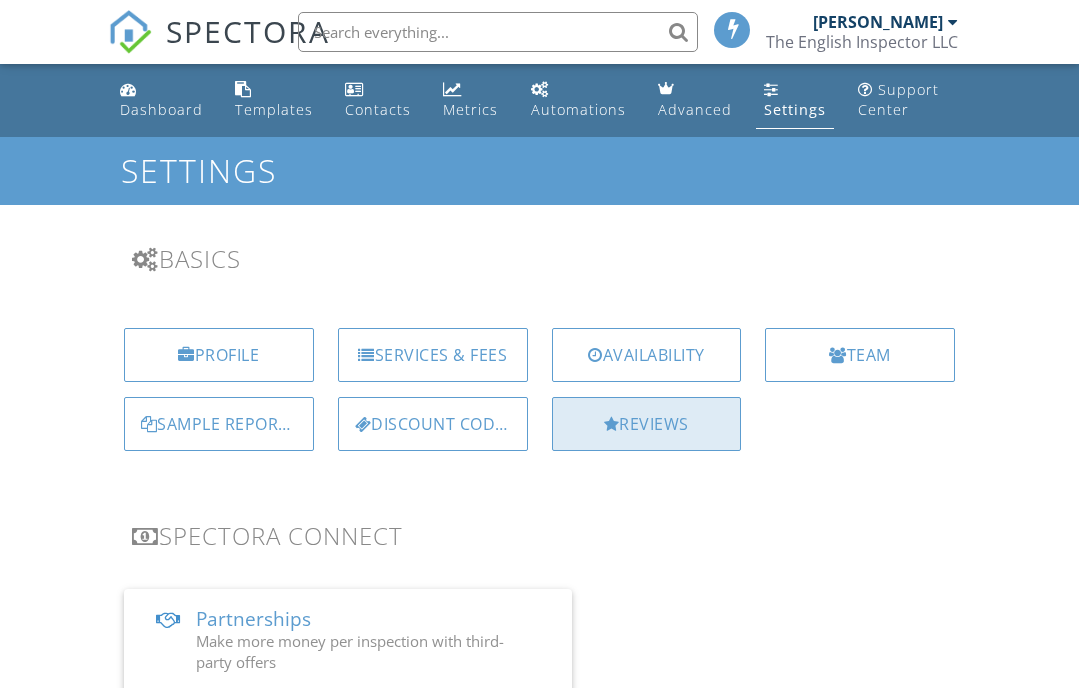 scroll, scrollTop: 0, scrollLeft: 0, axis: both 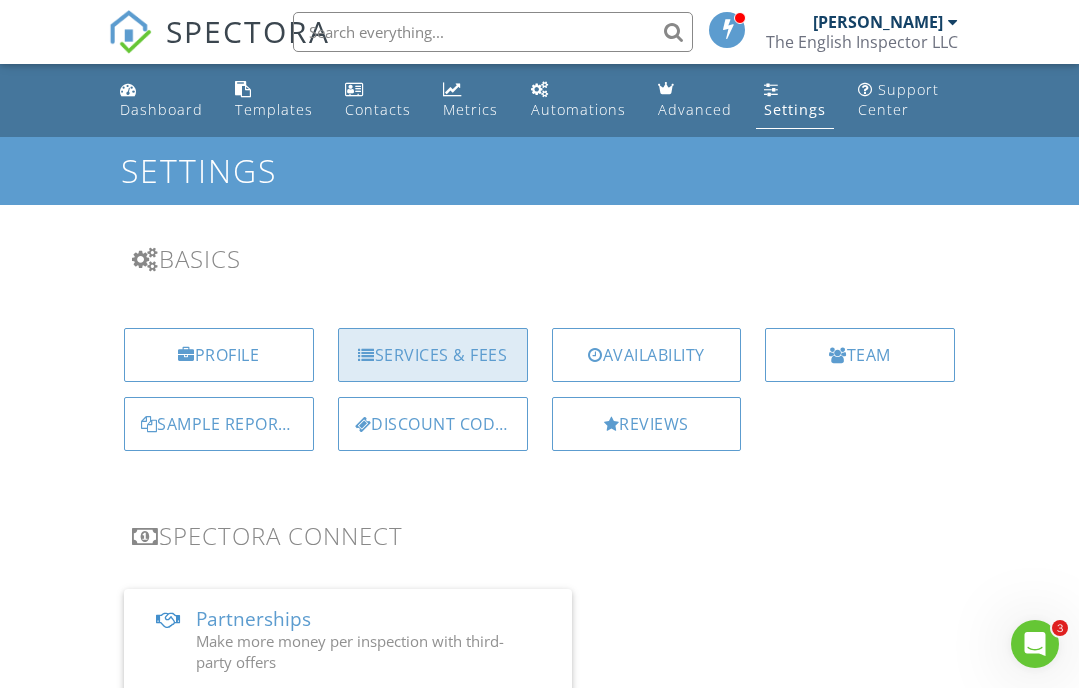 click on "Services & Fees" at bounding box center [433, 355] 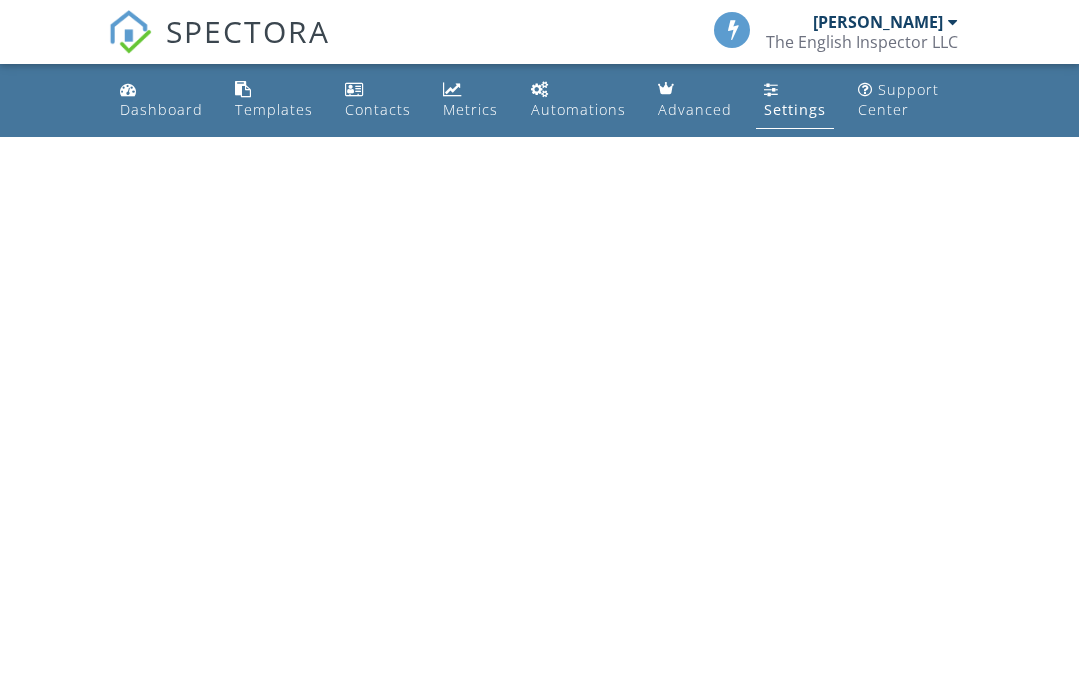 scroll, scrollTop: 0, scrollLeft: 0, axis: both 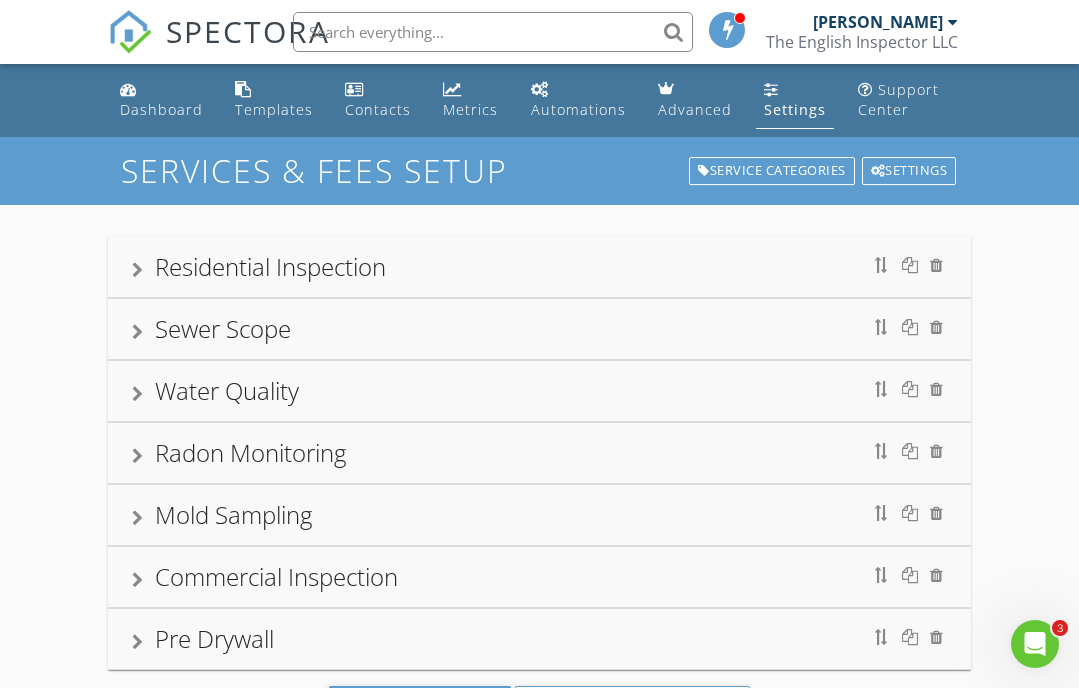 click on "Mold Sampling" at bounding box center (539, 515) 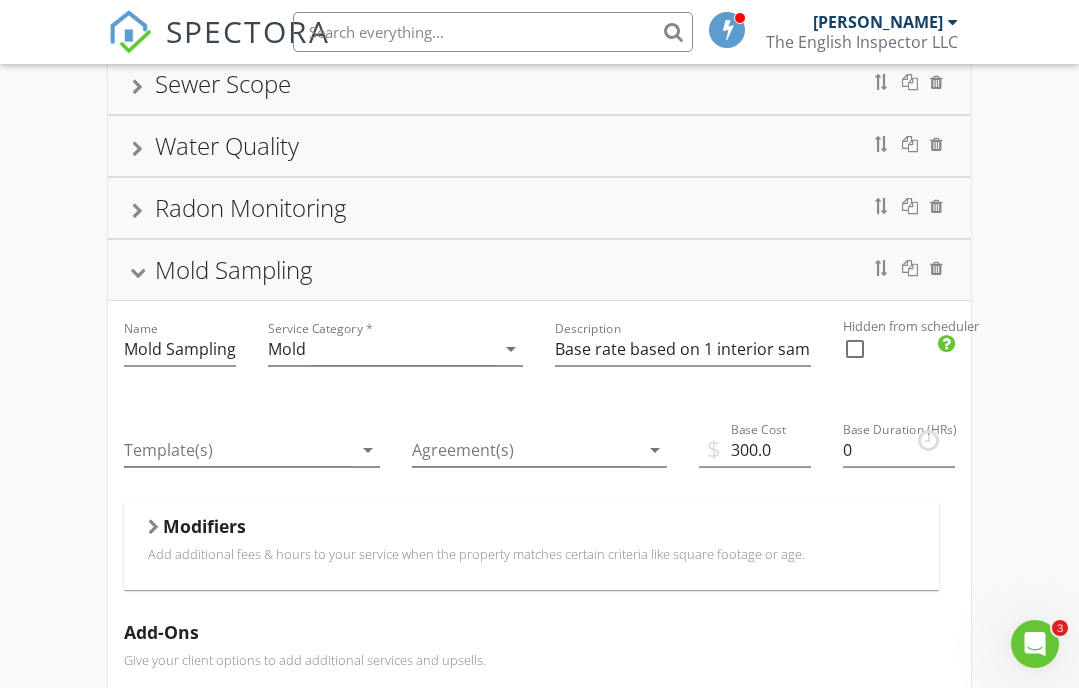 scroll, scrollTop: 249, scrollLeft: 0, axis: vertical 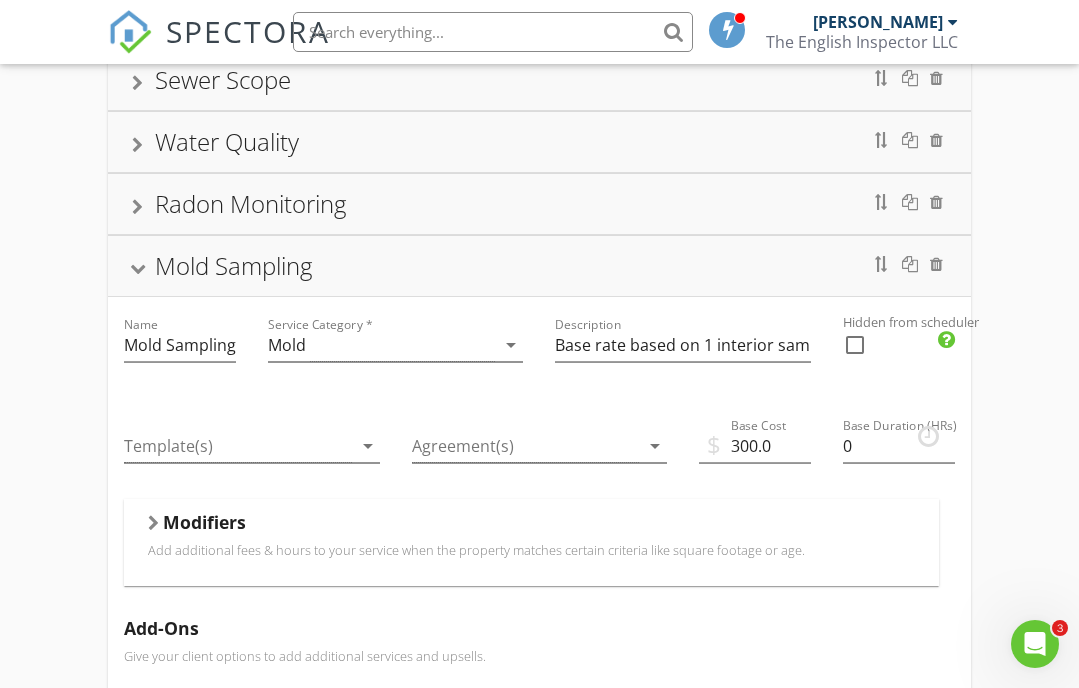 click on "Add additional fees & hours to your service when the
property matches certain criteria like square footage or age." at bounding box center (531, 550) 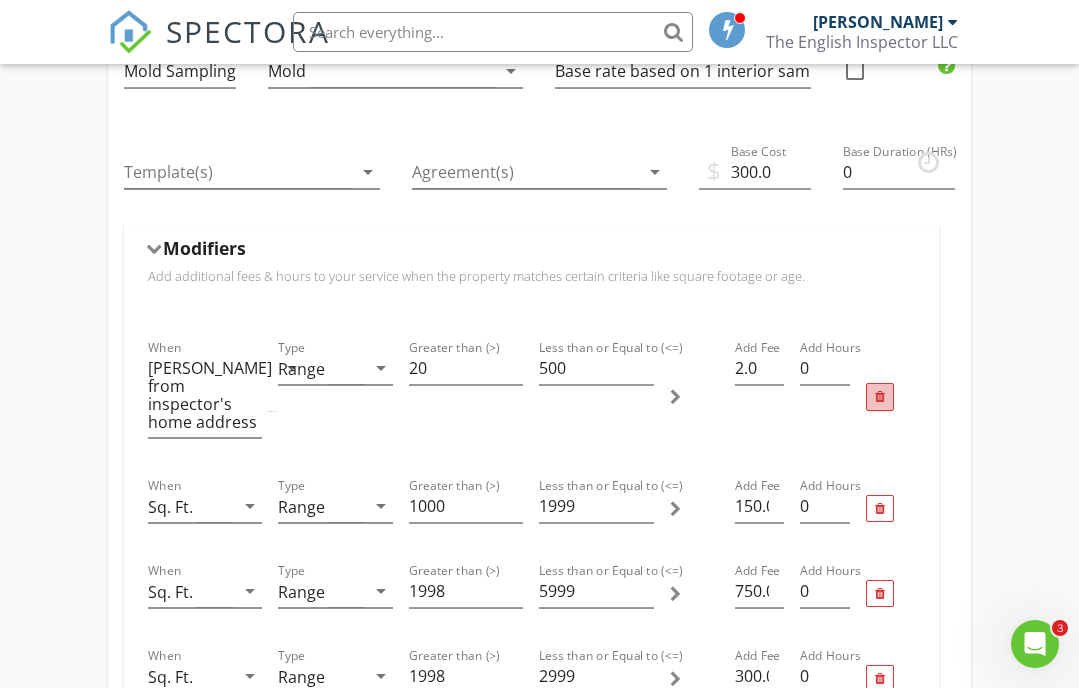 scroll, scrollTop: 524, scrollLeft: 0, axis: vertical 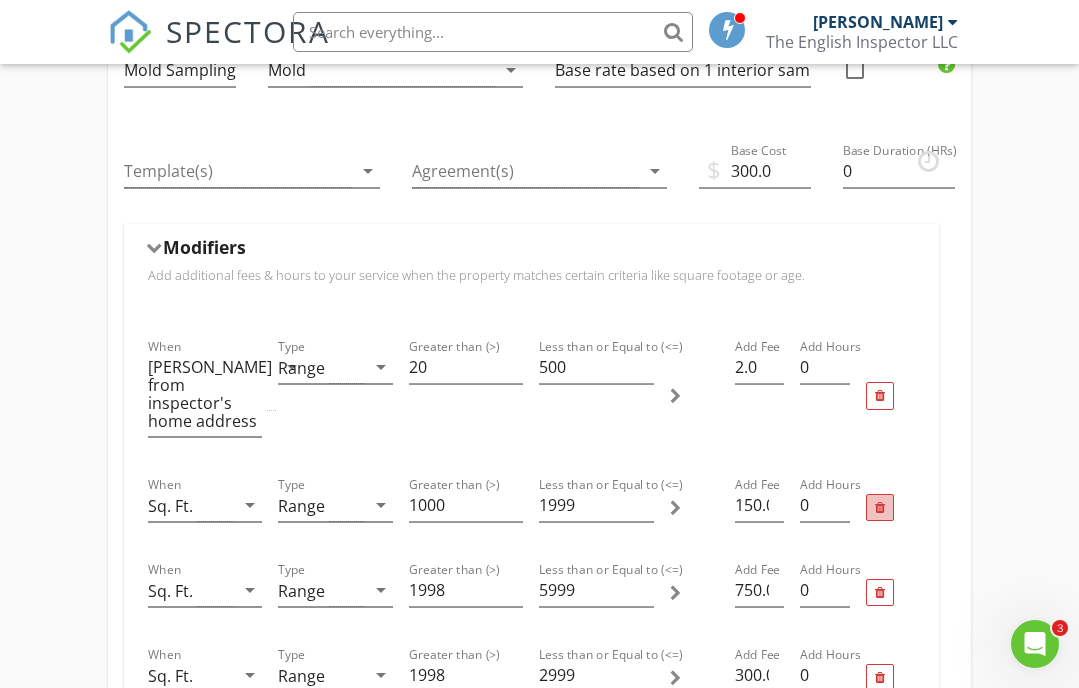 click at bounding box center (880, 508) 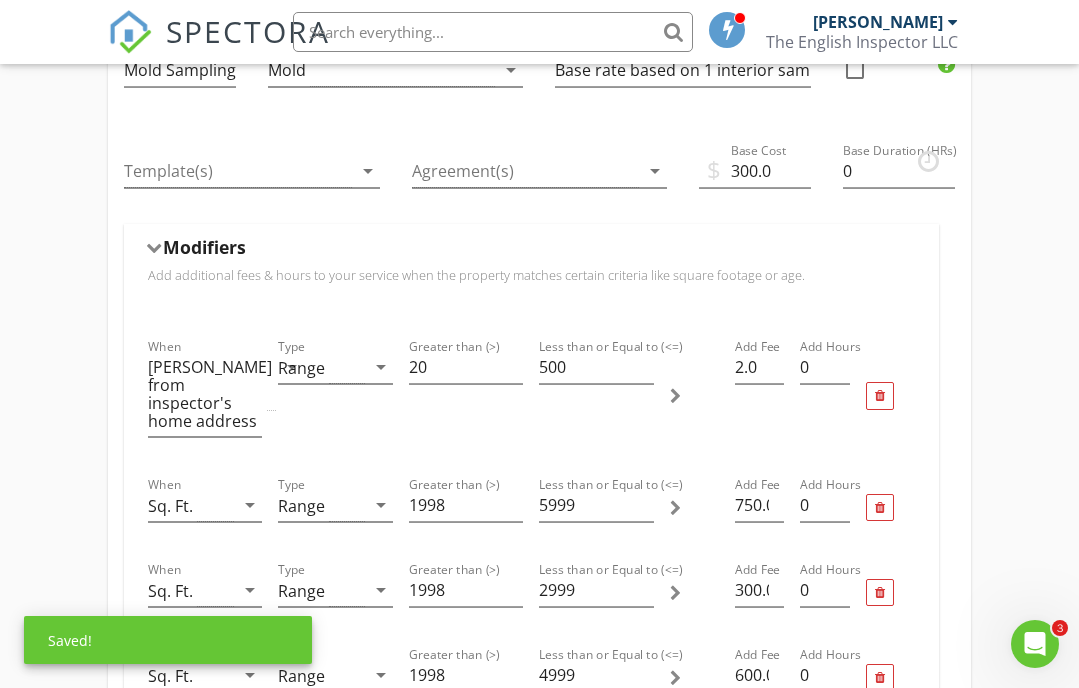 click at bounding box center [880, 508] 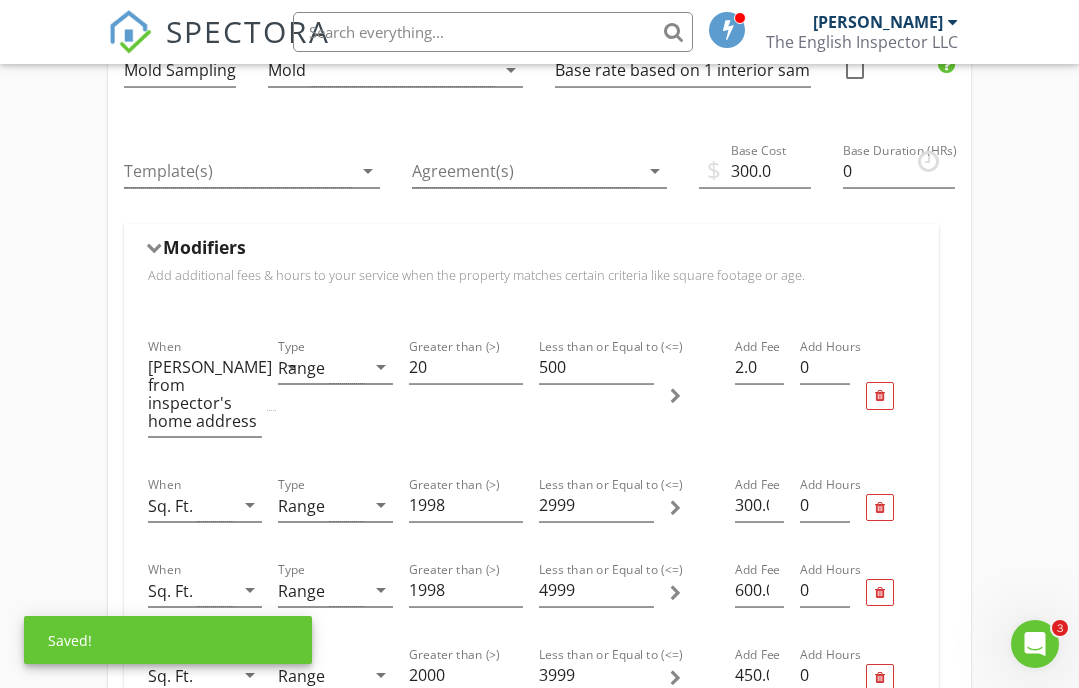 click at bounding box center [880, 508] 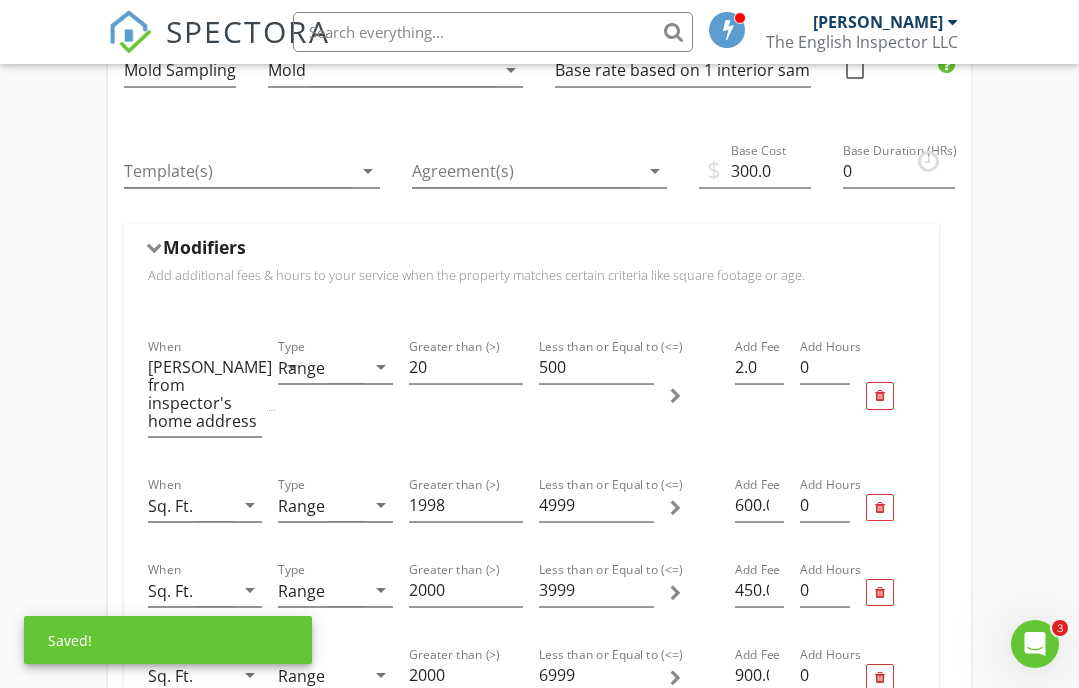 click at bounding box center [880, 508] 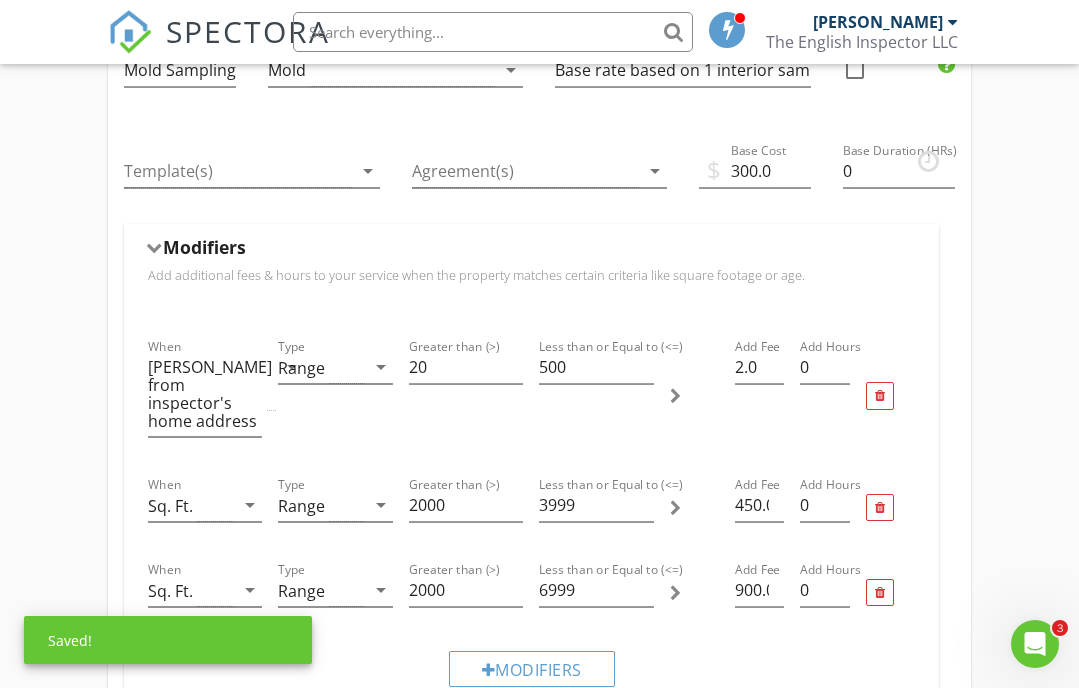 click at bounding box center [880, 508] 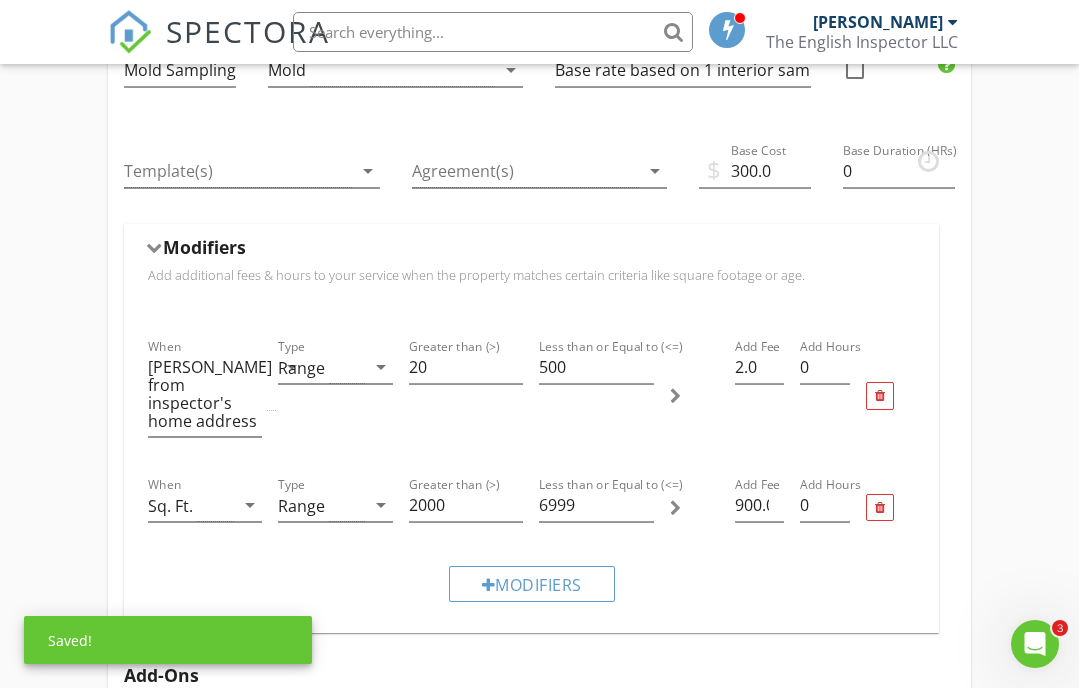 click at bounding box center [880, 508] 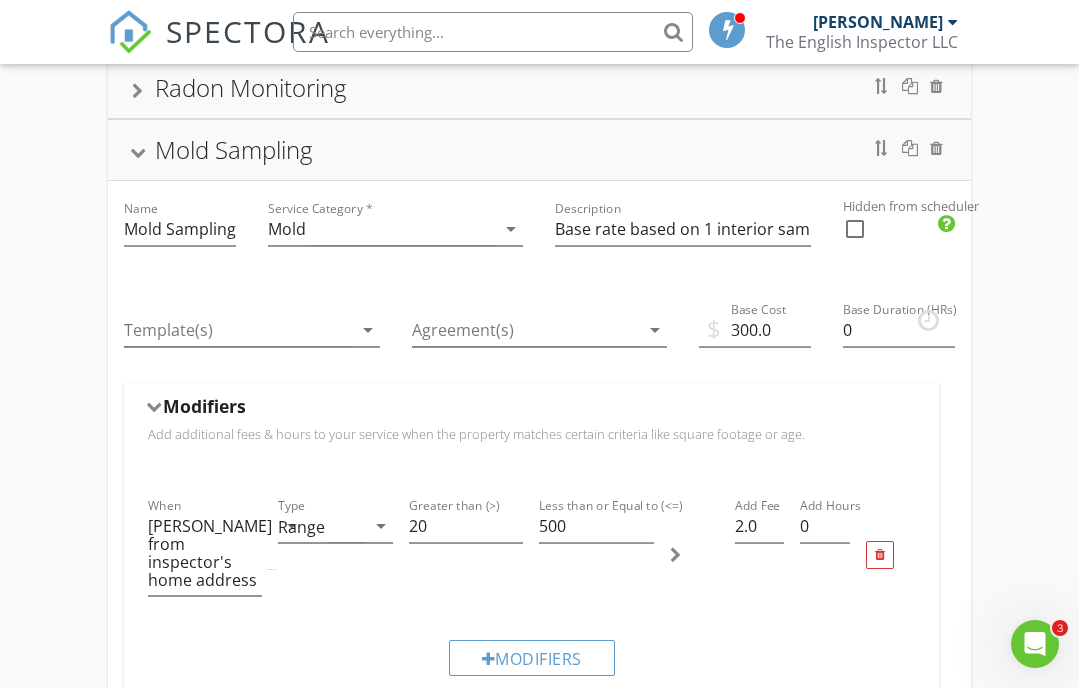 scroll, scrollTop: 363, scrollLeft: 0, axis: vertical 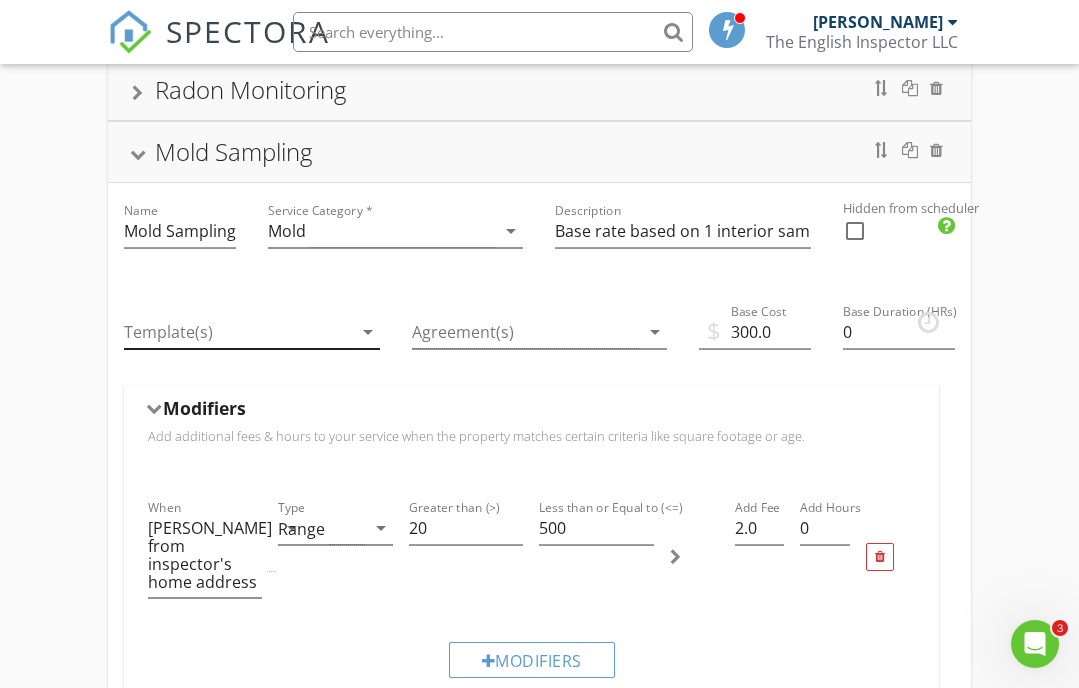 click on "arrow_drop_down" at bounding box center (368, 332) 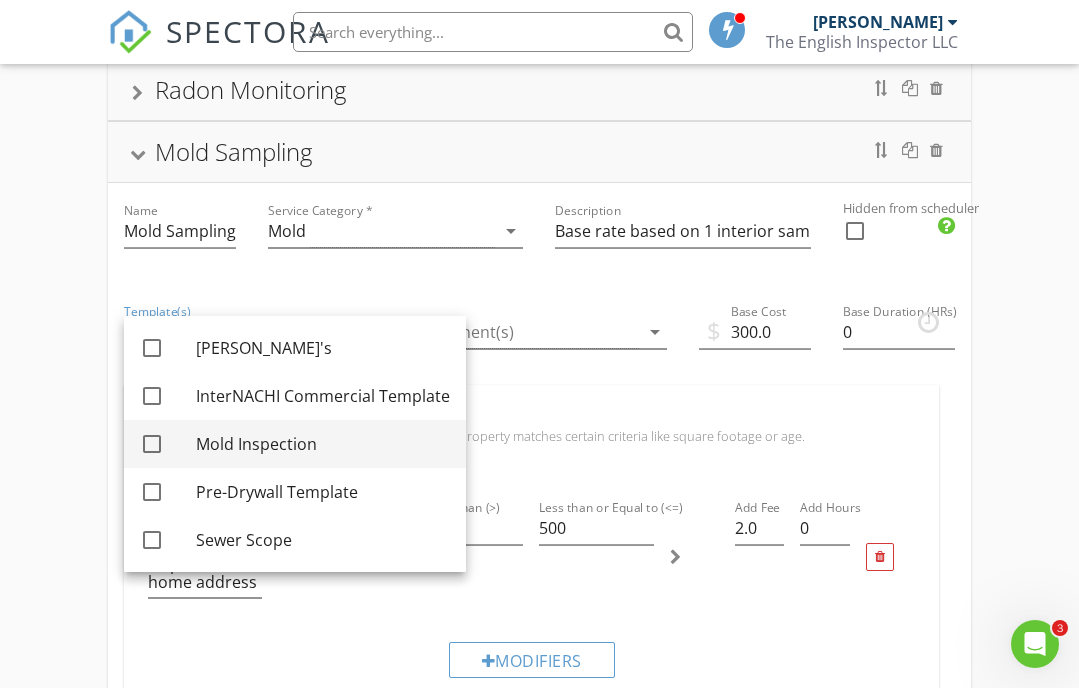 click on "Mold Inspection" at bounding box center [323, 444] 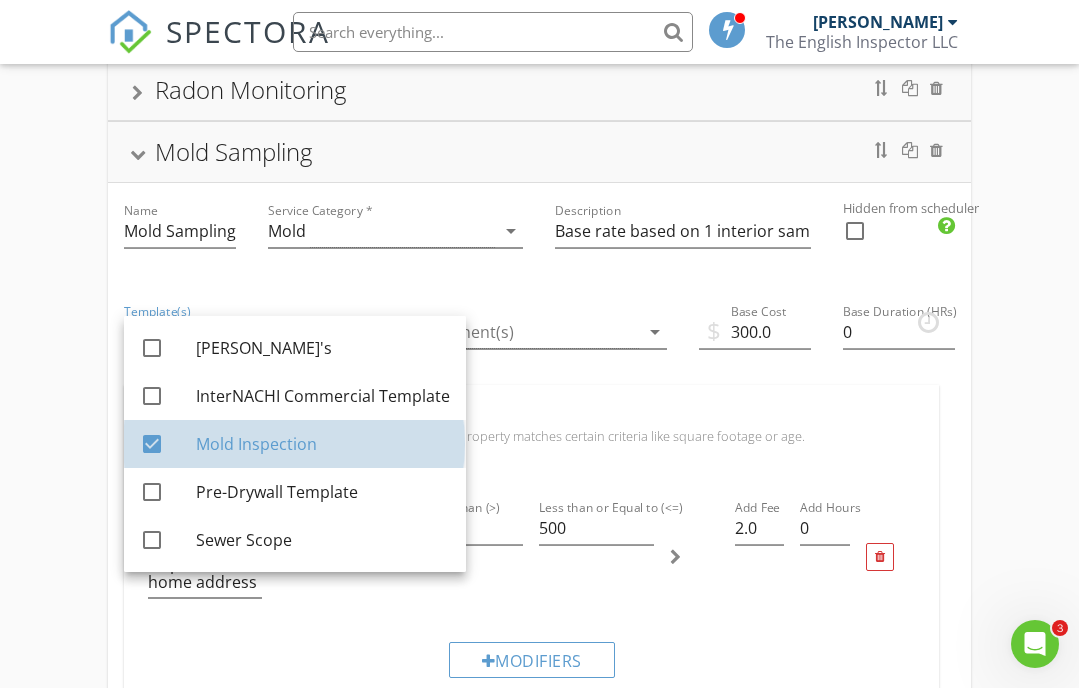 checkbox on "true" 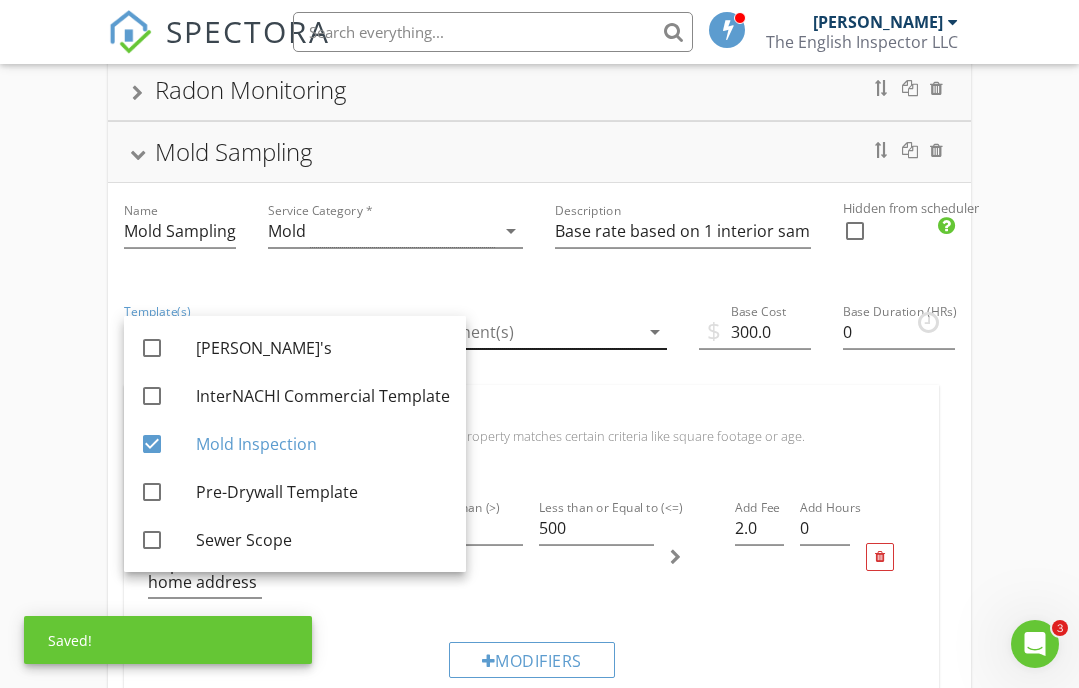 click at bounding box center [526, 332] 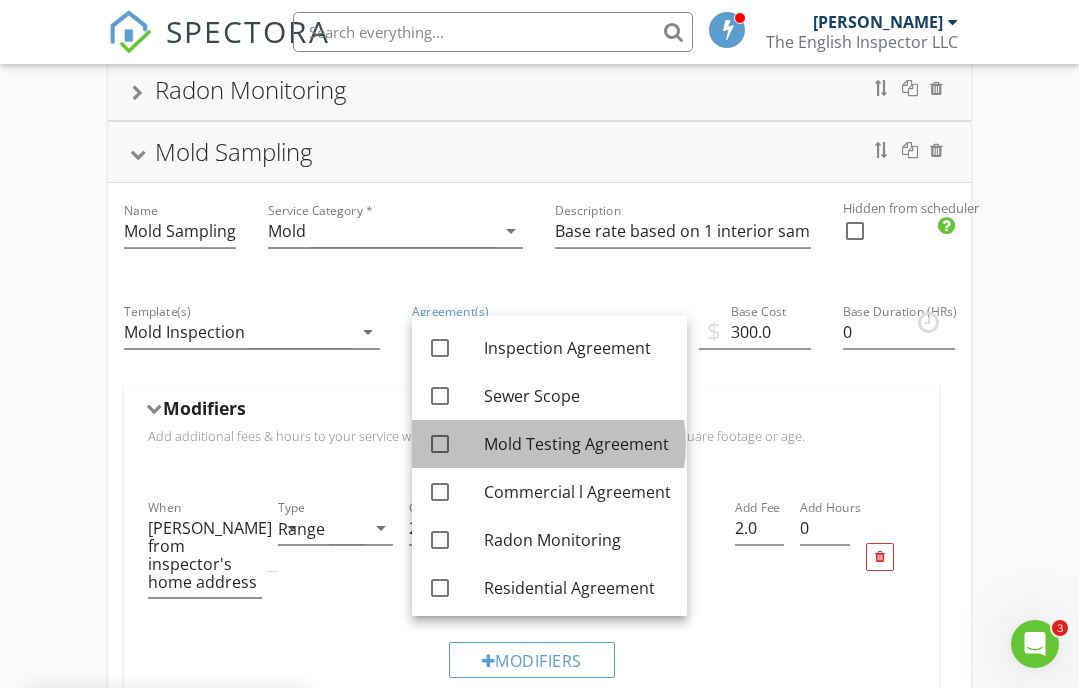 click on "Mold Testing Agreement" at bounding box center (577, 444) 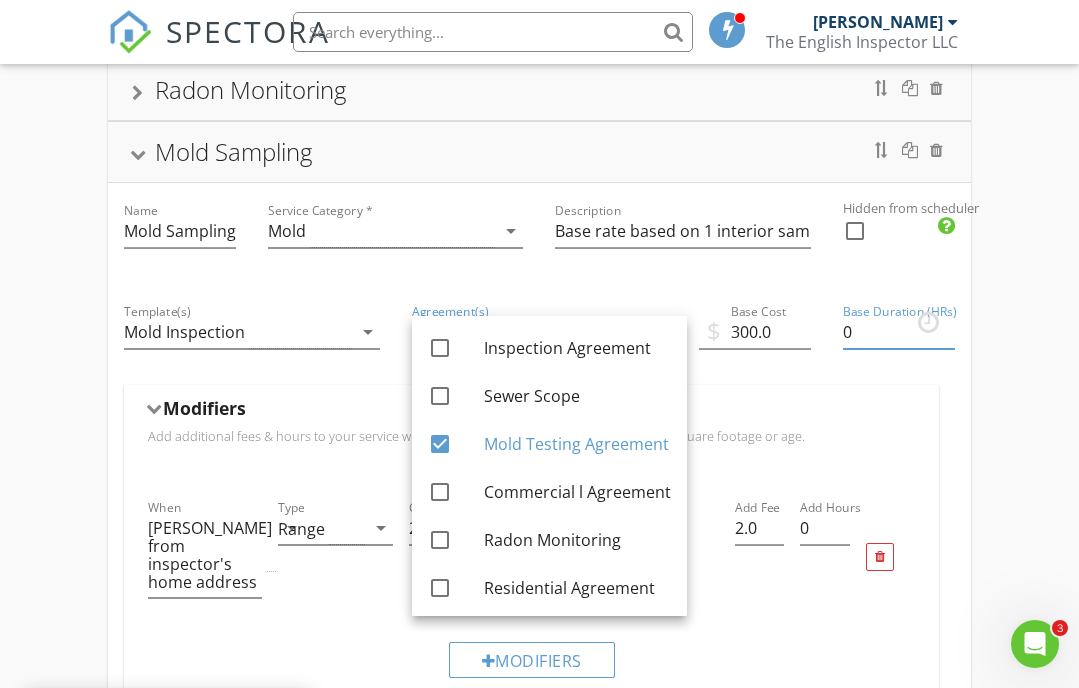 click on "0" at bounding box center (899, 332) 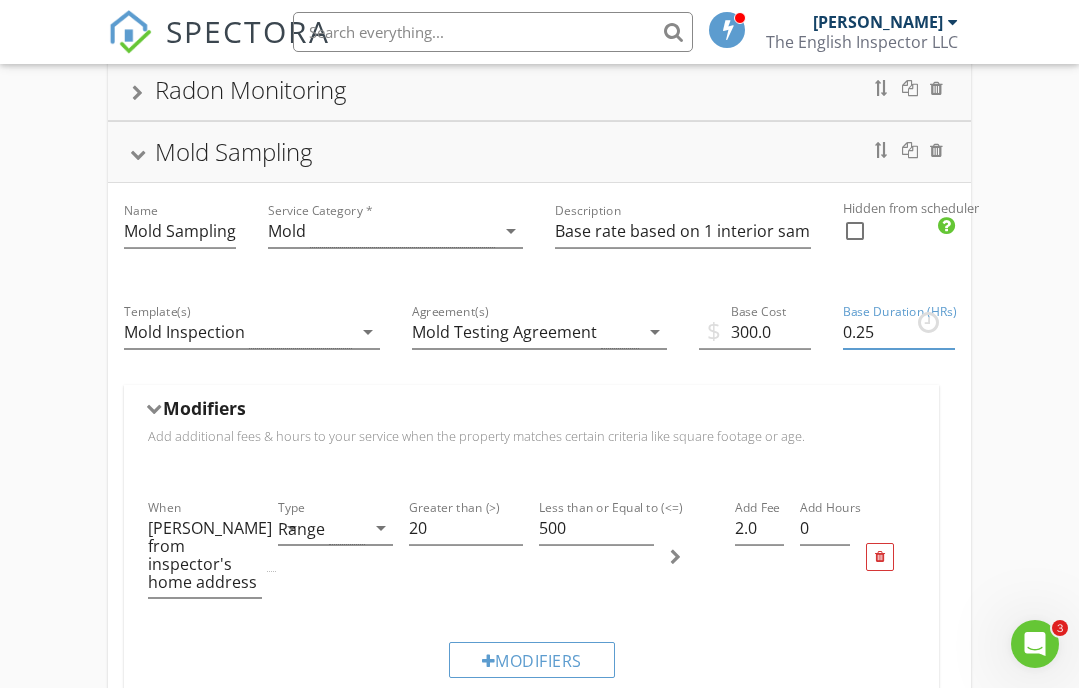 click on "0.25" at bounding box center (899, 332) 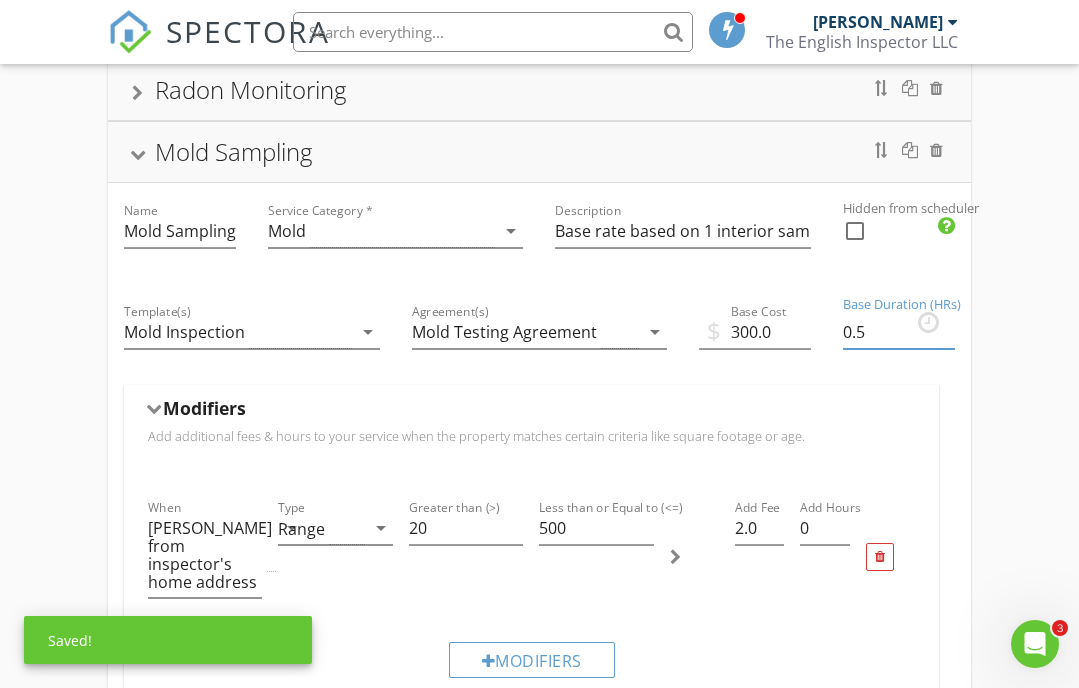 click on "0.5" at bounding box center [899, 332] 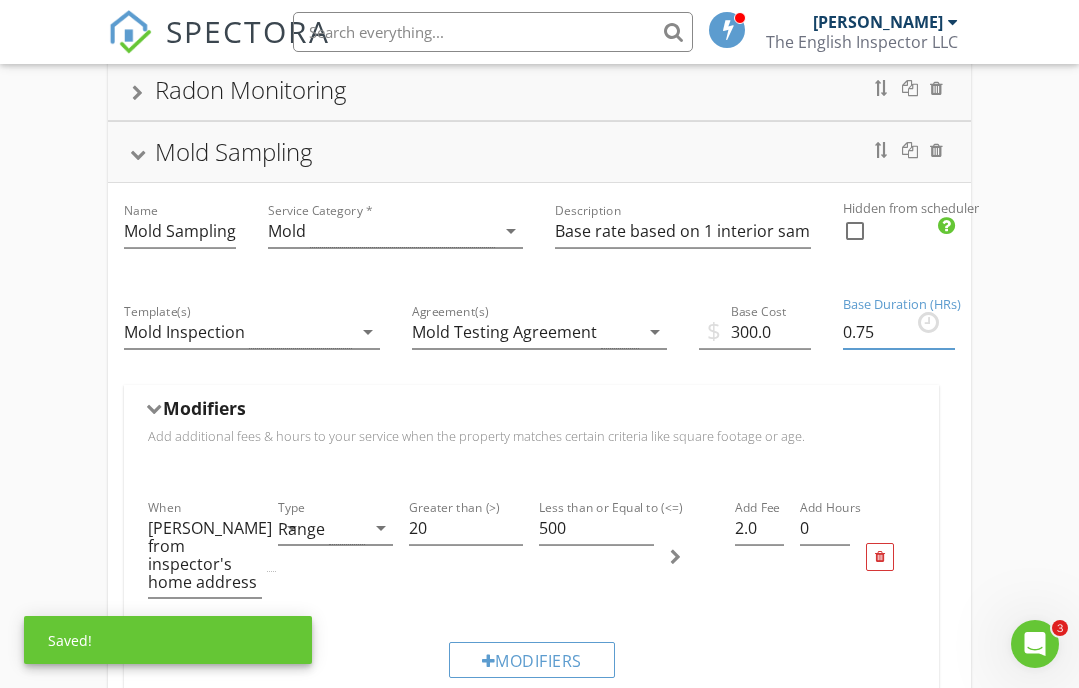 click on "0.75" at bounding box center [899, 332] 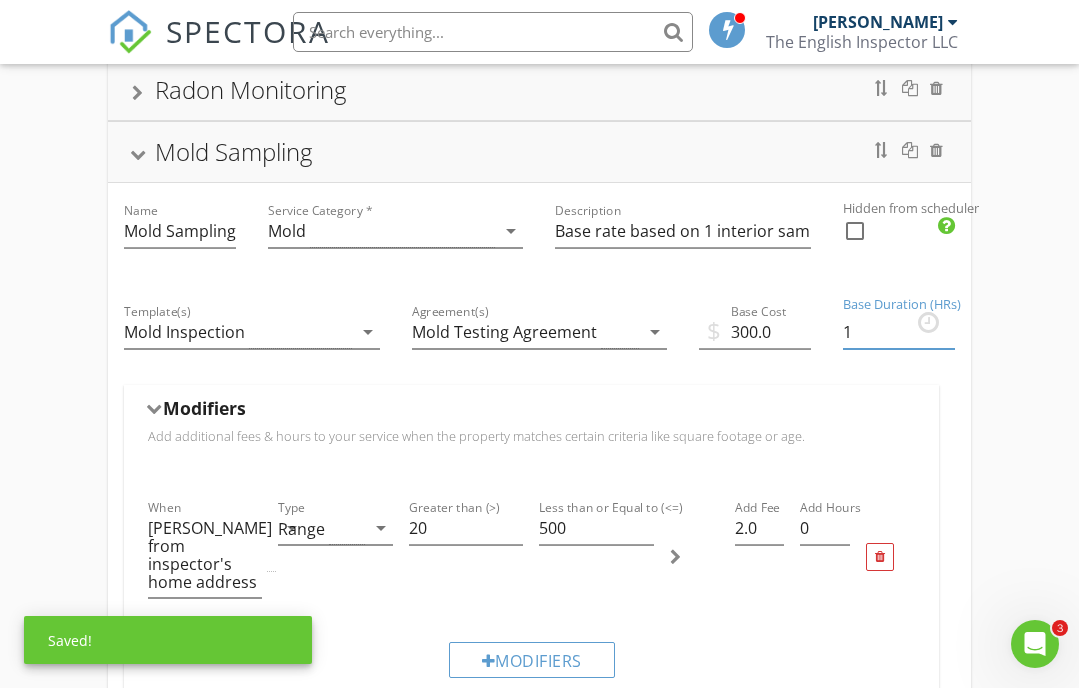 click on "1" at bounding box center (899, 332) 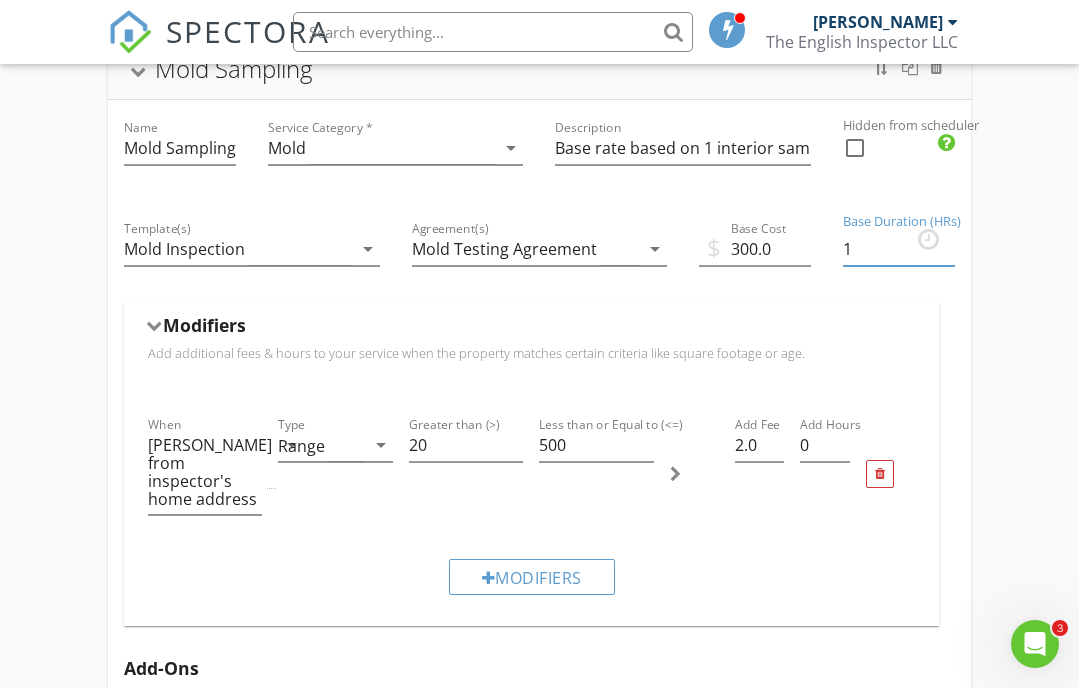 scroll, scrollTop: 445, scrollLeft: 0, axis: vertical 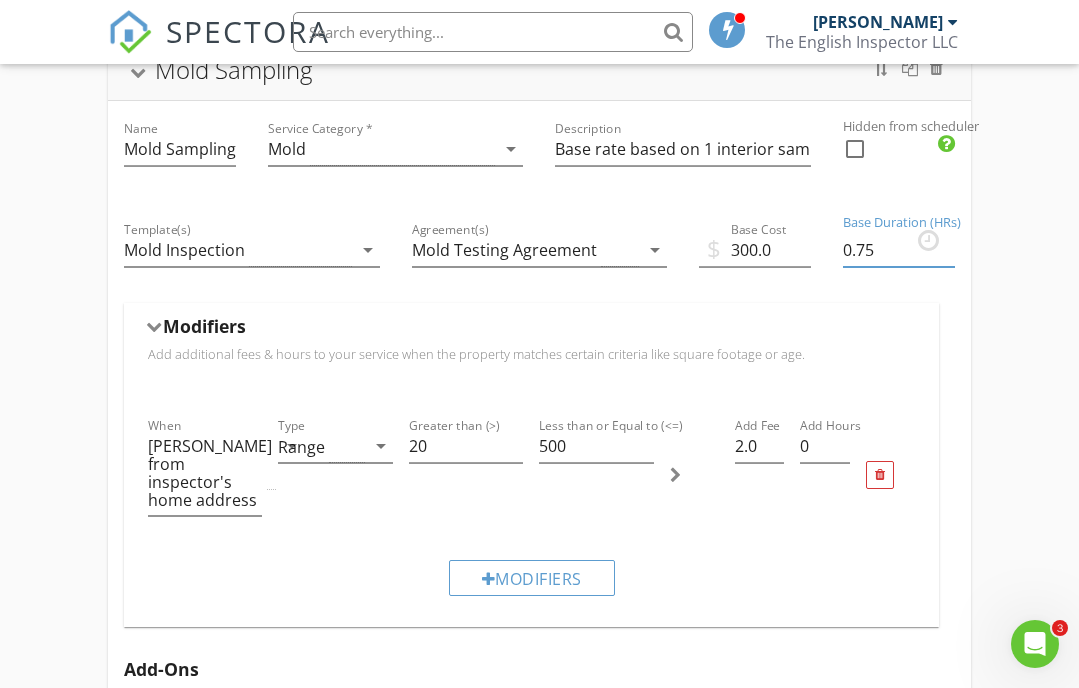 click on "0.75" at bounding box center (899, 250) 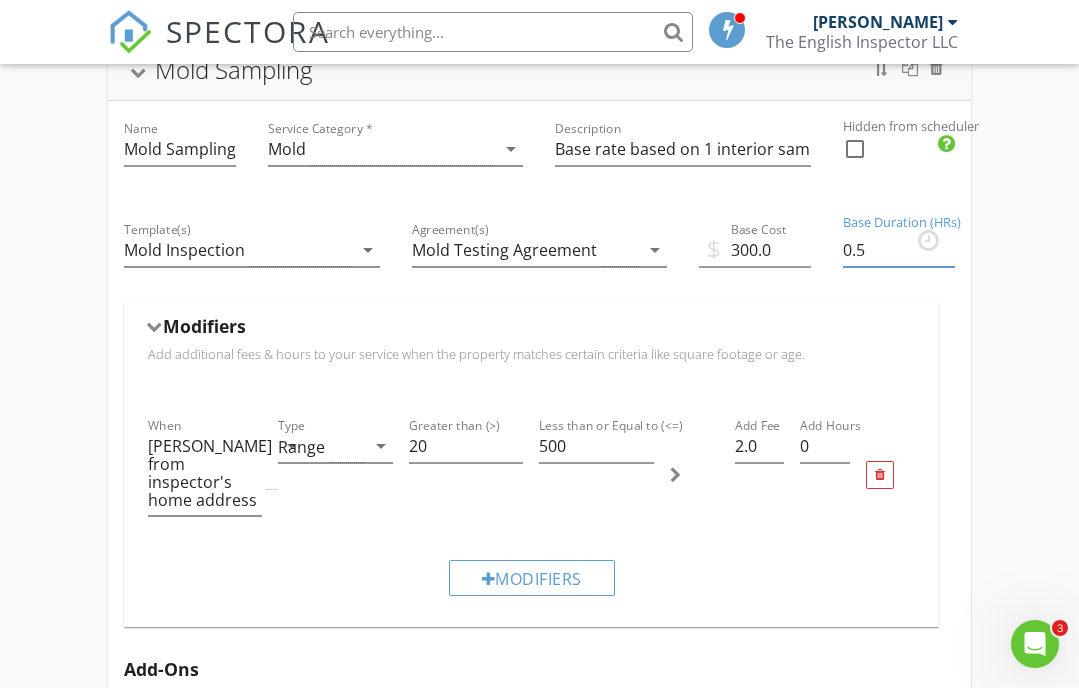 type on "0.5" 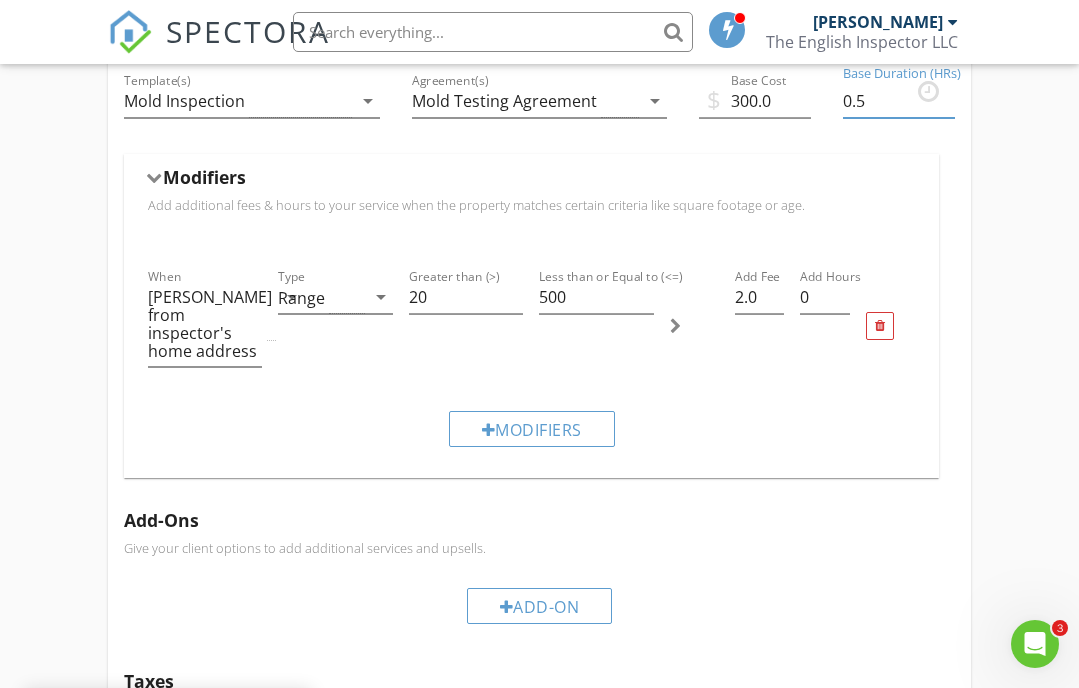 scroll, scrollTop: 595, scrollLeft: 0, axis: vertical 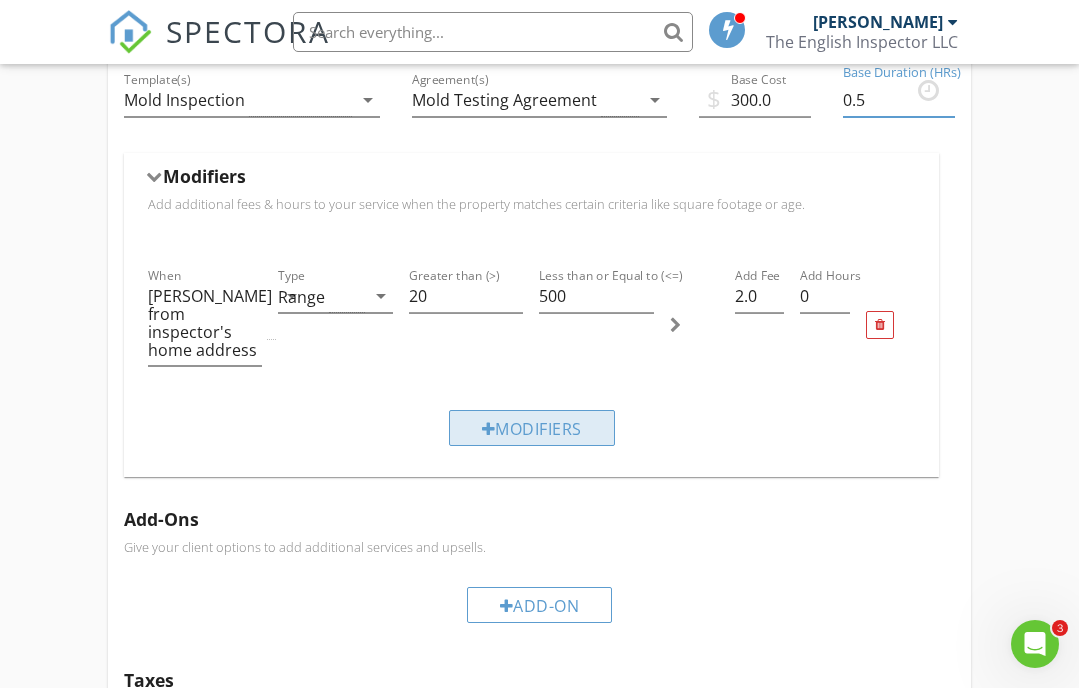 click on "Modifiers" at bounding box center [532, 428] 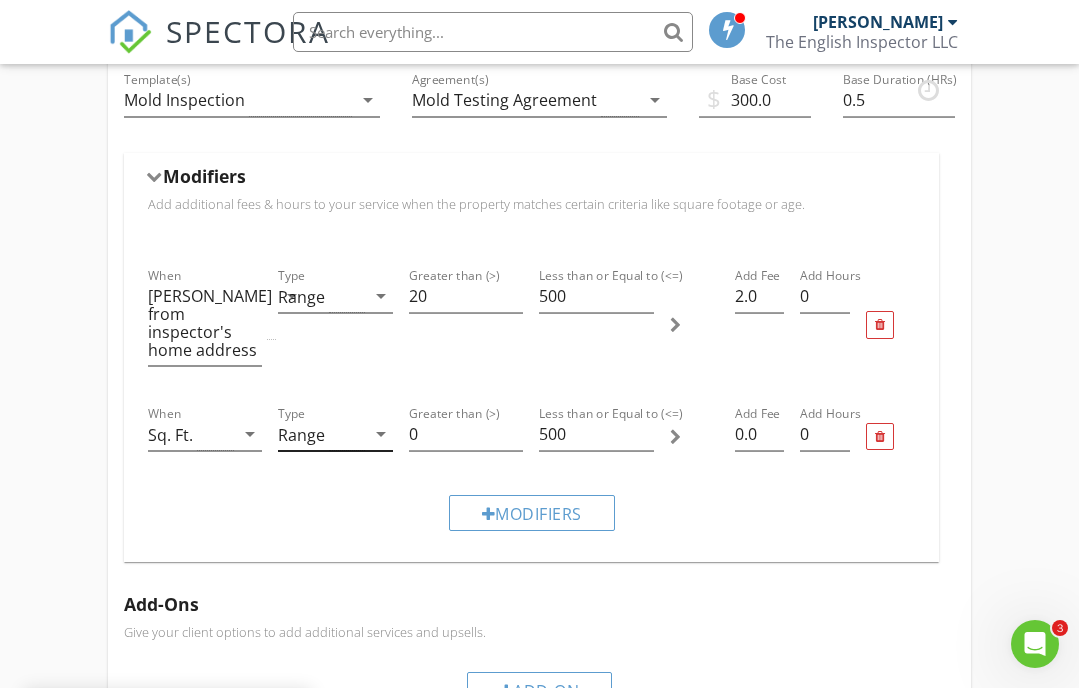 click on "arrow_drop_down" at bounding box center [381, 434] 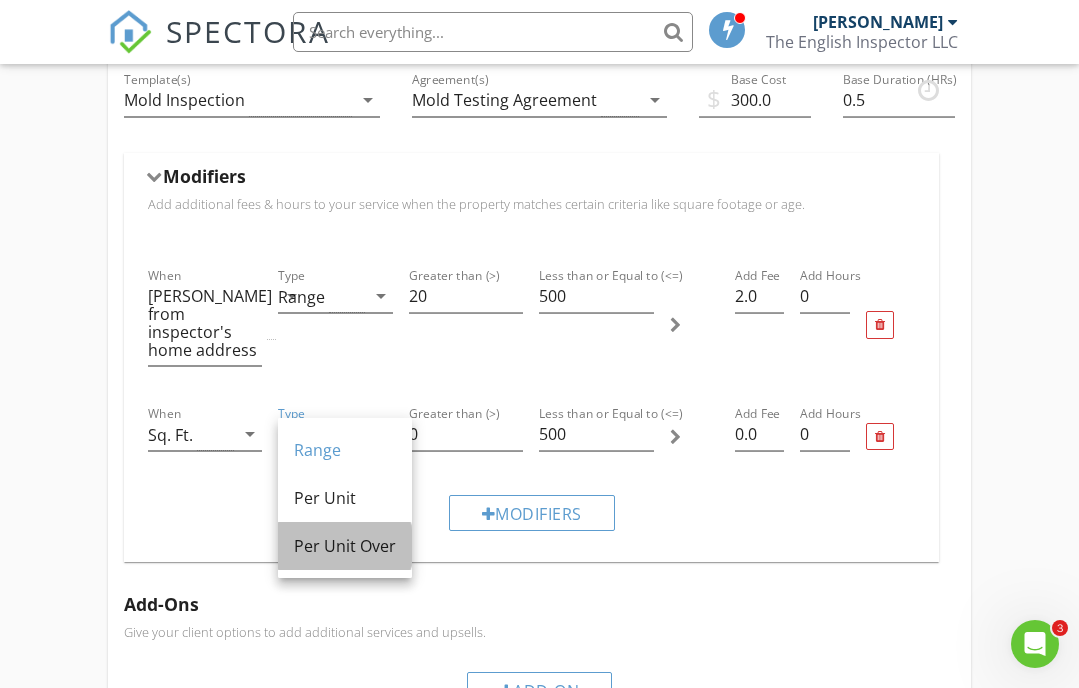 click on "Per Unit Over" at bounding box center (345, 546) 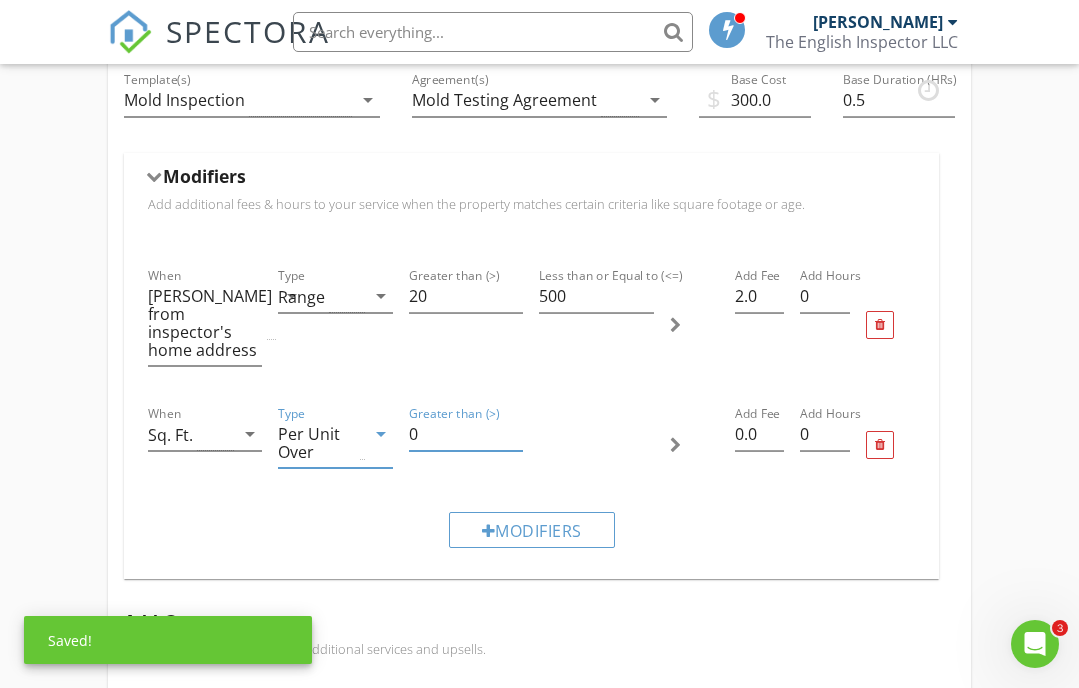 click on "0" at bounding box center (466, 434) 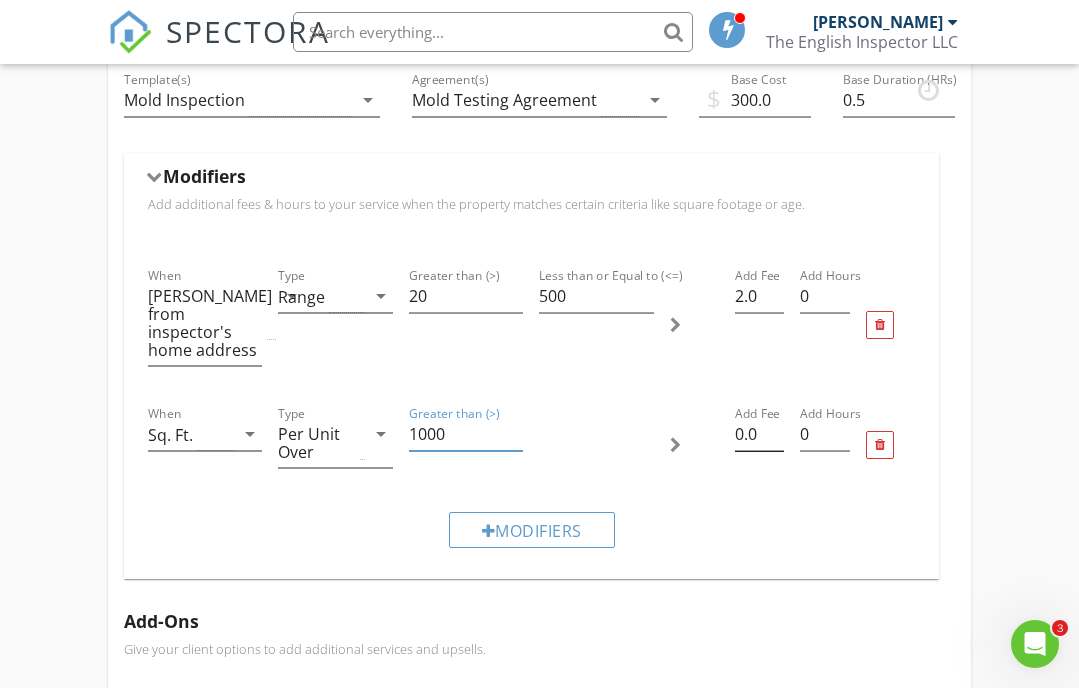 type on "1000" 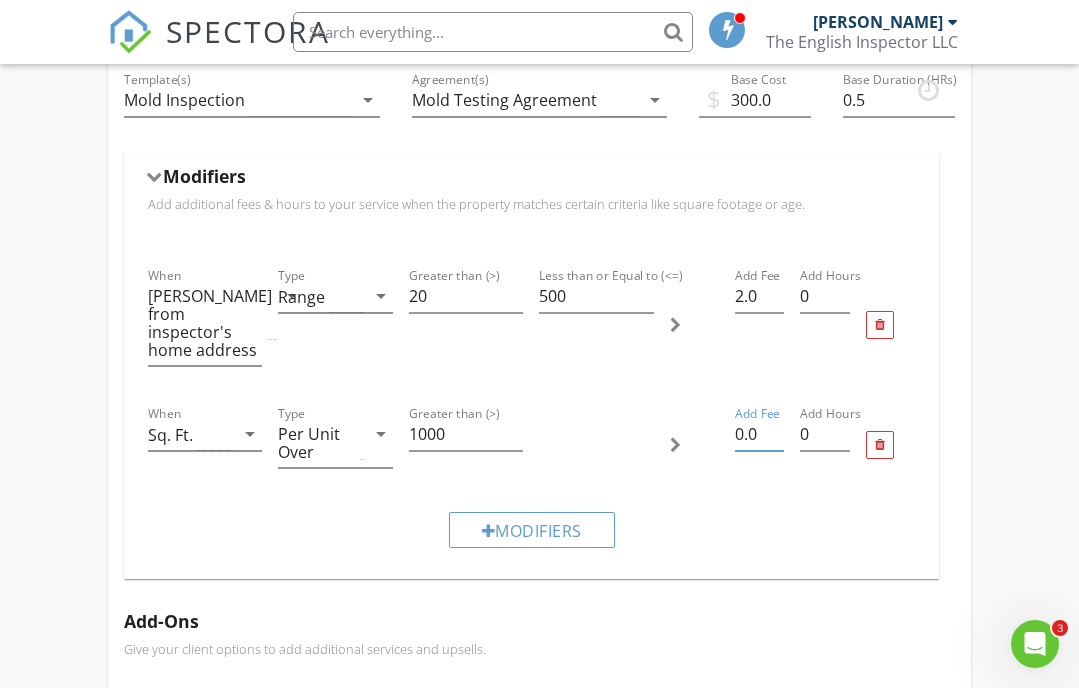 click on "0.0" at bounding box center [759, 434] 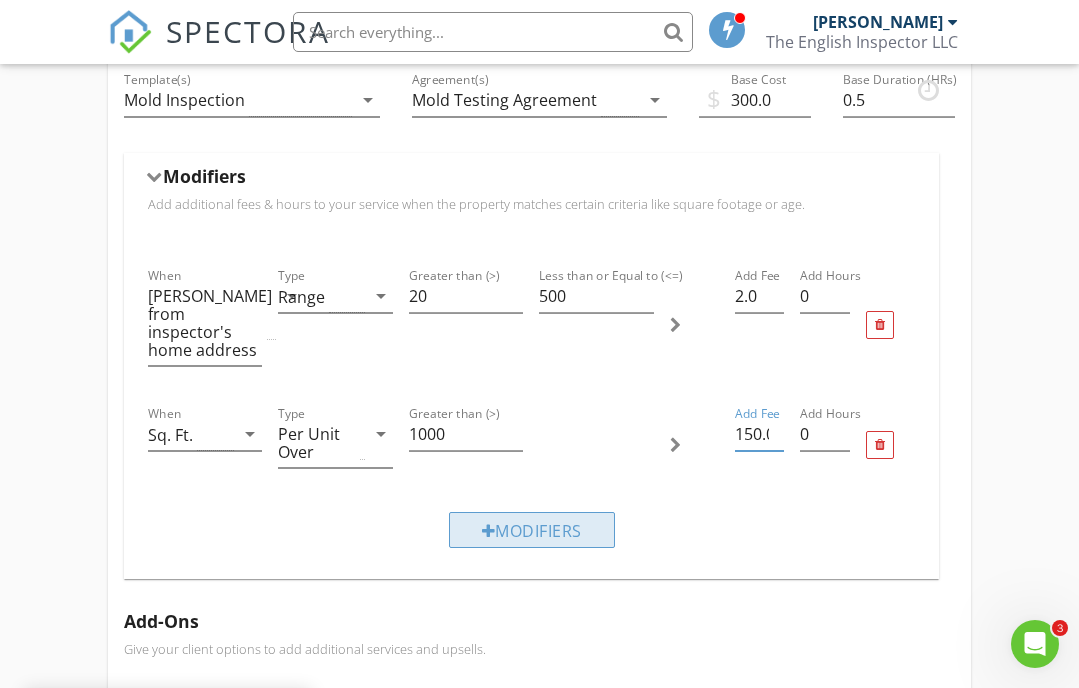 type on "150.0" 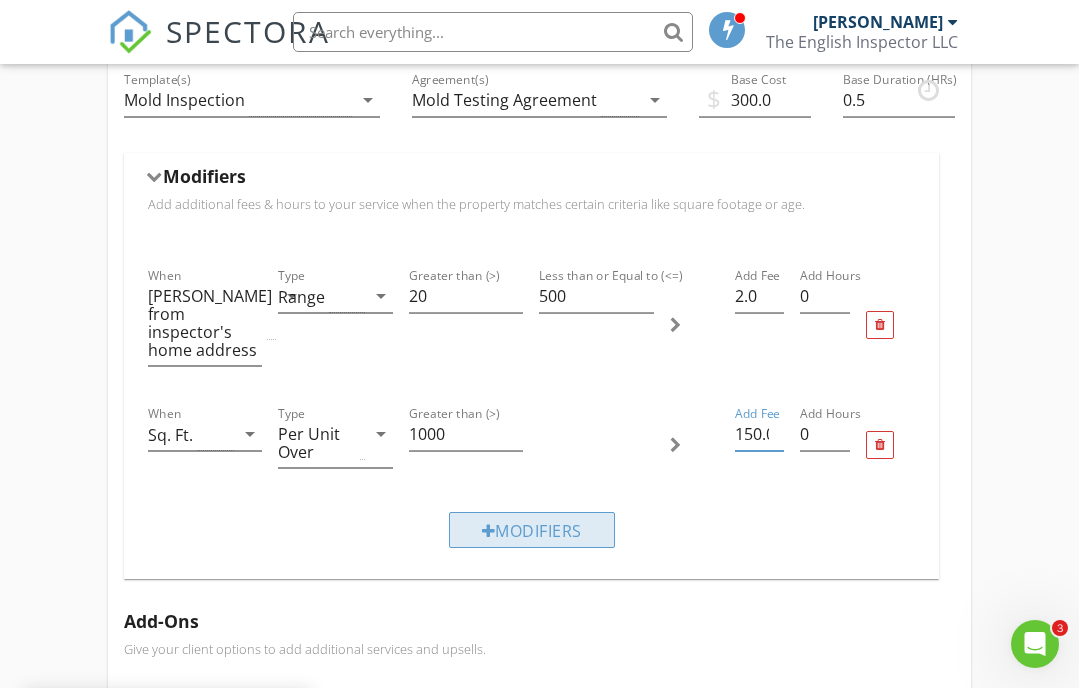 click on "Modifiers" at bounding box center [532, 530] 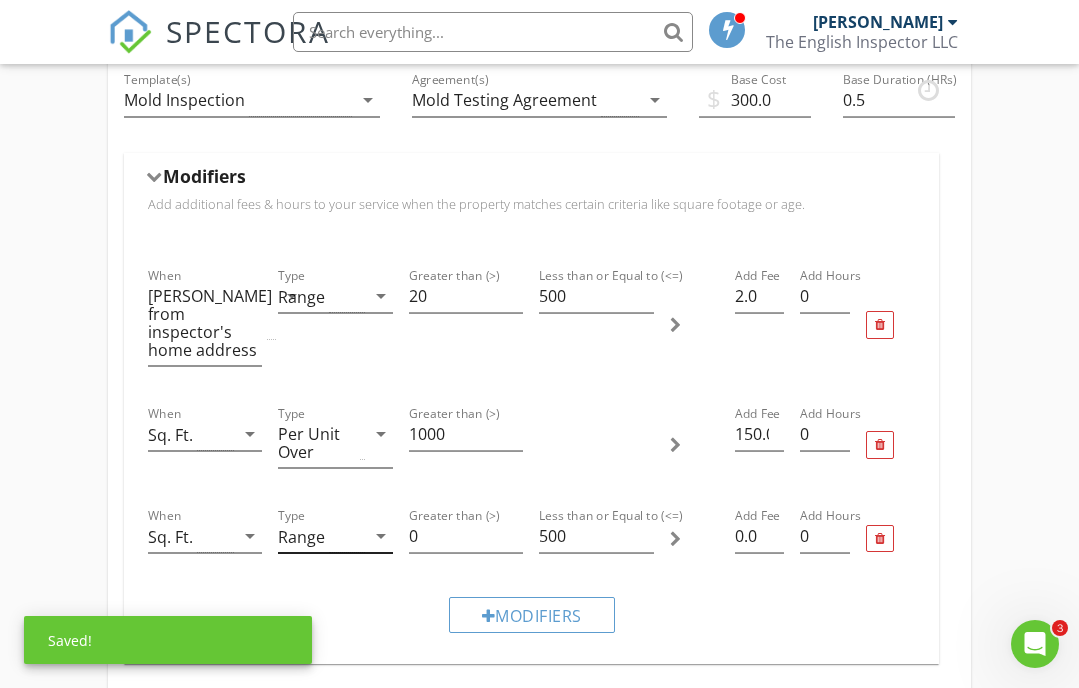 click on "arrow_drop_down" at bounding box center [381, 536] 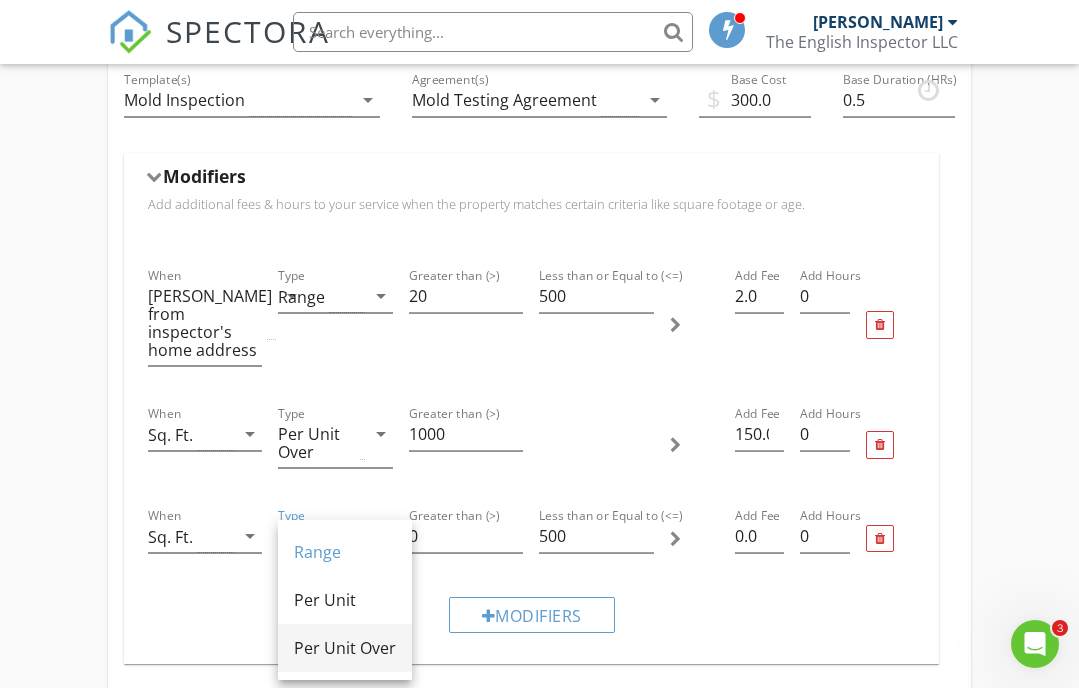 click on "Per Unit Over" at bounding box center (345, 648) 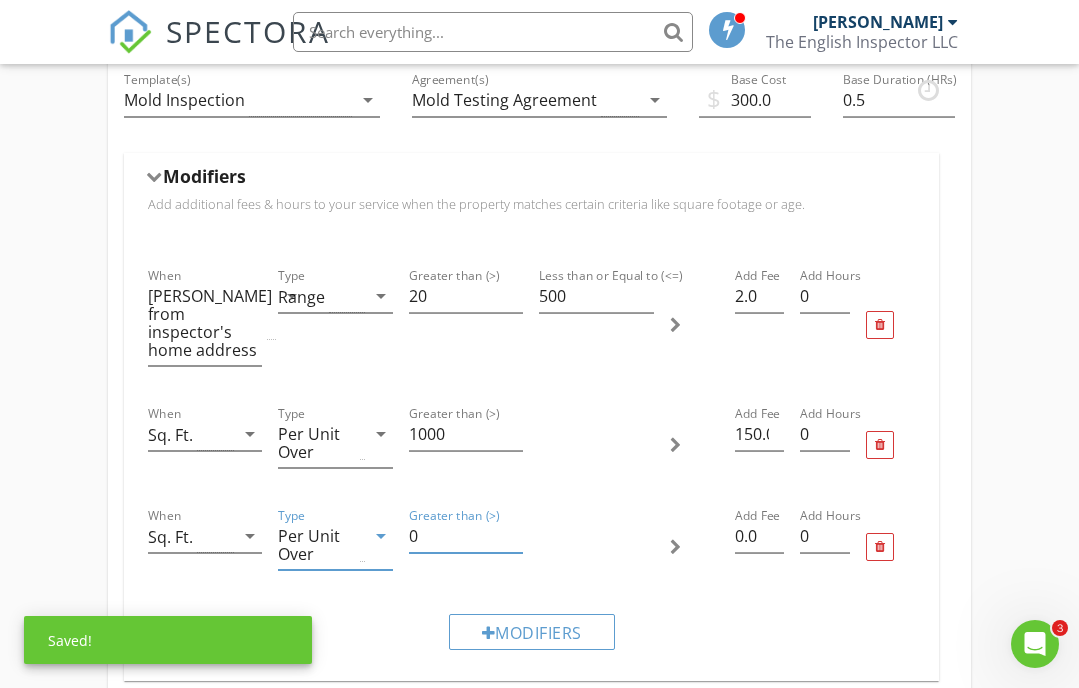 click on "0" at bounding box center [466, 536] 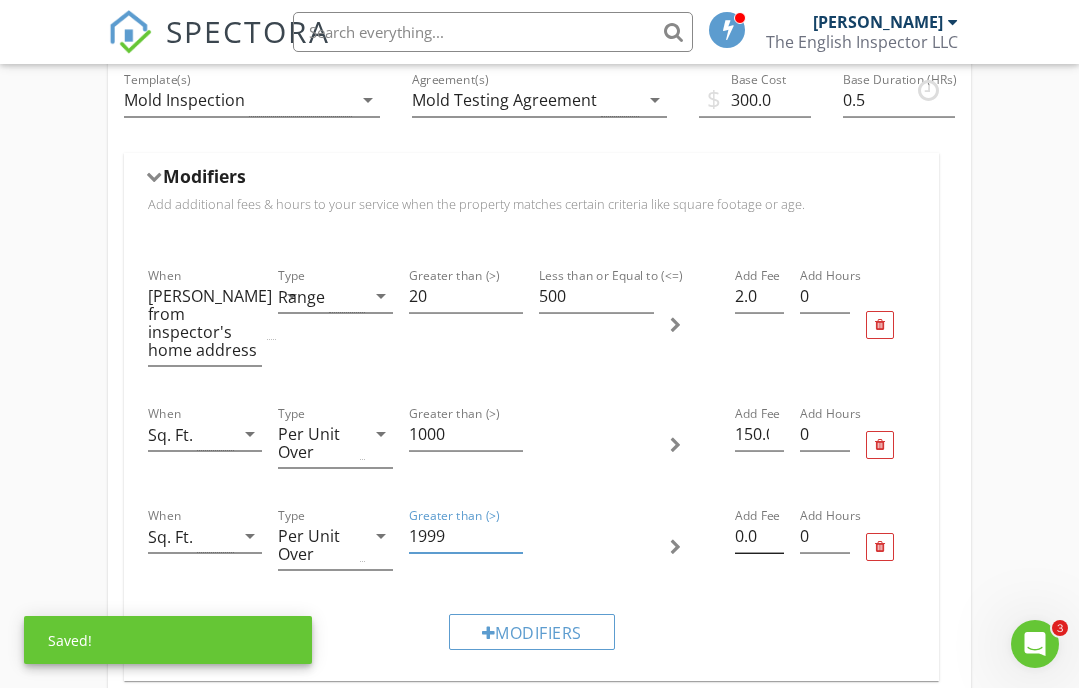 type on "1999" 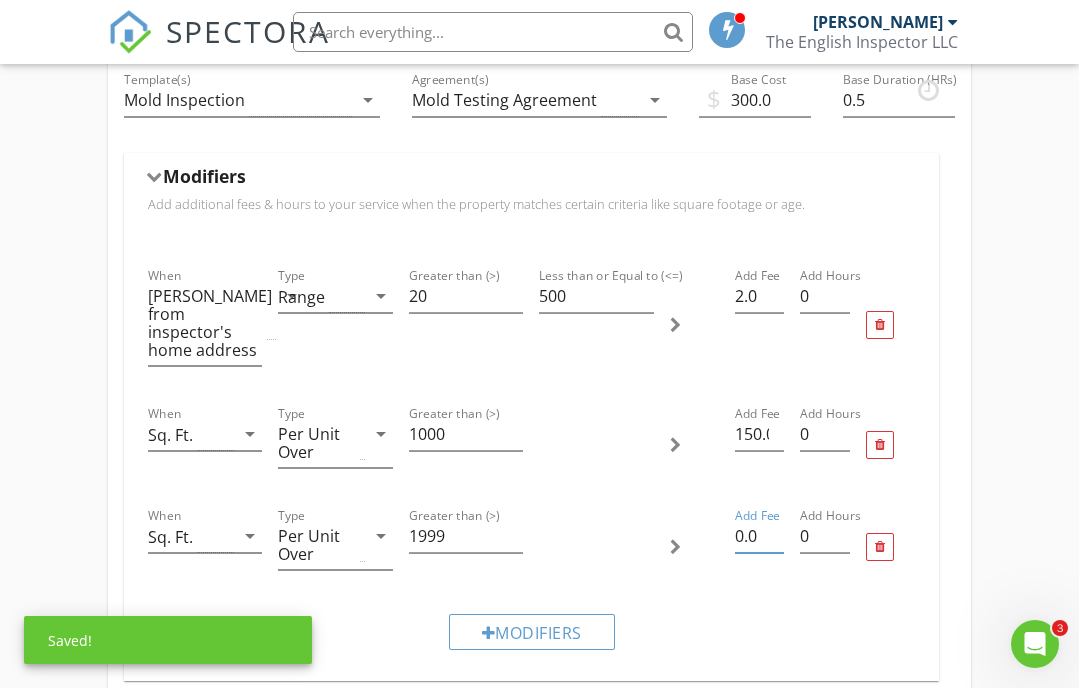click on "0.0" at bounding box center [759, 536] 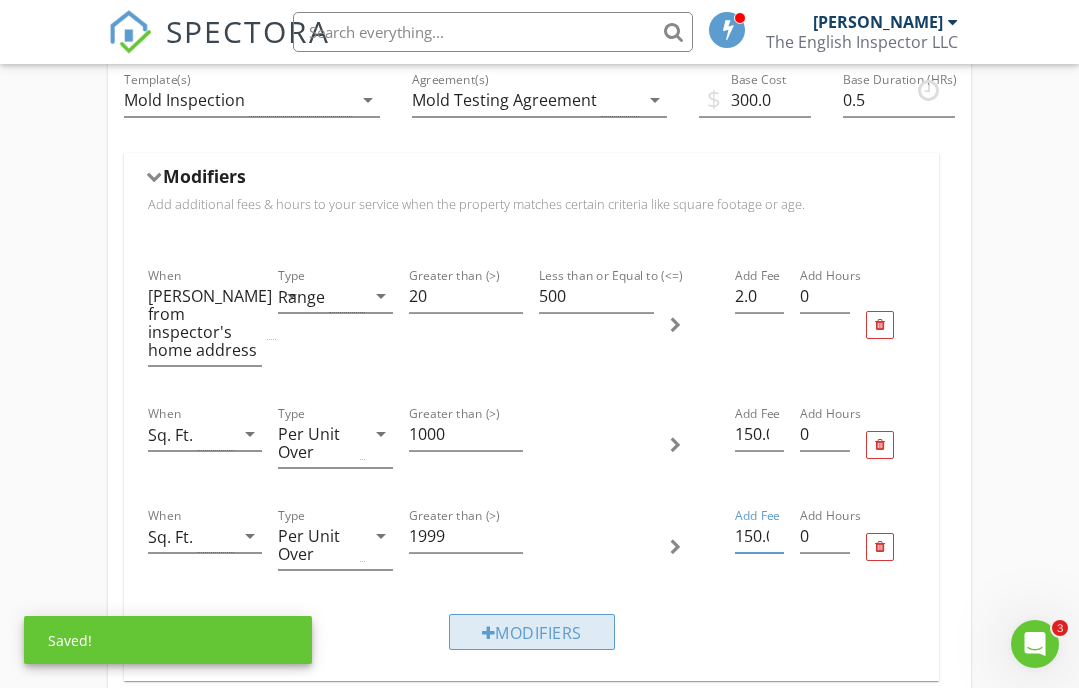type on "150.0" 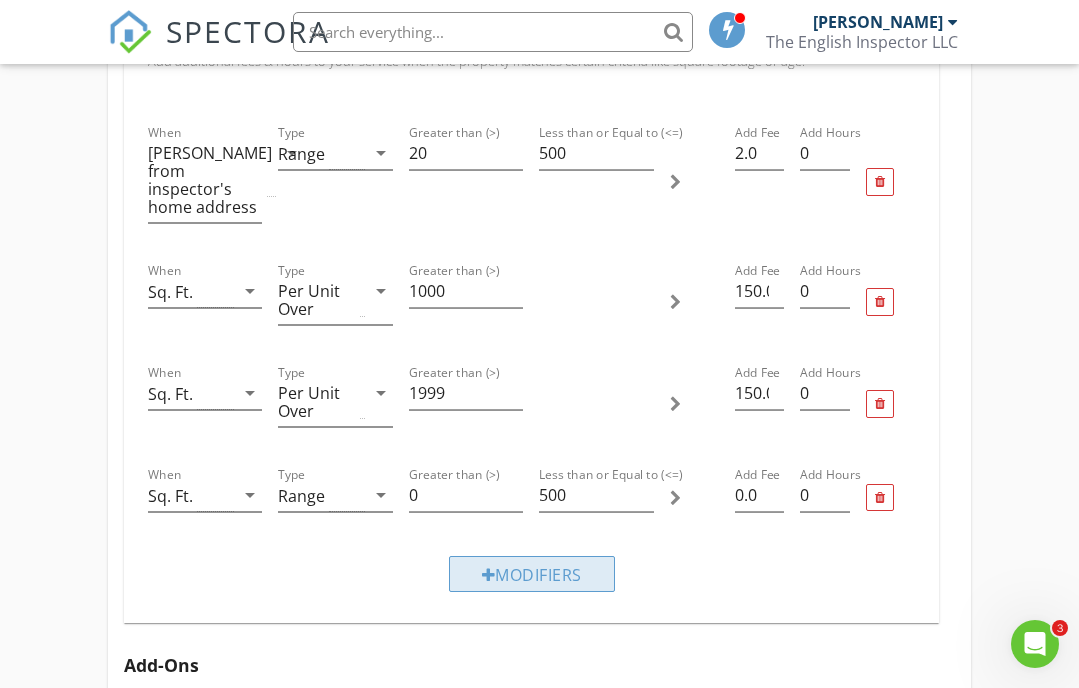 scroll, scrollTop: 739, scrollLeft: 0, axis: vertical 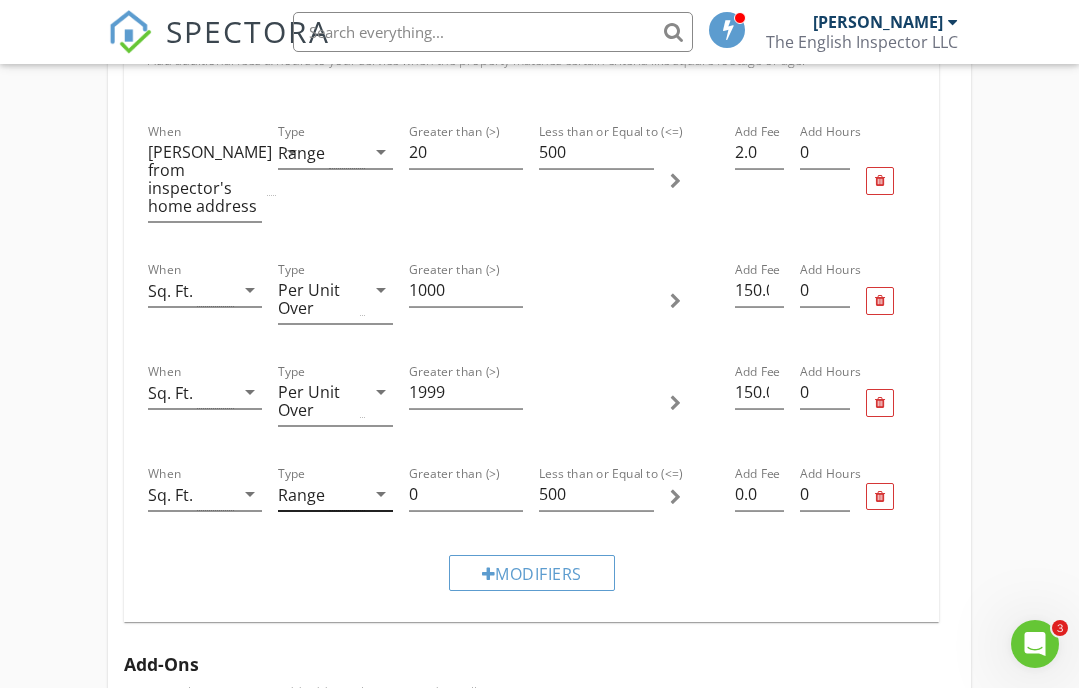 click on "arrow_drop_down" at bounding box center (381, 494) 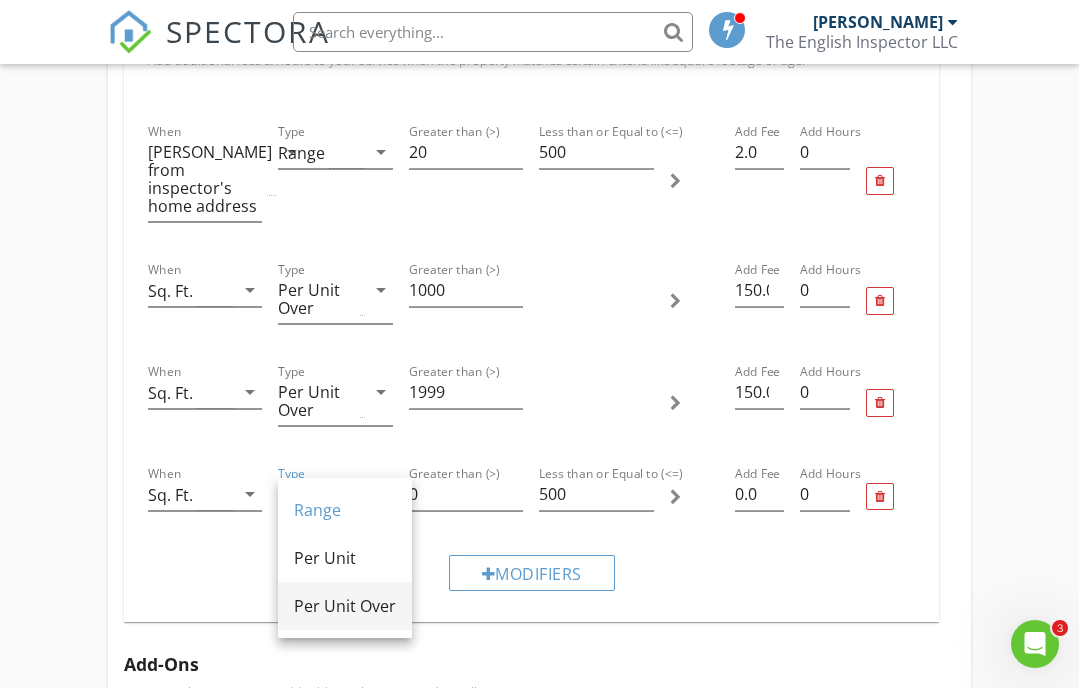 click on "Per Unit Over" at bounding box center (345, 606) 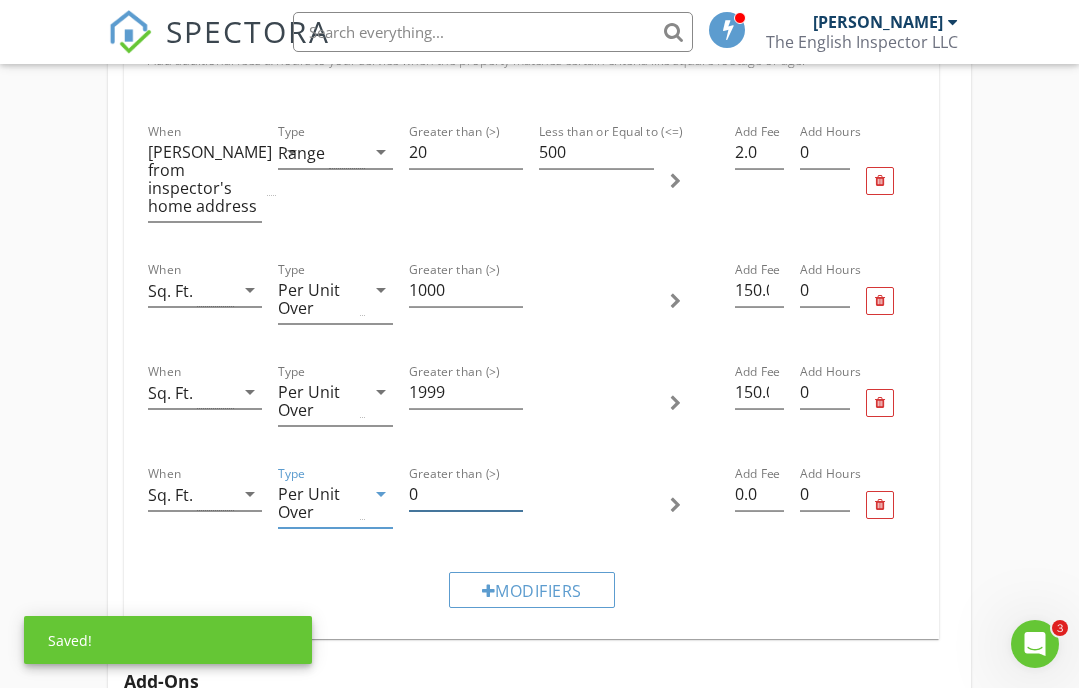 click on "0" at bounding box center (466, 494) 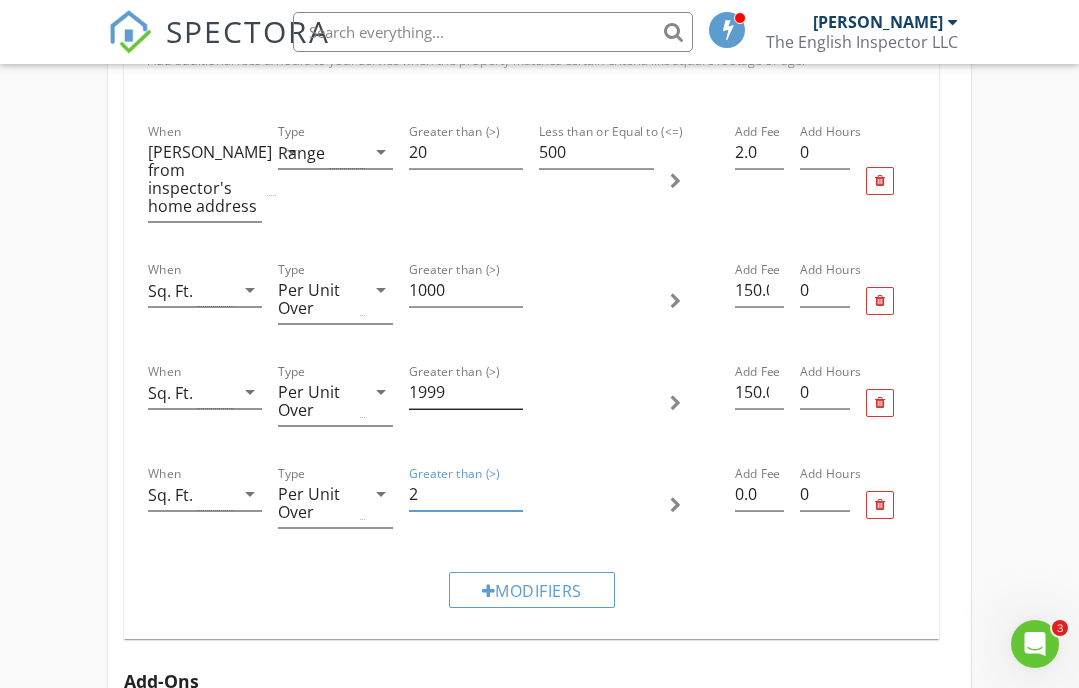 type on "2" 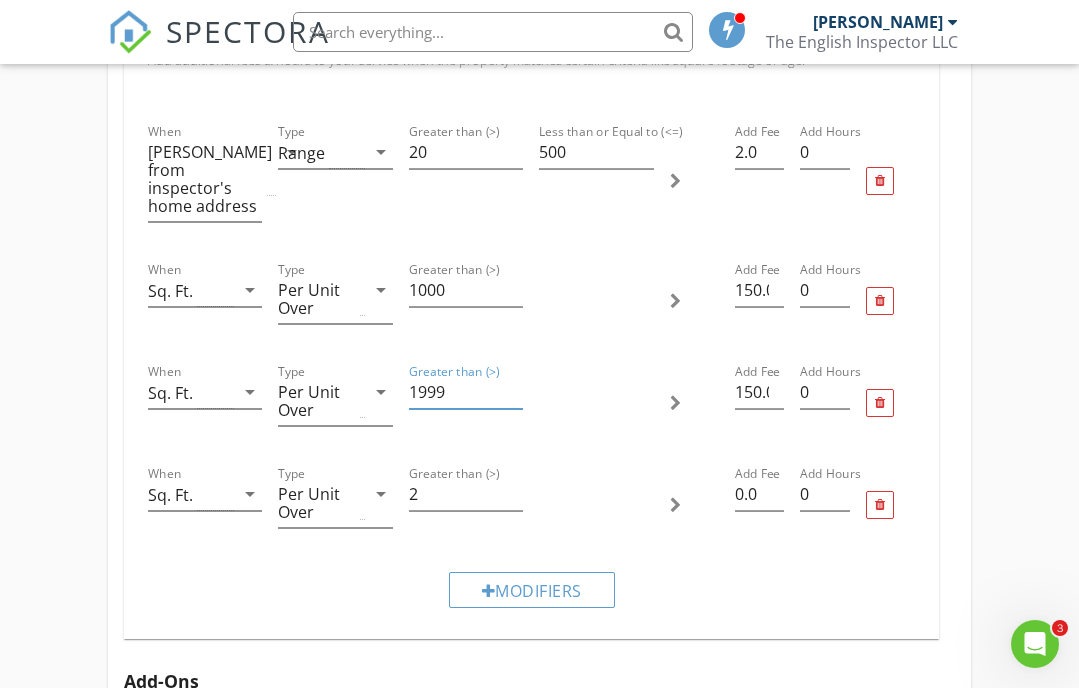 drag, startPoint x: 454, startPoint y: 394, endPoint x: 409, endPoint y: 394, distance: 45 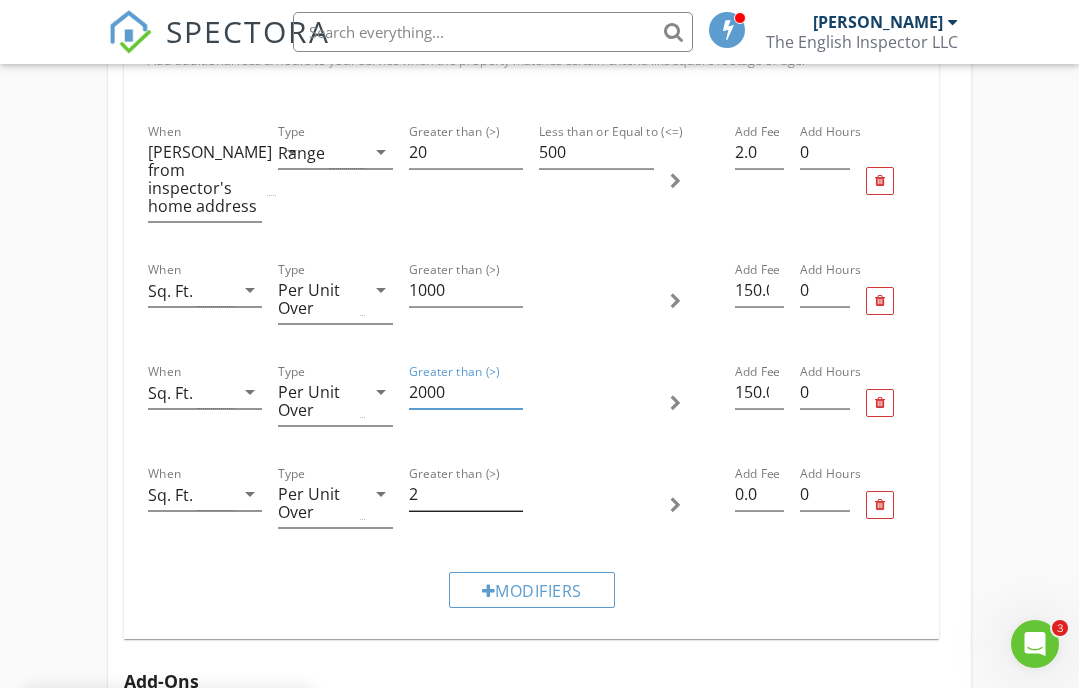 type on "2000" 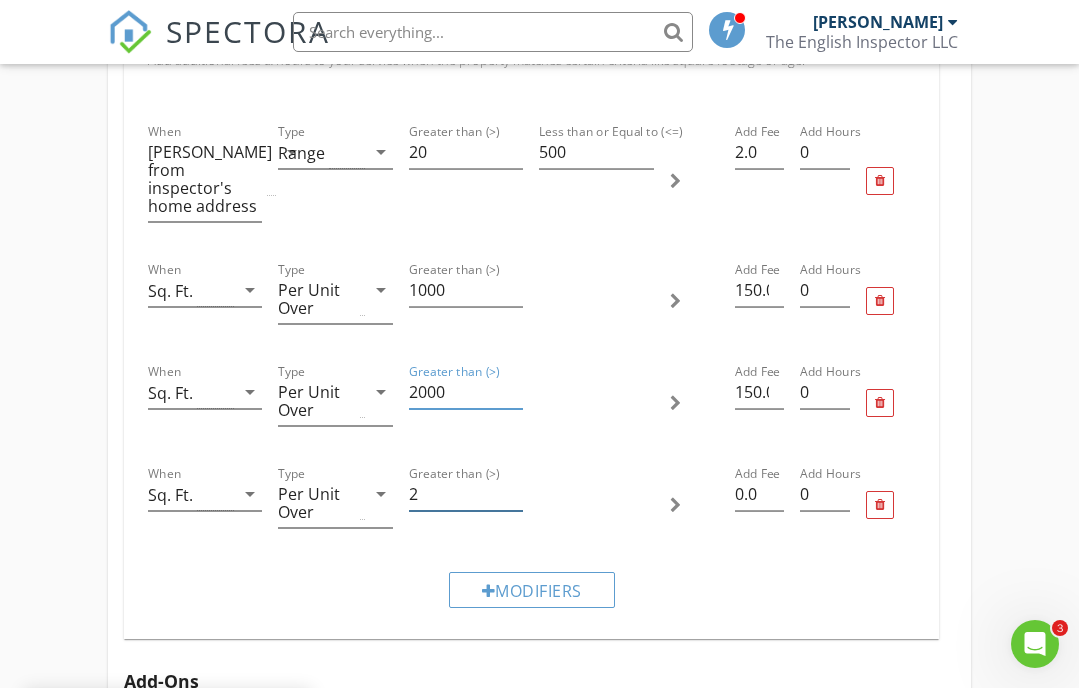 click on "2" at bounding box center [466, 494] 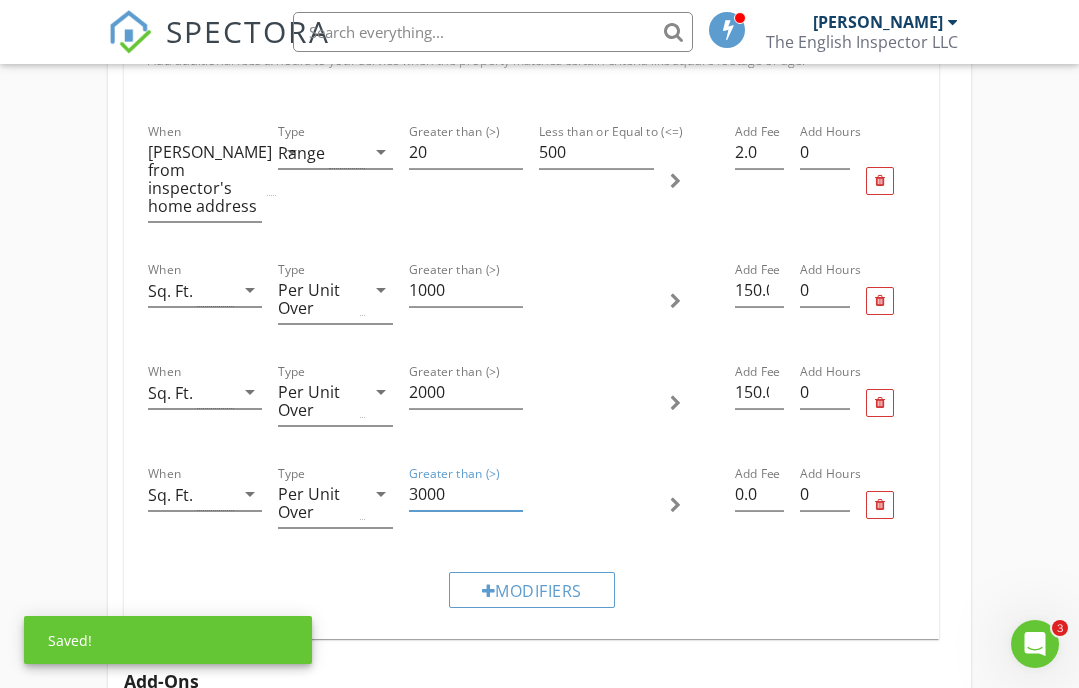 type on "3000" 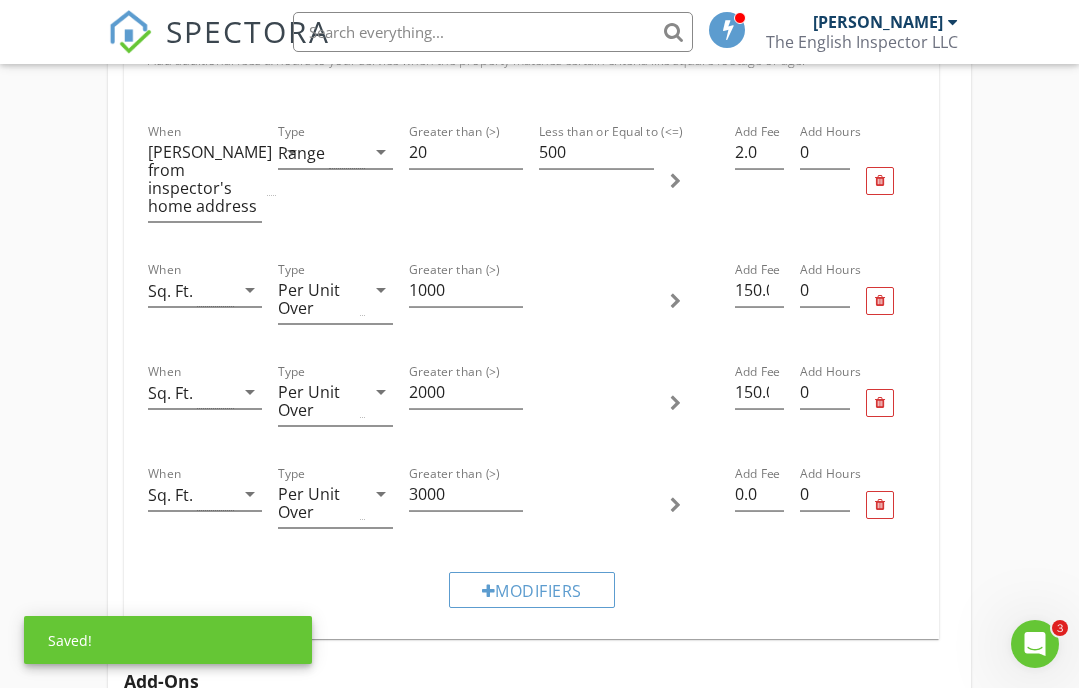 click on "Add Fee 0.0" at bounding box center (759, 505) 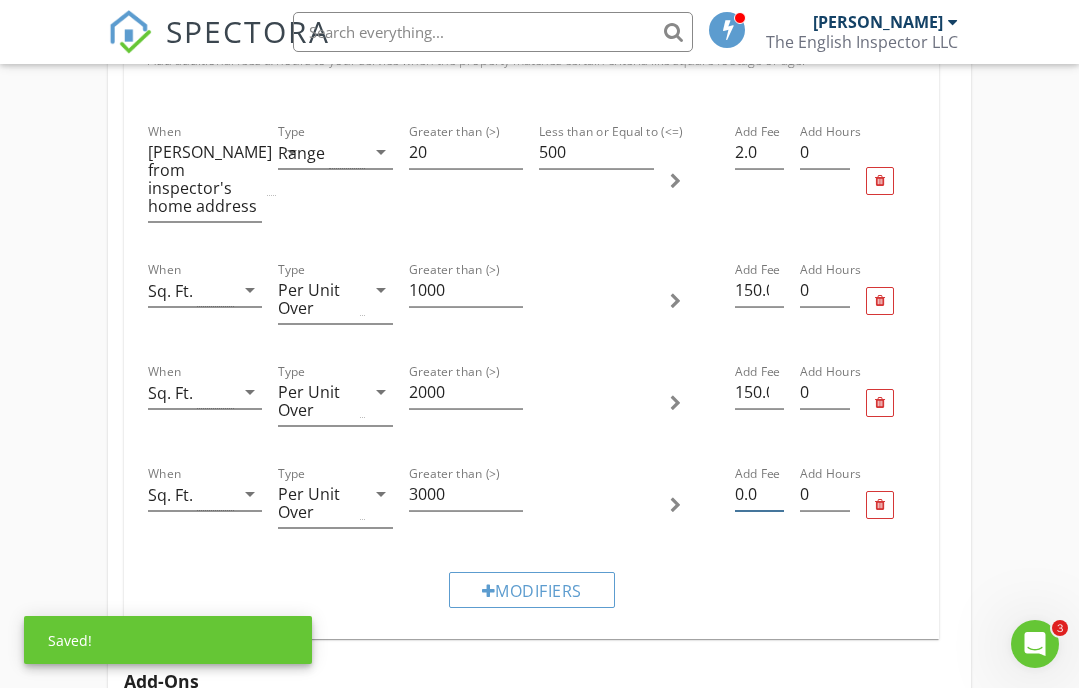 click on "0.0" at bounding box center [759, 494] 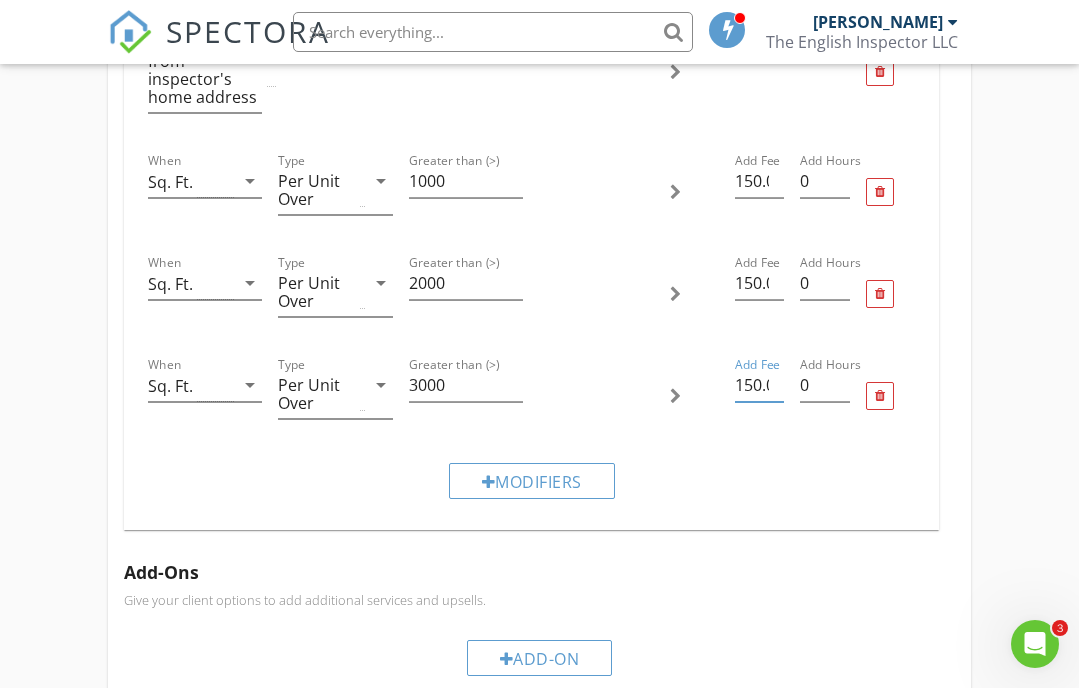 scroll, scrollTop: 849, scrollLeft: 0, axis: vertical 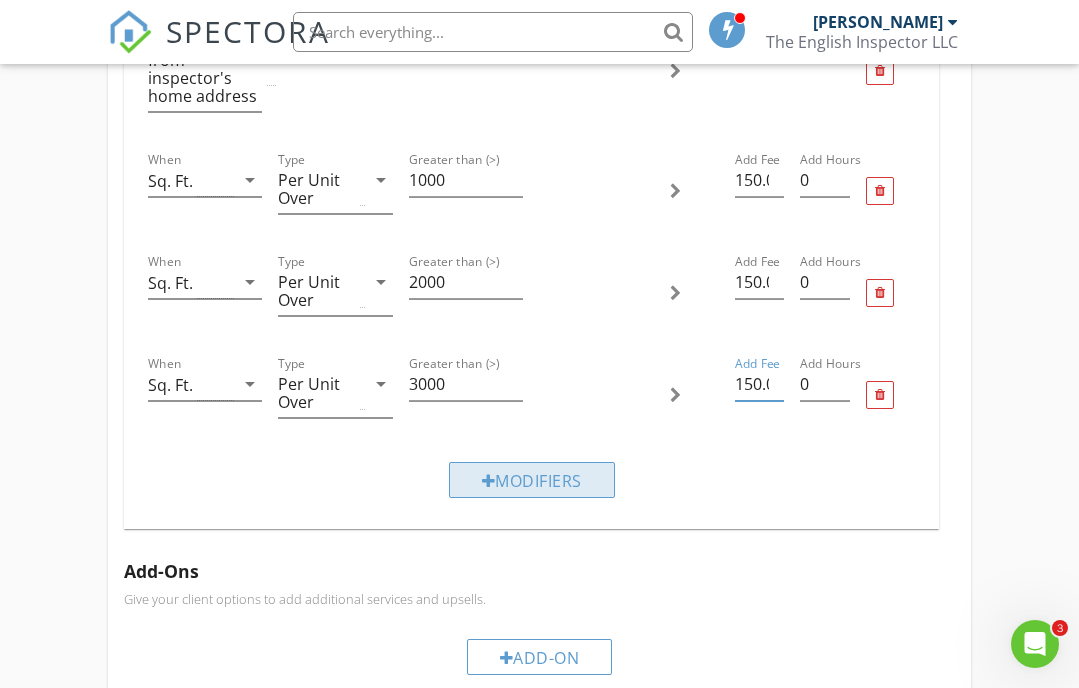 type on "150.0" 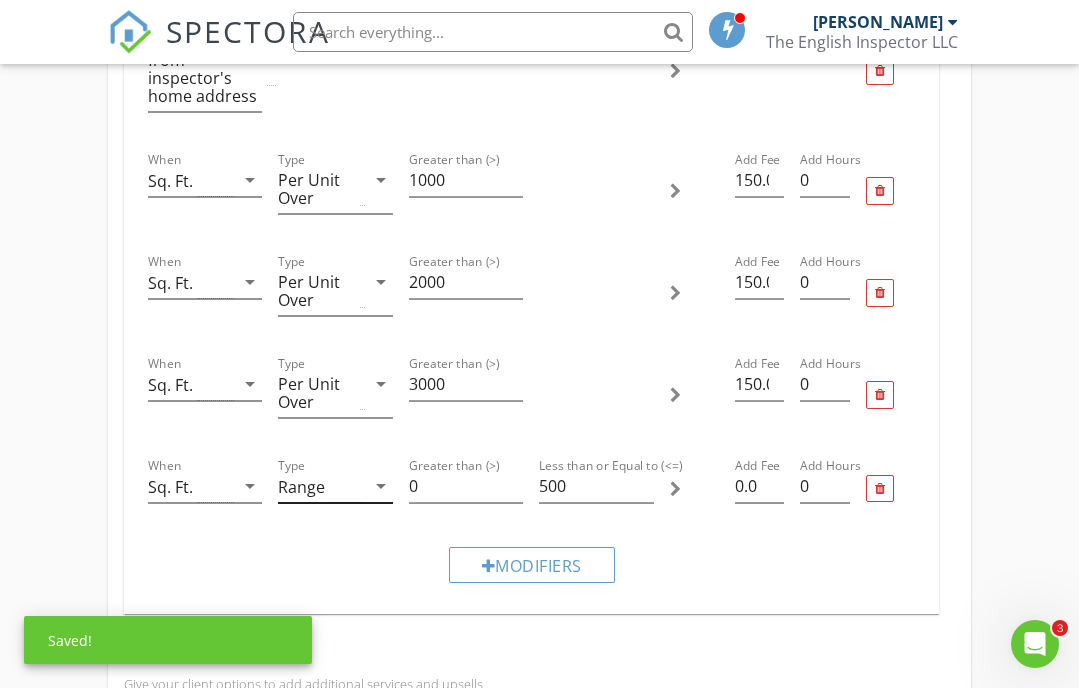 click on "arrow_drop_down" at bounding box center (381, 486) 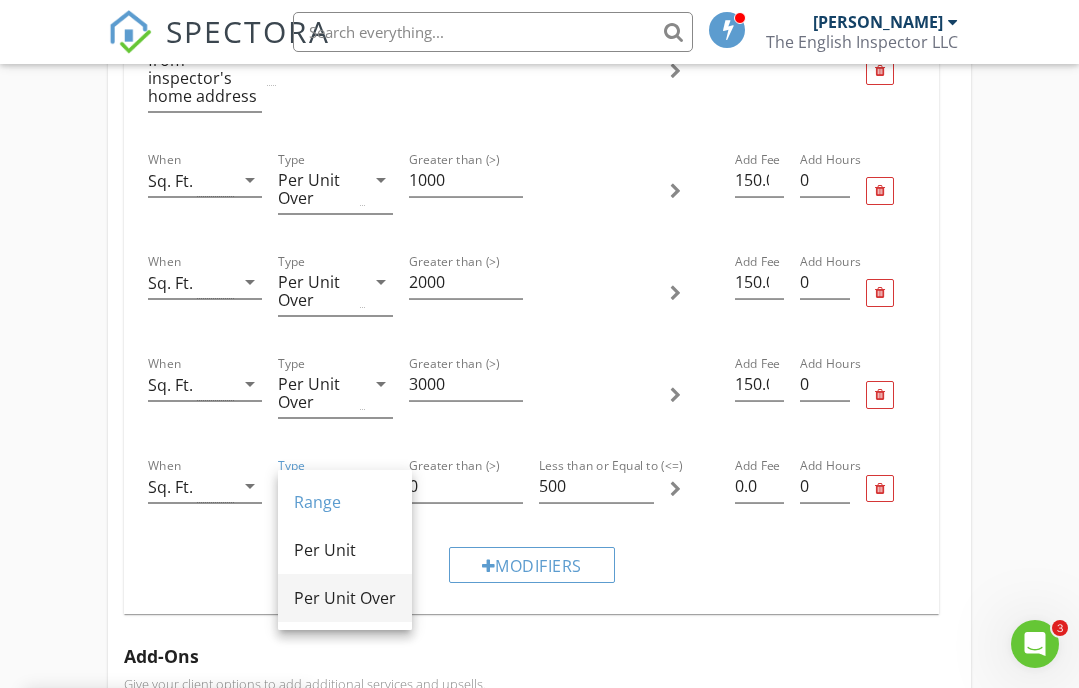 click on "Per Unit Over" at bounding box center [345, 598] 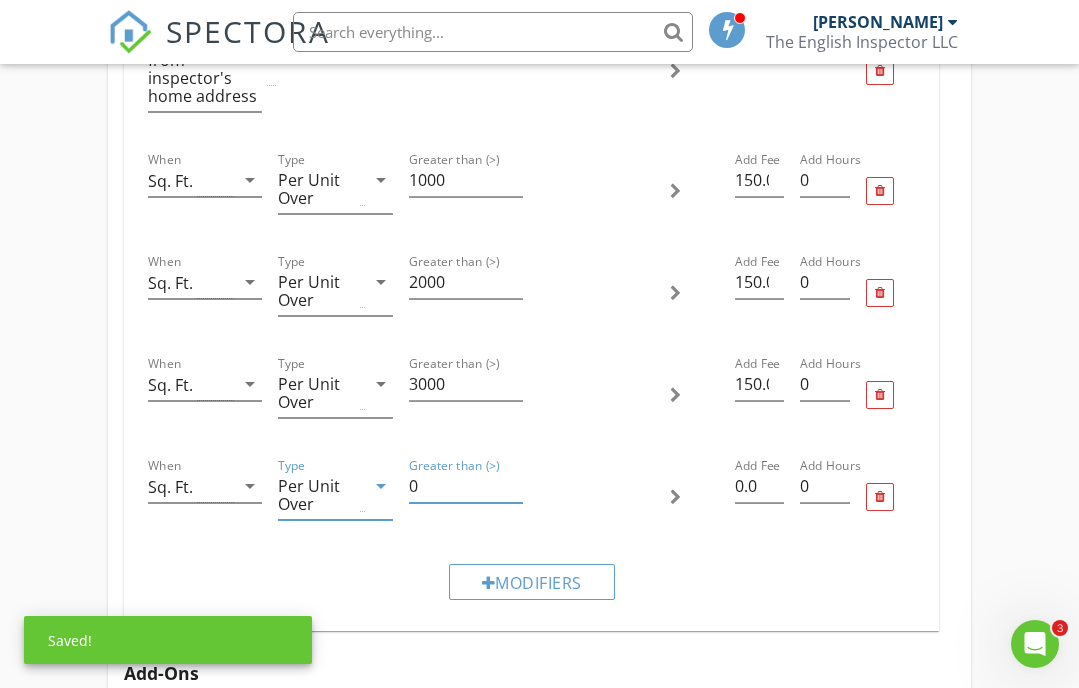 click on "0" at bounding box center [466, 486] 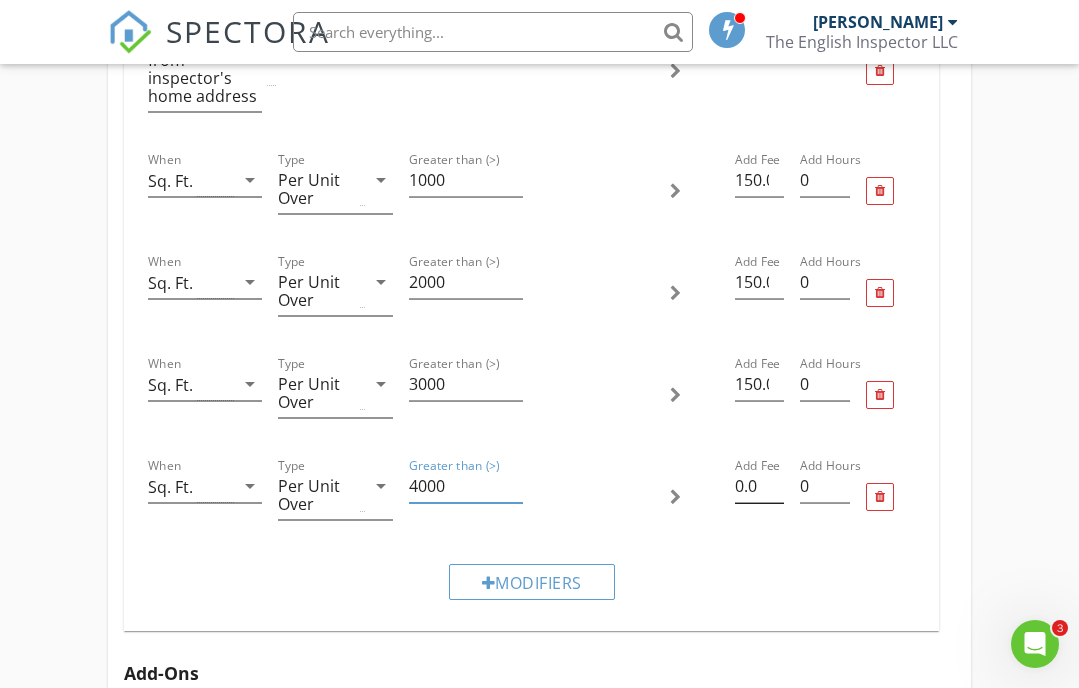 type on "4000" 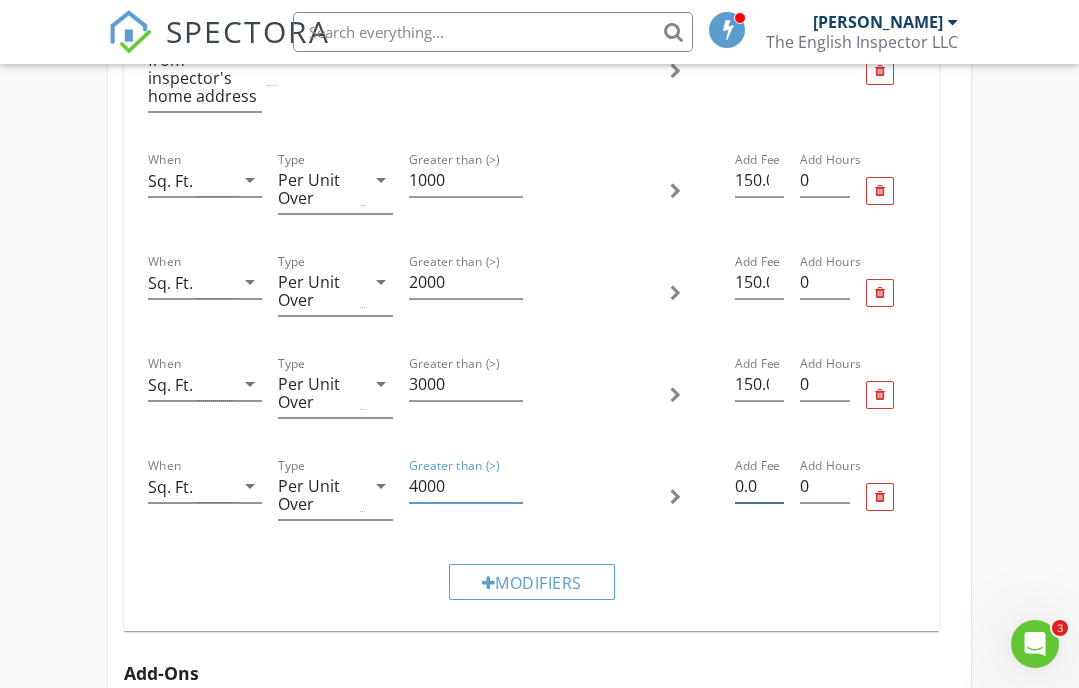 click on "0.0" at bounding box center (759, 486) 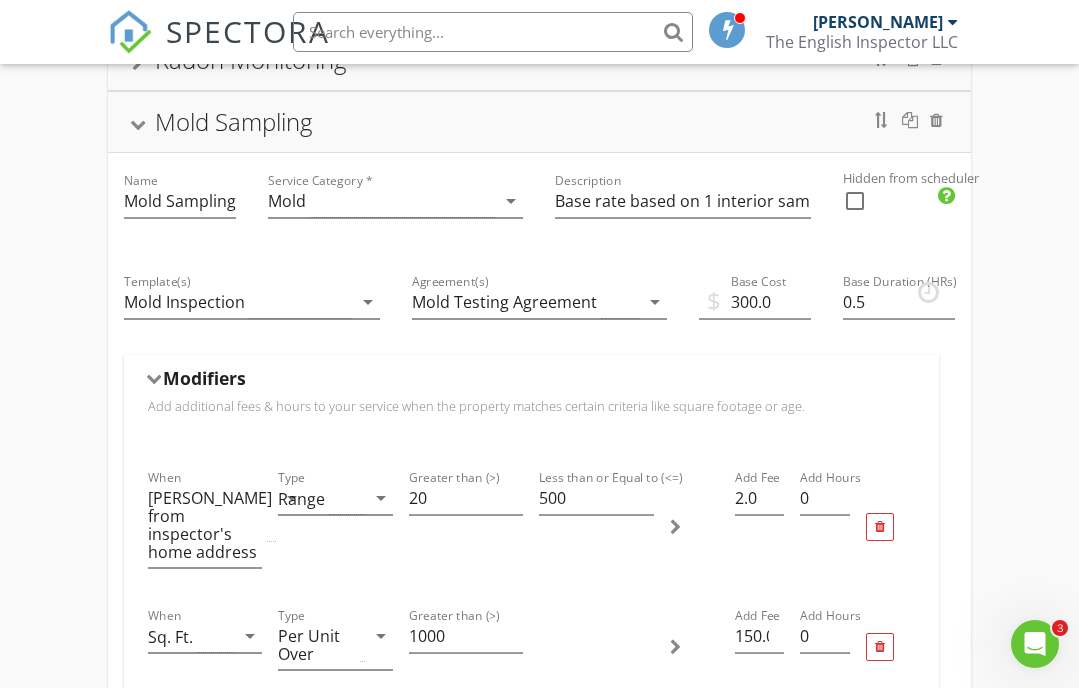 scroll, scrollTop: 0, scrollLeft: 0, axis: both 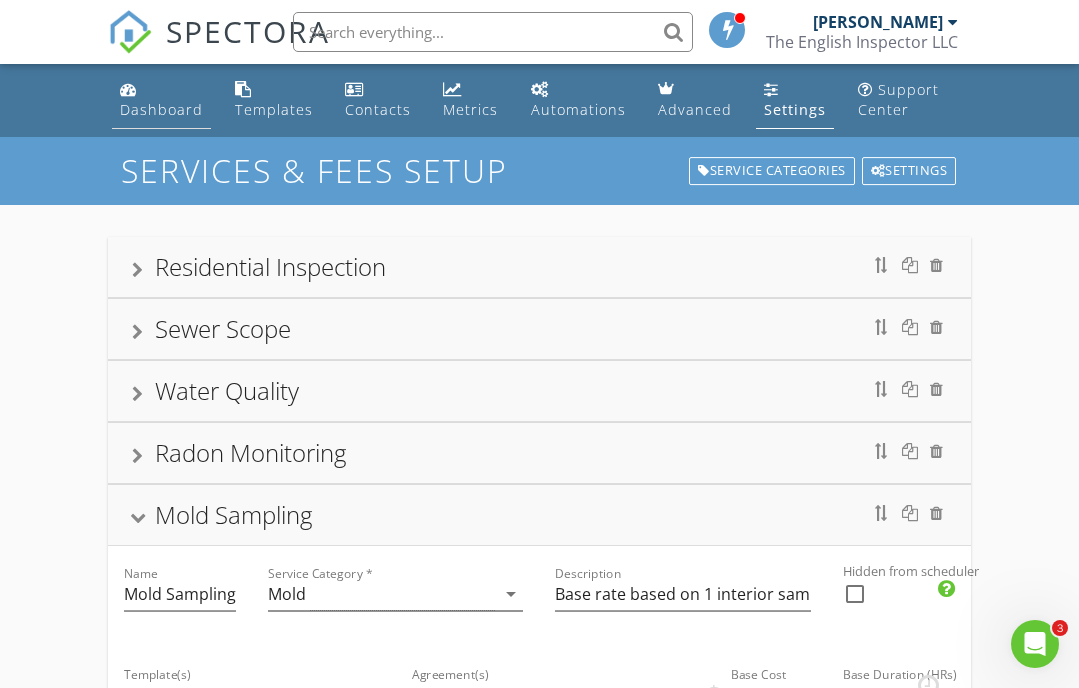 type on "150.0" 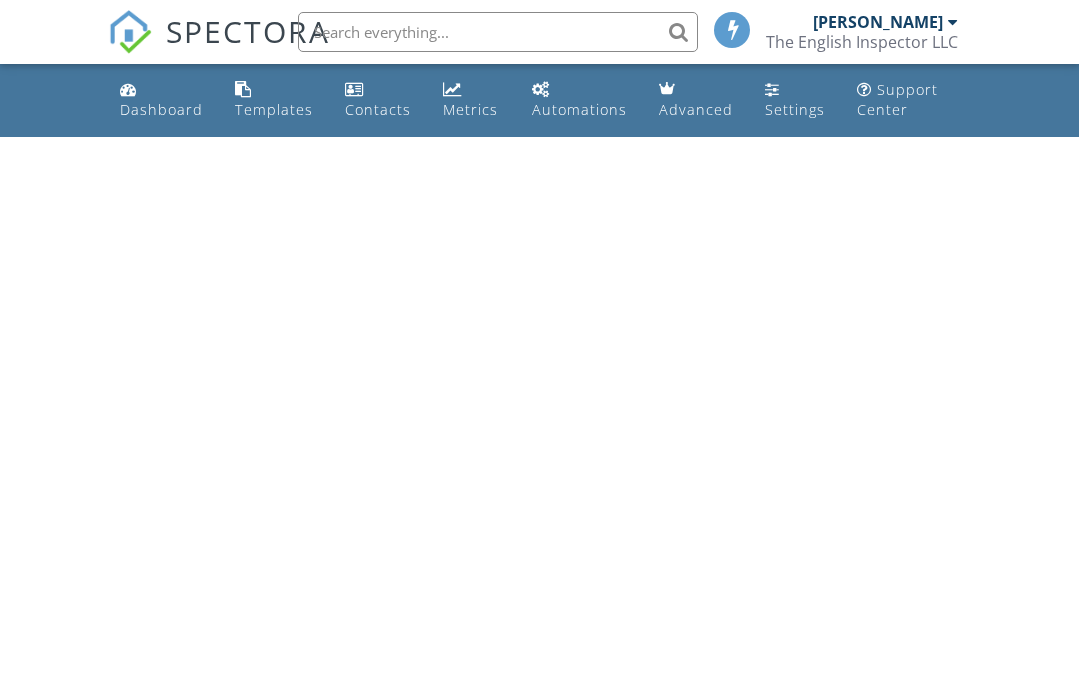 scroll, scrollTop: 0, scrollLeft: 0, axis: both 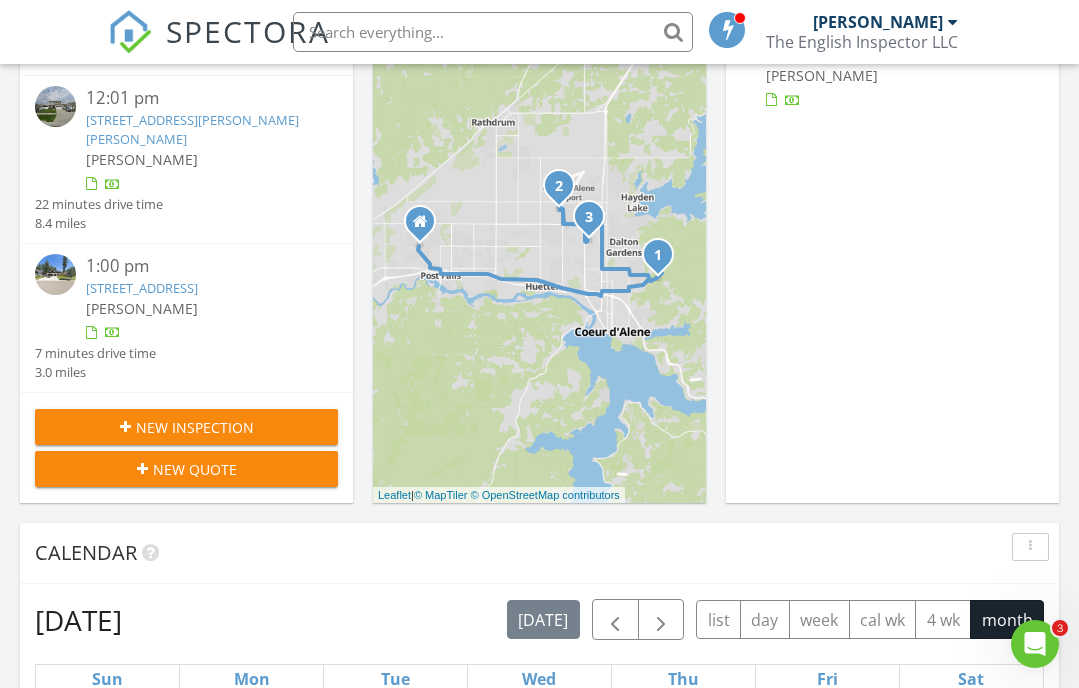 click on "New Quote" at bounding box center [195, 469] 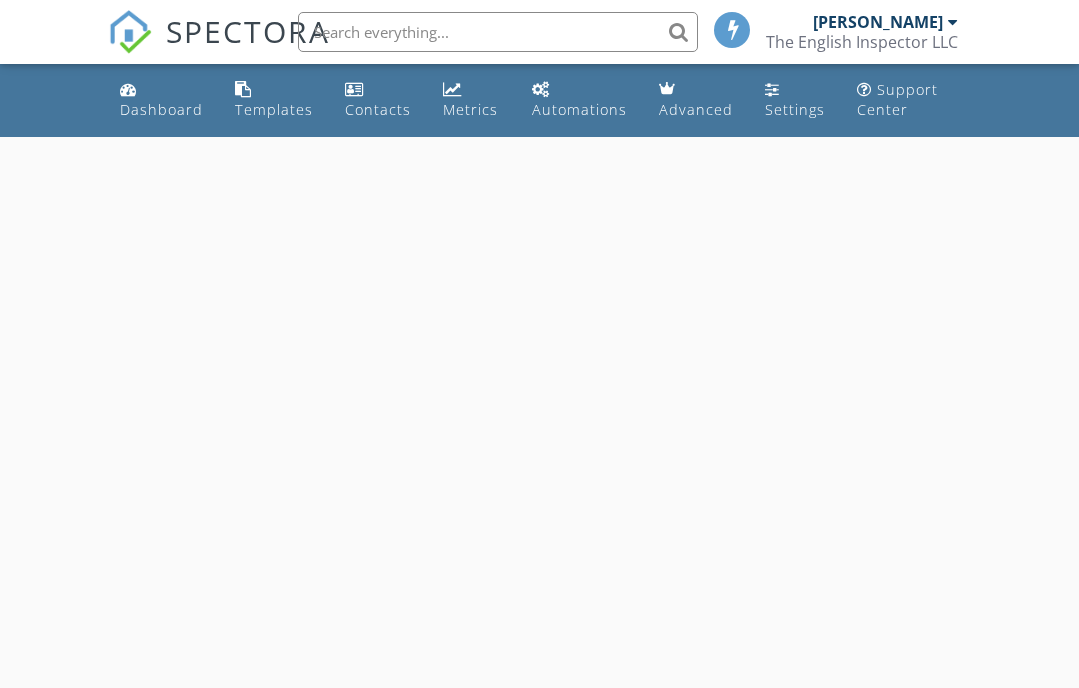 scroll, scrollTop: 0, scrollLeft: 0, axis: both 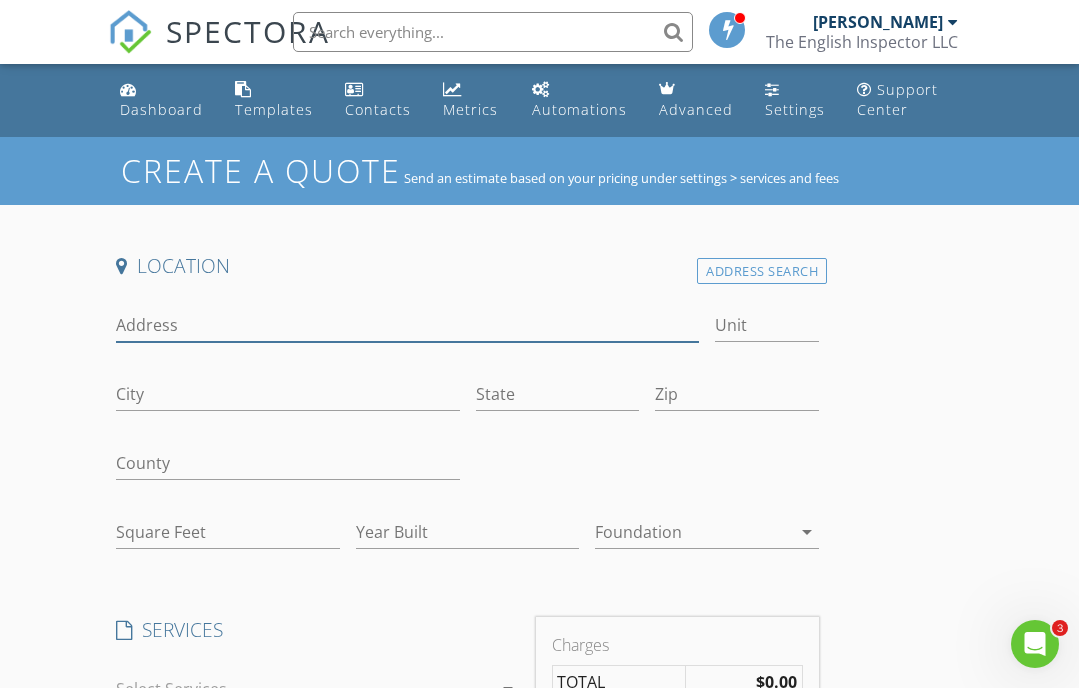 click on "Address" at bounding box center (407, 325) 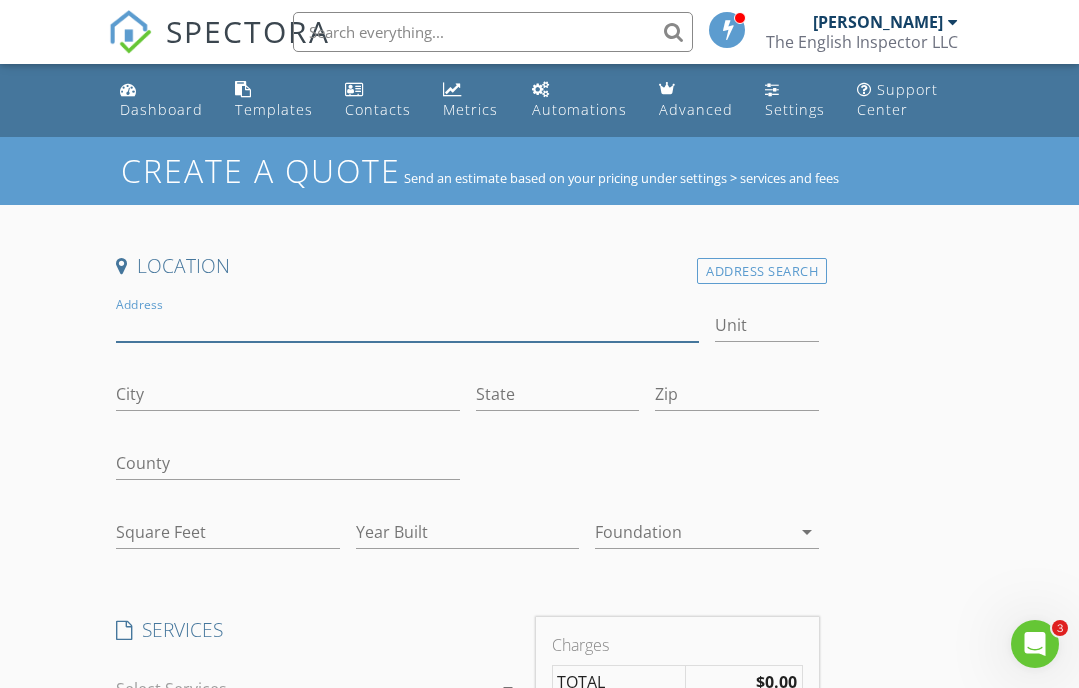 type on "[STREET_ADDRESS]" 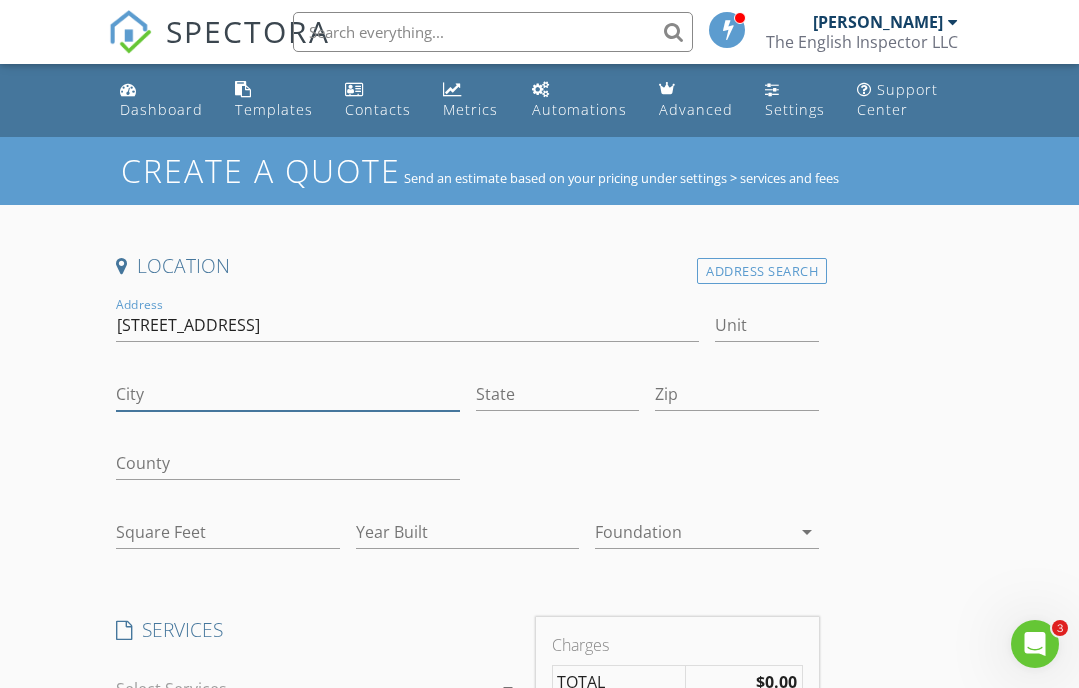 type on "Post Falls" 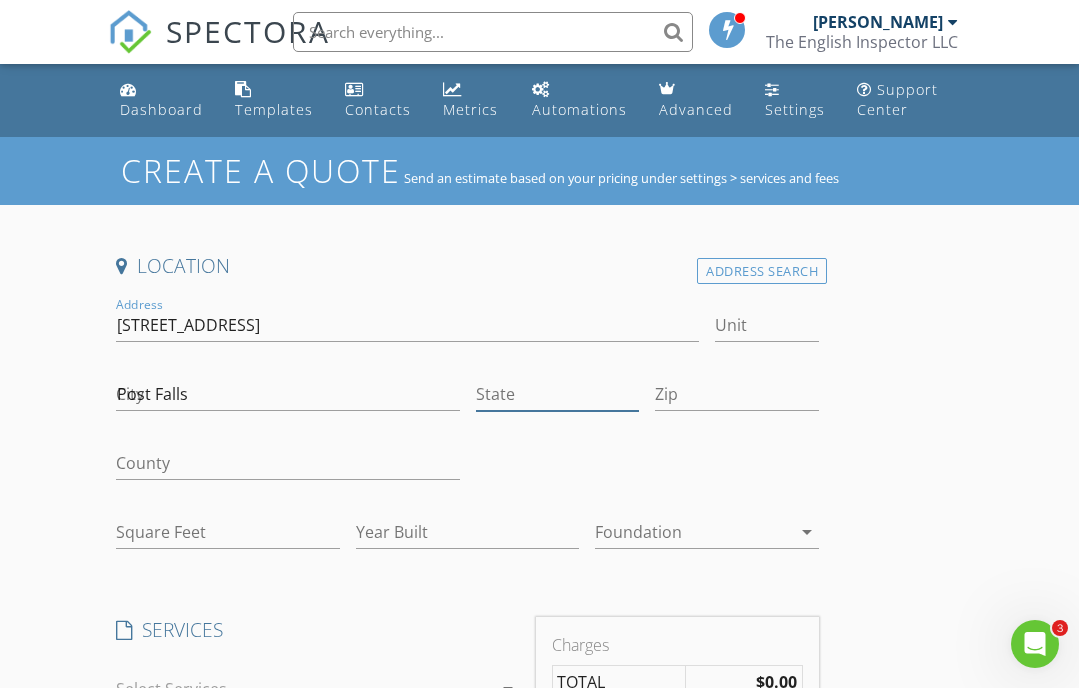 type on "ID" 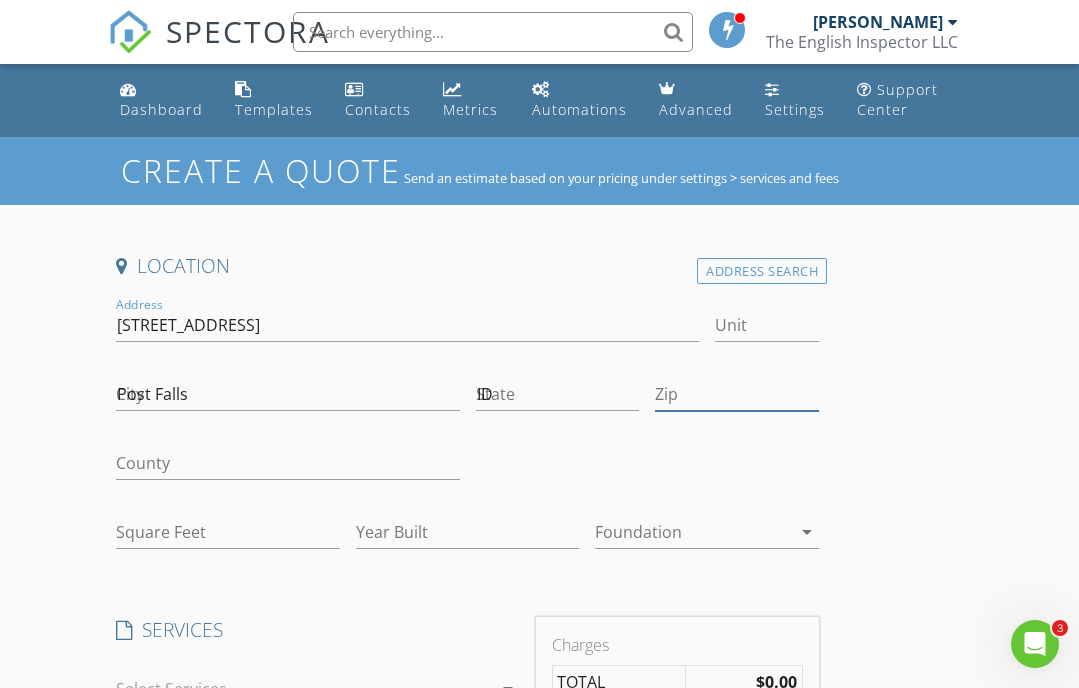type on "83854" 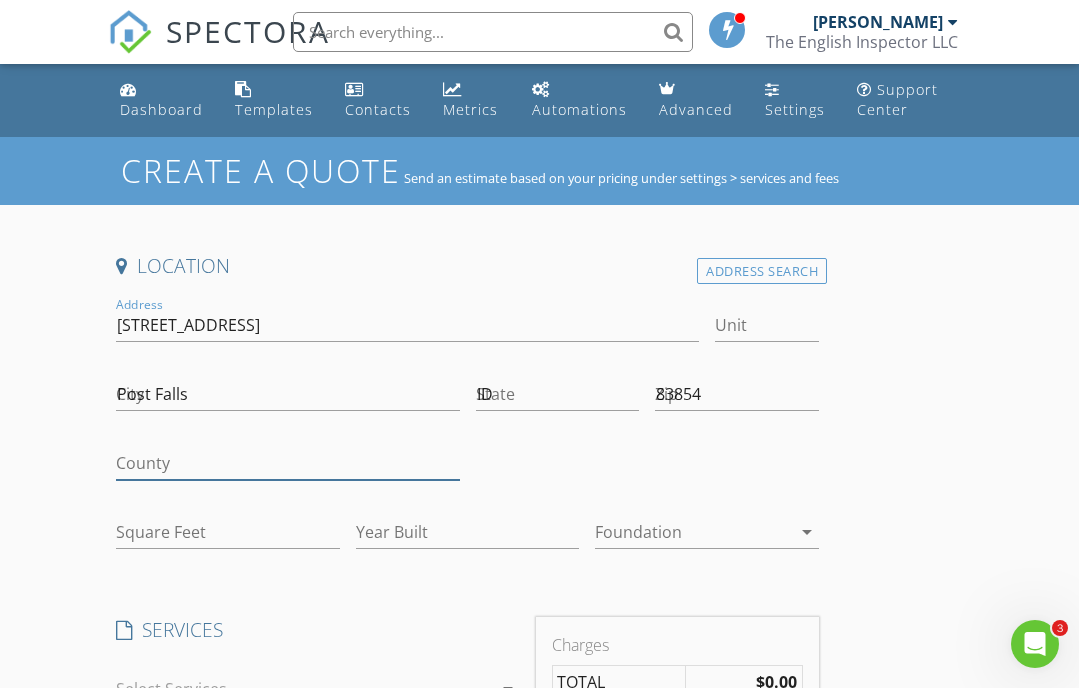 type on "ID" 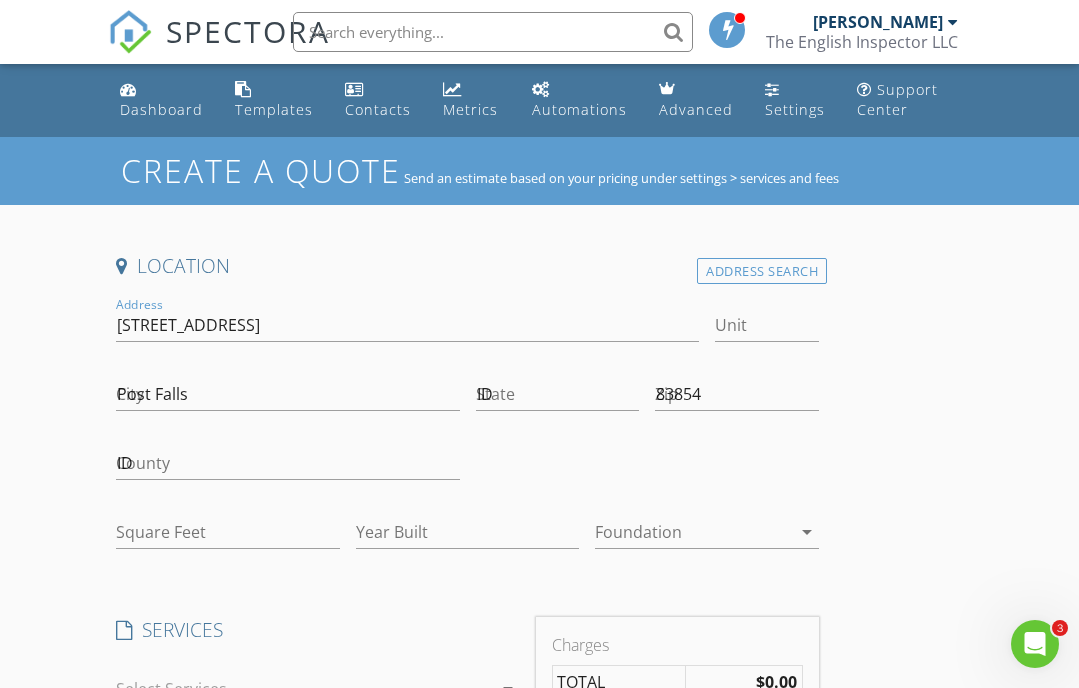 type on "[PERSON_NAME]" 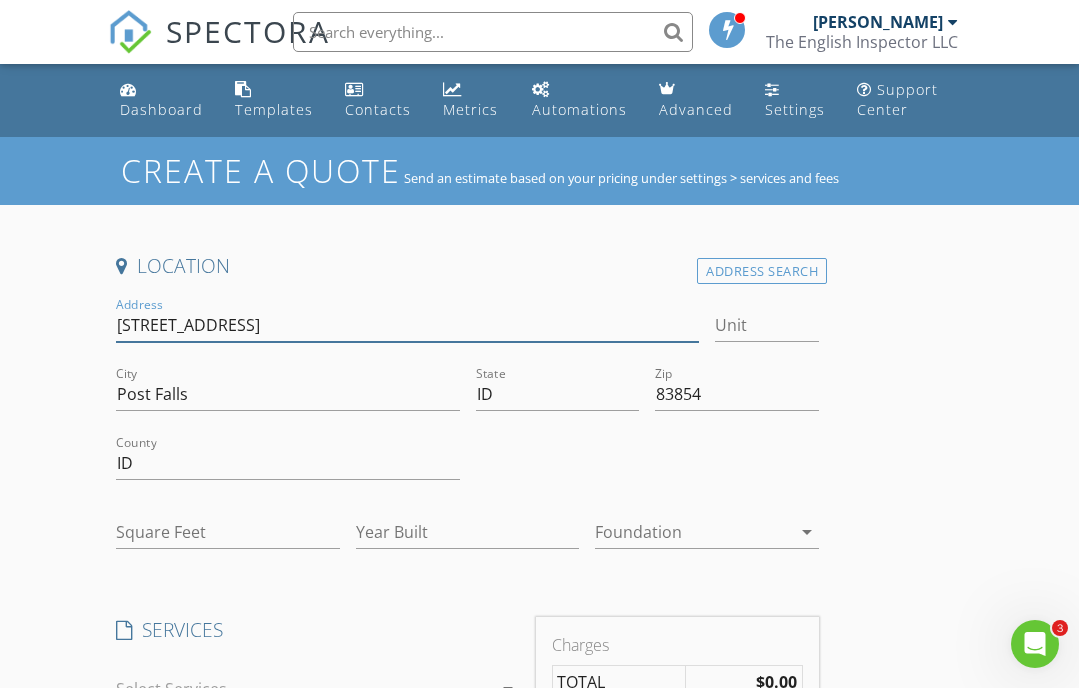 type on "3104" 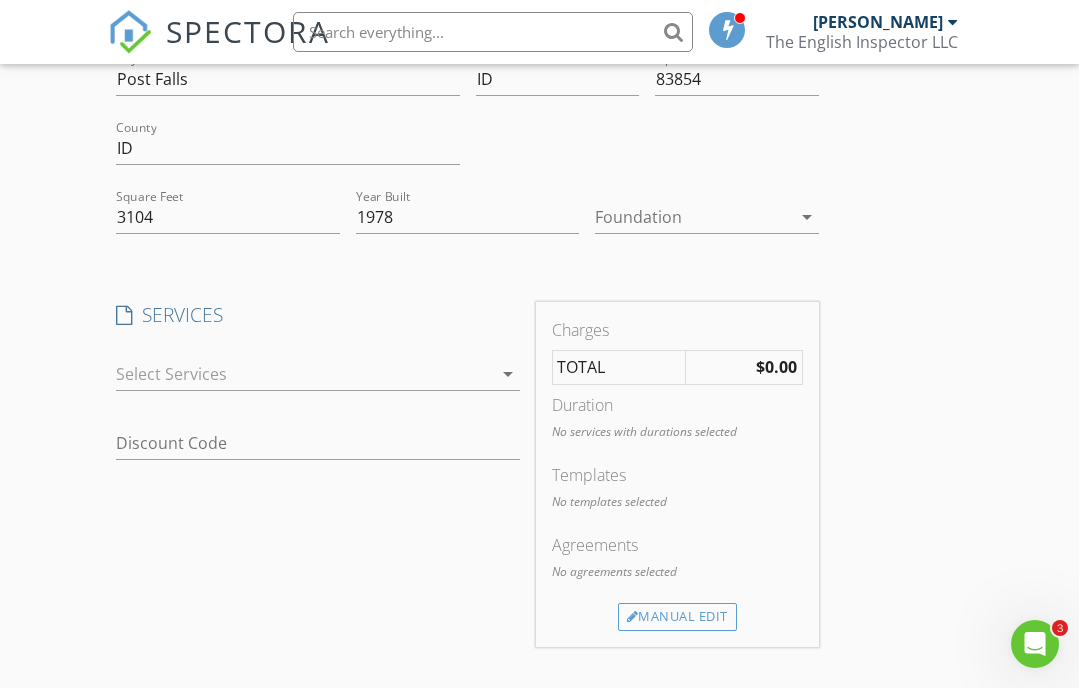 scroll, scrollTop: 331, scrollLeft: 0, axis: vertical 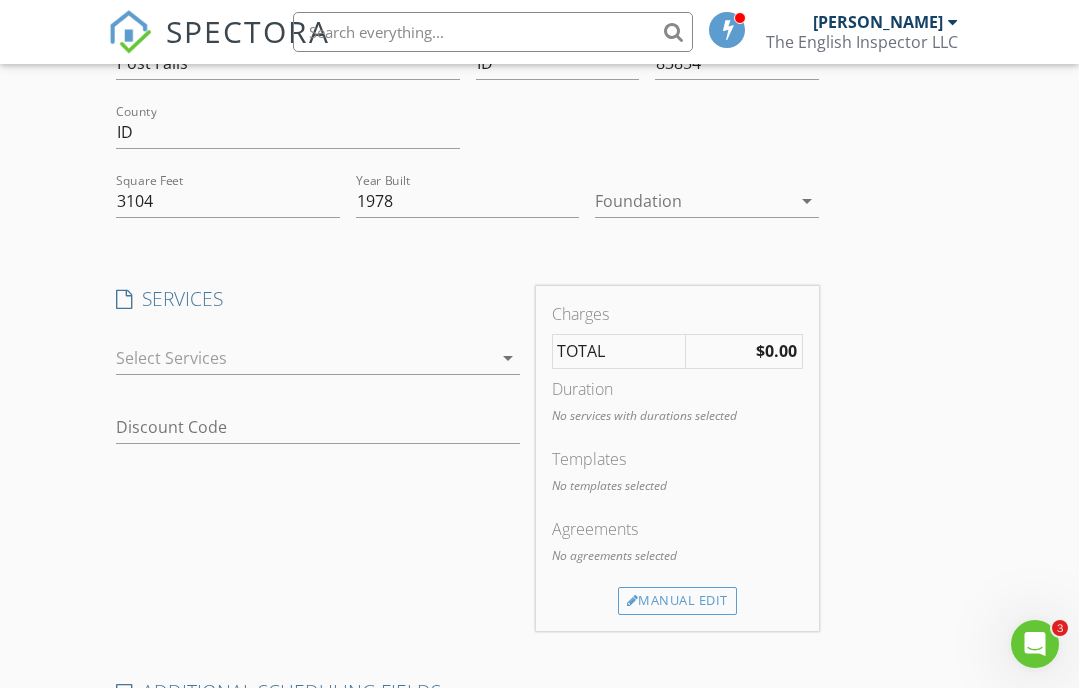 click at bounding box center (304, 358) 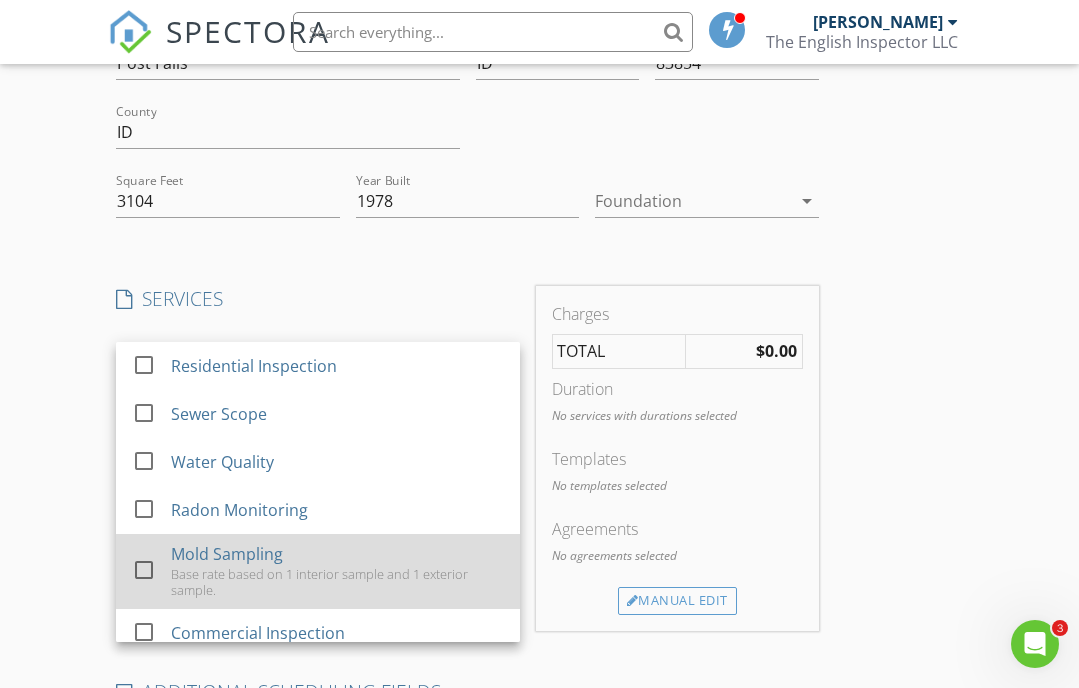 click on "Mold Sampling" at bounding box center (227, 554) 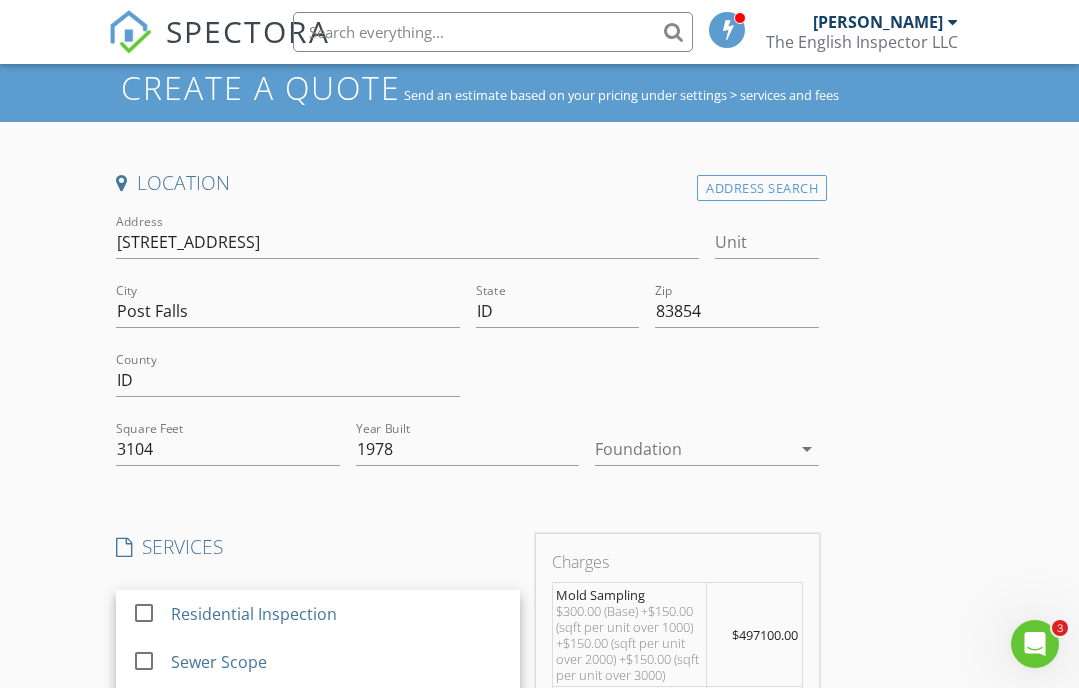 scroll, scrollTop: 0, scrollLeft: 0, axis: both 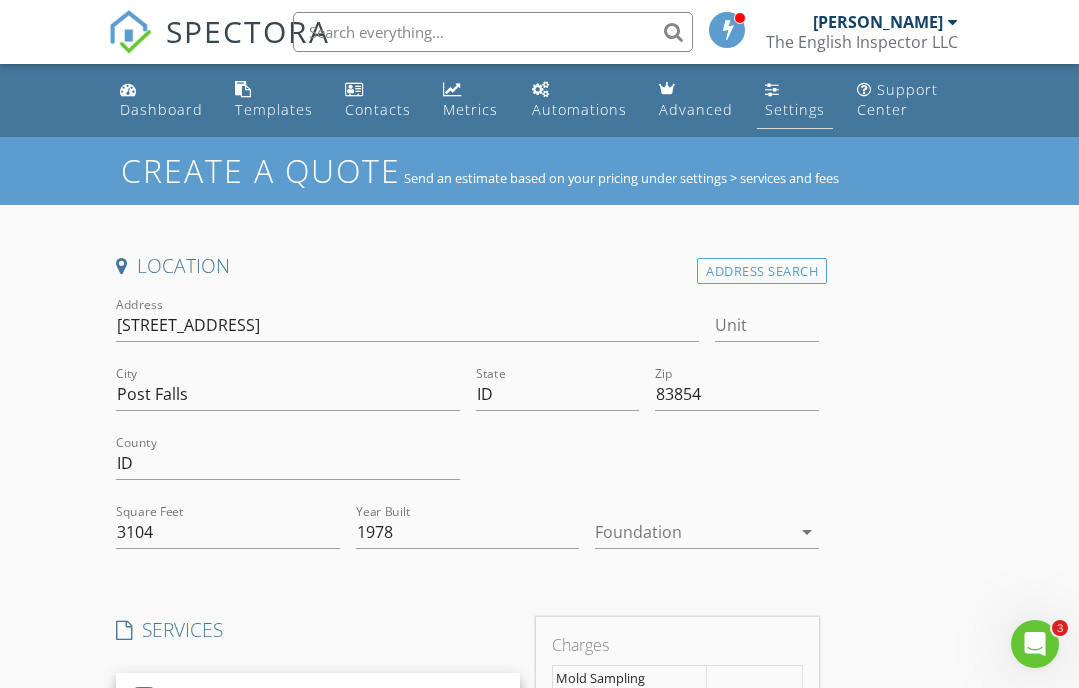 click on "Settings" at bounding box center [795, 100] 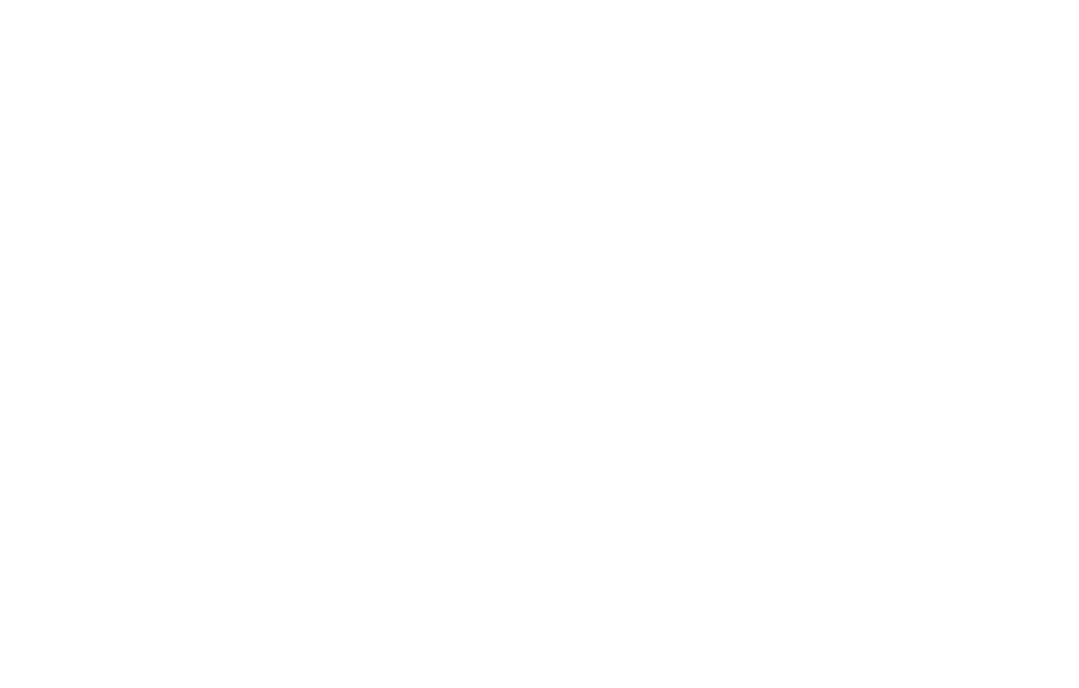scroll, scrollTop: 0, scrollLeft: 0, axis: both 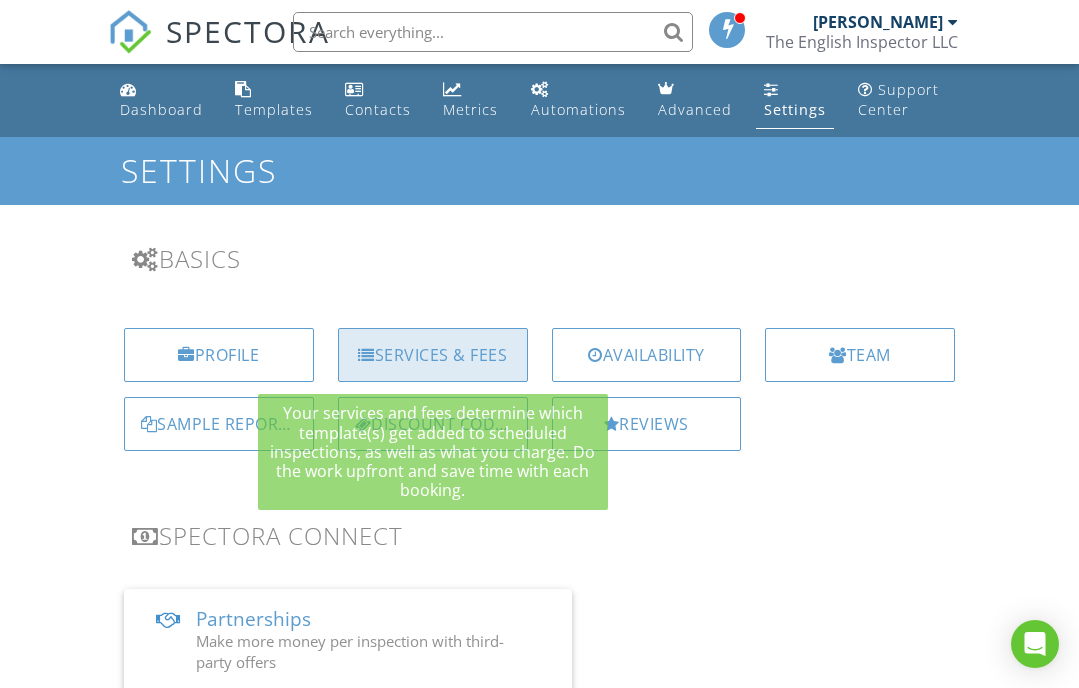 click on "Services & Fees" at bounding box center [433, 355] 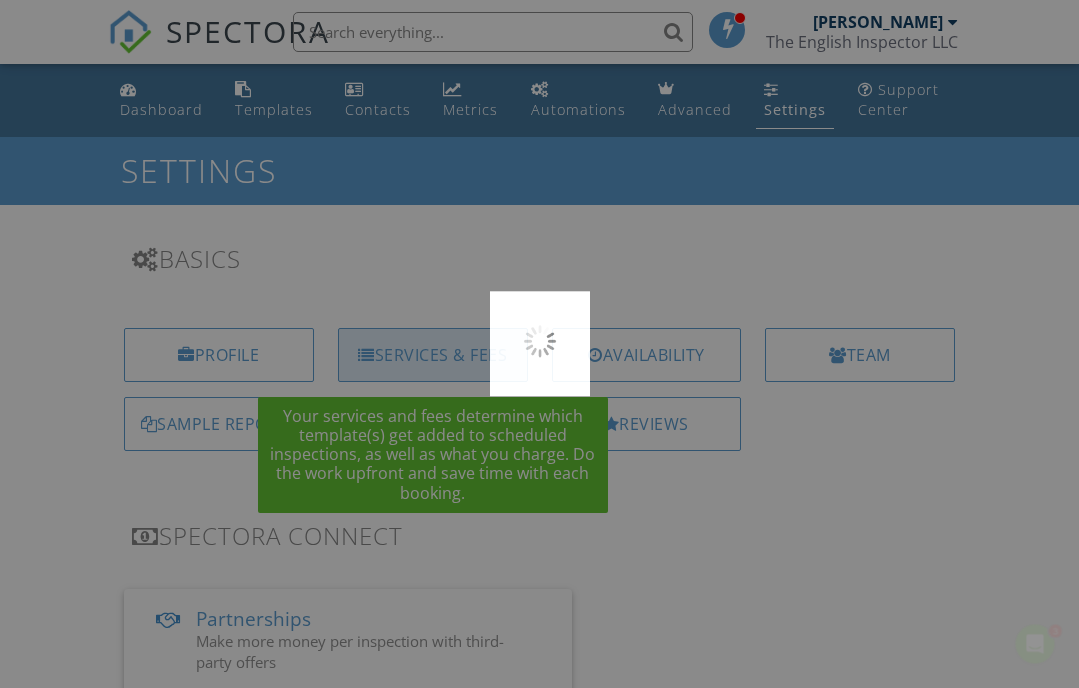 scroll, scrollTop: 0, scrollLeft: 0, axis: both 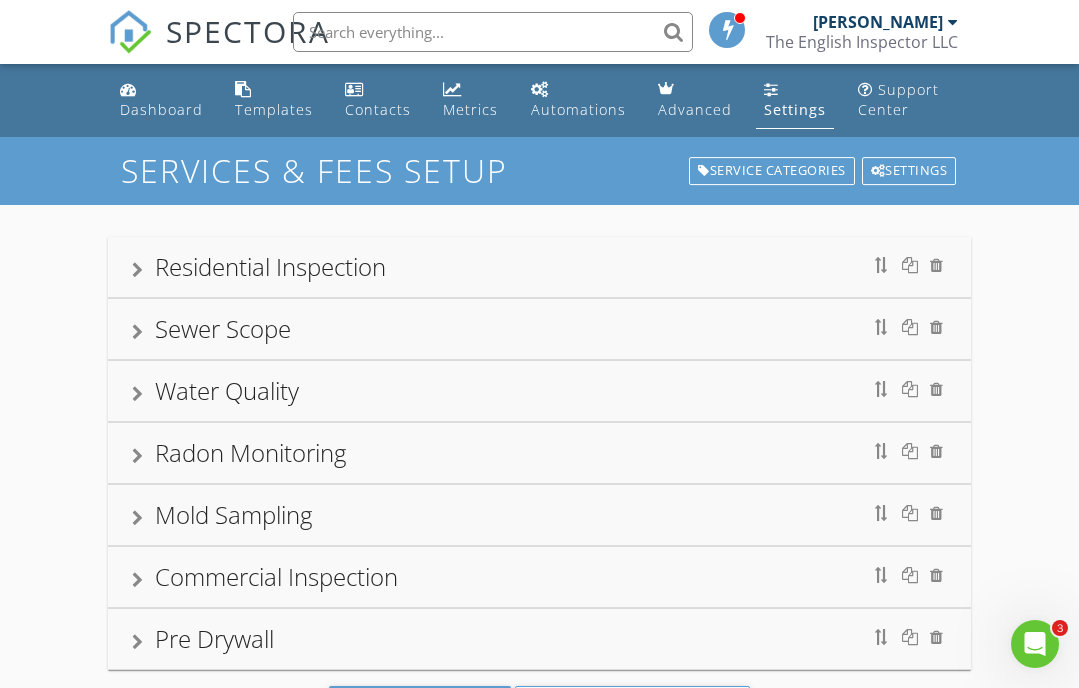 click on "Mold Sampling" at bounding box center (539, 515) 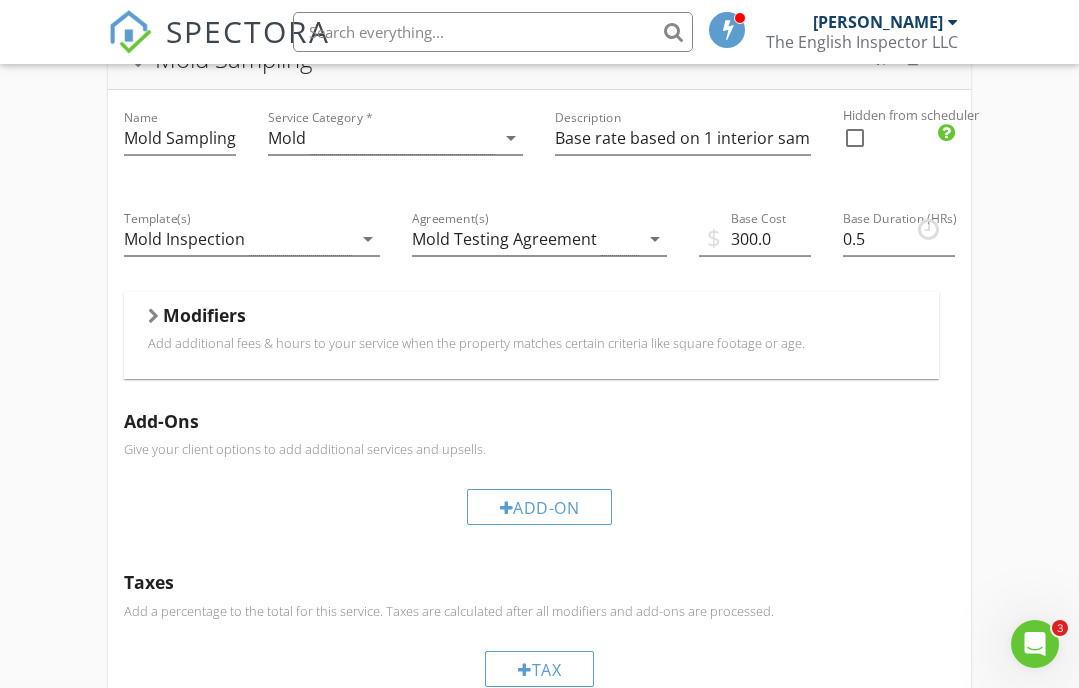 scroll, scrollTop: 458, scrollLeft: 0, axis: vertical 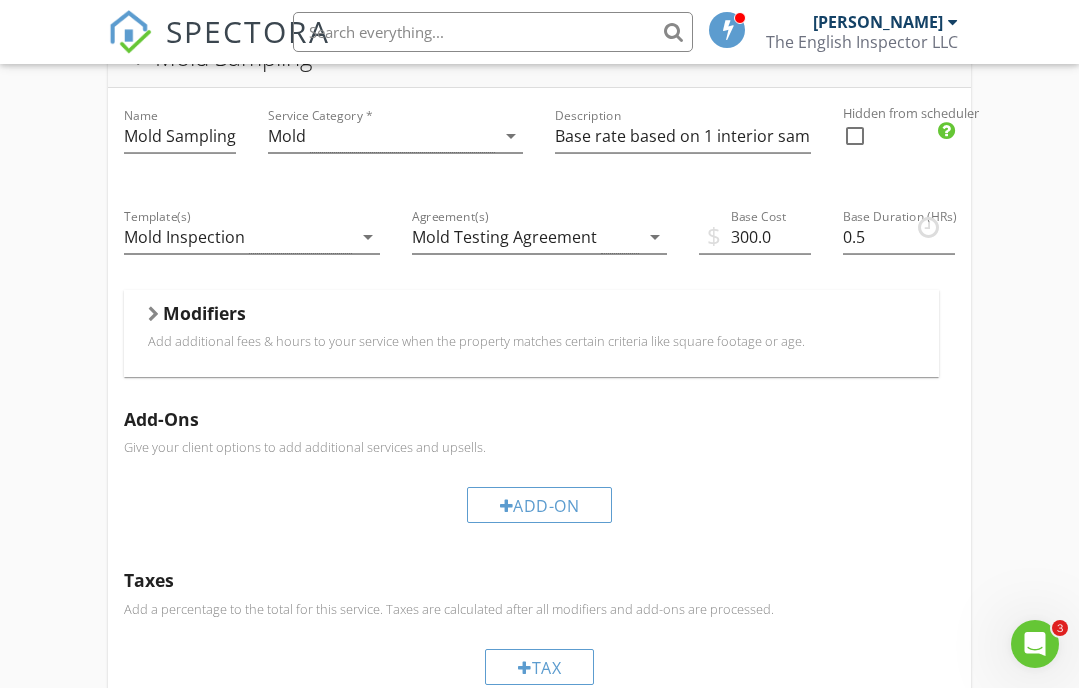 click on "Modifiers" at bounding box center [531, 317] 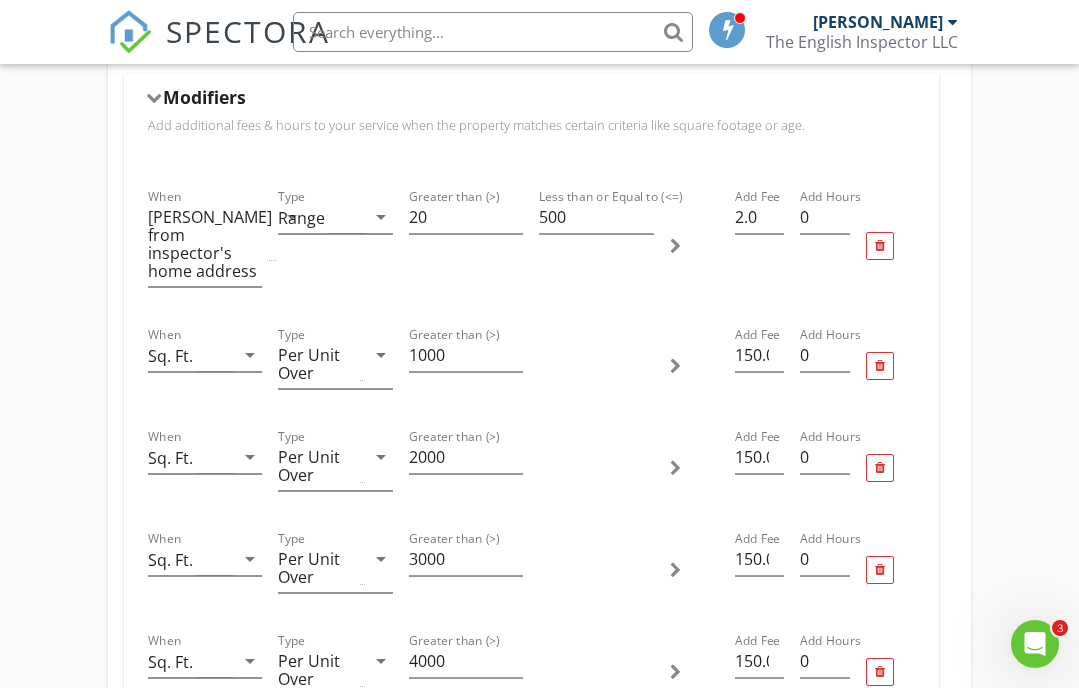 scroll, scrollTop: 677, scrollLeft: 0, axis: vertical 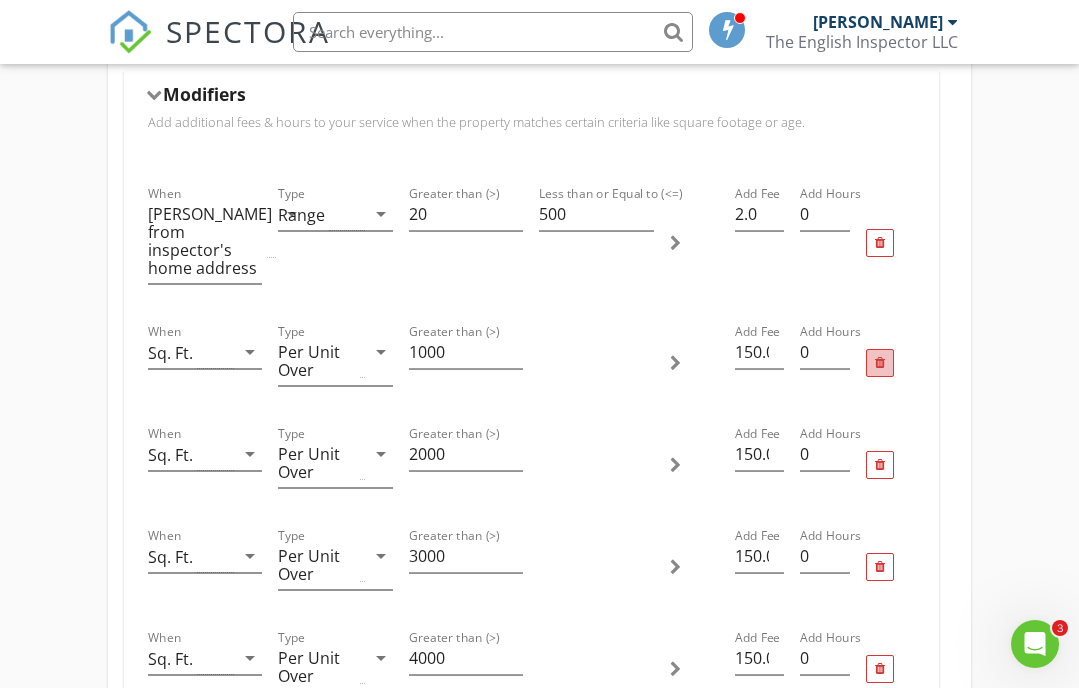 click at bounding box center (880, 363) 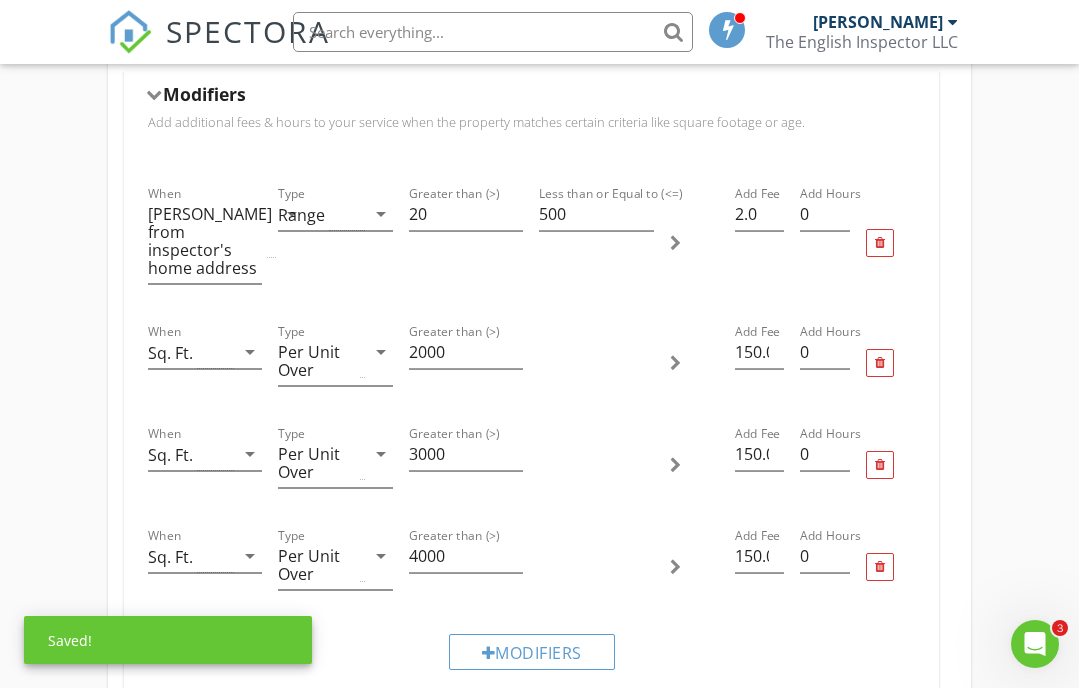 click at bounding box center [880, 363] 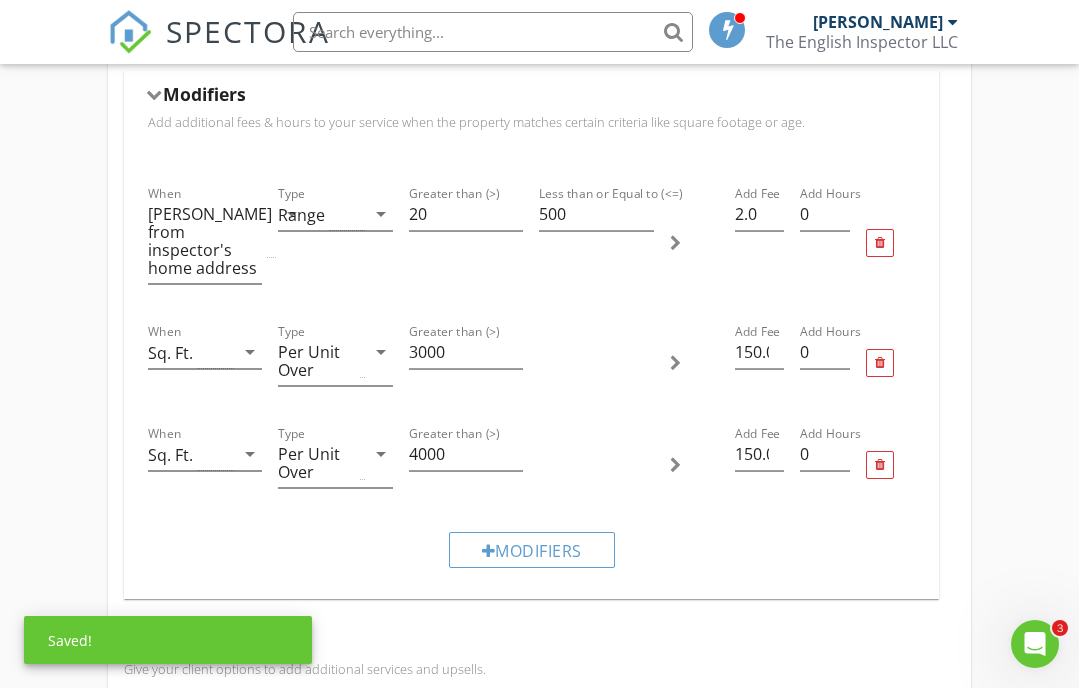 click at bounding box center (880, 363) 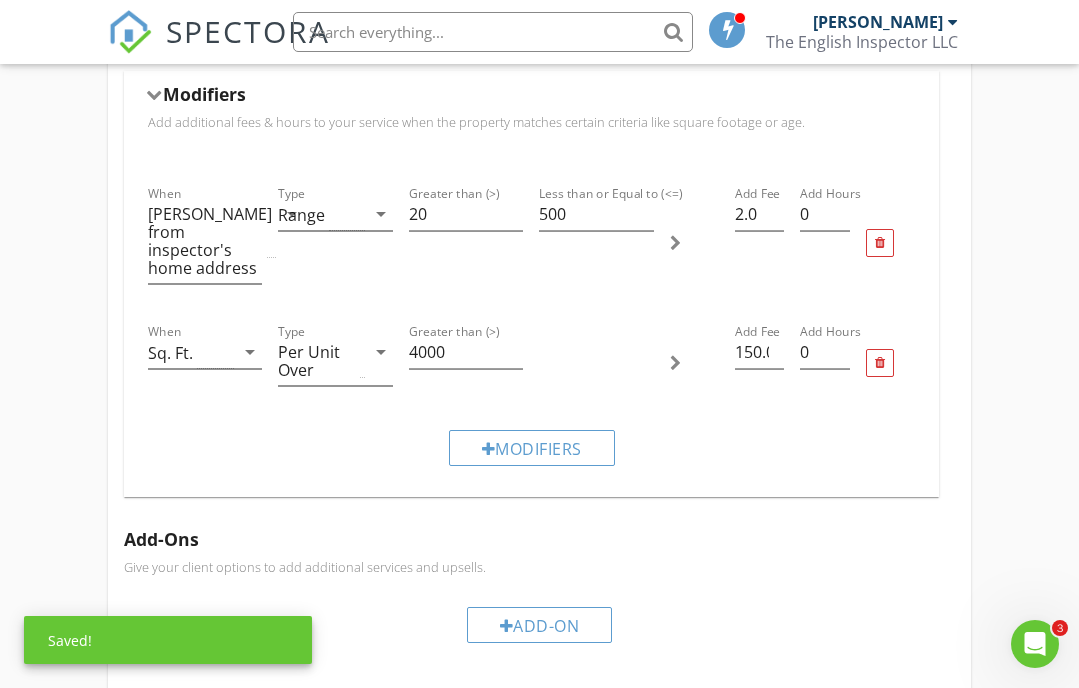 click at bounding box center (880, 363) 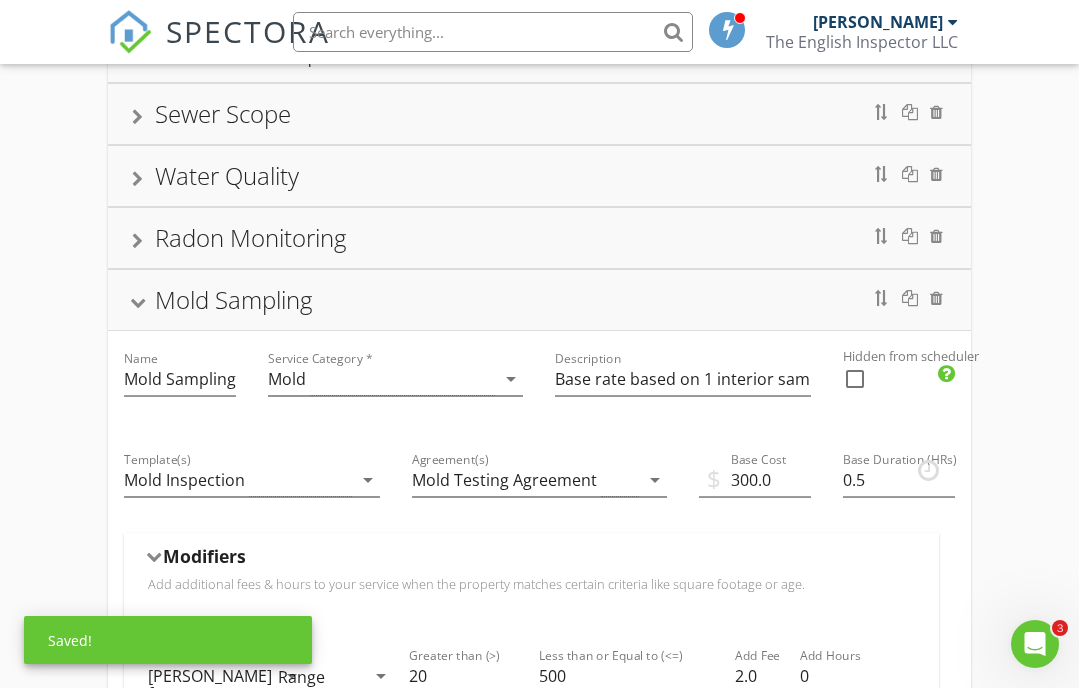 scroll, scrollTop: 217, scrollLeft: 0, axis: vertical 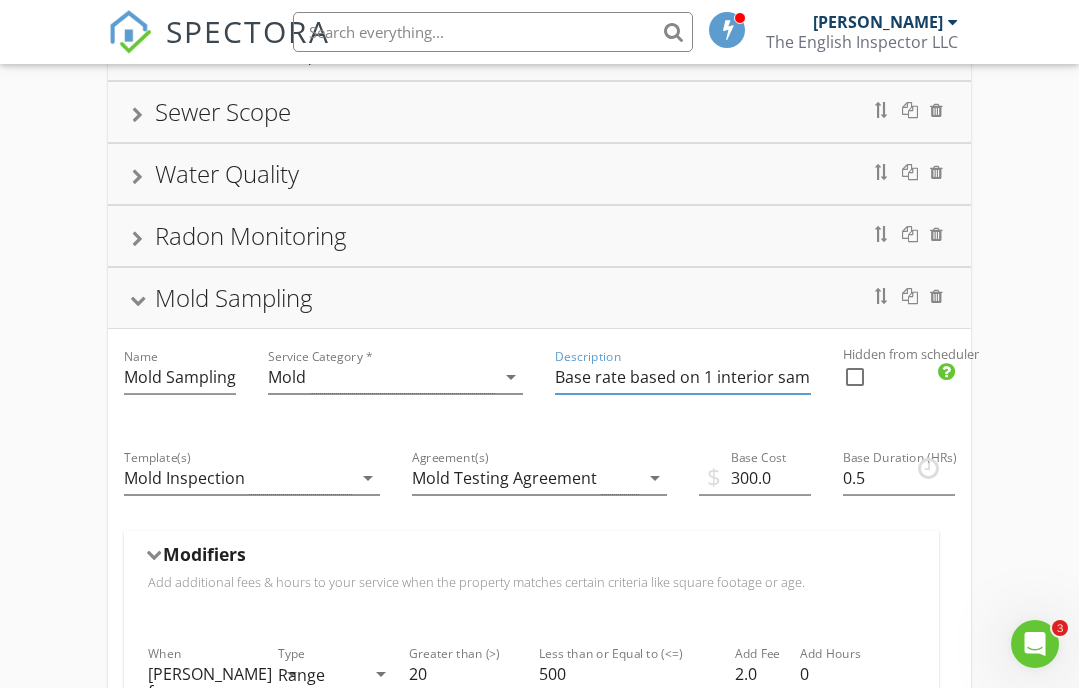 click on "Base rate based on 1 interior sample and 1 exterior sample." at bounding box center [683, 377] 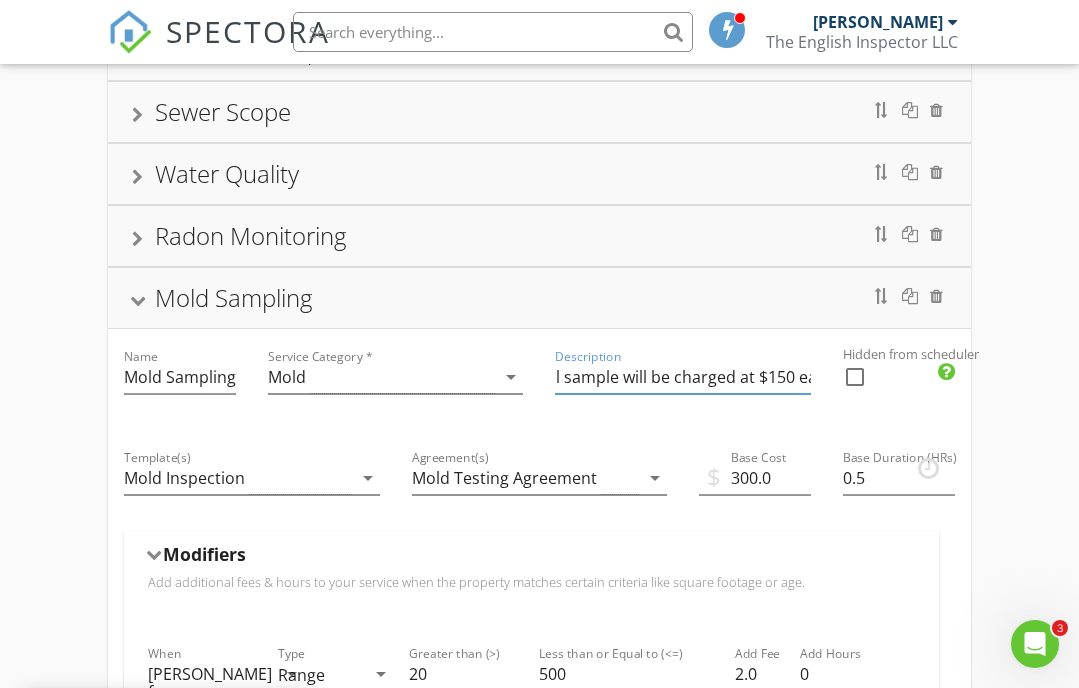 scroll, scrollTop: 0, scrollLeft: 980, axis: horizontal 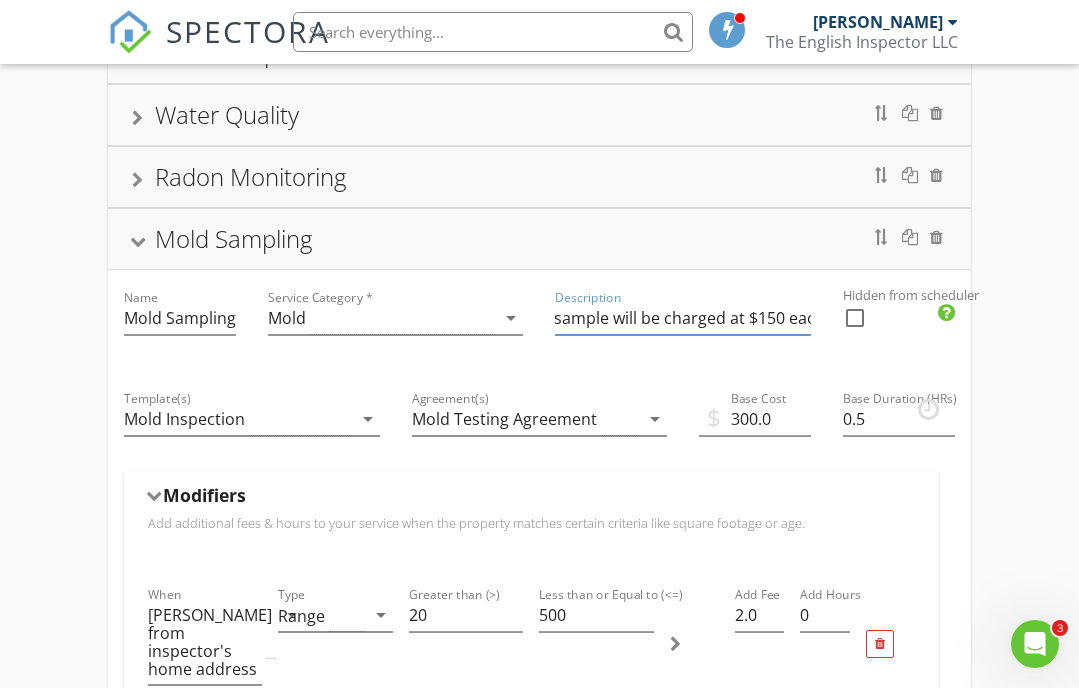 type on "Base rate based on 1 interior sample and 1 exterior sample. Each interior sample covers approximately 1000 sqft. Each additional sample will be charged at $150 each" 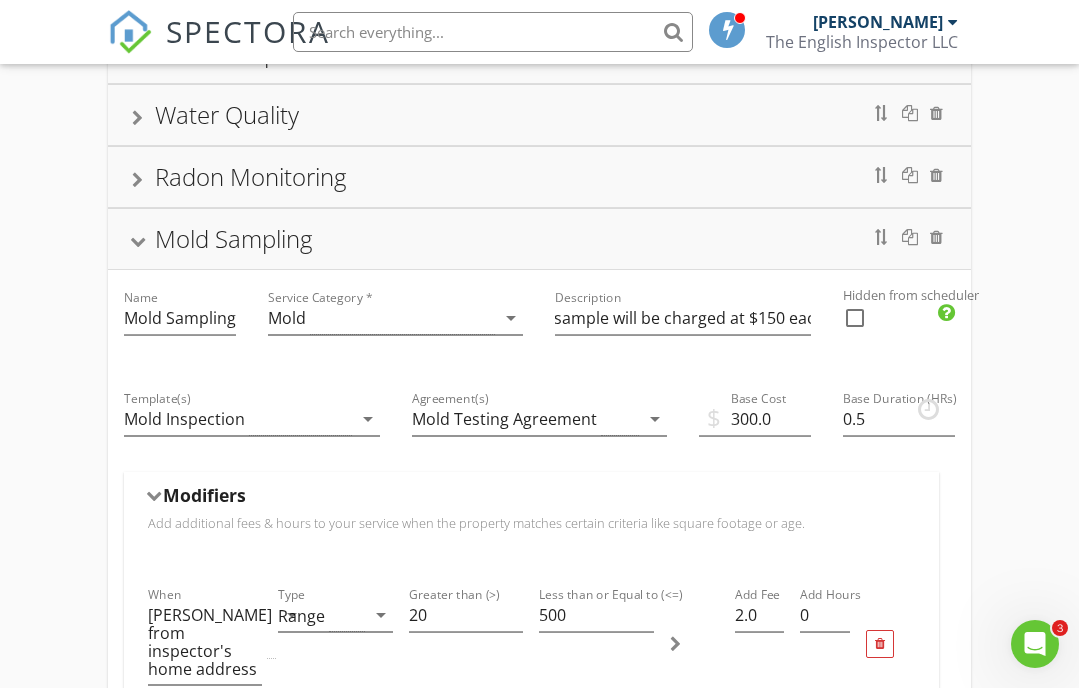 scroll, scrollTop: 0, scrollLeft: 0, axis: both 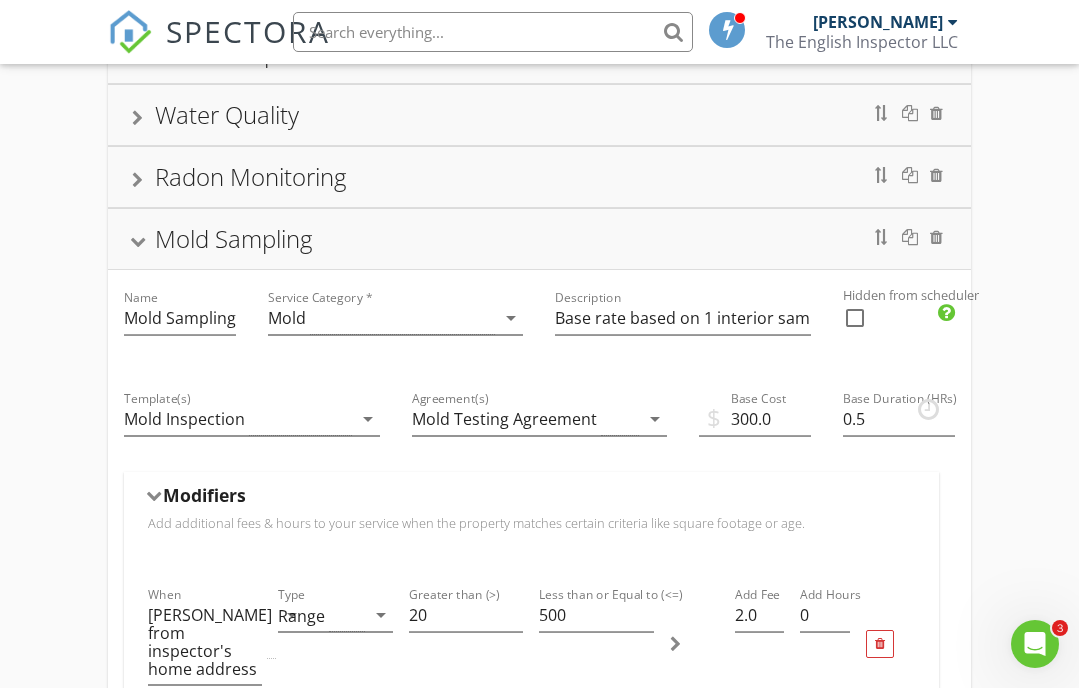 click on "Residential Inspection         Sewer Scope         Water Quality         Radon Monitoring         Mold Sampling   Name Mold Sampling   Service Category * Mold arrow_drop_down   Description Base rate based on 1 interior sample and 1 exterior sample. Each interior sample covers approximately 1000 sqft. Each additional sample will be charged at $150 each   Hidden from scheduler   check_box_outline_blank     Template(s) Mold Inspection arrow_drop_down   Agreement(s) Mold Testing Agreement arrow_drop_down   $   Base Cost 300.0   Base Duration (HRs) 0.5               Modifiers
Add additional fees & hours to your service when the
property matches certain criteria like square footage or age.
When [PERSON_NAME] from inspector's home address arrow_drop_down   Type Range arrow_drop_down   Greater than (>) 20   Less than or Equal to (<=) 500       Add Fee 2.0   Add Hours 0
Modifiers
Add-Ons
Add-On" at bounding box center (539, 761) 